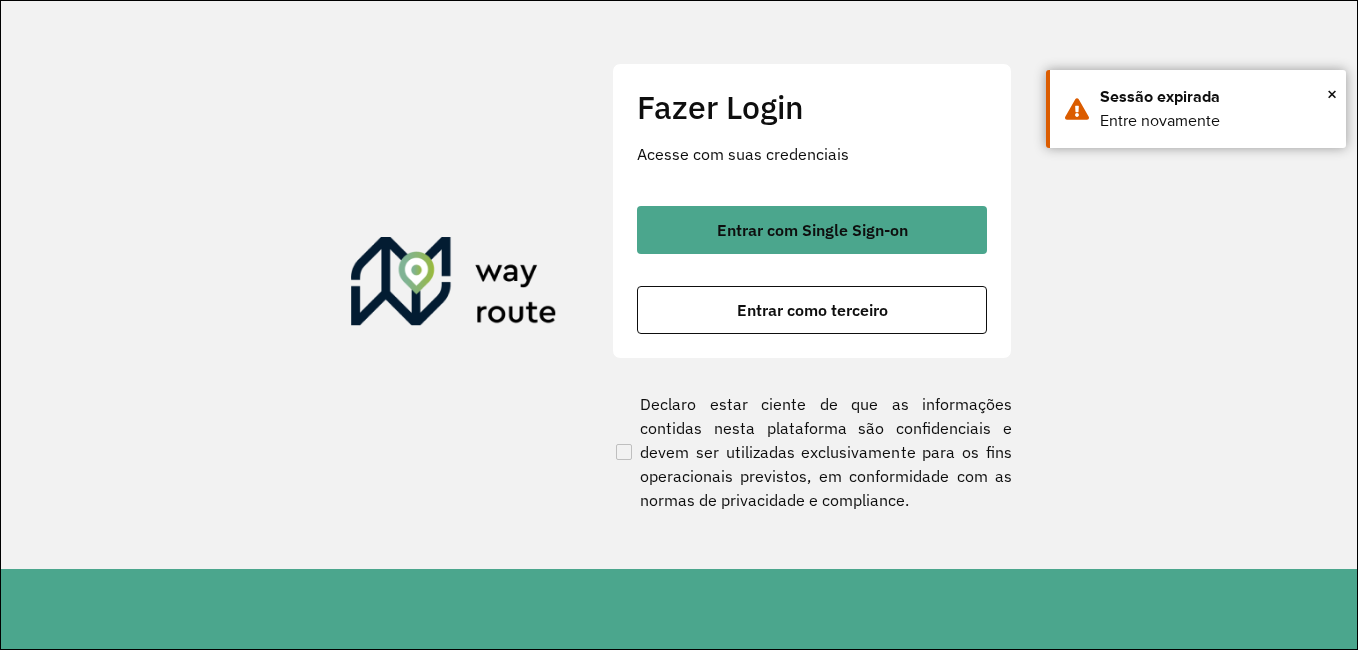 scroll, scrollTop: 0, scrollLeft: 0, axis: both 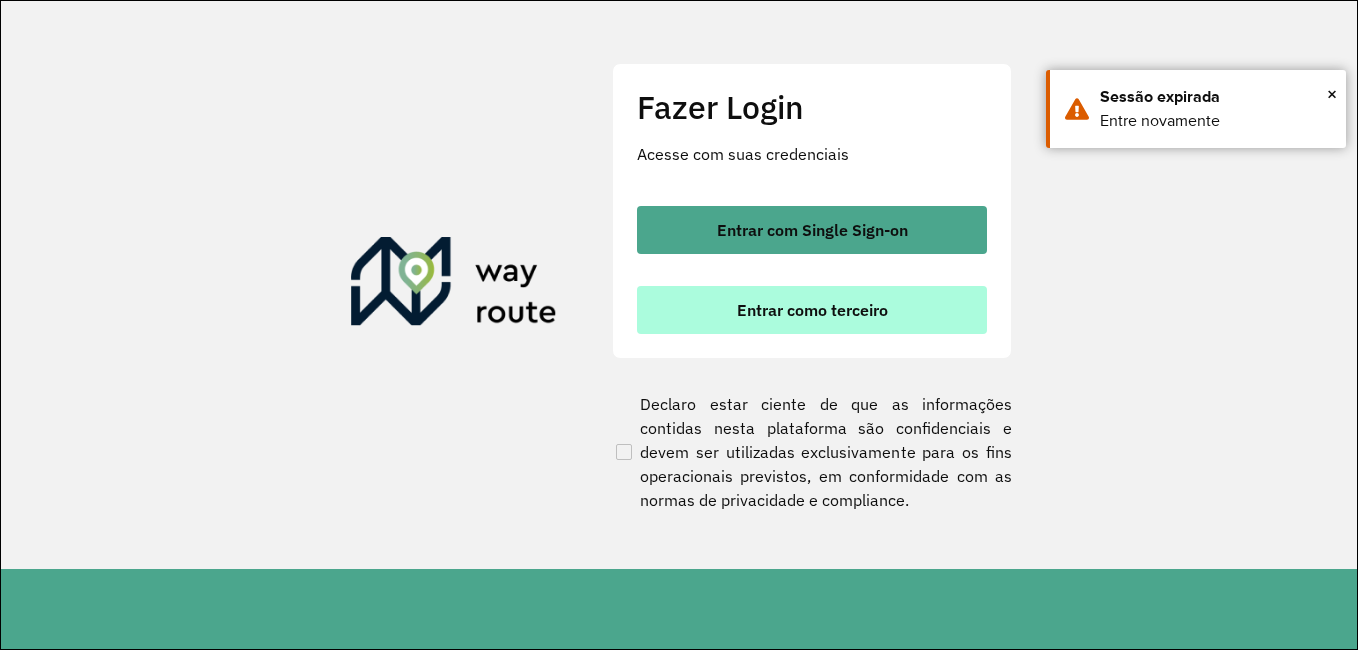 click on "Entrar como terceiro" at bounding box center (812, 310) 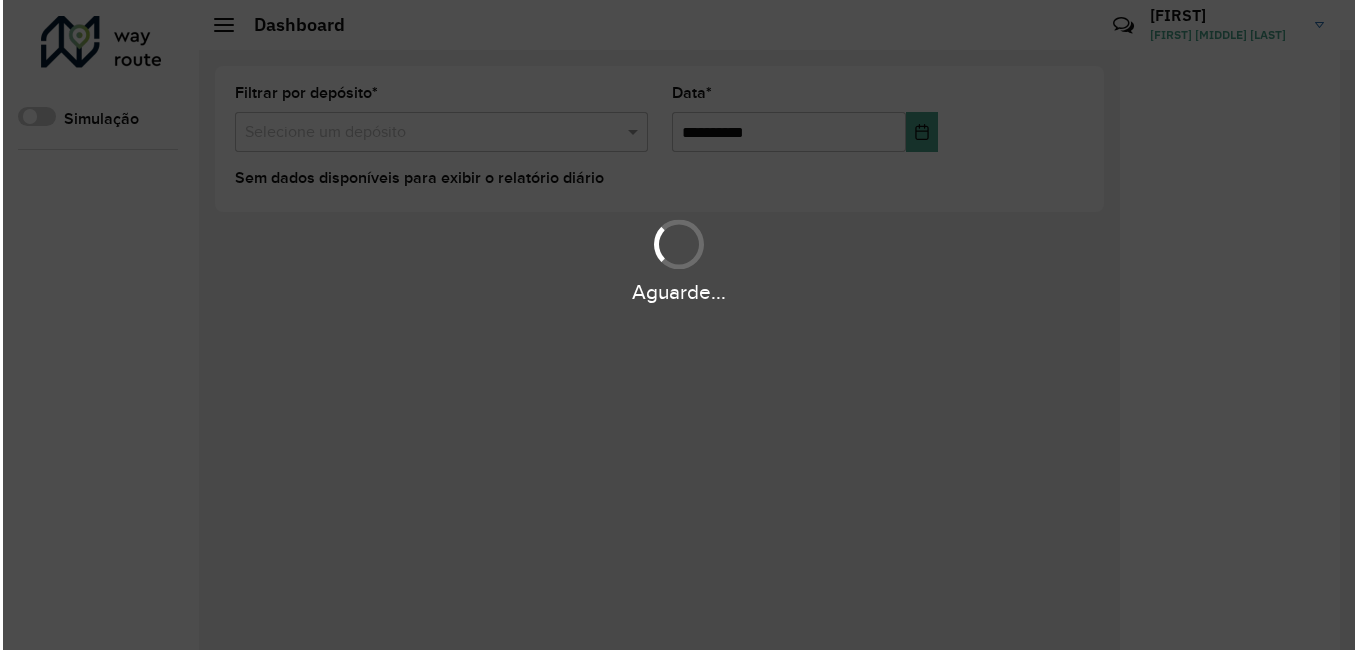 scroll, scrollTop: 0, scrollLeft: 0, axis: both 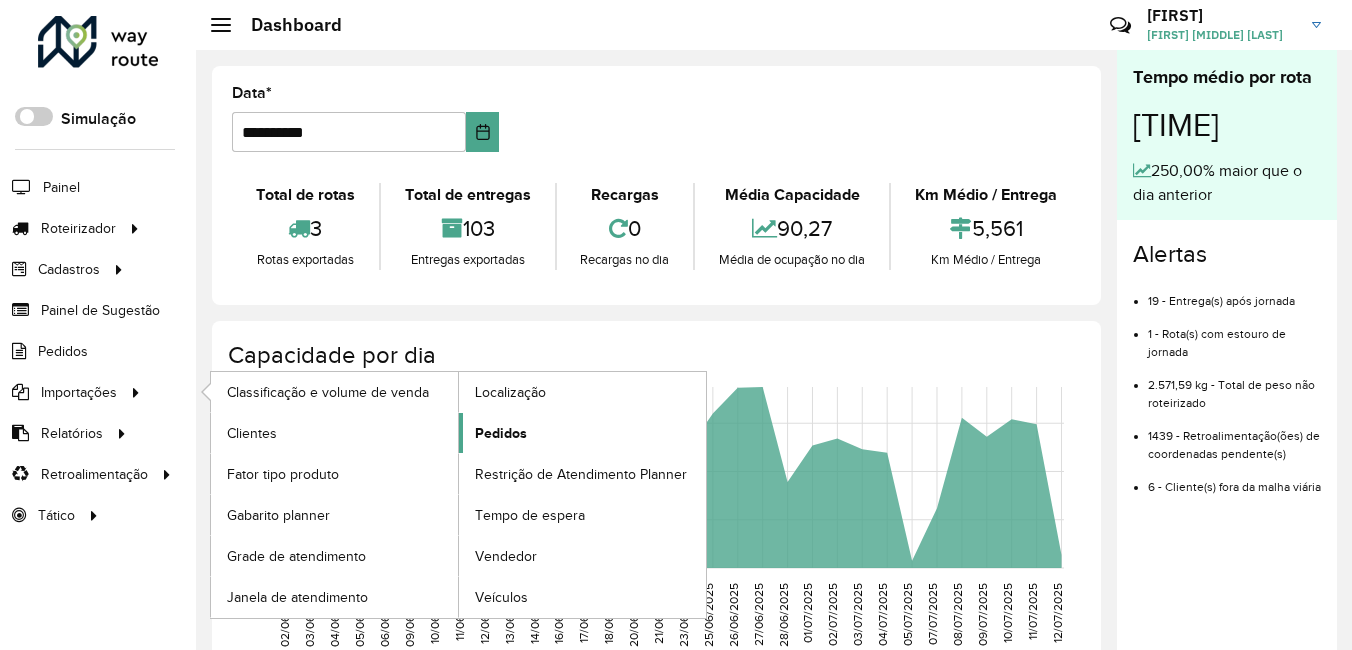 click on "Pedidos" 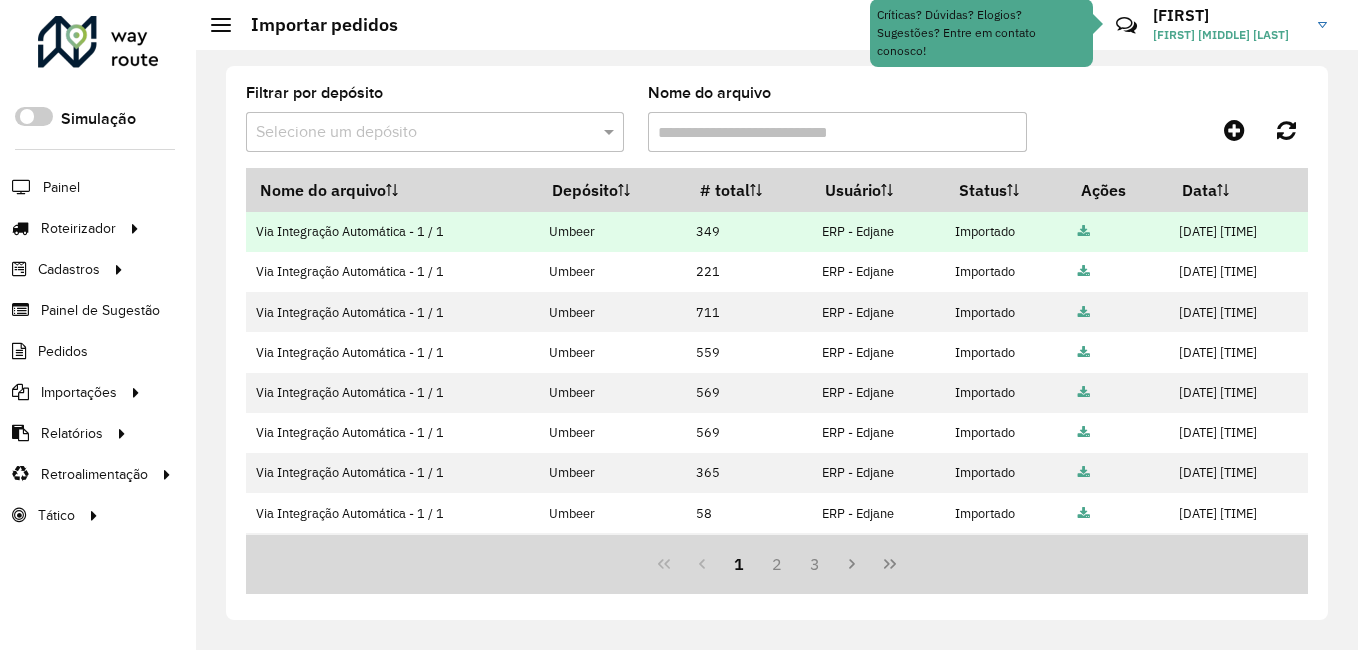 click at bounding box center [1084, 232] 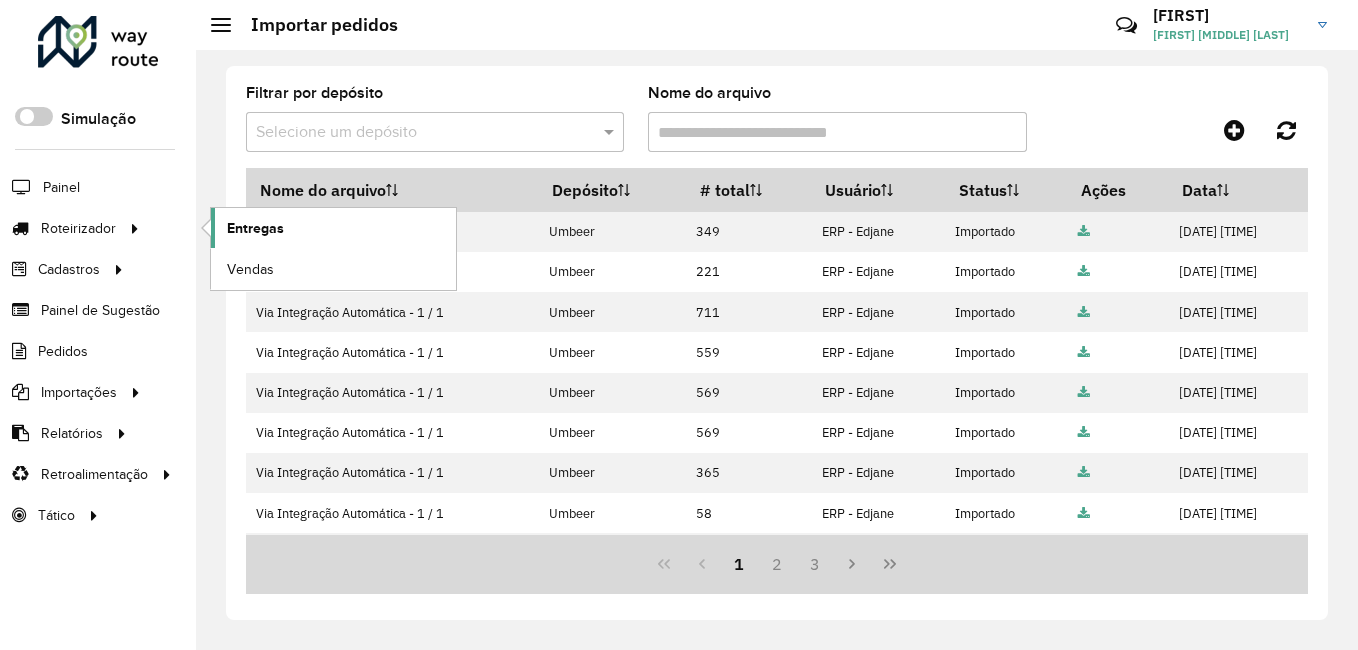 click on "Entregas" 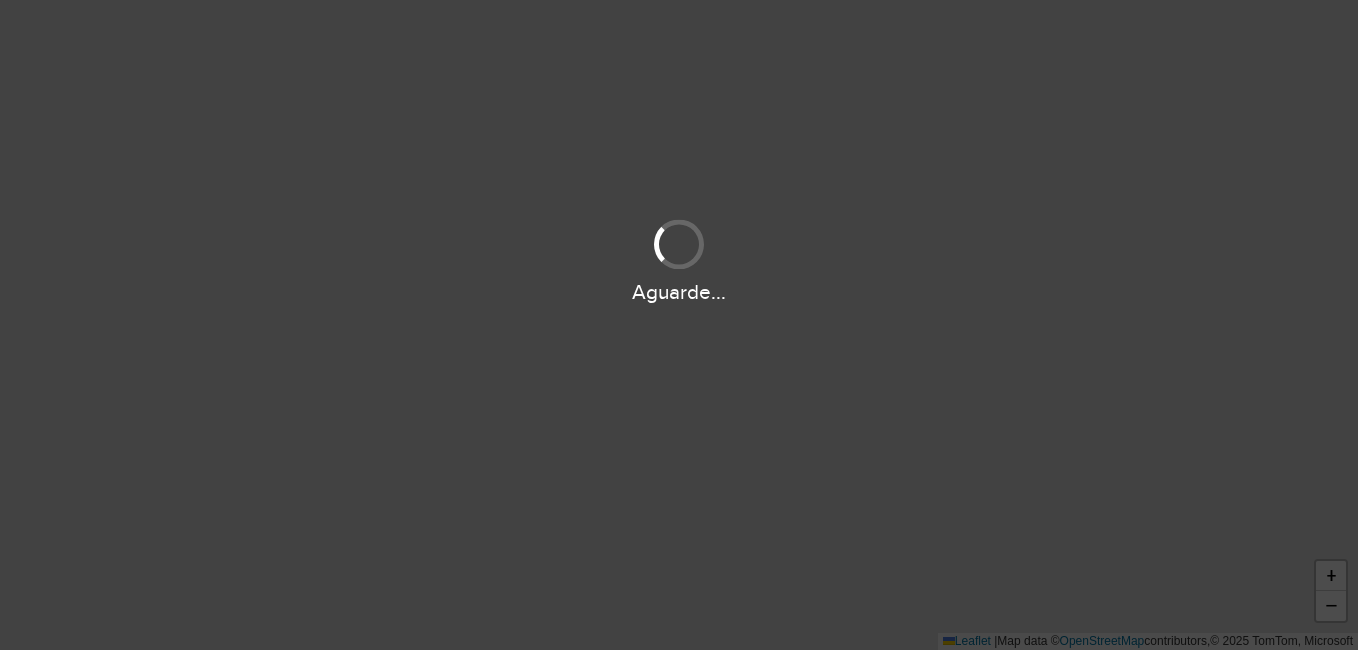 scroll, scrollTop: 0, scrollLeft: 0, axis: both 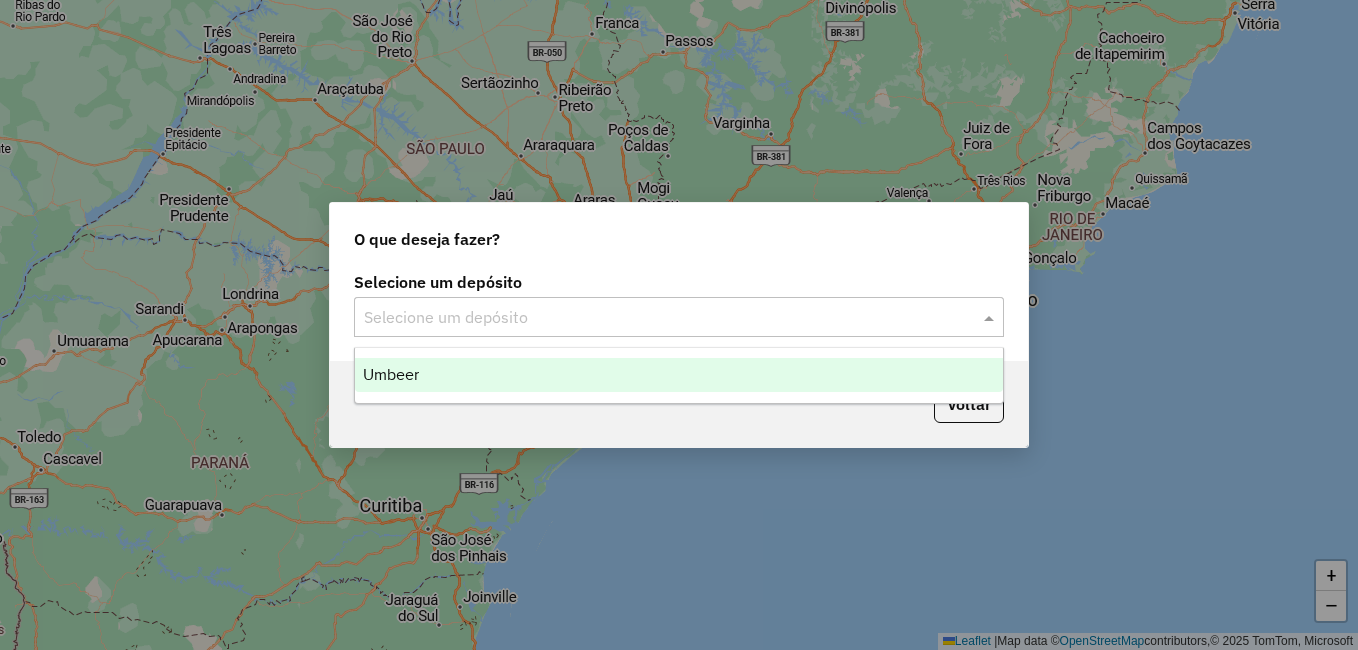 click 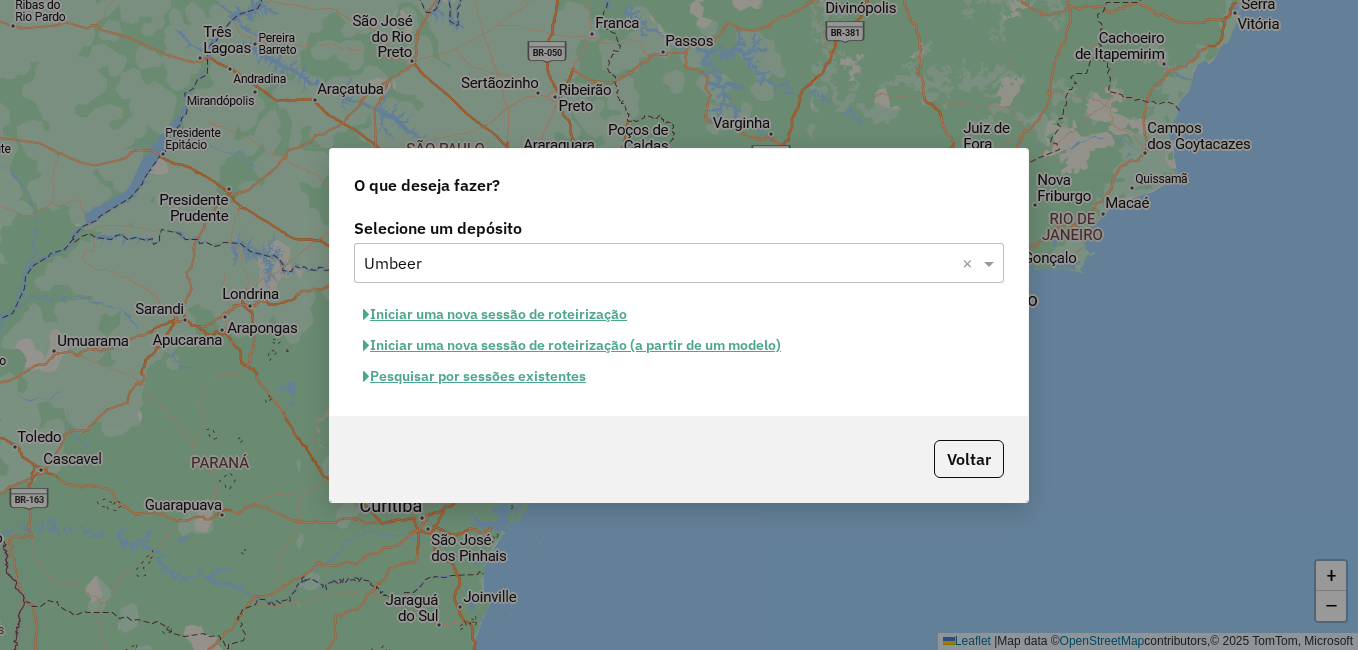 click on "Iniciar uma nova sessão de roteirização" 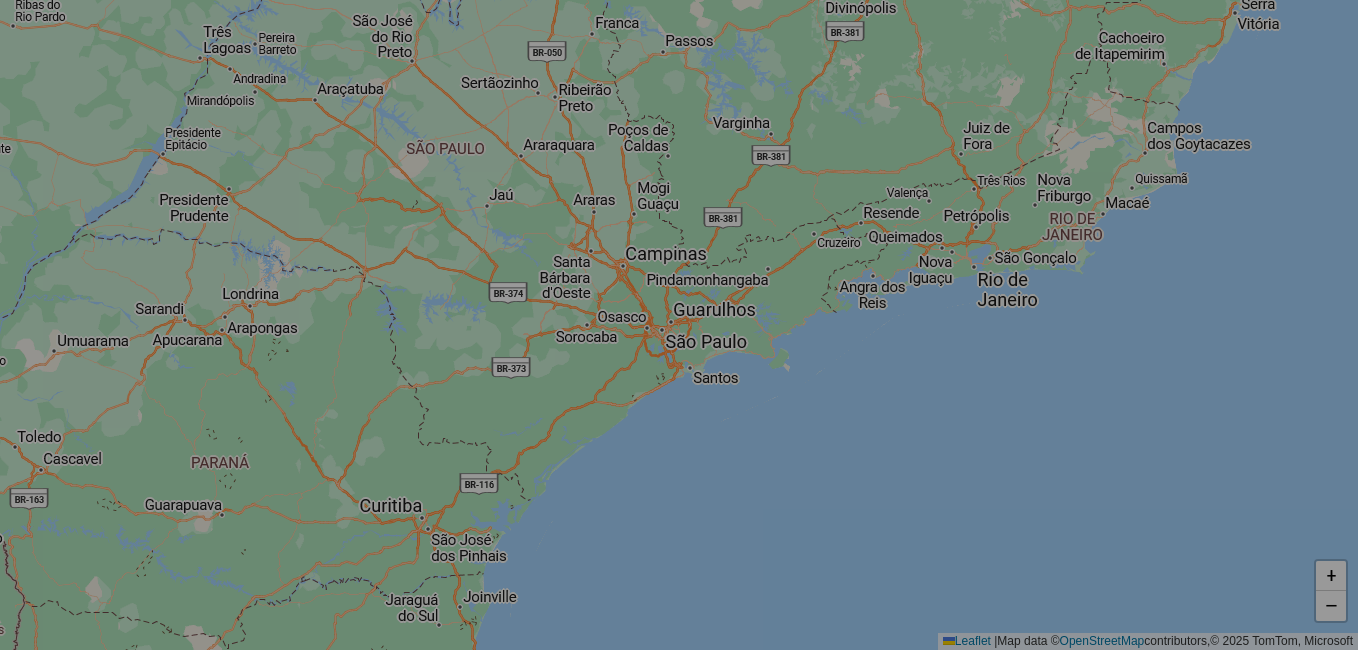 select on "*" 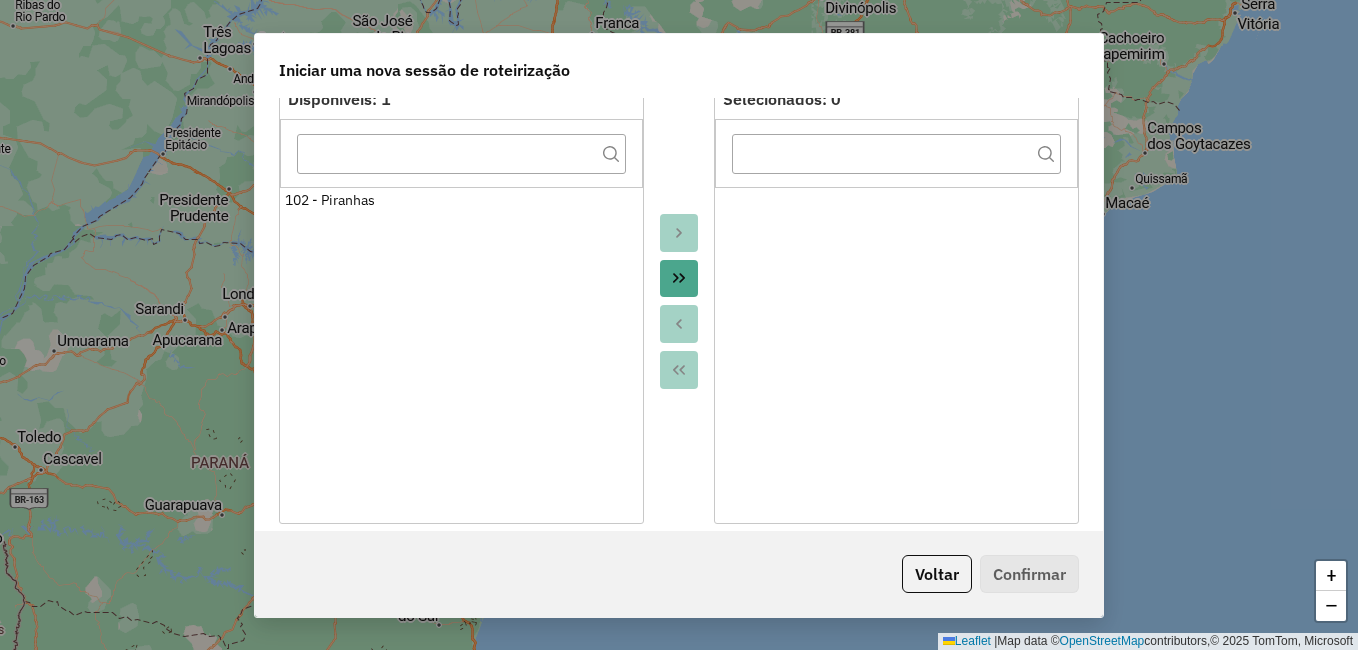 scroll, scrollTop: 600, scrollLeft: 0, axis: vertical 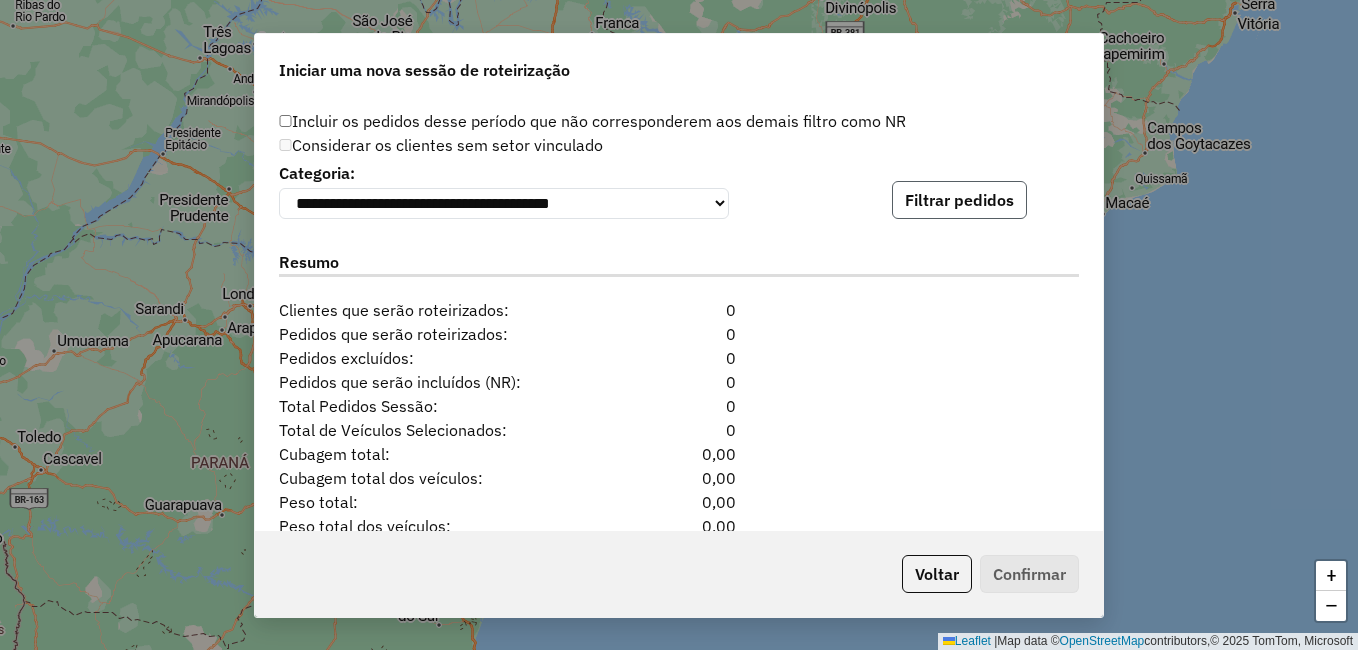 click on "Filtrar pedidos" 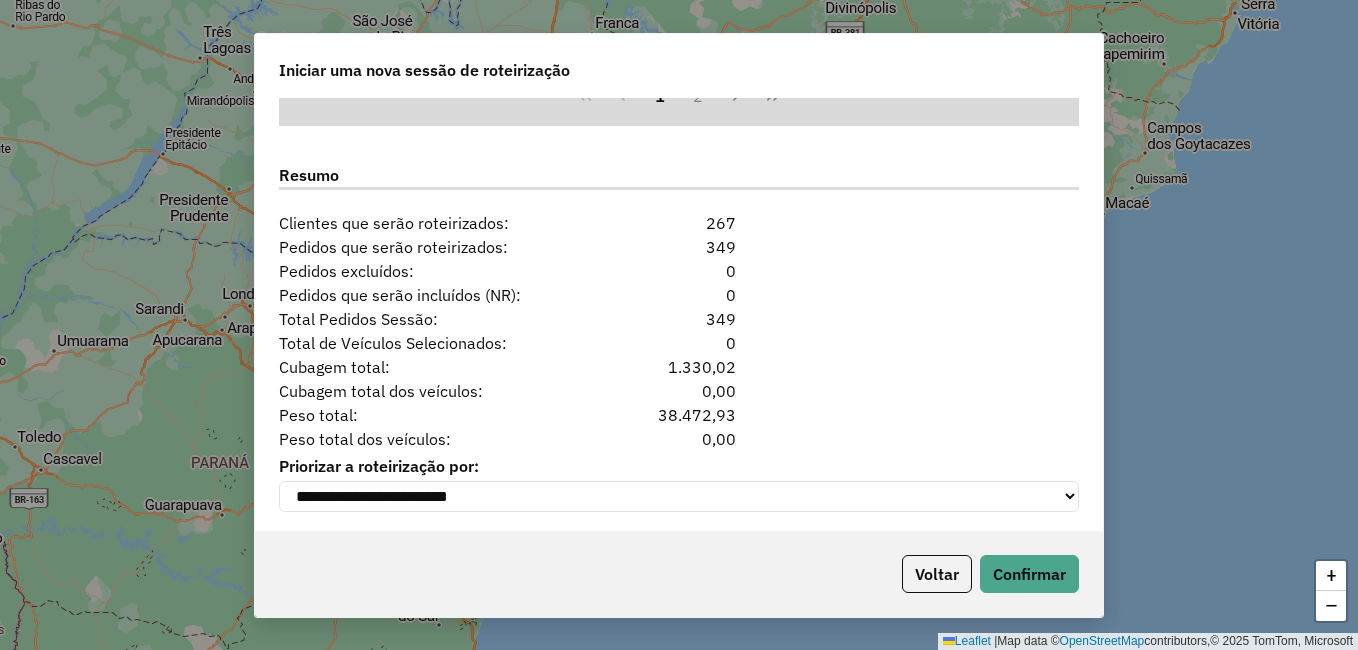 scroll, scrollTop: 2515, scrollLeft: 0, axis: vertical 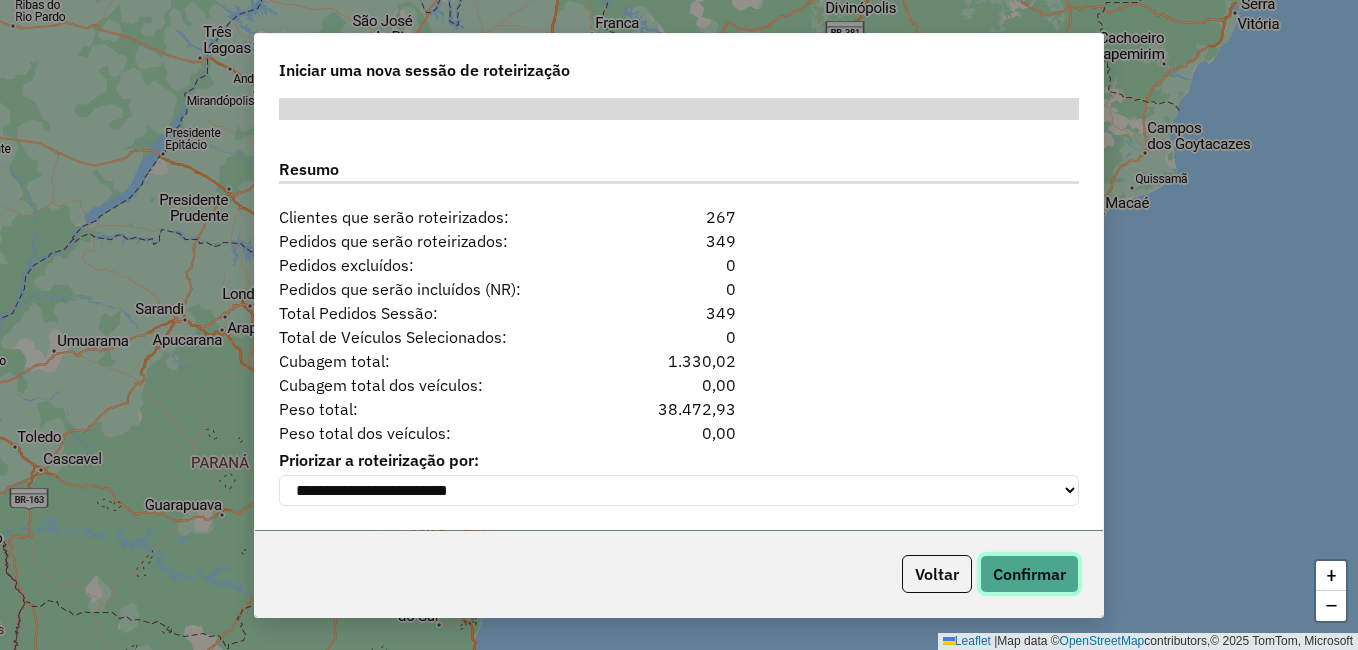 click on "Confirmar" 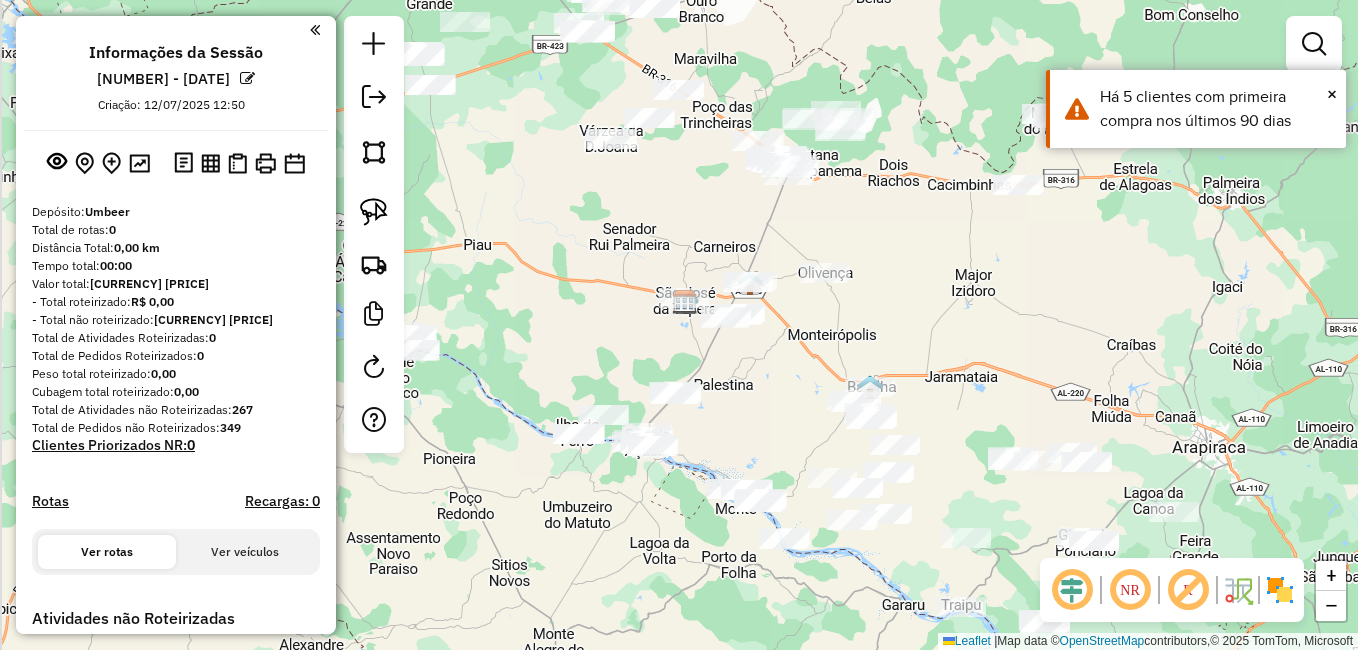 drag, startPoint x: 967, startPoint y: 438, endPoint x: 943, endPoint y: 318, distance: 122.376465 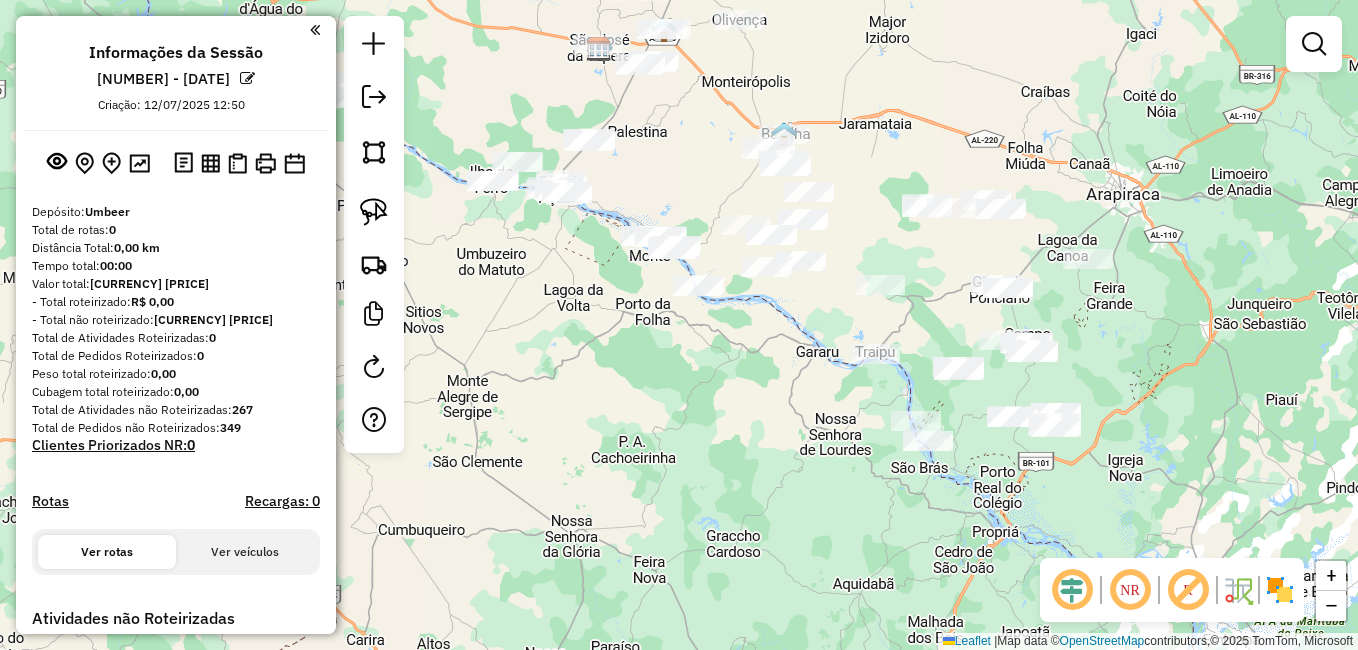 drag, startPoint x: 823, startPoint y: 516, endPoint x: 758, endPoint y: 380, distance: 150.73486 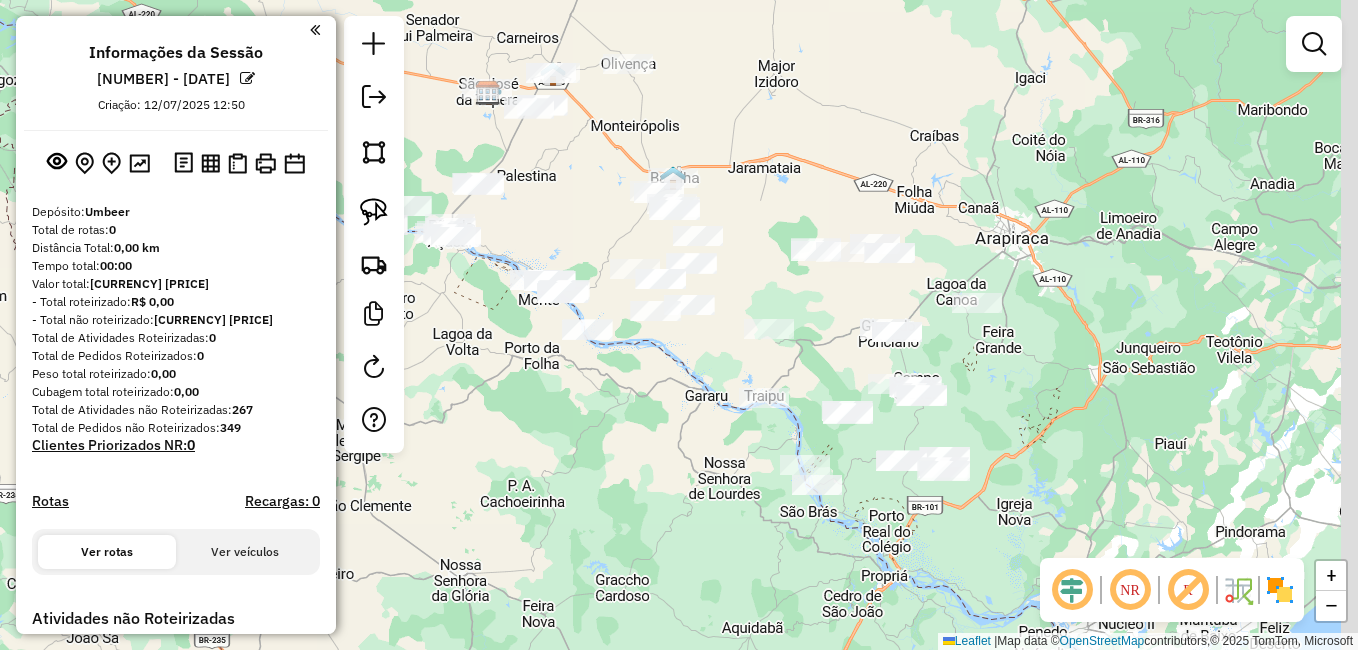drag, startPoint x: 931, startPoint y: 495, endPoint x: 747, endPoint y: 581, distance: 203.10588 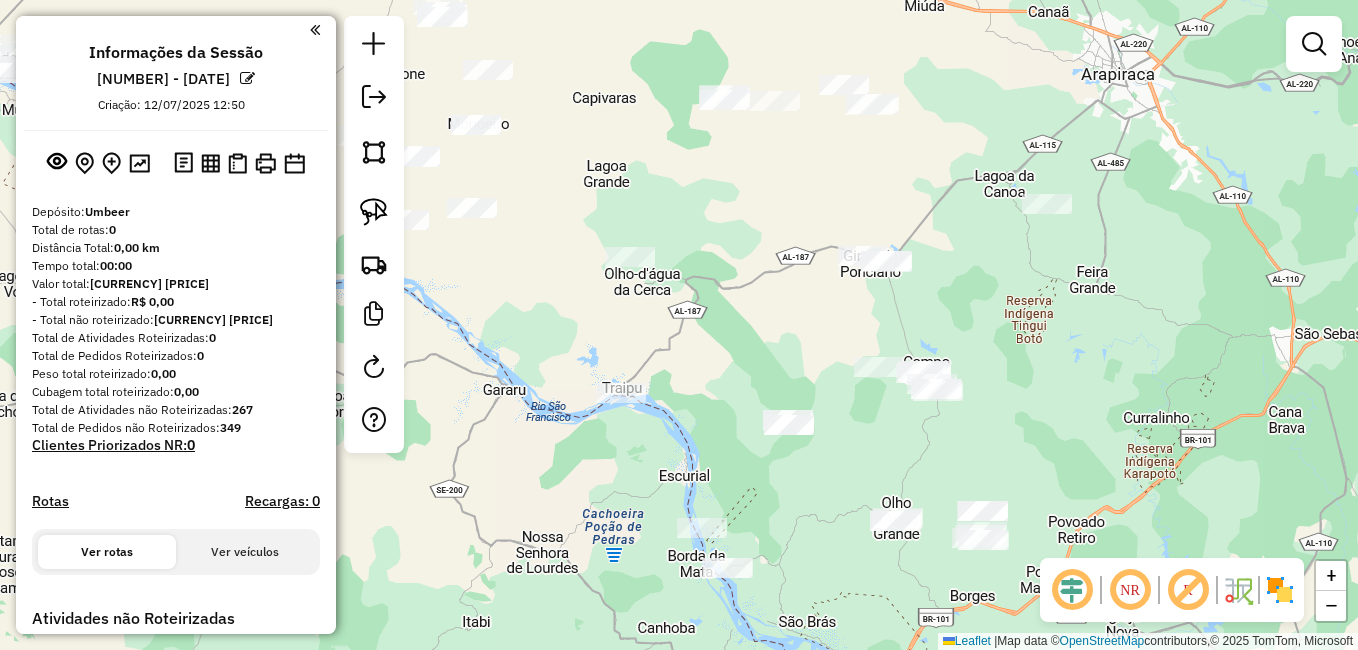 drag, startPoint x: 718, startPoint y: 409, endPoint x: 837, endPoint y: 439, distance: 122.72327 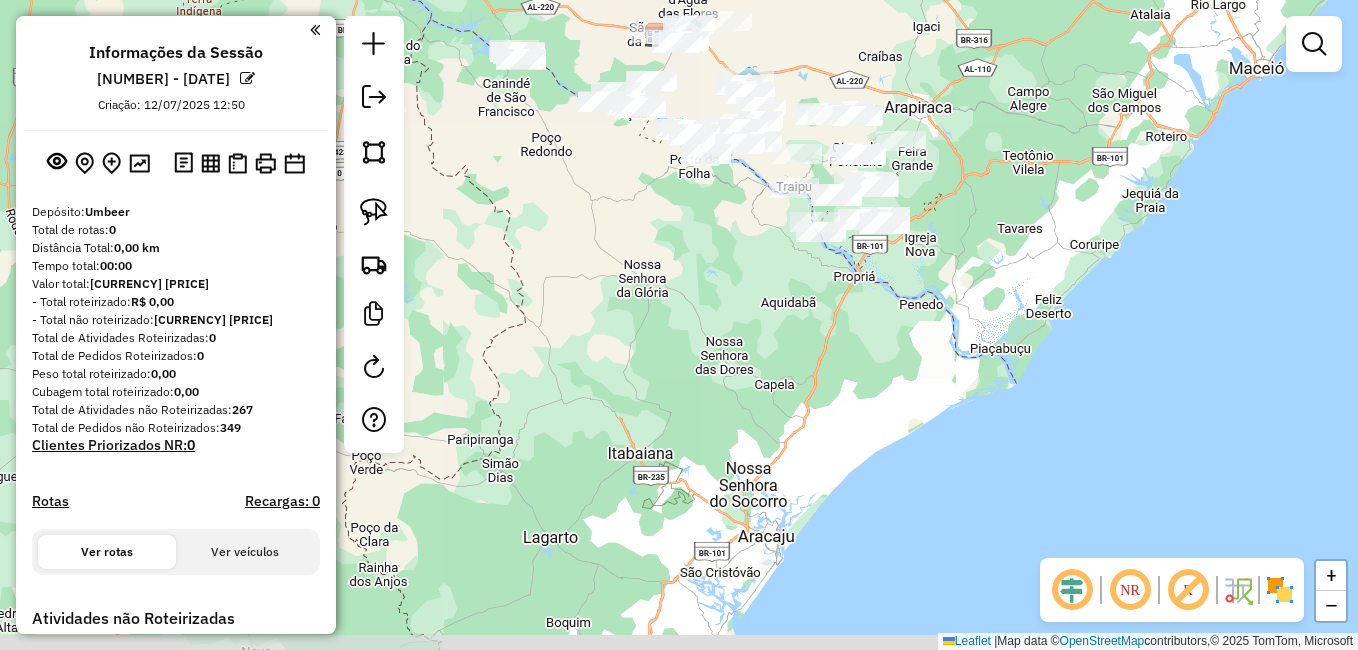 drag, startPoint x: 882, startPoint y: 301, endPoint x: 857, endPoint y: 395, distance: 97.26767 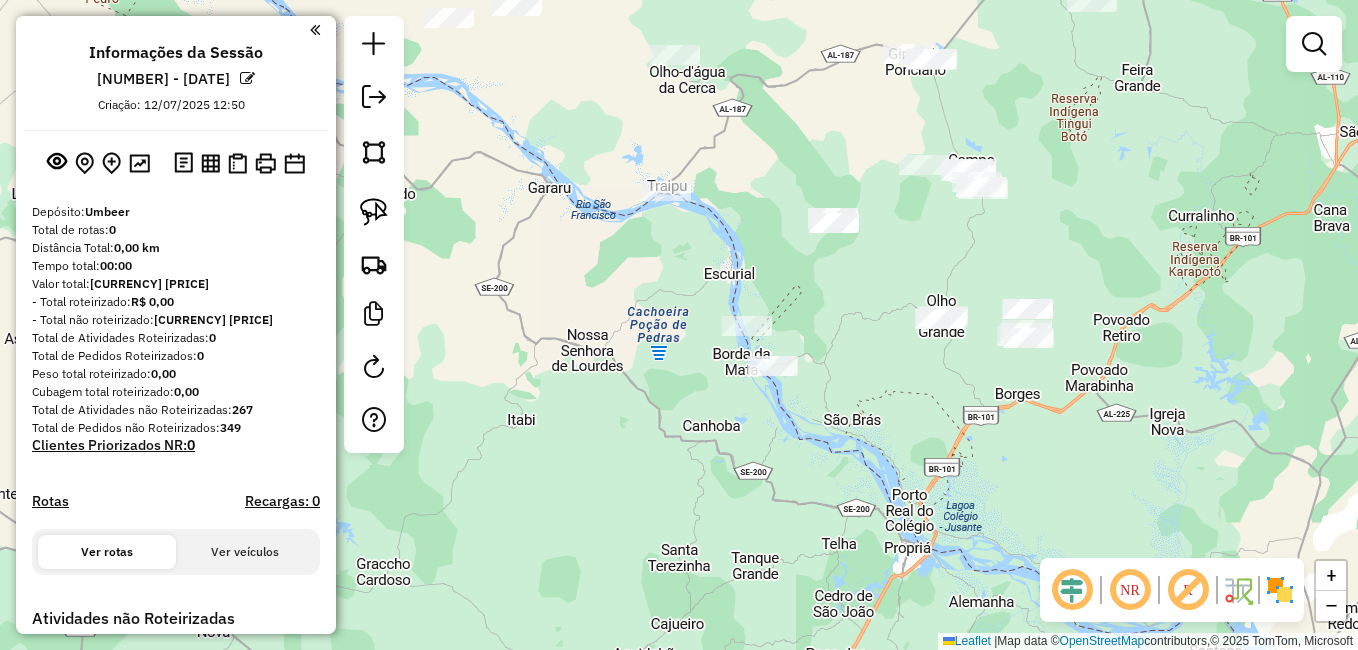 click on "Janela de atendimento Grade de atendimento Capacidade Transportadoras Veículos Cliente Pedidos  Rotas Selecione os dias de semana para filtrar as janelas de atendimento  Seg   Ter   Qua   Qui   Sex   Sáb   Dom  Informe o período da janela de atendimento: De: Até:  Filtrar exatamente a janela do cliente  Considerar janela de atendimento padrão  Selecione os dias de semana para filtrar as grades de atendimento  Seg   Ter   Qua   Qui   Sex   Sáb   Dom   Considerar clientes sem dia de atendimento cadastrado  Clientes fora do dia de atendimento selecionado Filtrar as atividades entre os valores definidos abaixo:  Peso mínimo:   Peso máximo:   Cubagem mínima:   Cubagem máxima:   De:   Até:  Filtrar as atividades entre o tempo de atendimento definido abaixo:  De:   Até:   Considerar capacidade total dos clientes não roteirizados Transportadora: Selecione um ou mais itens Tipo de veículo: Selecione um ou mais itens Veículo: Selecione um ou mais itens Motorista: Selecione um ou mais itens Nome: Rótulo:" 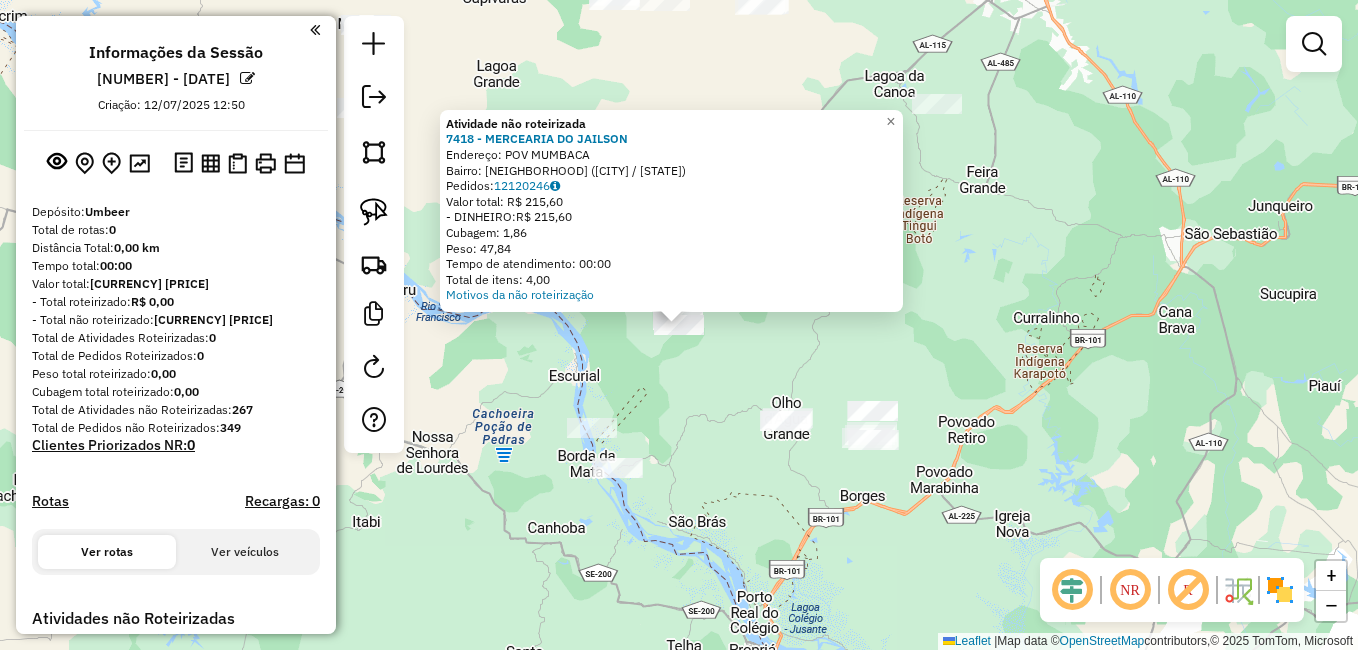 click on "Atividade não roteirizada [NUMBER] - [NAME] Endereço: [STREET_NAME] Bairro: [BAIRRO] ([CITY] / [AL]) Pedidos: [ORDER_ID] Valor total: [CURRENCY] [PRICE] - [PAYMENT_METHOD]: [CURRENCY] [PRICE] Cubagem: [CUBAGE] Peso: [WEIGHT] Tempo de atendimento: [TIME] Total de itens: [ITEMS] Motivos da não roteirização × Janela de atendimento Grade de atendimento Capacidade Transportadoras Veículos Cliente Pedidos Rotas Selecione os dias de semana para filtrar as janelas de atendimento Seg Ter Qua Qui Sex Sáb Dom Informe o período da janela de atendimento: De: Até: Filtrar exatamente a janela do cliente Considerar janela de atendimento padrão Selecione os dias de semana para filtrar as grades de atendimento Seg Ter Qua Qui Sex Sáb Dom Considerar clientes sem dia de atendimento cadastrado Clientes fora do dia de atendimento selecionado Filtrar as atividades entre os valores definidos abaixo: Peso mínimo: Peso máximo: Cubagem mínima: Cubagem máxima: De: Até: De: Até: Nome:" 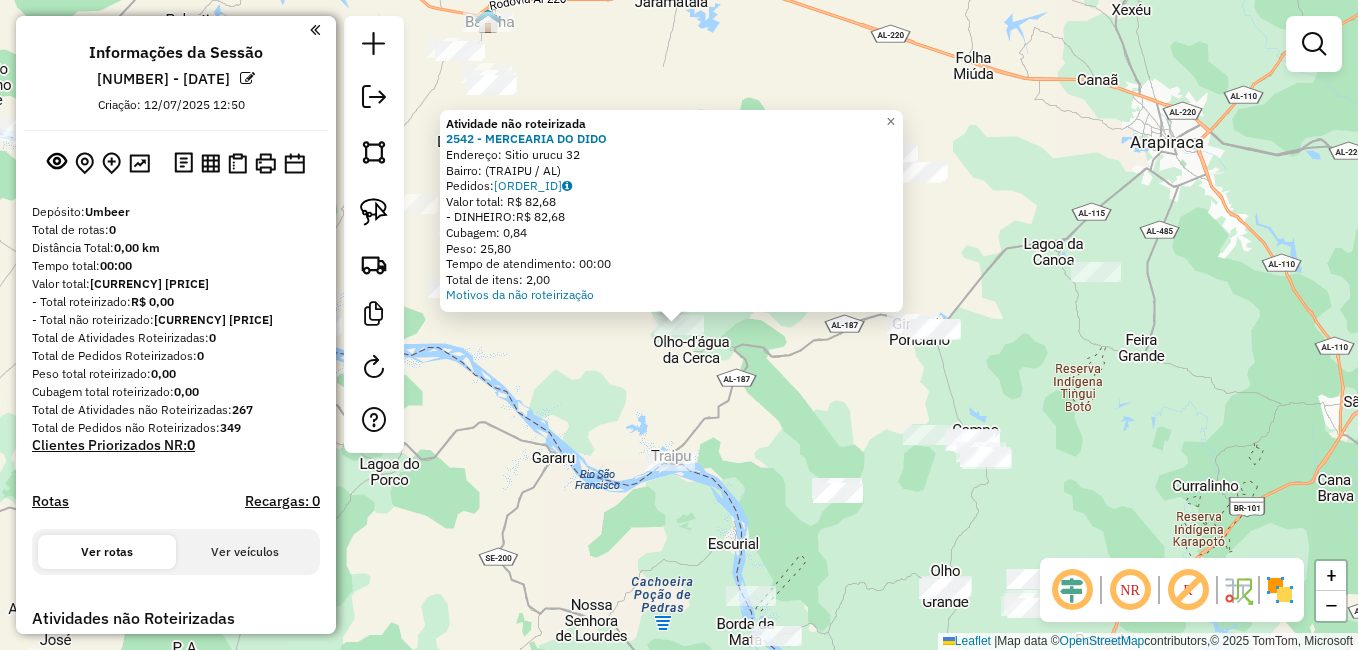 drag, startPoint x: 638, startPoint y: 372, endPoint x: 646, endPoint y: 388, distance: 17.888544 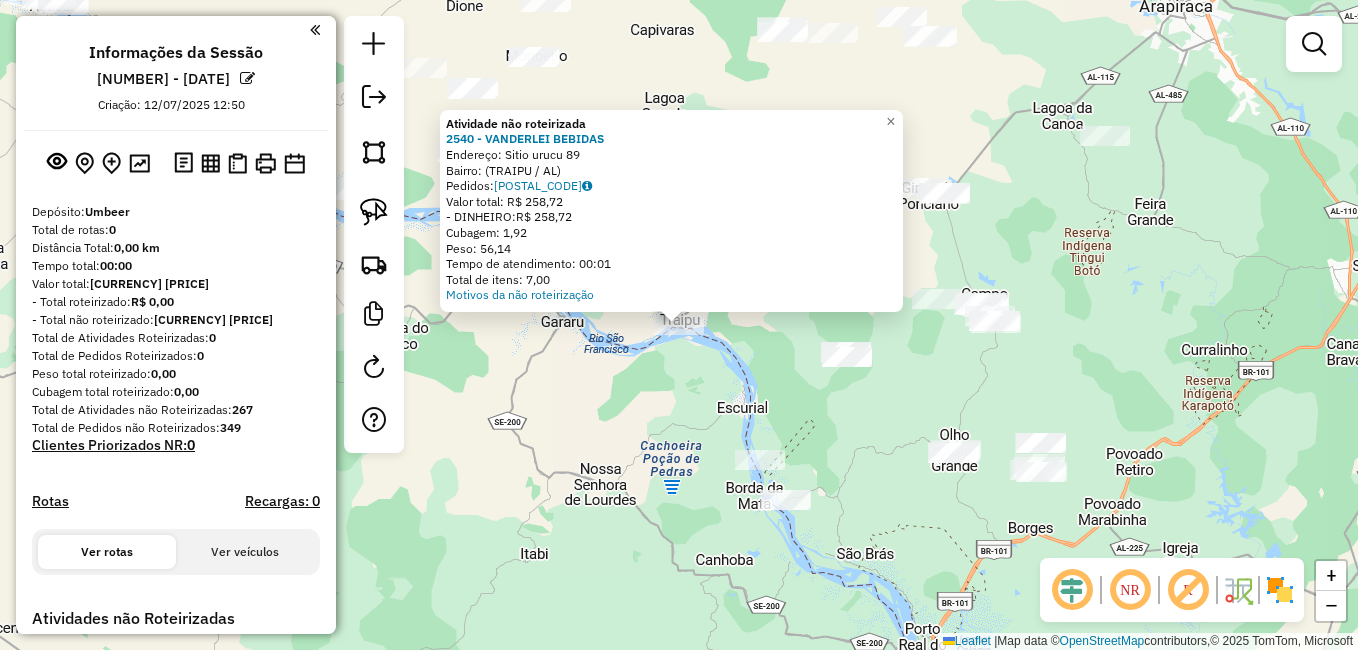 click on "Atividade não roteirizada [NUMBER] - [NAME] Endereço: [NAME] [NUMBER] Bairro: ([CITY] / [AL]) Pedidos: [NUMBER] Valor total: R$ [NUMBER] - DINHEIRO: R$ [NUMBER] Cubagem: [NUMBER] Peso: [NUMBER] Tempo de atendimento: [TIME] Total de itens: [NUMBER] Motivos da não roteirização × Janela de atendimento Grade de atendimento Capacidade Transportadoras Veículos Cliente Pedidos Rotas Selecione os dias de semana para filtrar as janelas de atendimento Seg Ter Qua Qui Sex Sáb Dom Informe o período da janela de atendimento: De: Até: Filtrar exatamente a janela do cliente Considerar janela de atendimento padrão Selecione os dias de semana para filtrar as grades de atendimento Seg Ter Qua Qui Sex Sáb Dom Considerar clientes sem dia de atendimento cadastrado Clientes fora do dia de atendimento selecionado Filtrar as atividades entre os valores definidos abaixo: Peso mínimo: Peso máximo: Cubagem mínima: Cubagem máxima: De: Até: De: Até: Veículo: +" 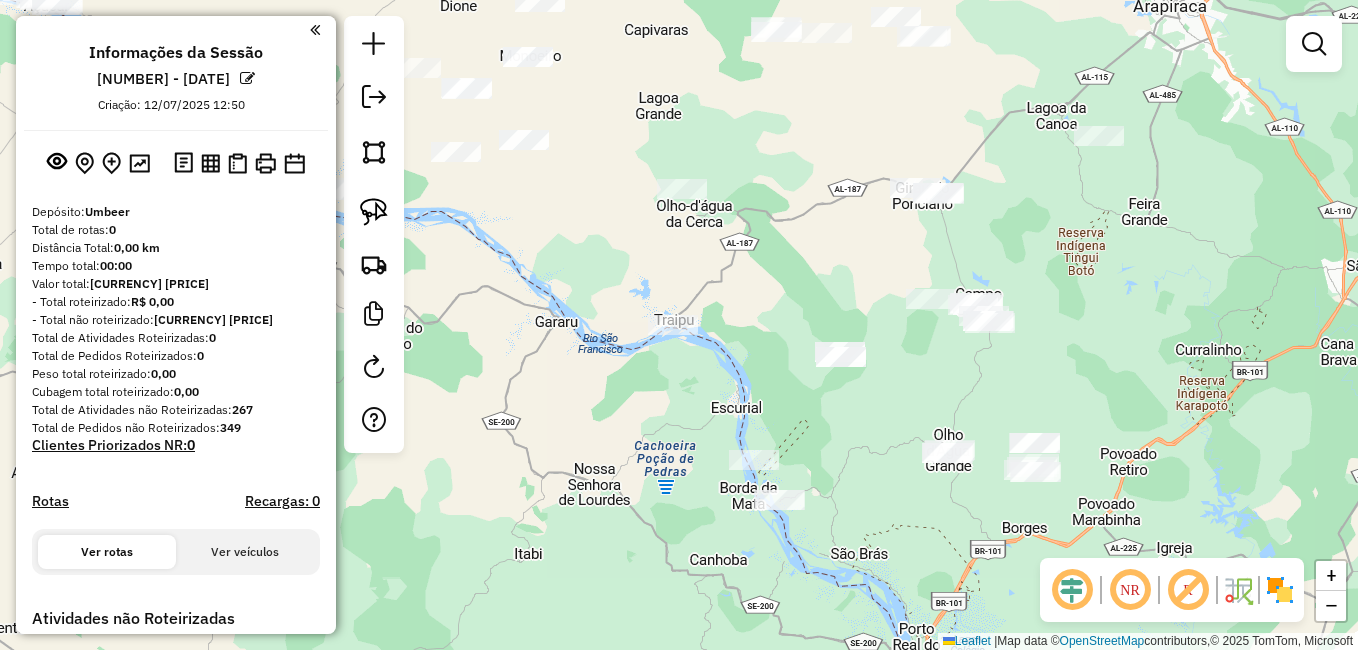 drag, startPoint x: 765, startPoint y: 359, endPoint x: 624, endPoint y: 364, distance: 141.08862 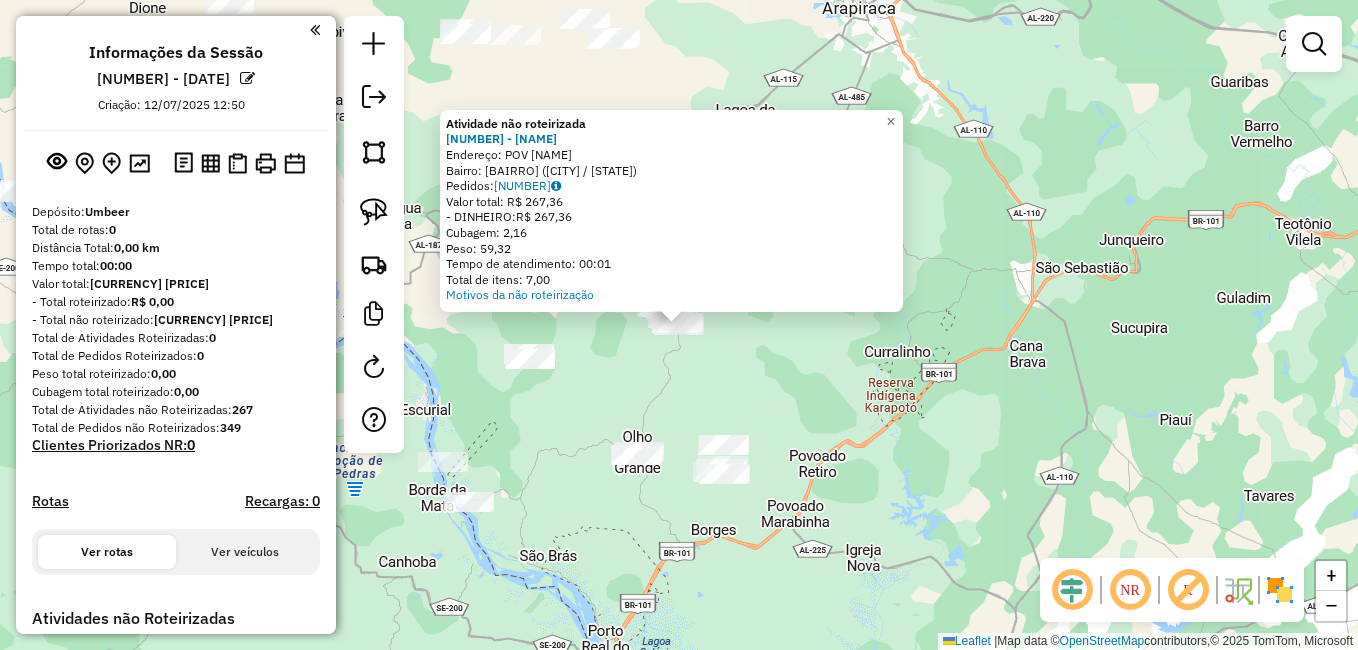click on "Atividade não roteirizada [CODE] - [MERCHANT]  Endereço: [STREET]   Bairro: [NEIGHBORHOOD] ([CITY] / [STATE])   Pedidos:  [POSTAL_CODE]   Valor total: R$ [PRICE]   - DINHEIRO:  R$ [PRICE]   Cubagem: [VOLUME]   Peso: [WEIGHT]   Tempo de atendimento: [TIME]   Total de itens: [QUANTITY]  Motivos da não roteirização × Janela de atendimento Grade de atendimento Capacidade Transportadoras Veículos Cliente Pedidos  Rotas Selecione os dias de semana para filtrar as janelas de atendimento  Seg   Ter   Qua   Qui   Sex   Sáb   Dom  Informe o período da janela de atendimento: De: Até:  Filtrar exatamente a janela do cliente  Considerar janela de atendimento padrão  Selecione os dias de semana para filtrar as grades de atendimento  Seg   Ter   Qua   Qui   Sex   Sáb   Dom   Considerar clientes sem dia de atendimento cadastrado  Clientes fora do dia de atendimento selecionado Filtrar as atividades entre os valores definidos abaixo:  Peso mínimo:   Peso máximo:   Cubagem mínima:   Cubagem máxima:   De:   Até:   De:" 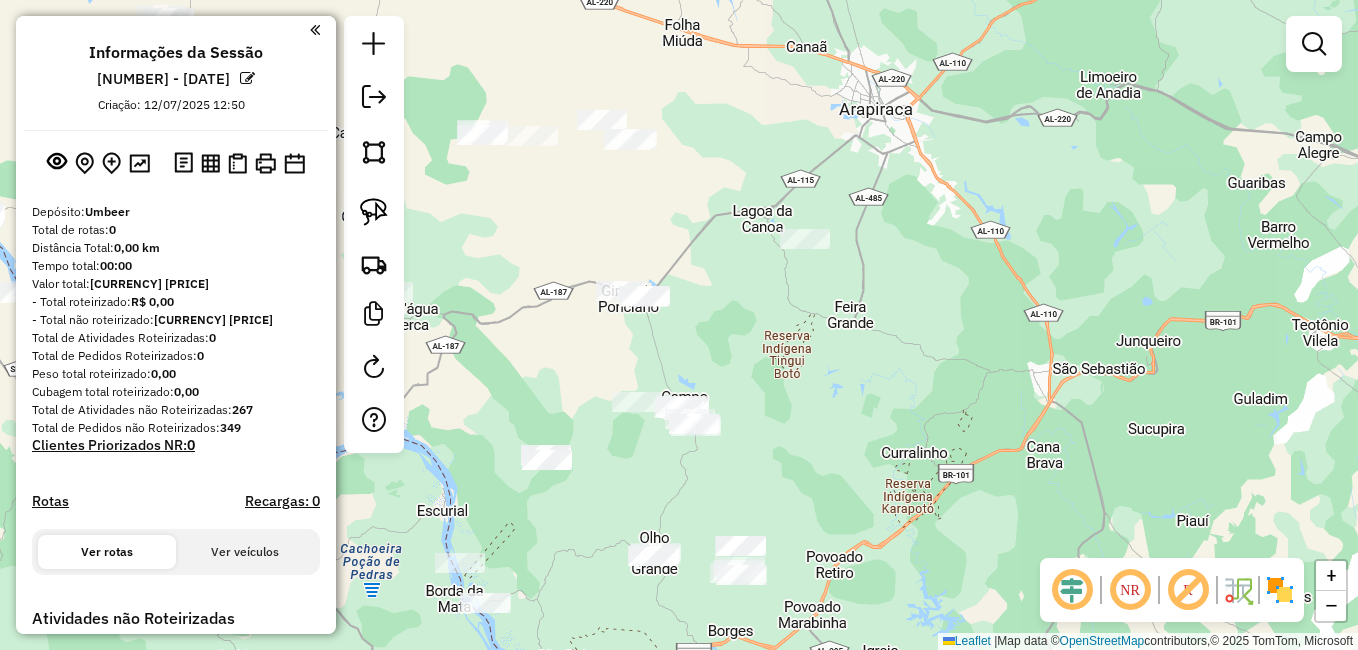 drag, startPoint x: 537, startPoint y: 140, endPoint x: 562, endPoint y: 217, distance: 80.95678 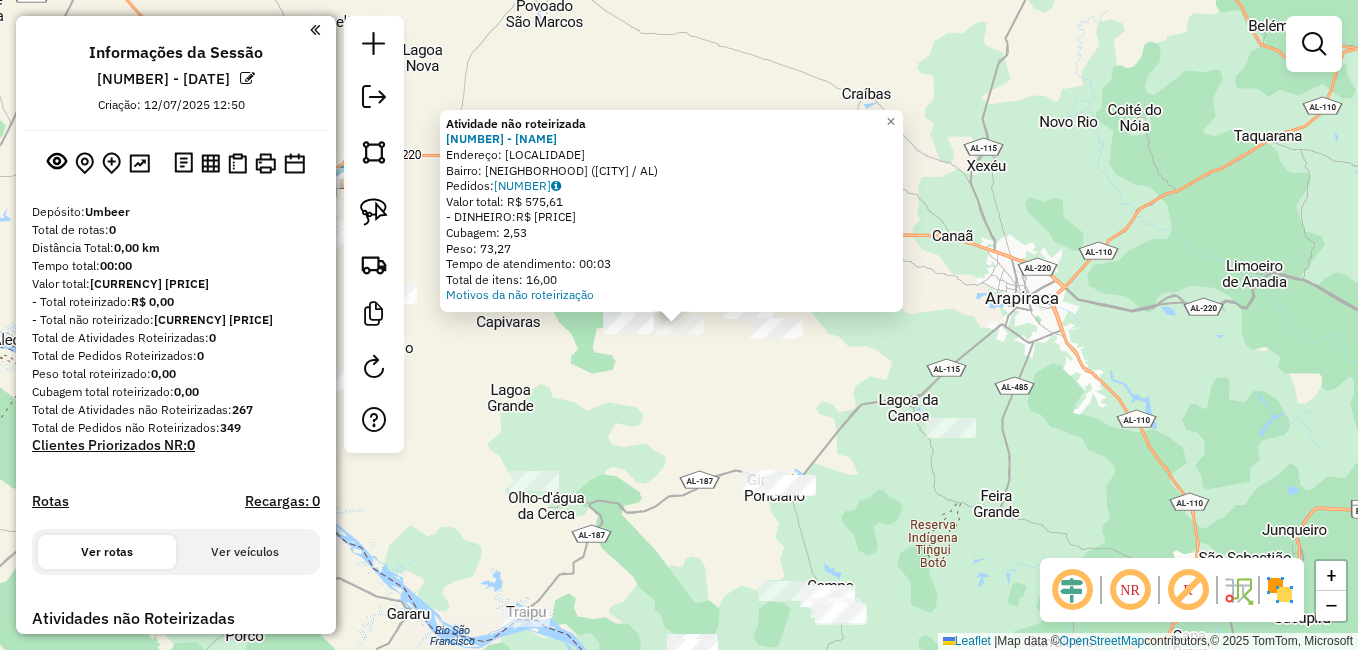 click on "Atividade não roteirizada [NUMBER] - MERC NOSSA SENHORA D Endereço: POOADO JACIOBA Bairro: Jacioba ([CITY] / [STATE]) Pedidos: [NUMBER] Valor total: R$ [PRICE] - DINHEIRO: R$ [PRICE] Cubagem: [NUMBER] Peso: [NUMBER] Tempo de atendimento: [TIME] Total de itens: [NUMBER] Motivos da não roteirização × Janela de atendimento Grade de atendimento Capacidade Transportadoras Veículos Cliente Pedidos Rotas Selecione os dias de semana para filtrar as janelas de atendimento Seg Ter Qua Qui Sex Sáb Dom Informe o período da janela de atendimento: De: Até: Filtrar exatamente a janela do cliente Considerar janela de atendimento padrão Selecione os dias de semana para filtrar as grades de atendimento Seg Ter Qua Qui Sex Sáb Dom Considerar clientes sem dia de atendimento cadastrado Clientes fora do dia de atendimento selecionado Filtrar as atividades entre os valores definidos abaixo: Peso mínimo: Peso máximo: Cubagem mínima: Cubagem máxima: De: Até: De:" 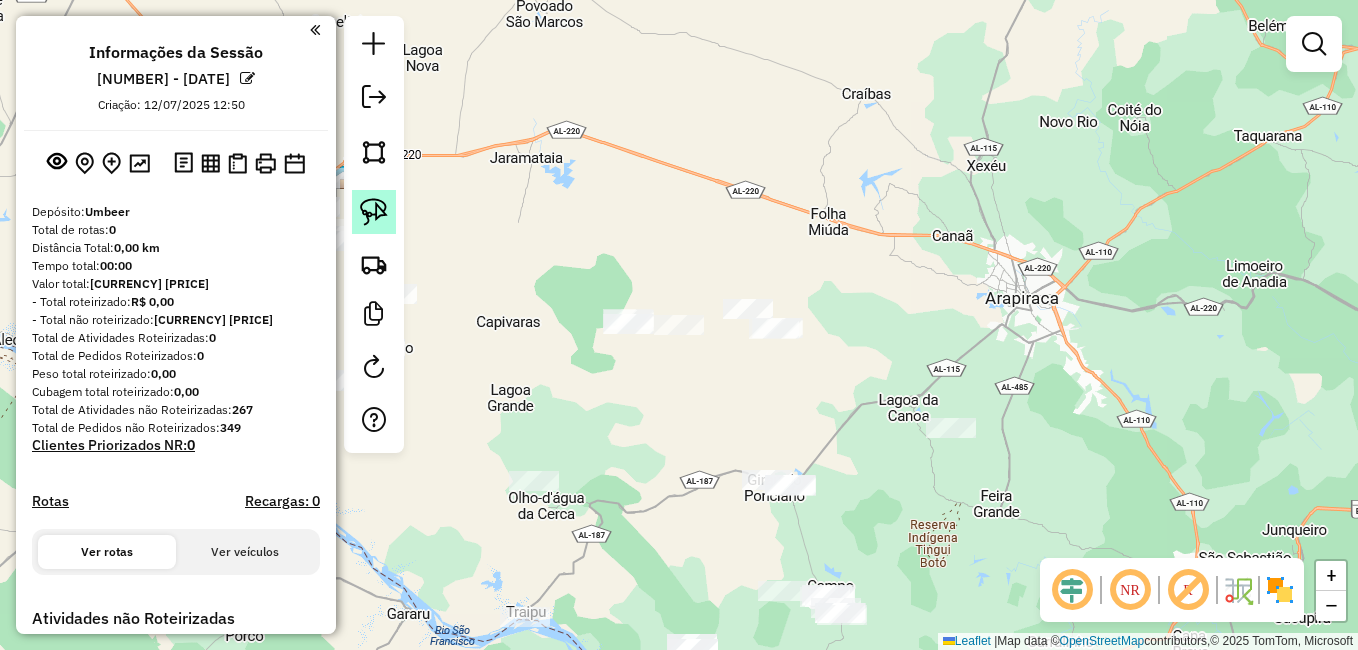 click 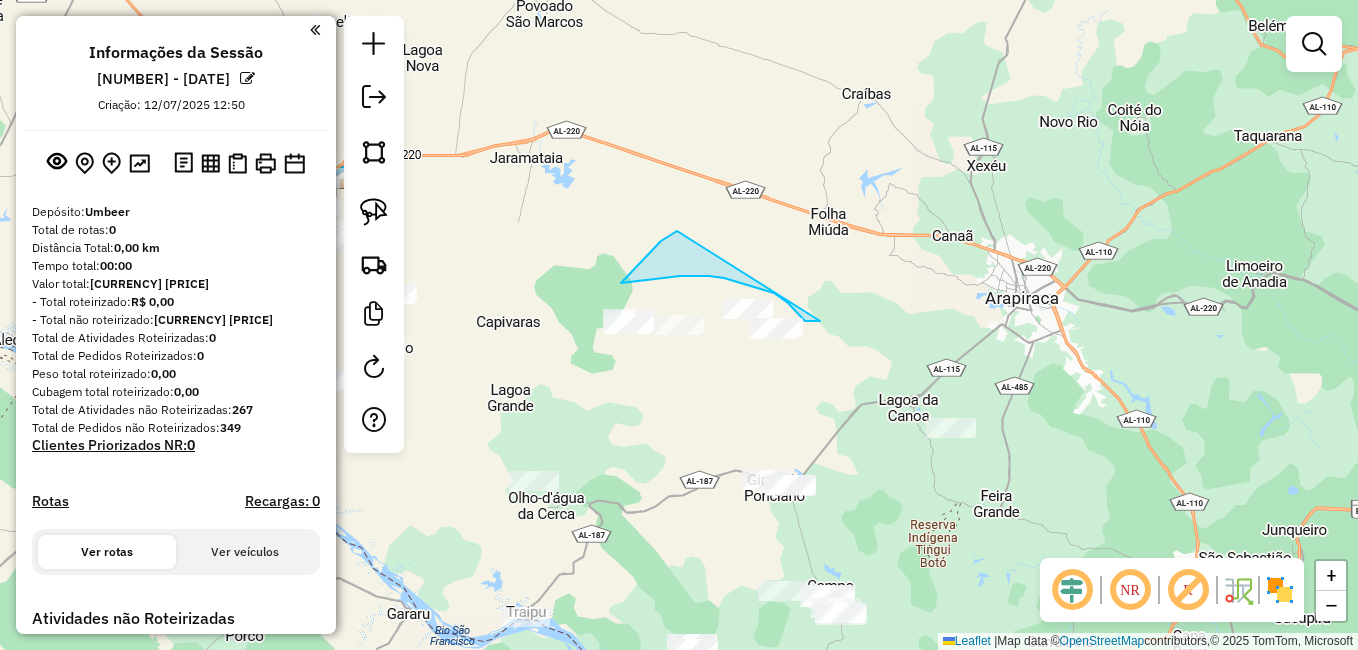 drag, startPoint x: 820, startPoint y: 321, endPoint x: 700, endPoint y: 290, distance: 123.9395 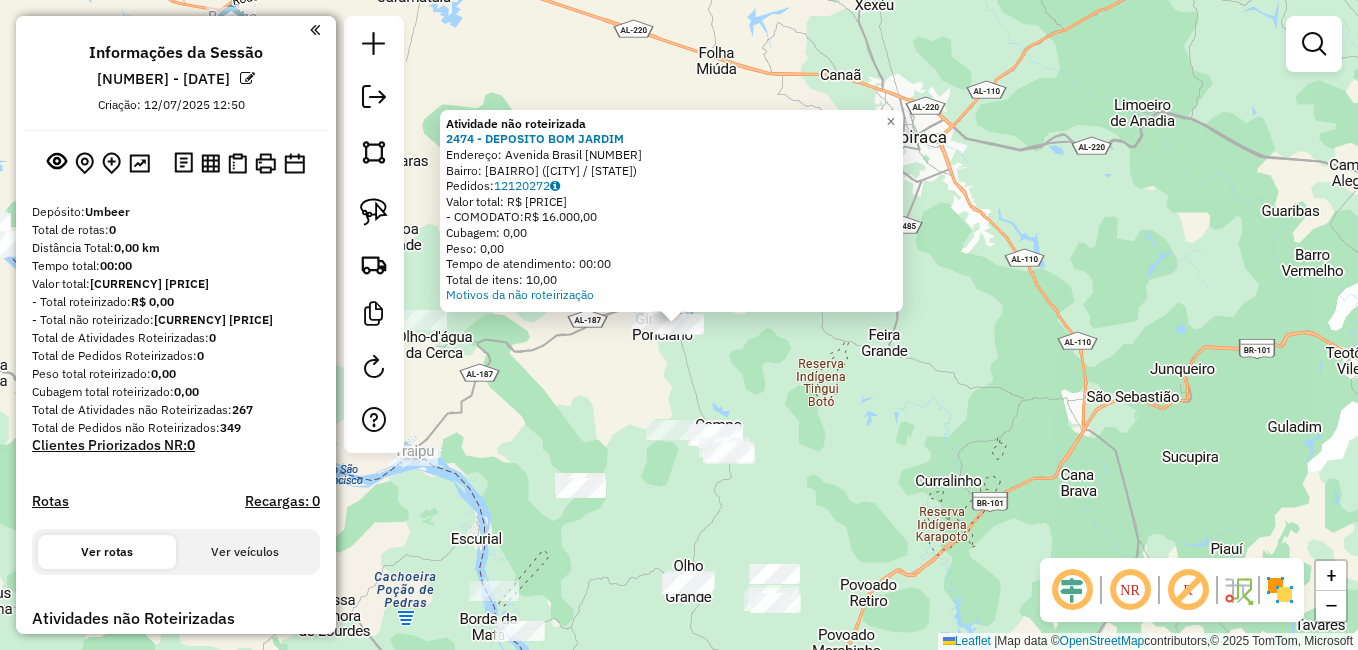 click on "Atividade não roteirizada [NUMBER] - DEPOSITO BOM JARDIM Endereço: Avenida Brasil [NUMBER] Bairro: Progresso ([CITY] / [STATE]) Pedidos: [NUMBER] Valor total: R$ [PRICE] - COMODATO: R$ [PRICE] Cubagem: [NUMBER] Peso: [NUMBER] Tempo de atendimento: [TIME] Total de itens: [NUMBER] Motivos da não roteirização × Janela de atendimento Grade de atendimento Capacidade Transportadoras Veículos Cliente Pedidos Rotas Selecione os dias de semana para filtrar as janelas de atendimento Seg Ter Qua Qui Sex Sáb Dom Informe o período da janela de atendimento: De: Até: Filtrar exatamente a janela do cliente Considerar janela de atendimento padrão Selecione os dias de semana para filtrar as grades de atendimento Seg Ter Qua Qui Sex Sáb Dom Considerar clientes sem dia de atendimento cadastrado Clientes fora do dia de atendimento selecionado Filtrar as atividades entre os valores definidos abaixo: Peso mínimo: Peso máximo: Cubagem mínima: Cubagem máxima: De: +" 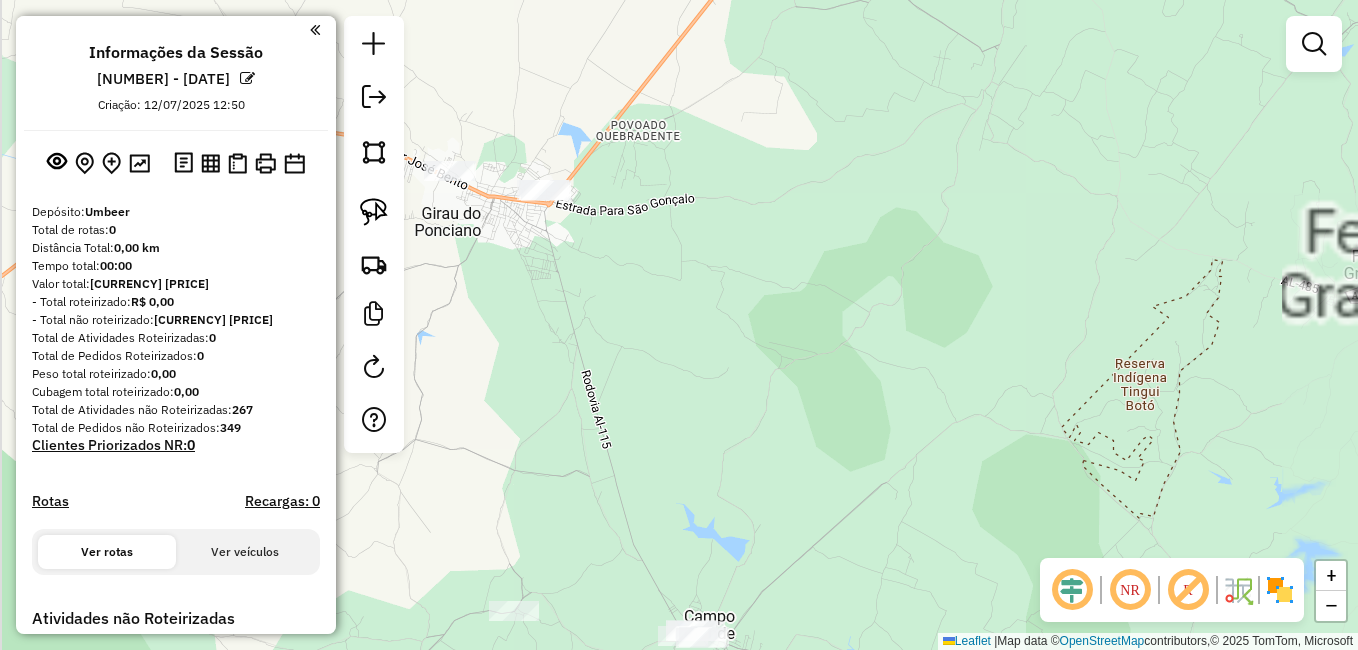 drag, startPoint x: 573, startPoint y: 357, endPoint x: 638, endPoint y: 456, distance: 118.43141 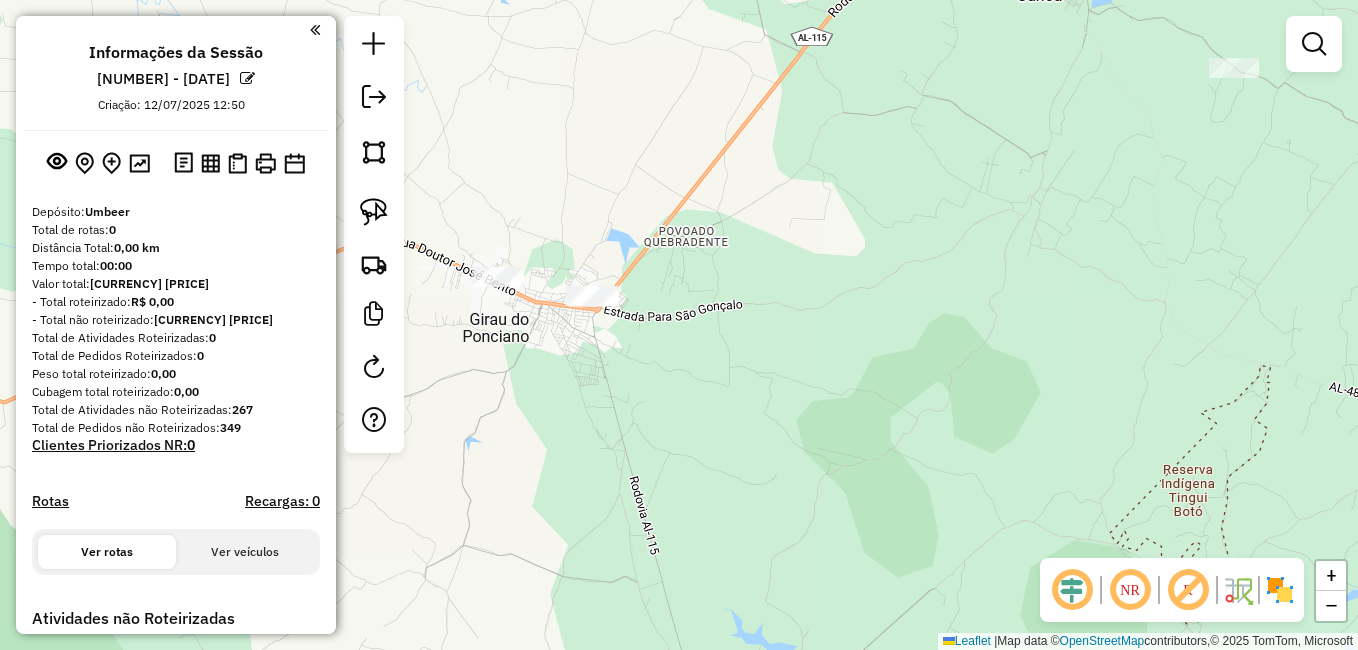 drag, startPoint x: 373, startPoint y: 206, endPoint x: 621, endPoint y: 267, distance: 255.39186 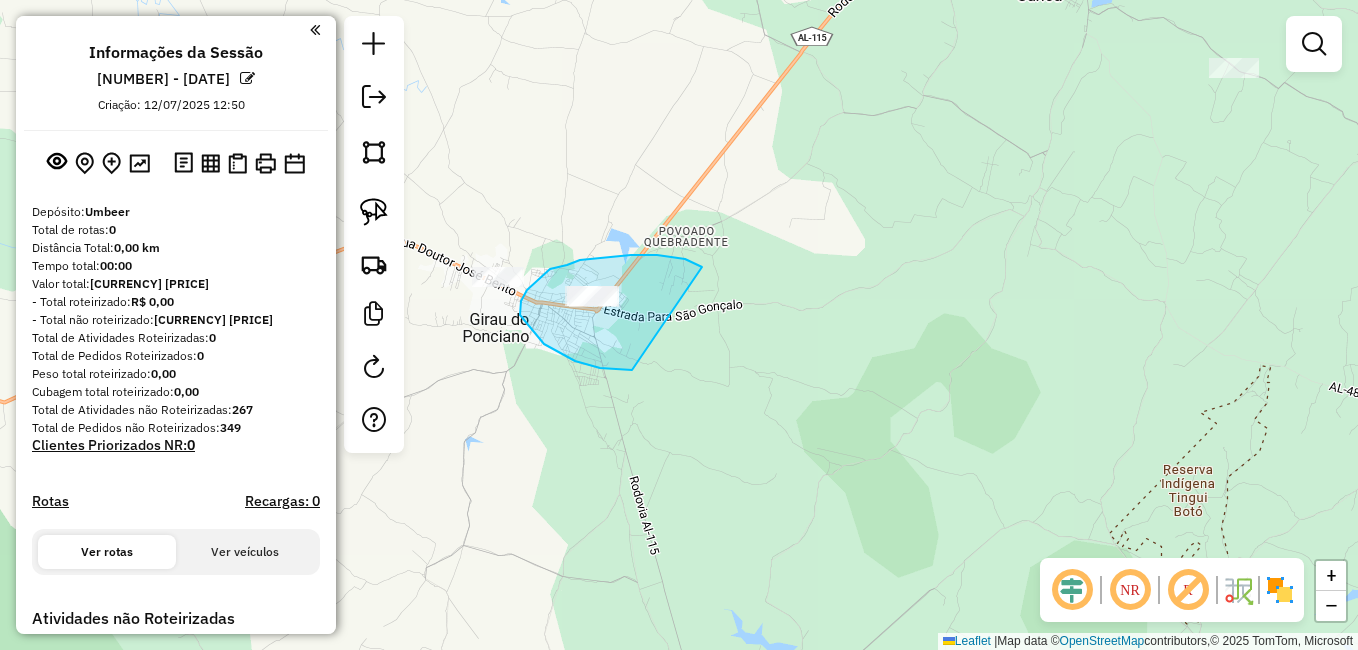 drag, startPoint x: 685, startPoint y: 259, endPoint x: 687, endPoint y: 366, distance: 107.01869 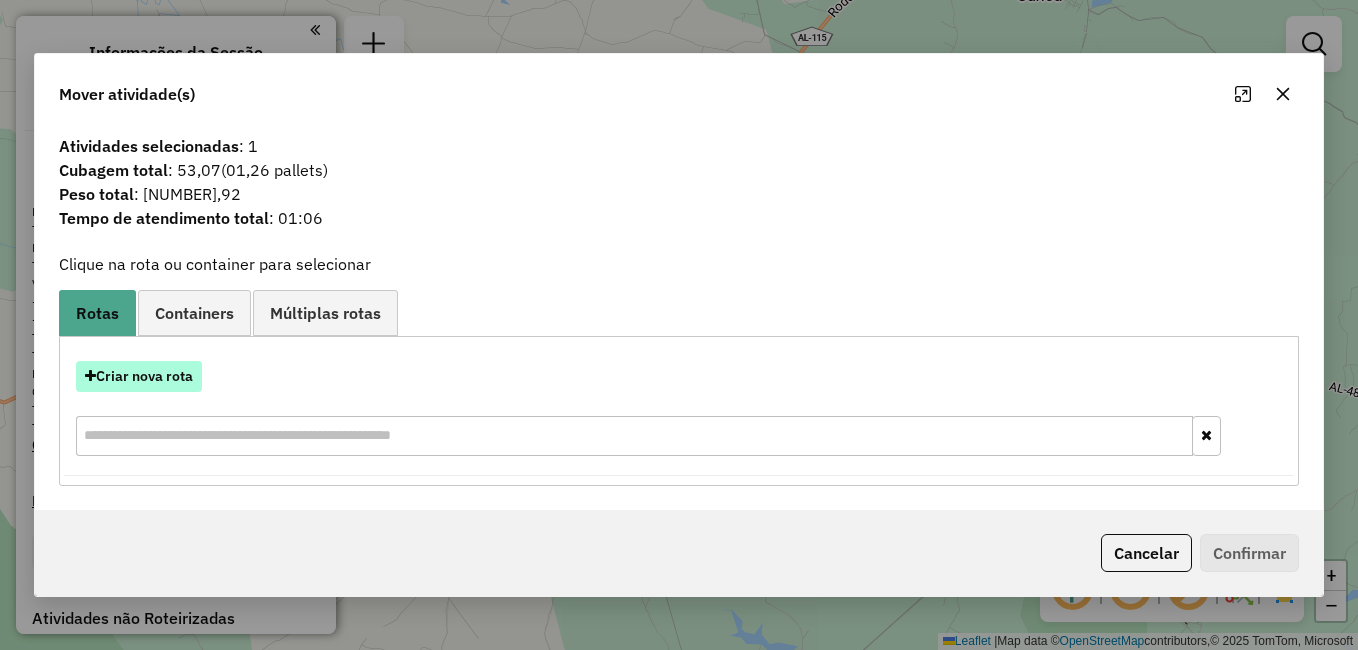click on "Criar nova rota" at bounding box center [139, 376] 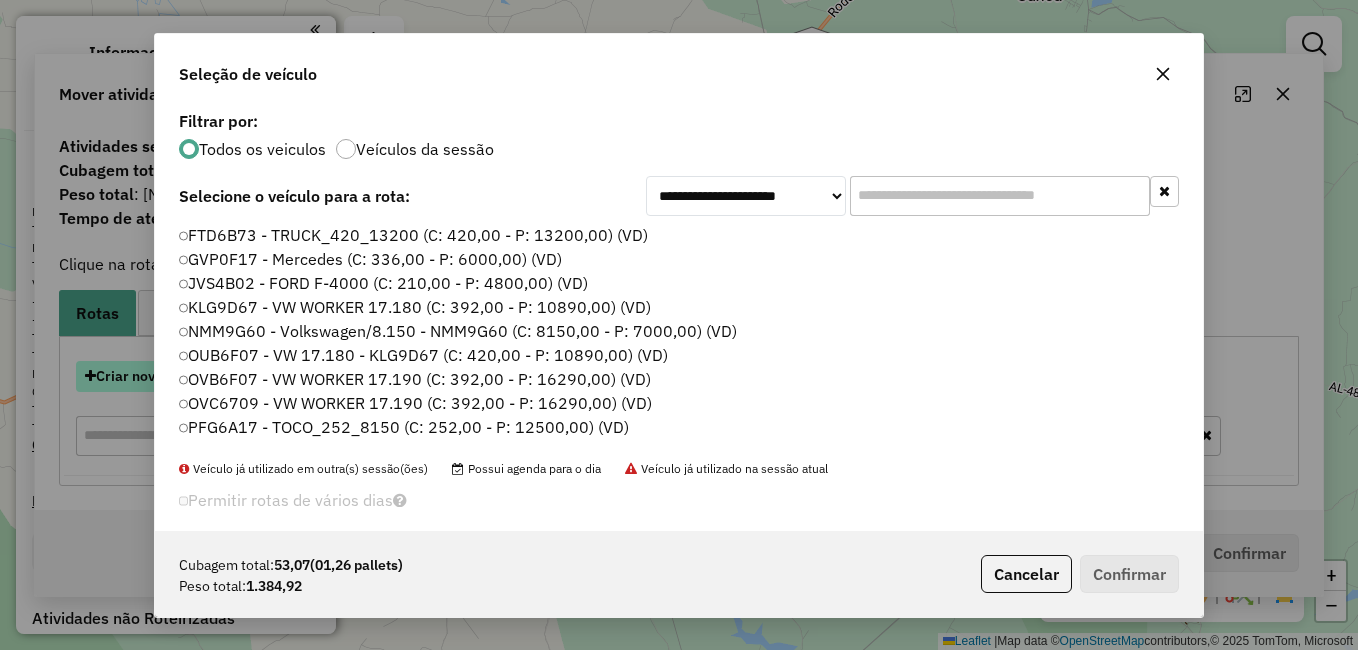 scroll, scrollTop: 11, scrollLeft: 6, axis: both 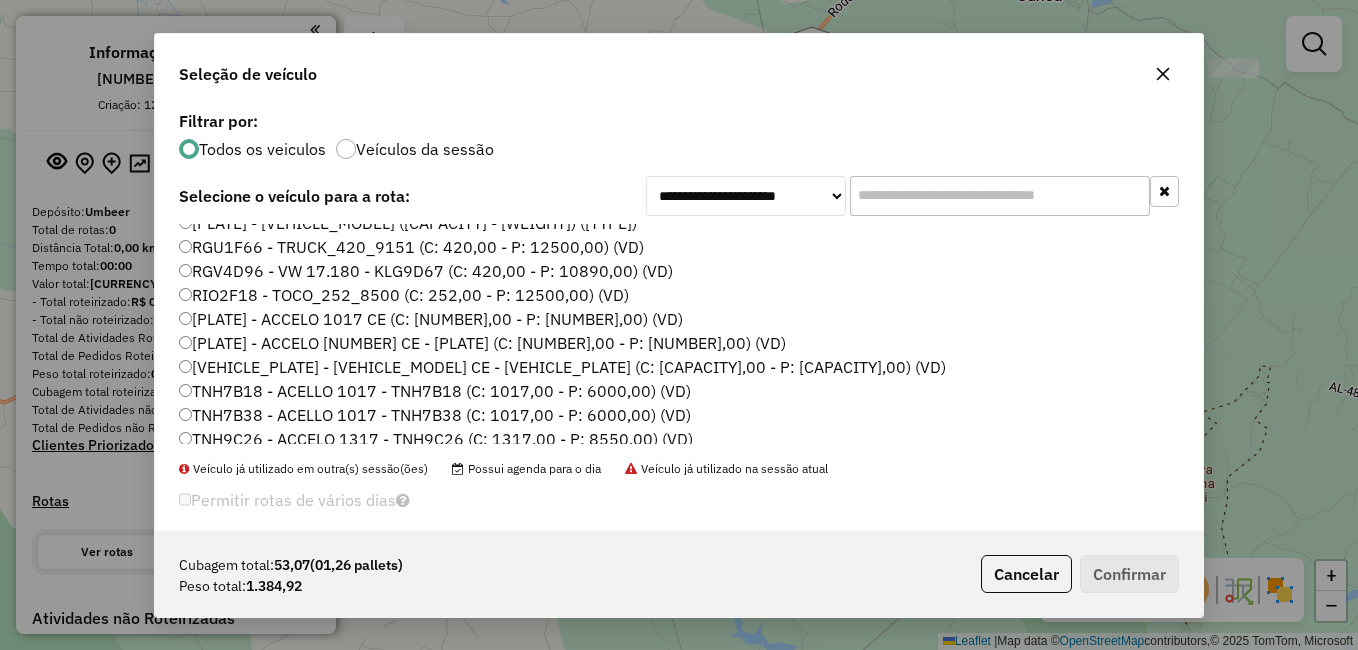 click on "RGV4D96 - VW 17.180 - KLG9D67 (C: 420,00 - P: 10890,00) (VD)" 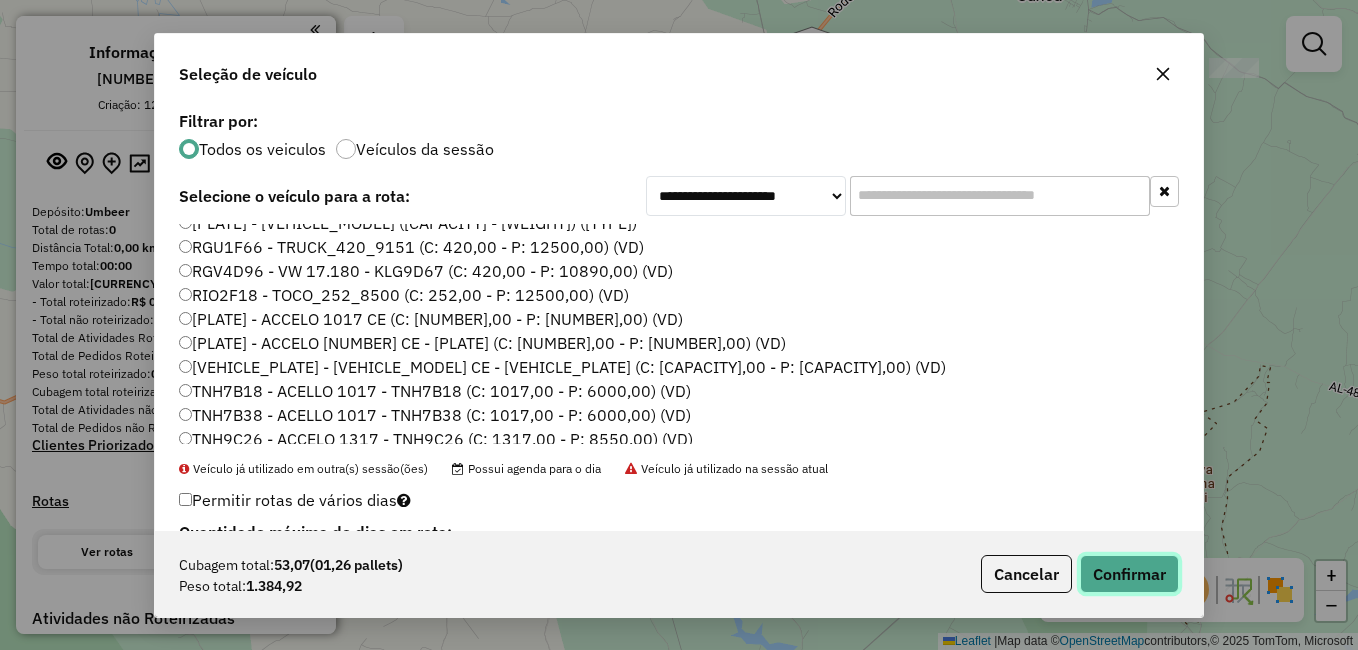 click on "Confirmar" 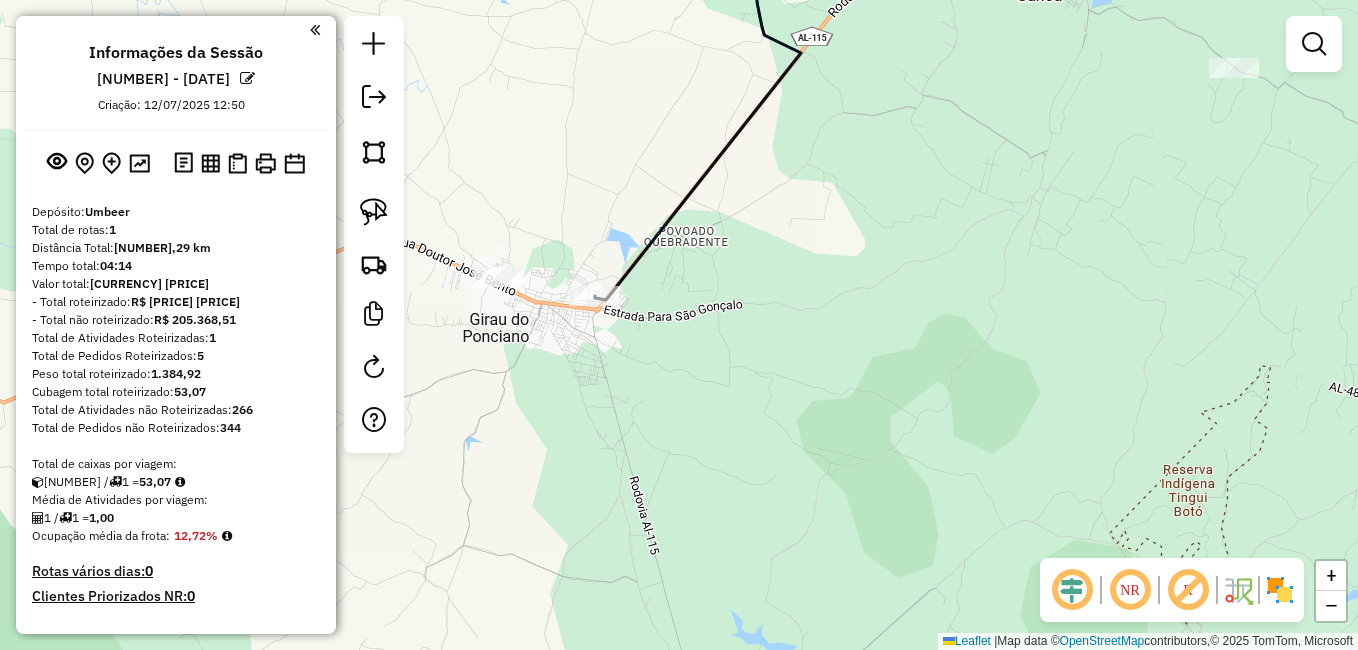 select on "**********" 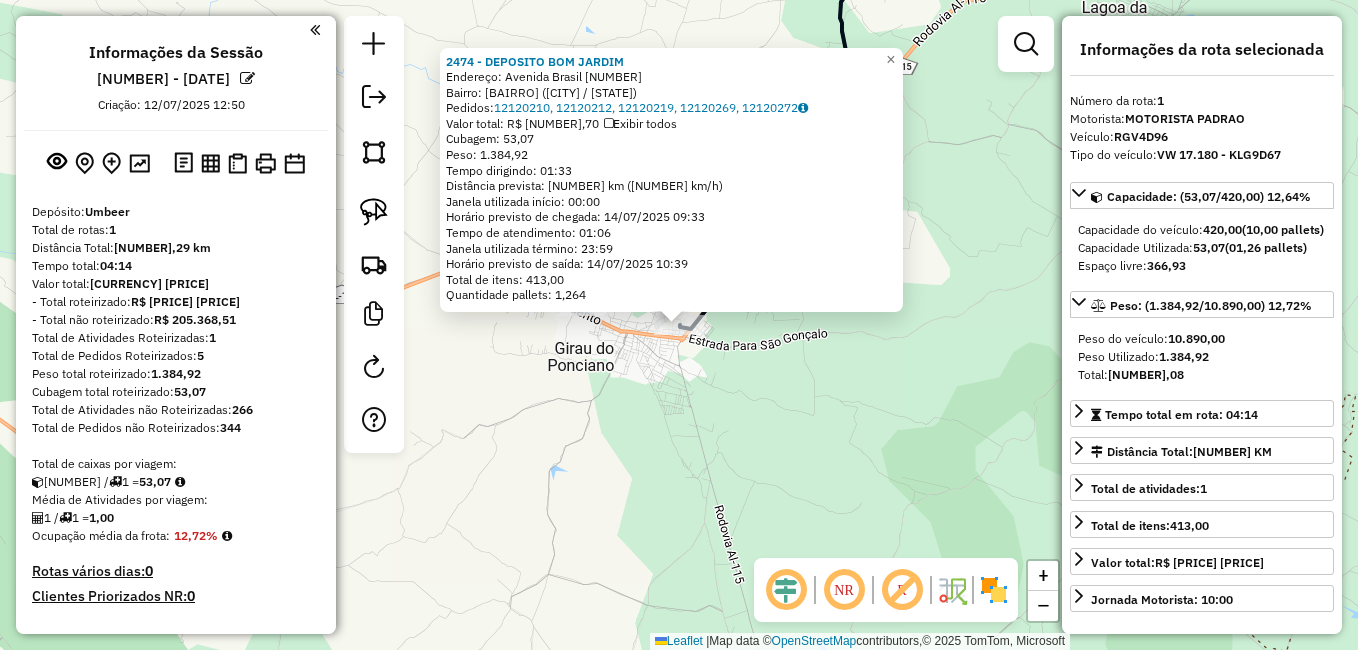 scroll, scrollTop: 579, scrollLeft: 0, axis: vertical 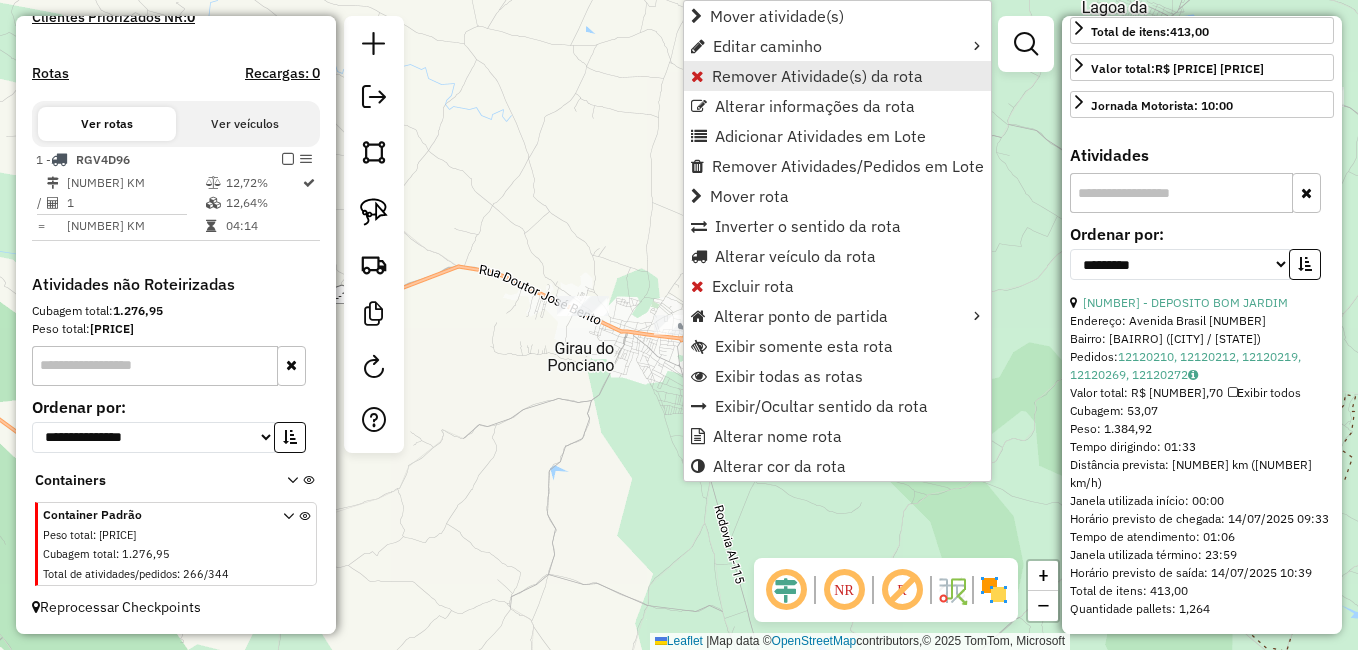 click on "Remover Atividade(s) da rota" at bounding box center (837, 76) 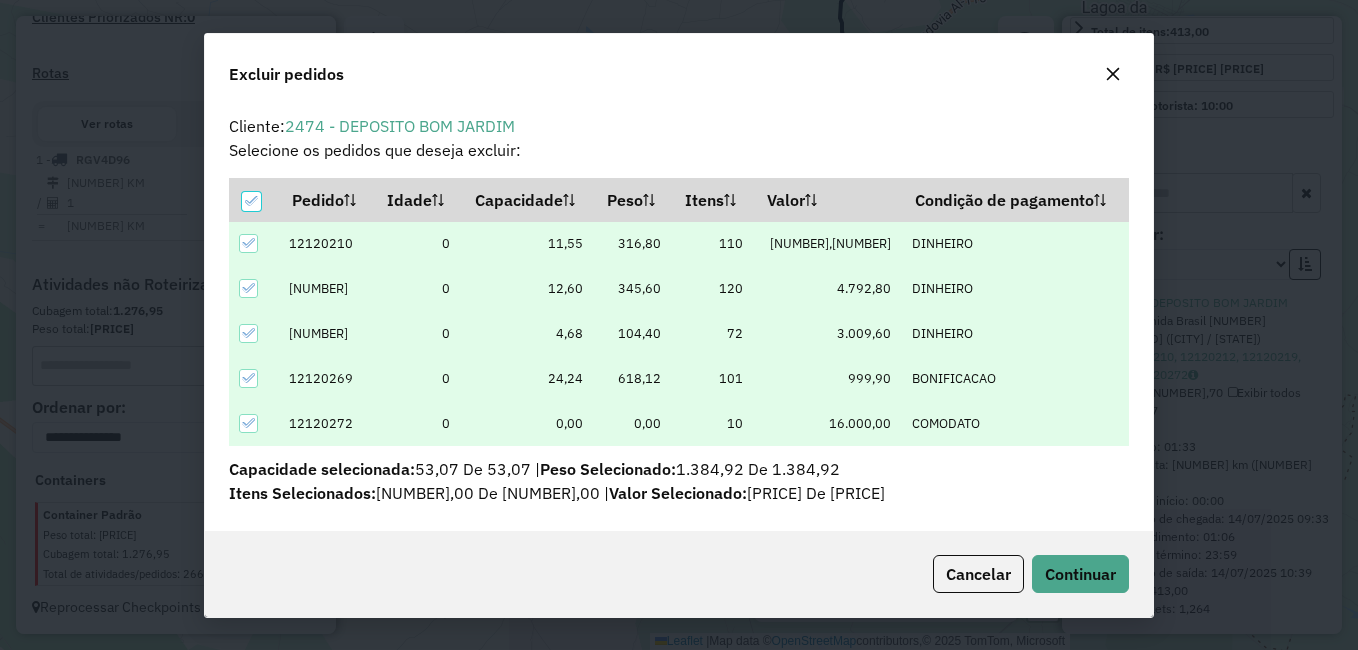 scroll, scrollTop: 12, scrollLeft: 6, axis: both 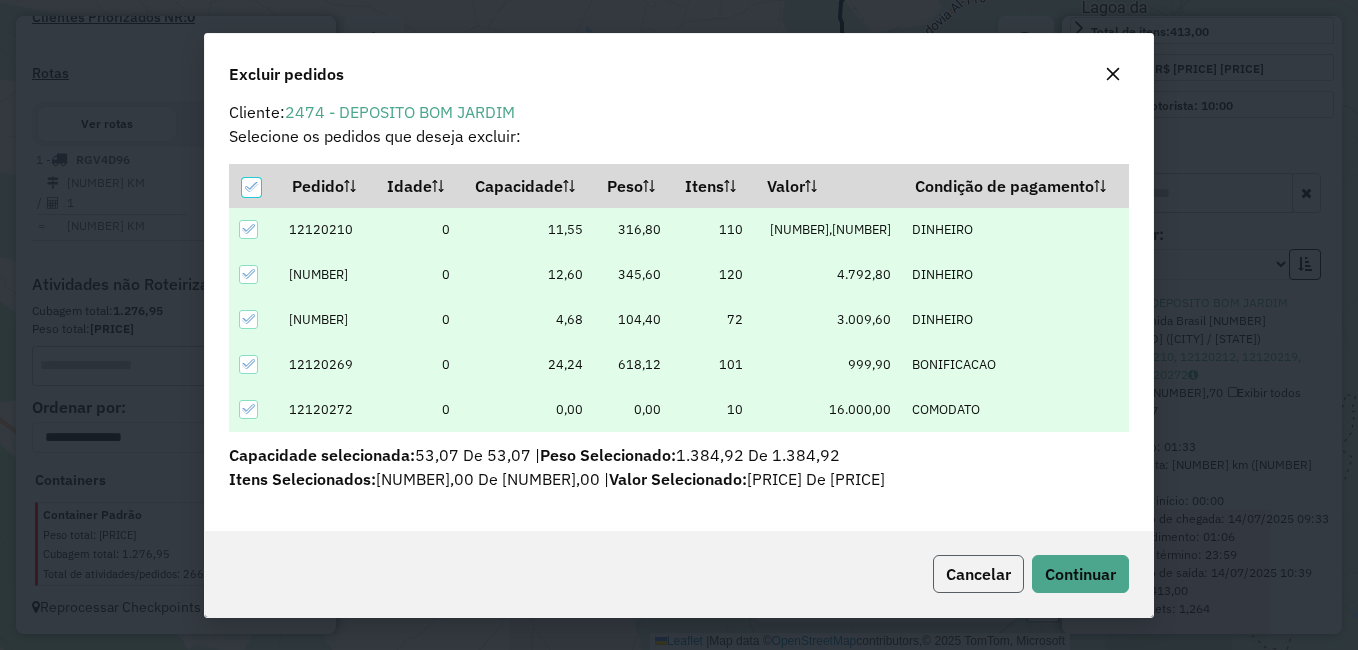 click on "Cancelar" 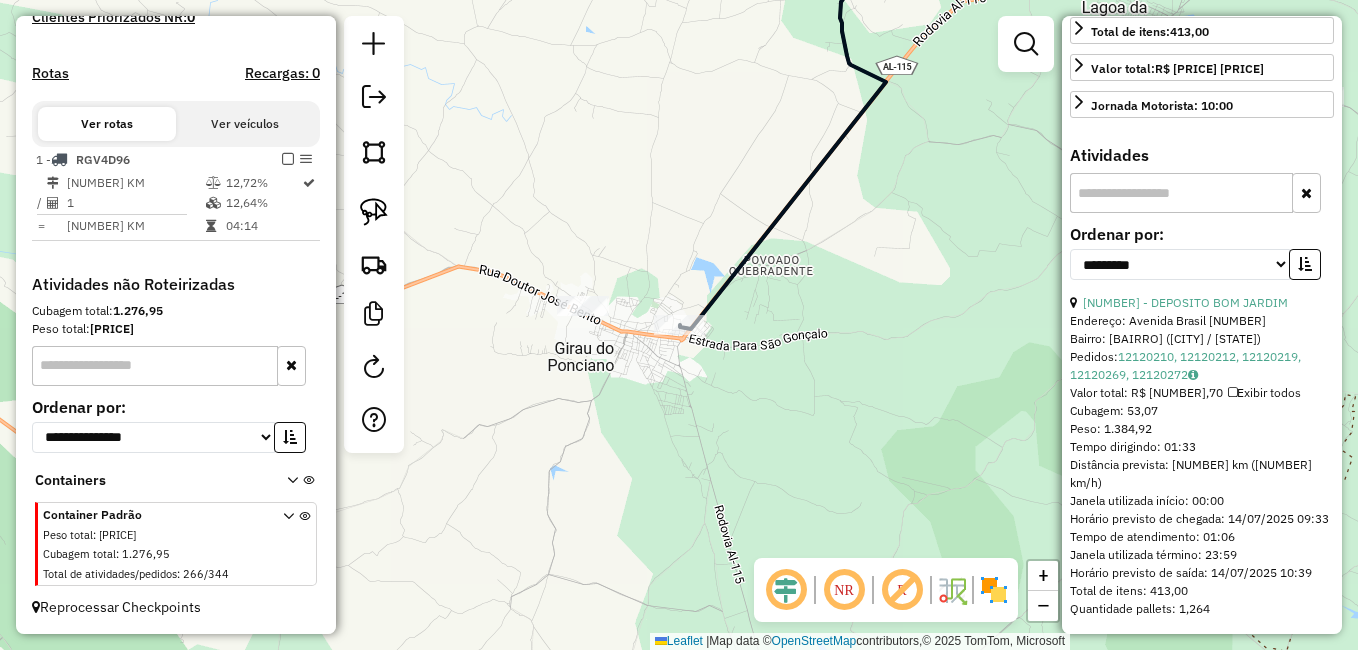 click on "Janela de atendimento Grade de atendimento Capacidade Transportadoras Veículos Cliente Pedidos  Rotas Selecione os dias de semana para filtrar as janelas de atendimento  Seg   Ter   Qua   Qui   Sex   Sáb   Dom  Informe o período da janela de atendimento: De: Até:  Filtrar exatamente a janela do cliente  Considerar janela de atendimento padrão  Selecione os dias de semana para filtrar as grades de atendimento  Seg   Ter   Qua   Qui   Sex   Sáb   Dom   Considerar clientes sem dia de atendimento cadastrado  Clientes fora do dia de atendimento selecionado Filtrar as atividades entre os valores definidos abaixo:  Peso mínimo:   Peso máximo:   Cubagem mínima:   Cubagem máxima:   De:   Até:  Filtrar as atividades entre o tempo de atendimento definido abaixo:  De:   Até:   Considerar capacidade total dos clientes não roteirizados Transportadora: Selecione um ou mais itens Tipo de veículo: Selecione um ou mais itens Veículo: Selecione um ou mais itens Motorista: Selecione um ou mais itens Nome: Rótulo:" 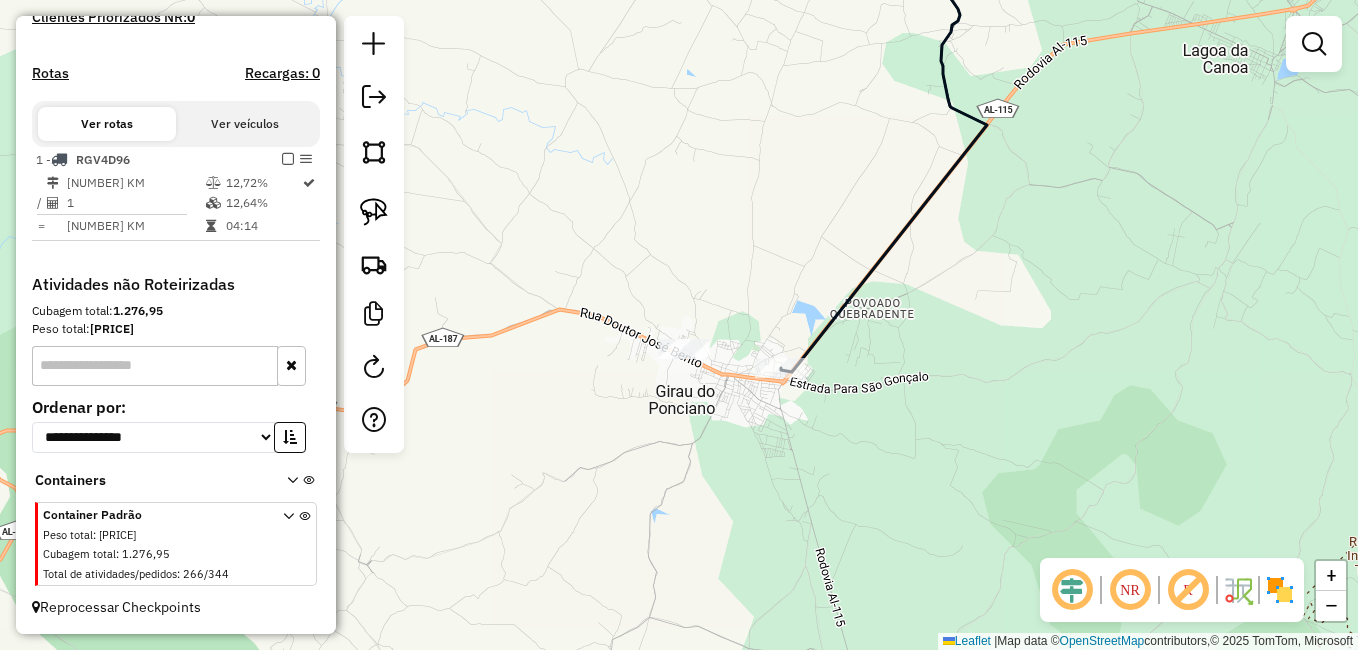 drag, startPoint x: 648, startPoint y: 479, endPoint x: 731, endPoint y: 519, distance: 92.13577 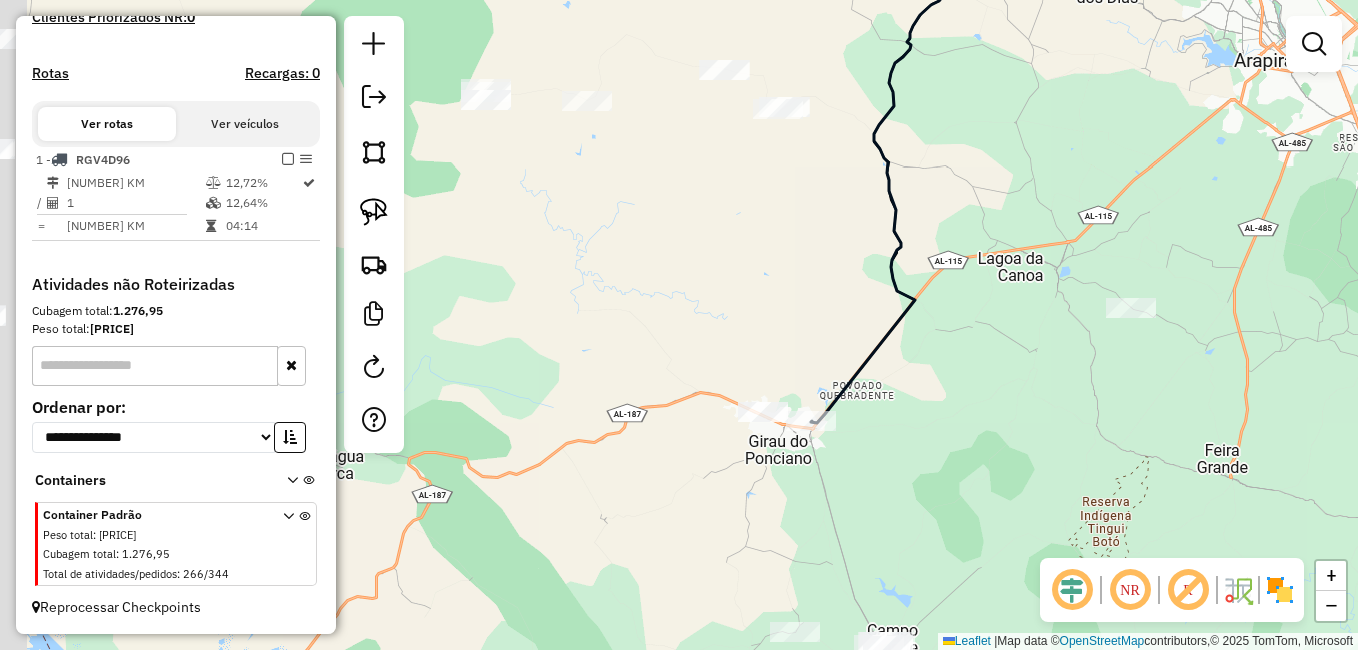 drag, startPoint x: 827, startPoint y: 409, endPoint x: 861, endPoint y: 435, distance: 42.80187 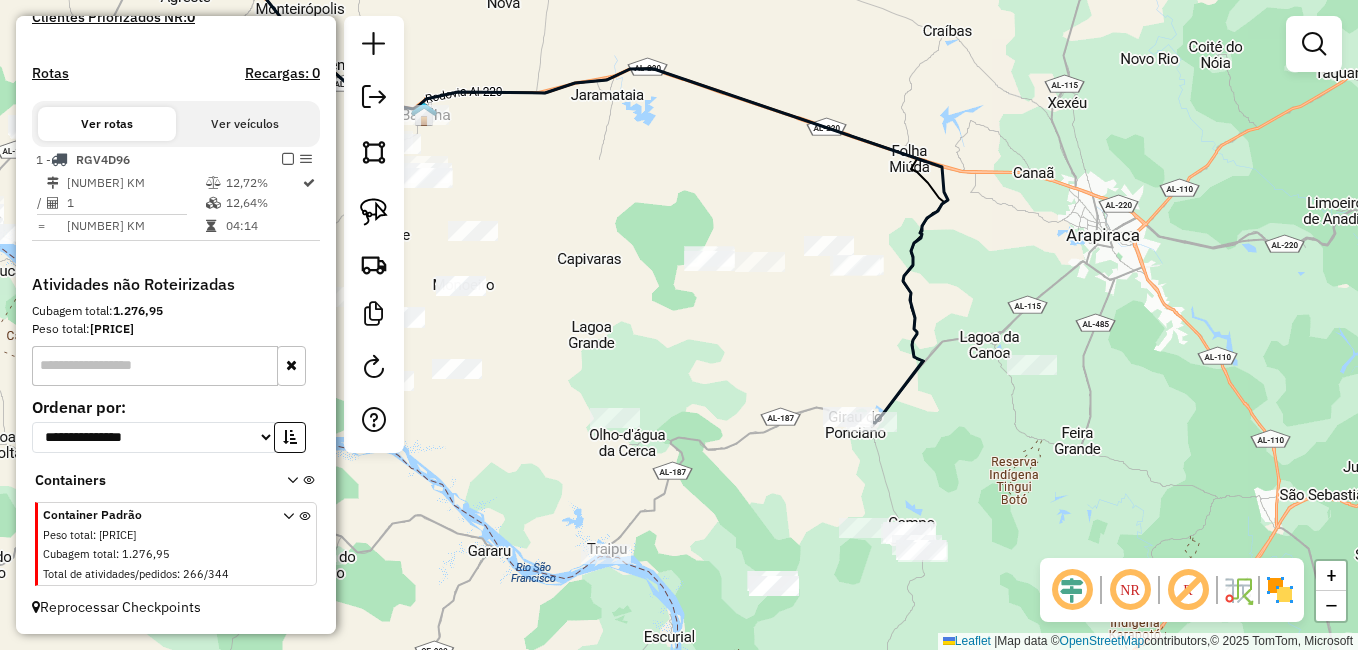 drag, startPoint x: 848, startPoint y: 360, endPoint x: 873, endPoint y: 360, distance: 25 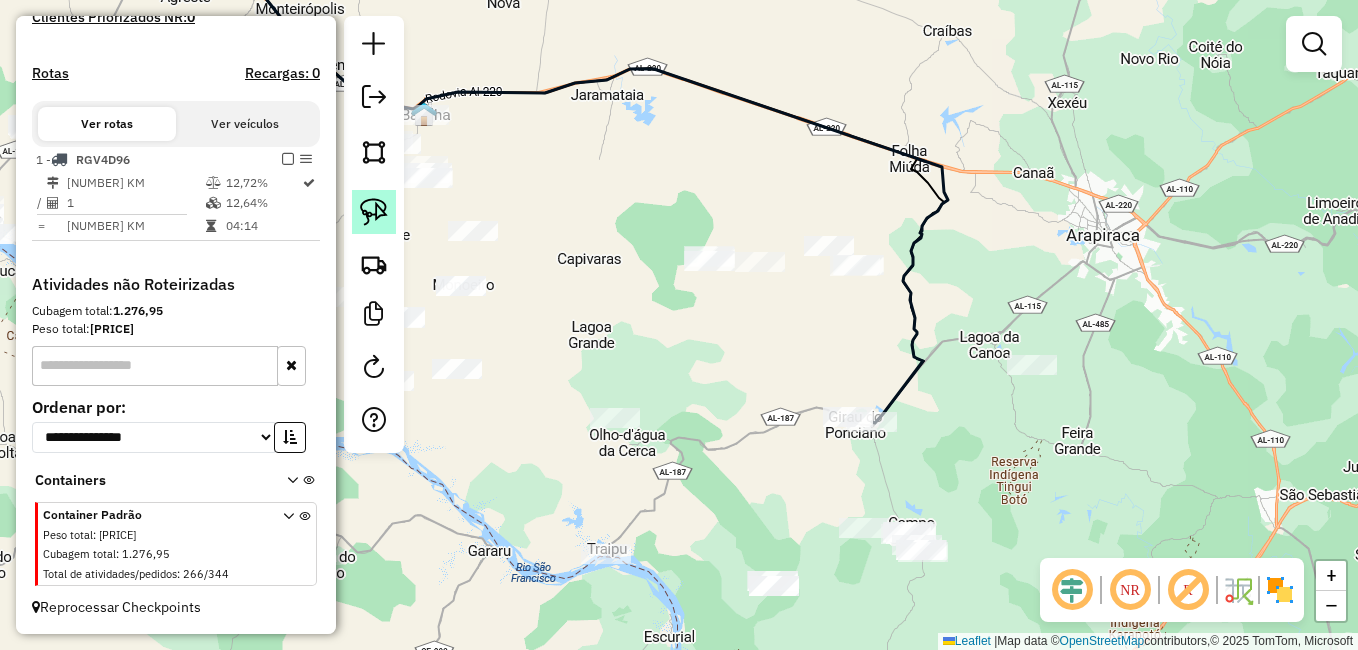 click 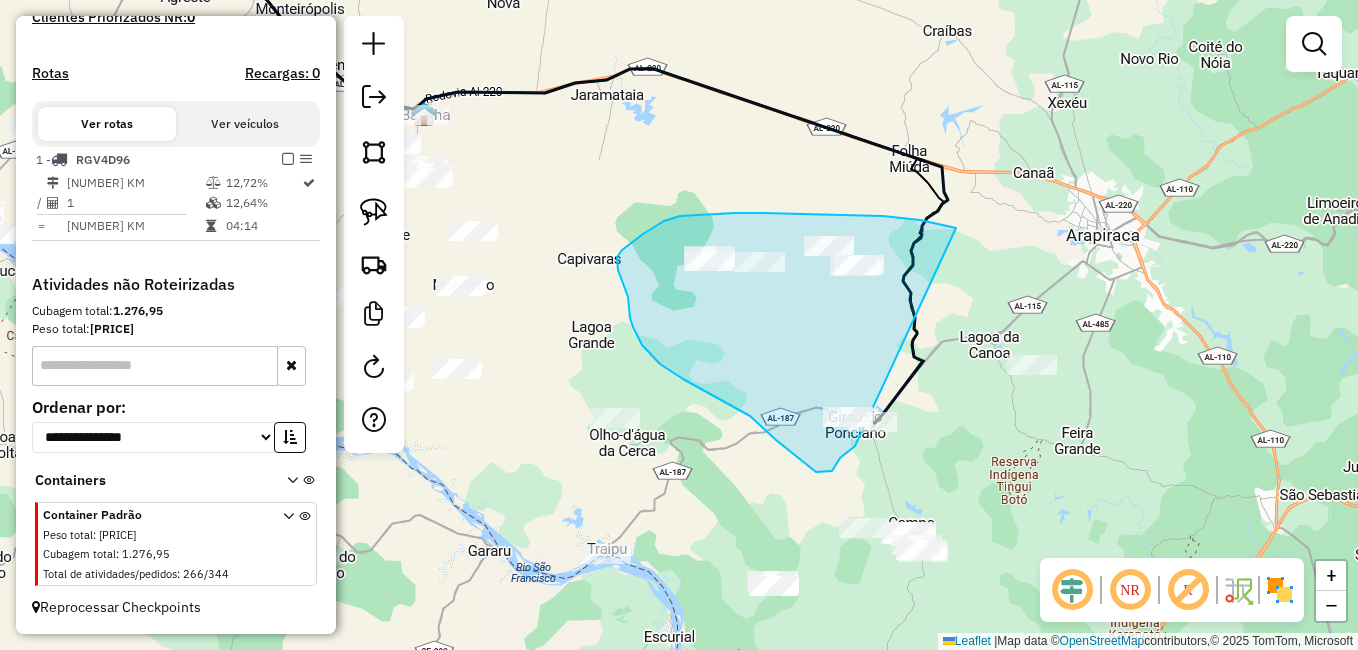drag, startPoint x: 942, startPoint y: 224, endPoint x: 868, endPoint y: 432, distance: 220.77138 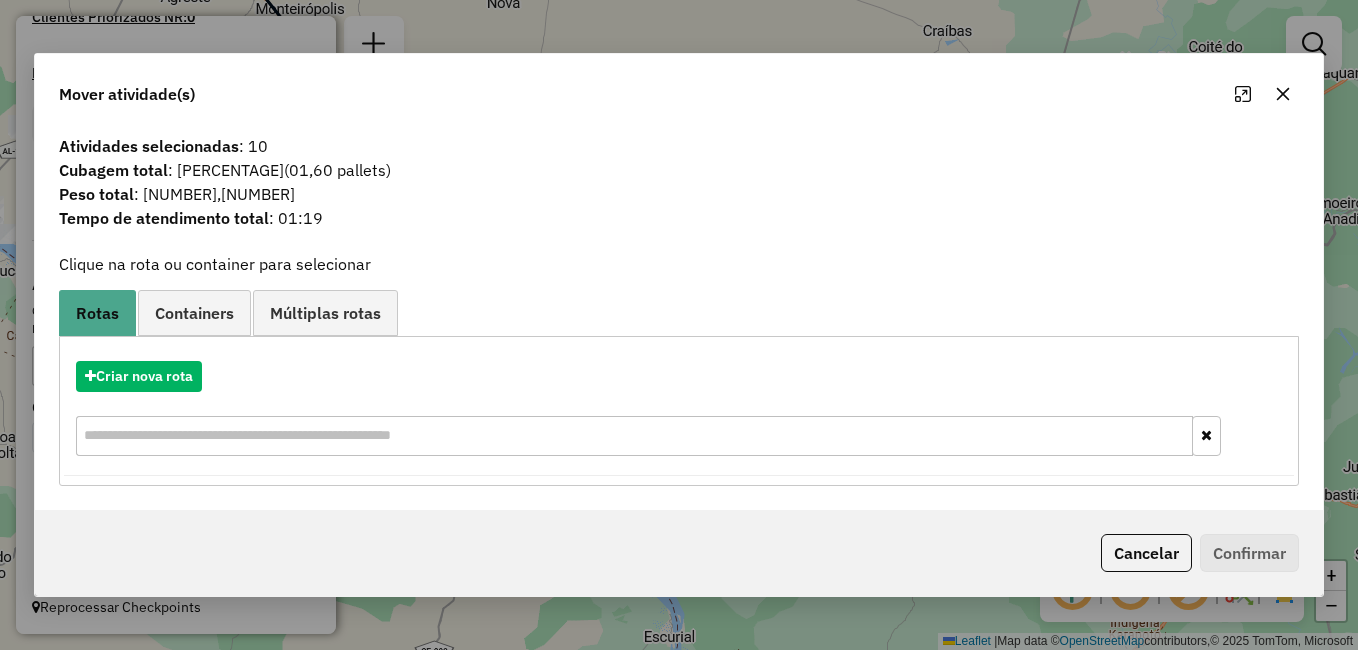 click on "Cancelar   Confirmar" 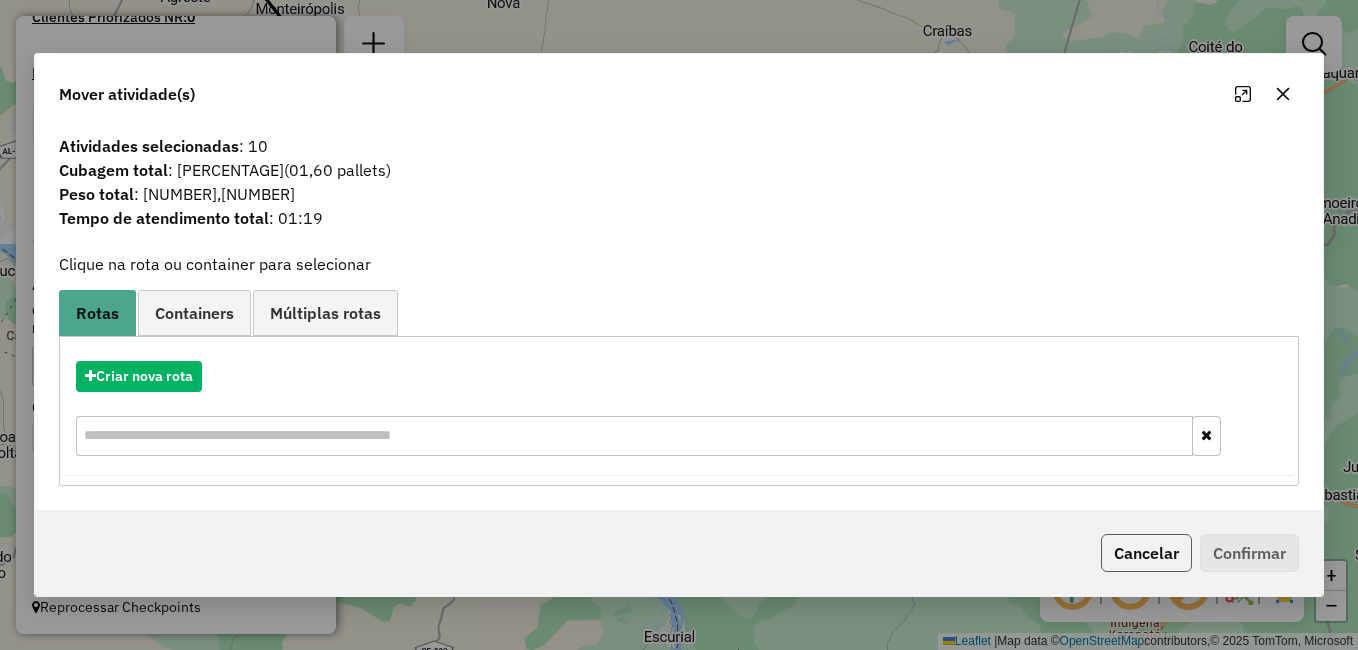 click on "Cancelar" 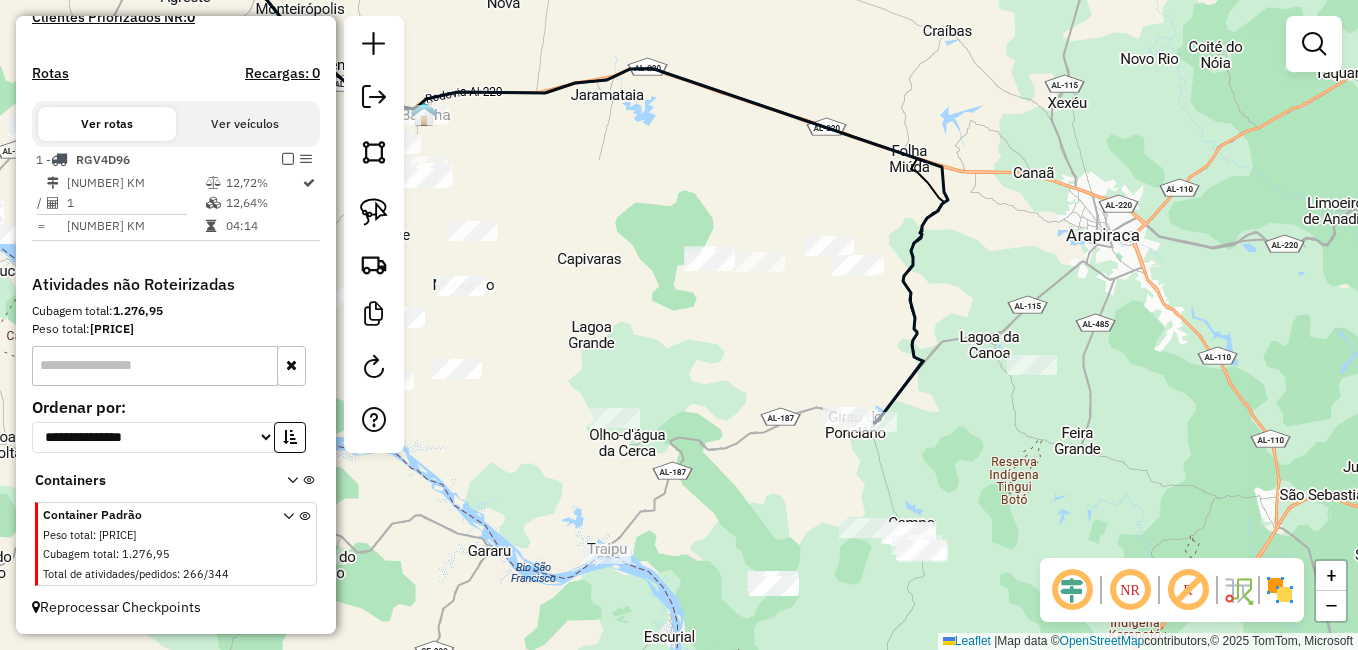 drag, startPoint x: 909, startPoint y: 431, endPoint x: 927, endPoint y: 461, distance: 34.98571 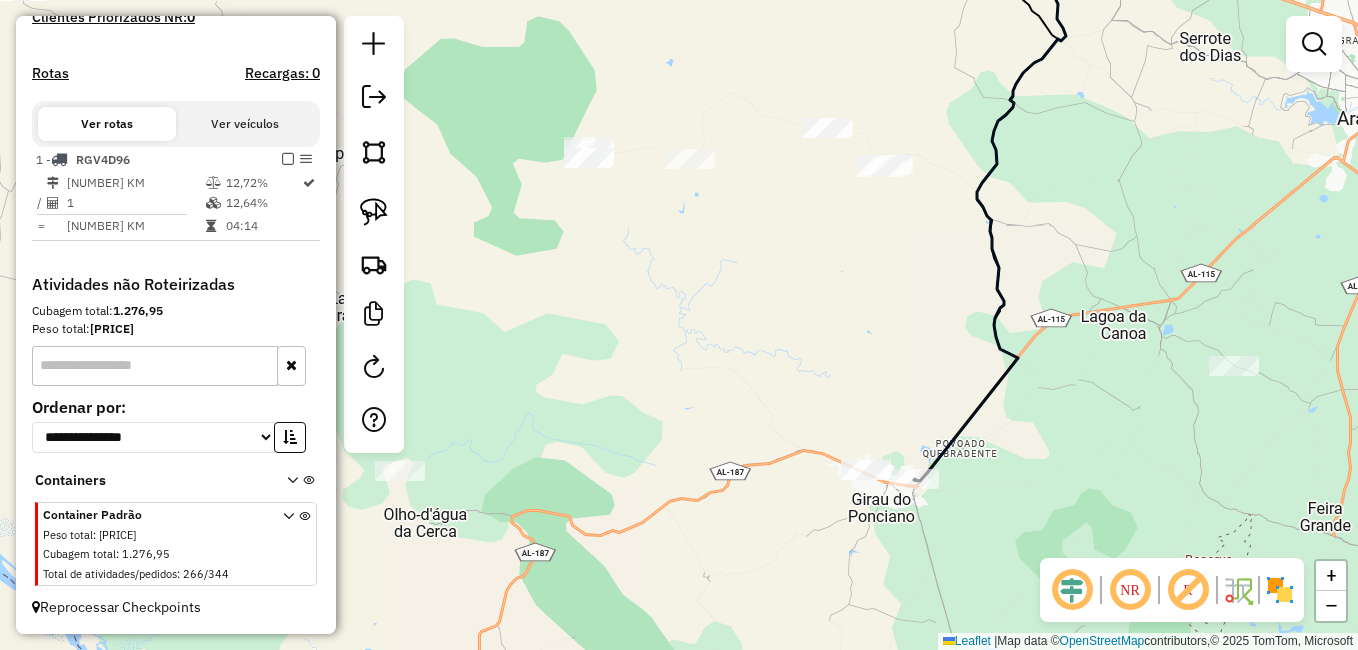 drag, startPoint x: 924, startPoint y: 538, endPoint x: 845, endPoint y: 541, distance: 79.05694 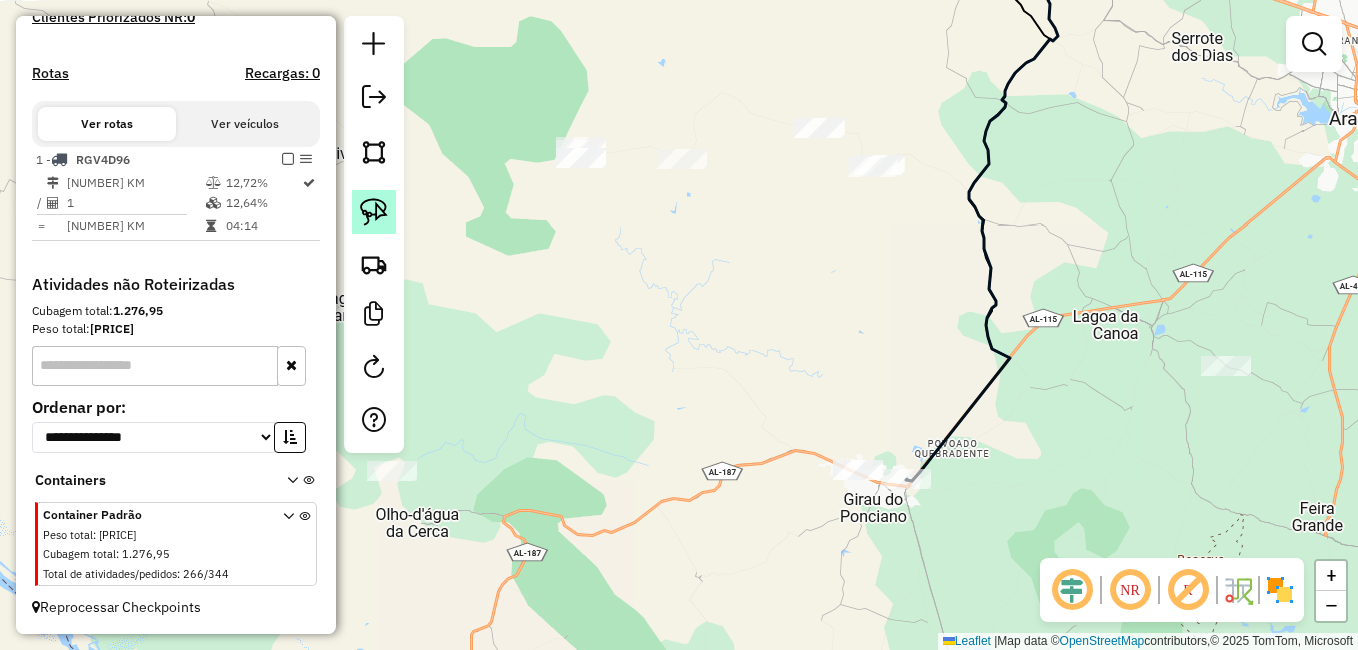 click 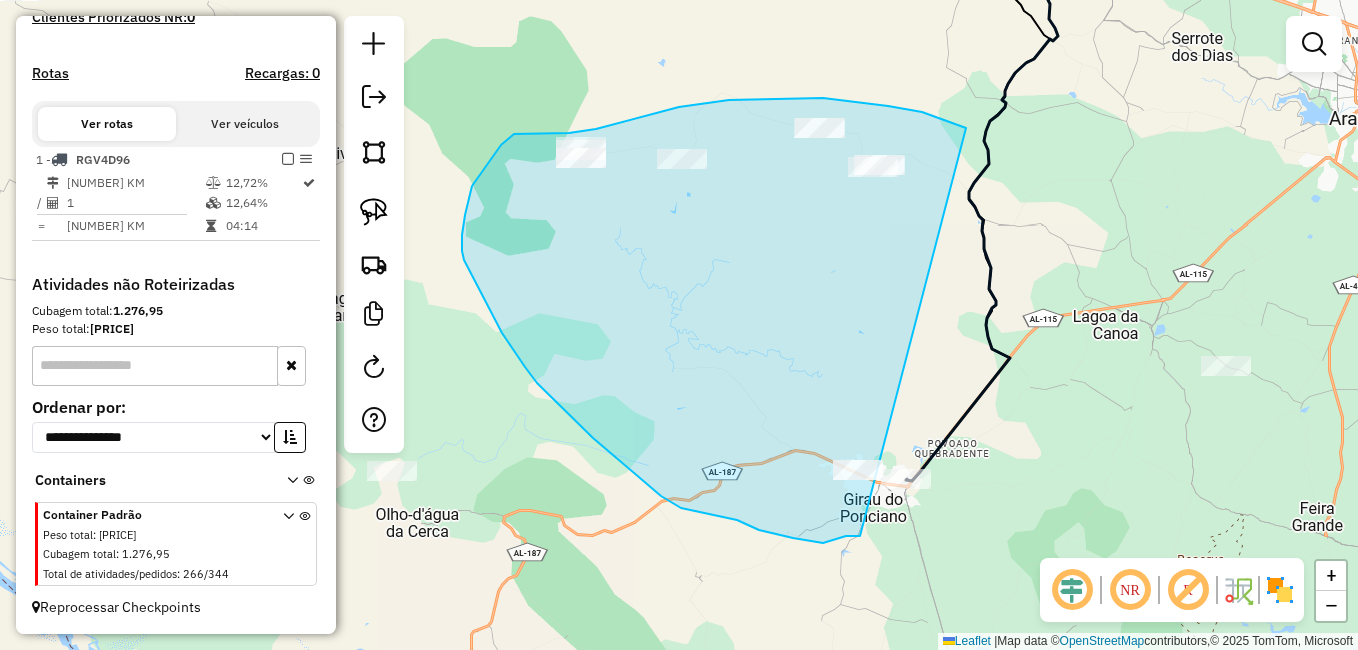 drag, startPoint x: 888, startPoint y: 106, endPoint x: 865, endPoint y: 534, distance: 428.61755 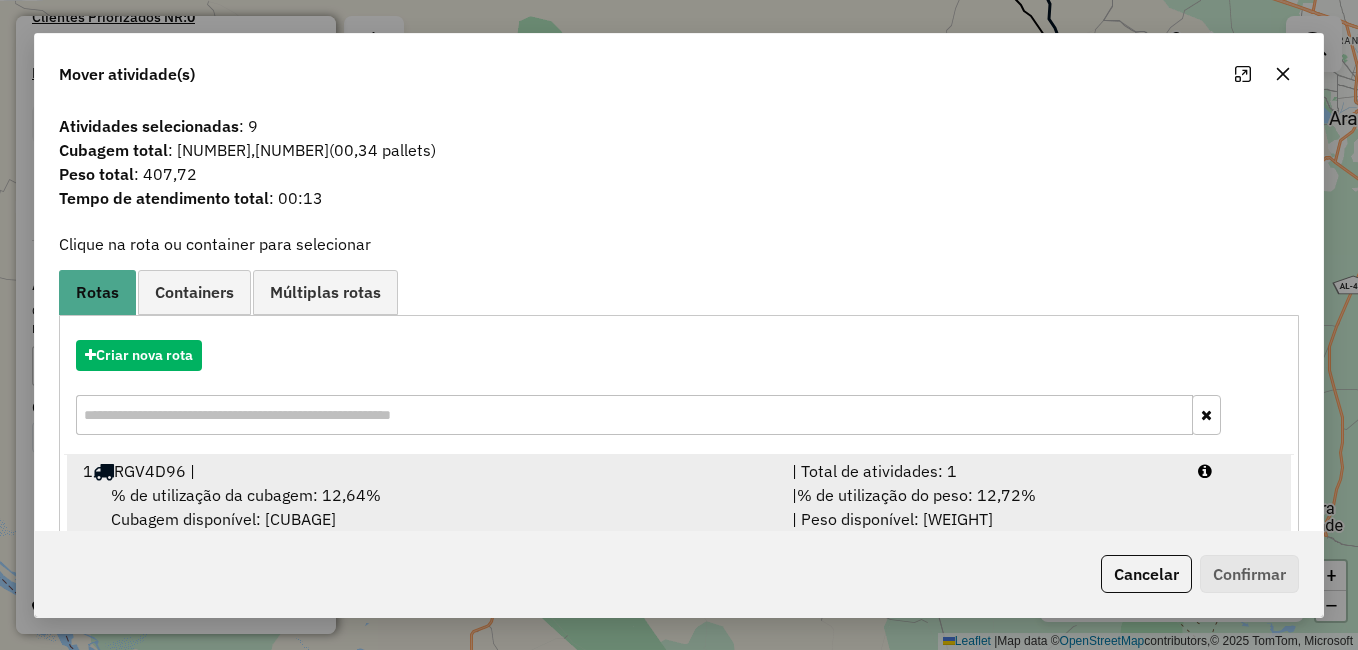 click on "% de utilização da cubagem: [NUMBER]% Cubagem disponível: [NUMBER]" at bounding box center (425, 507) 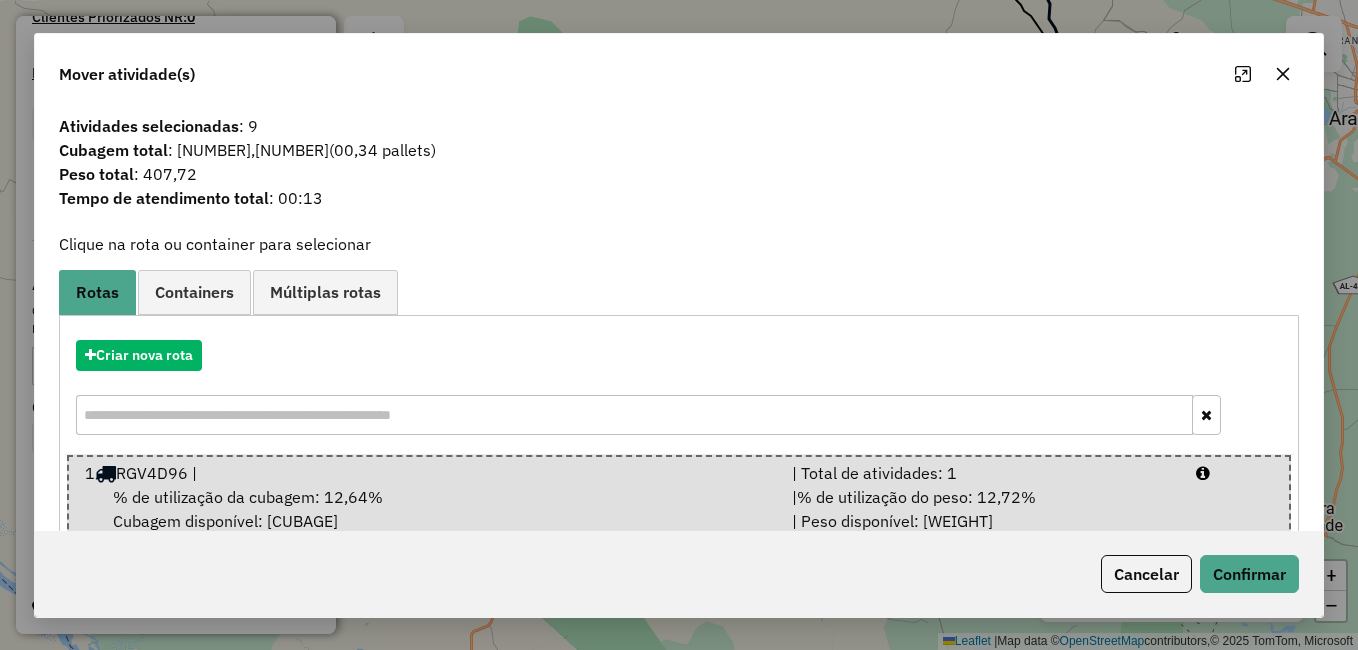 scroll, scrollTop: 42, scrollLeft: 0, axis: vertical 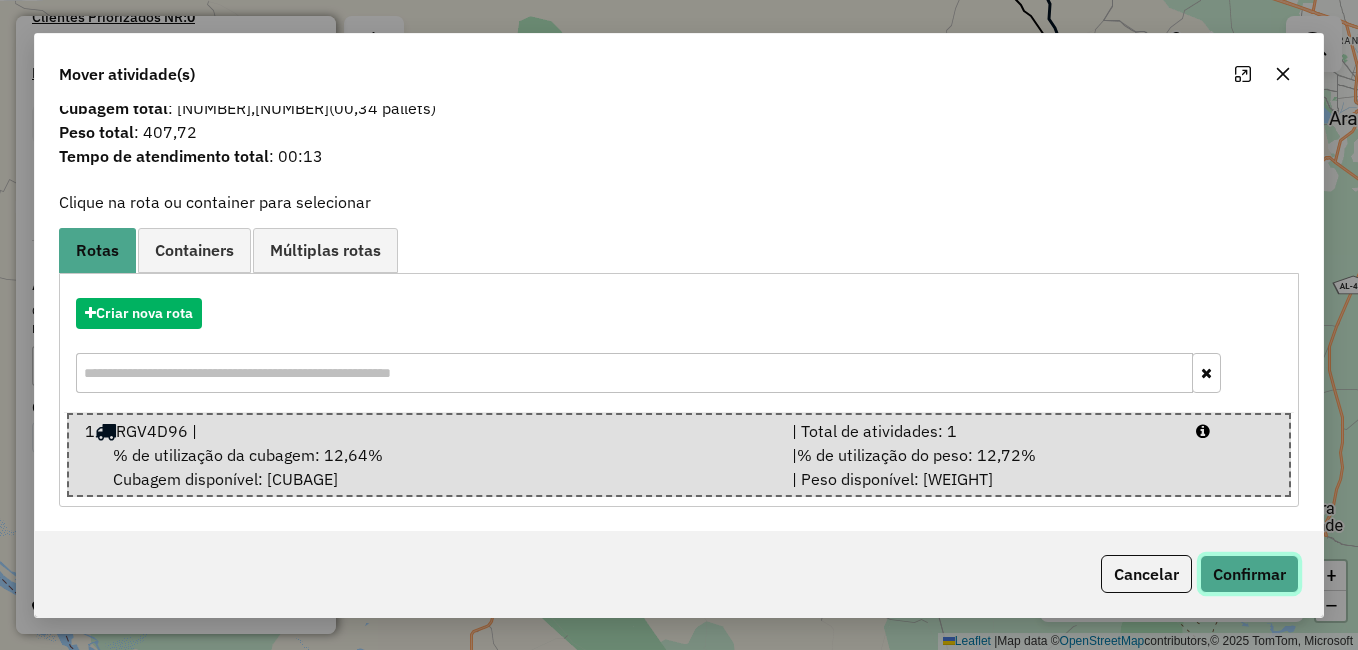 click on "Confirmar" 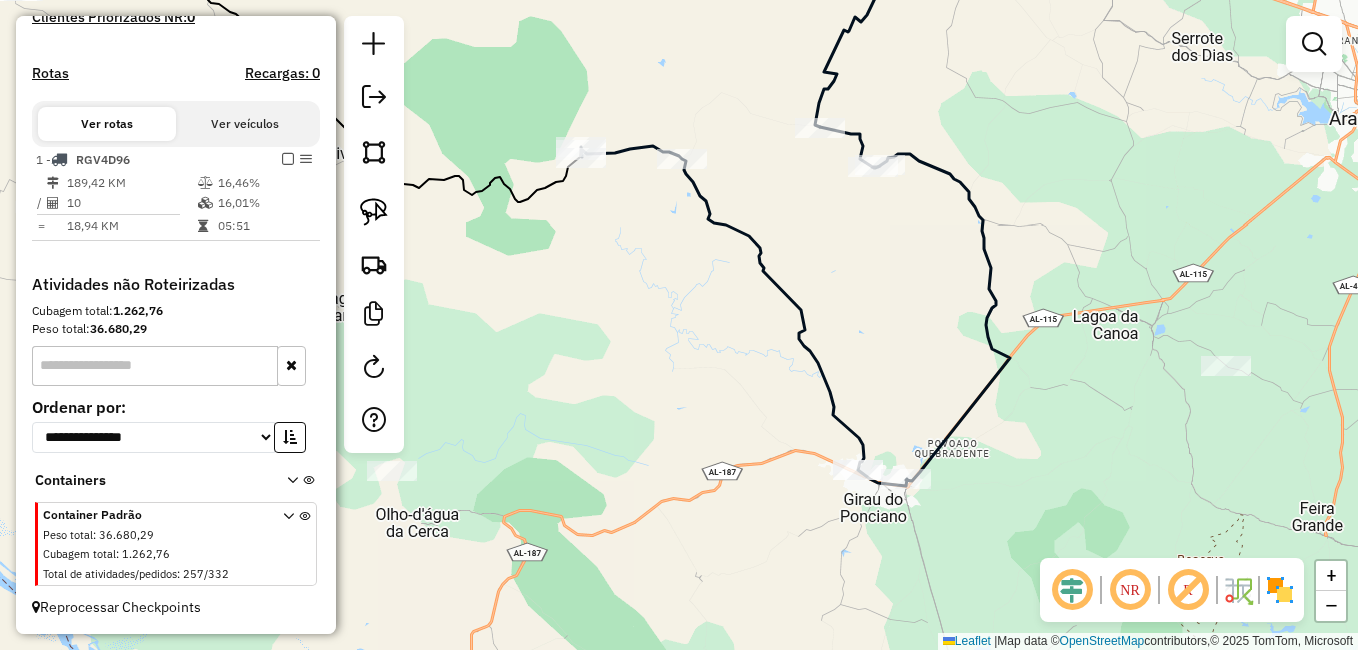 scroll, scrollTop: 0, scrollLeft: 0, axis: both 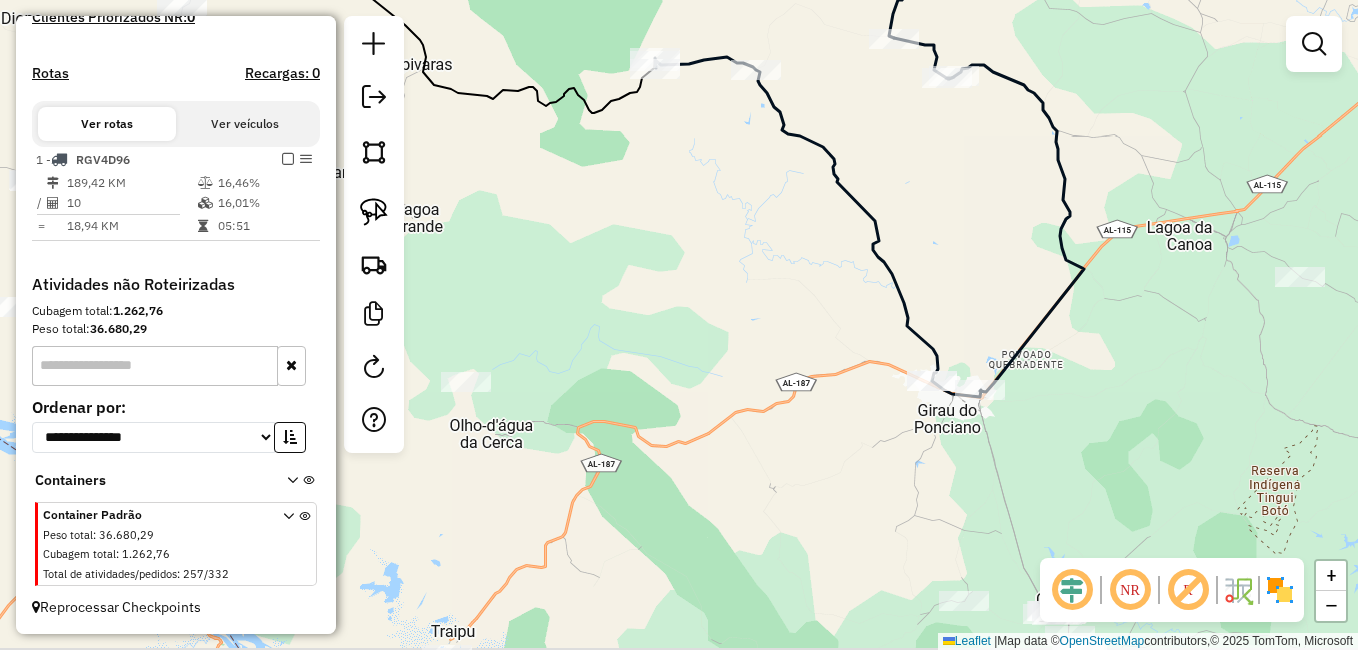 drag, startPoint x: 829, startPoint y: 548, endPoint x: 925, endPoint y: 420, distance: 160 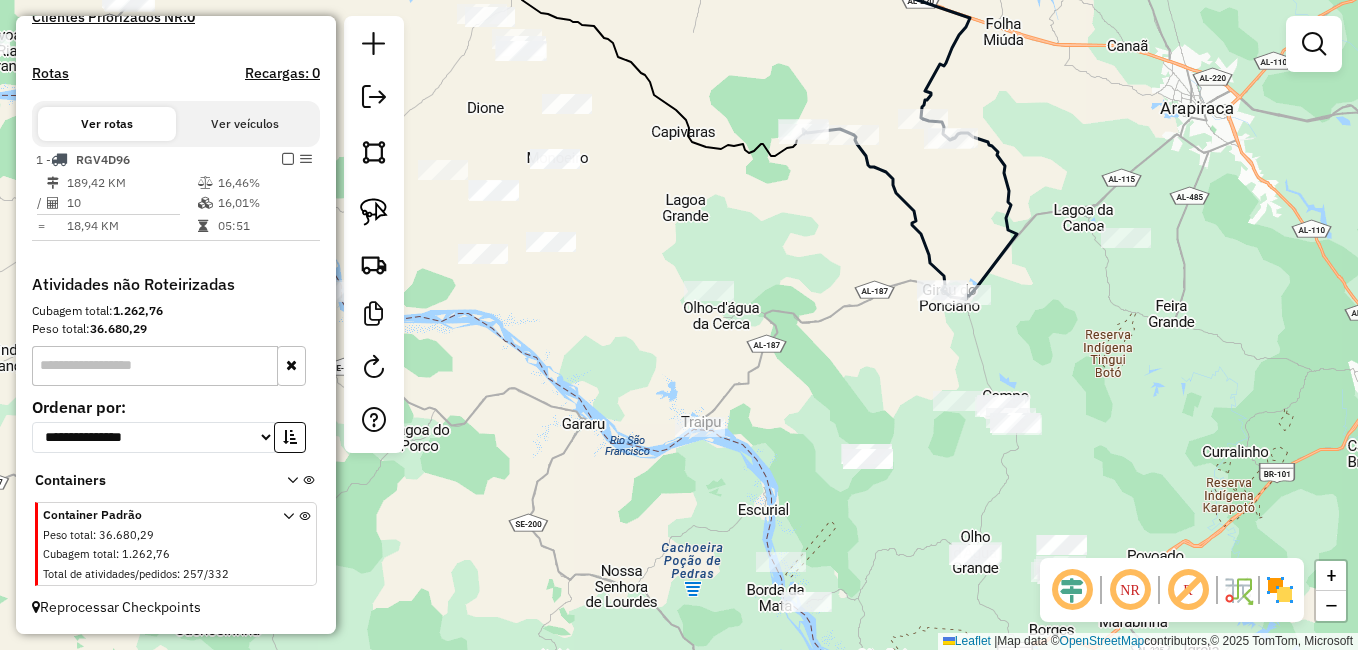 click on "Janela de atendimento Grade de atendimento Capacidade Transportadoras Veículos Cliente Pedidos  Rotas Selecione os dias de semana para filtrar as janelas de atendimento  Seg   Ter   Qua   Qui   Sex   Sáb   Dom  Informe o período da janela de atendimento: De: Até:  Filtrar exatamente a janela do cliente  Considerar janela de atendimento padrão  Selecione os dias de semana para filtrar as grades de atendimento  Seg   Ter   Qua   Qui   Sex   Sáb   Dom   Considerar clientes sem dia de atendimento cadastrado  Clientes fora do dia de atendimento selecionado Filtrar as atividades entre os valores definidos abaixo:  Peso mínimo:   Peso máximo:   Cubagem mínima:   Cubagem máxima:   De:   Até:  Filtrar as atividades entre o tempo de atendimento definido abaixo:  De:   Até:   Considerar capacidade total dos clientes não roteirizados Transportadora: Selecione um ou mais itens Tipo de veículo: Selecione um ou mais itens Veículo: Selecione um ou mais itens Motorista: Selecione um ou mais itens Nome: Rótulo:" 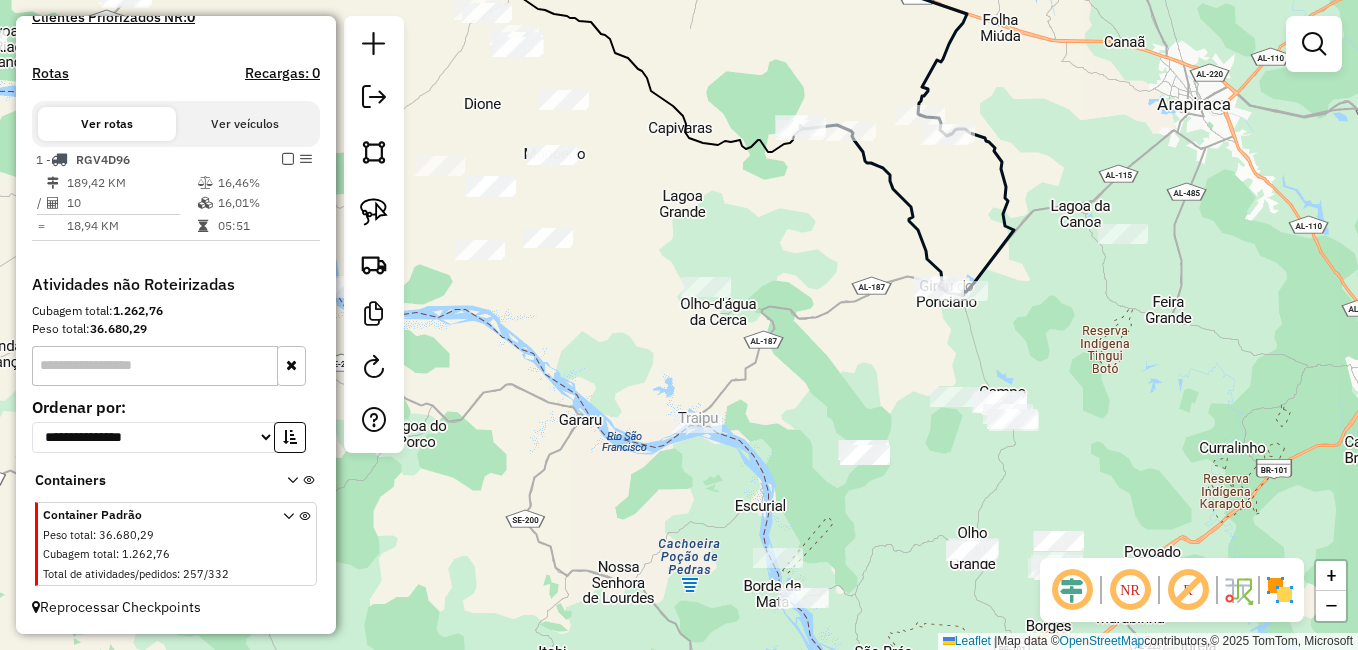 drag, startPoint x: 787, startPoint y: 440, endPoint x: 765, endPoint y: 398, distance: 47.41308 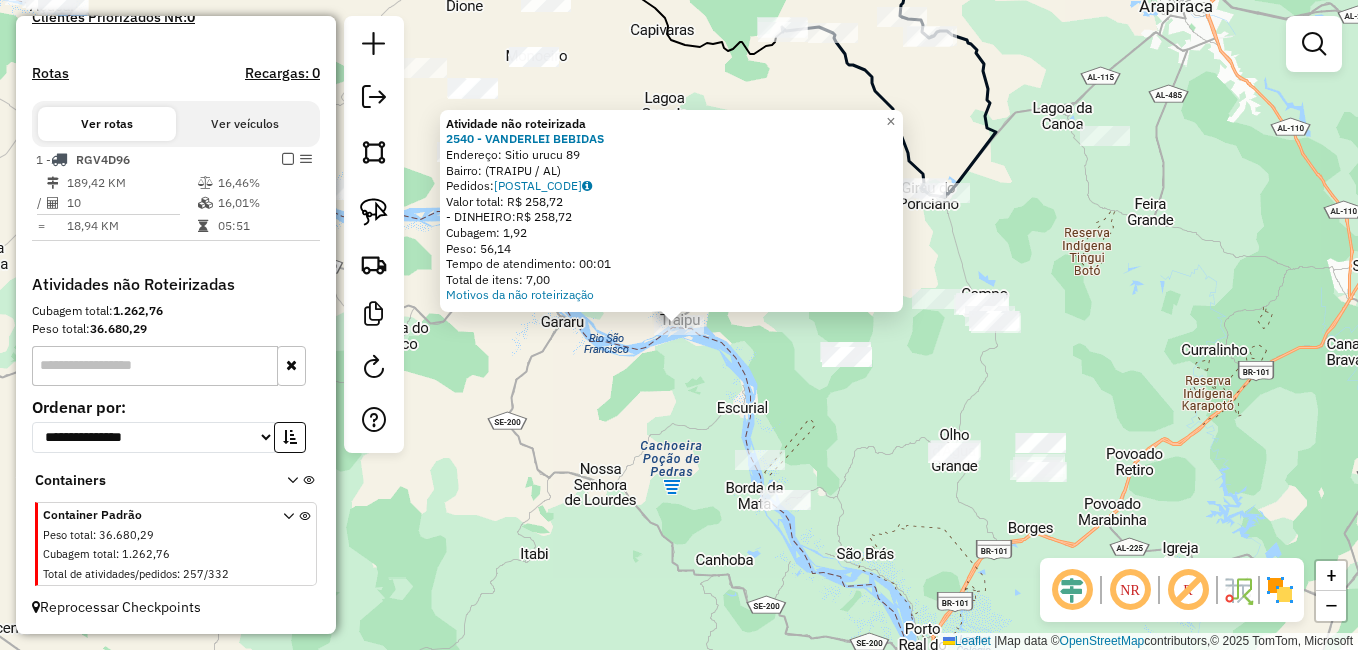 click on "Atividade não roteirizada [NUMBER] - [NAME] Endereço: [NAME] [NUMBER] Bairro: ([CITY] / [AL]) Pedidos: [NUMBER] Valor total: R$ [NUMBER] - DINHEIRO: R$ [NUMBER] Cubagem: [NUMBER] Peso: [NUMBER] Tempo de atendimento: [TIME] Total de itens: [NUMBER] Motivos da não roteirização × Janela de atendimento Grade de atendimento Capacidade Transportadoras Veículos Cliente Pedidos Rotas Selecione os dias de semana para filtrar as janelas de atendimento Seg Ter Qua Qui Sex Sáb Dom Informe o período da janela de atendimento: De: Até: Filtrar exatamente a janela do cliente Considerar janela de atendimento padrão Selecione os dias de semana para filtrar as grades de atendimento Seg Ter Qua Qui Sex Sáb Dom Considerar clientes sem dia de atendimento cadastrado Clientes fora do dia de atendimento selecionado Filtrar as atividades entre os valores definidos abaixo: Peso mínimo: Peso máximo: Cubagem mínima: Cubagem máxima: De: Até: De: Até: Veículo: +" 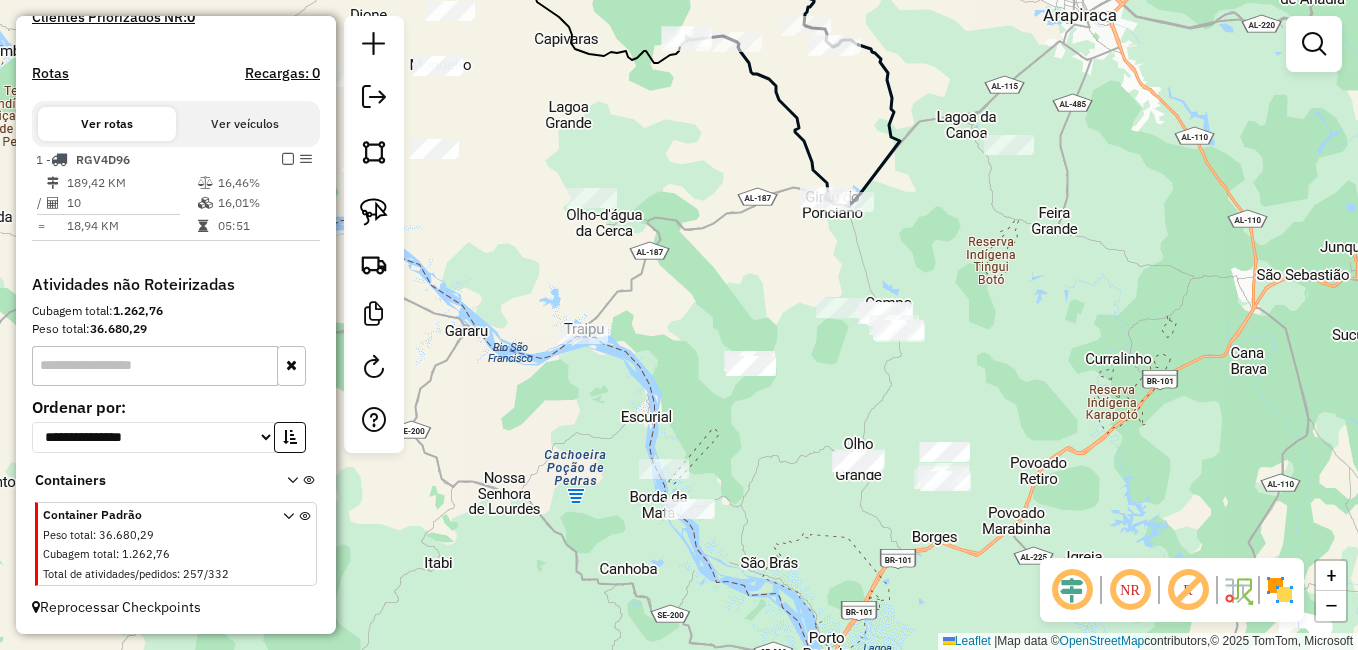 drag, startPoint x: 900, startPoint y: 352, endPoint x: 834, endPoint y: 350, distance: 66.0303 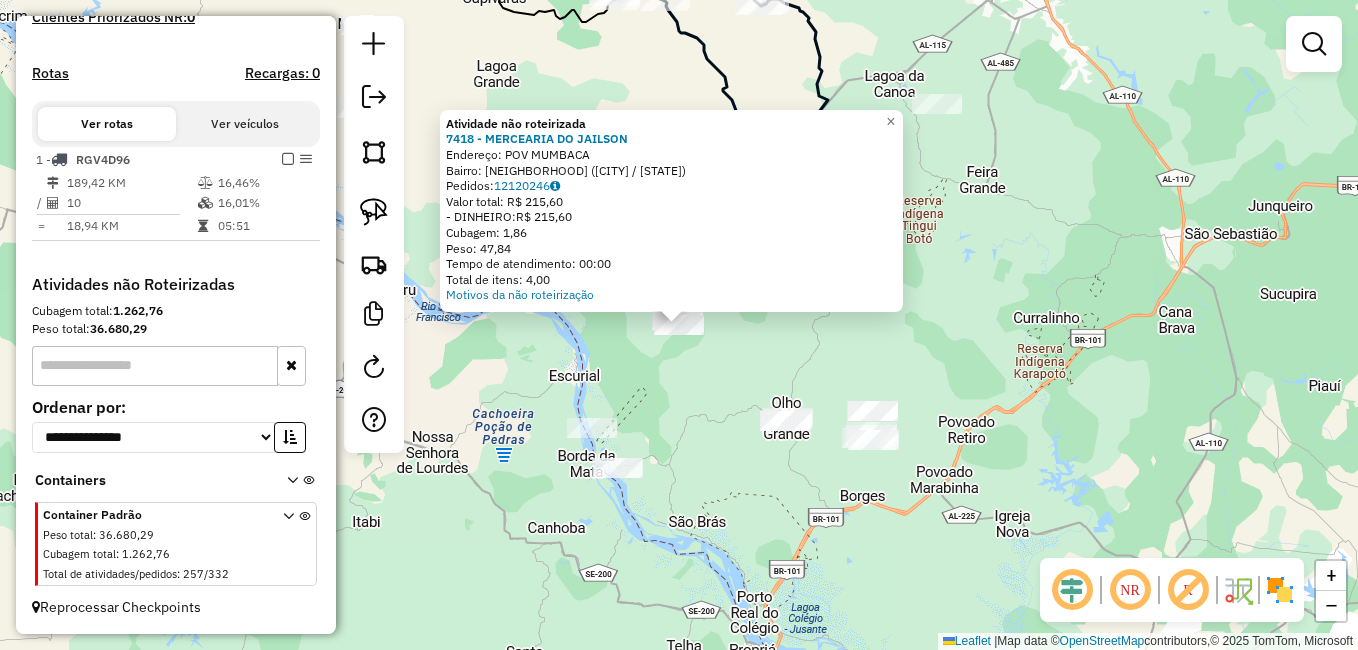 click on "Atividade não roteirizada [NUMBER] - [NAME] Endereço: [STREET_NAME] Bairro: [BAIRRO] ([CITY] / [AL]) Pedidos: [ORDER_ID] Valor total: [CURRENCY] [PRICE] - [PAYMENT_METHOD]: [CURRENCY] [PRICE] Cubagem: [CUBAGE] Peso: [WEIGHT] Tempo de atendimento: [TIME] Total de itens: [ITEMS] Motivos da não roteirização × Janela de atendimento Grade de atendimento Capacidade Transportadoras Veículos Cliente Pedidos Rotas Selecione os dias de semana para filtrar as janelas de atendimento Seg Ter Qua Qui Sex Sáb Dom Informe o período da janela de atendimento: De: Até: Filtrar exatamente a janela do cliente Considerar janela de atendimento padrão Selecione os dias de semana para filtrar as grades de atendimento Seg Ter Qua Qui Sex Sáb Dom Considerar clientes sem dia de atendimento cadastrado Clientes fora do dia de atendimento selecionado Filtrar as atividades entre os valores definidos abaixo: Peso mínimo: Peso máximo: Cubagem mínima: Cubagem máxima: De: Até: De: Até: Nome:" 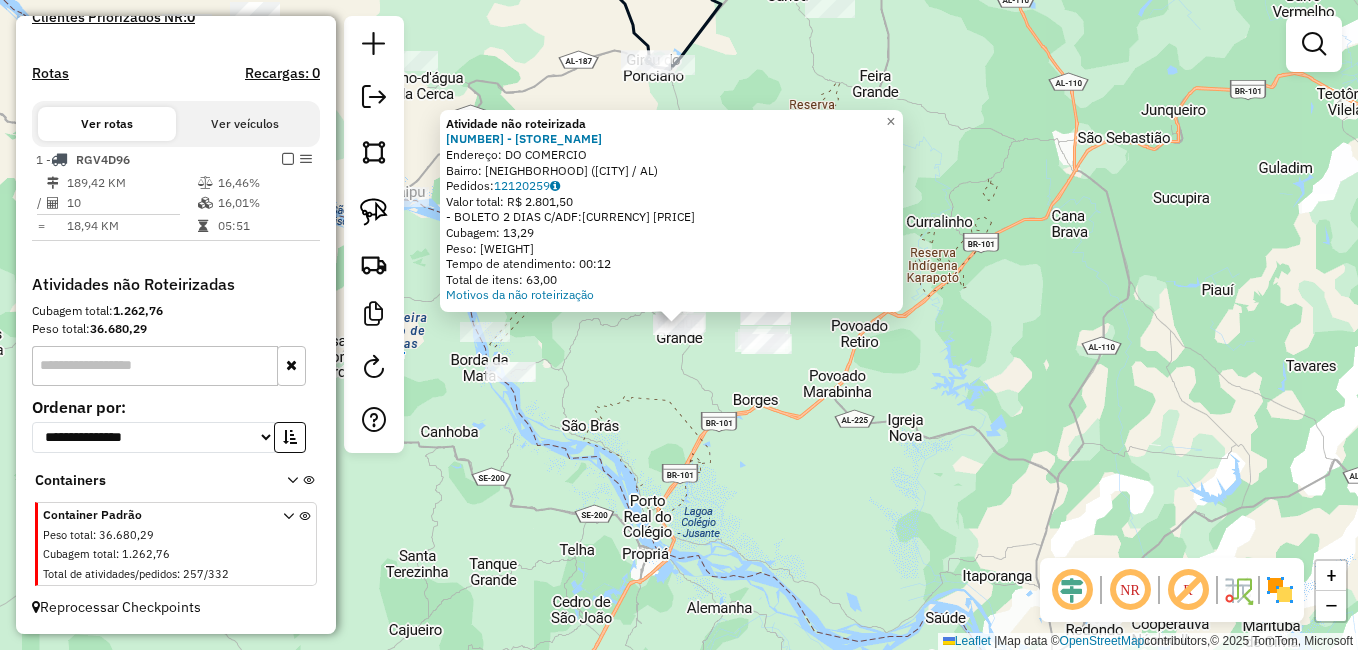 click on "Atividade não roteirizada [NUMBER] - [NAME] Endereço: [STREET_NAME] Bairro: [BAIRRO] ([CITY] / [AL]) Pedidos: [ORDER_ID] Valor total: [CURRENCY] [PRICE] - [PAYMENT_METHOD]: [CURRENCY] [PRICE] Cubagem: [CUBAGE] Peso: [WEIGHT] Tempo de atendimento: [TIME] Total de itens: [ITEMS] Motivos da não roteirização × Janela de atendimento Grade de atendimento Capacidade Transportadoras Veículos Cliente Pedidos Rotas Selecione os dias de semana para filtrar as janelas de atendimento Seg Ter Qua Qui Sex Sáb Dom Informe o período da janela de atendimento: De: Até: Filtrar exatamente a janela do cliente Considerar janela de atendimento padrão Selecione os dias de semana para filtrar as grades de atendimento Seg Ter Qua Qui Sex Sáb Dom Considerar clientes sem dia de atendimento cadastrado Clientes fora do dia de atendimento selecionado Filtrar as atividades entre os valores definidos abaixo: Peso mínimo: Peso máximo: Cubagem mínima: Cubagem máxima: De:" 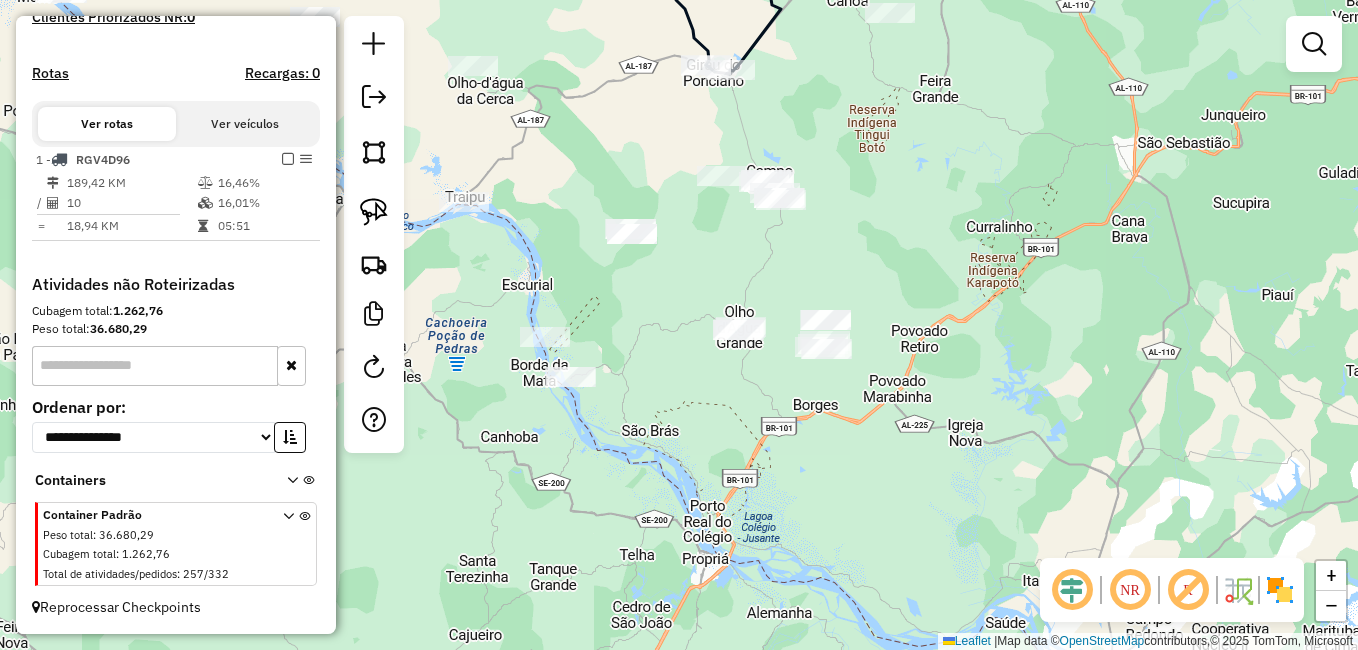 click on "Janela de atendimento Grade de atendimento Capacidade Transportadoras Veículos Cliente Pedidos  Rotas Selecione os dias de semana para filtrar as janelas de atendimento  Seg   Ter   Qua   Qui   Sex   Sáb   Dom  Informe o período da janela de atendimento: De: Até:  Filtrar exatamente a janela do cliente  Considerar janela de atendimento padrão  Selecione os dias de semana para filtrar as grades de atendimento  Seg   Ter   Qua   Qui   Sex   Sáb   Dom   Considerar clientes sem dia de atendimento cadastrado  Clientes fora do dia de atendimento selecionado Filtrar as atividades entre os valores definidos abaixo:  Peso mínimo:   Peso máximo:   Cubagem mínima:   Cubagem máxima:   De:   Até:  Filtrar as atividades entre o tempo de atendimento definido abaixo:  De:   Até:   Considerar capacidade total dos clientes não roteirizados Transportadora: Selecione um ou mais itens Tipo de veículo: Selecione um ou mais itens Veículo: Selecione um ou mais itens Motorista: Selecione um ou mais itens Nome: Rótulo:" 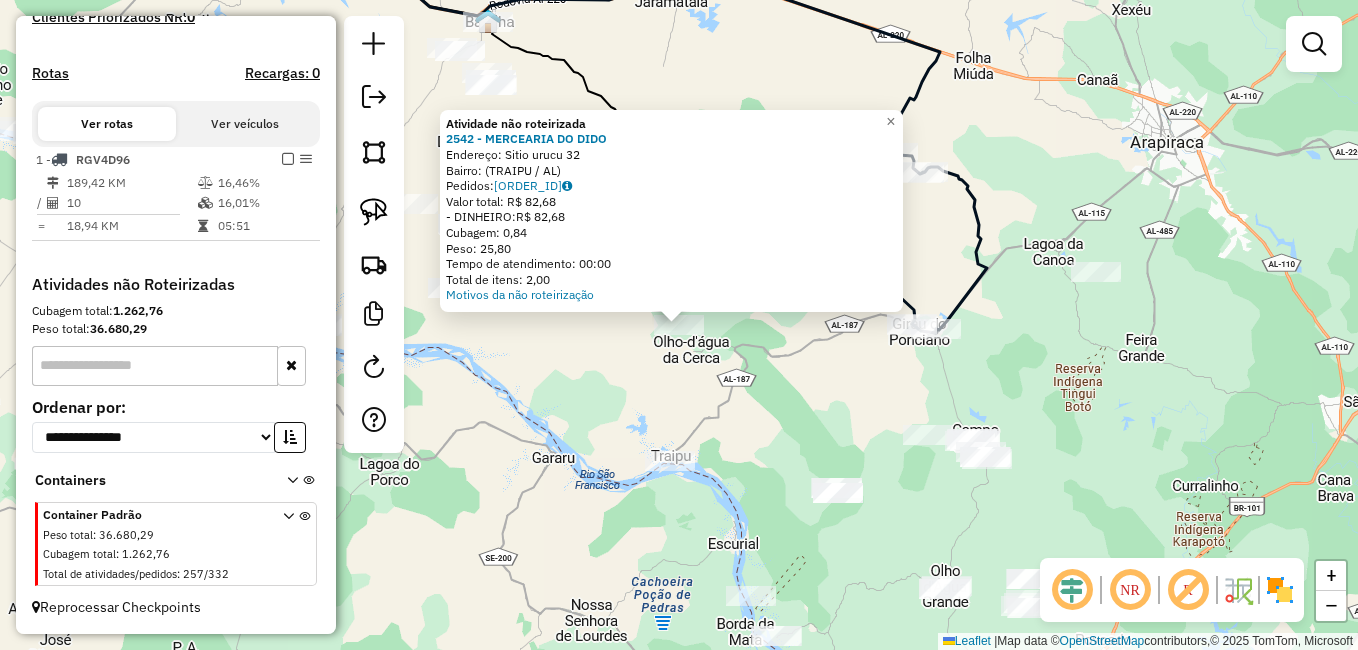 click on "Atividade não roteirizada 2542 - MERCEARIA DO DIDO  Endereço:  Sitio urucu [NUMBER]   Bairro:  ([CITY] / AL)   Pedidos:  12120213   Valor total: R$ 82,68   - DINHEIRO:  R$ 82,68   Cubagem: 0,84   Peso: 25,80   Tempo de atendimento: 00:00   Total de itens: 2,00  Motivos da não roteirização × Janela de atendimento Grade de atendimento Capacidade Transportadoras Veículos Cliente Pedidos  Rotas Selecione os dias de semana para filtrar as janelas de atendimento  Seg   Ter   Qua   Qui   Sex   Sáb   Dom  Informe o período da janela de atendimento: De: Até:  Filtrar exatamente a janela do cliente  Considerar janela de atendimento padrão  Selecione os dias de semana para filtrar as grades de atendimento  Seg   Ter   Qua   Qui   Sex   Sáb   Dom   Considerar clientes sem dia de atendimento cadastrado  Clientes fora do dia de atendimento selecionado Filtrar as atividades entre os valores definidos abaixo:  Peso mínimo:   Peso máximo:   Cubagem mínima:   Cubagem máxima:   De:   Até:   De:   Até:  Veículo: De:" 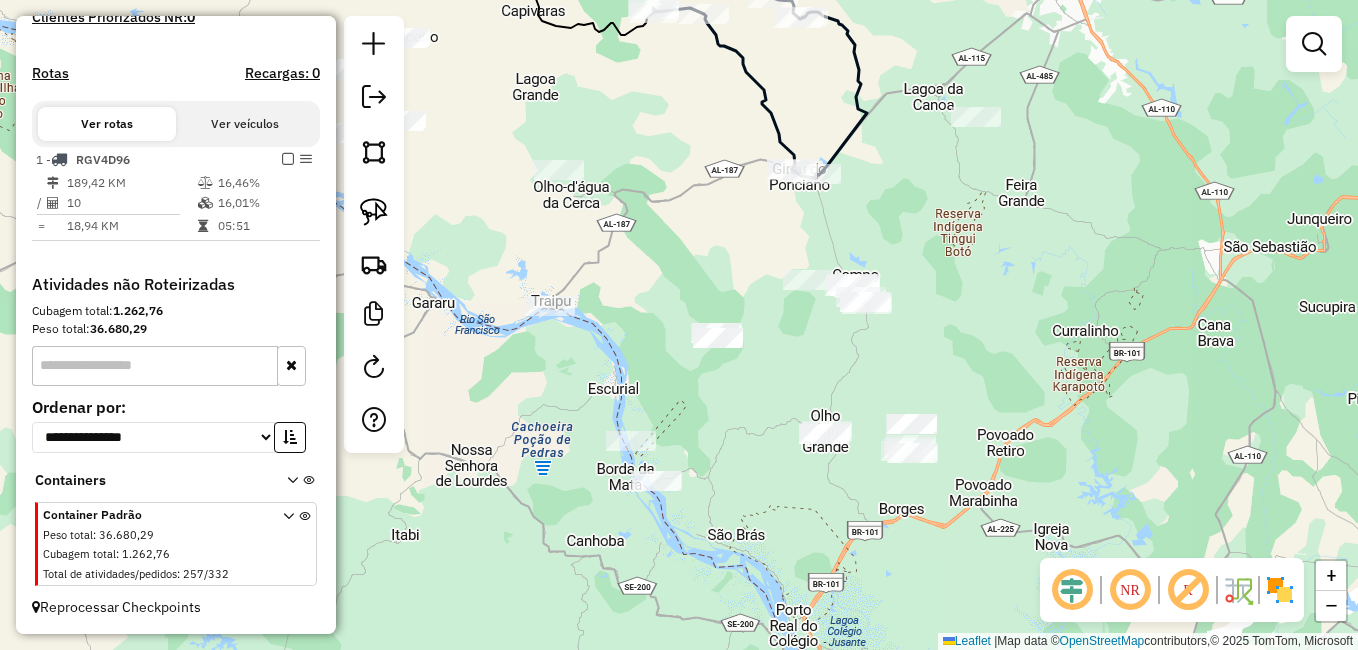 drag, startPoint x: 751, startPoint y: 454, endPoint x: 631, endPoint y: 299, distance: 196.02296 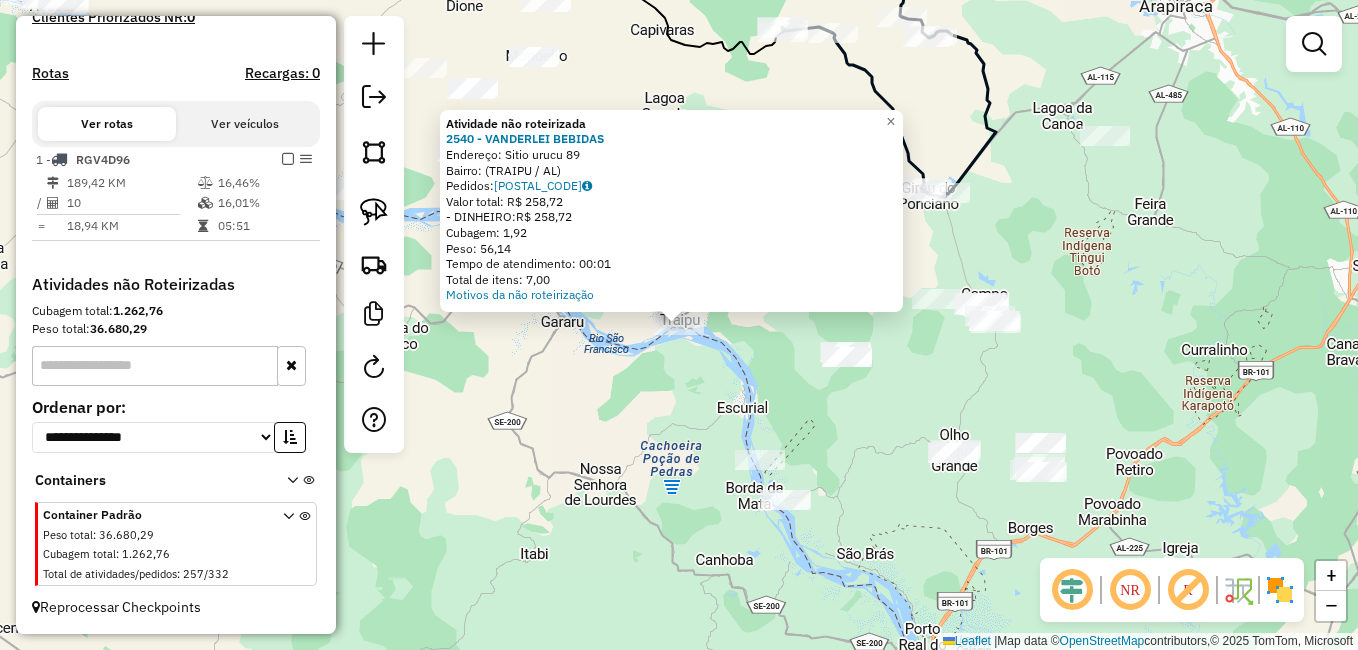 click on "Atividade não roteirizada [NUMBER] - [NAME] Endereço: [NAME] [NUMBER] Bairro: ([CITY] / [AL]) Pedidos: [NUMBER] Valor total: R$ [NUMBER] - DINHEIRO: R$ [NUMBER] Cubagem: [NUMBER] Peso: [NUMBER] Tempo de atendimento: [TIME] Total de itens: [NUMBER] Motivos da não roteirização × Janela de atendimento Grade de atendimento Capacidade Transportadoras Veículos Cliente Pedidos Rotas Selecione os dias de semana para filtrar as janelas de atendimento Seg Ter Qua Qui Sex Sáb Dom Informe o período da janela de atendimento: De: Até: Filtrar exatamente a janela do cliente Considerar janela de atendimento padrão Selecione os dias de semana para filtrar as grades de atendimento Seg Ter Qua Qui Sex Sáb Dom Considerar clientes sem dia de atendimento cadastrado Clientes fora do dia de atendimento selecionado Filtrar as atividades entre os valores definidos abaixo: Peso mínimo: Peso máximo: Cubagem mínima: Cubagem máxima: De: Até: De: Até: Veículo: +" 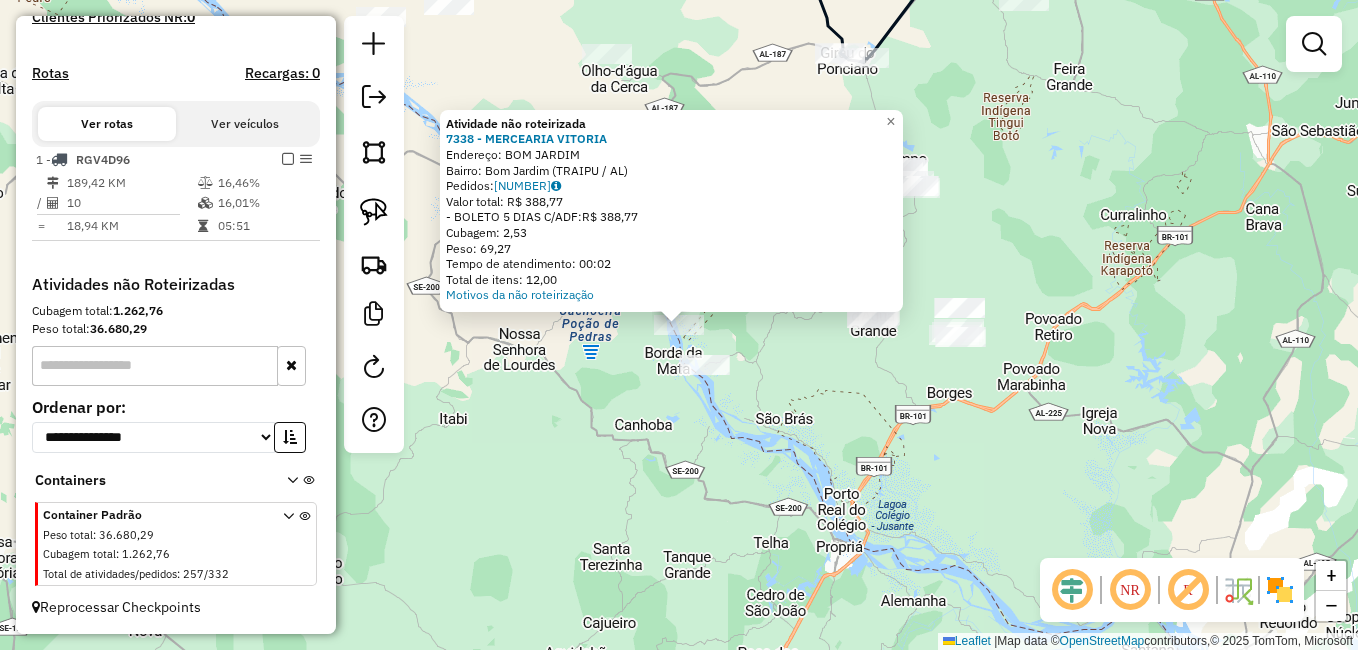 click on "Atividade não roteirizada [NUMBER] - [NAME] Endereço: [STREET_NAME] Bairro: [BAIRRO] ([CITY] / [AL]) Pedidos: [ORDER_ID] Valor total: [CURRENCY] [PRICE] - [PAYMENT_METHOD]: [CURRENCY] [PRICE] Cubagem: [CUBAGE] Peso: [WEIGHT] Tempo de atendimento: [TIME] Total de itens: [ITEMS] Motivos da não roteirização × Janela de atendimento Grade de atendimento Capacidade Transportadoras Veículos Cliente Pedidos Rotas Selecione os dias de semana para filtrar as janelas de atendimento Seg Ter Qua Qui Sex Sáb Dom Informe o período da janela de atendimento: De: Até: Filtrar exatamente a janela do cliente Considerar janela de atendimento padrão Selecione os dias de semana para filtrar as grades de atendimento Seg Ter Qua Qui Sex Sáb Dom Considerar clientes sem dia de atendimento cadastrado Clientes fora do dia de atendimento selecionado Filtrar as atividades entre os valores definidos abaixo: Peso mínimo: Peso máximo: Cubagem mínima: Cubagem máxima: De: Até: De: +" 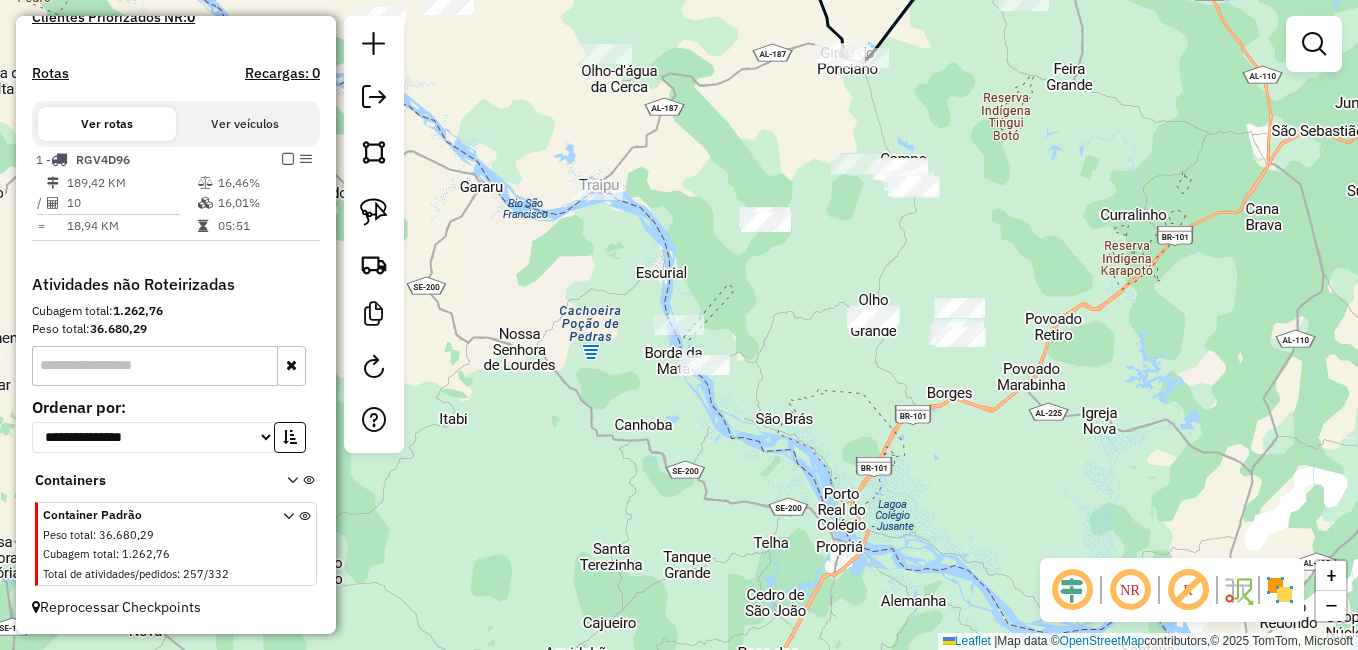 click on "Janela de atendimento Grade de atendimento Capacidade Transportadoras Veículos Cliente Pedidos  Rotas Selecione os dias de semana para filtrar as janelas de atendimento  Seg   Ter   Qua   Qui   Sex   Sáb   Dom  Informe o período da janela de atendimento: De: Até:  Filtrar exatamente a janela do cliente  Considerar janela de atendimento padrão  Selecione os dias de semana para filtrar as grades de atendimento  Seg   Ter   Qua   Qui   Sex   Sáb   Dom   Considerar clientes sem dia de atendimento cadastrado  Clientes fora do dia de atendimento selecionado Filtrar as atividades entre os valores definidos abaixo:  Peso mínimo:   Peso máximo:   Cubagem mínima:   Cubagem máxima:   De:   Até:  Filtrar as atividades entre o tempo de atendimento definido abaixo:  De:   Até:   Considerar capacidade total dos clientes não roteirizados Transportadora: Selecione um ou mais itens Tipo de veículo: Selecione um ou mais itens Veículo: Selecione um ou mais itens Motorista: Selecione um ou mais itens Nome: Rótulo:" 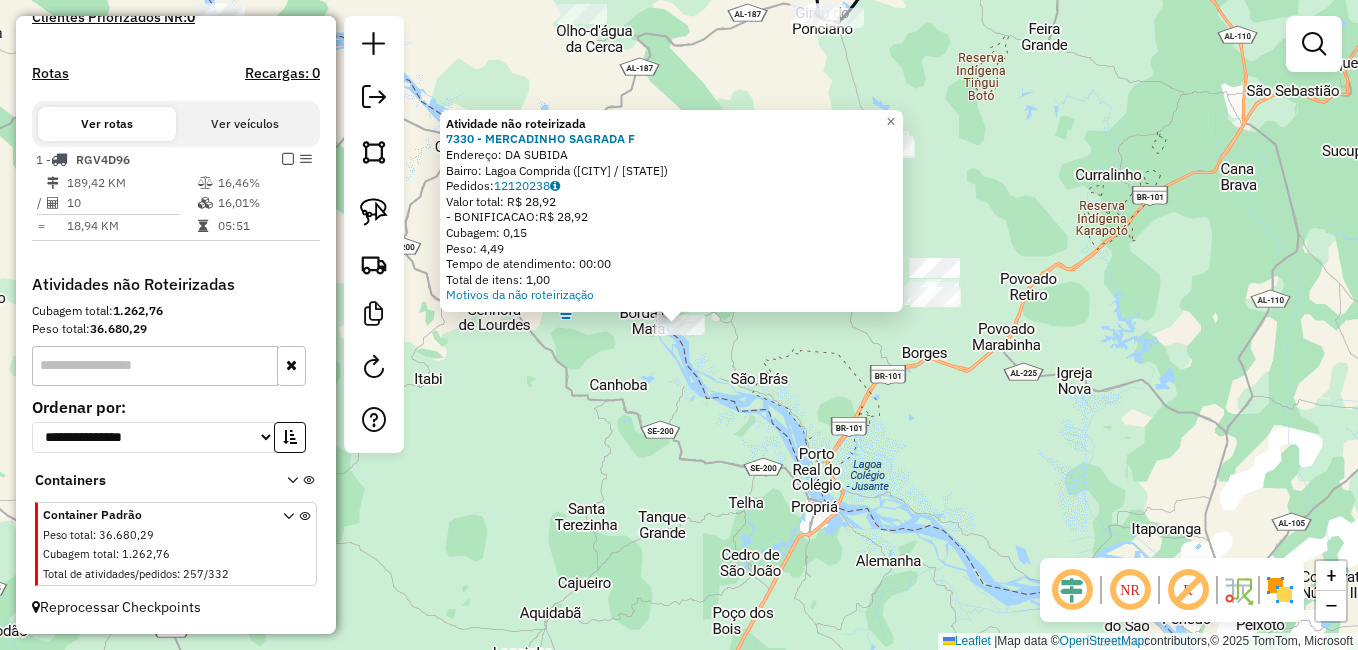 click on "Atividade não roteirizada [NUMBER] - [STORE_NAME] Endereço: [STREET_NAME] Bairro: [NEIGHBORHOOD] ([CITY] / AL) Pedidos: [ORDER_ID] Valor total: R$ [NUMBER],92 - BONIFICACAO: R$ [NUMBER],92 Cubagem: [NUMBER] Peso: [NUMBER] Tempo de atendimento: [TIME] Total de itens: [NUMBER],00 Motivos da não roteirização × Janela de atendimento Grade de atendimento Capacidade Transportadoras Veículos Cliente Pedidos Rotas Selecione os dias de semana para filtrar as janelas de atendimento Seg Ter Qua Qui Sex Sáb Dom Informe o período da janela de atendimento: De: Até: Filtrar exatamente a janela do cliente Considerar janela de atendimento padrão Selecione os dias de semana para filtrar as grades de atendimento Seg Ter Qua Qui Sex Sáb Dom Considerar clientes sem dia de atendimento cadastrado Clientes fora do dia de atendimento selecionado Filtrar as atividades entre os valores definidos abaixo: Peso mínimo: Peso máximo: Cubagem mínima: Cubagem máxima: De: Até: De: Nome:" 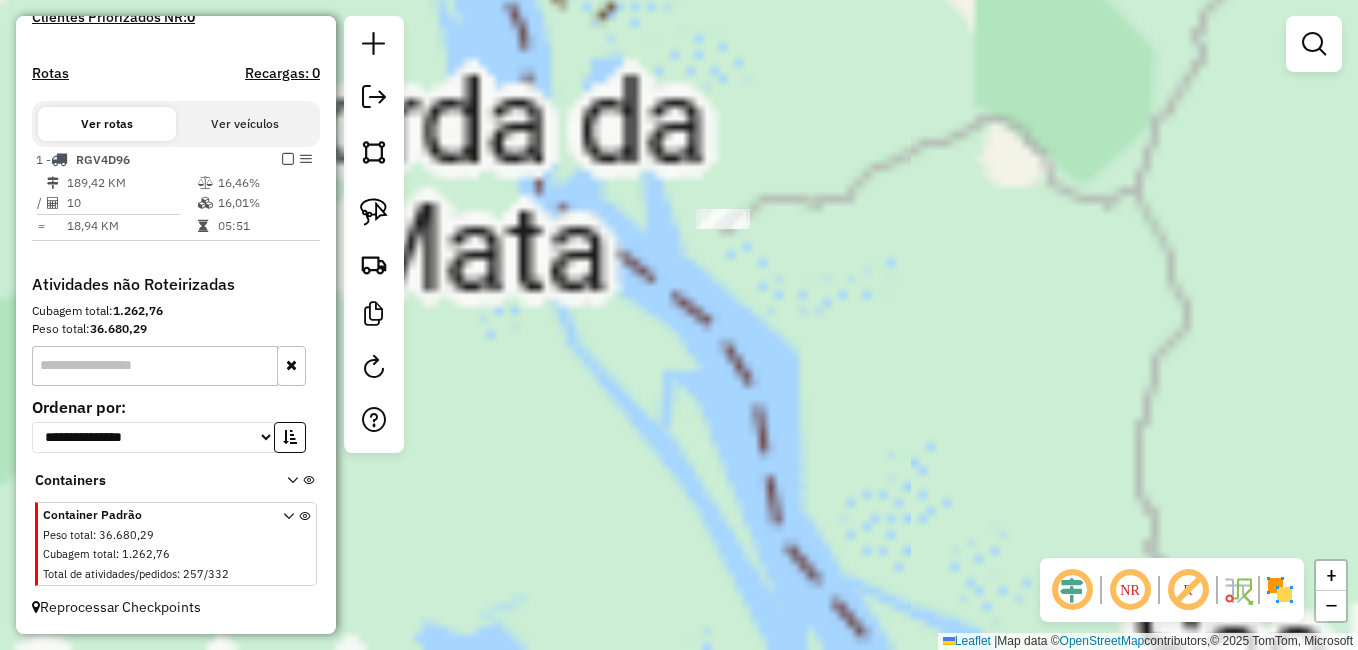 drag, startPoint x: 747, startPoint y: 272, endPoint x: 769, endPoint y: 376, distance: 106.30146 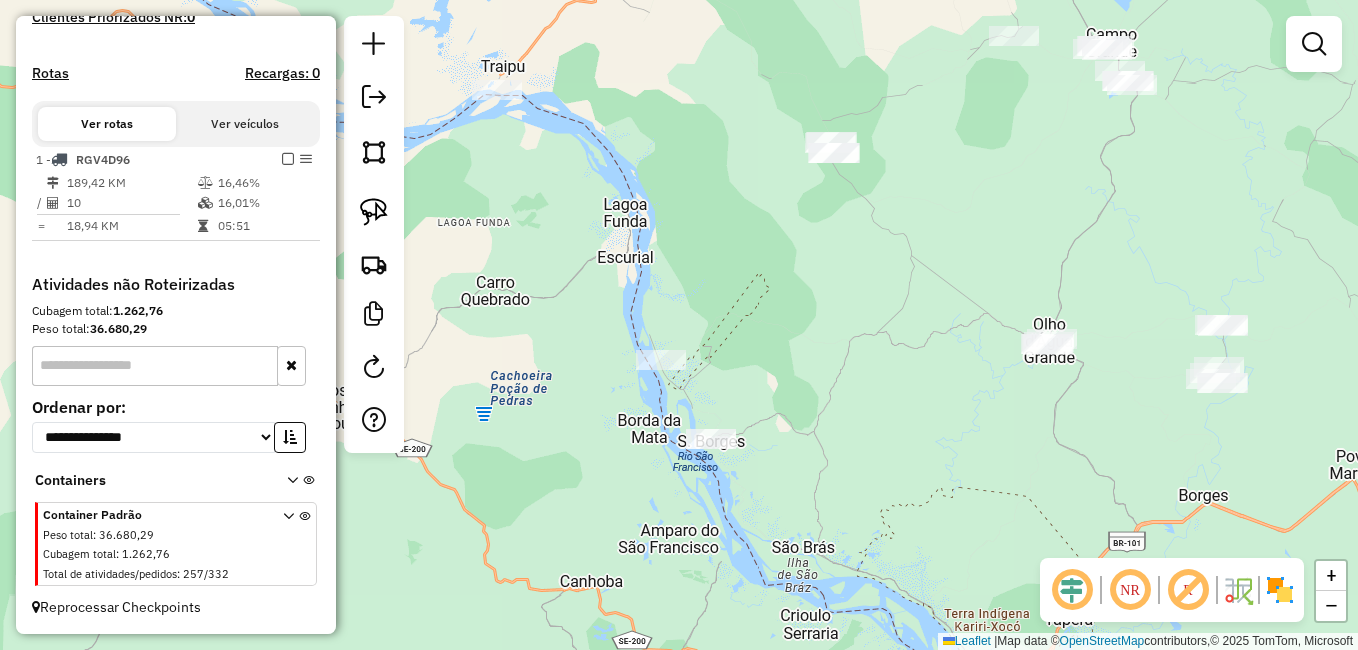 drag, startPoint x: 785, startPoint y: 374, endPoint x: 747, endPoint y: 381, distance: 38.63936 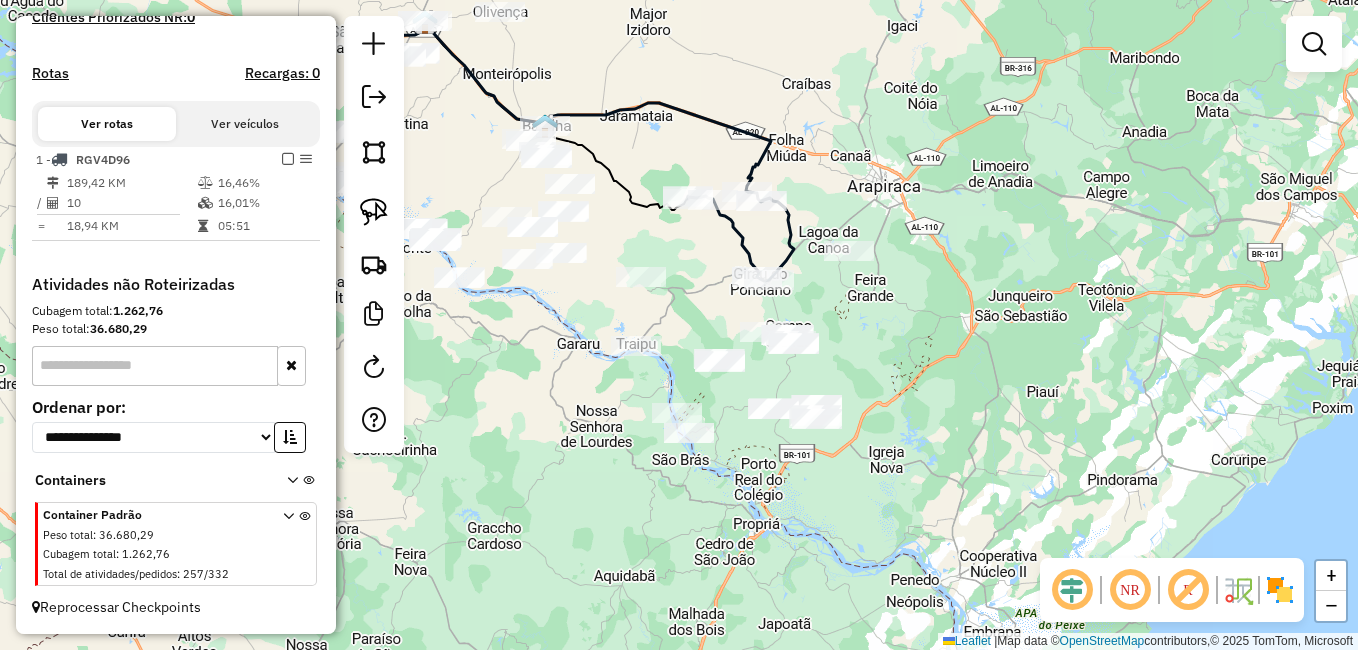 drag, startPoint x: 774, startPoint y: 376, endPoint x: 714, endPoint y: 422, distance: 75.60423 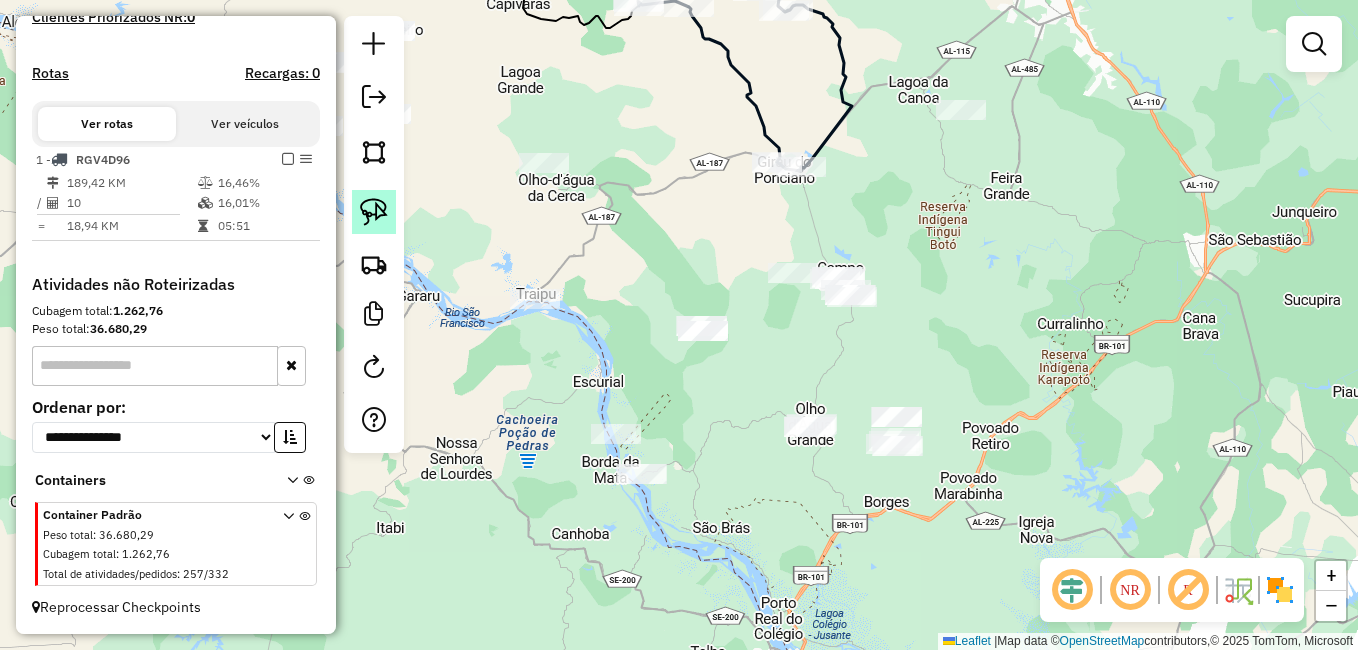 click 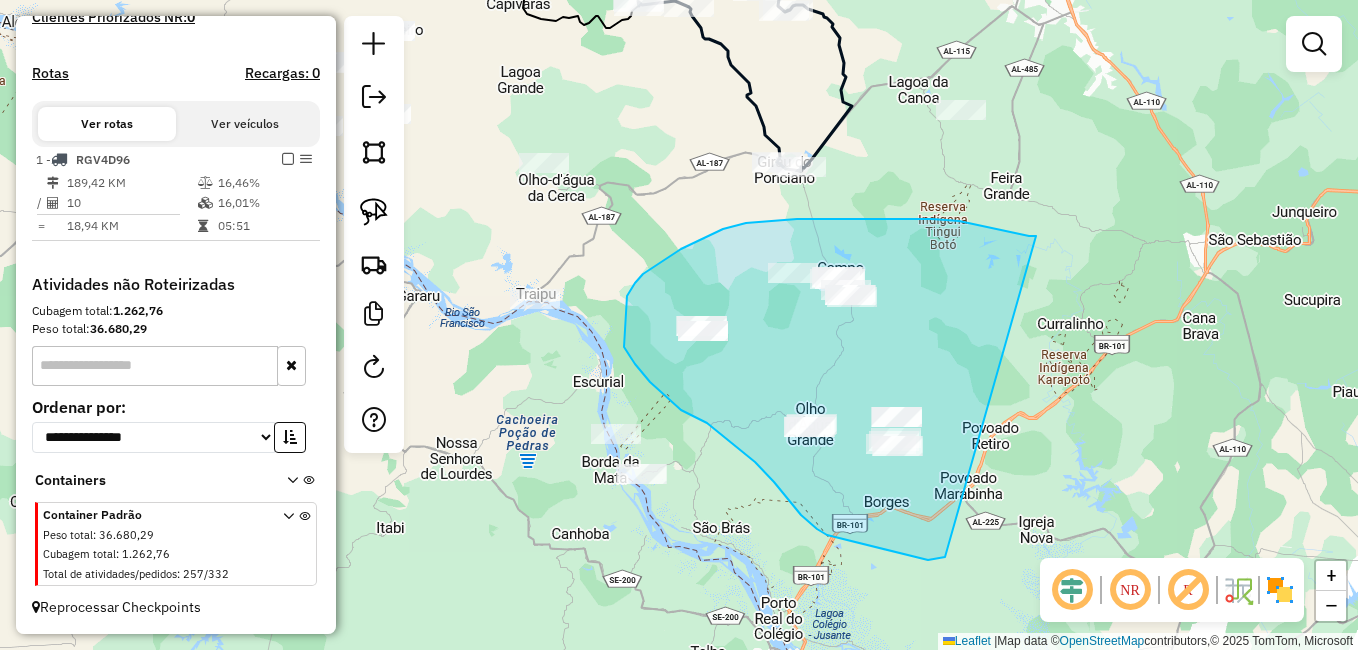 drag, startPoint x: 1036, startPoint y: 236, endPoint x: 1028, endPoint y: 515, distance: 279.1147 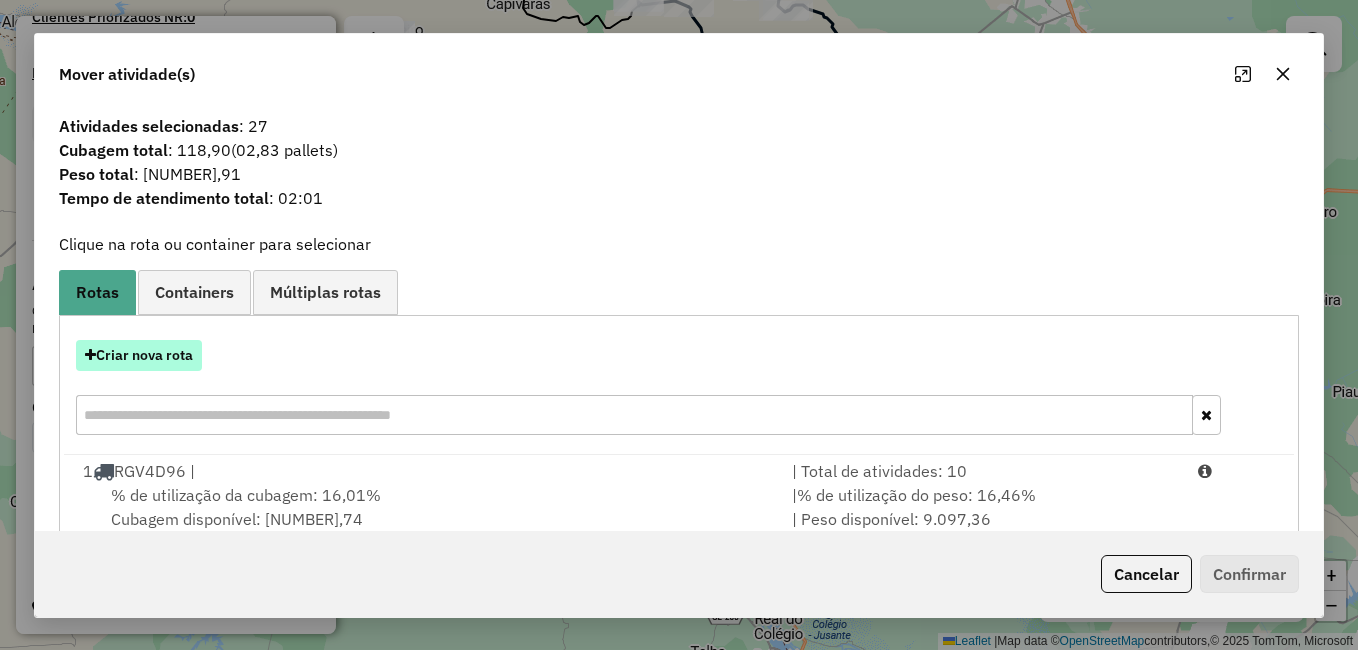 click on "Criar nova rota" at bounding box center [139, 355] 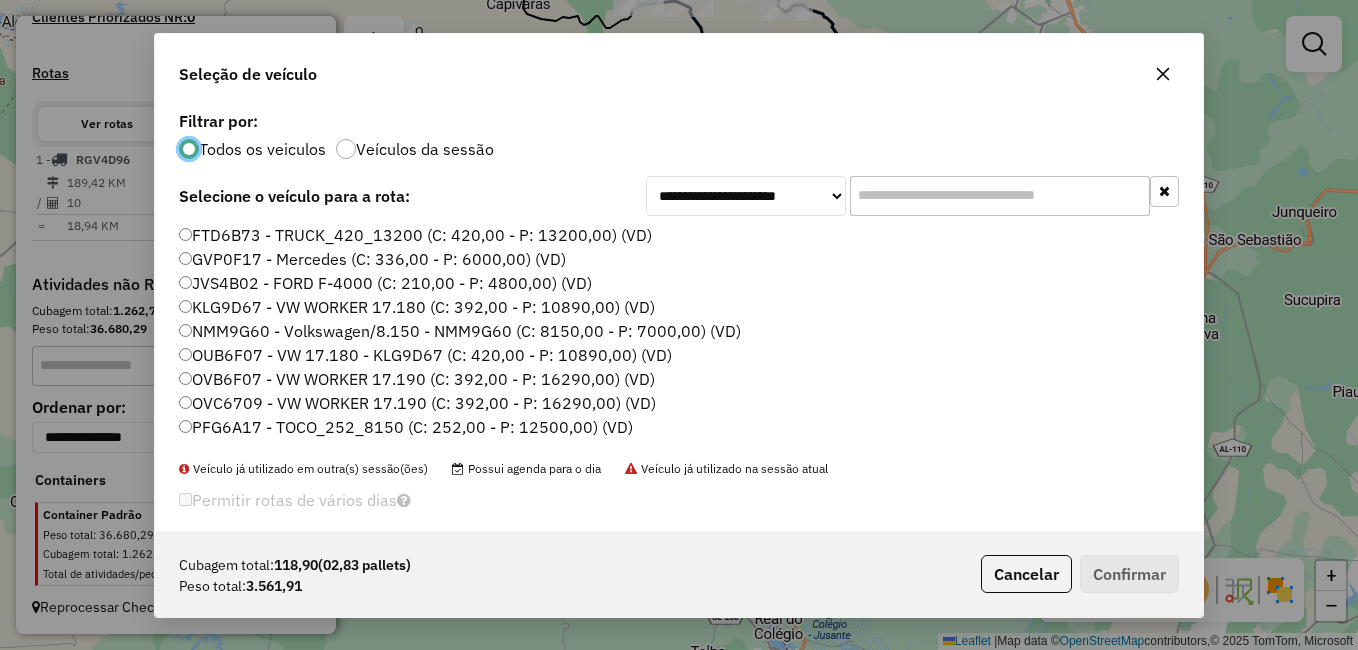 scroll, scrollTop: 11, scrollLeft: 6, axis: both 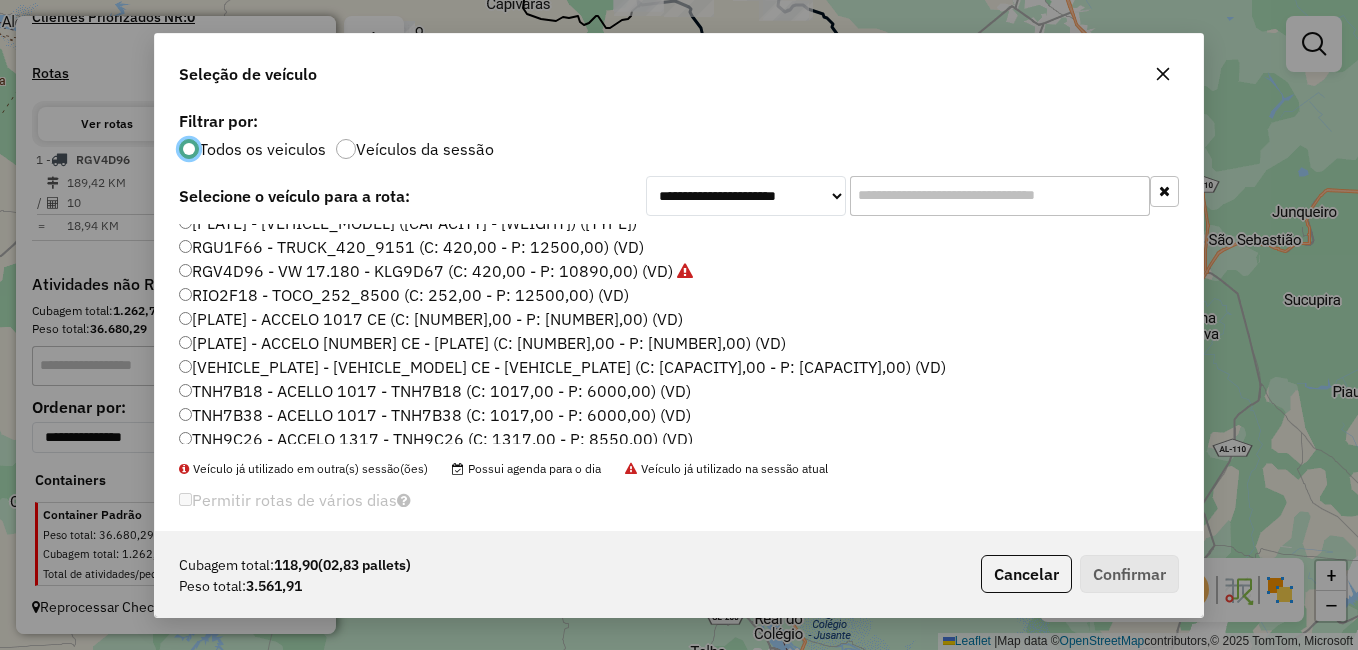 click on "[PLATE] - ACCELO 1017 CE (C: [NUMBER],00 - P: [NUMBER],00) (VD)" 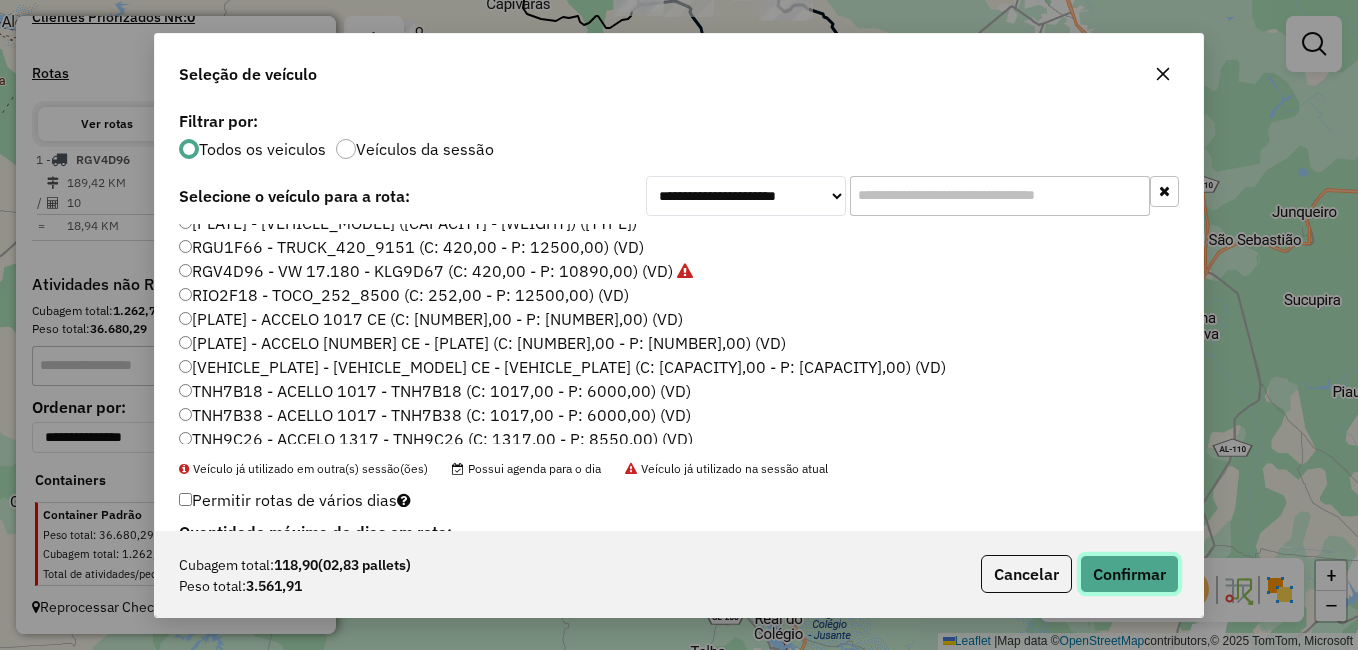 click on "Confirmar" 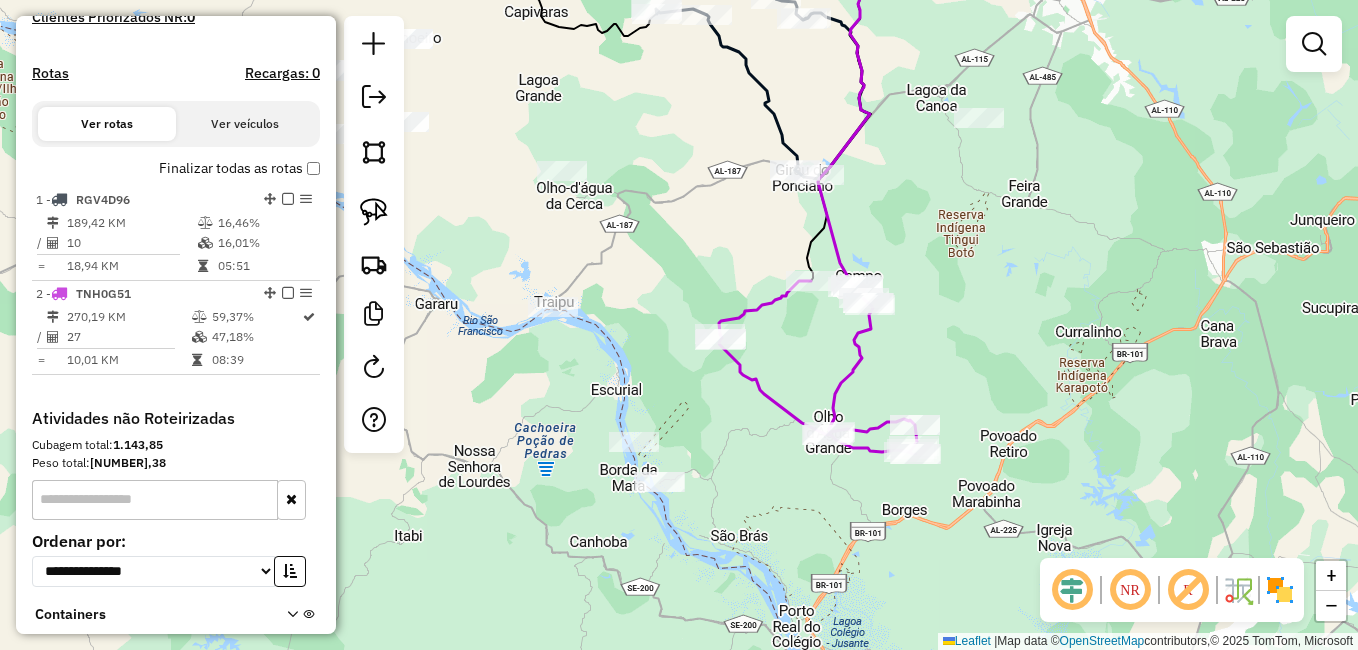 drag, startPoint x: 654, startPoint y: 375, endPoint x: 674, endPoint y: 397, distance: 29.732138 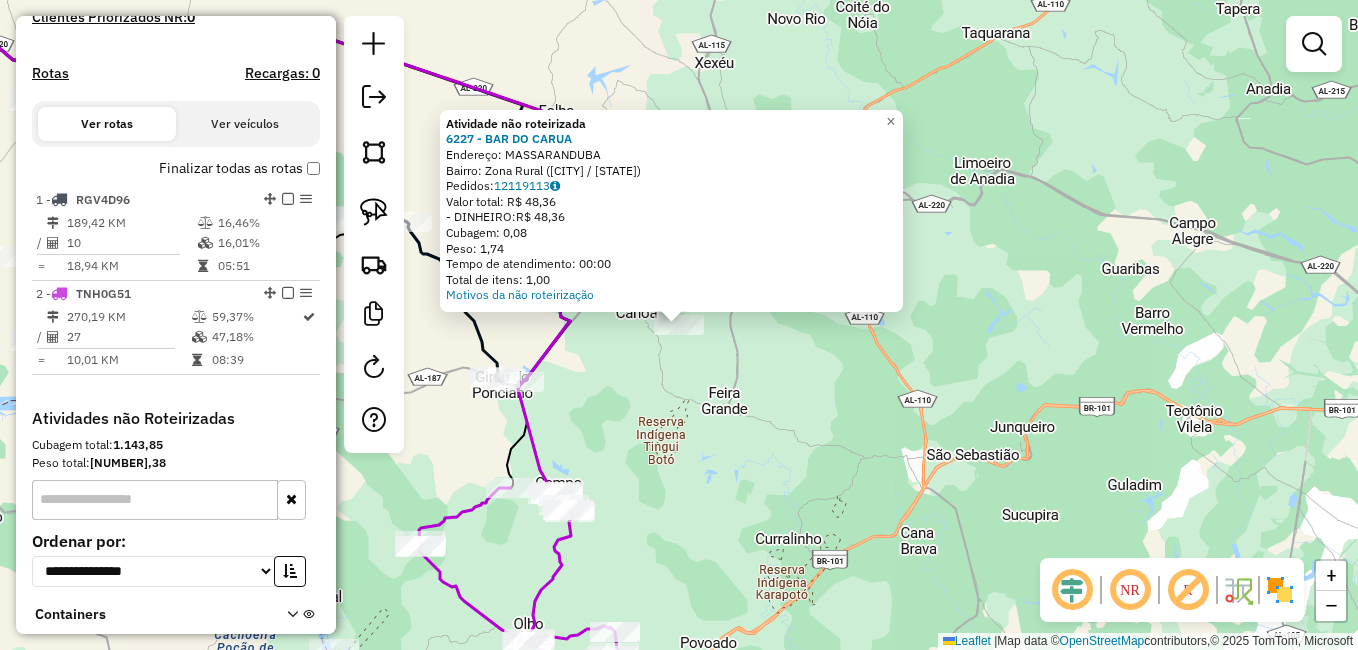 click on "Atividade não roteirizada [NUMBER] - [NAME]  Endereço: [NEIGHBORHOOD]   Bairro: [NEIGHBORHOOD] ([CITY] / AL)   Pedidos:  [ORDER_ID]   Valor total: R$ [PRICE]   - DINHEIRO:  R$ [PRICE]   Cubagem:   Peso:   Tempo de atendimento:   Total de itens:  Motivos da não roteirização × Janela de atendimento Grade de atendimento Capacidade Transportadoras Veículos Cliente Pedidos  Rotas Selecione os dias de semana para filtrar as janelas de atendimento  Seg   Ter   Qua   Qui   Sex   Sáb   Dom  Informe o período da janela de atendimento: De: Até:  Filtrar exatamente a janela do cliente  Considerar janela de atendimento padrão  Selecione os dias de semana para filtrar as grades de atendimento  Seg   Ter   Qua   Qui   Sex   Sáb   Dom   Considerar clientes sem dia de atendimento cadastrado  Clientes fora do dia de atendimento selecionado Filtrar as atividades entre os valores definidos abaixo:  Peso mínimo:   Peso máximo:   Cubagem mínima:   Cubagem máxima:   De:   Até:  De:   Até:  De:" 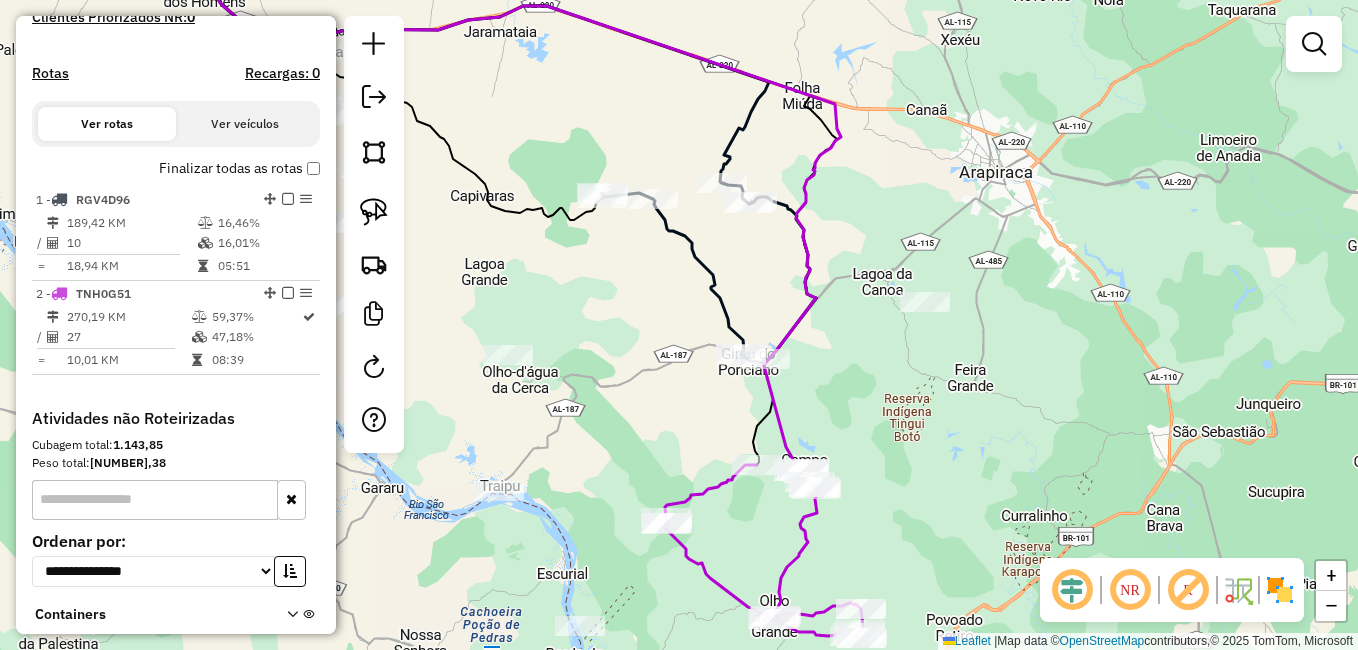 drag, startPoint x: 639, startPoint y: 444, endPoint x: 873, endPoint y: 412, distance: 236.1779 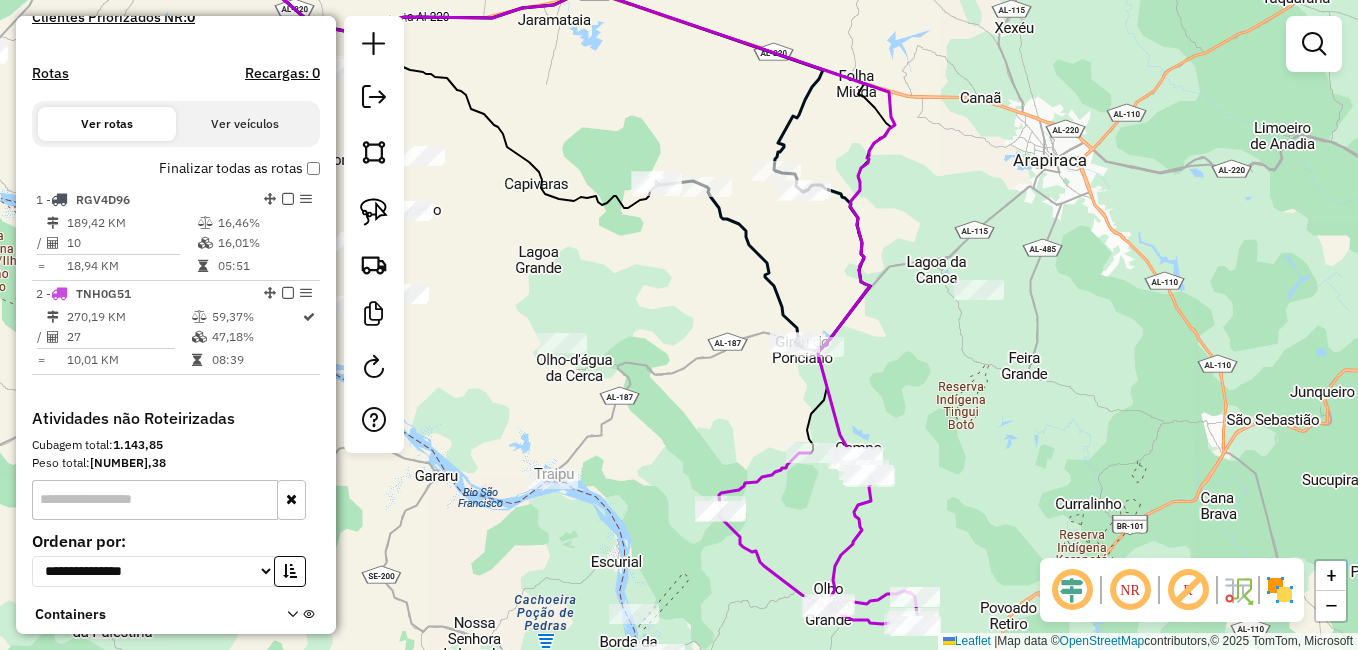 drag, startPoint x: 606, startPoint y: 369, endPoint x: 633, endPoint y: 351, distance: 32.449963 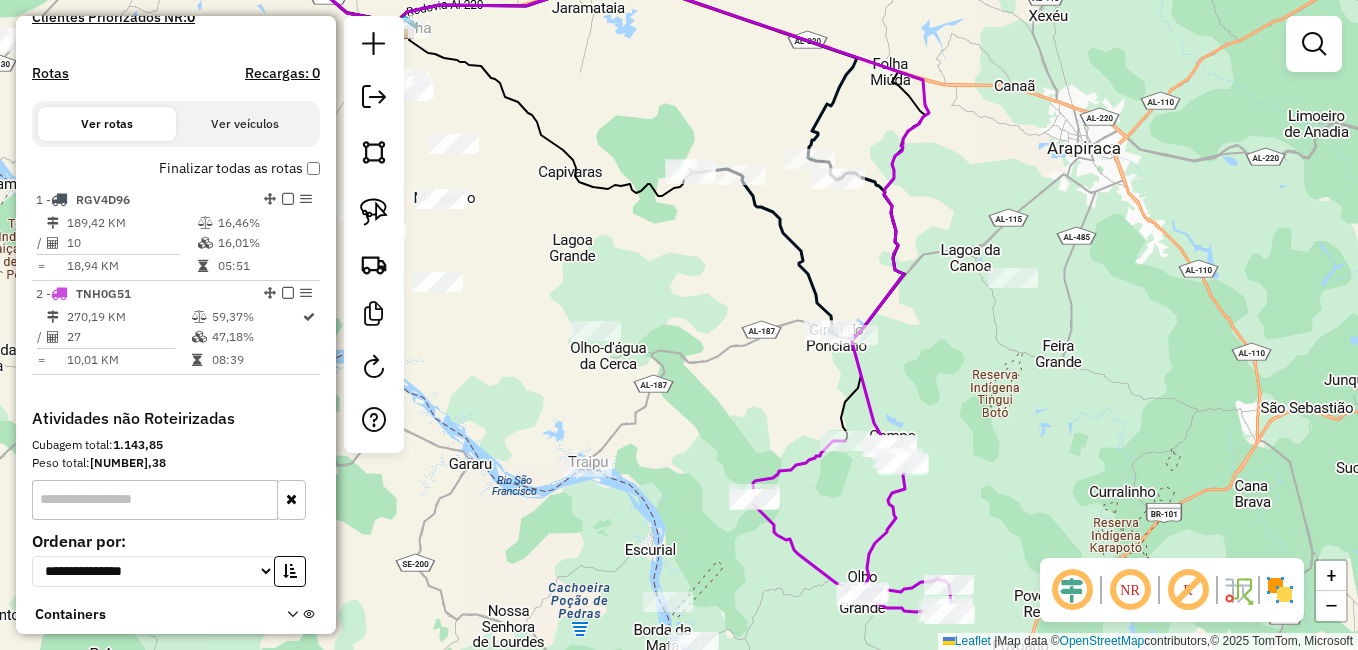 click on "Janela de atendimento Grade de atendimento Capacidade Transportadoras Veículos Cliente Pedidos  Rotas Selecione os dias de semana para filtrar as janelas de atendimento  Seg   Ter   Qua   Qui   Sex   Sáb   Dom  Informe o período da janela de atendimento: De: Até:  Filtrar exatamente a janela do cliente  Considerar janela de atendimento padrão  Selecione os dias de semana para filtrar as grades de atendimento  Seg   Ter   Qua   Qui   Sex   Sáb   Dom   Considerar clientes sem dia de atendimento cadastrado  Clientes fora do dia de atendimento selecionado Filtrar as atividades entre os valores definidos abaixo:  Peso mínimo:   Peso máximo:   Cubagem mínima:   Cubagem máxima:   De:   Até:  Filtrar as atividades entre o tempo de atendimento definido abaixo:  De:   Até:   Considerar capacidade total dos clientes não roteirizados Transportadora: Selecione um ou mais itens Tipo de veículo: Selecione um ou mais itens Veículo: Selecione um ou mais itens Motorista: Selecione um ou mais itens Nome: Rótulo:" 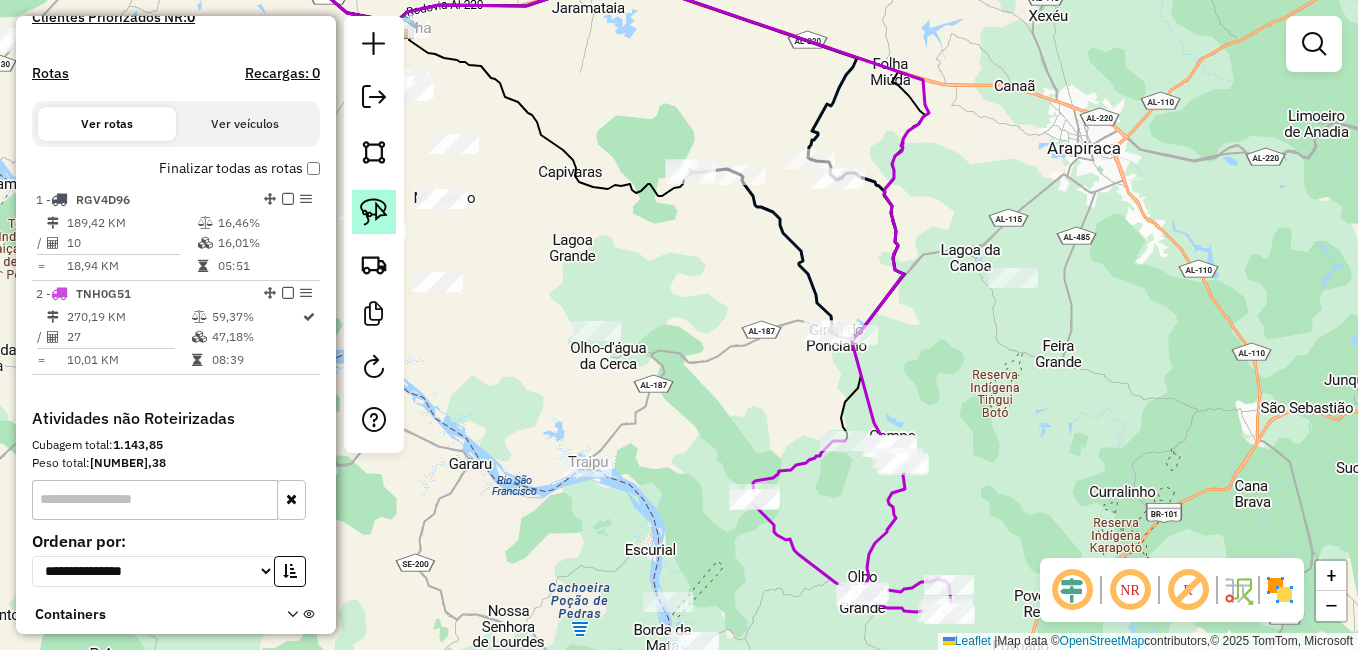 click 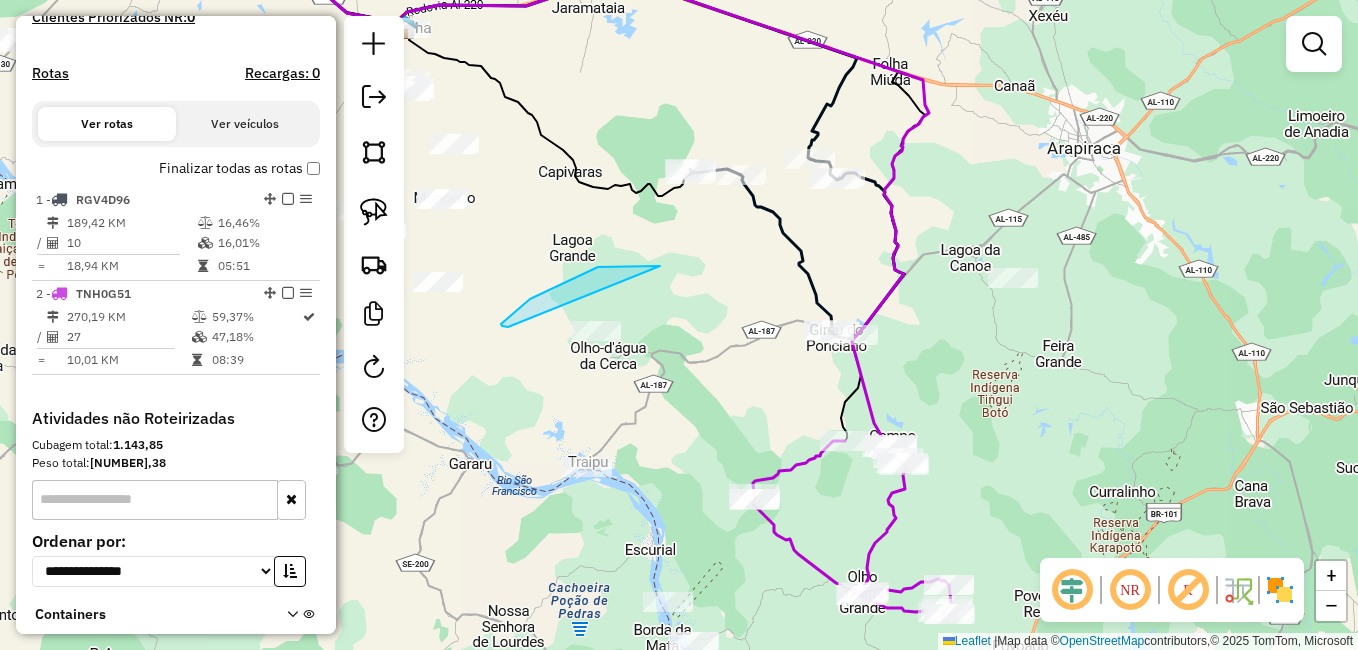 drag, startPoint x: 660, startPoint y: 266, endPoint x: 508, endPoint y: 327, distance: 163.78339 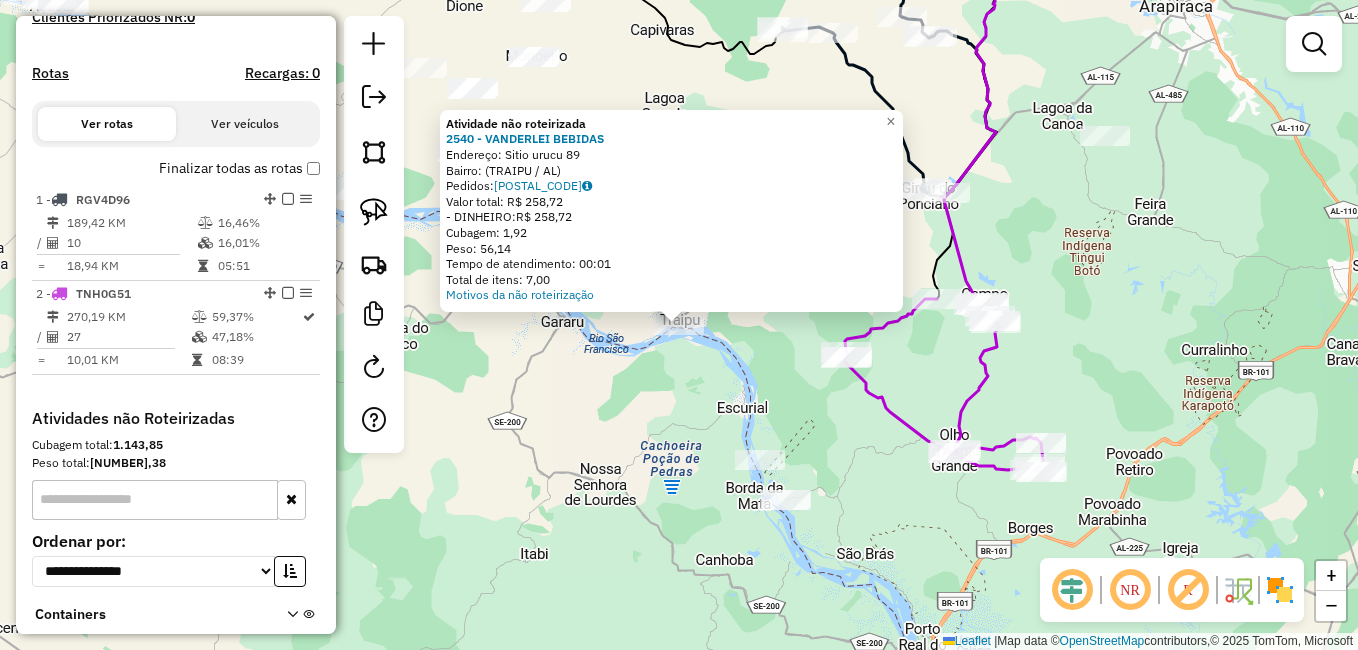 click on "Atividade não roteirizada [NUMBER] - [NAME] Endereço: [NAME] [NUMBER] Bairro: ([CITY] / [AL]) Pedidos: [NUMBER] Valor total: R$ [NUMBER] - DINHEIRO: R$ [NUMBER] Cubagem: [NUMBER] Peso: [NUMBER] Tempo de atendimento: [TIME] Total de itens: [NUMBER] Motivos da não roteirização × Janela de atendimento Grade de atendimento Capacidade Transportadoras Veículos Cliente Pedidos Rotas Selecione os dias de semana para filtrar as janelas de atendimento Seg Ter Qua Qui Sex Sáb Dom Informe o período da janela de atendimento: De: Até: Filtrar exatamente a janela do cliente Considerar janela de atendimento padrão Selecione os dias de semana para filtrar as grades de atendimento Seg Ter Qua Qui Sex Sáb Dom Considerar clientes sem dia de atendimento cadastrado Clientes fora do dia de atendimento selecionado Filtrar as atividades entre os valores definidos abaixo: Peso mínimo: Peso máximo: Cubagem mínima: Cubagem máxima: De: Até: De: Até: Veículo: +" 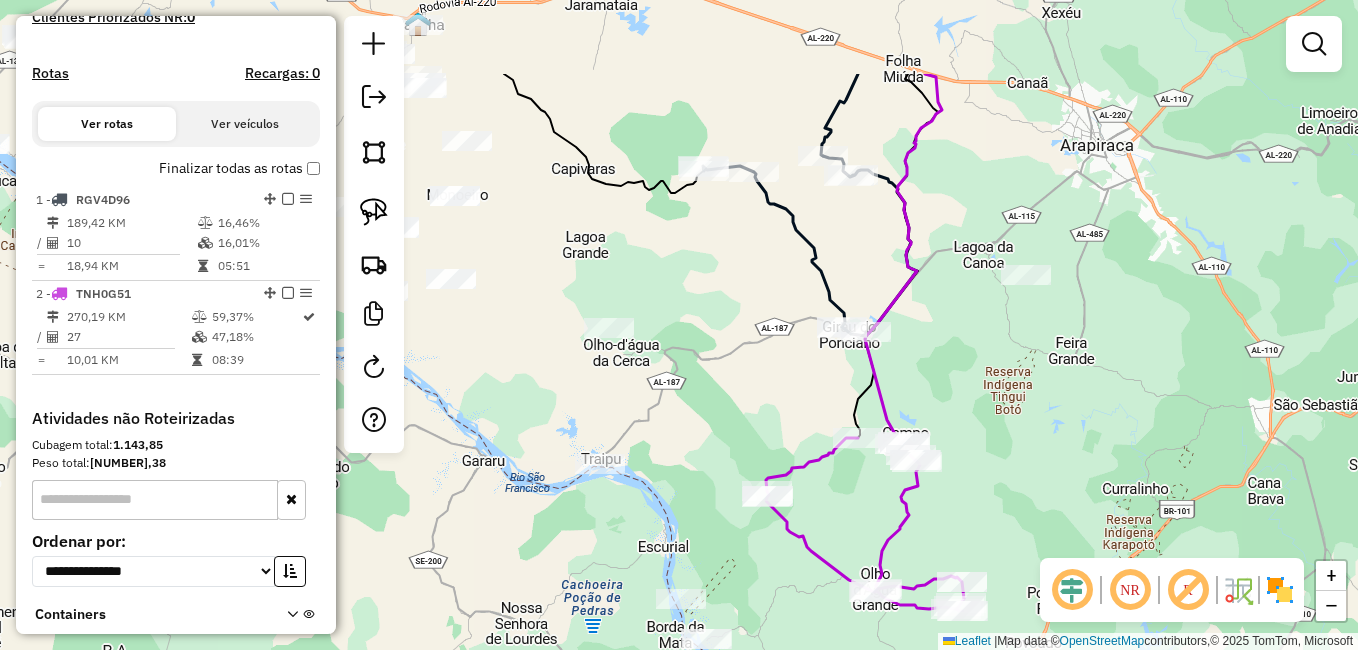 drag, startPoint x: 759, startPoint y: 297, endPoint x: 680, endPoint y: 436, distance: 159.88121 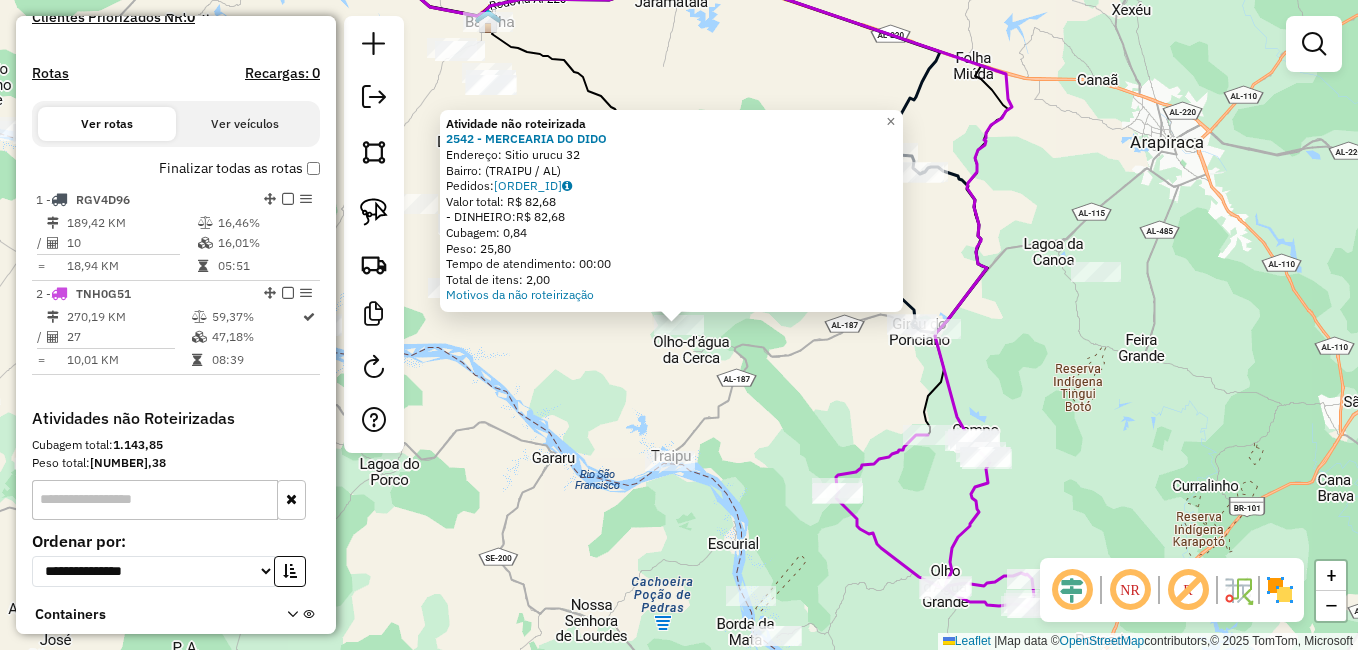 click on "Atividade não roteirizada 2542 - MERCEARIA DO DIDO  Endereço:  Sitio urucu [NUMBER]   Bairro:  ([CITY] / AL)   Pedidos:  12120213   Valor total: R$ 82,68   - DINHEIRO:  R$ 82,68   Cubagem: 0,84   Peso: 25,80   Tempo de atendimento: 00:00   Total de itens: 2,00  Motivos da não roteirização × Janela de atendimento Grade de atendimento Capacidade Transportadoras Veículos Cliente Pedidos  Rotas Selecione os dias de semana para filtrar as janelas de atendimento  Seg   Ter   Qua   Qui   Sex   Sáb   Dom  Informe o período da janela de atendimento: De: Até:  Filtrar exatamente a janela do cliente  Considerar janela de atendimento padrão  Selecione os dias de semana para filtrar as grades de atendimento  Seg   Ter   Qua   Qui   Sex   Sáb   Dom   Considerar clientes sem dia de atendimento cadastrado  Clientes fora do dia de atendimento selecionado Filtrar as atividades entre os valores definidos abaixo:  Peso mínimo:   Peso máximo:   Cubagem mínima:   Cubagem máxima:   De:   Até:   De:   Até:  Veículo: De:" 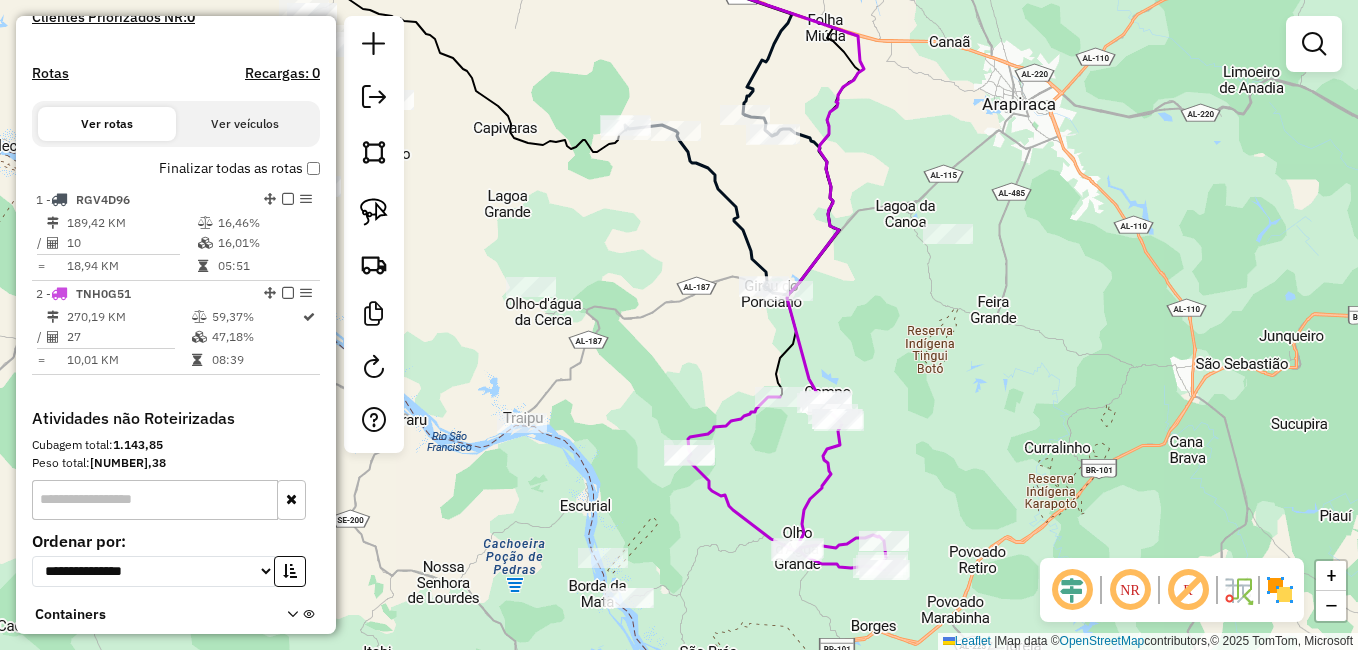 drag, startPoint x: 797, startPoint y: 402, endPoint x: 644, endPoint y: 364, distance: 157.64835 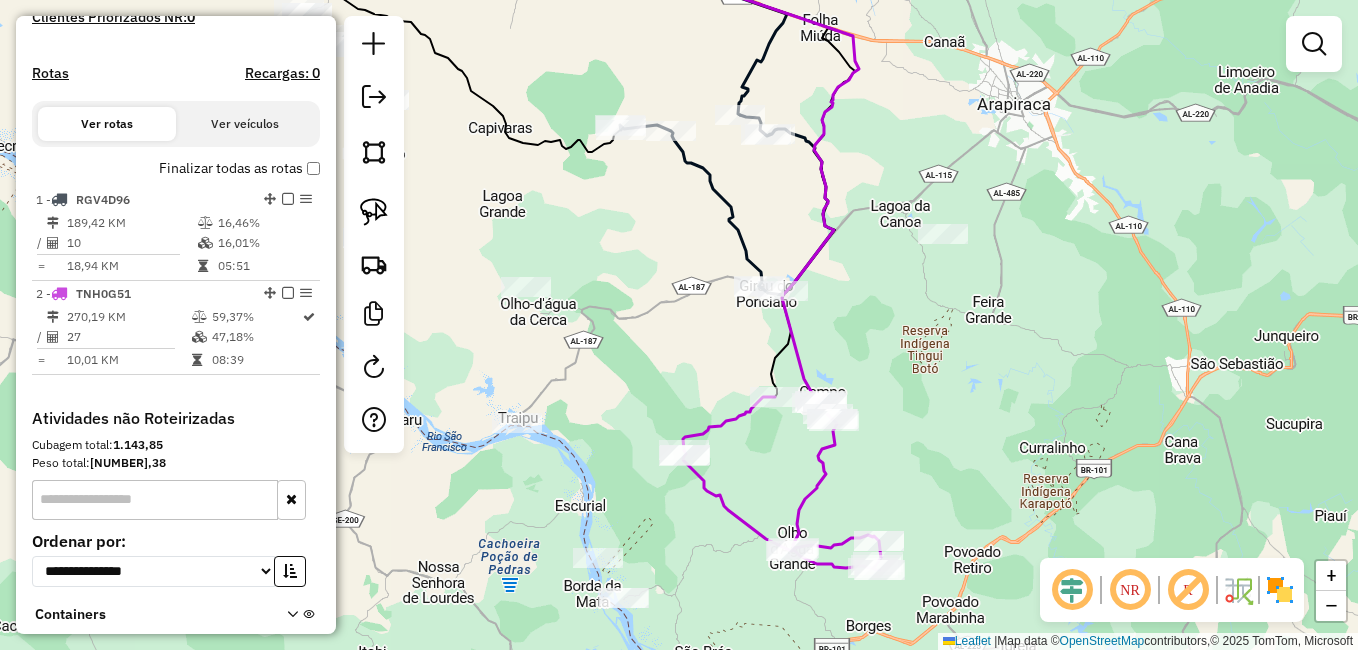 click on "Janela de atendimento Grade de atendimento Capacidade Transportadoras Veículos Cliente Pedidos  Rotas Selecione os dias de semana para filtrar as janelas de atendimento  Seg   Ter   Qua   Qui   Sex   Sáb   Dom  Informe o período da janela de atendimento: De: Até:  Filtrar exatamente a janela do cliente  Considerar janela de atendimento padrão  Selecione os dias de semana para filtrar as grades de atendimento  Seg   Ter   Qua   Qui   Sex   Sáb   Dom   Considerar clientes sem dia de atendimento cadastrado  Clientes fora do dia de atendimento selecionado Filtrar as atividades entre os valores definidos abaixo:  Peso mínimo:   Peso máximo:   Cubagem mínima:   Cubagem máxima:   De:   Até:  Filtrar as atividades entre o tempo de atendimento definido abaixo:  De:   Até:   Considerar capacidade total dos clientes não roteirizados Transportadora: Selecione um ou mais itens Tipo de veículo: Selecione um ou mais itens Veículo: Selecione um ou mais itens Motorista: Selecione um ou mais itens Nome: Rótulo:" 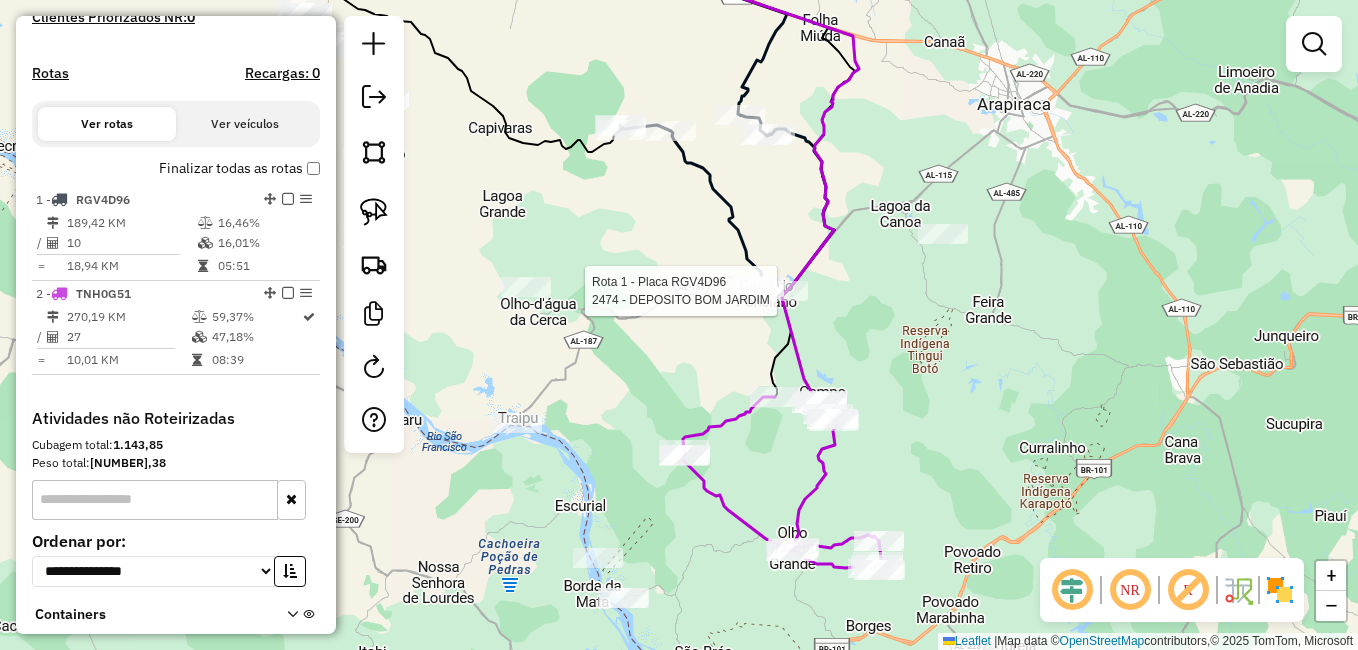 select on "**********" 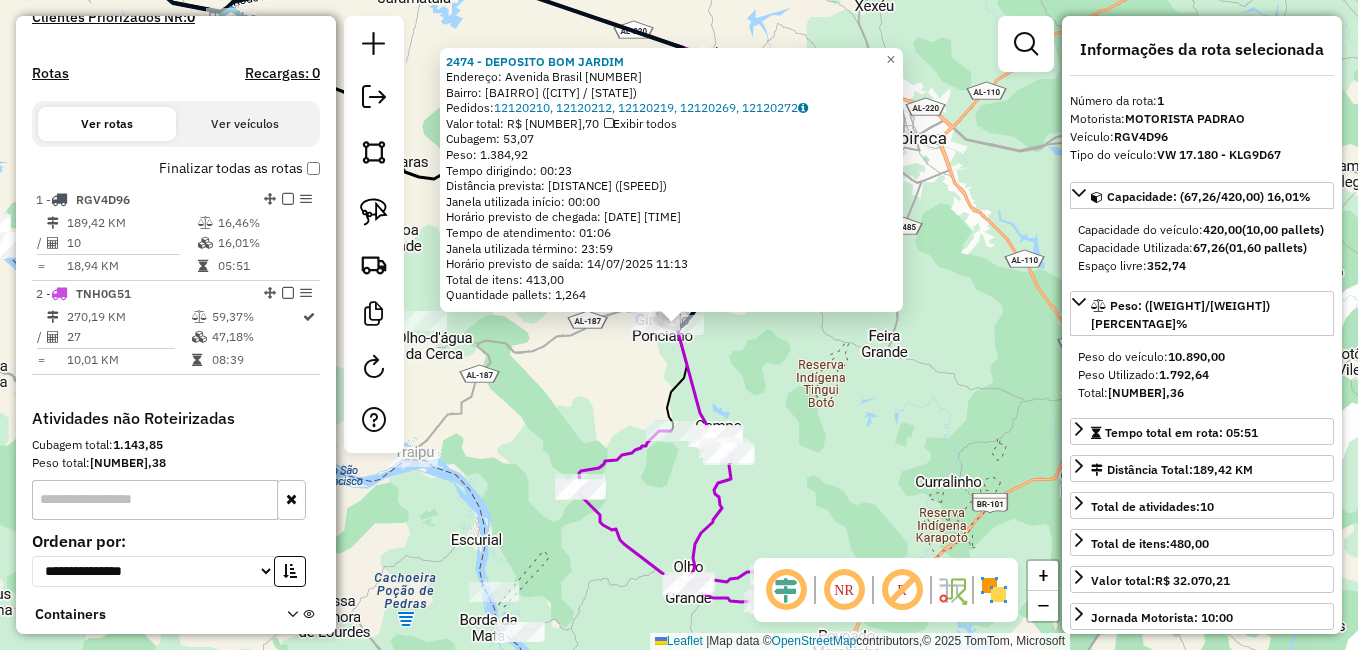 scroll, scrollTop: 713, scrollLeft: 0, axis: vertical 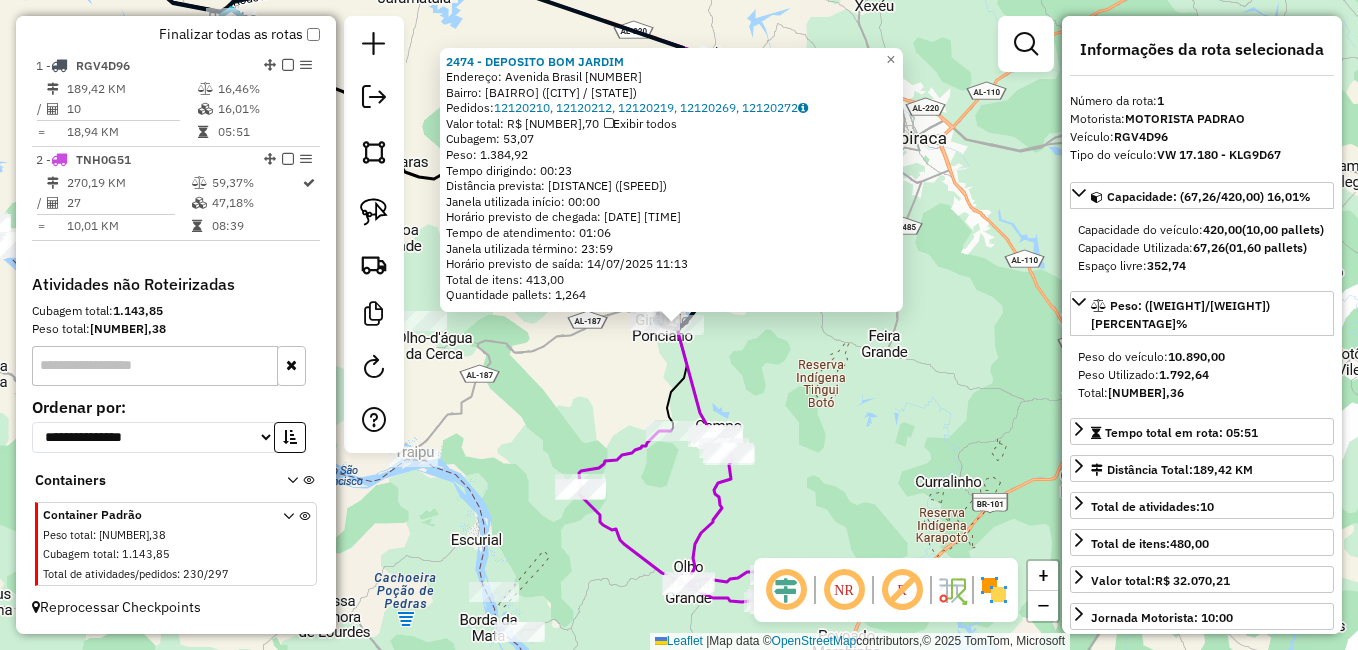 click on "Endereço: [STREET_NAME] [NUMBER] Bairro: [BAIRRO] ([CITY] / [STATE]) Pedidos: [ORDER_IDS] Valor total: [CURRENCY] [PRICE] Exibir todos Cubagem: [CUBAGE] Peso: [WEIGHT] Tempo dirigindo: [TIME] Distância prevista: [DISTANCE] ([SPEED]) Janela utilizada início: [TIME] Horário previsto de chegada: [DATE] [TIME] Tempo de atendimento: [TIME] Janela utilizada término: [TIME] Horário previsto de saída: [DATE] [TIME] Total de itens: [ITEMS] Quantidade pallets: [PALLETS] × Janela de atendimento Grade de atendimento Capacidade Transportadoras Veículos Cliente Pedidos Rotas Selecione os dias de semana para filtrar as janelas de atendimento Seg Ter Qua Qui Sex Sáb Dom Informe o período da janela de atendimento: De: Até: Filtrar exatamente a janela do cliente Considerar janela de atendimento padrão Selecione os dias de semana para filtrar as grades de atendimento Seg Ter Qua Qui Sex Sáb Dom" 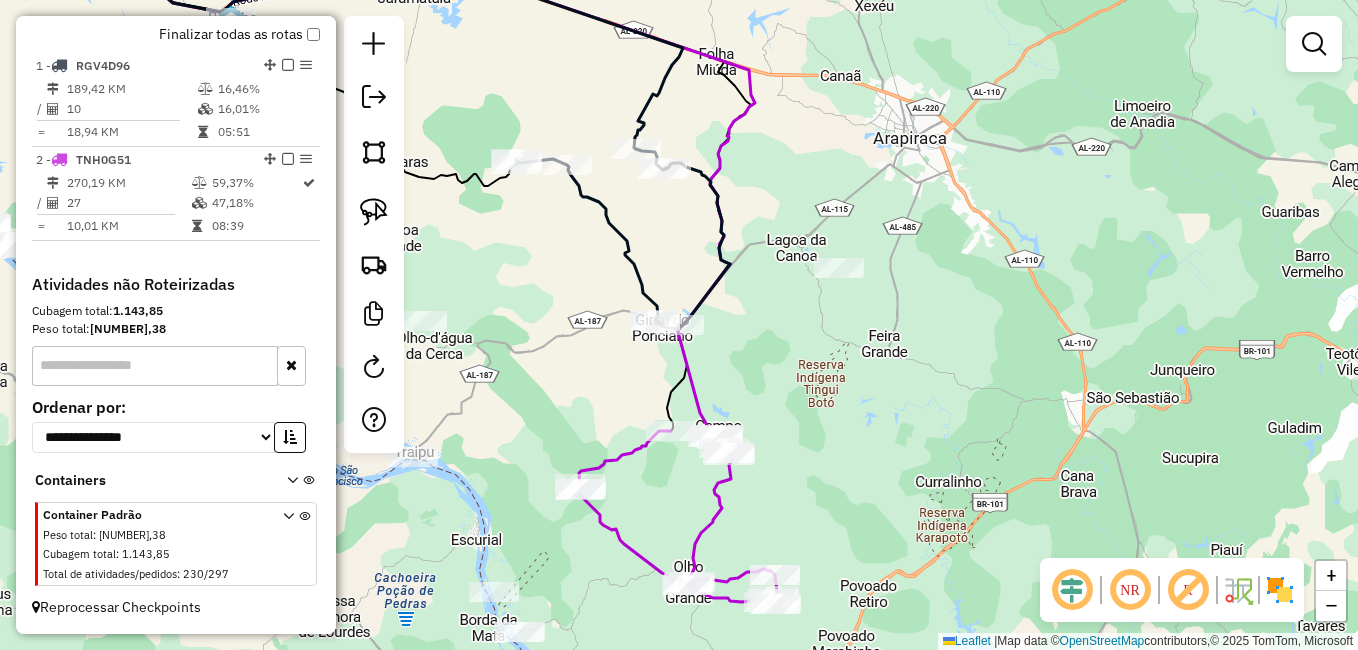 click on "Janela de atendimento Grade de atendimento Capacidade Transportadoras Veículos Cliente Pedidos  Rotas Selecione os dias de semana para filtrar as janelas de atendimento  Seg   Ter   Qua   Qui   Sex   Sáb   Dom  Informe o período da janela de atendimento: De: Até:  Filtrar exatamente a janela do cliente  Considerar janela de atendimento padrão  Selecione os dias de semana para filtrar as grades de atendimento  Seg   Ter   Qua   Qui   Sex   Sáb   Dom   Considerar clientes sem dia de atendimento cadastrado  Clientes fora do dia de atendimento selecionado Filtrar as atividades entre os valores definidos abaixo:  Peso mínimo:   Peso máximo:   Cubagem mínima:   Cubagem máxima:   De:   Até:  Filtrar as atividades entre o tempo de atendimento definido abaixo:  De:   Até:   Considerar capacidade total dos clientes não roteirizados Transportadora: Selecione um ou mais itens Tipo de veículo: Selecione um ou mais itens Veículo: Selecione um ou mais itens Motorista: Selecione um ou mais itens Nome: Rótulo:" 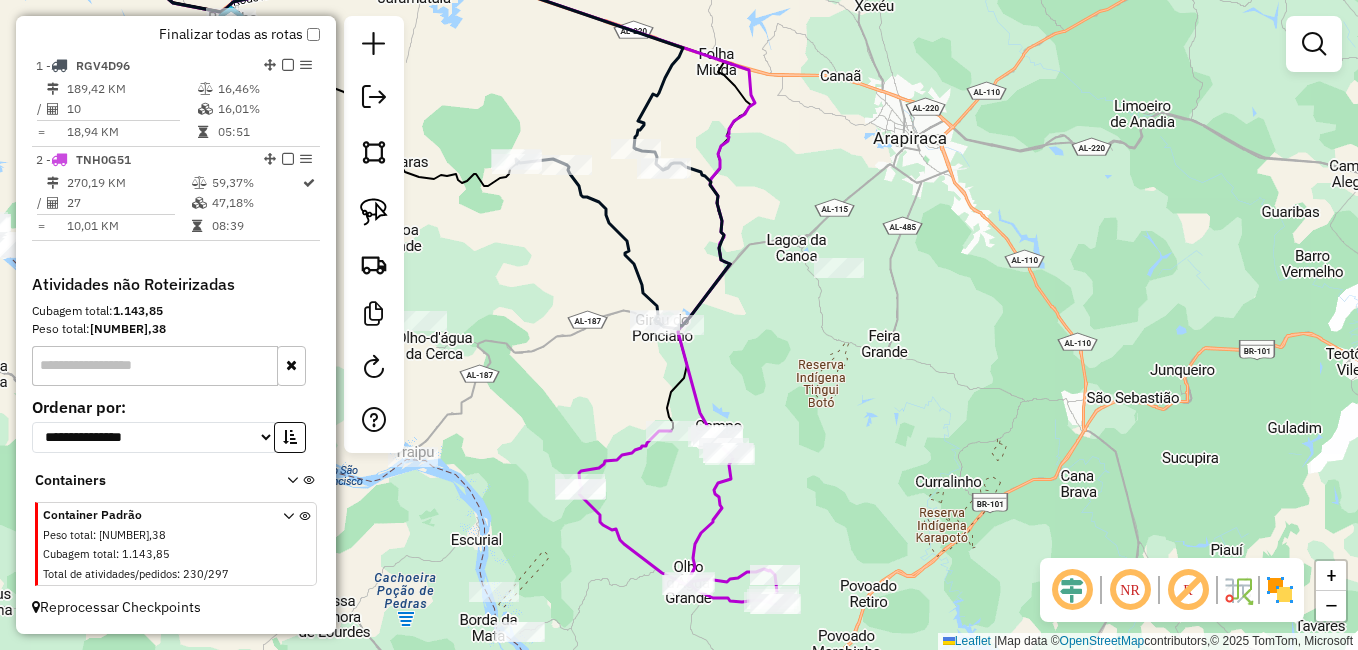 drag, startPoint x: 633, startPoint y: 260, endPoint x: 671, endPoint y: 260, distance: 38 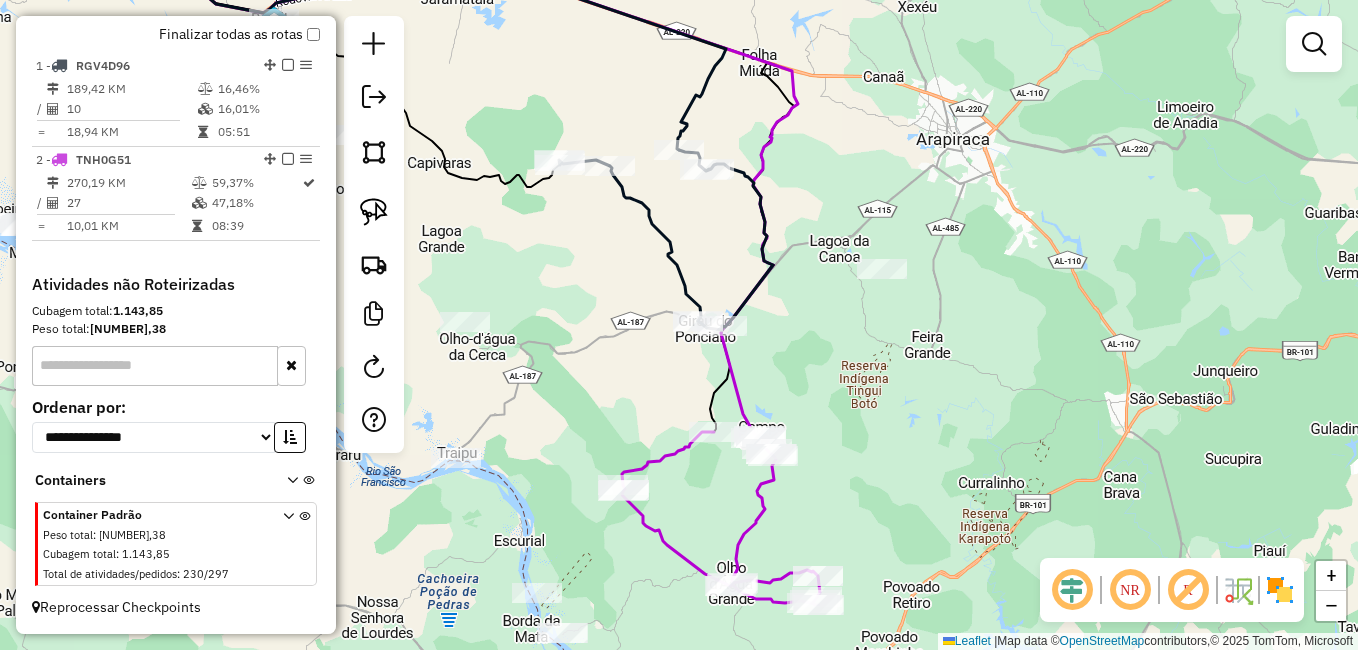 drag, startPoint x: 785, startPoint y: 373, endPoint x: 805, endPoint y: 372, distance: 20.024984 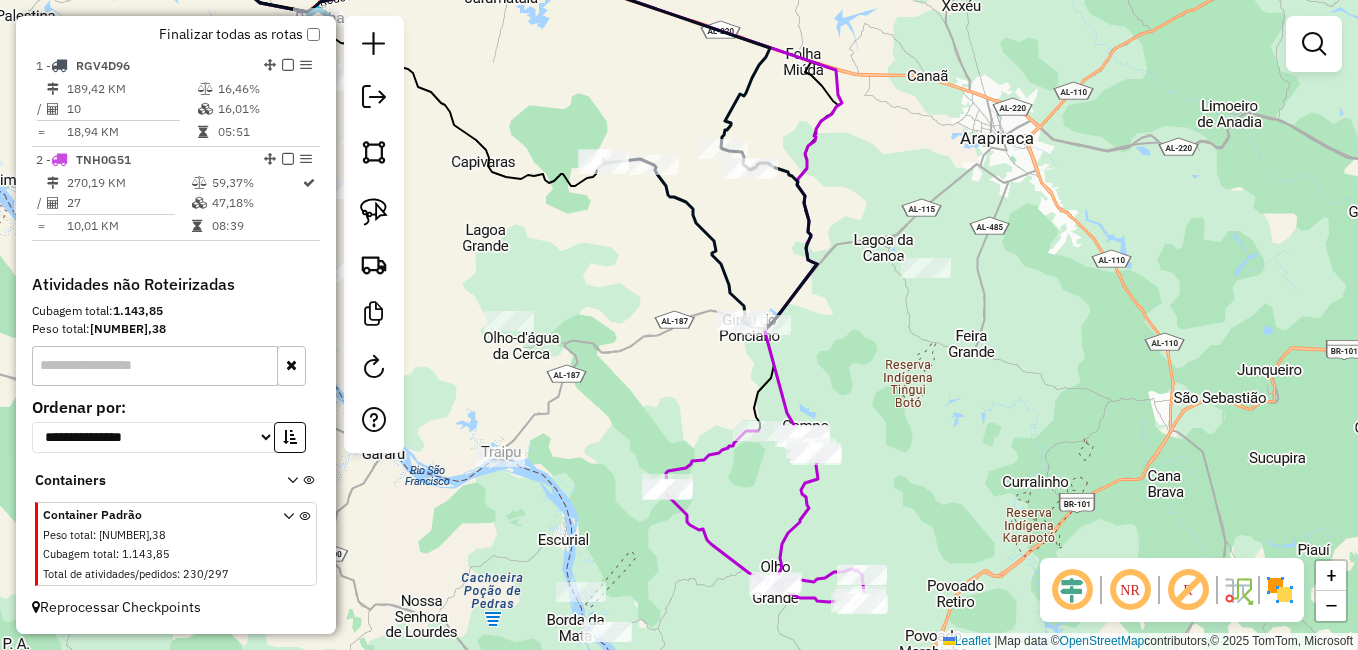 drag, startPoint x: 778, startPoint y: 376, endPoint x: 896, endPoint y: 268, distance: 159.9625 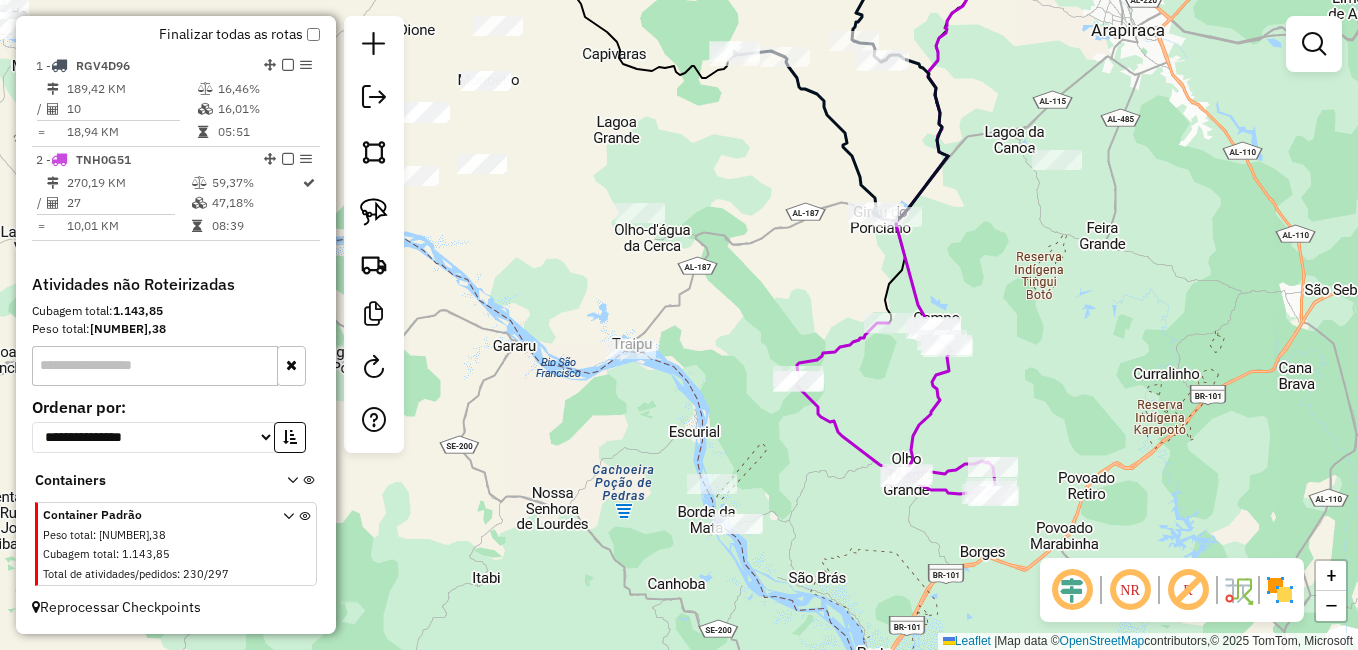 drag, startPoint x: 741, startPoint y: 472, endPoint x: 792, endPoint y: 472, distance: 51 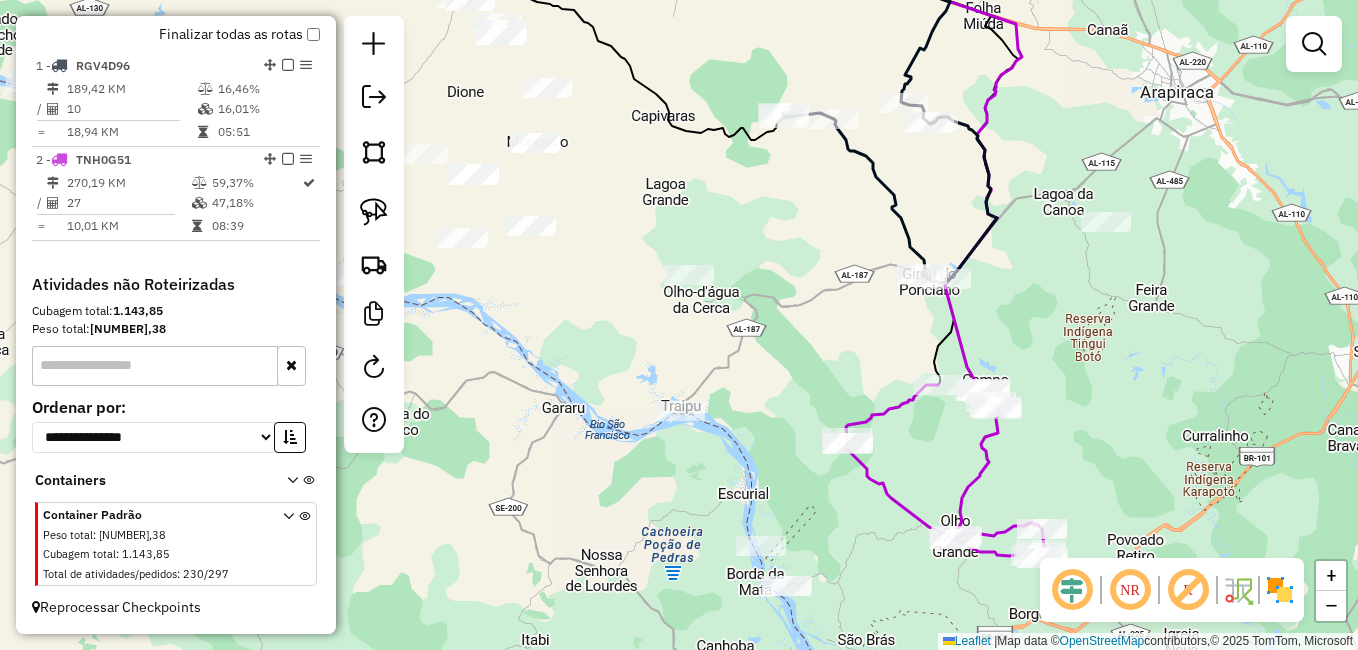 drag, startPoint x: 658, startPoint y: 417, endPoint x: 694, endPoint y: 479, distance: 71.693794 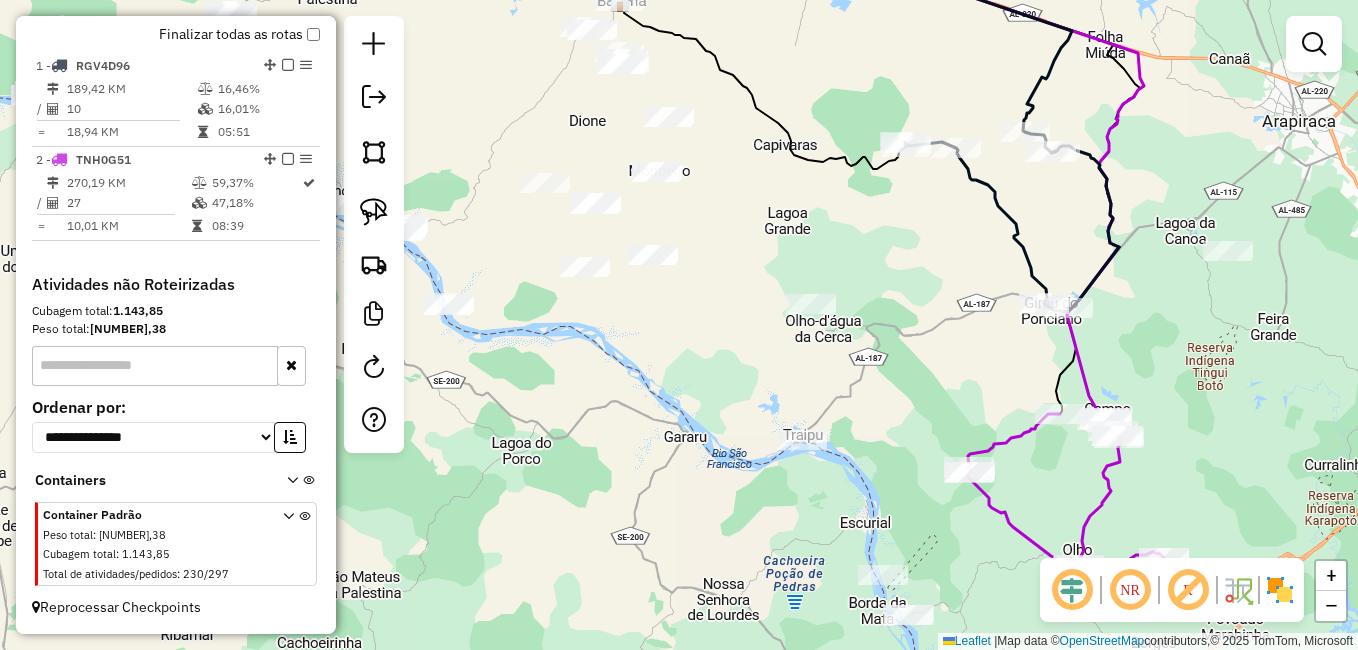 drag, startPoint x: 543, startPoint y: 382, endPoint x: 736, endPoint y: 429, distance: 198.64038 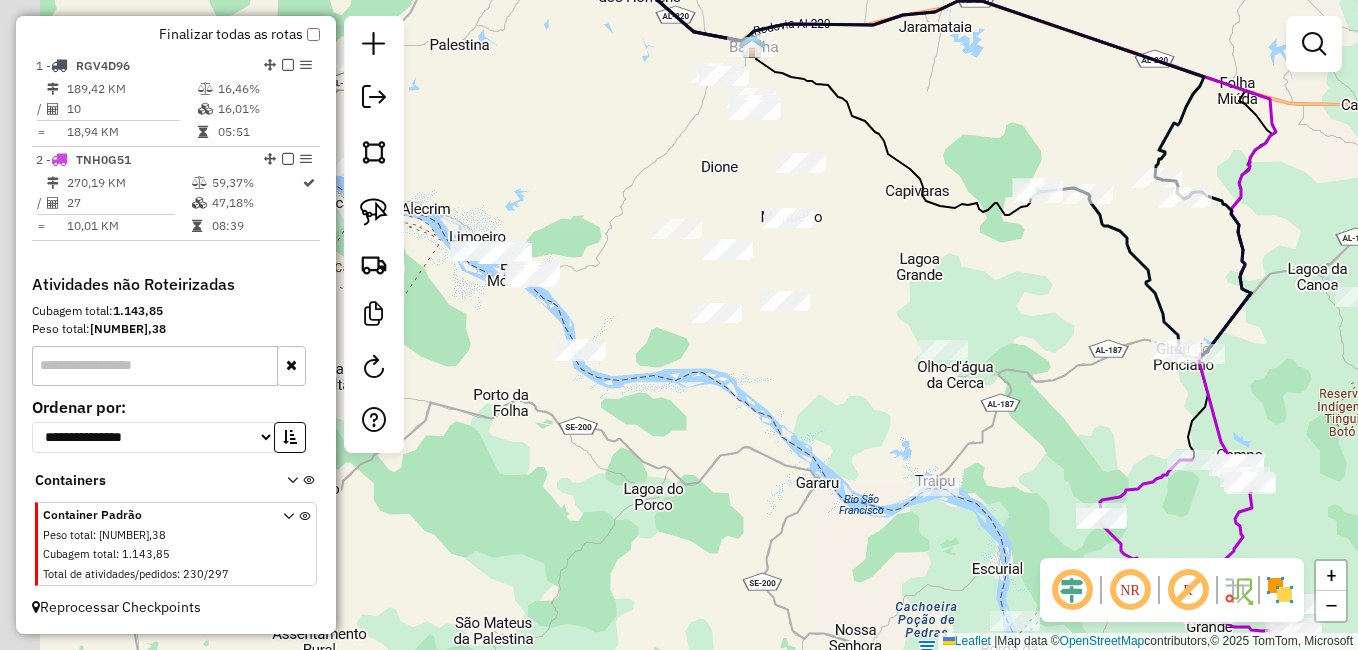 drag, startPoint x: 695, startPoint y: 428, endPoint x: 759, endPoint y: 464, distance: 73.43024 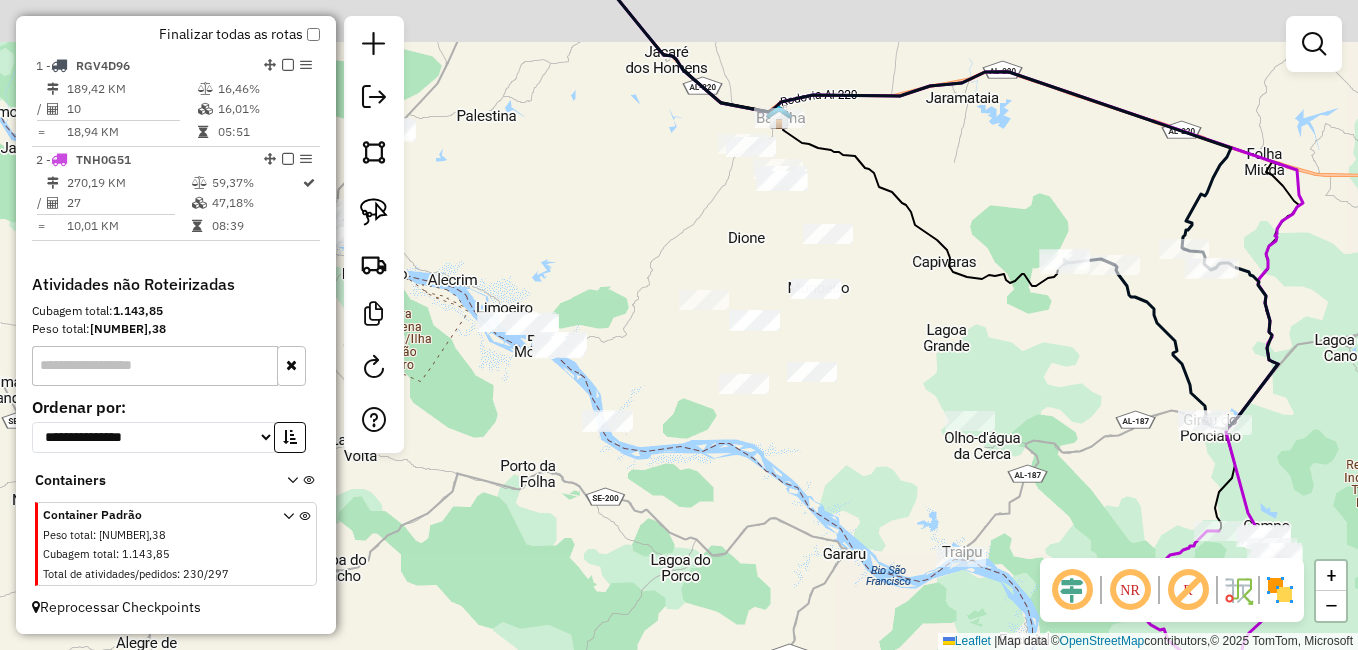 drag, startPoint x: 846, startPoint y: 402, endPoint x: 885, endPoint y: 508, distance: 112.94689 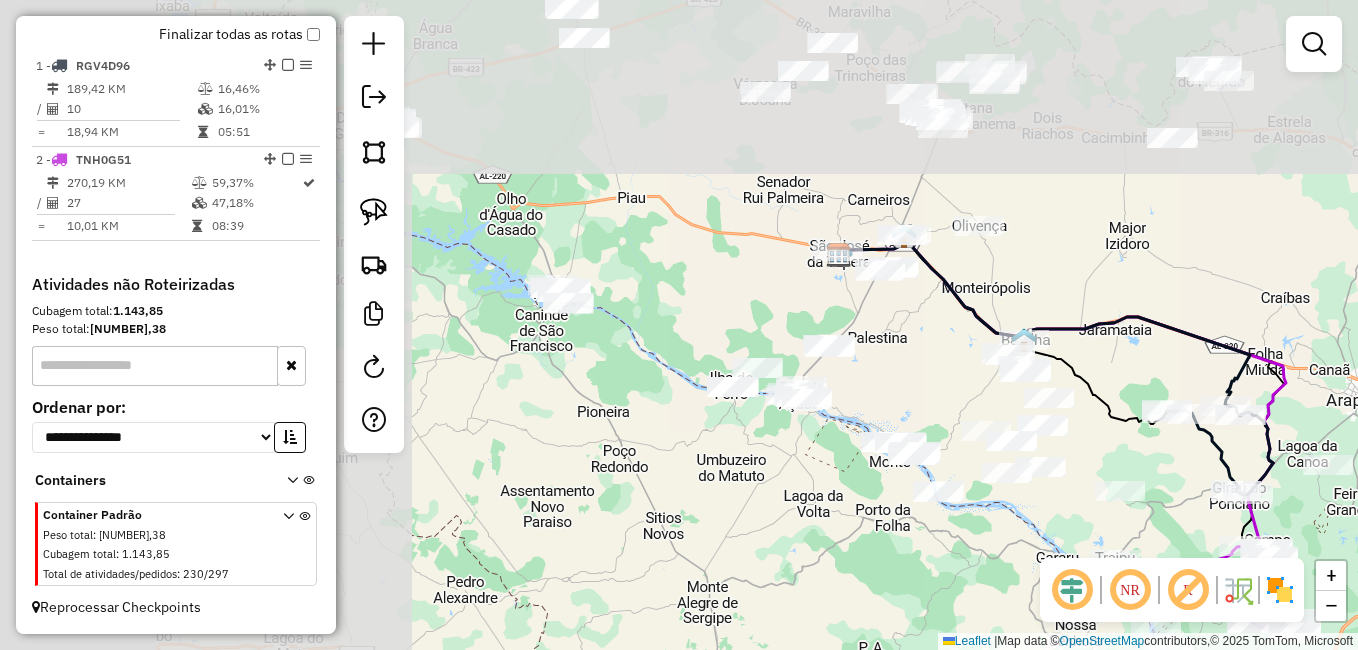 drag, startPoint x: 838, startPoint y: 351, endPoint x: 922, endPoint y: 402, distance: 98.270035 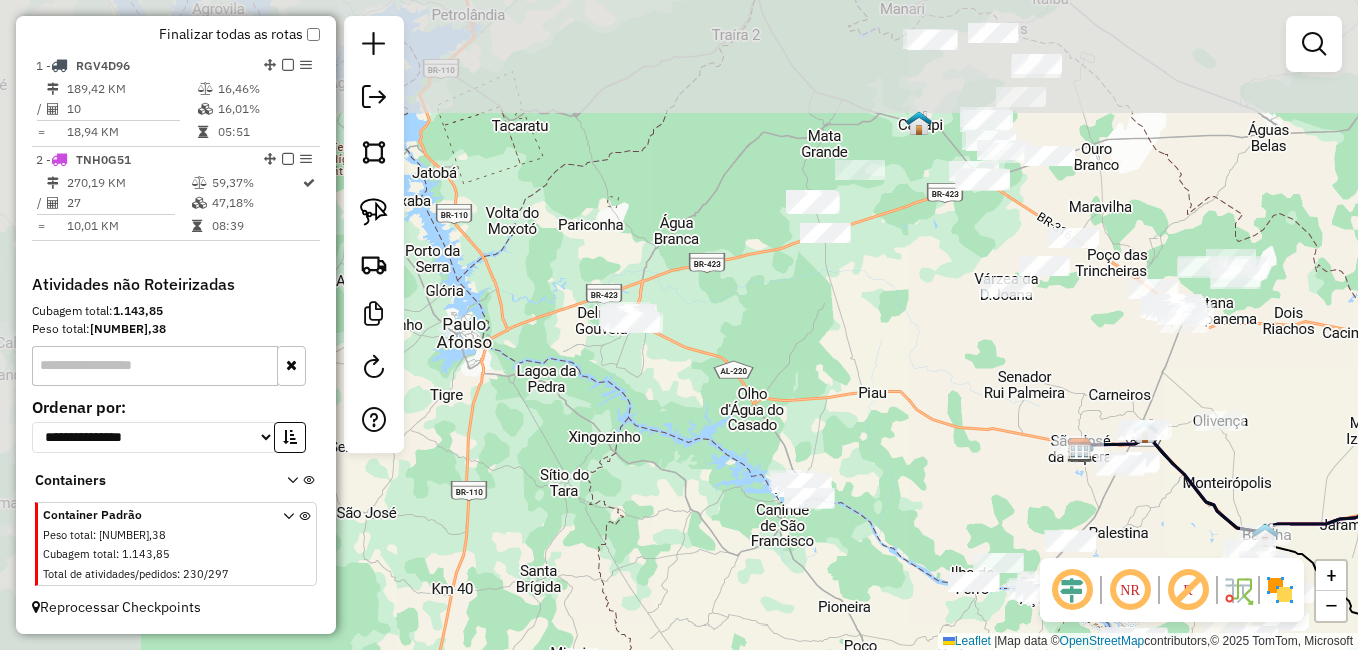 drag, startPoint x: 869, startPoint y: 482, endPoint x: 914, endPoint y: 539, distance: 72.62231 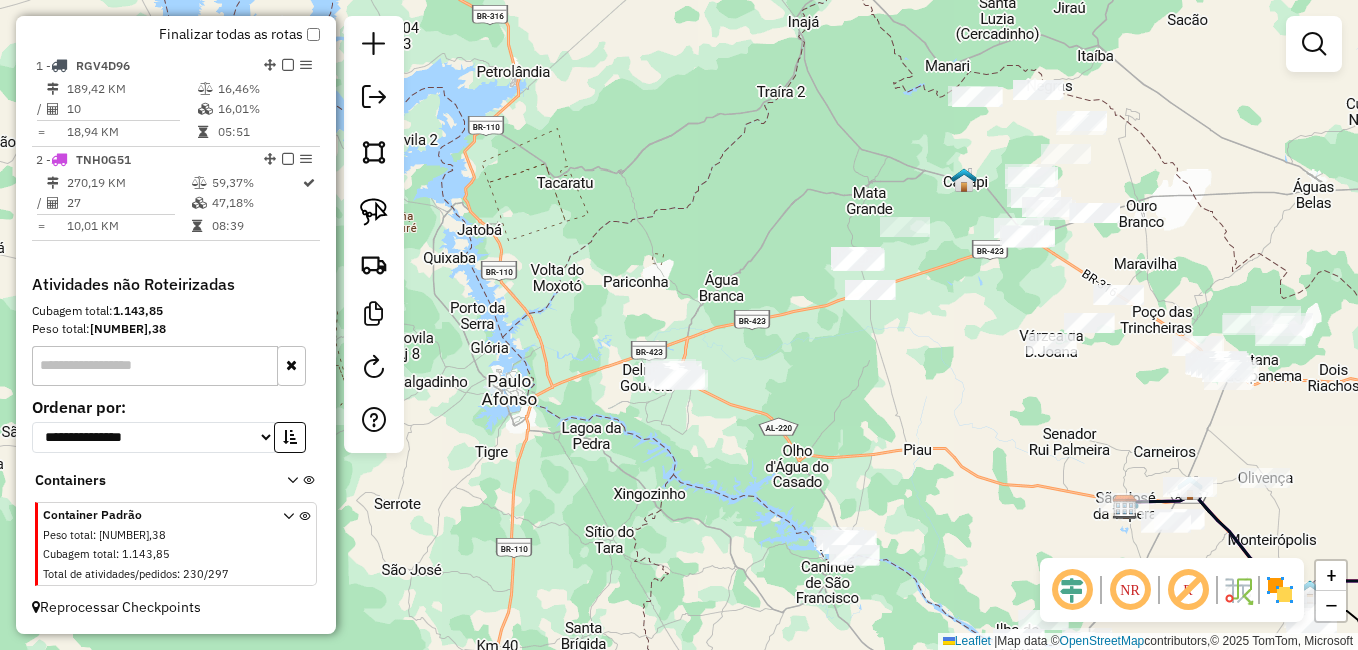 click on "Janela de atendimento Grade de atendimento Capacidade Transportadoras Veículos Cliente Pedidos  Rotas Selecione os dias de semana para filtrar as janelas de atendimento  Seg   Ter   Qua   Qui   Sex   Sáb   Dom  Informe o período da janela de atendimento: De: Até:  Filtrar exatamente a janela do cliente  Considerar janela de atendimento padrão  Selecione os dias de semana para filtrar as grades de atendimento  Seg   Ter   Qua   Qui   Sex   Sáb   Dom   Considerar clientes sem dia de atendimento cadastrado  Clientes fora do dia de atendimento selecionado Filtrar as atividades entre os valores definidos abaixo:  Peso mínimo:   Peso máximo:   Cubagem mínima:   Cubagem máxima:   De:   Até:  Filtrar as atividades entre o tempo de atendimento definido abaixo:  De:   Até:   Considerar capacidade total dos clientes não roteirizados Transportadora: Selecione um ou mais itens Tipo de veículo: Selecione um ou mais itens Veículo: Selecione um ou mais itens Motorista: Selecione um ou mais itens Nome: Rótulo:" 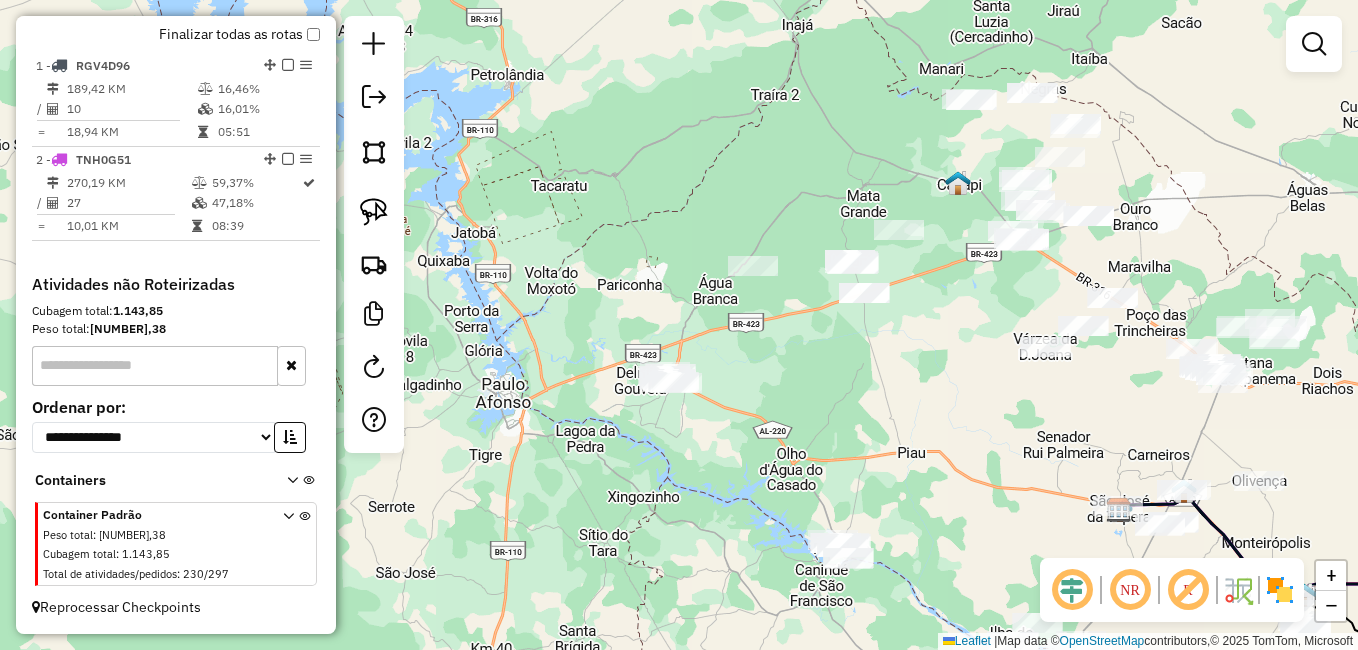 drag, startPoint x: 756, startPoint y: 280, endPoint x: 740, endPoint y: 279, distance: 16.03122 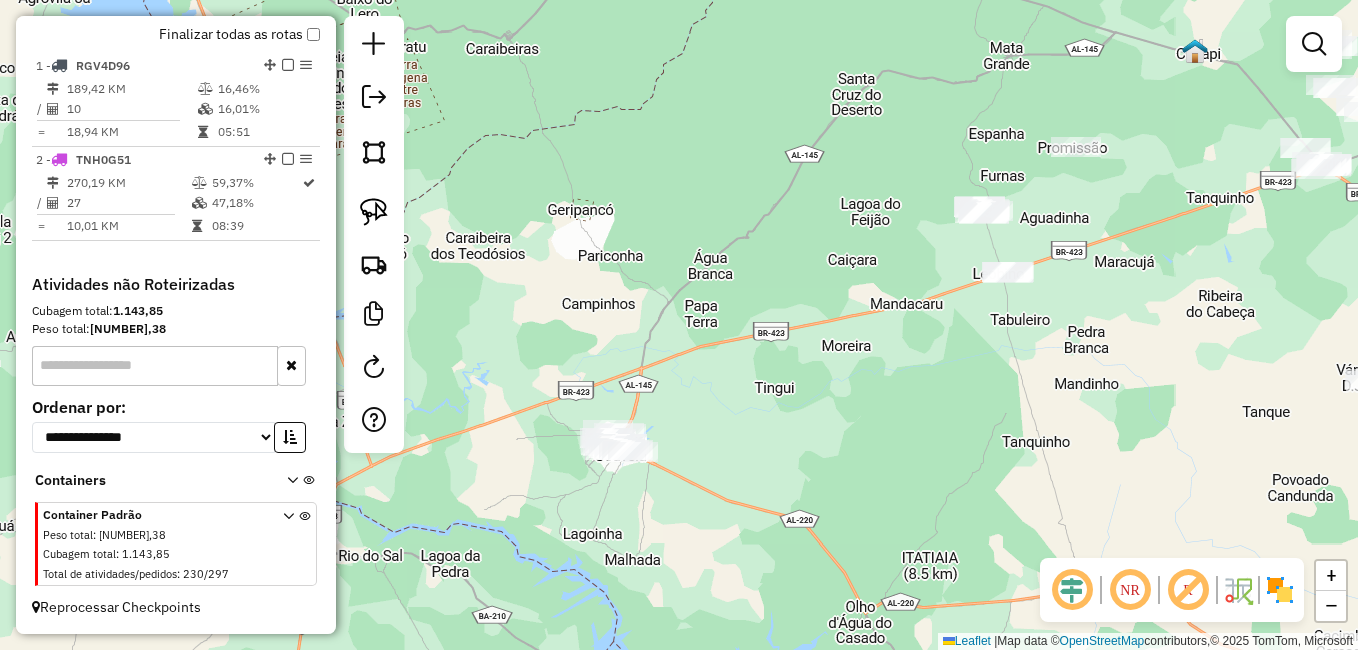 drag, startPoint x: 823, startPoint y: 346, endPoint x: 860, endPoint y: 360, distance: 39.56008 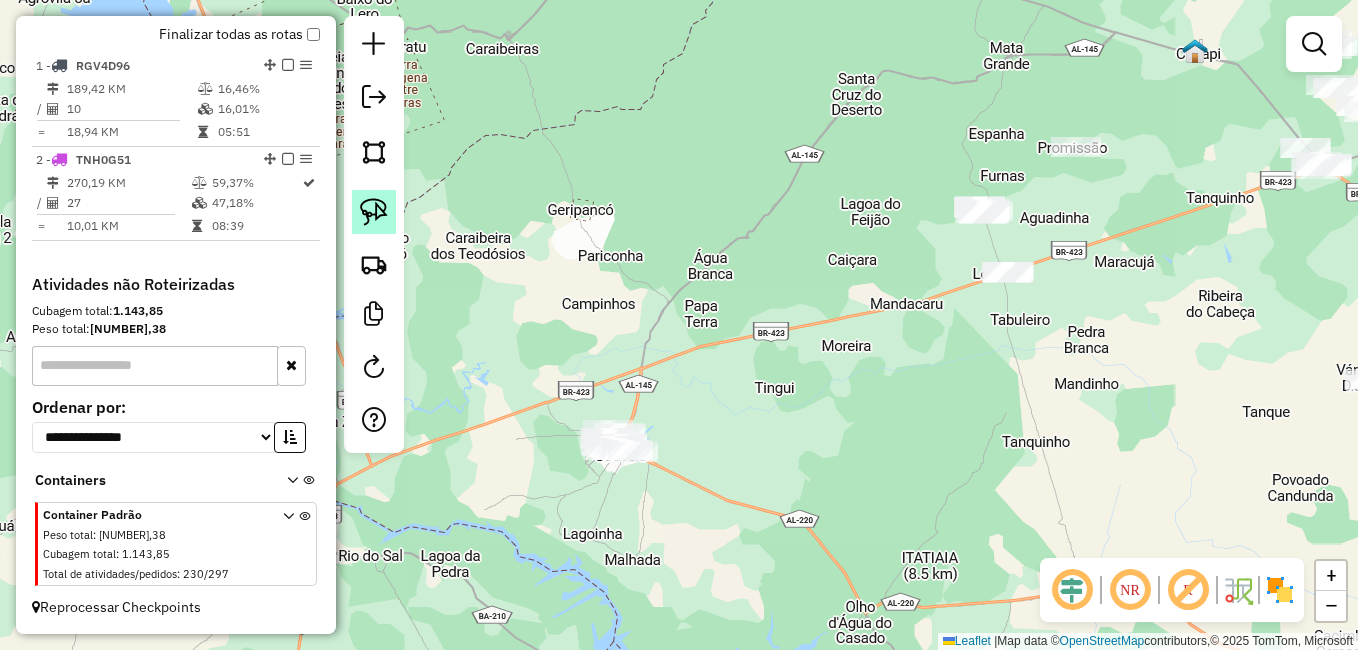 click 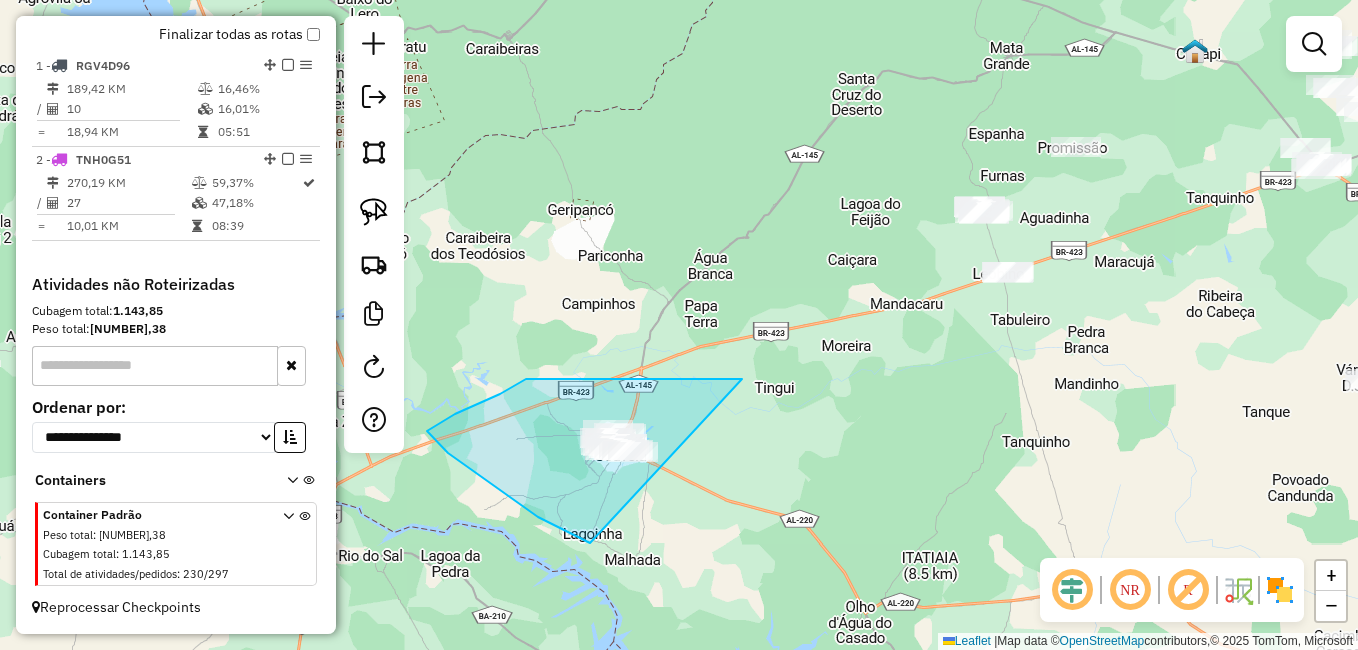 drag, startPoint x: 526, startPoint y: 379, endPoint x: 738, endPoint y: 543, distance: 268.02985 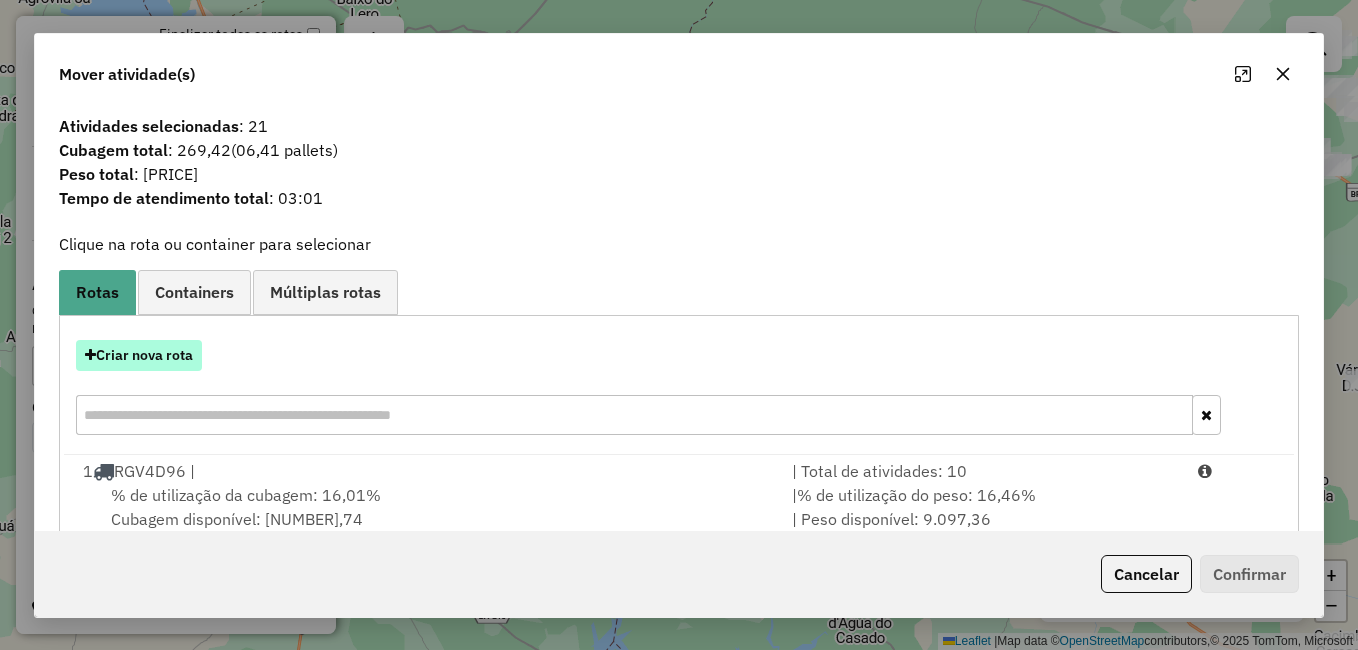 click on "Criar nova rota" at bounding box center [139, 355] 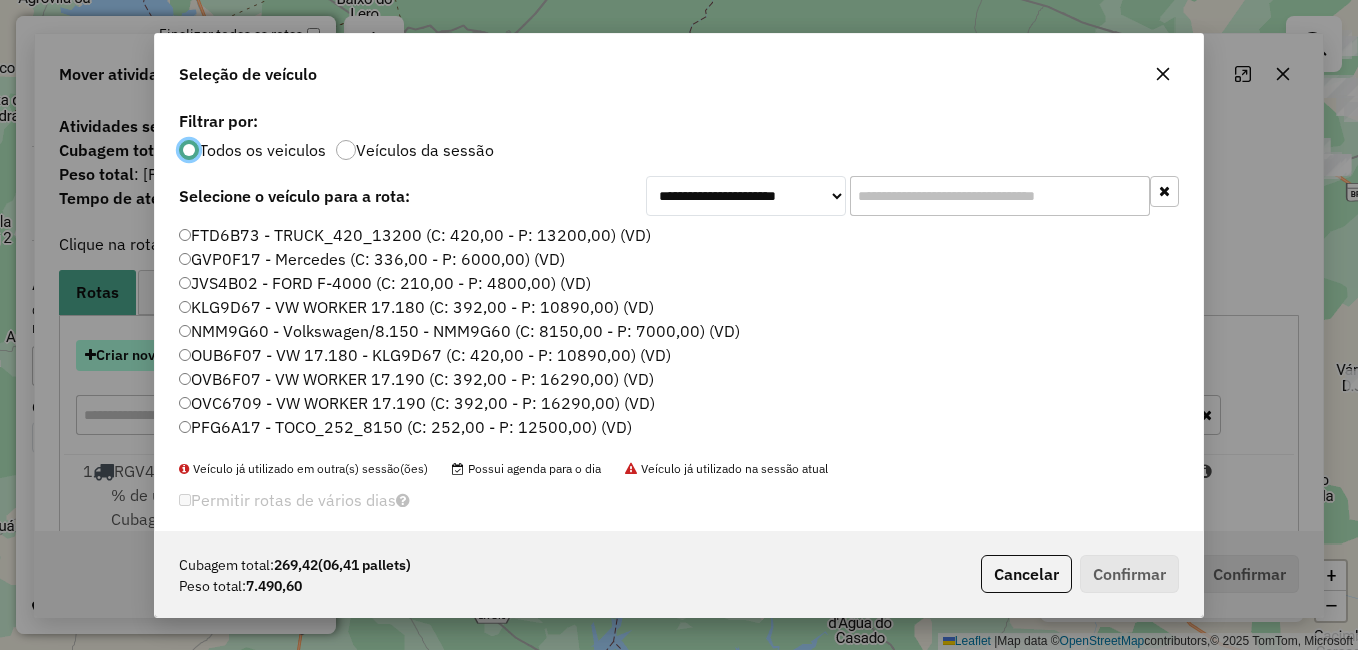 scroll, scrollTop: 11, scrollLeft: 6, axis: both 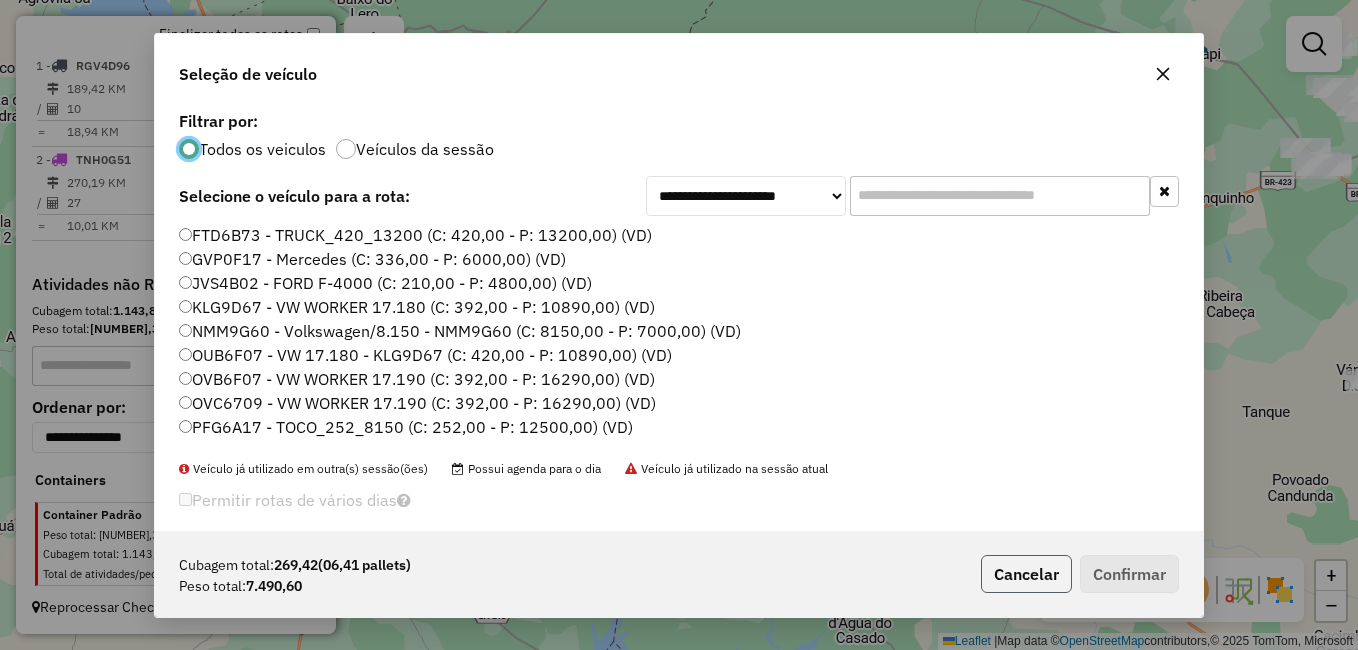 click on "Cancelar" 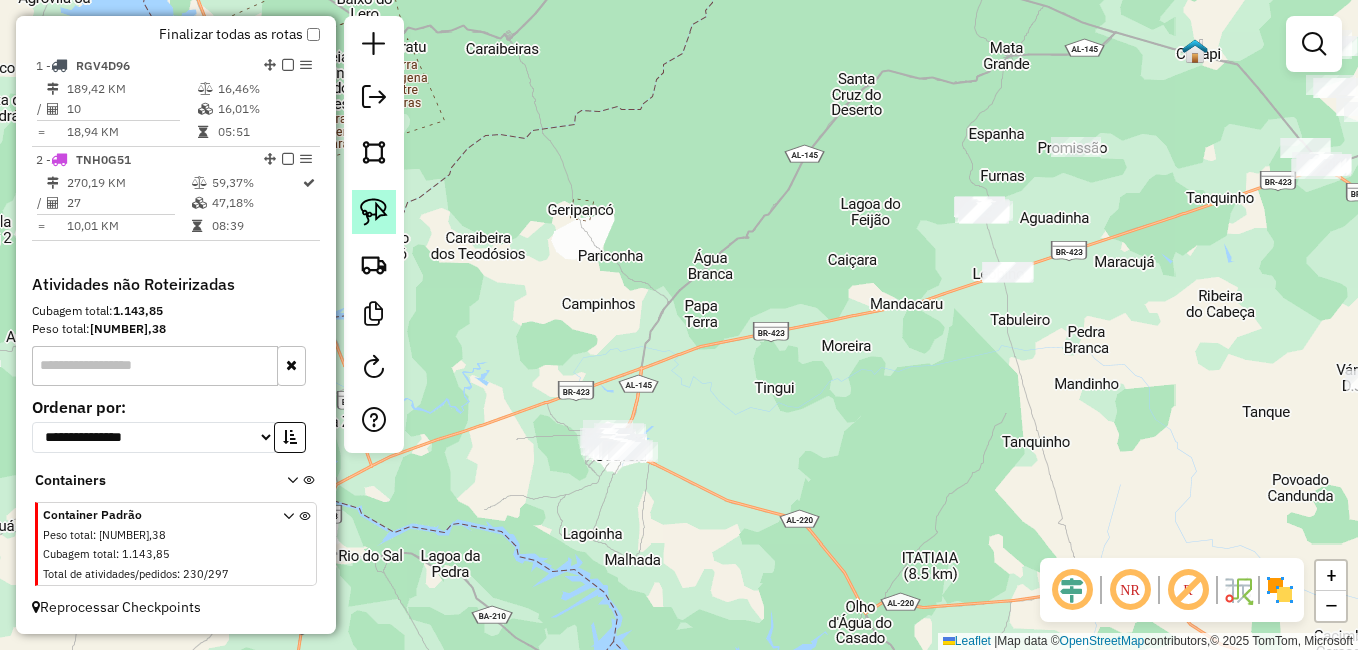 click 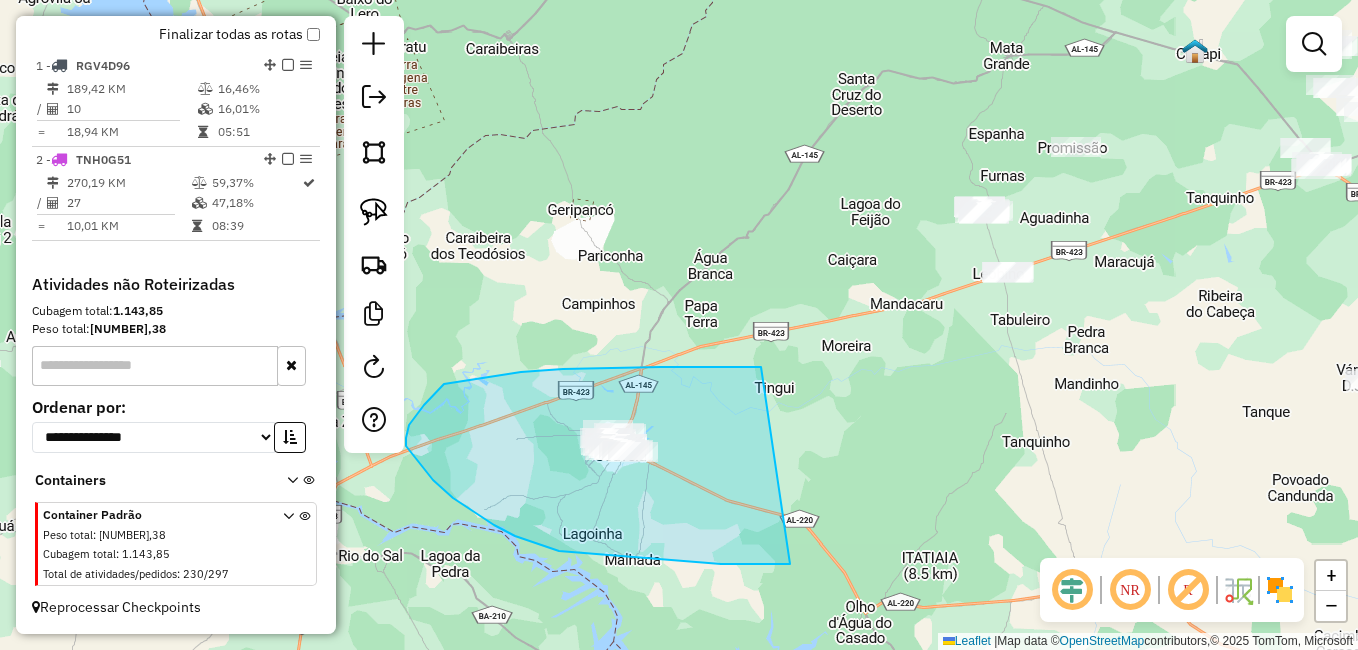 drag, startPoint x: 492, startPoint y: 377, endPoint x: 790, endPoint y: 563, distance: 351.28336 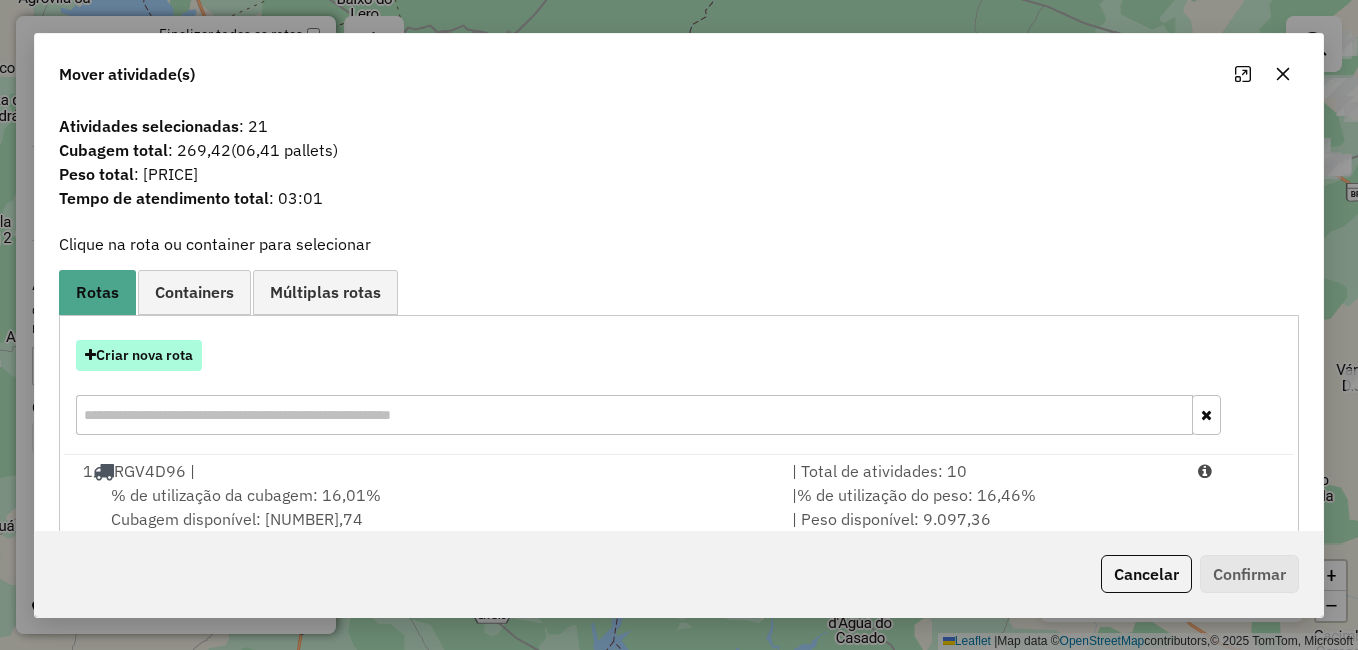 click on "Criar nova rota" at bounding box center [139, 355] 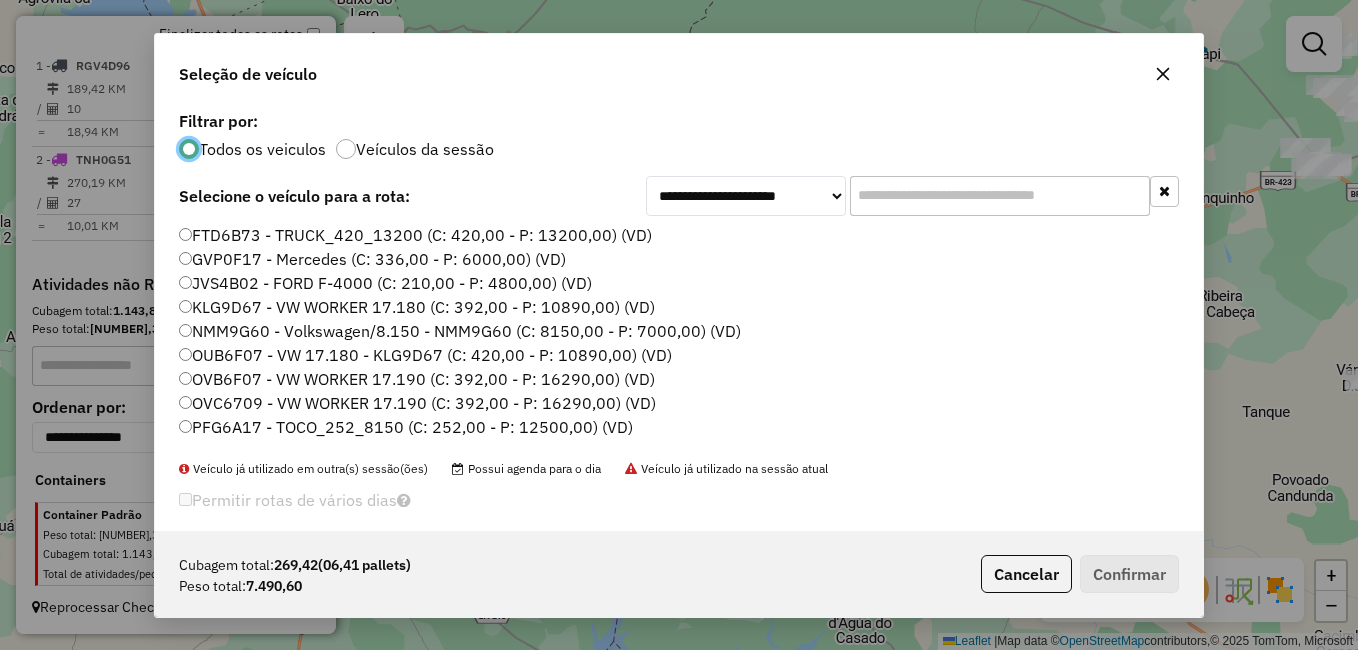 scroll, scrollTop: 11, scrollLeft: 6, axis: both 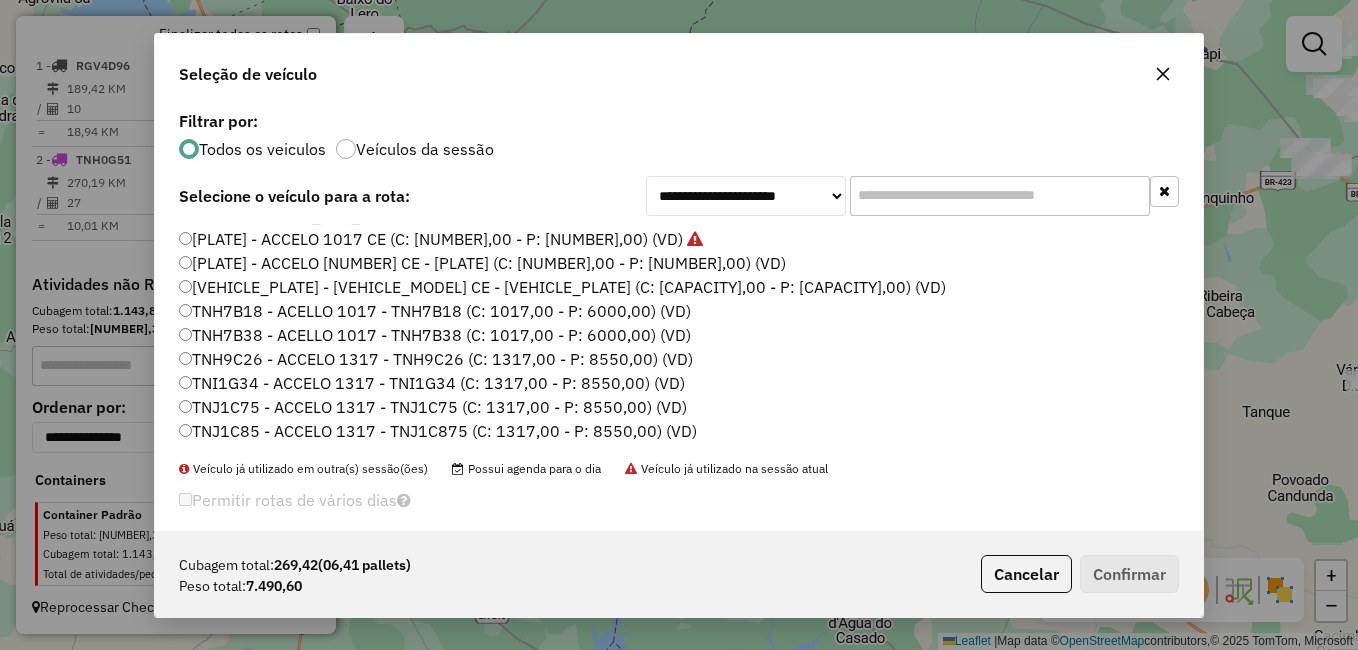 click on "TNI1G34 - ACCELO 1317 - TNI1G34 (C: 1317,00 - P: 8550,00) (VD)" 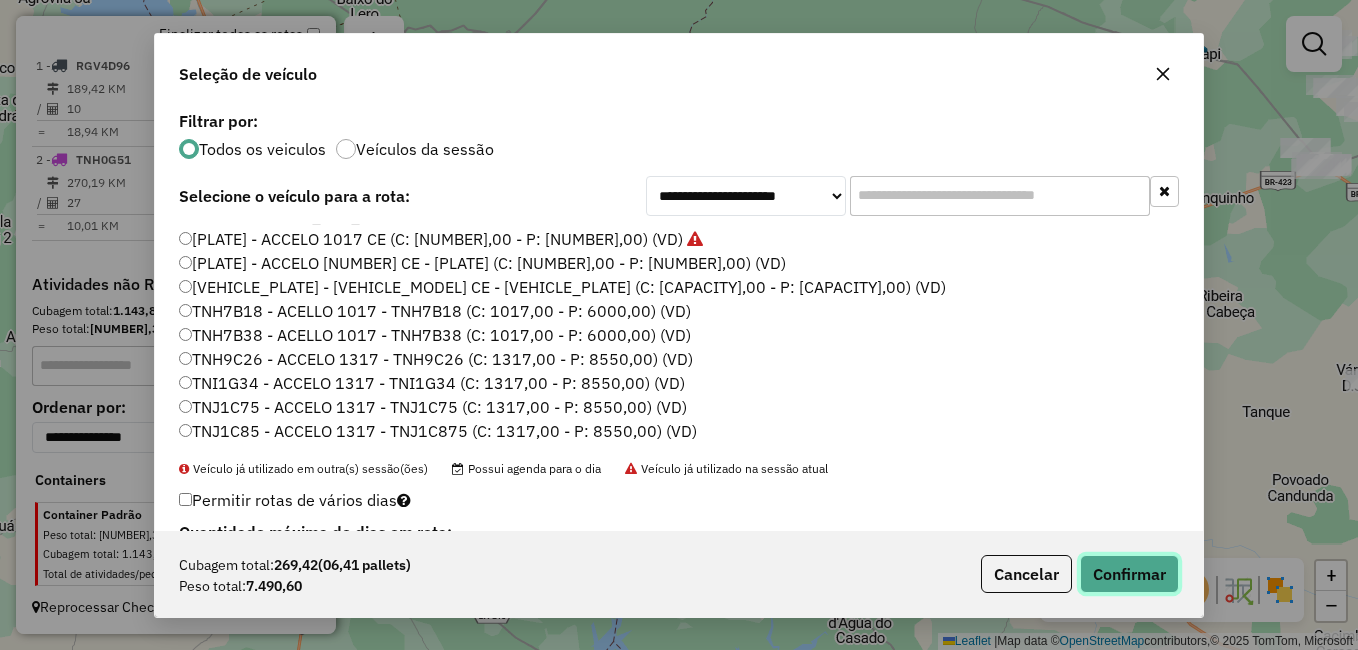 click on "Confirmar" 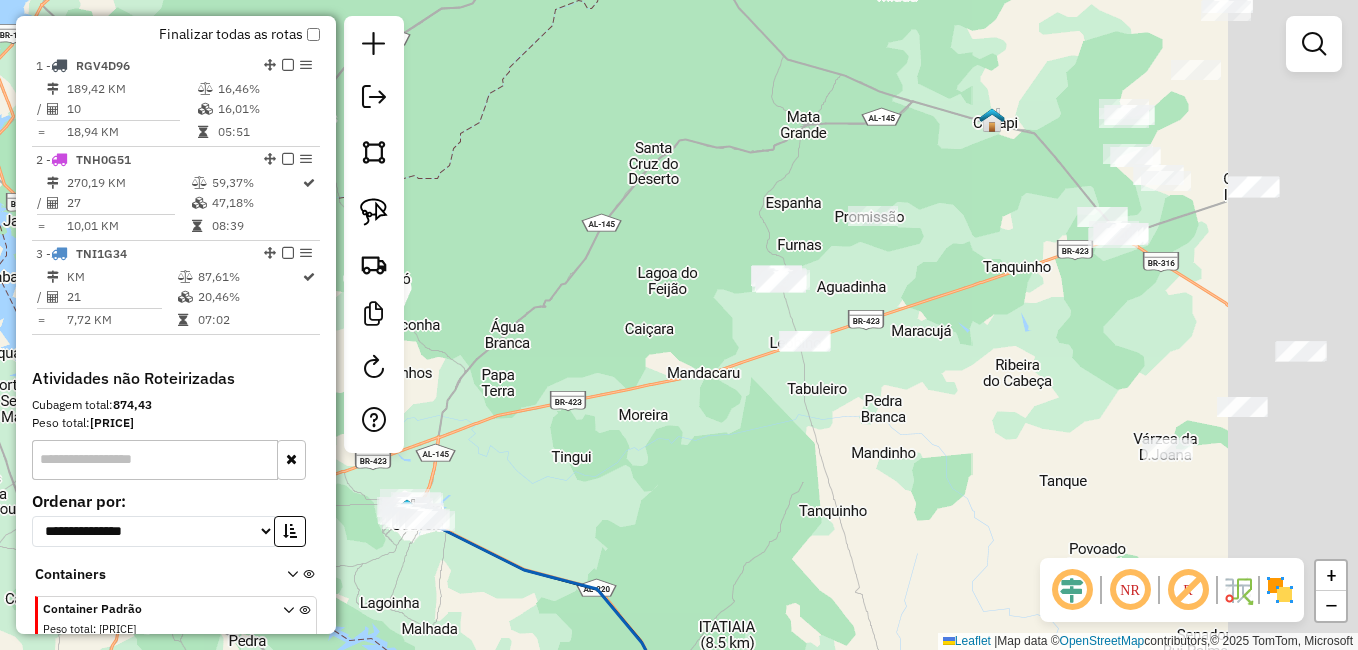 drag, startPoint x: 1147, startPoint y: 456, endPoint x: 944, endPoint y: 525, distance: 214.40616 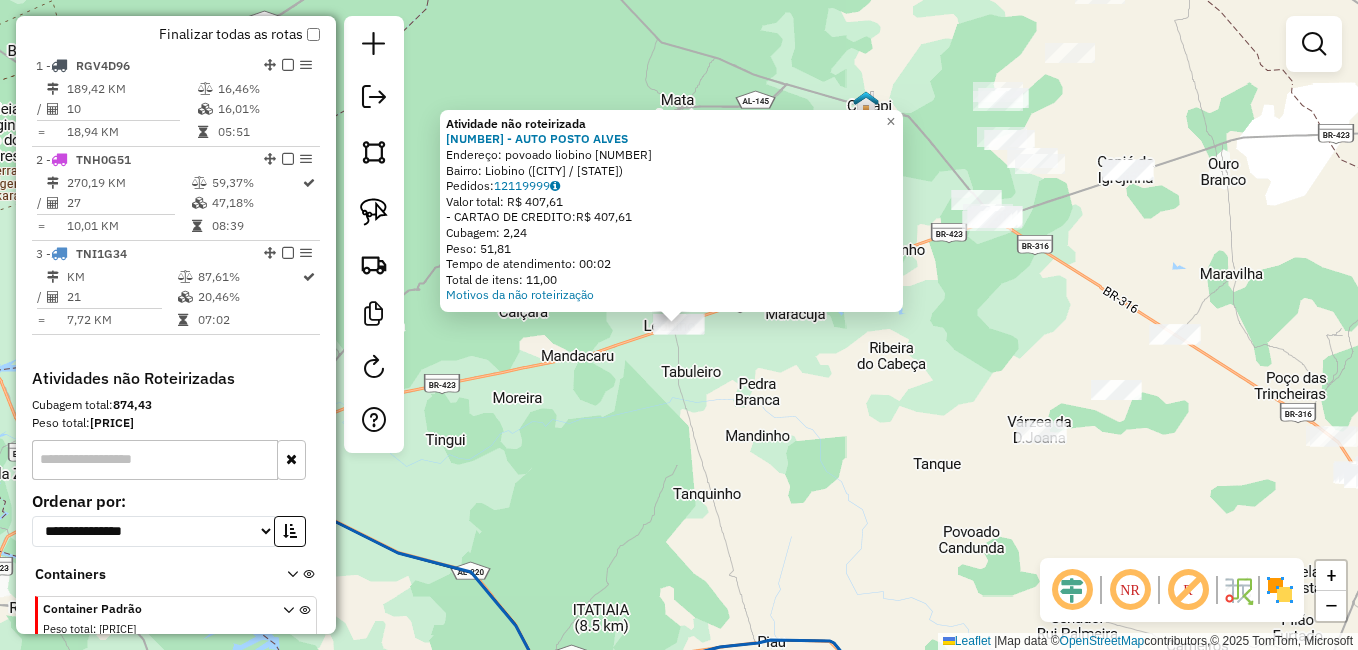 click on "Atividade não roteirizada 1333 - AUTO POSTO ALVES  Endereço:  povoado liobino [NUMBER]   Bairro: Liobino ([CITY] / AL)   Pedidos:  12119999   Valor total: R$ 407,61   - CARTAO DE CREDITO:  R$ 407,61   Cubagem: 2,24   Peso: 51,81   Tempo de atendimento: 00:02   Total de itens: 11,00  Motivos da não roteirização × Janela de atendimento Grade de atendimento Capacidade Transportadoras Veículos Cliente Pedidos  Rotas Selecione os dias de semana para filtrar as janelas de atendimento  Seg   Ter   Qua   Qui   Sex   Sáb   Dom  Informe o período da janela de atendimento: De: Até:  Filtrar exatamente a janela do cliente  Considerar janela de atendimento padrão  Selecione os dias de semana para filtrar as grades de atendimento  Seg   Ter   Qua   Qui   Sex   Sáb   Dom   Considerar clientes sem dia de atendimento cadastrado  Clientes fora do dia de atendimento selecionado Filtrar as atividades entre os valores definidos abaixo:  Peso mínimo:   Peso máximo:   Cubagem mínima:   Cubagem máxima:   De:   Até:   De:" 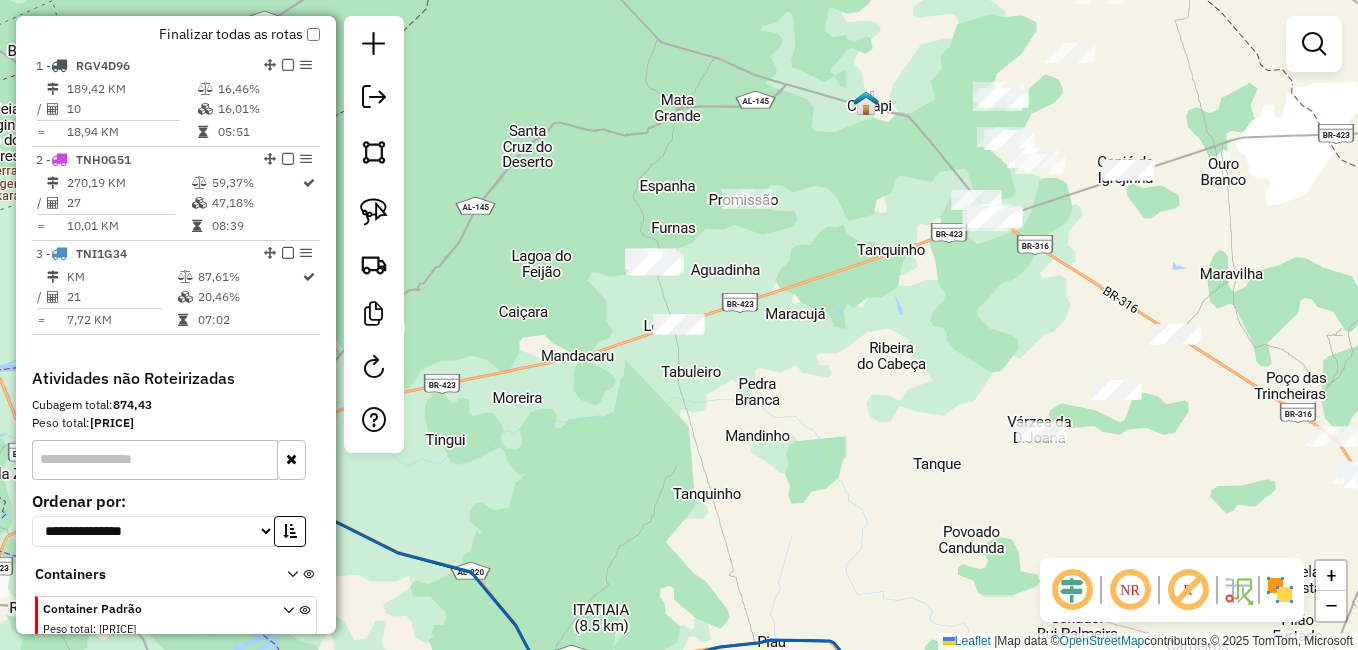 click on "Janela de atendimento Grade de atendimento Capacidade Transportadoras Veículos Cliente Pedidos  Rotas Selecione os dias de semana para filtrar as janelas de atendimento  Seg   Ter   Qua   Qui   Sex   Sáb   Dom  Informe o período da janela de atendimento: De: Até:  Filtrar exatamente a janela do cliente  Considerar janela de atendimento padrão  Selecione os dias de semana para filtrar as grades de atendimento  Seg   Ter   Qua   Qui   Sex   Sáb   Dom   Considerar clientes sem dia de atendimento cadastrado  Clientes fora do dia de atendimento selecionado Filtrar as atividades entre os valores definidos abaixo:  Peso mínimo:   Peso máximo:   Cubagem mínima:   Cubagem máxima:   De:   Até:  Filtrar as atividades entre o tempo de atendimento definido abaixo:  De:   Até:   Considerar capacidade total dos clientes não roteirizados Transportadora: Selecione um ou mais itens Tipo de veículo: Selecione um ou mais itens Veículo: Selecione um ou mais itens Motorista: Selecione um ou mais itens Nome: Rótulo:" 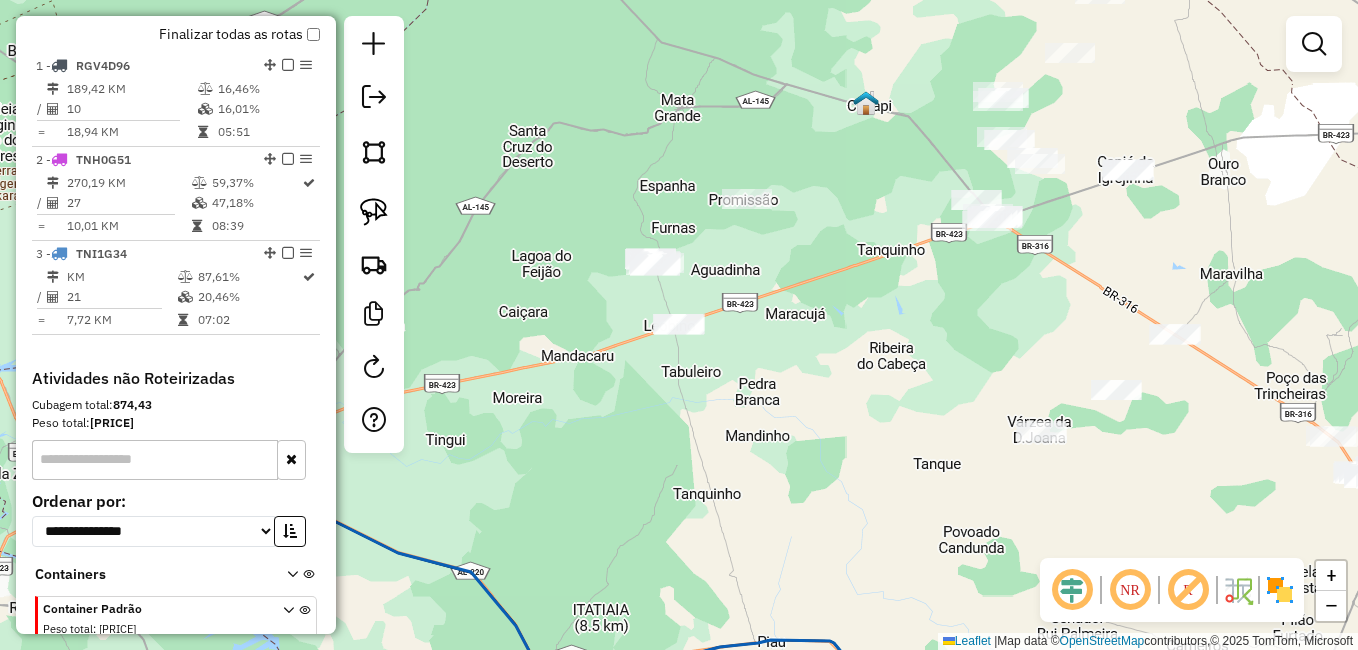 click 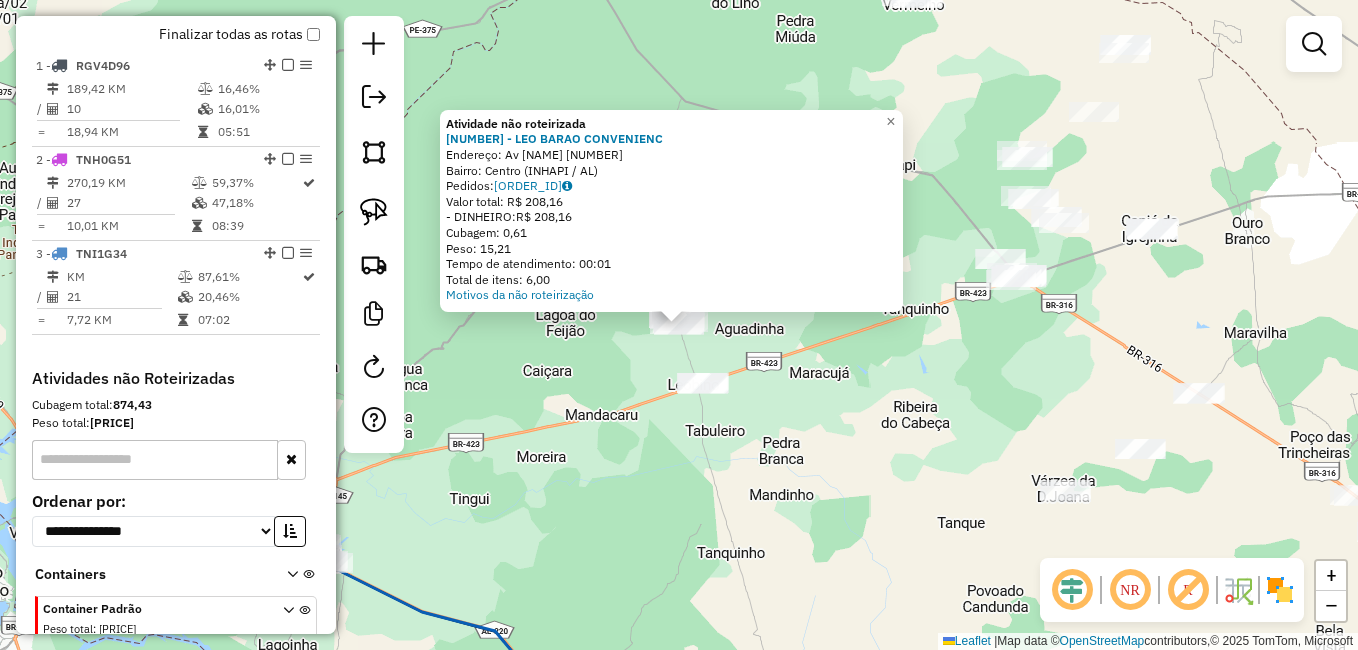 click on "Atividade não roteirizada 1340 - LEO BARAO CONVENIENC  Endereço:  Av pompilio b de alcatara [NUMBER]   Bairro: Centro ([CITY] / [STATE])   Pedidos:  12120001   Valor total: R$ 208,16   - DINHEIRO:  R$ 208,16   Cubagem: 0,61   Peso: 15,21   Tempo de atendimento: 00:01   Total de itens: 6,00  Motivos da não roteirização × Janela de atendimento Grade de atendimento Capacidade Transportadoras Veículos Cliente Pedidos  Rotas Selecione os dias de semana para filtrar as janelas de atendimento  Seg   Ter   Qua   Qui   Sex   Sáb   Dom  Informe o período da janela de atendimento: De: Até:  Filtrar exatamente a janela do cliente  Considerar janela de atendimento padrão  Selecione os dias de semana para filtrar as grades de atendimento  Seg   Ter   Qua   Qui   Sex   Sáb   Dom   Considerar clientes sem dia de atendimento cadastrado  Clientes fora do dia de atendimento selecionado Filtrar as atividades entre os valores definidos abaixo:  Peso mínimo:   Peso máximo:   Cubagem mínima:   Cubagem máxima:   De:   Até:  +" 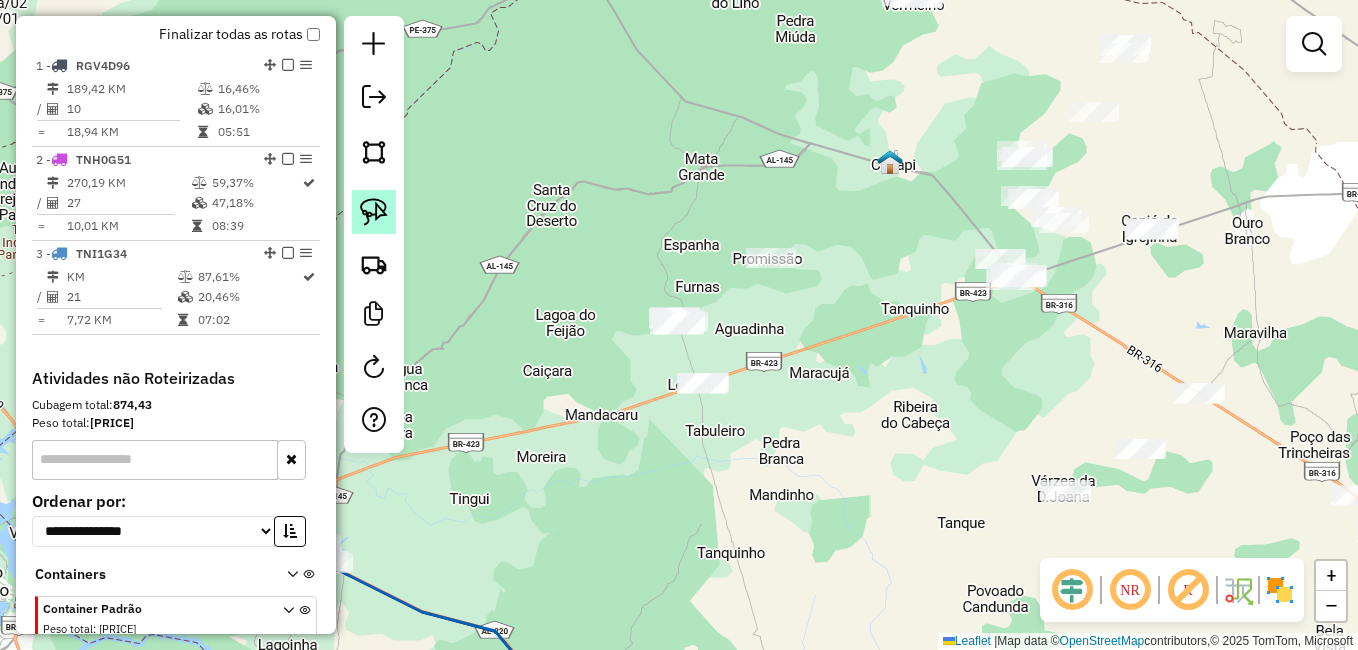 drag, startPoint x: 344, startPoint y: 206, endPoint x: 373, endPoint y: 205, distance: 29.017237 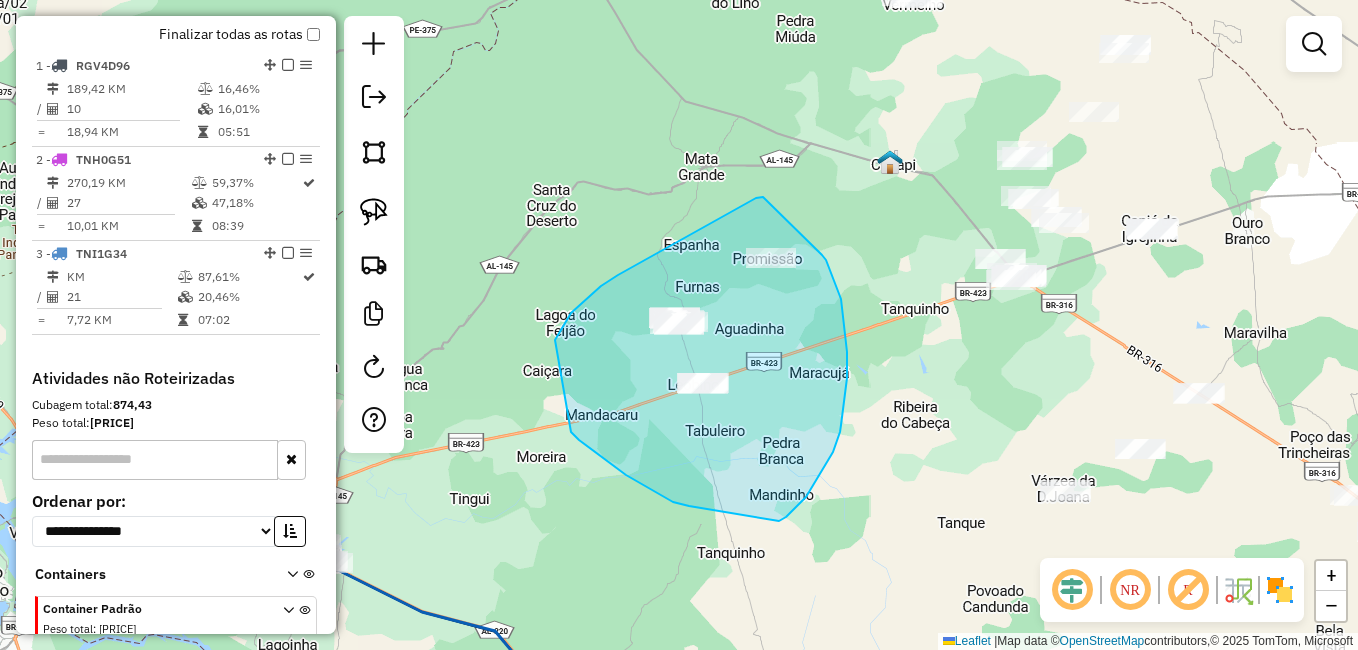 drag, startPoint x: 763, startPoint y: 197, endPoint x: 822, endPoint y: 255, distance: 82.73451 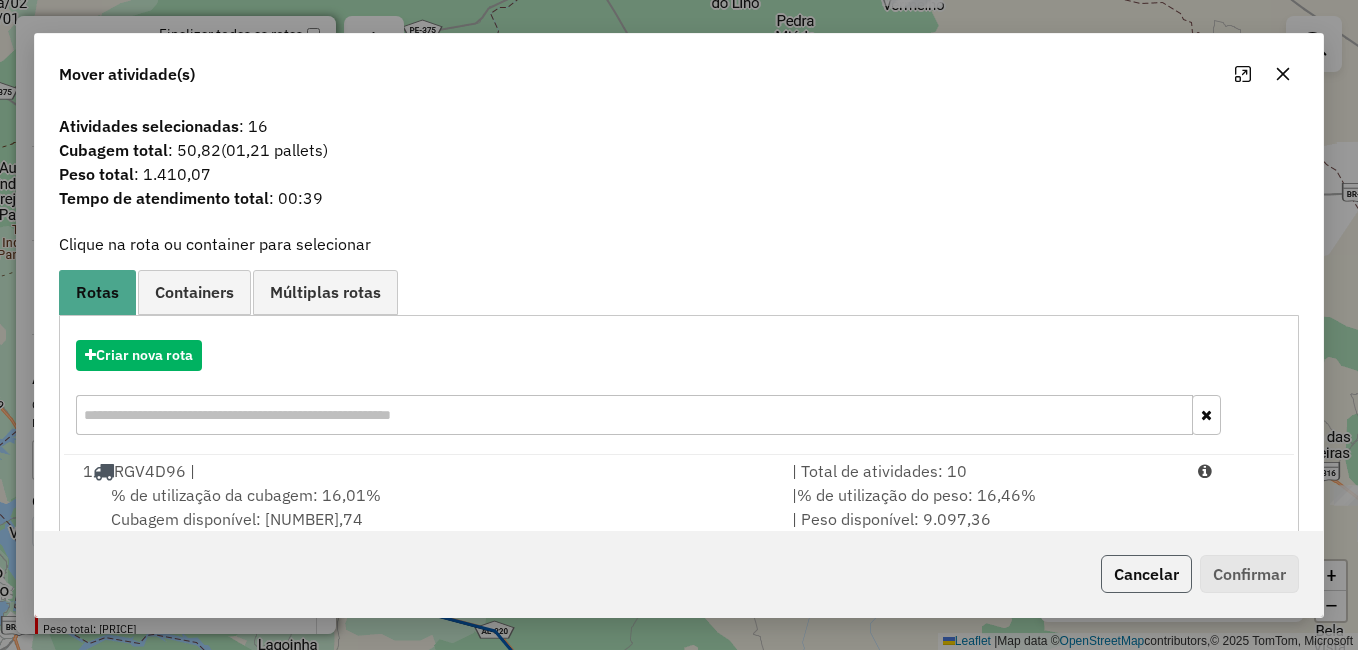 click on "Cancelar" 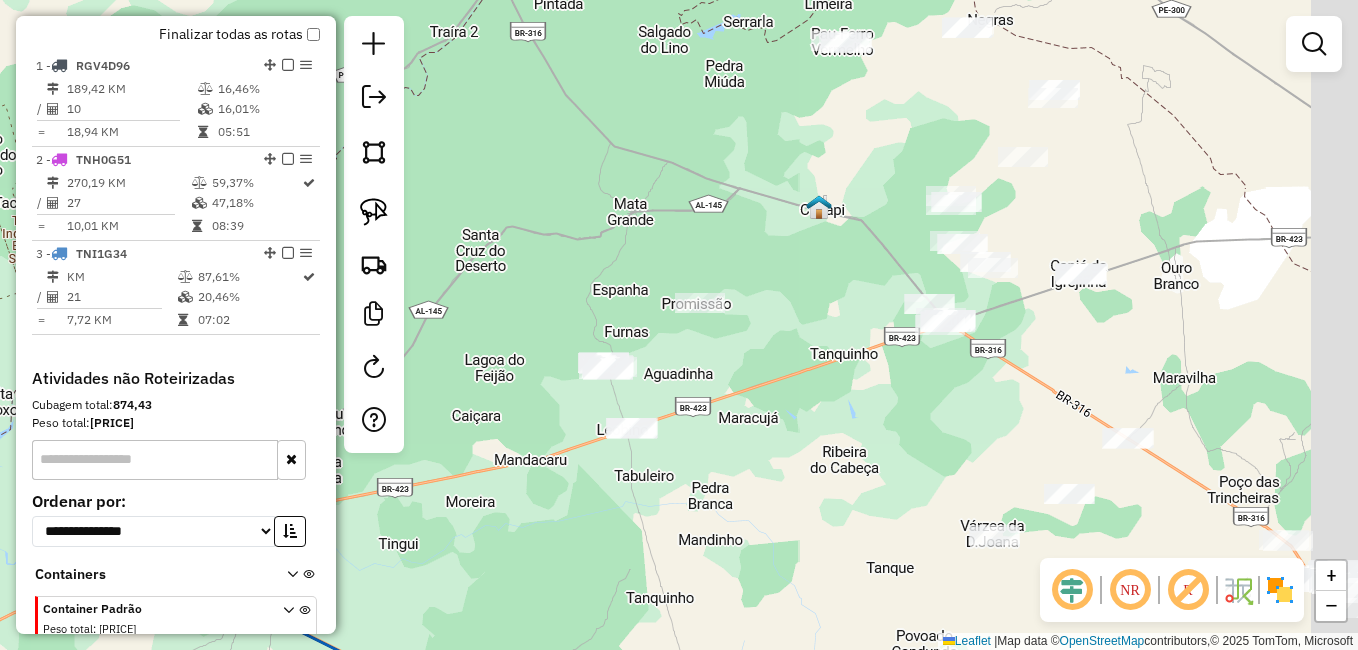 drag, startPoint x: 868, startPoint y: 367, endPoint x: 740, endPoint y: 374, distance: 128.19127 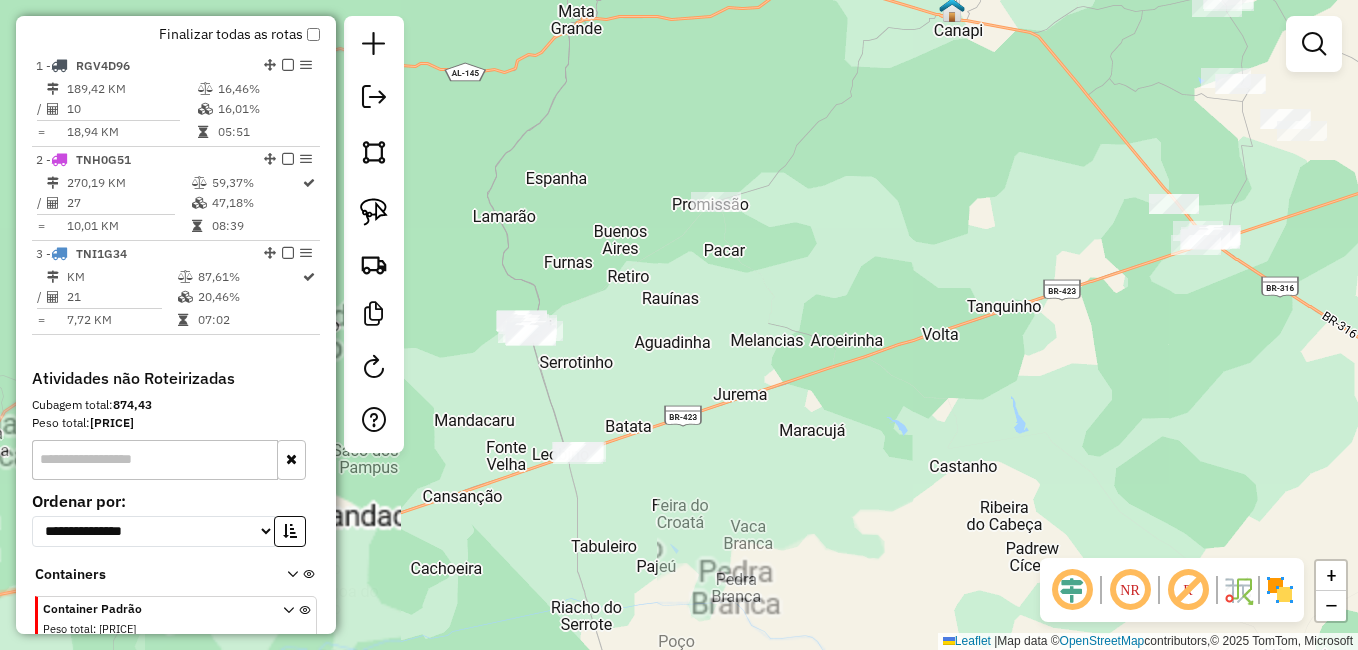 drag, startPoint x: 812, startPoint y: 363, endPoint x: 1117, endPoint y: 410, distance: 308.60007 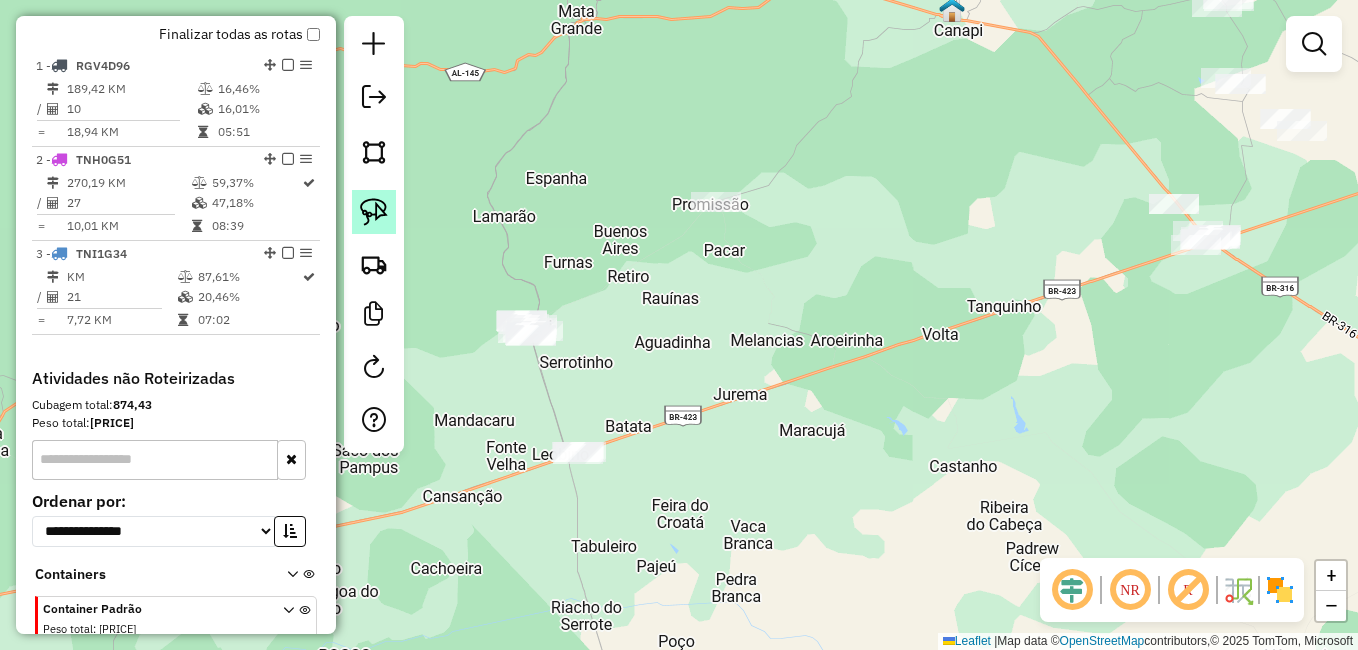 click 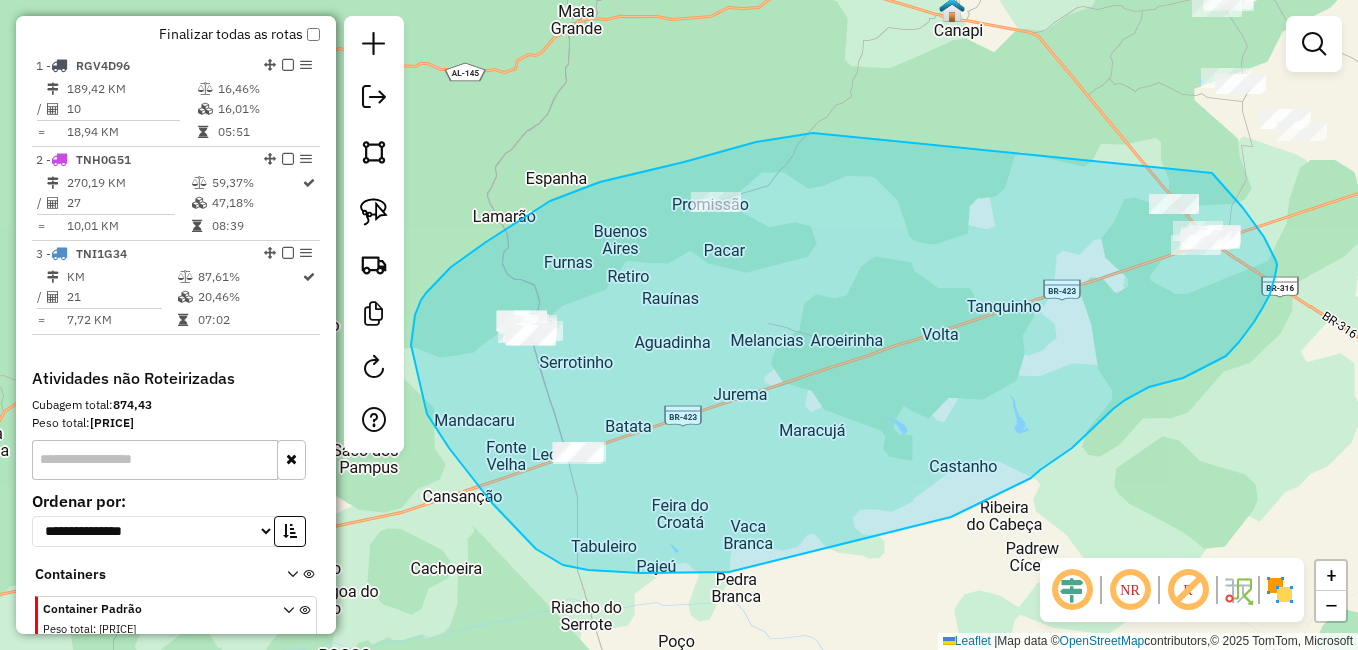 drag, startPoint x: 813, startPoint y: 133, endPoint x: 1209, endPoint y: 173, distance: 398.01508 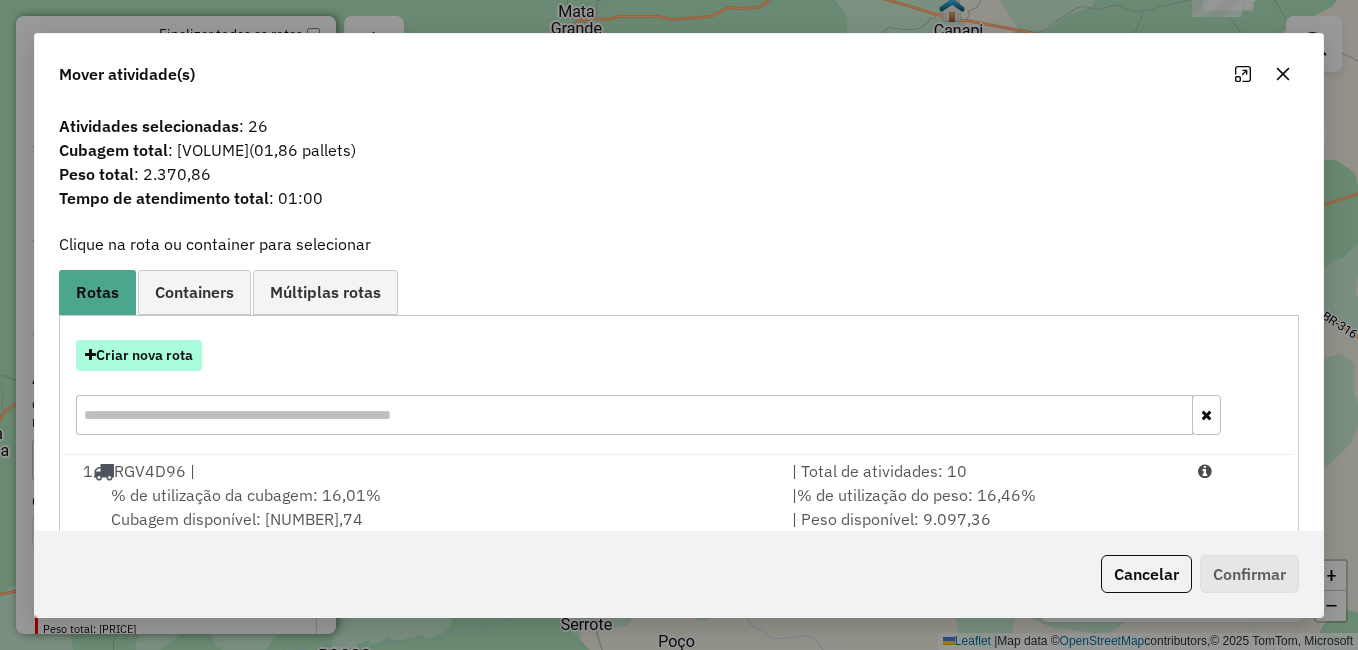 click on "Criar nova rota" at bounding box center (139, 355) 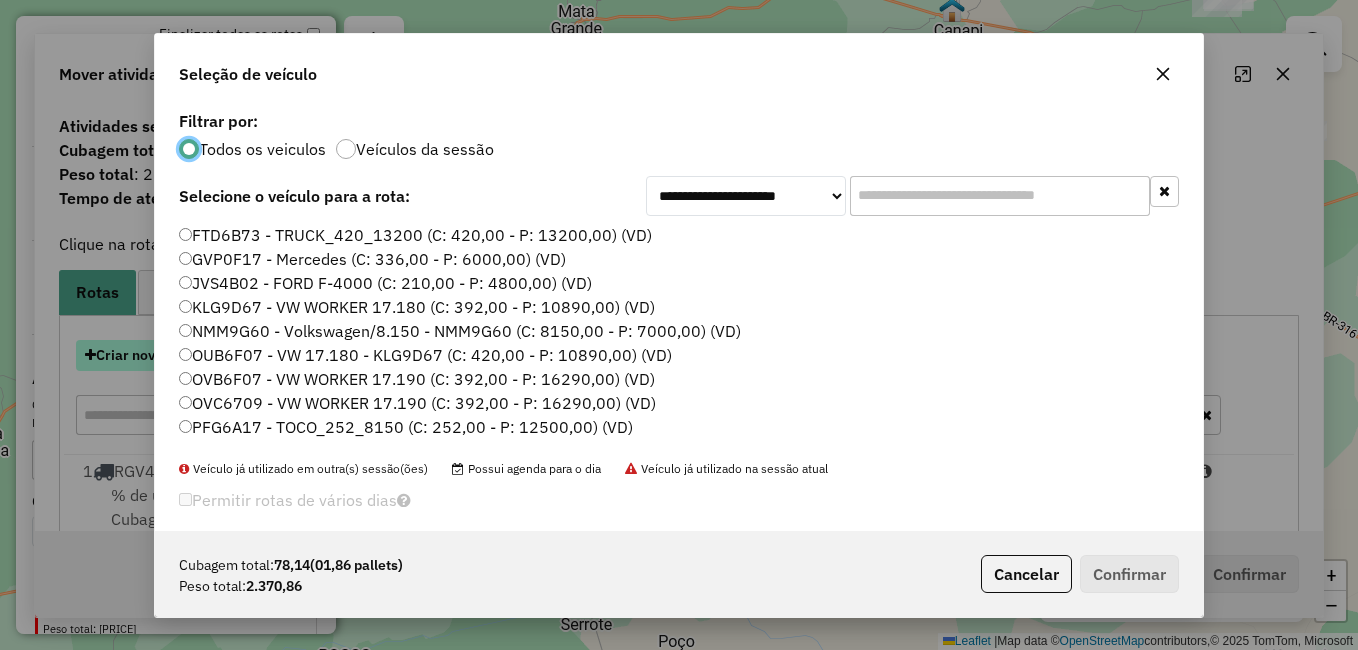 scroll, scrollTop: 11, scrollLeft: 6, axis: both 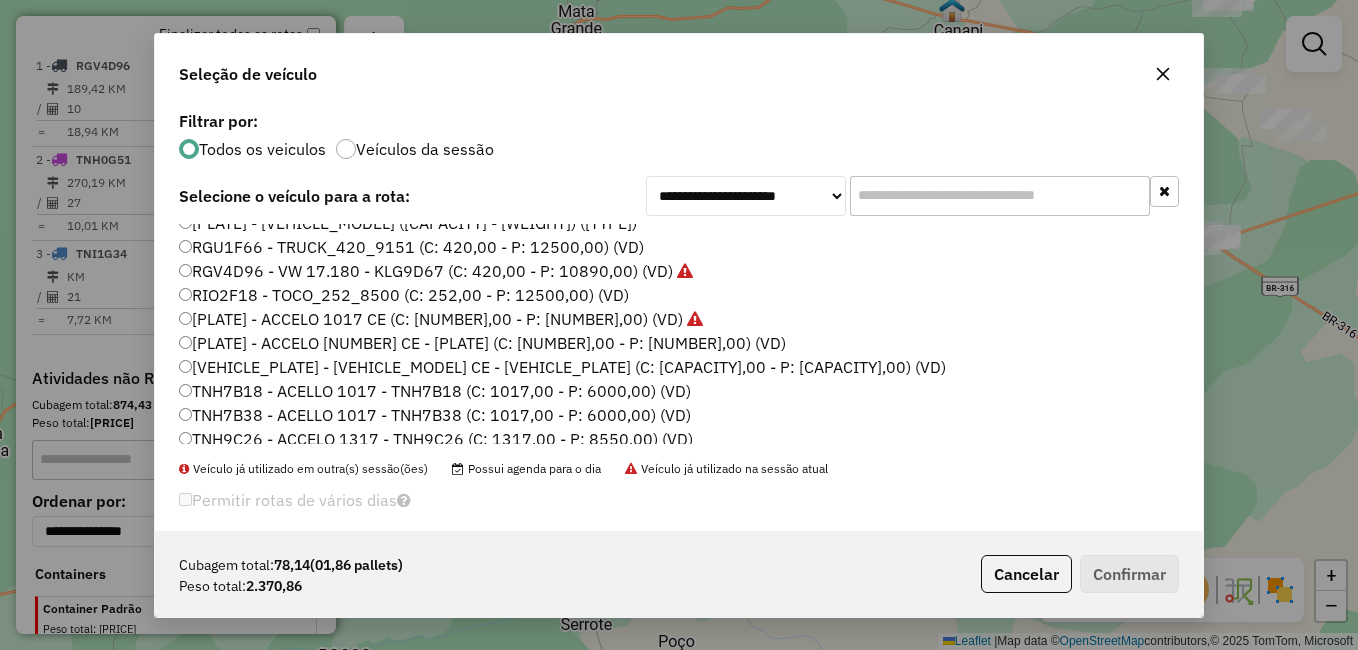 click on "TNH7B38 - ACELLO 1017 - TNH7B38 (C: 1017,00 - P: 6000,00) (VD)" 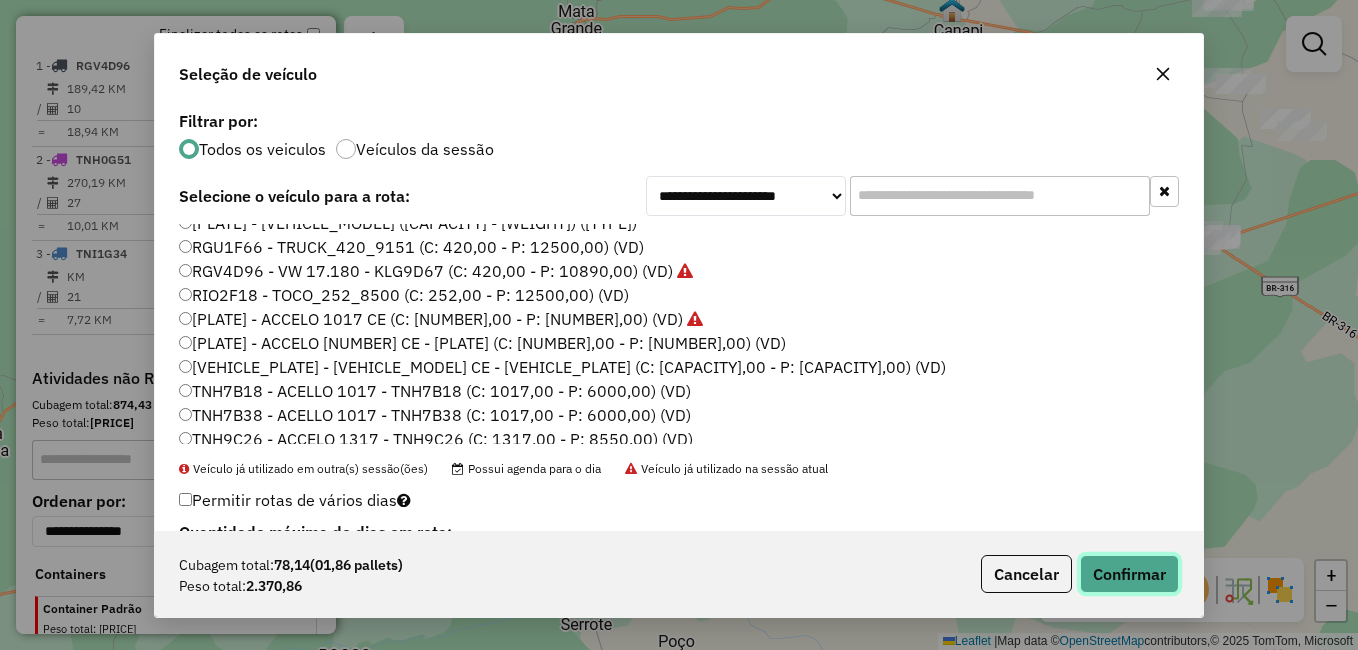 click on "Confirmar" 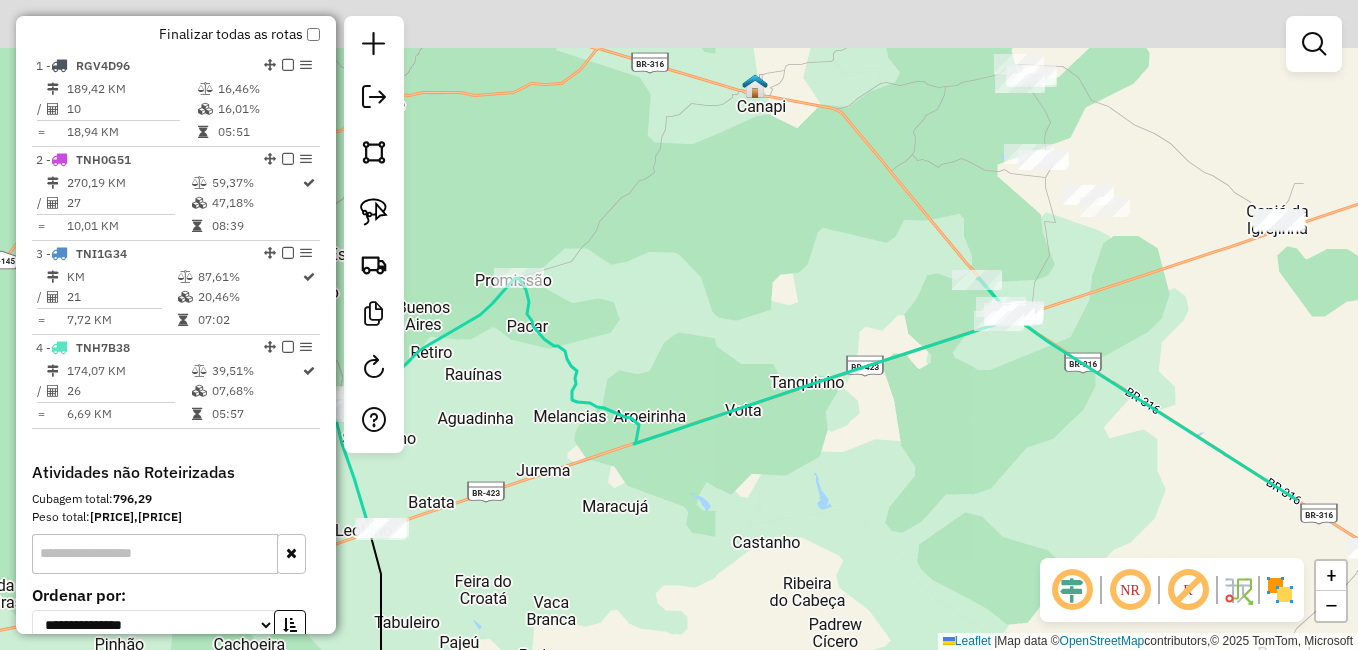 drag, startPoint x: 903, startPoint y: 430, endPoint x: 783, endPoint y: 469, distance: 126.178444 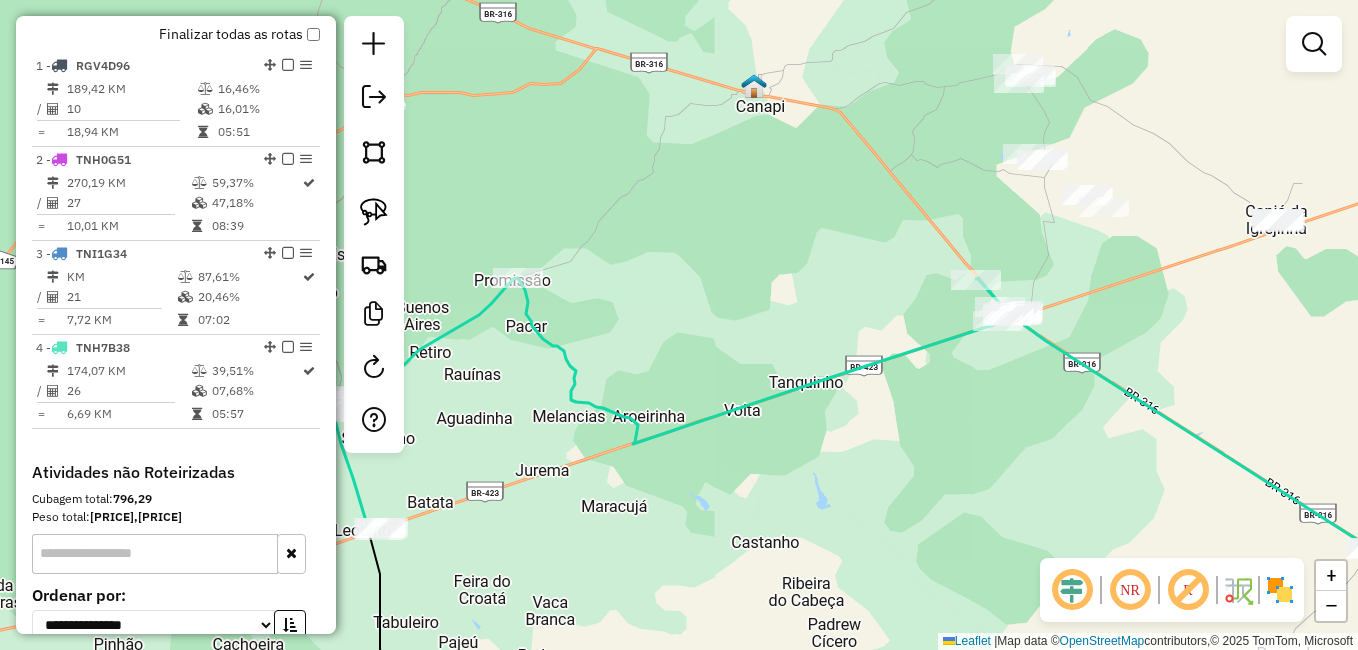 drag, startPoint x: 1059, startPoint y: 443, endPoint x: 805, endPoint y: 564, distance: 281.34854 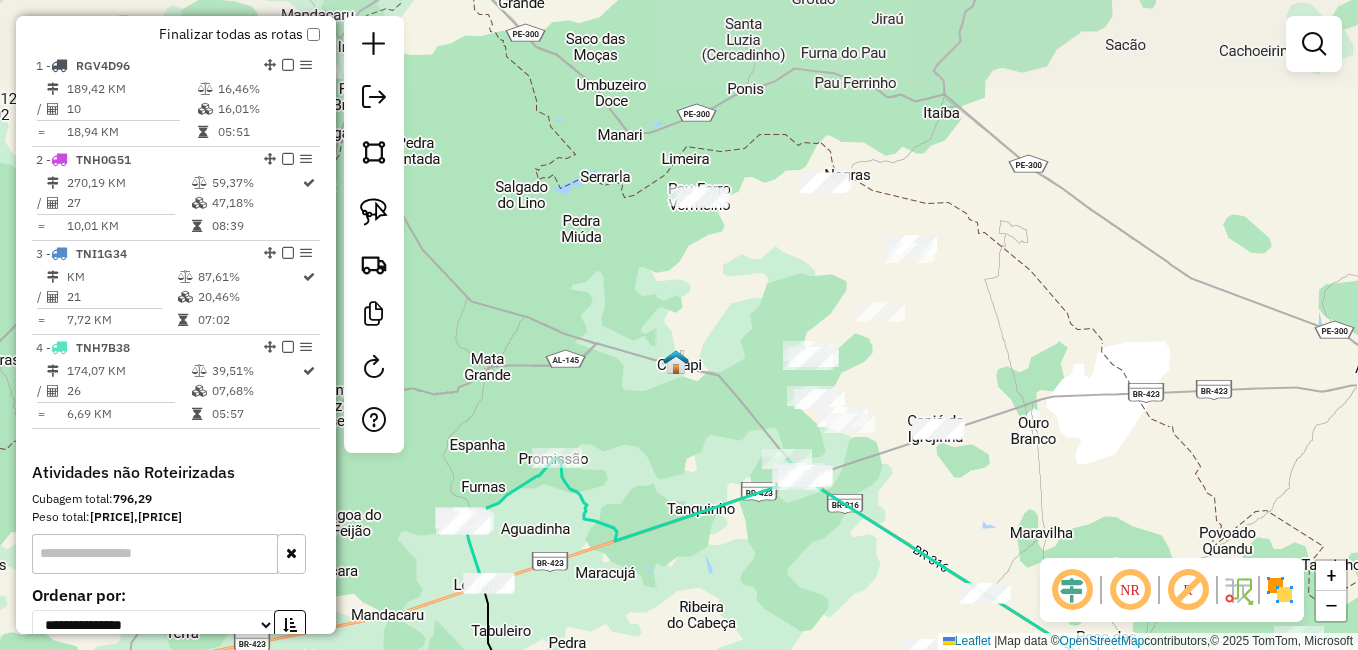 drag, startPoint x: 925, startPoint y: 447, endPoint x: 918, endPoint y: 491, distance: 44.553337 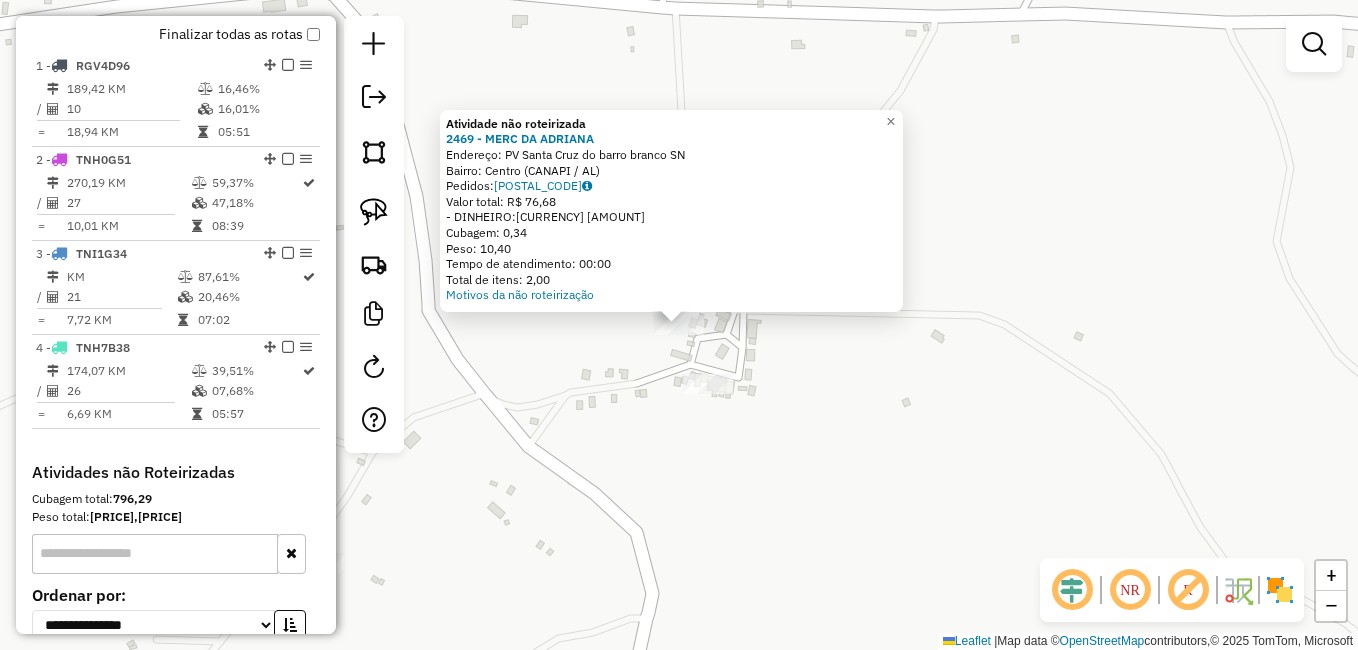 click on "Atividade não roteirizada 2469 - MERC DA ADRIANA  Endereço:  PV Santa Cruz do barro branco SN   Bairro: Centro ([CITY] / AL)   Pedidos:  12119821   Valor total: R$ 76,68   - DINHEIRO:  R$ 76,68   Cubagem: 0,34   Peso: 10,40   Tempo de atendimento: 00:00   Total de itens: 2,00  Motivos da não roteirização × Janela de atendimento Grade de atendimento Capacidade Transportadoras Veículos Cliente Pedidos  Rotas Selecione os dias de semana para filtrar as janelas de atendimento  Seg   Ter   Qua   Qui   Sex   Sáb   Dom  Informe o período da janela de atendimento: De: Até:  Filtrar exatamente a janela do cliente  Considerar janela de atendimento padrão  Selecione os dias de semana para filtrar as grades de atendimento  Seg   Ter   Qua   Qui   Sex   Sáb   Dom   Considerar clientes sem dia de atendimento cadastrado  Clientes fora do dia de atendimento selecionado Filtrar as atividades entre os valores definidos abaixo:  Peso mínimo:   Peso máximo:   Cubagem mínima:   Cubagem máxima:   De:   Até:   De:" 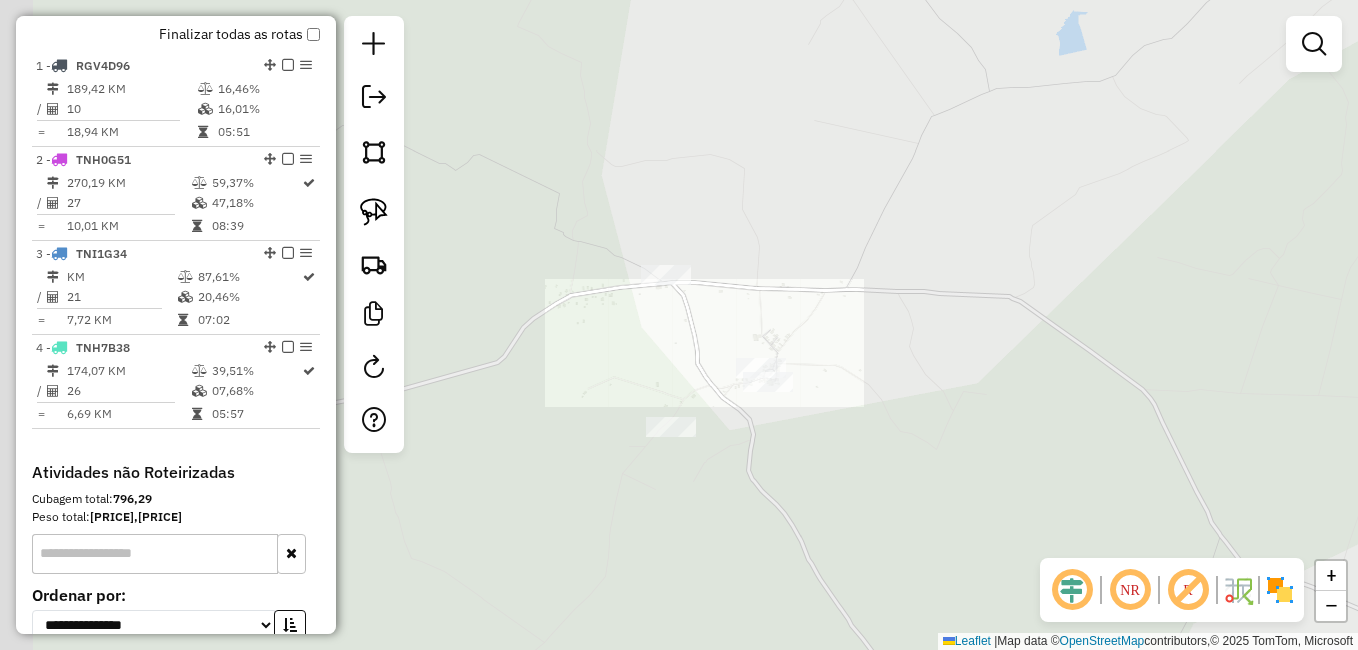 click on "Janela de atendimento Grade de atendimento Capacidade Transportadoras Veículos Cliente Pedidos  Rotas Selecione os dias de semana para filtrar as janelas de atendimento  Seg   Ter   Qua   Qui   Sex   Sáb   Dom  Informe o período da janela de atendimento: De: Até:  Filtrar exatamente a janela do cliente  Considerar janela de atendimento padrão  Selecione os dias de semana para filtrar as grades de atendimento  Seg   Ter   Qua   Qui   Sex   Sáb   Dom   Considerar clientes sem dia de atendimento cadastrado  Clientes fora do dia de atendimento selecionado Filtrar as atividades entre os valores definidos abaixo:  Peso mínimo:   Peso máximo:   Cubagem mínima:   Cubagem máxima:   De:   Até:  Filtrar as atividades entre o tempo de atendimento definido abaixo:  De:   Até:   Considerar capacidade total dos clientes não roteirizados Transportadora: Selecione um ou mais itens Tipo de veículo: Selecione um ou mais itens Veículo: Selecione um ou mais itens Motorista: Selecione um ou mais itens Nome: Rótulo:" 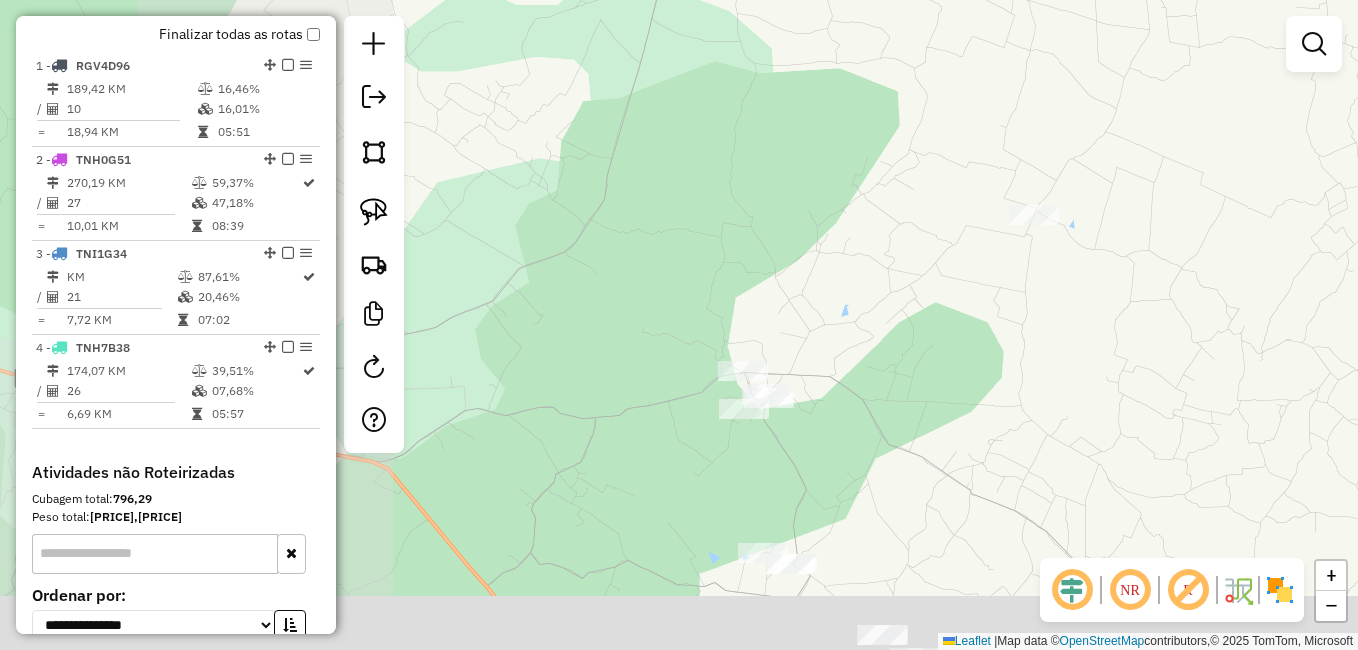 drag, startPoint x: 863, startPoint y: 536, endPoint x: 795, endPoint y: 414, distance: 139.67104 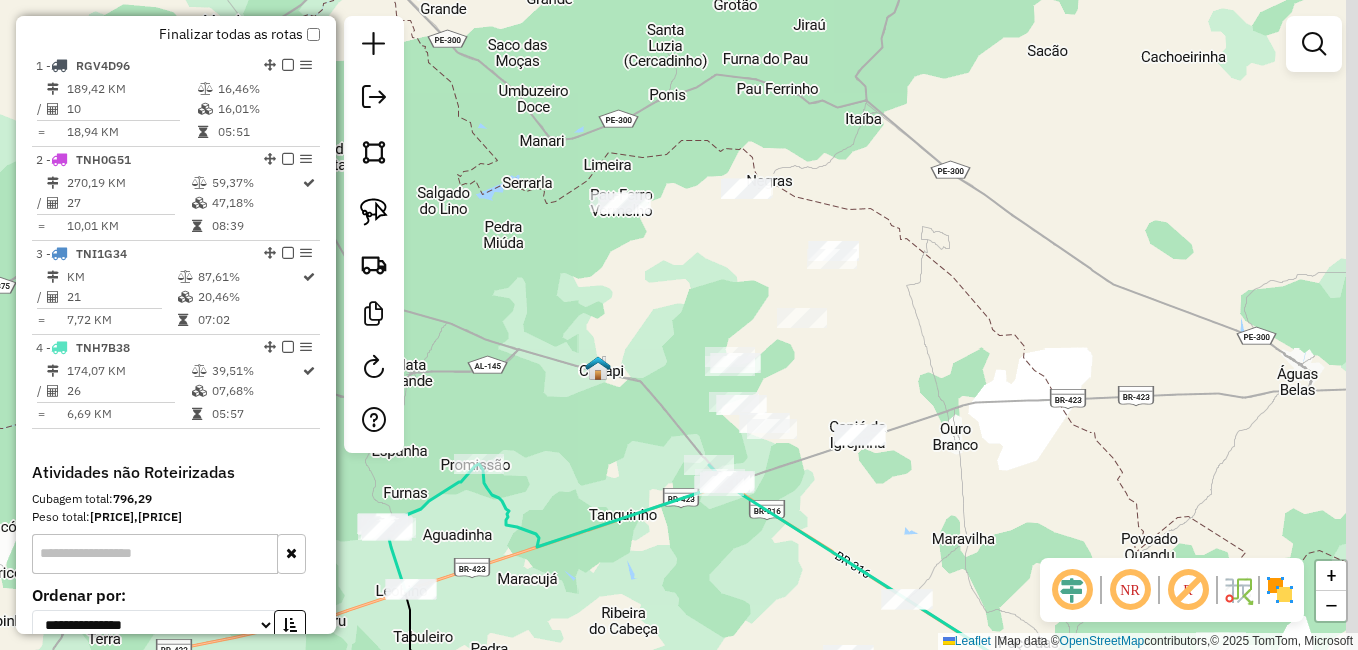 drag, startPoint x: 847, startPoint y: 497, endPoint x: 777, endPoint y: 442, distance: 89.02247 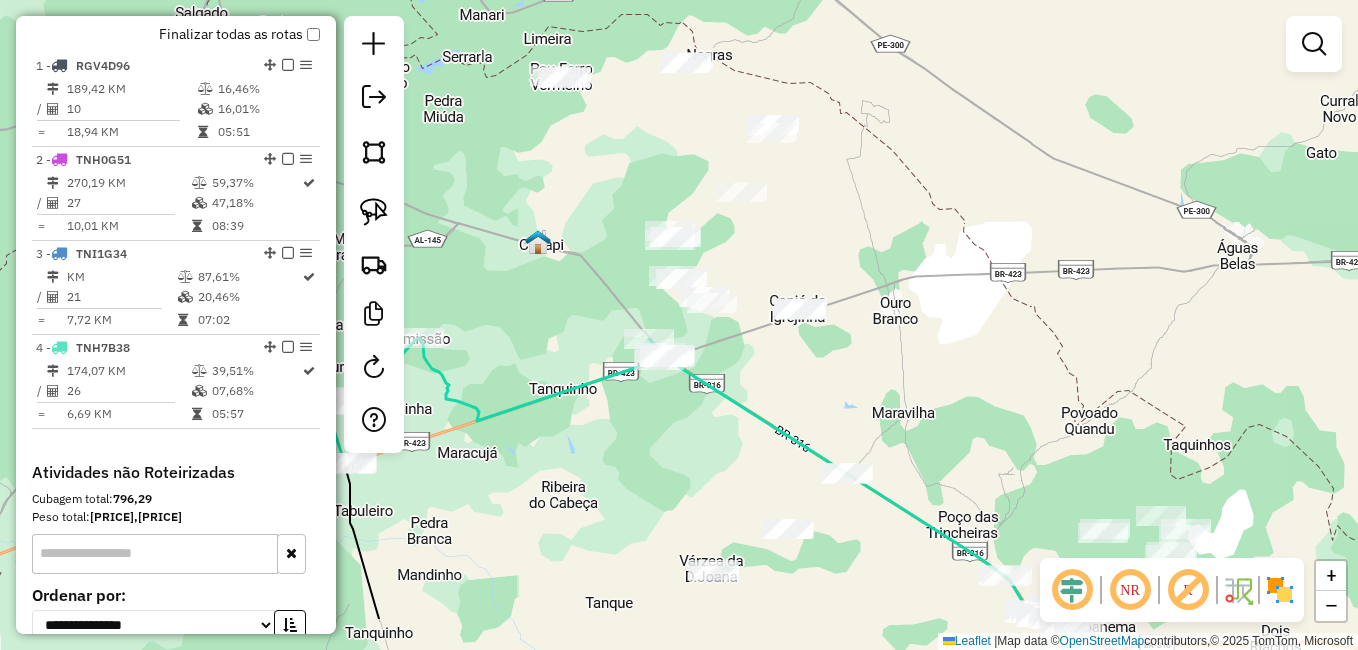 drag, startPoint x: 813, startPoint y: 487, endPoint x: 781, endPoint y: 391, distance: 101.19289 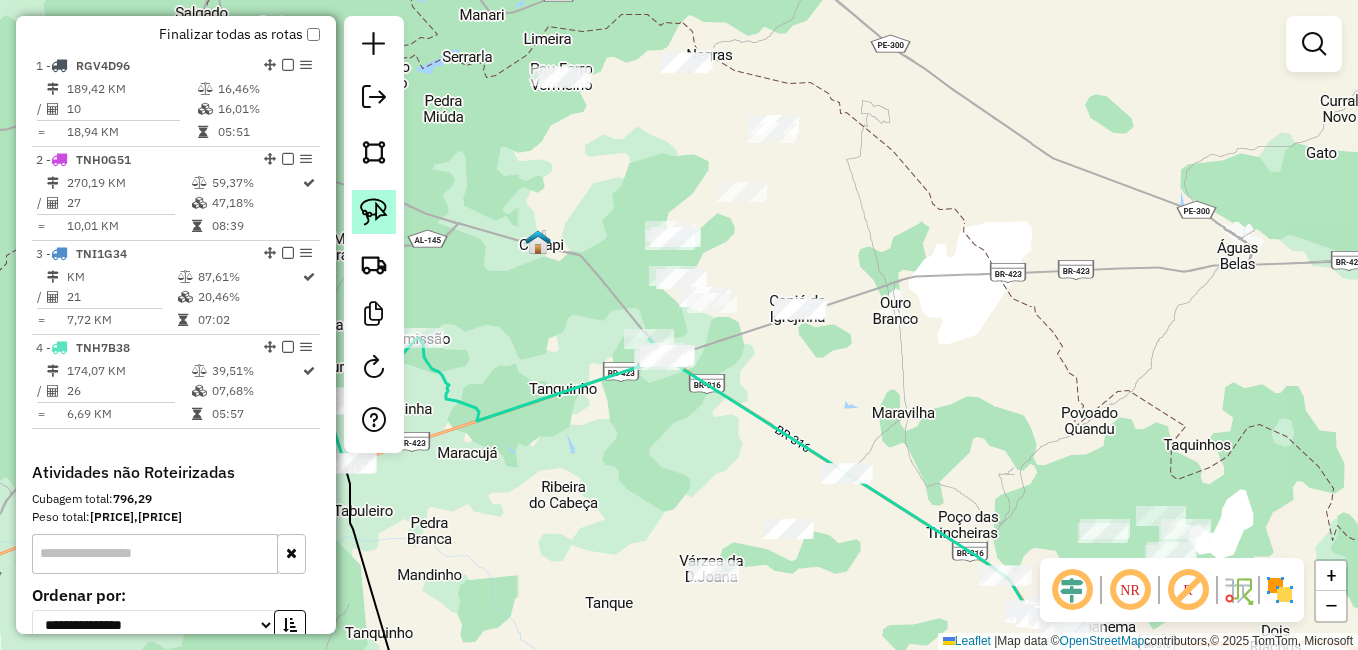 click 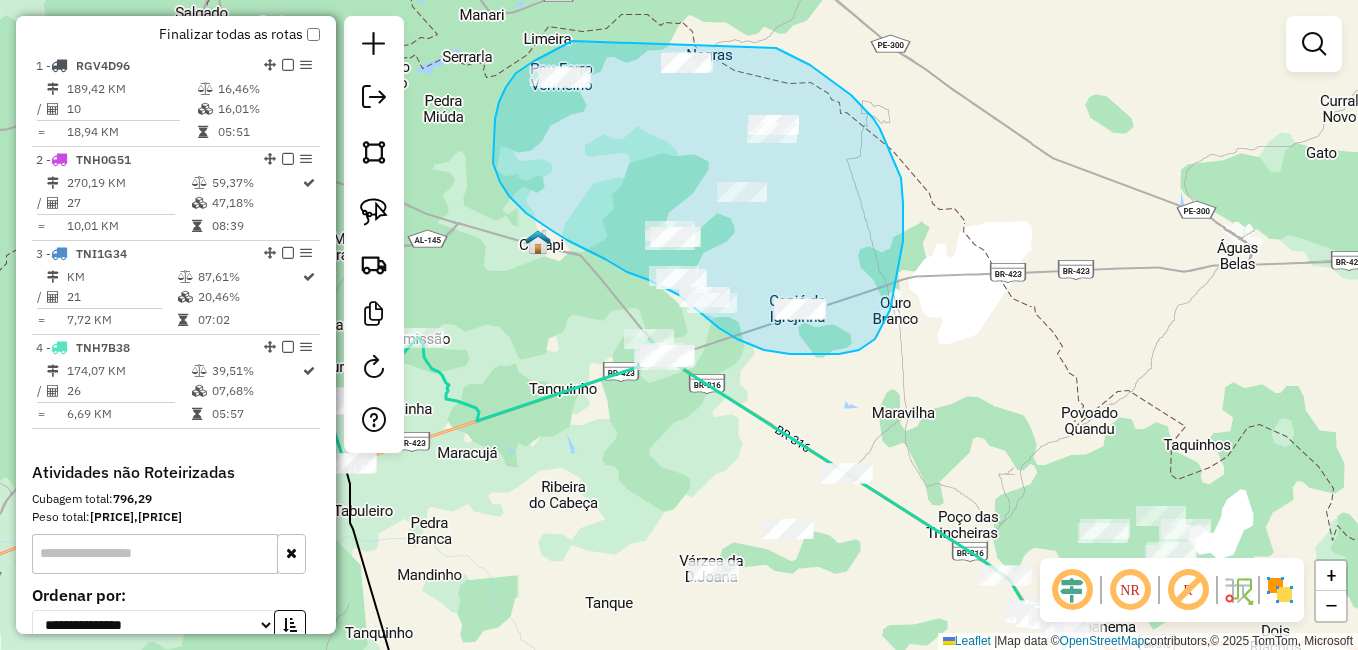 drag, startPoint x: 572, startPoint y: 41, endPoint x: 718, endPoint y: 35, distance: 146.12323 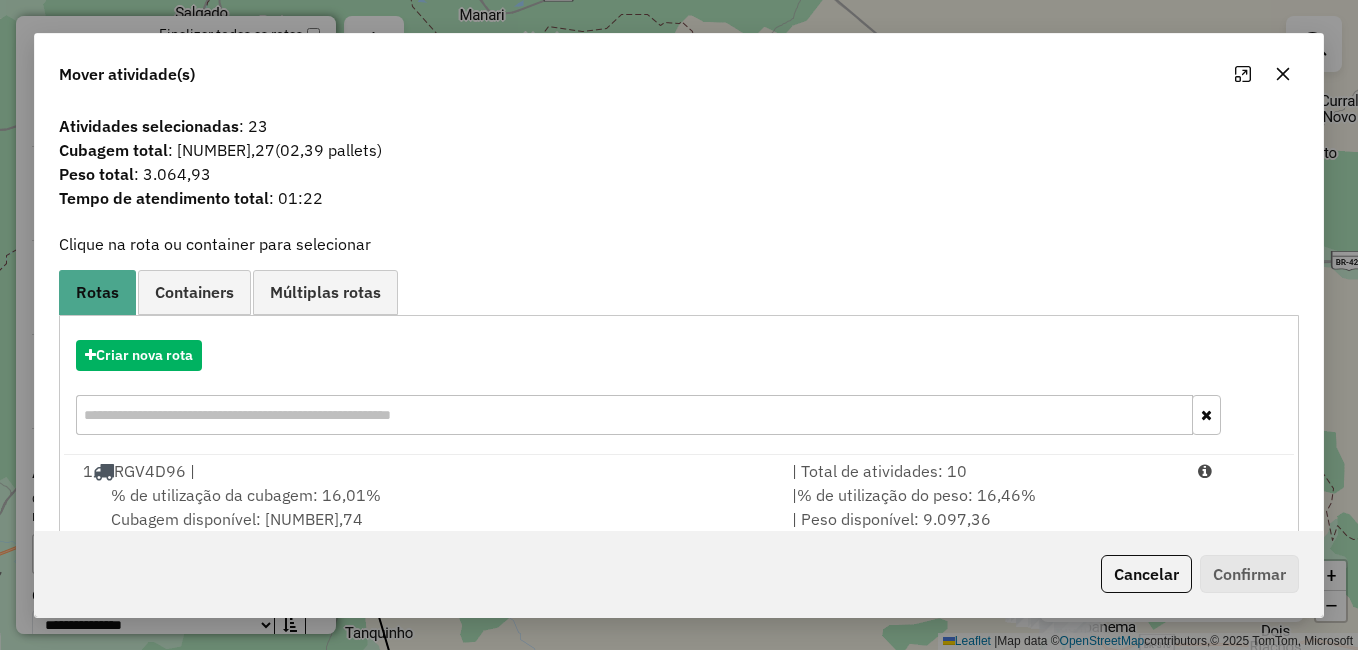 click on "Criar nova rota" at bounding box center (679, 390) 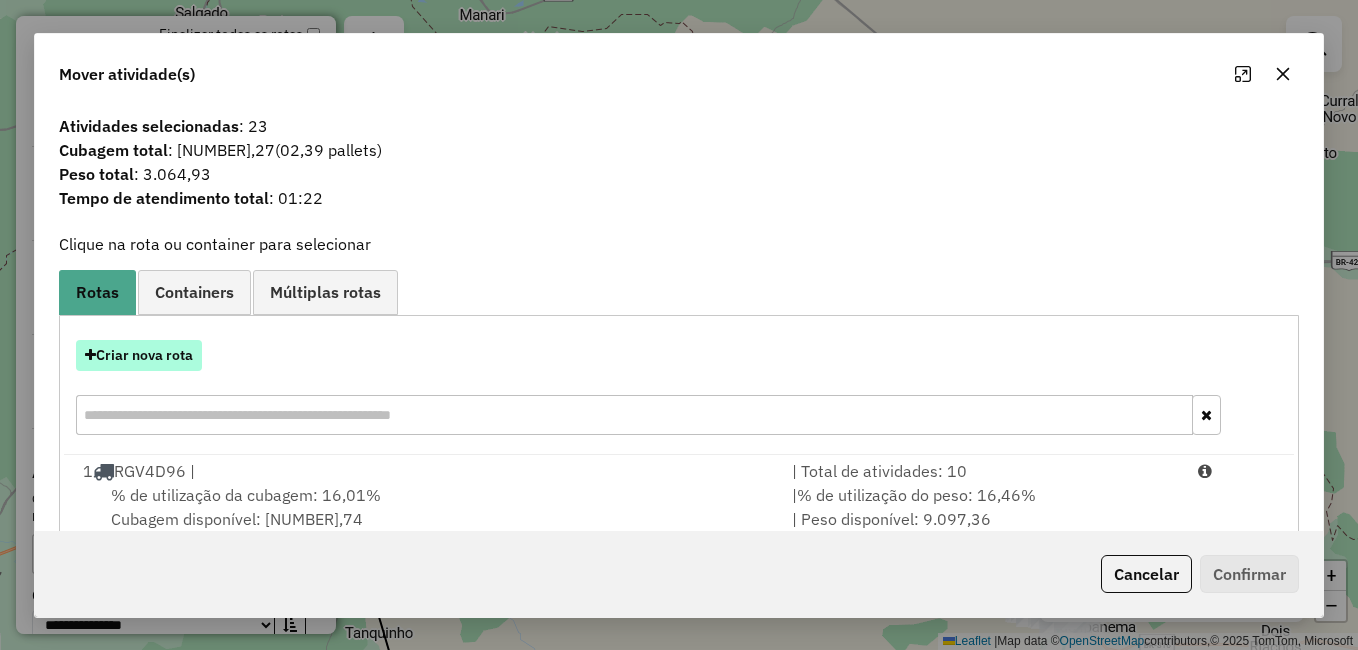 click on "Criar nova rota" at bounding box center (139, 355) 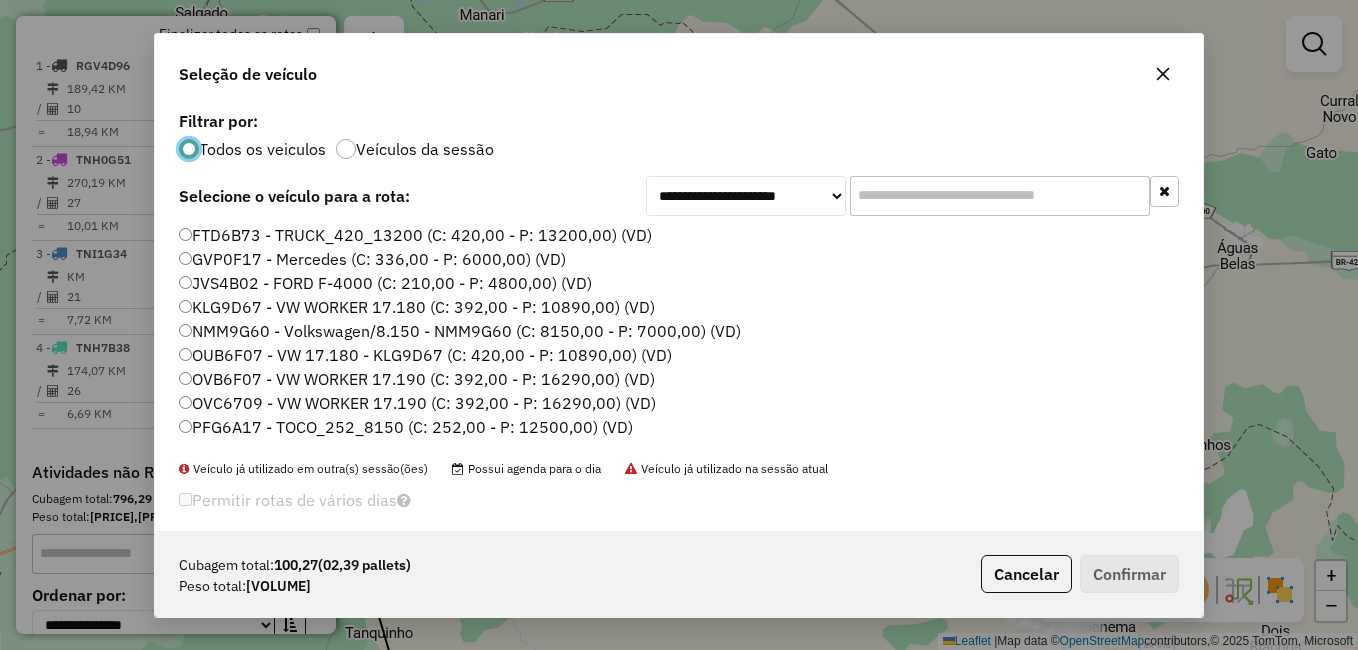scroll, scrollTop: 11, scrollLeft: 6, axis: both 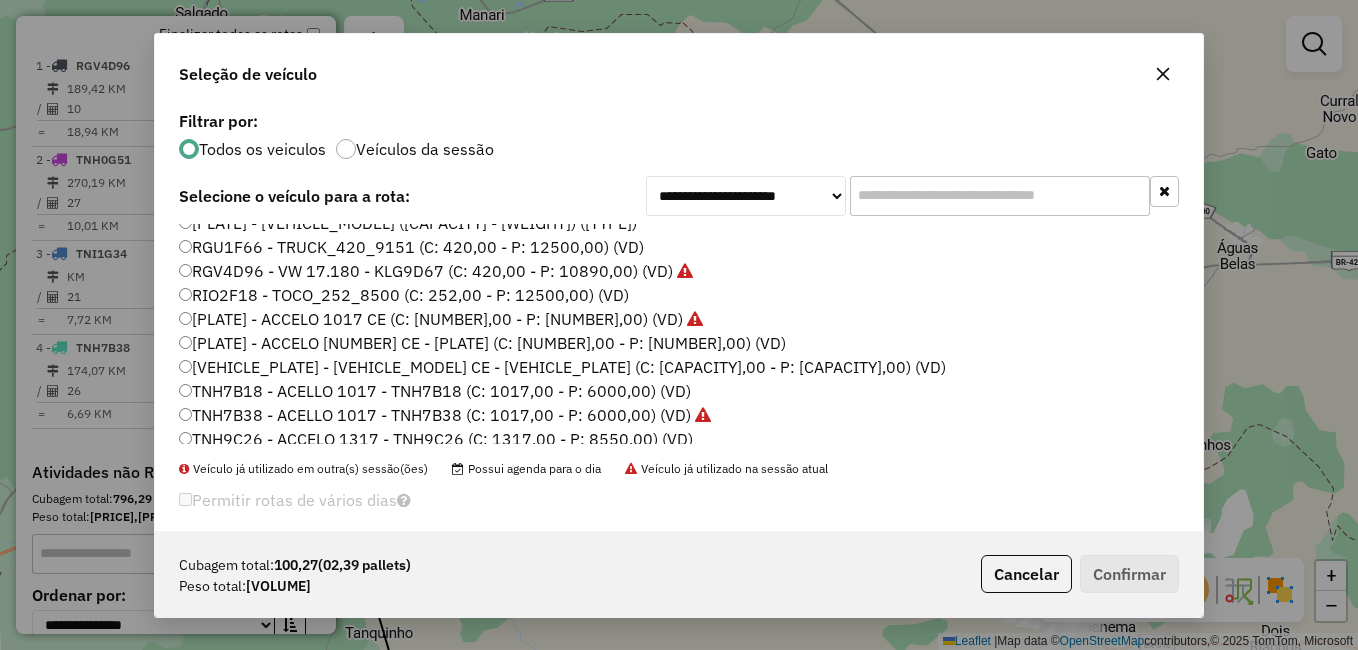 click on "TNH7B18 - ACELLO 1017 - TNH7B18 (C: 1017,00 - P: 6000,00) (VD)" 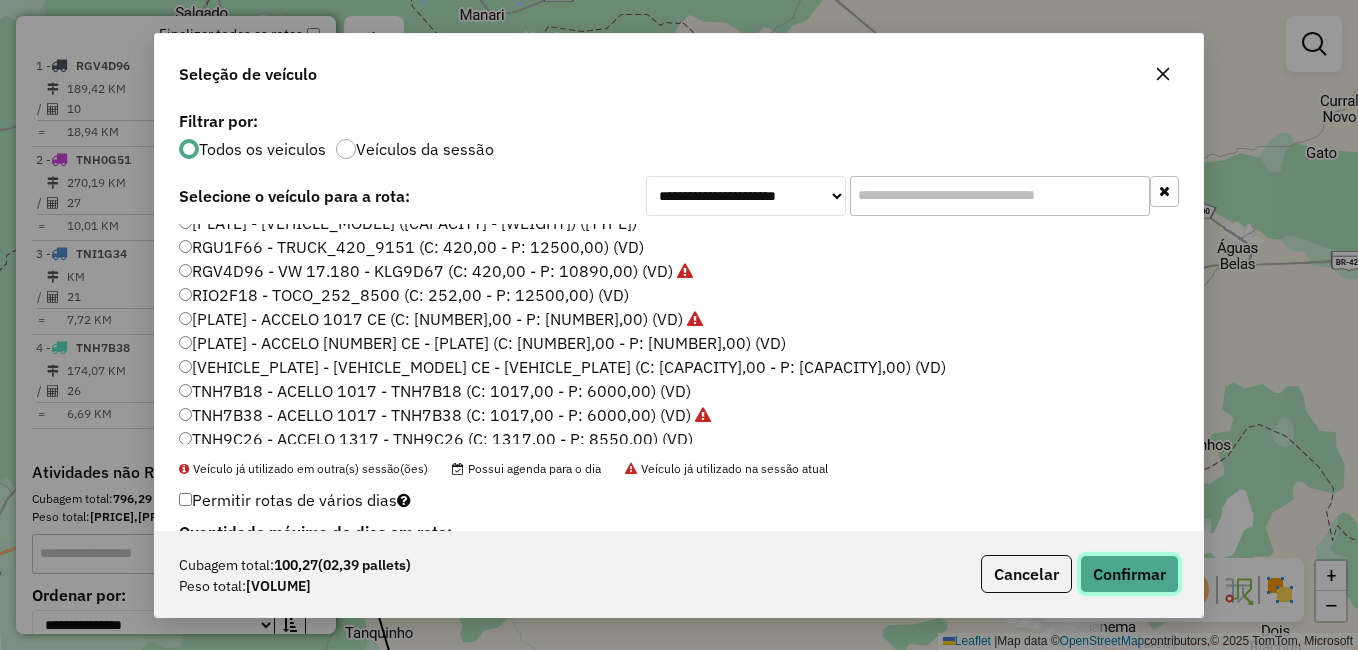 click on "Confirmar" 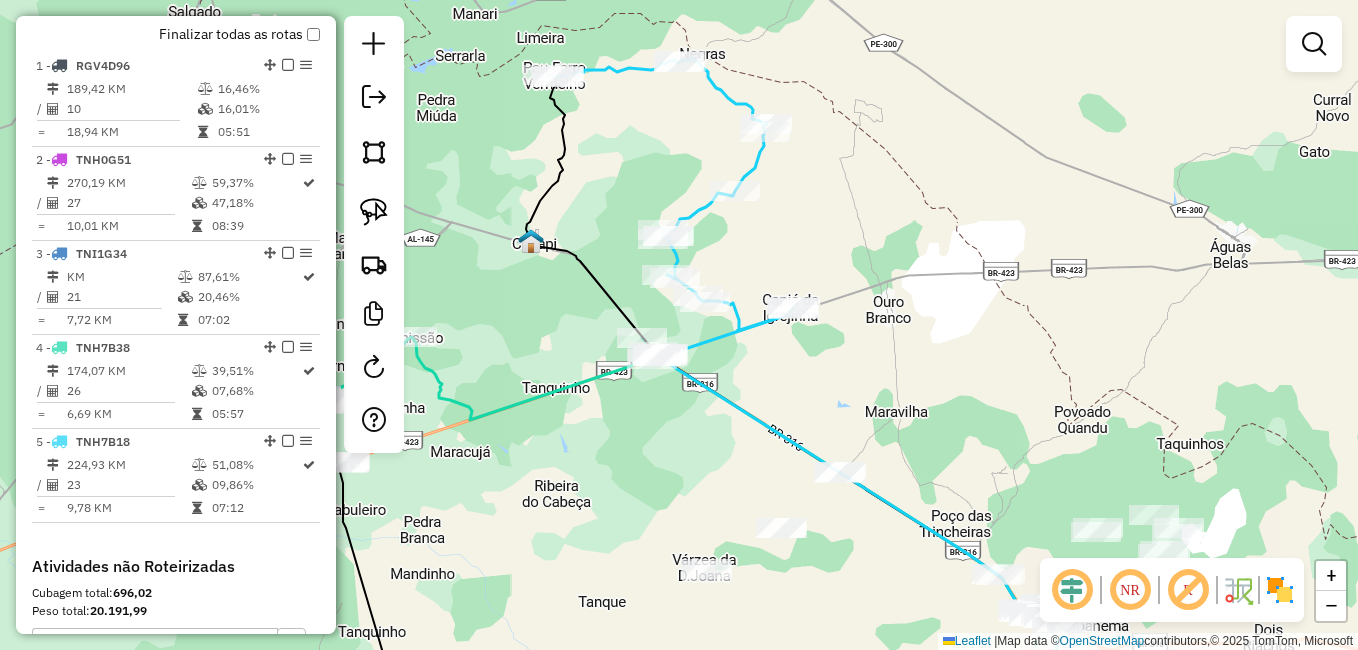 drag, startPoint x: 761, startPoint y: 446, endPoint x: 649, endPoint y: 296, distance: 187.20042 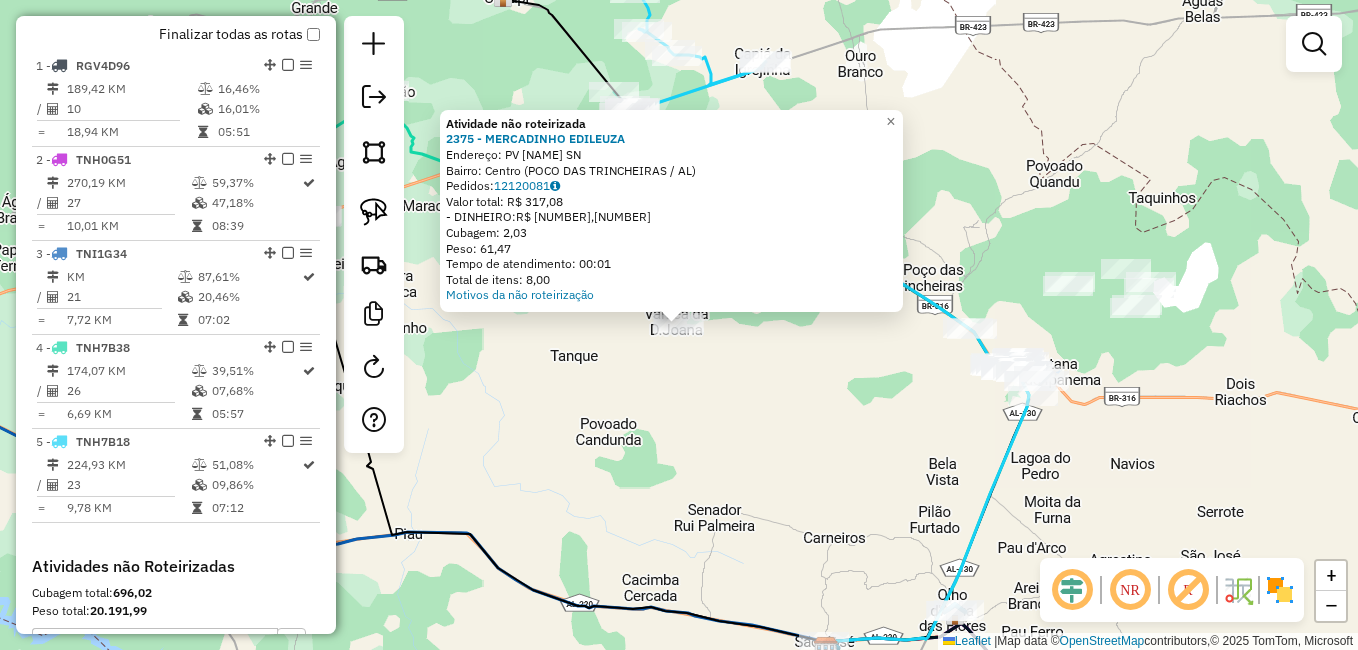 click on "Atividade não roteirizada [NUMBER] - [NAME]  Endereço:  [STREET] [NUMBER]   Bairro: [NEIGHBORHOOD] ([CITY] / AL)   Pedidos:  [ORDER_ID]   Valor total: R$ [PRICE]   - DINHEIRO:  R$ [PRICE]   Cubagem:   Peso:   Tempo de atendimento:   Total de itens:  Motivos da não roteirização × Janela de atendimento Grade de atendimento Capacidade Transportadoras Veículos Cliente Pedidos  Rotas Selecione os dias de semana para filtrar as janelas de atendimento  Seg   Ter   Qua   Qui   Sex   Sáb   Dom  Informe o período da janela de atendimento: De: Até:  Filtrar exatamente a janela do cliente  Considerar janela de atendimento padrão  Selecione os dias de semana para filtrar as grades de atendimento  Seg   Ter   Qua   Qui   Sex   Sáb   Dom   Considerar clientes sem dia de atendimento cadastrado  Clientes fora do dia de atendimento selecionado Filtrar as atividades entre os valores definidos abaixo:  Peso mínimo:   Peso máximo:   Cubagem mínima:   Cubagem máxima:   De:   Até:  De:" 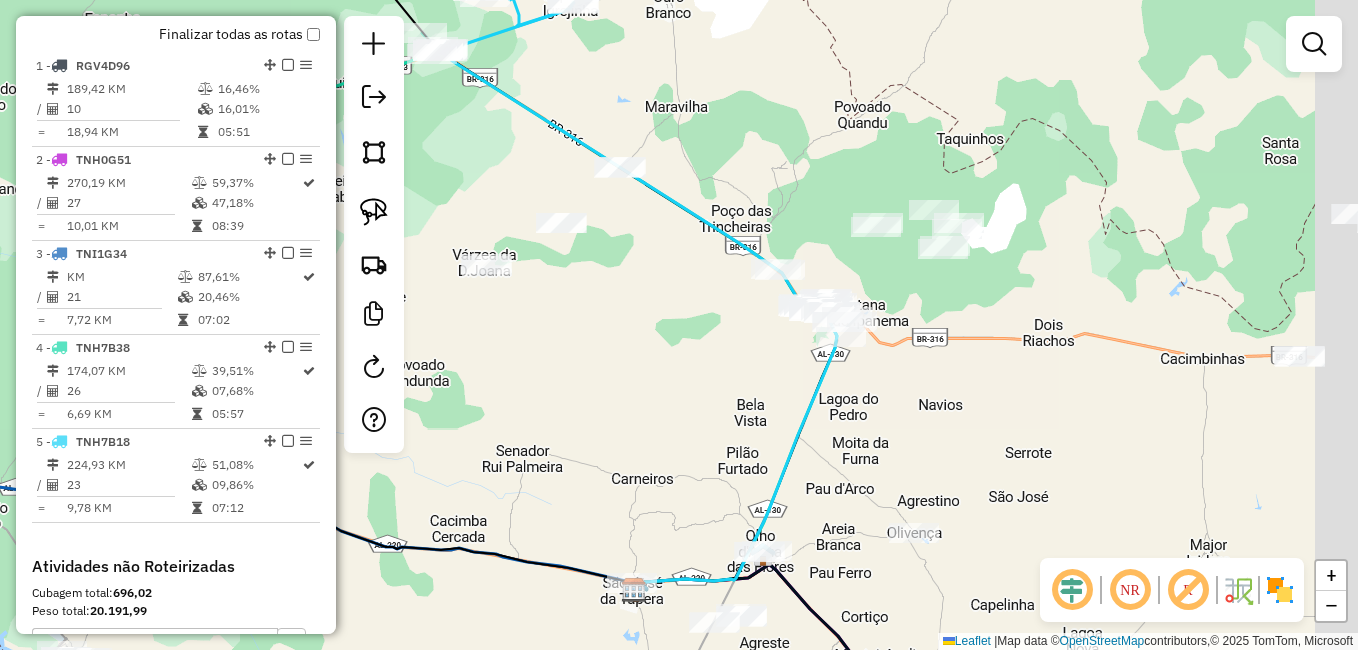 drag, startPoint x: 650, startPoint y: 341, endPoint x: 607, endPoint y: 338, distance: 43.104523 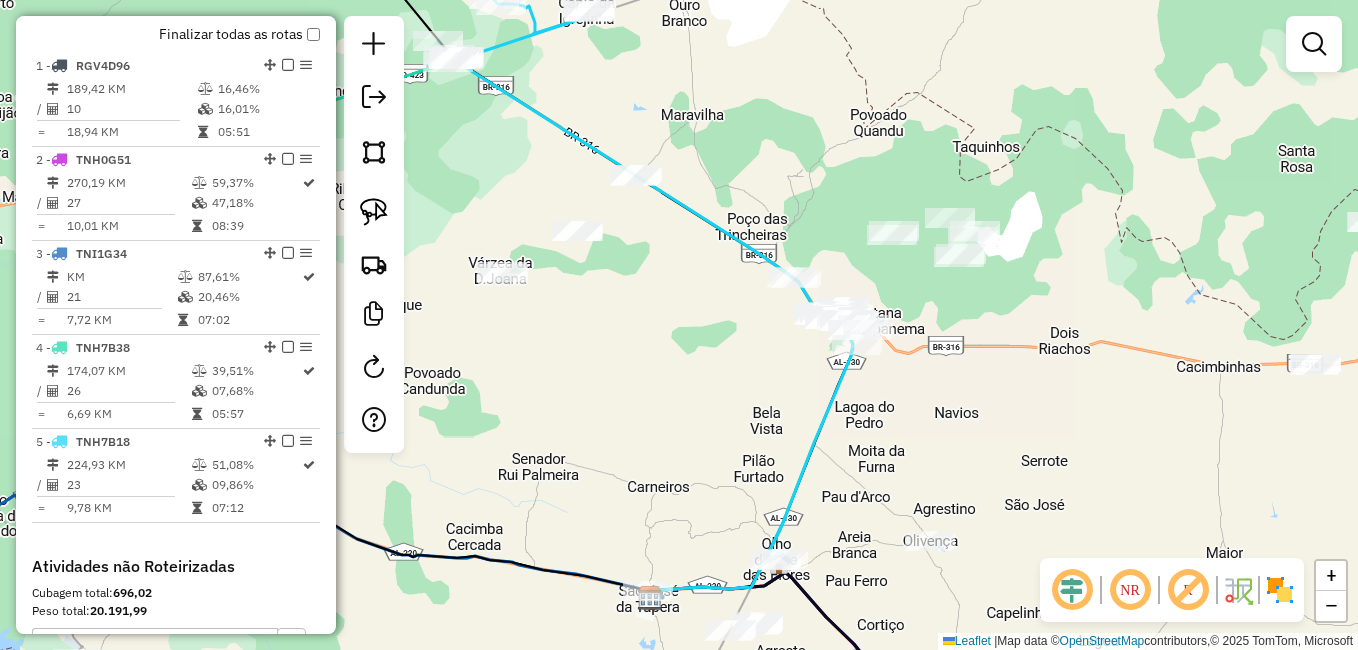 drag, startPoint x: 552, startPoint y: 333, endPoint x: 591, endPoint y: 340, distance: 39.623226 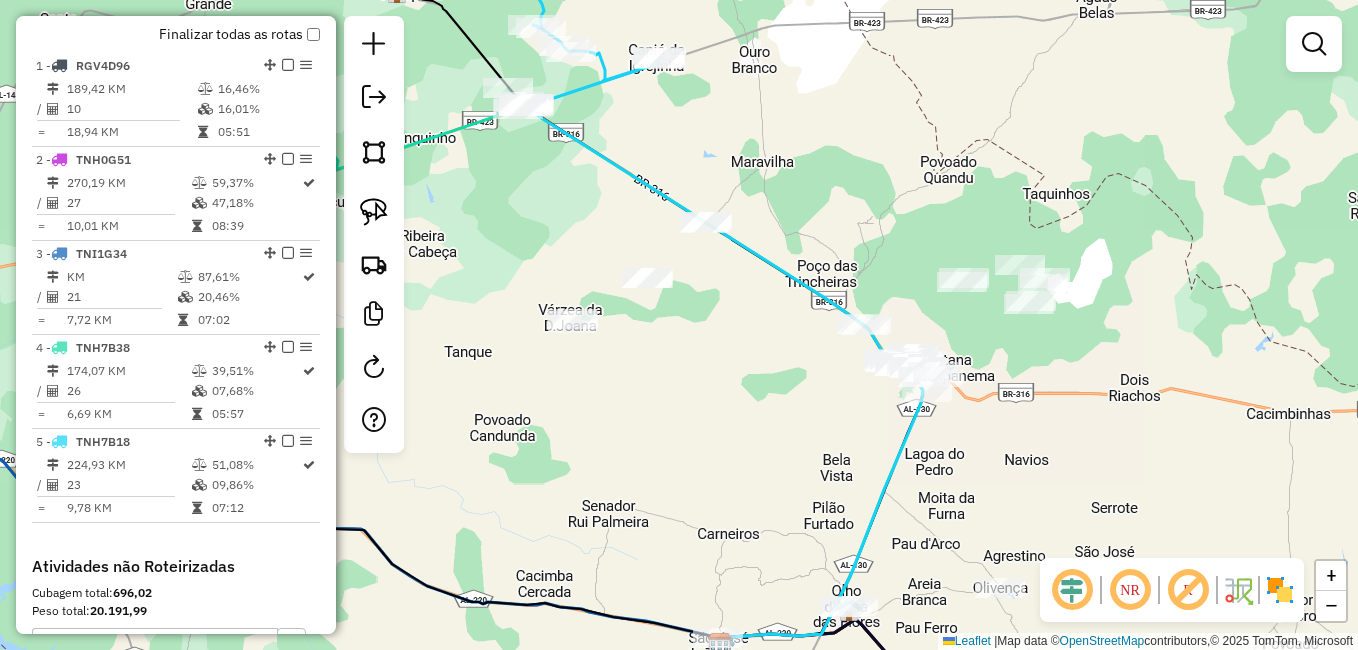 drag, startPoint x: 732, startPoint y: 360, endPoint x: 617, endPoint y: 305, distance: 127.47549 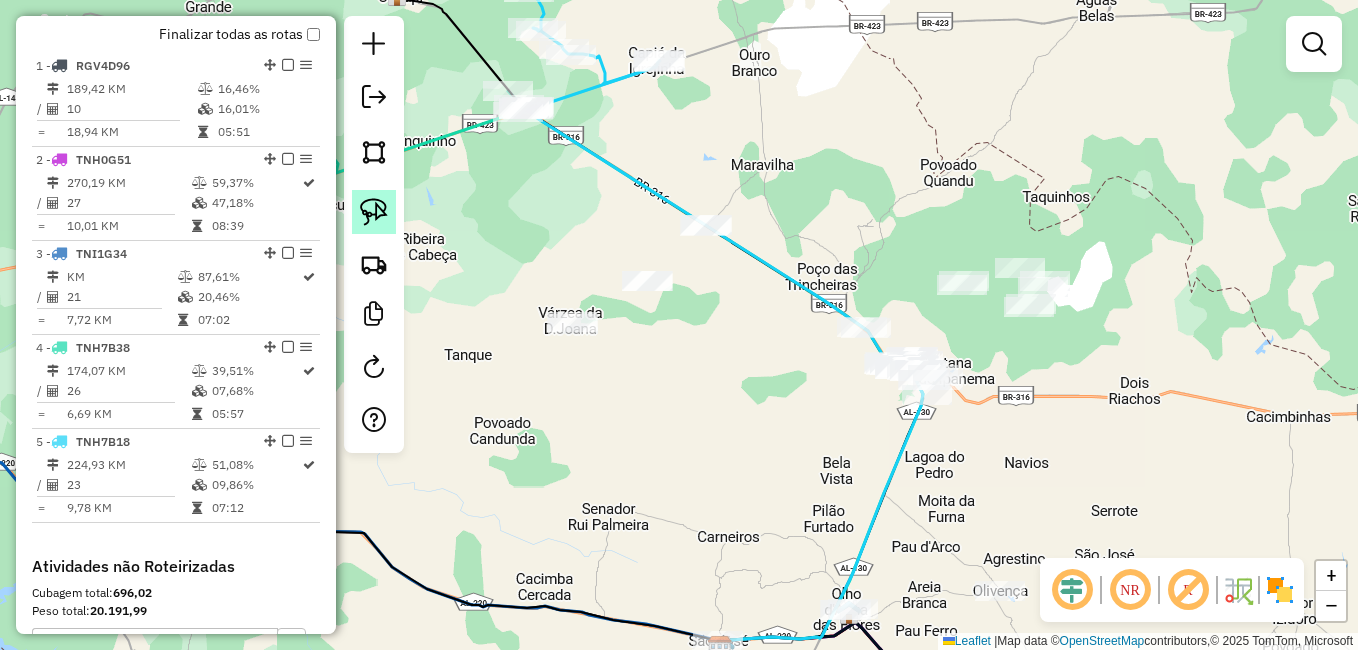 click 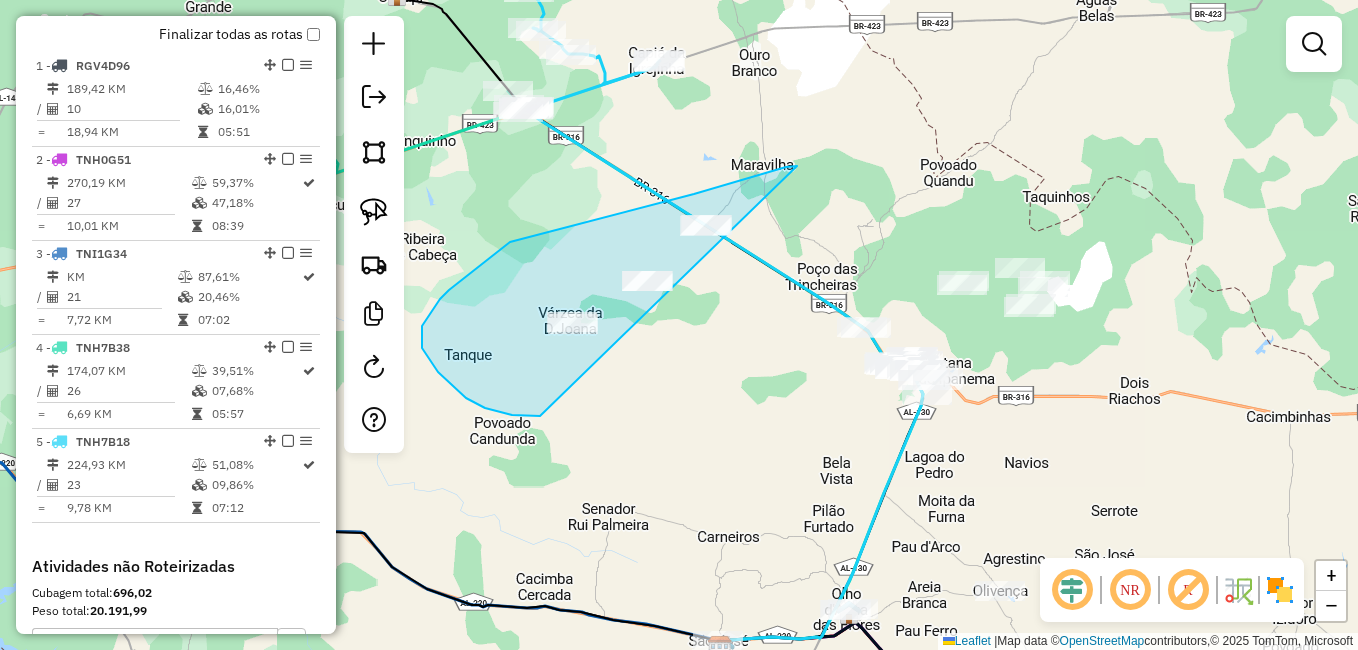 drag, startPoint x: 797, startPoint y: 166, endPoint x: 646, endPoint y: 380, distance: 261.91028 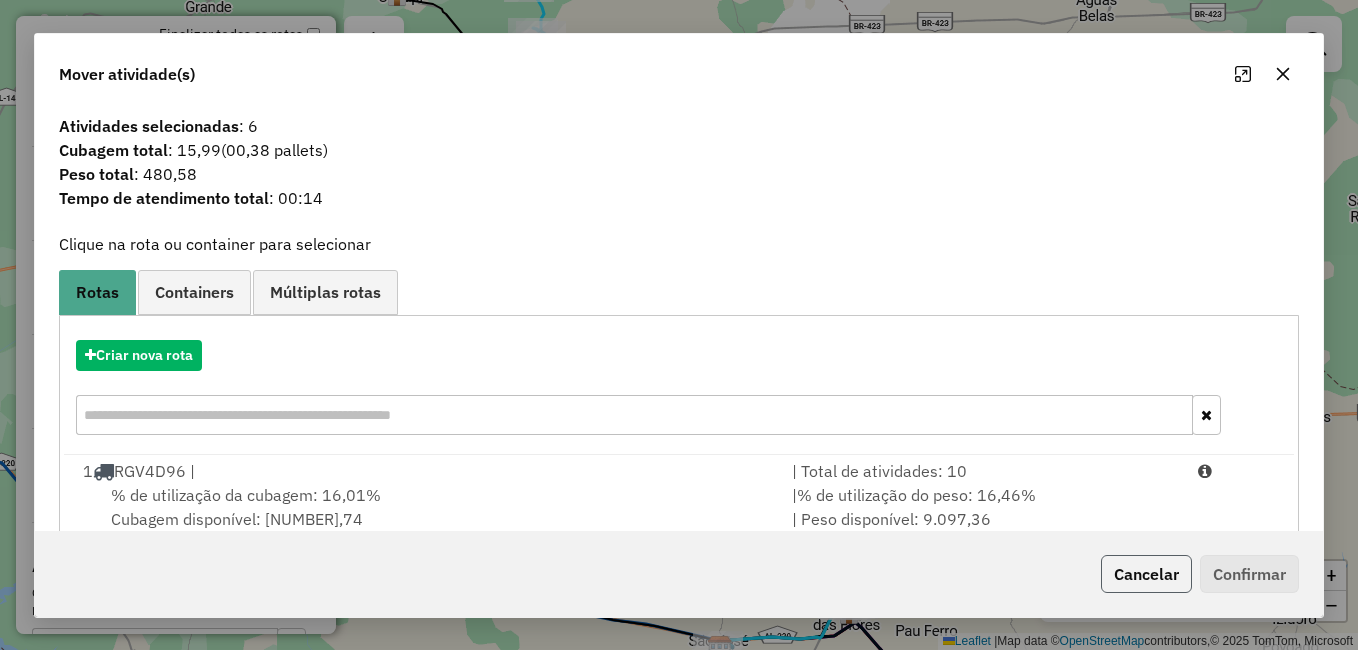 click on "Cancelar" 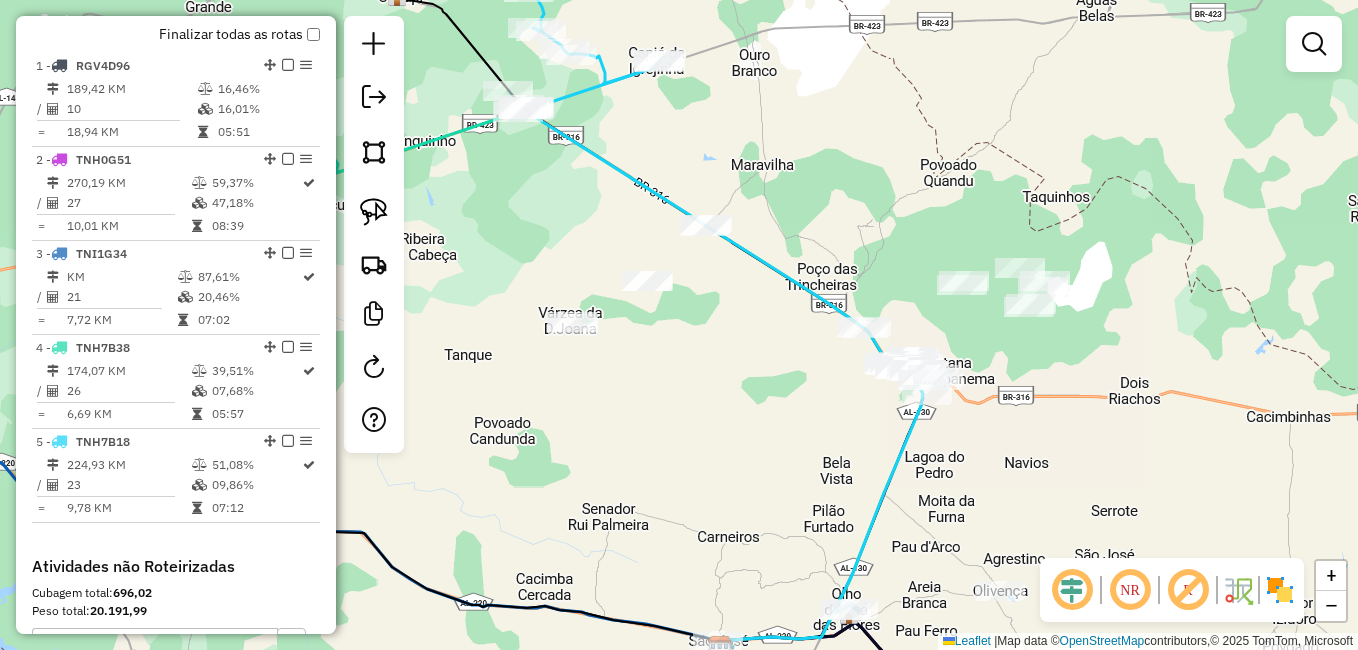 drag, startPoint x: 795, startPoint y: 407, endPoint x: 768, endPoint y: 401, distance: 27.658634 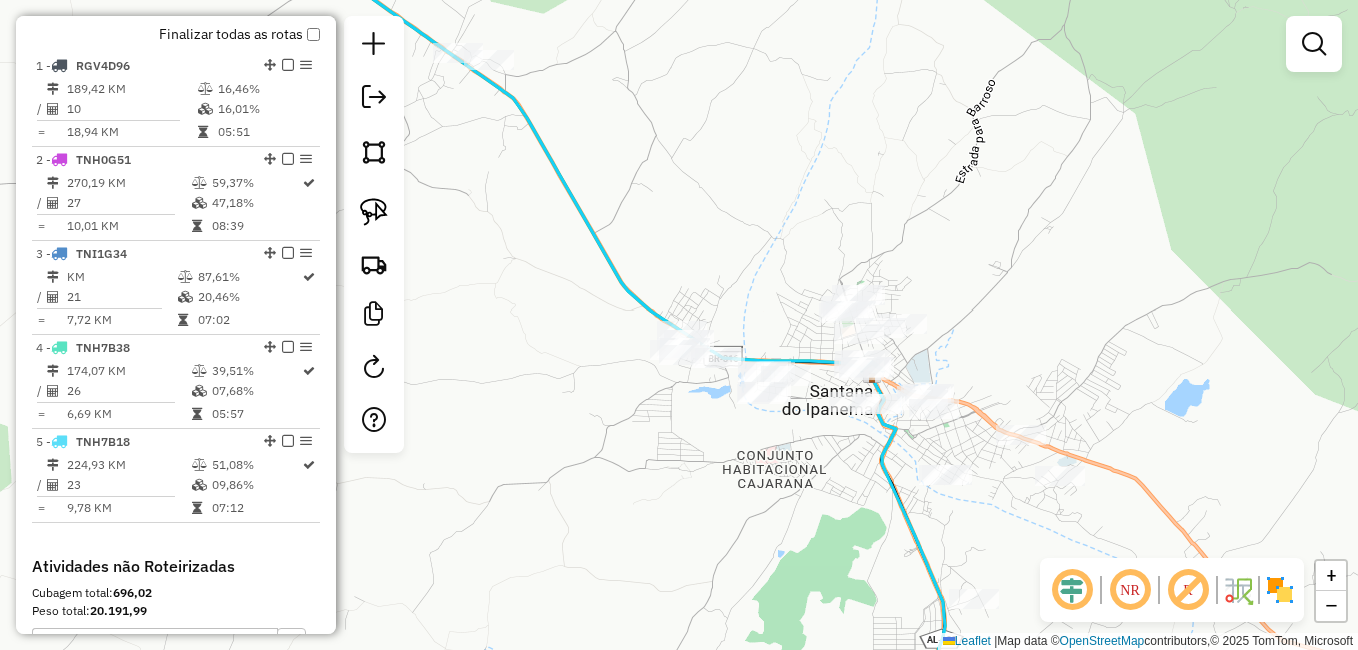 drag, startPoint x: 851, startPoint y: 557, endPoint x: 799, endPoint y: 469, distance: 102.21546 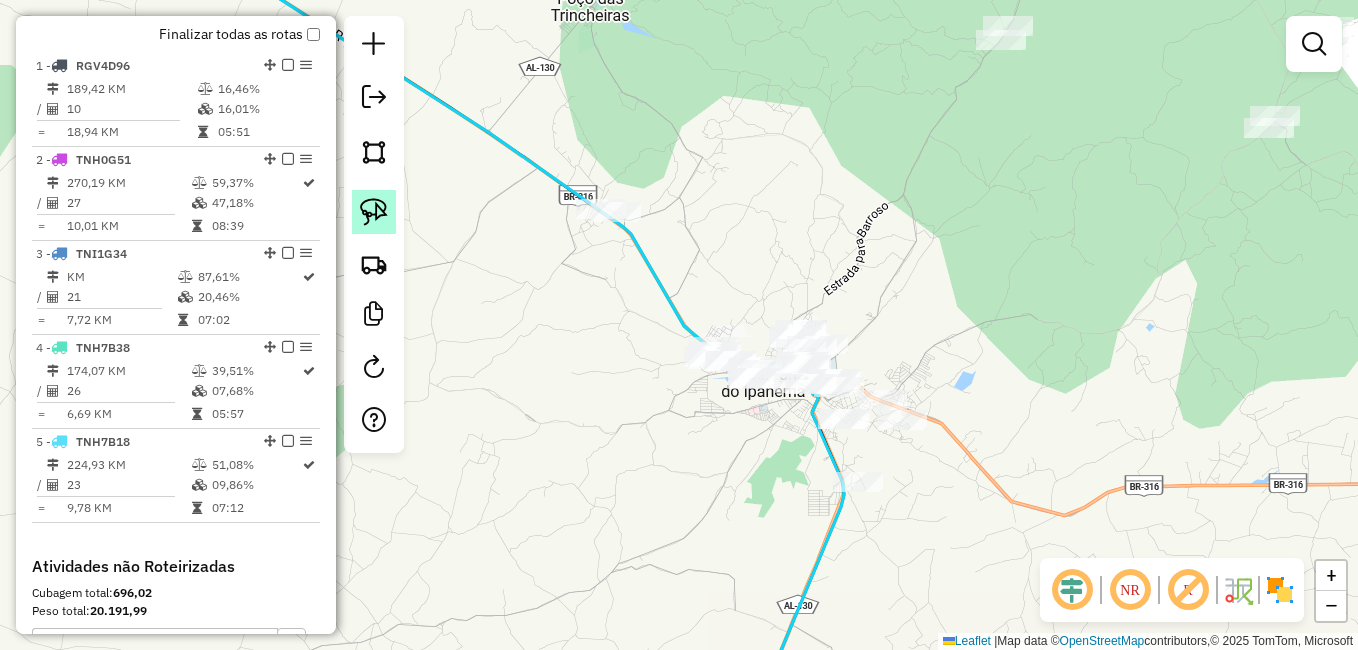 click 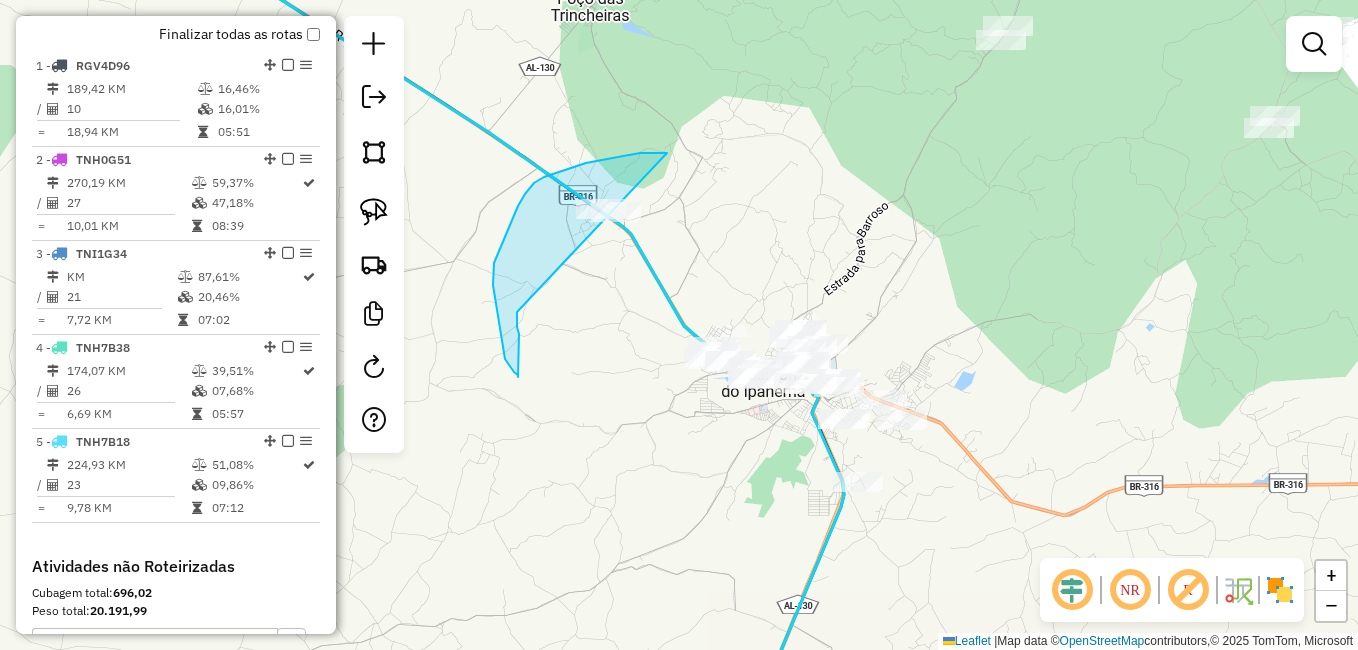 drag, startPoint x: 667, startPoint y: 153, endPoint x: 517, endPoint y: 307, distance: 214.97906 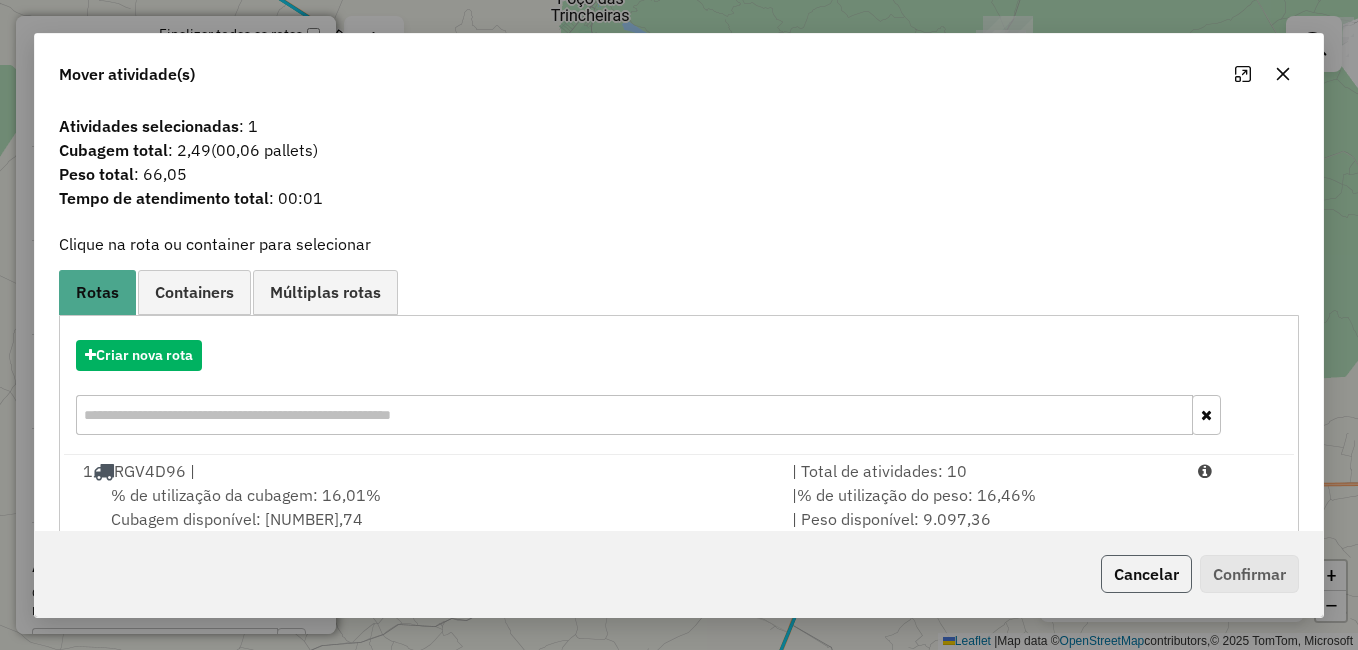 click on "Cancelar" 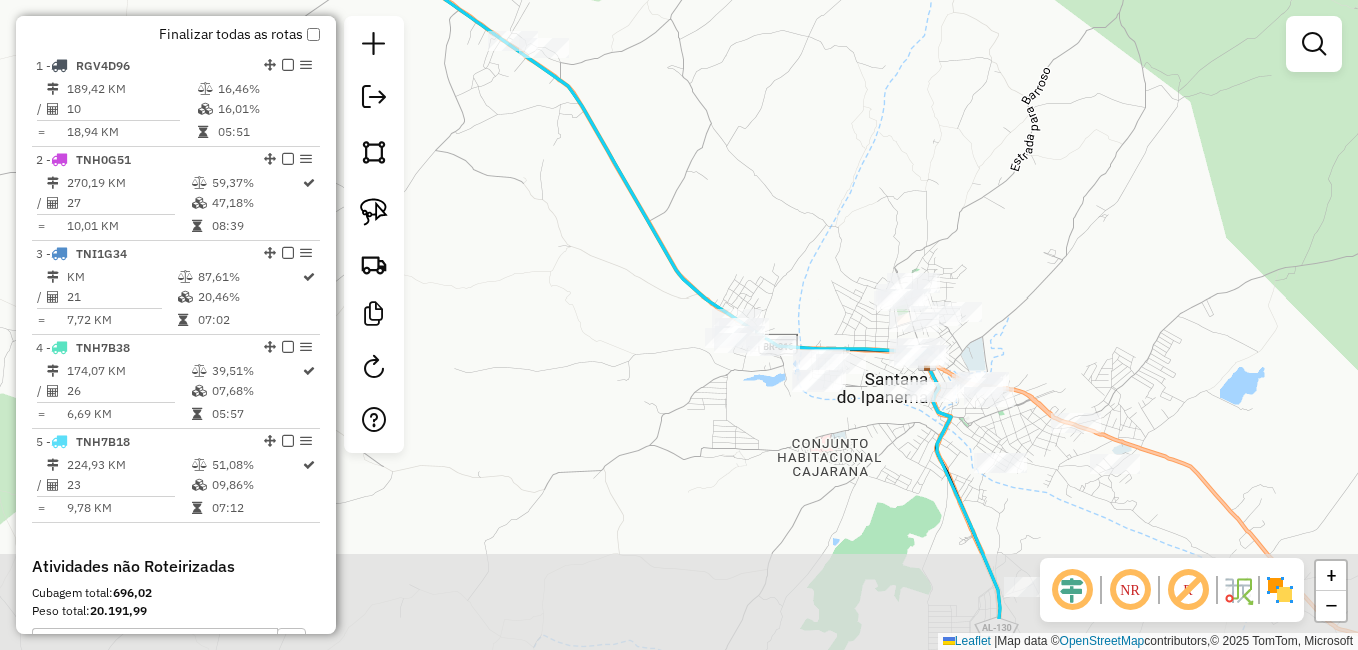 drag, startPoint x: 1088, startPoint y: 427, endPoint x: 974, endPoint y: 289, distance: 178.99721 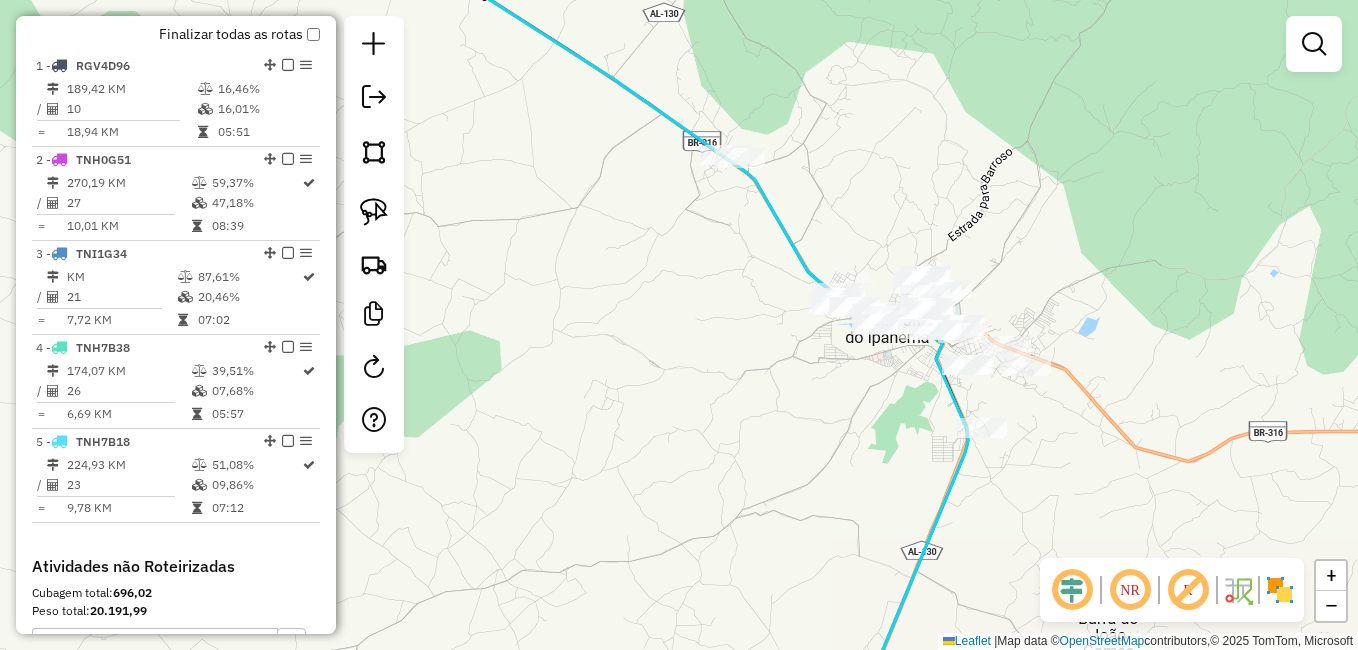 drag, startPoint x: 1124, startPoint y: 307, endPoint x: 1020, endPoint y: 318, distance: 104.58012 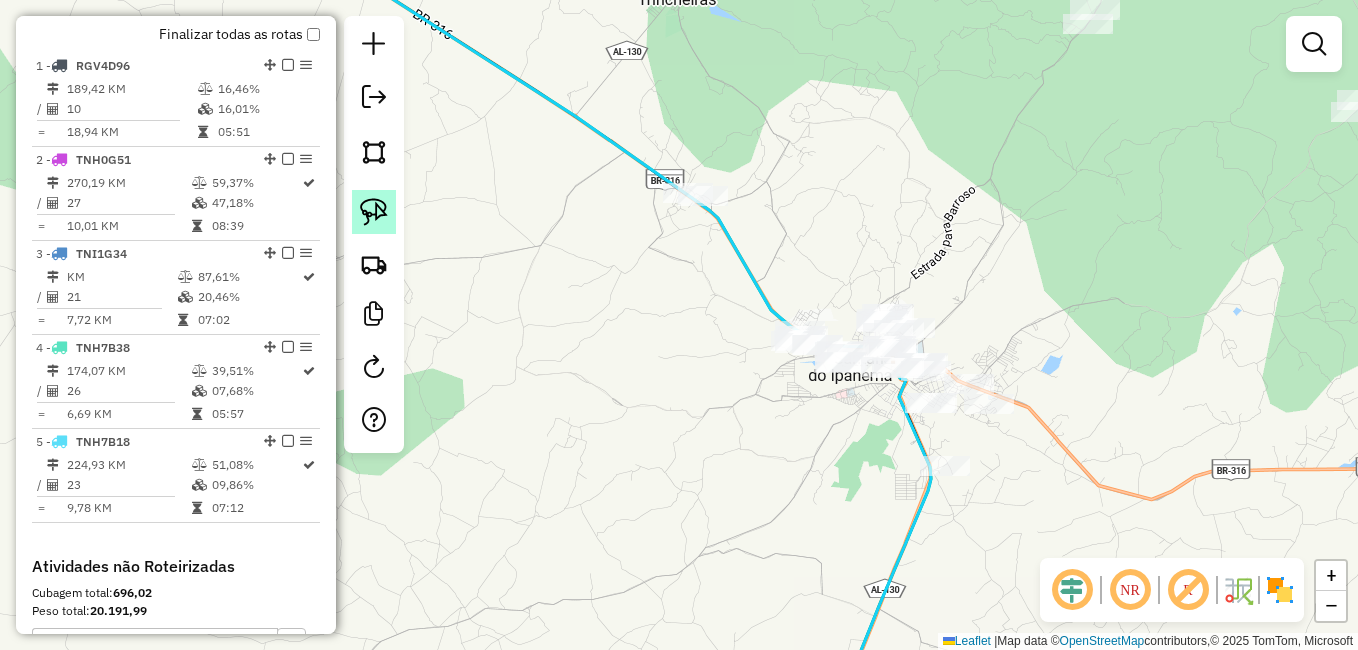 click 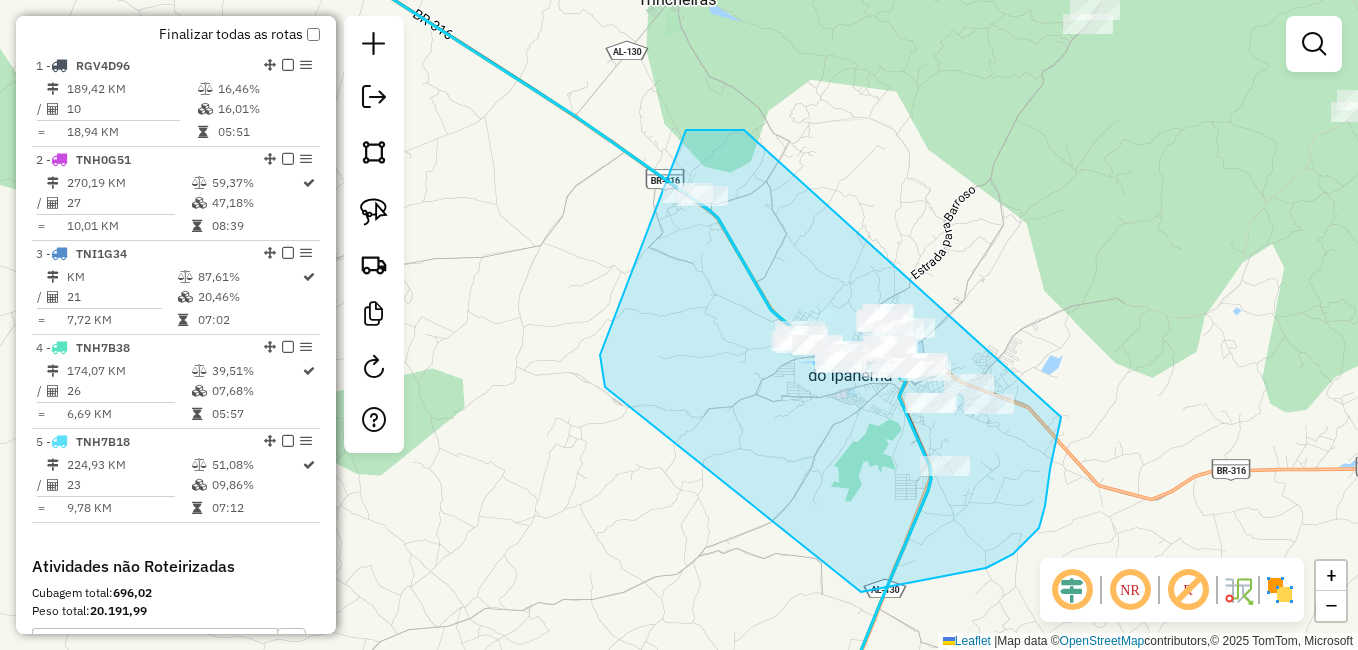 drag, startPoint x: 719, startPoint y: 130, endPoint x: 1056, endPoint y: 289, distance: 372.62582 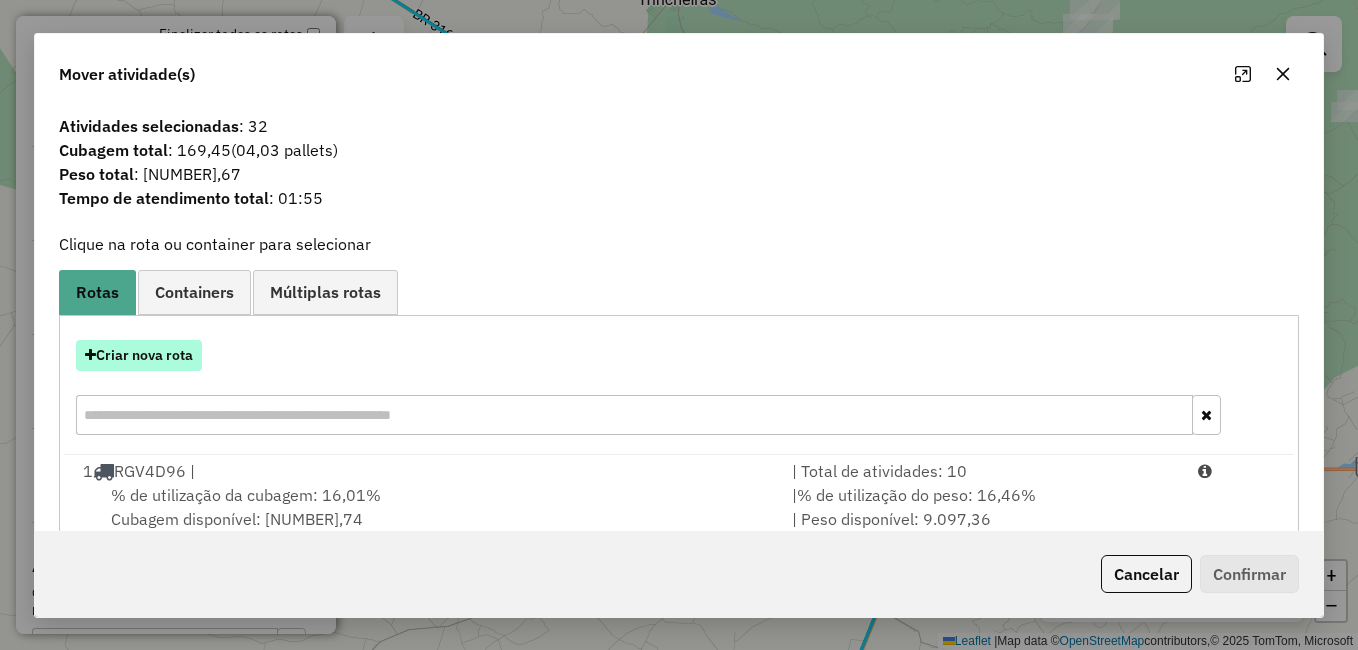 click on "Criar nova rota" at bounding box center [139, 355] 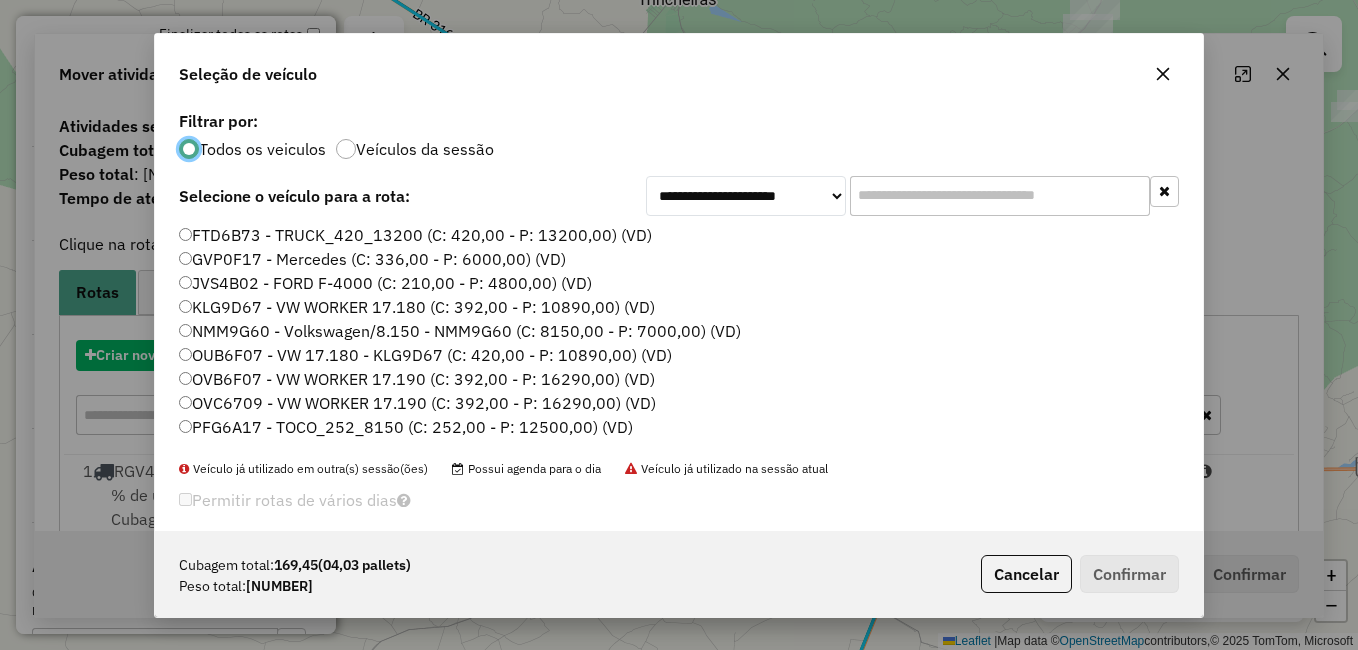 scroll, scrollTop: 11, scrollLeft: 6, axis: both 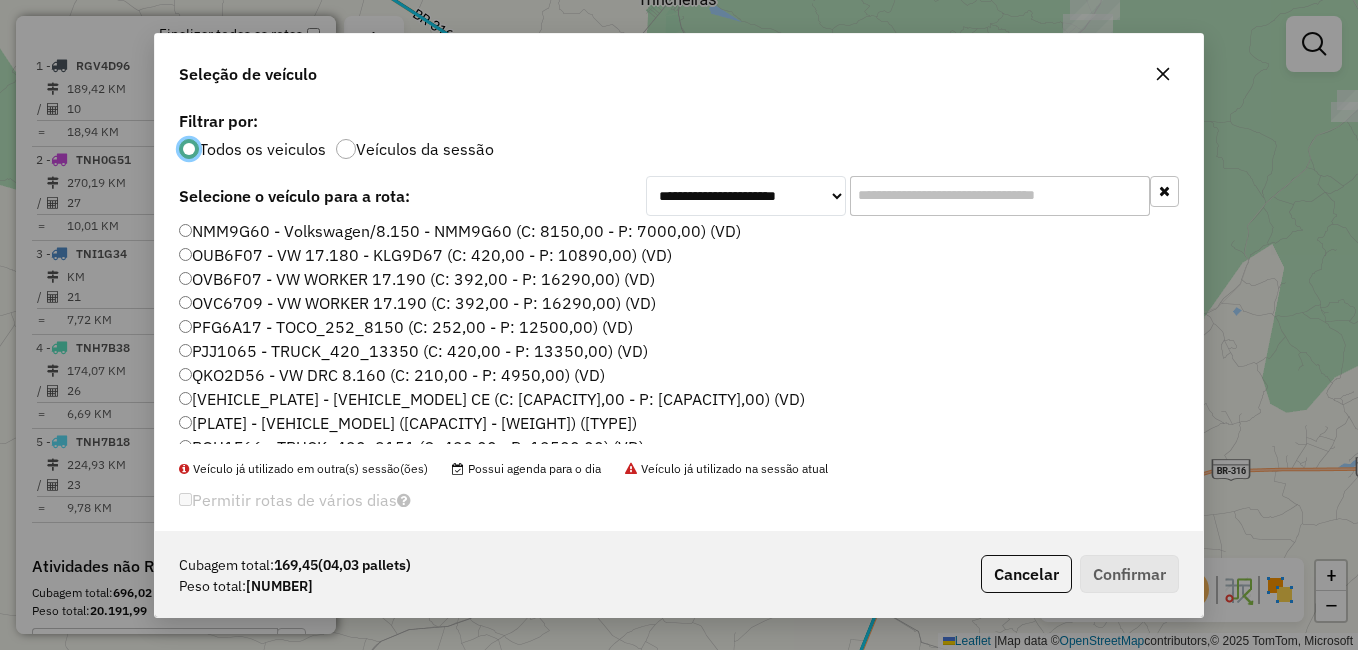 click on "[VEHICLE_PLATE] - [VEHICLE_MODEL] CE (C: [CAPACITY],00 - P: [CAPACITY],00) (VD)" 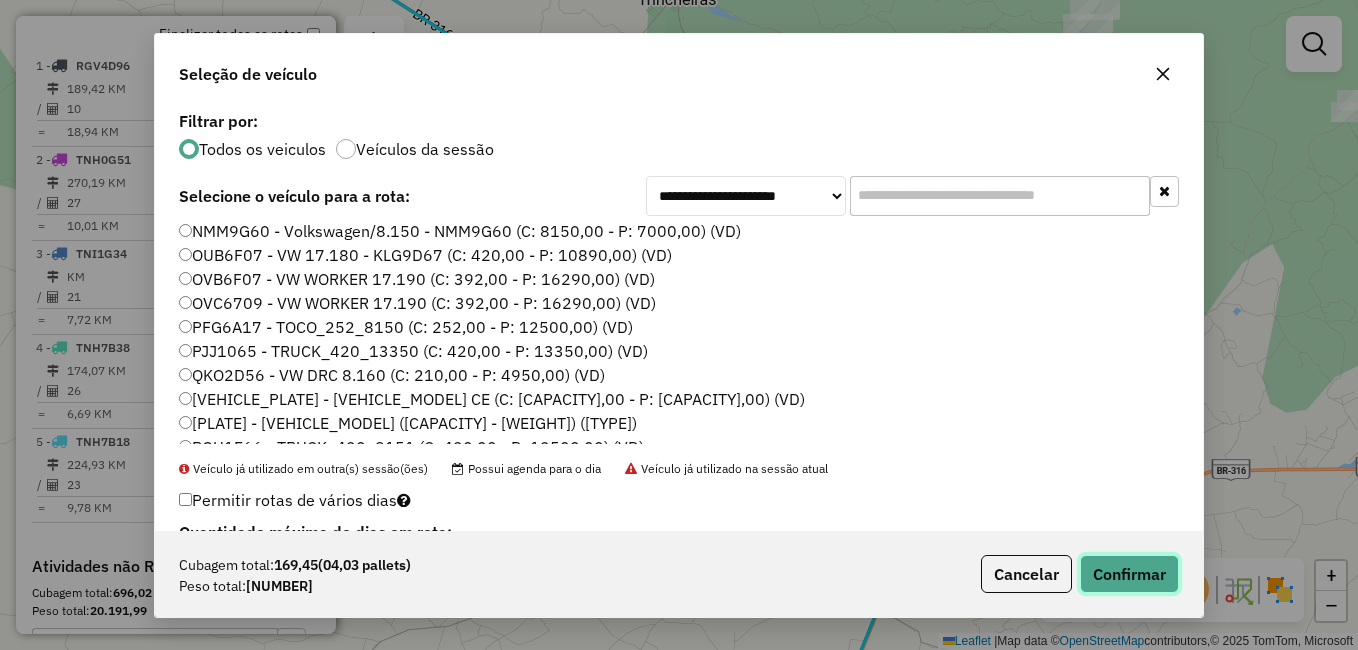 click on "Confirmar" 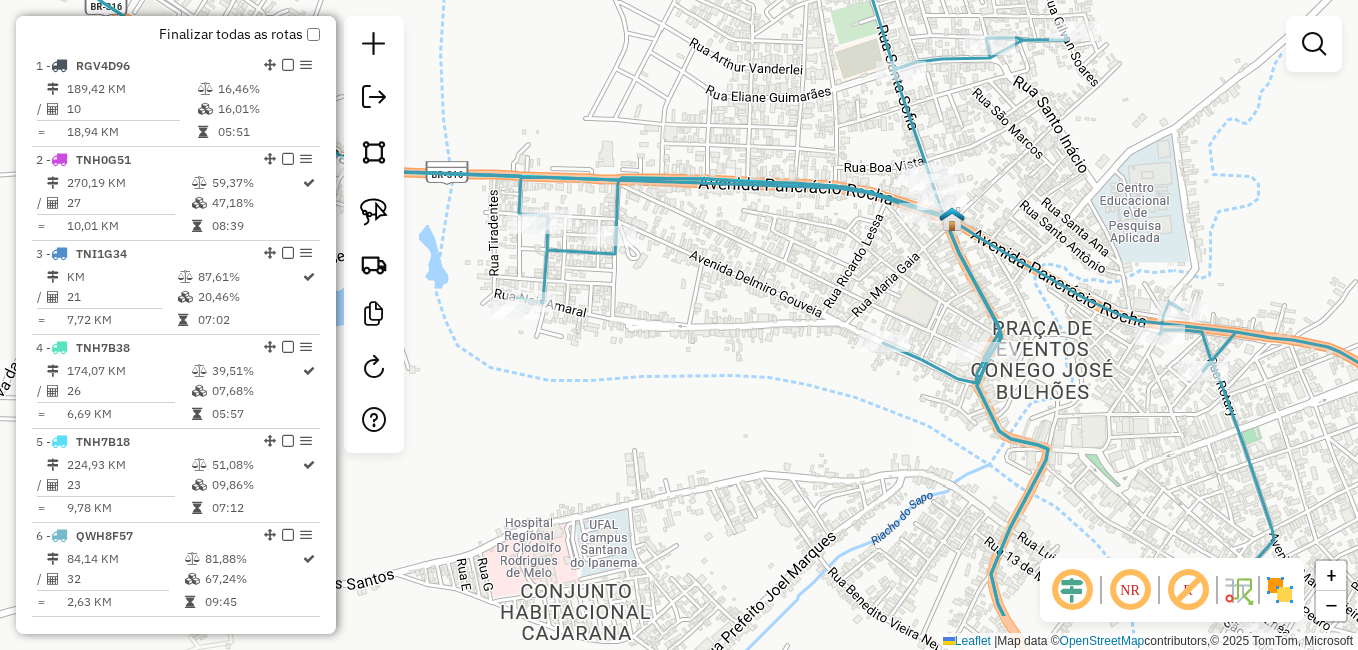 drag, startPoint x: 1086, startPoint y: 392, endPoint x: 1025, endPoint y: 326, distance: 89.87213 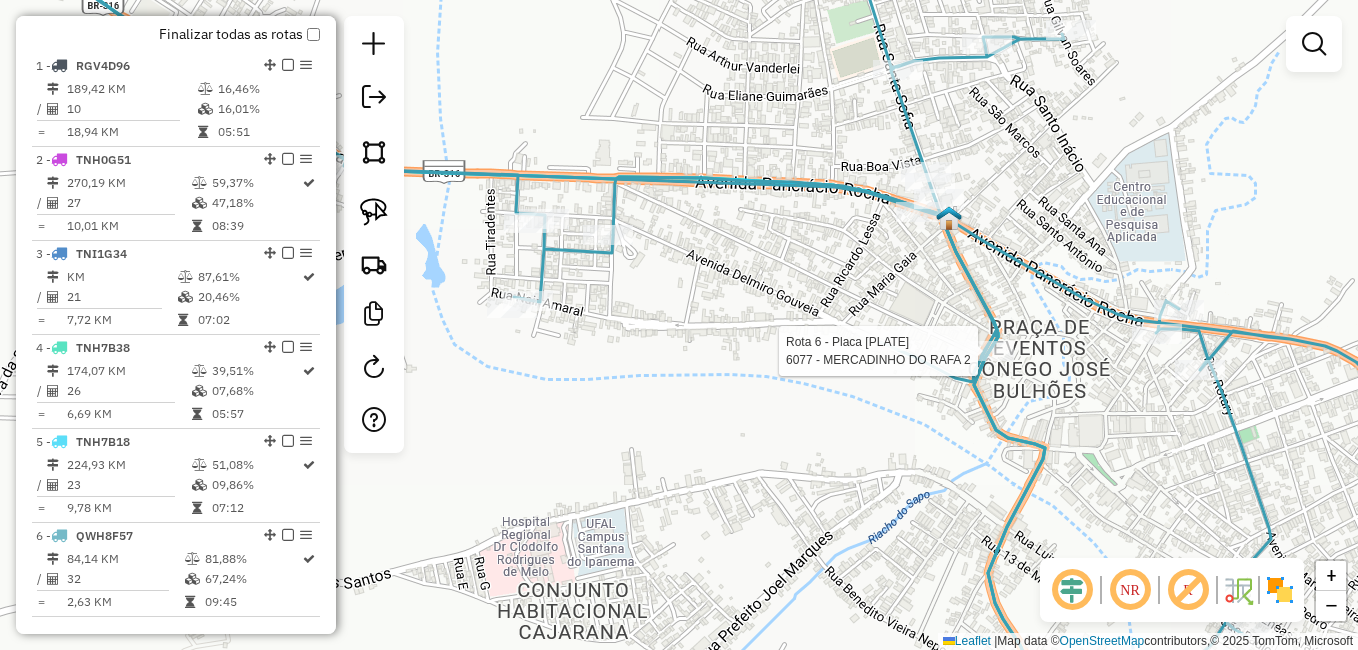 select on "**********" 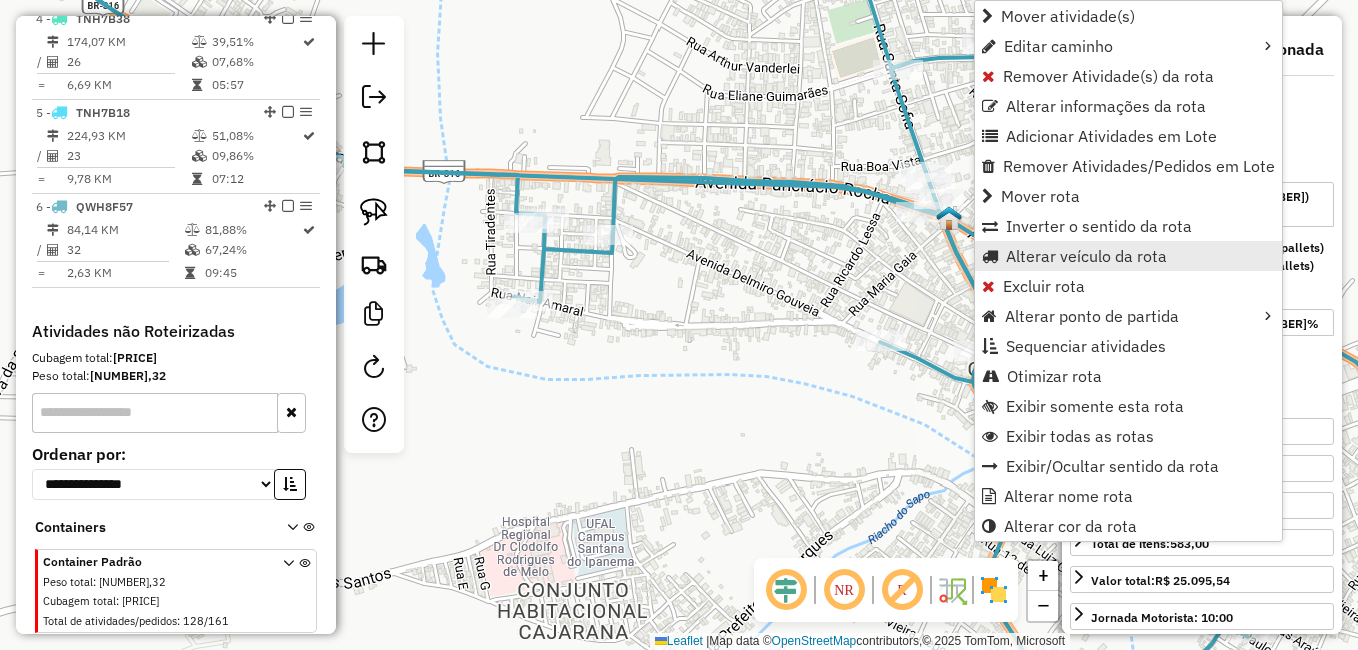 scroll, scrollTop: 1089, scrollLeft: 0, axis: vertical 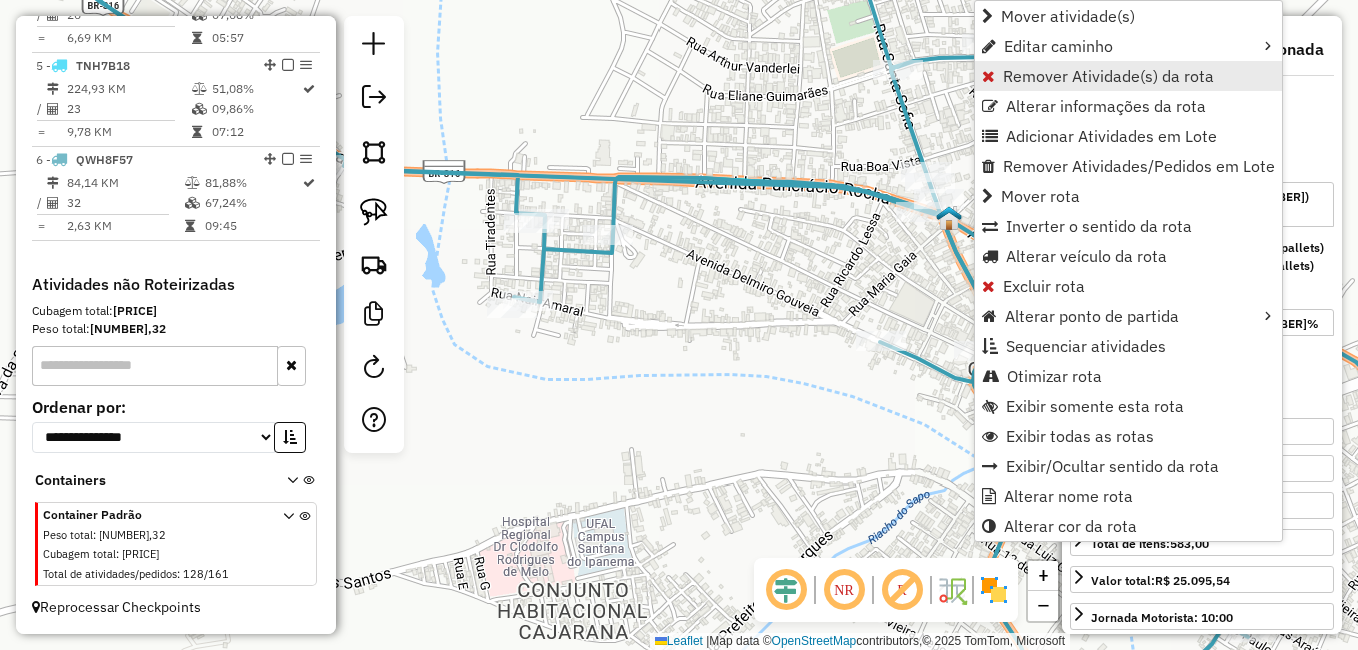 click on "Remover Atividade(s) da rota" at bounding box center (1108, 76) 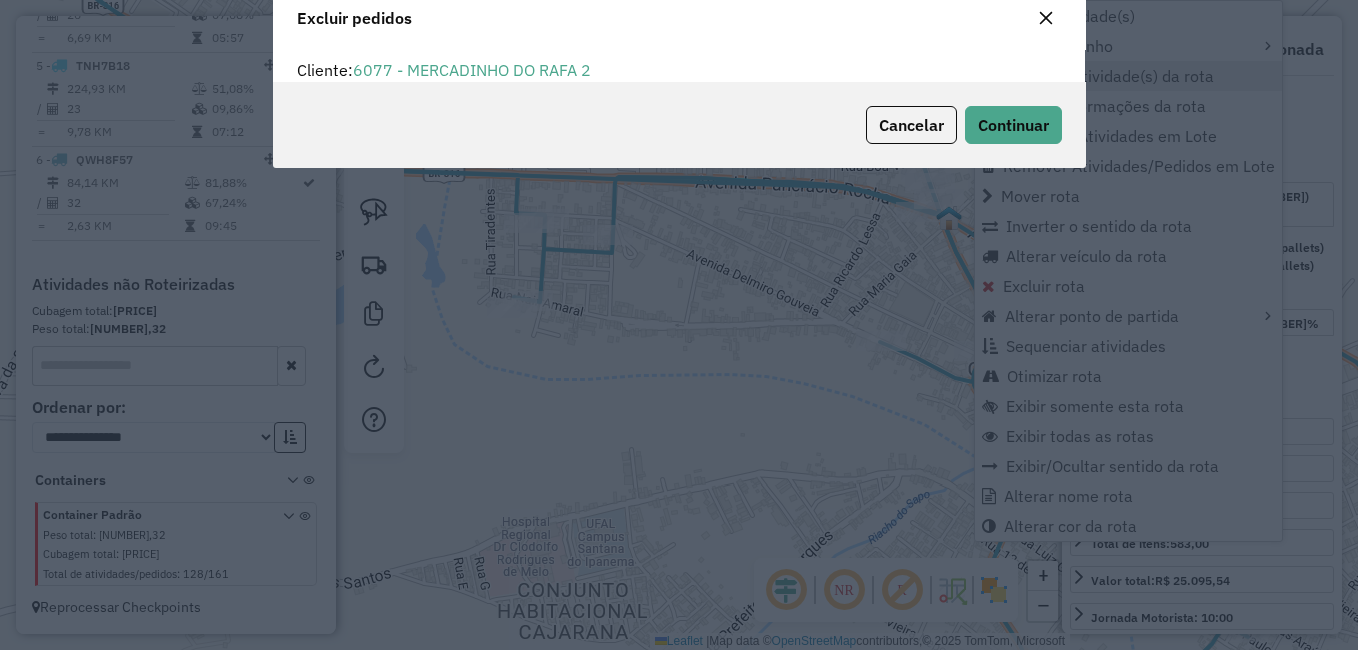 scroll, scrollTop: 12, scrollLeft: 6, axis: both 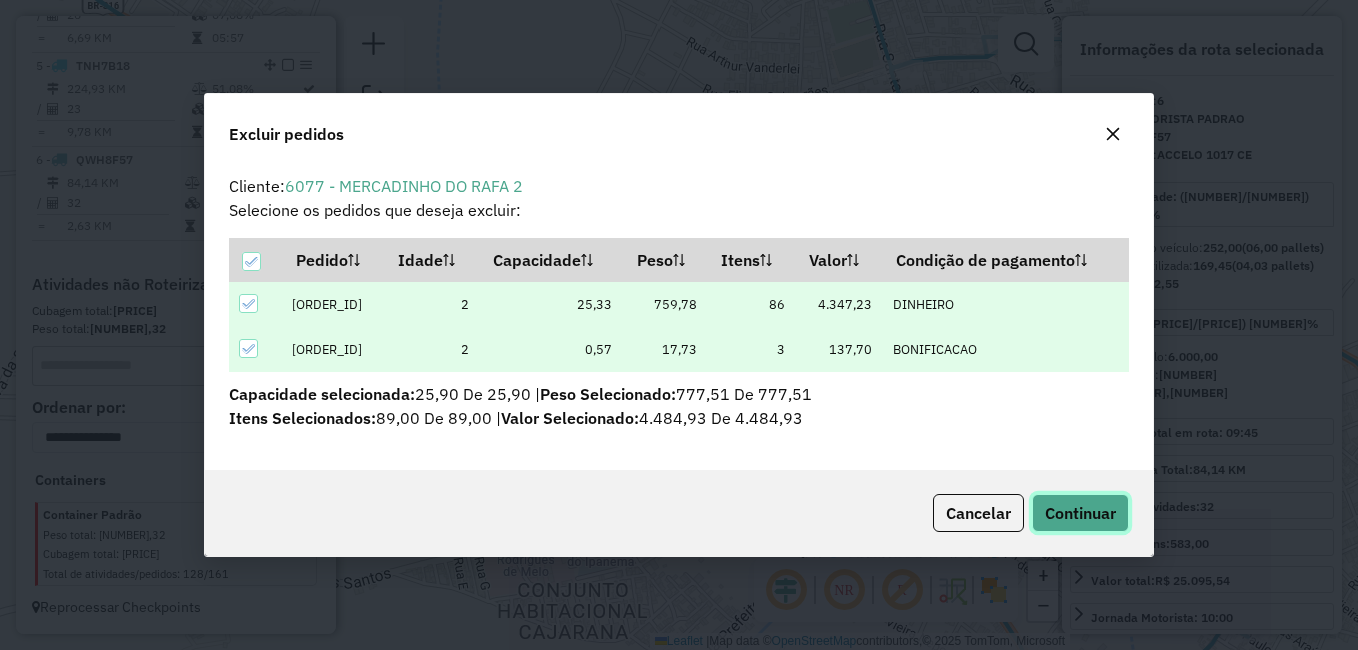 click on "Continuar" 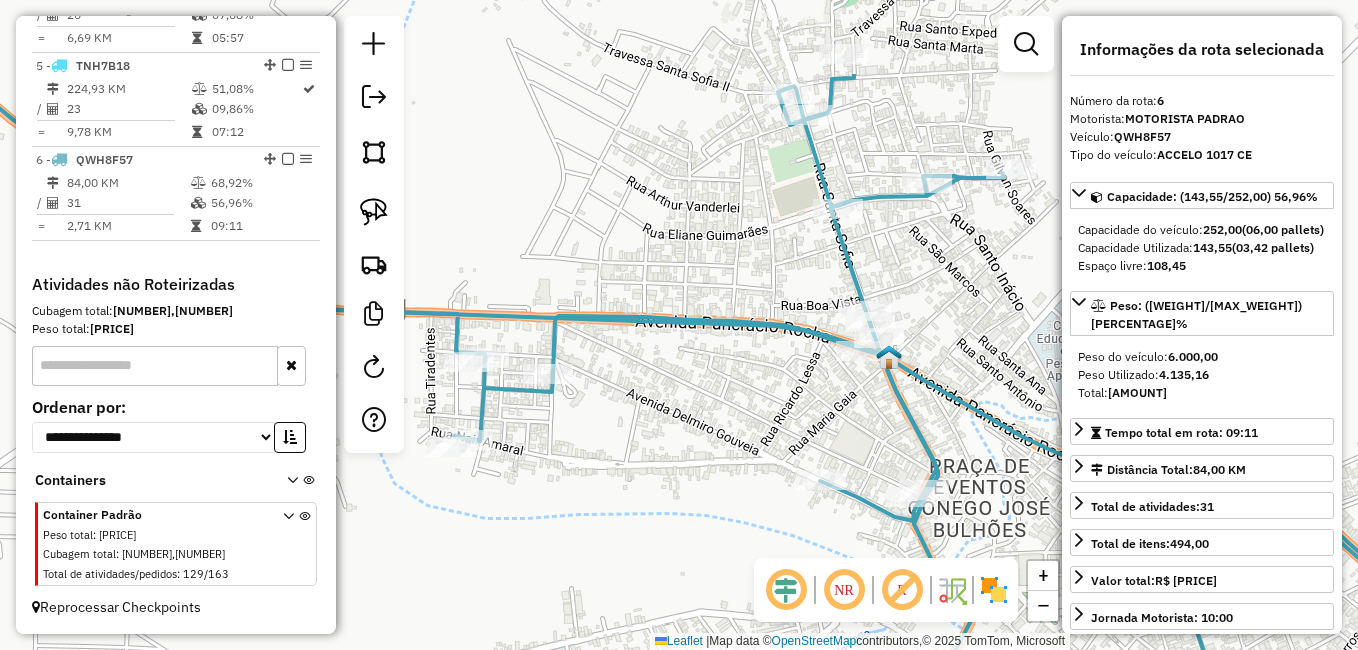 drag, startPoint x: 952, startPoint y: 293, endPoint x: 767, endPoint y: 532, distance: 302.23502 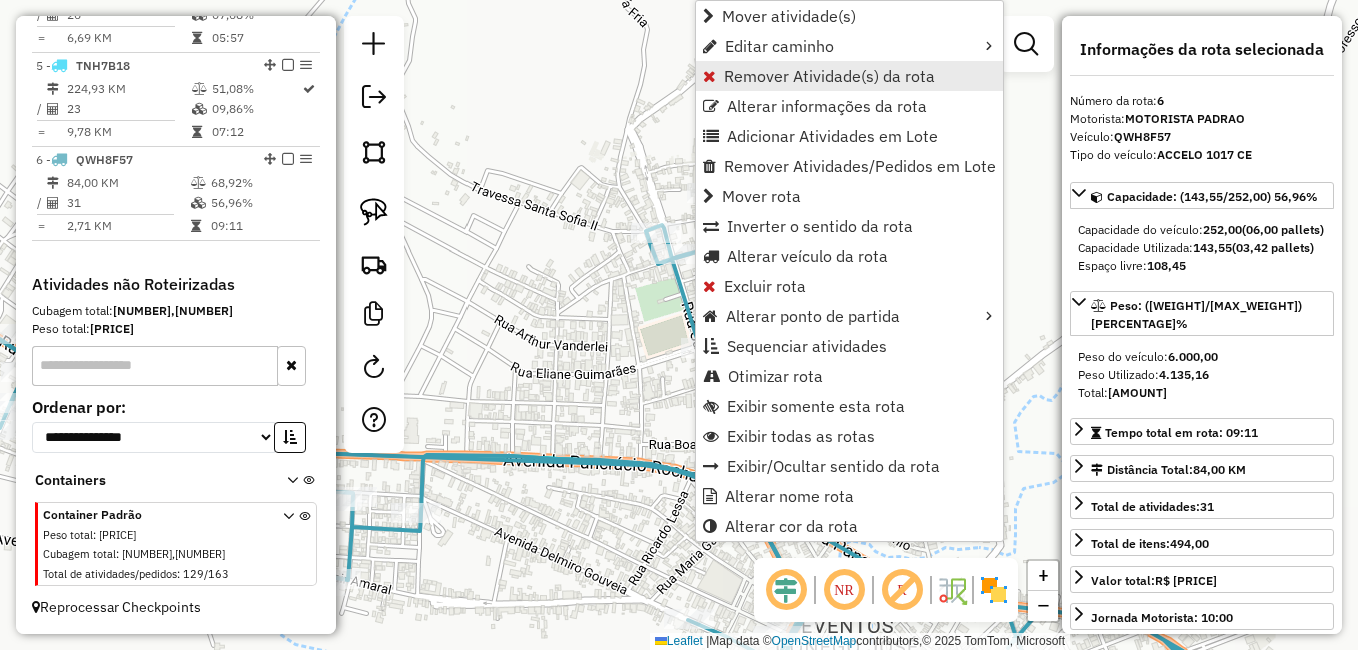 click on "Remover Atividade(s) da rota" at bounding box center (829, 76) 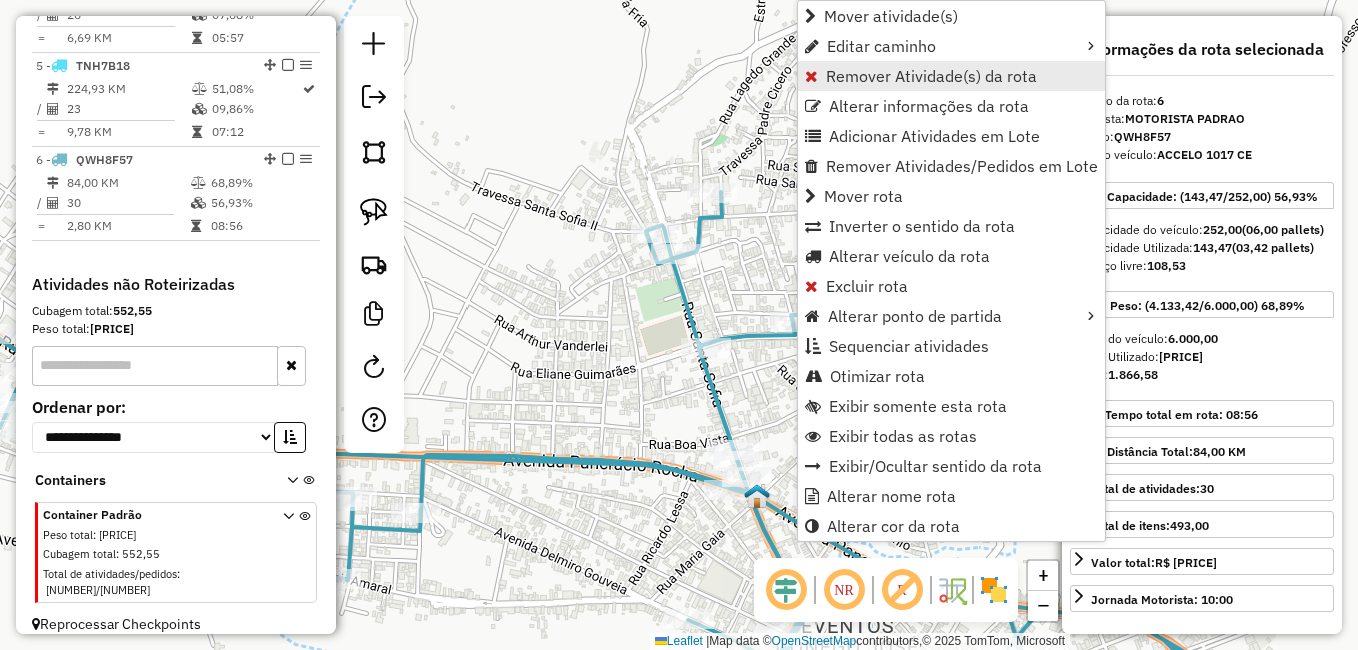 click on "Remover Atividade(s) da rota" at bounding box center (931, 76) 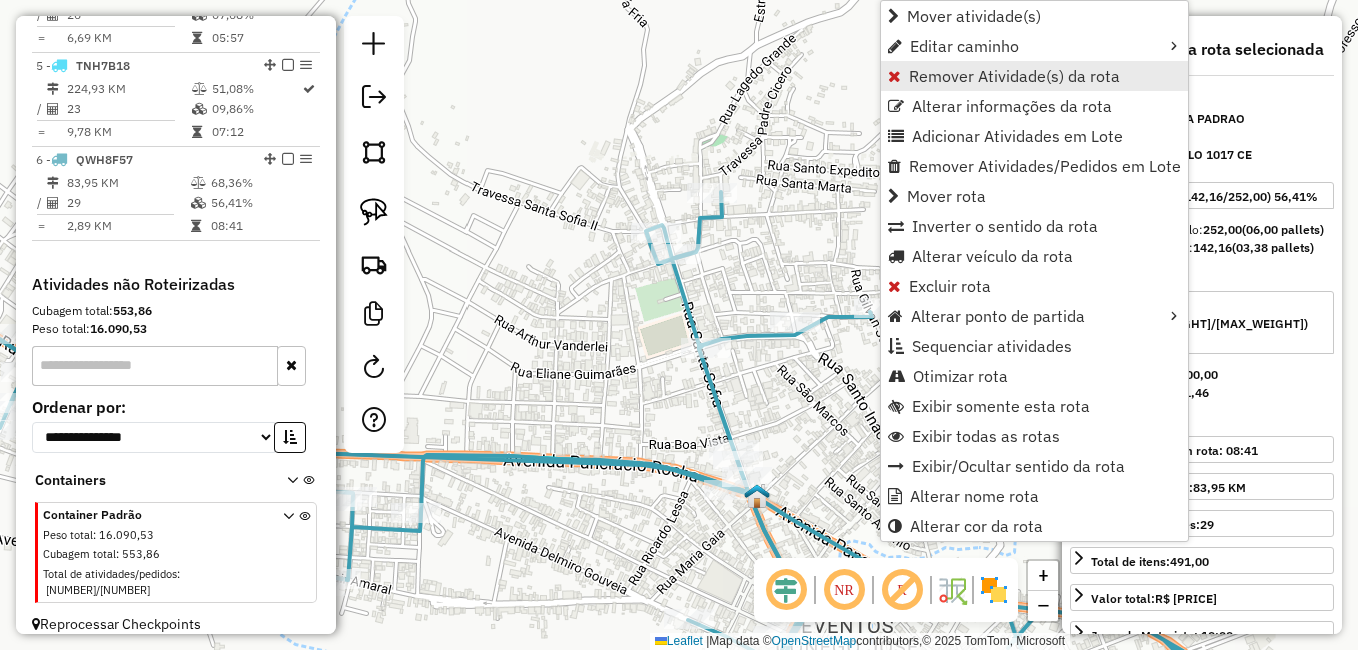 click on "Remover Atividade(s) da rota" at bounding box center (1014, 76) 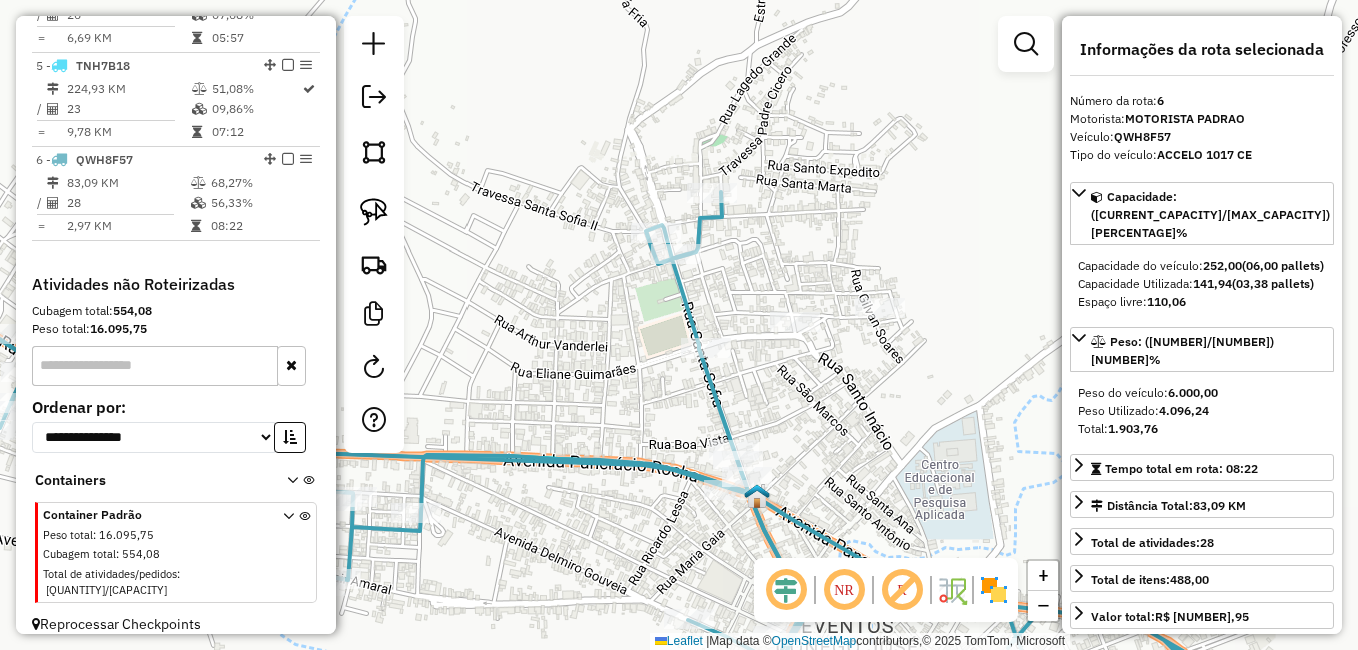 click on "Janela de atendimento Grade de atendimento Capacidade Transportadoras Veículos Cliente Pedidos  Rotas Selecione os dias de semana para filtrar as janelas de atendimento  Seg   Ter   Qua   Qui   Sex   Sáb   Dom  Informe o período da janela de atendimento: De: Até:  Filtrar exatamente a janela do cliente  Considerar janela de atendimento padrão  Selecione os dias de semana para filtrar as grades de atendimento  Seg   Ter   Qua   Qui   Sex   Sáb   Dom   Considerar clientes sem dia de atendimento cadastrado  Clientes fora do dia de atendimento selecionado Filtrar as atividades entre os valores definidos abaixo:  Peso mínimo:   Peso máximo:   Cubagem mínima:   Cubagem máxima:   De:   Até:  Filtrar as atividades entre o tempo de atendimento definido abaixo:  De:   Até:   Considerar capacidade total dos clientes não roteirizados Transportadora: Selecione um ou mais itens Tipo de veículo: Selecione um ou mais itens Veículo: Selecione um ou mais itens Motorista: Selecione um ou mais itens Nome: Rótulo:" 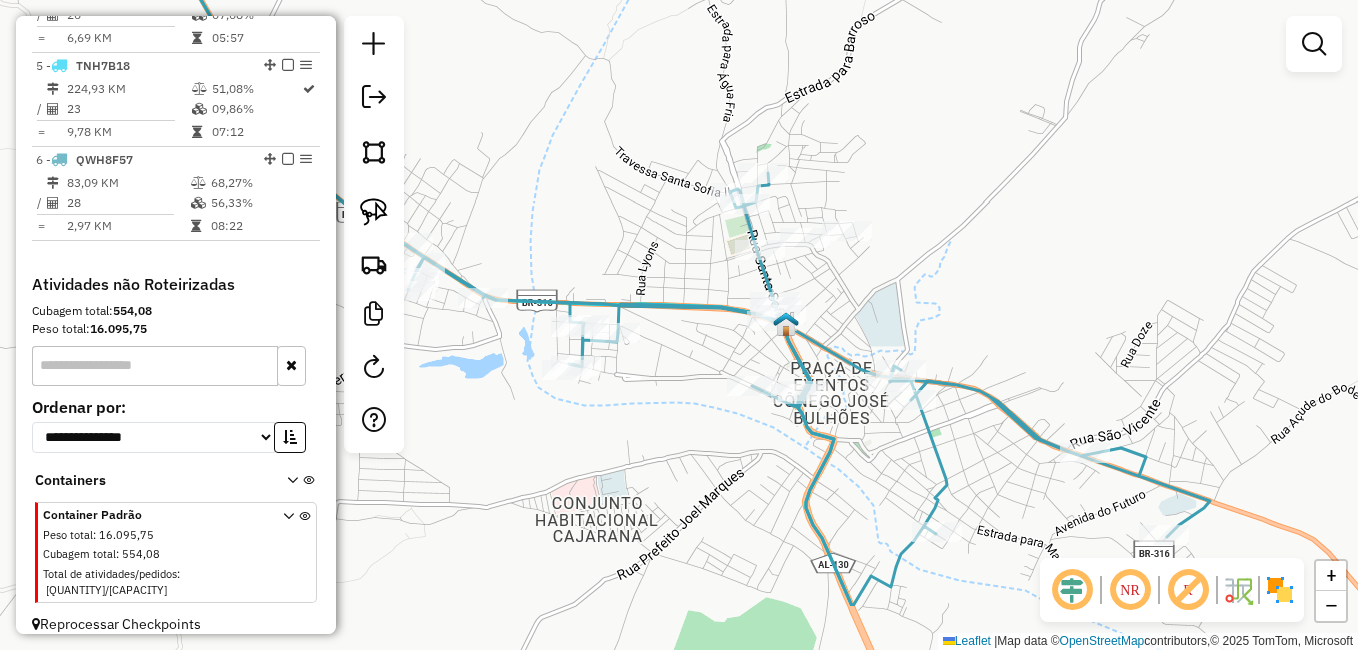 drag, startPoint x: 917, startPoint y: 439, endPoint x: 866, endPoint y: 325, distance: 124.88795 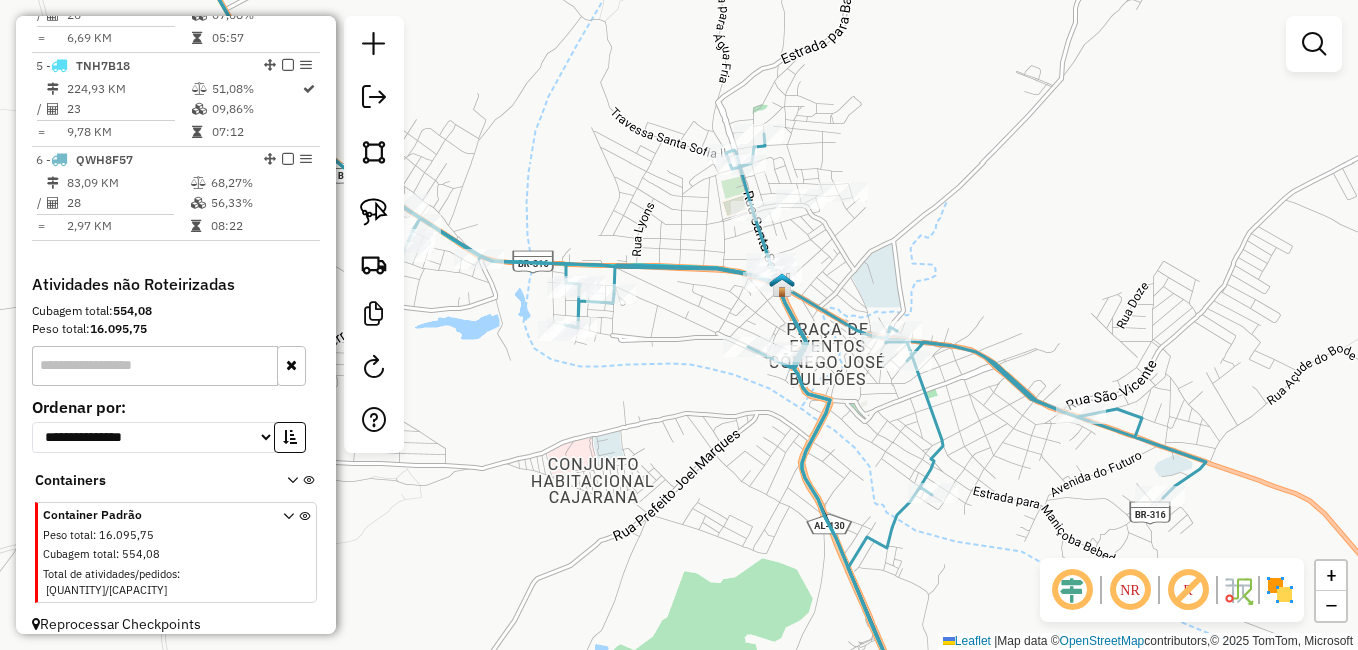 drag, startPoint x: 872, startPoint y: 517, endPoint x: 844, endPoint y: 393, distance: 127.12199 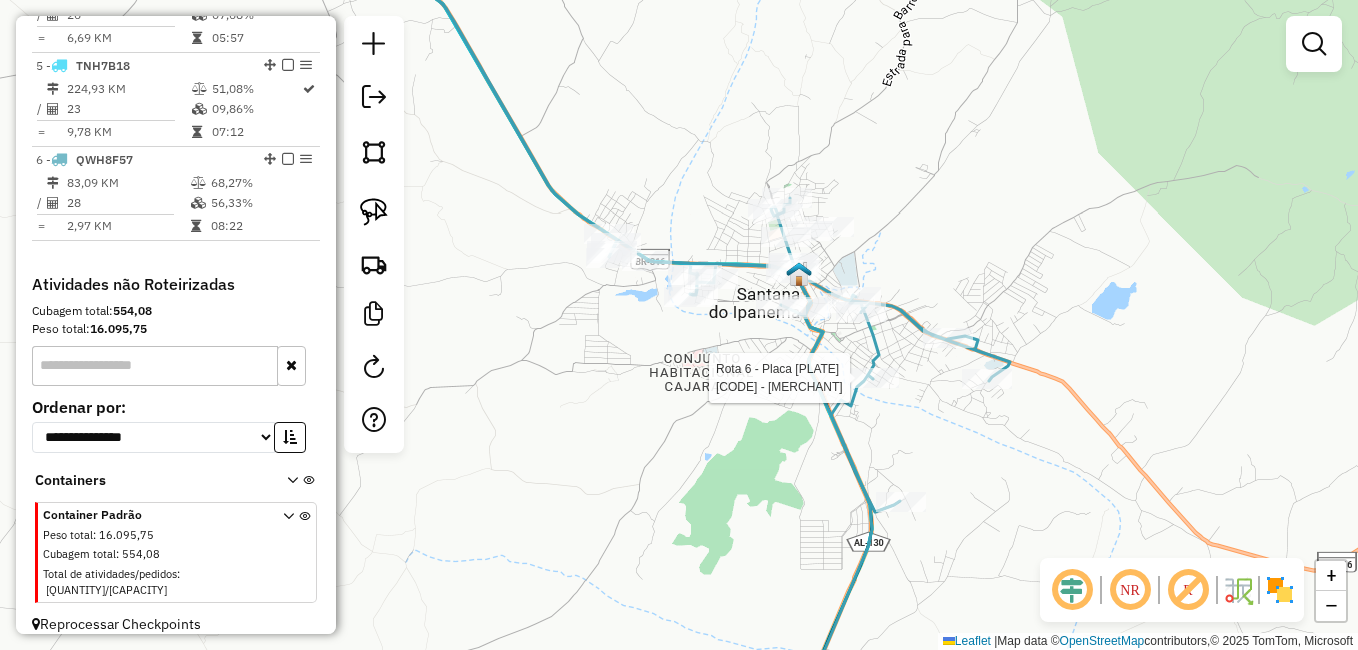 select on "**********" 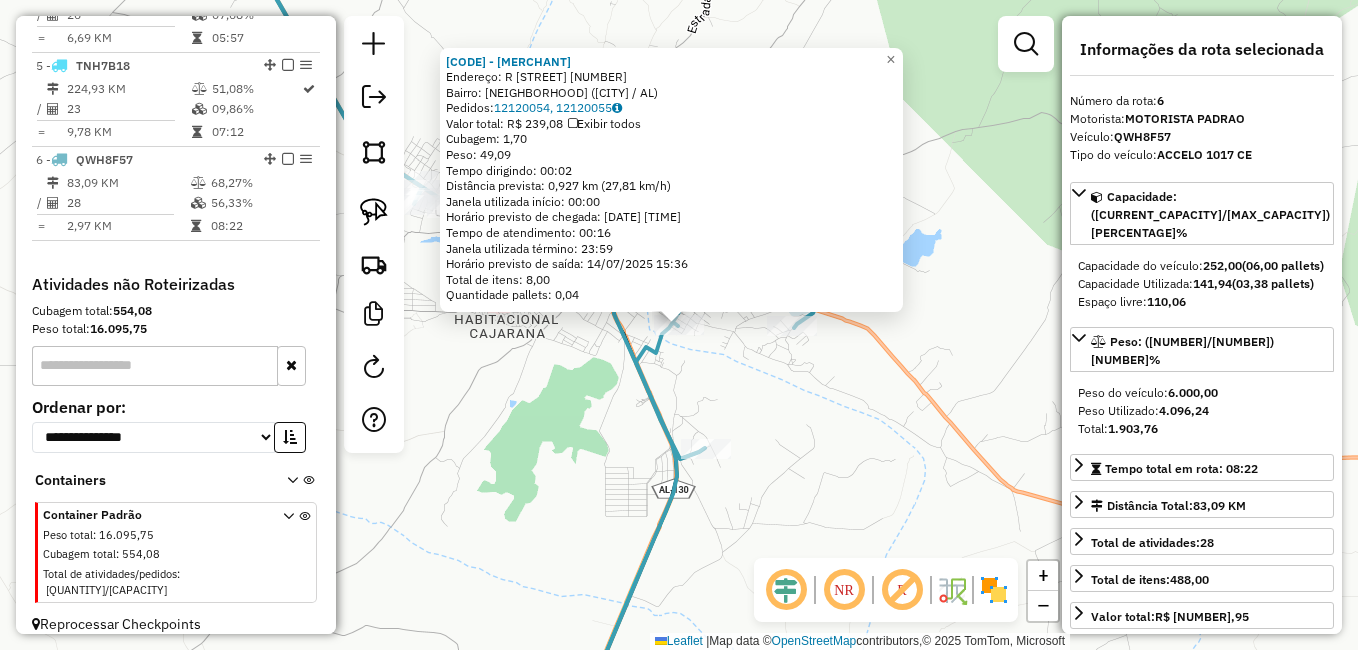 click on "[NUMBER] - MERCADO BRASIL  Endereço:  R [STREET] [NUMBER]   Bairro: [NEIGHBORHOOD] ([CITY] / AL)   Pedidos:  [ORDER_ID], [ORDER_ID]   Valor total: R$ [PRICE],   Exibir todos   Cubagem: ,  Peso: ,  Tempo dirigindo:   Distância prevista:  km (/h)   Janela utilizada início:   Horário previsto de chegada: / /   Tempo de atendimento:   Janela utilizada término:   Horário previsto de saída: / /   Total de itens: ,   Quantidade pallets:   × Janela de atendimento Grade de atendimento Capacidade Transportadoras Veículos Cliente Pedidos  Rotas Selecione os dias de semana para filtrar as janelas de atendimento  Seg   Ter   Qua   Qui   Sex   Sáb   Dom  Informe o período da janela de atendimento: De: Até:  Filtrar exatamente a janela do cliente  Considerar janela de atendimento padrão  Selecione os dias de semana para filtrar as grades de atendimento  Seg   Ter   Qua   Qui   Sex   Sáb   Dom" 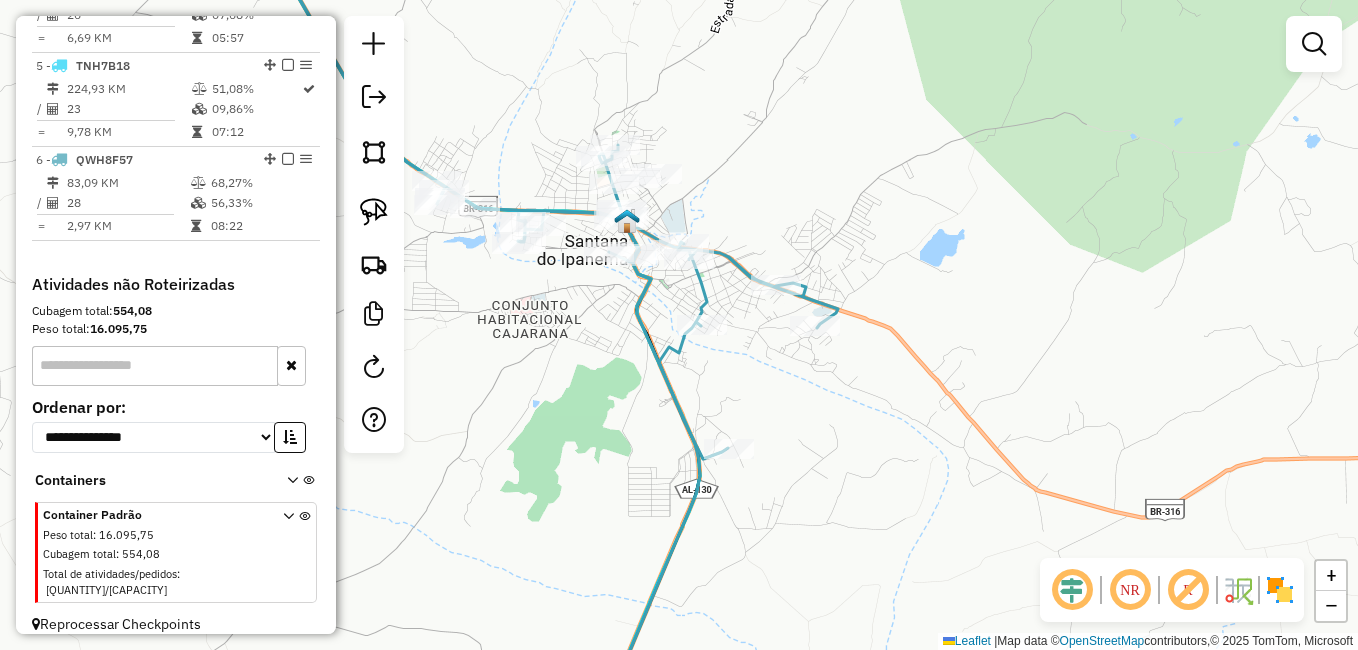 drag, startPoint x: 612, startPoint y: 355, endPoint x: 698, endPoint y: 411, distance: 102.625534 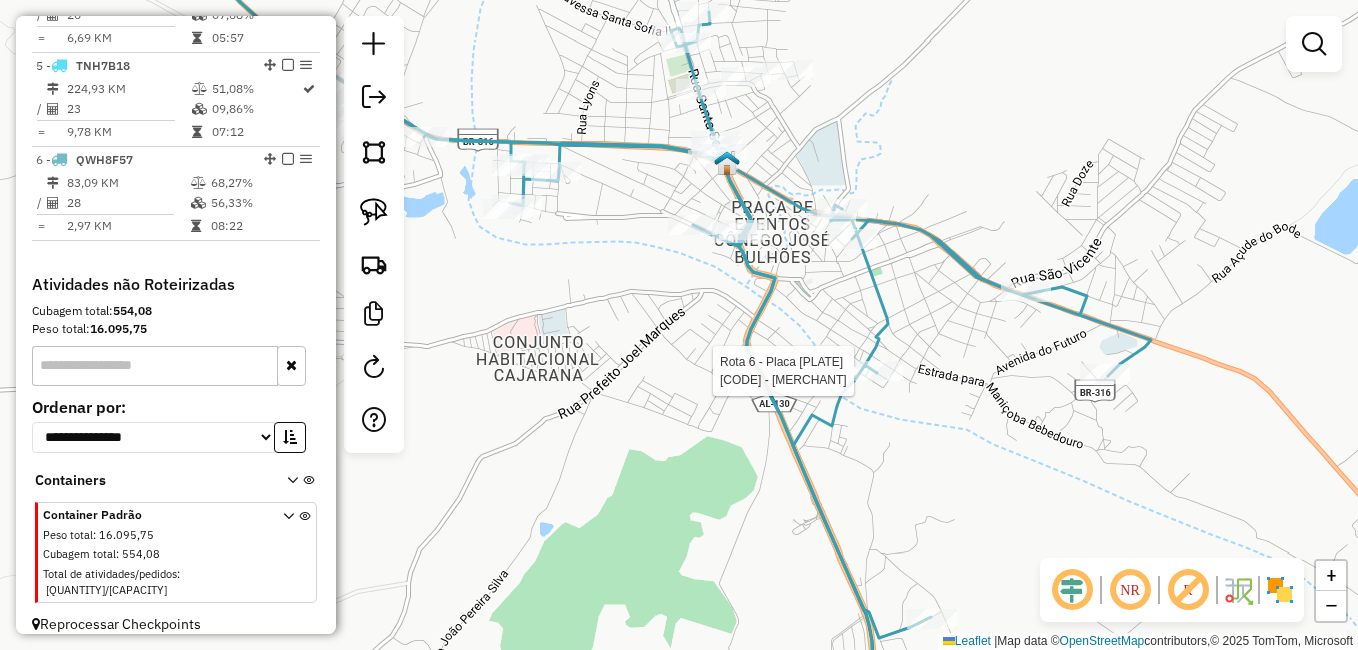 select on "**********" 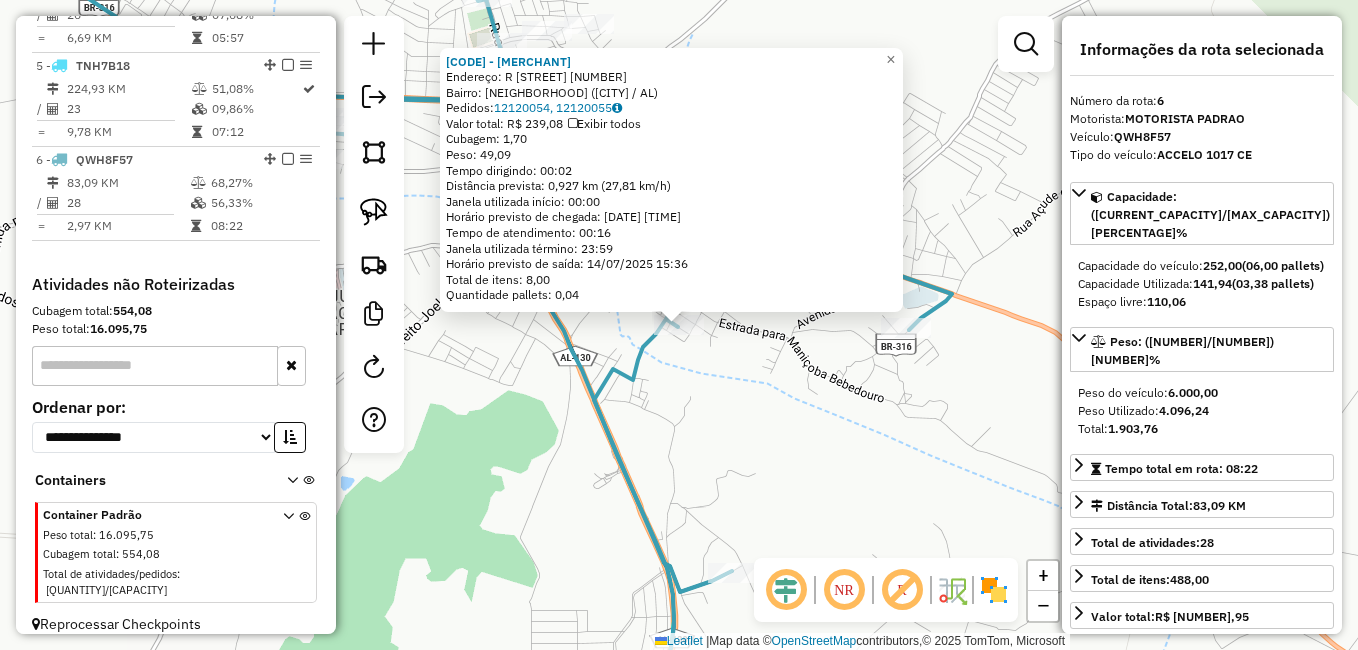click on "[NUMBER] - MERCADO BRASIL  Endereço:  R [STREET] [NUMBER]   Bairro: [NEIGHBORHOOD] ([CITY] / AL)   Pedidos:  [ORDER_ID], [ORDER_ID]   Valor total: R$ [PRICE],   Exibir todos   Cubagem: ,  Peso: ,  Tempo dirigindo:   Distância prevista:  km (/h)   Janela utilizada início:   Horário previsto de chegada: / /   Tempo de atendimento:   Janela utilizada término:   Horário previsto de saída: / /   Total de itens: ,   Quantidade pallets:   × Janela de atendimento Grade de atendimento Capacidade Transportadoras Veículos Cliente Pedidos  Rotas Selecione os dias de semana para filtrar as janelas de atendimento  Seg   Ter   Qua   Qui   Sex   Sáb   Dom  Informe o período da janela de atendimento: De: Até:  Filtrar exatamente a janela do cliente  Considerar janela de atendimento padrão  Selecione os dias de semana para filtrar as grades de atendimento  Seg   Ter   Qua   Qui   Sex   Sáb   Dom" 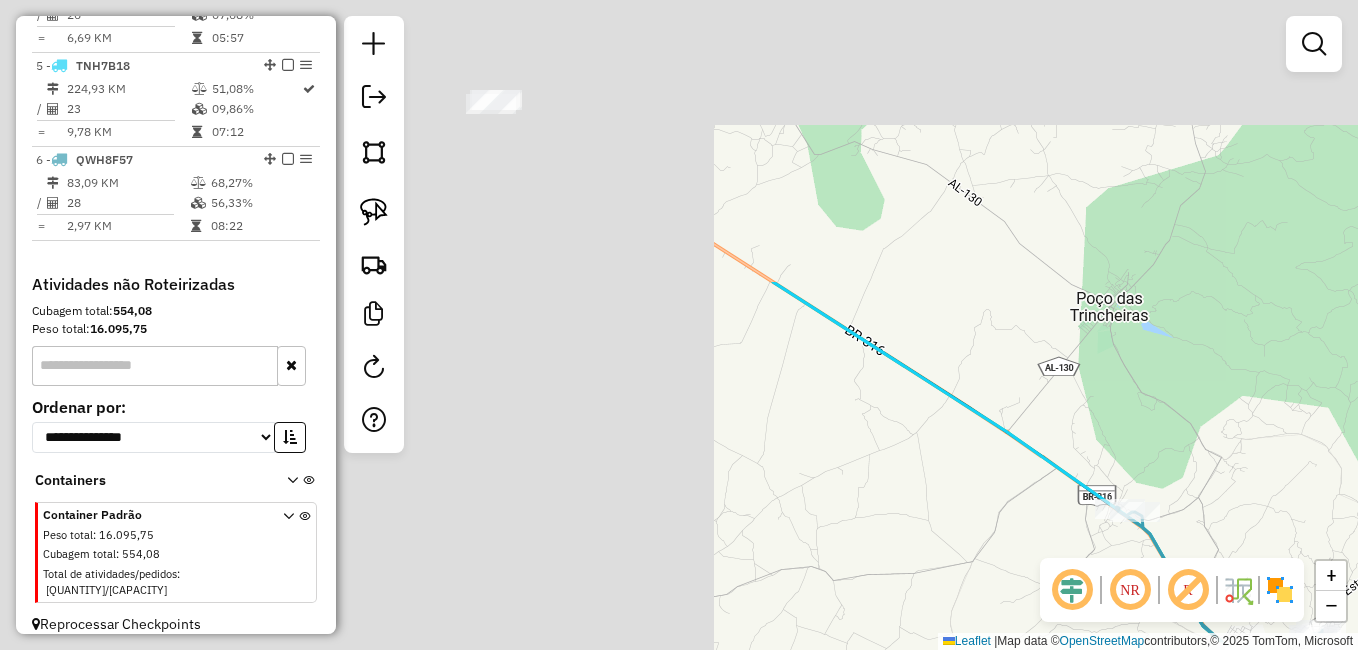 drag, startPoint x: 583, startPoint y: 203, endPoint x: 1267, endPoint y: 488, distance: 741 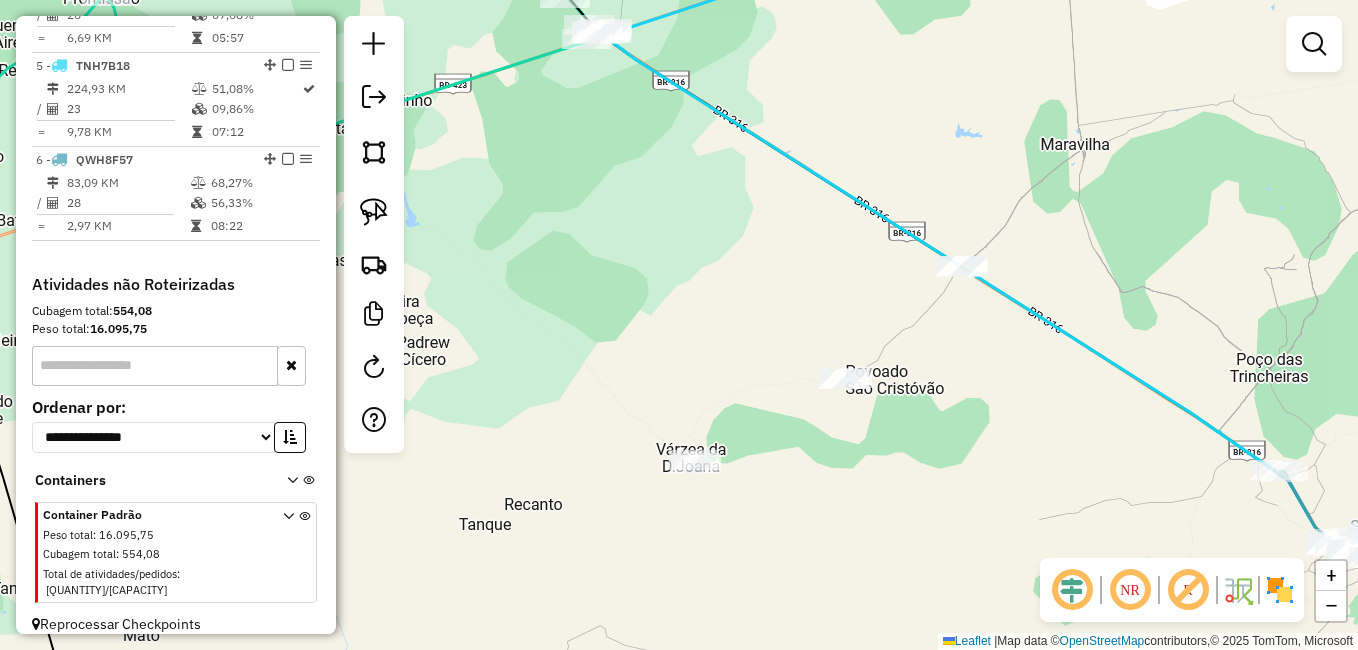 drag, startPoint x: 996, startPoint y: 479, endPoint x: 976, endPoint y: 465, distance: 24.41311 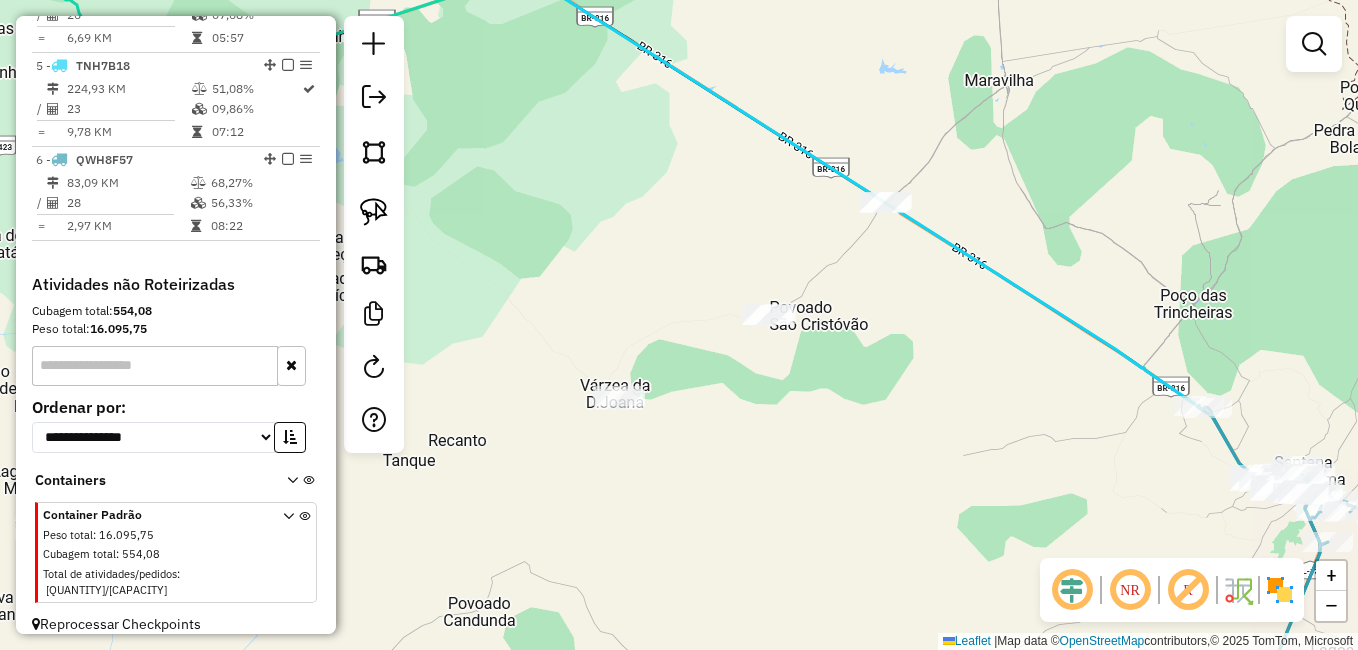 drag, startPoint x: 935, startPoint y: 459, endPoint x: 906, endPoint y: 434, distance: 38.28838 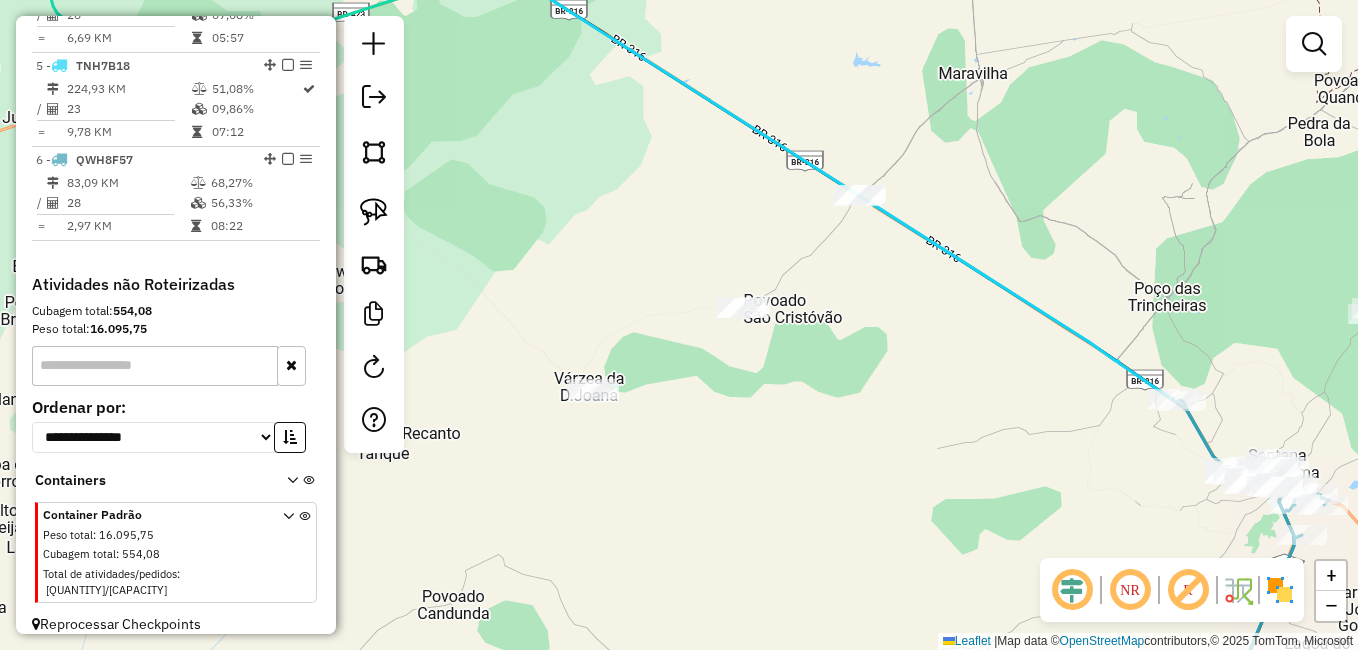 drag, startPoint x: 1170, startPoint y: 479, endPoint x: 949, endPoint y: 385, distance: 240.16037 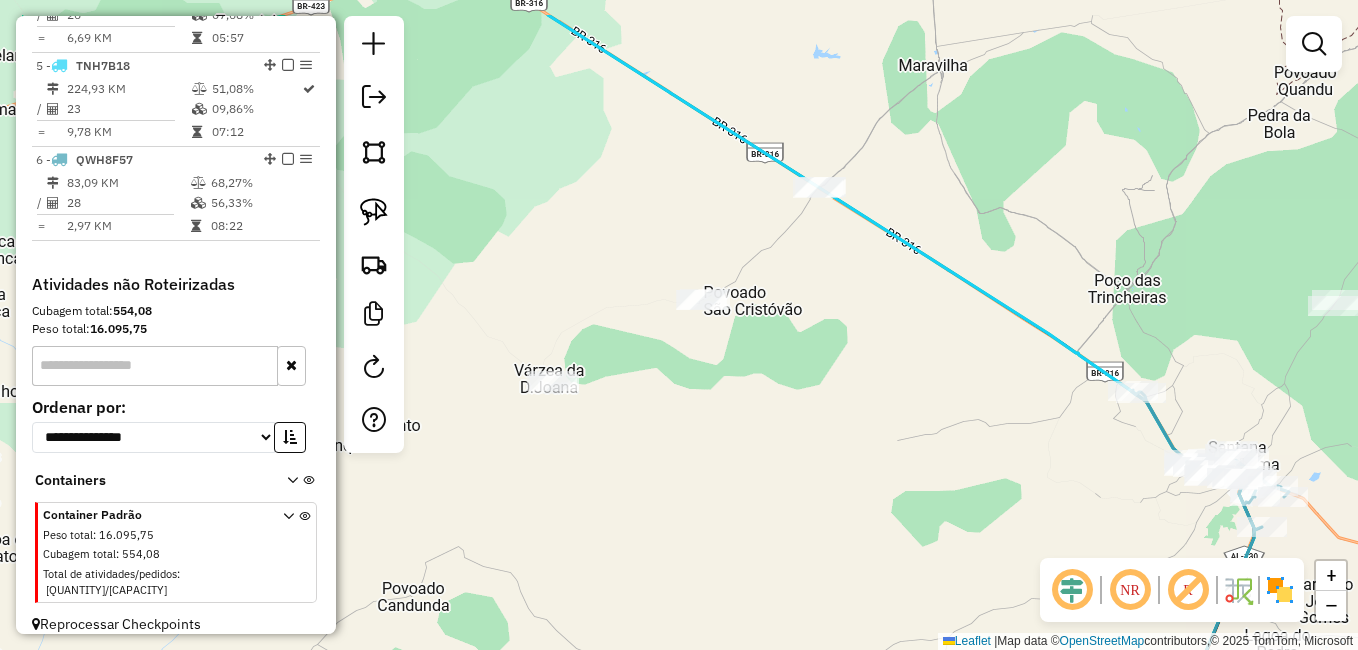 drag, startPoint x: 931, startPoint y: 415, endPoint x: 959, endPoint y: 429, distance: 31.304953 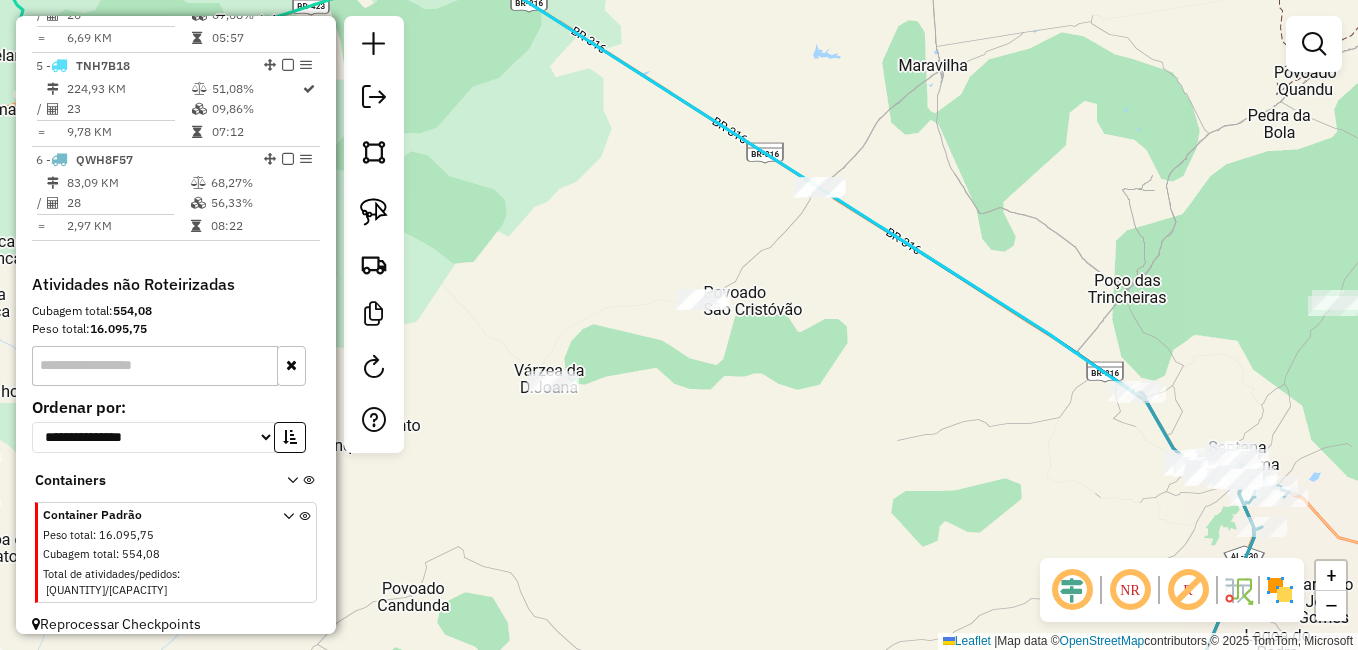 drag, startPoint x: 1050, startPoint y: 477, endPoint x: 933, endPoint y: 424, distance: 128.44453 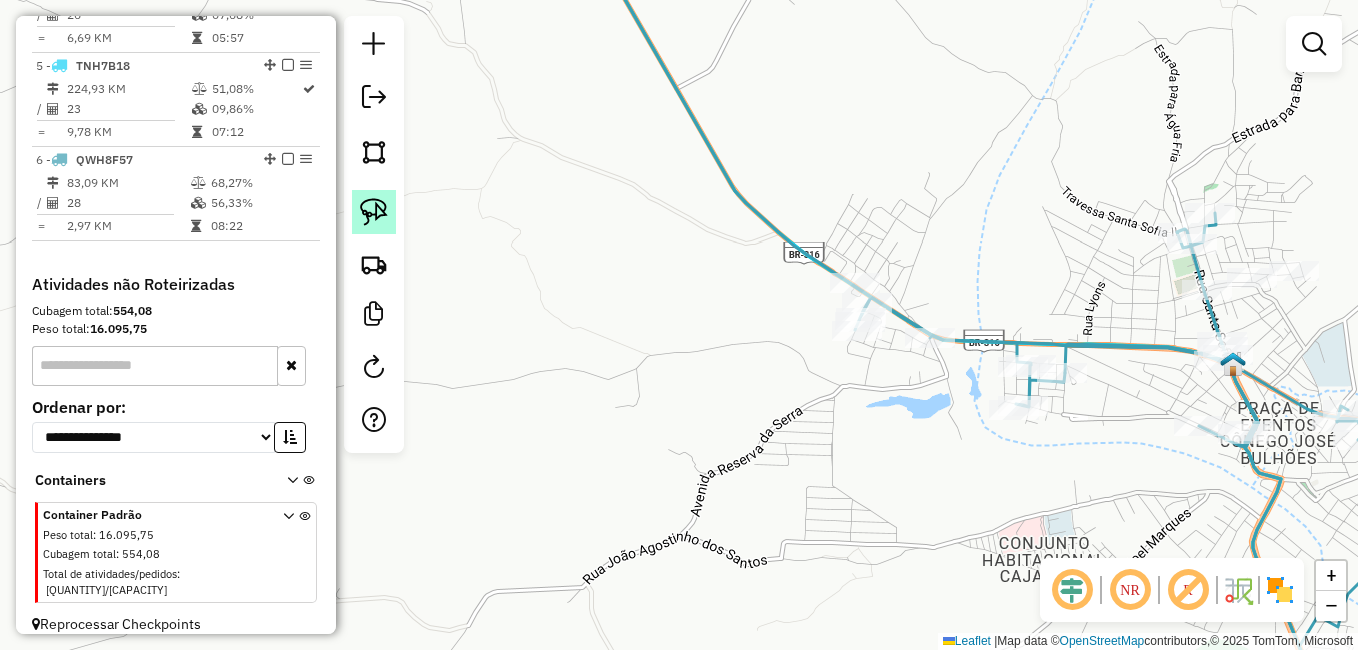 click 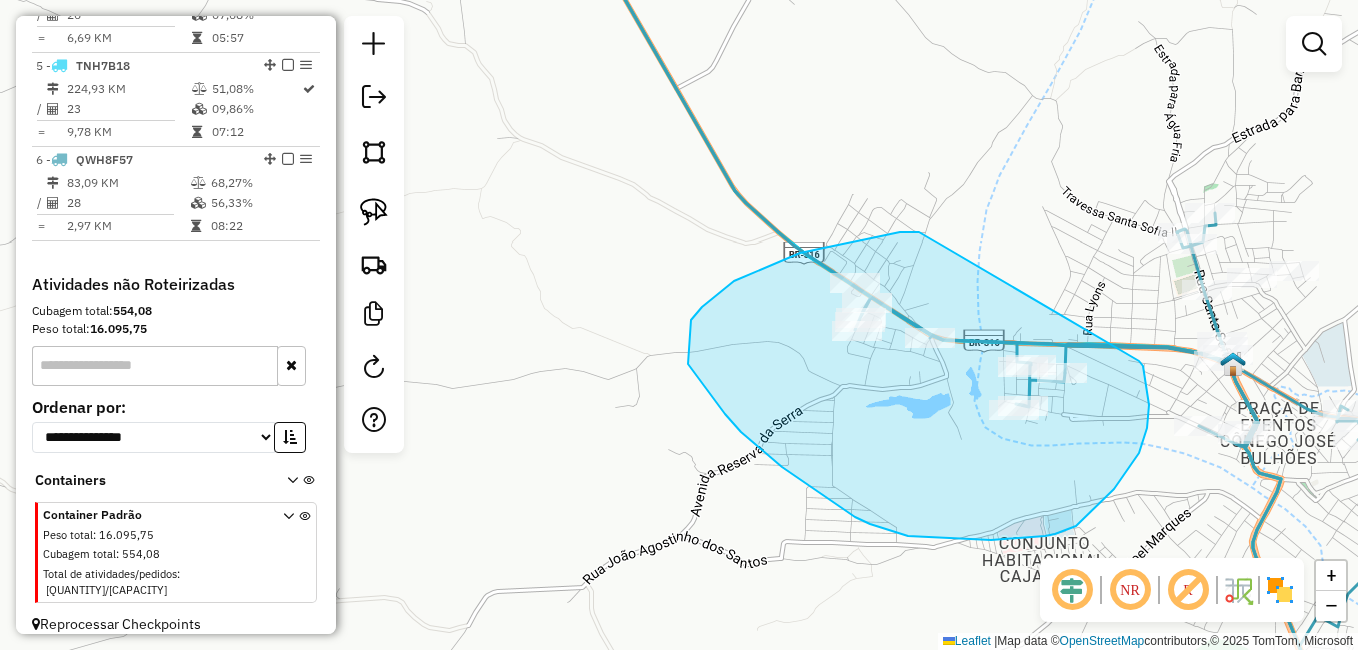 drag, startPoint x: 911, startPoint y: 232, endPoint x: 1139, endPoint y: 361, distance: 261.96375 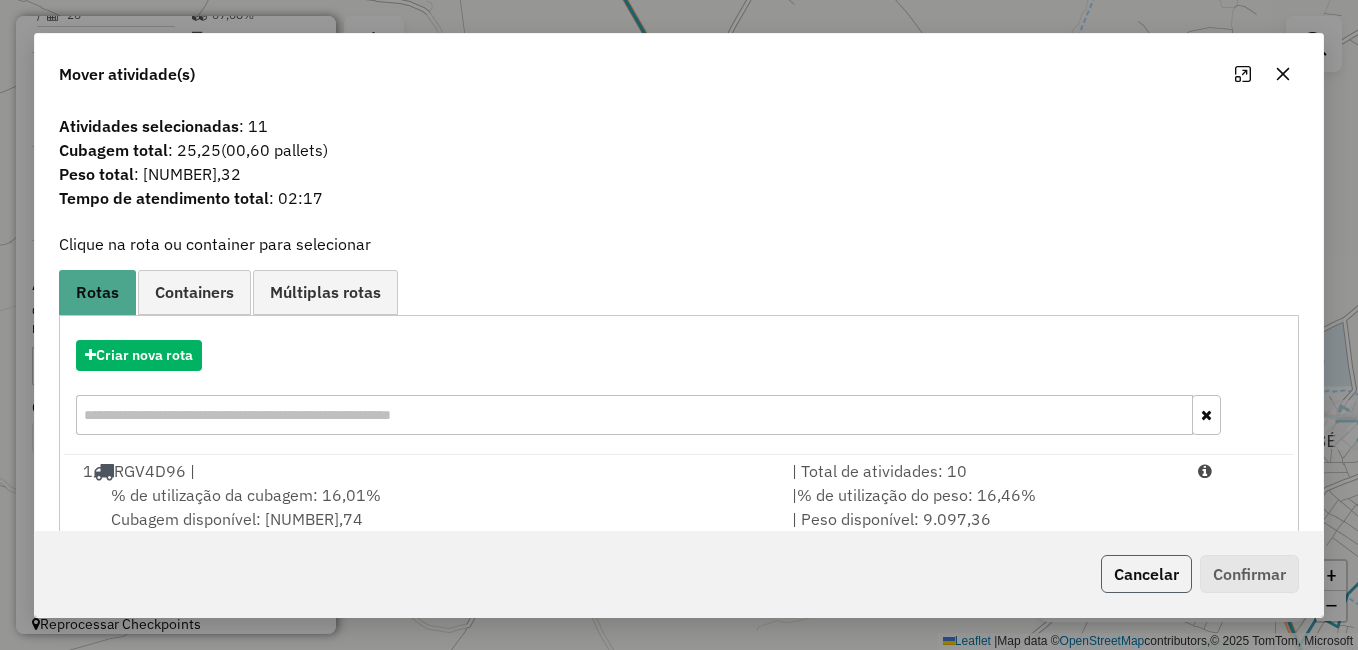 click on "Cancelar" 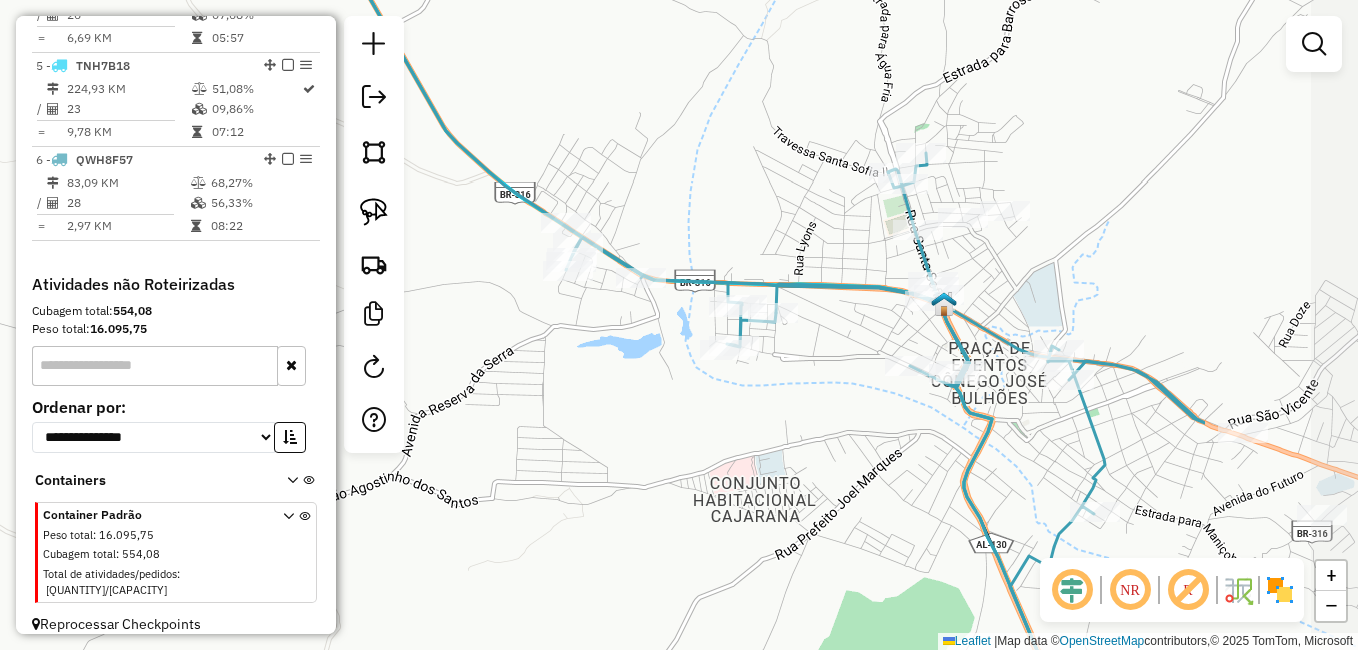 drag, startPoint x: 983, startPoint y: 479, endPoint x: 694, endPoint y: 419, distance: 295.16266 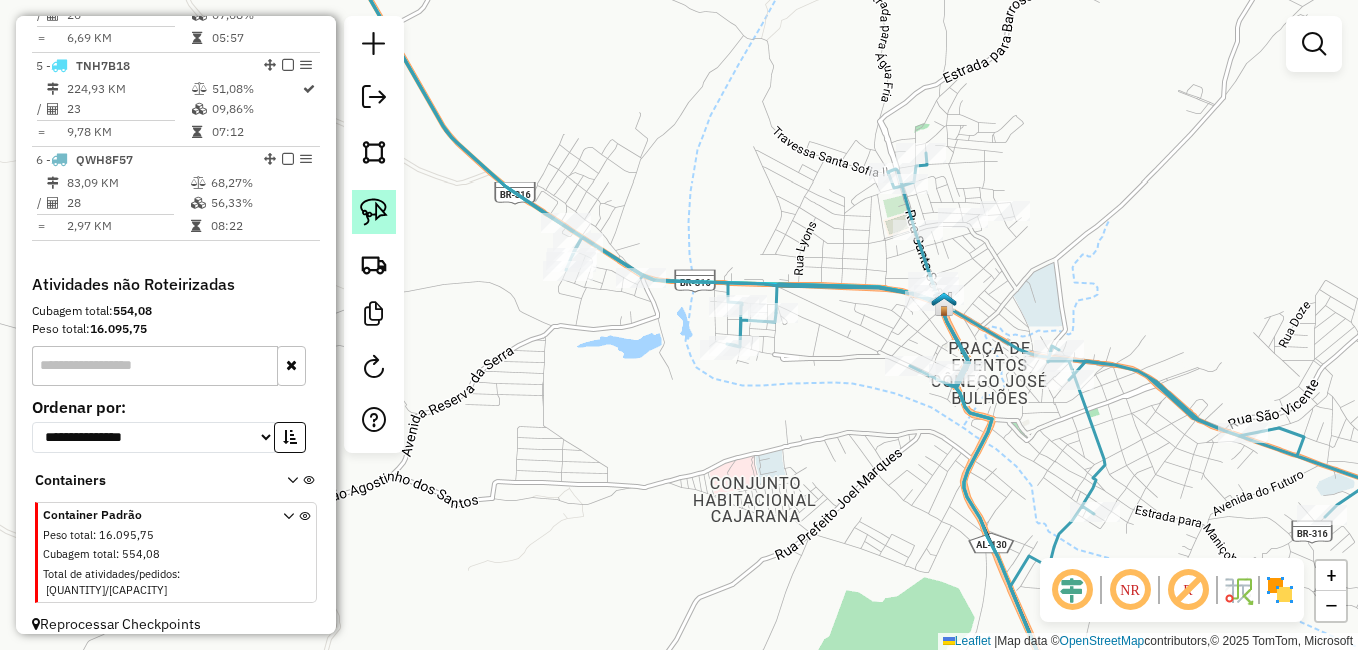 click 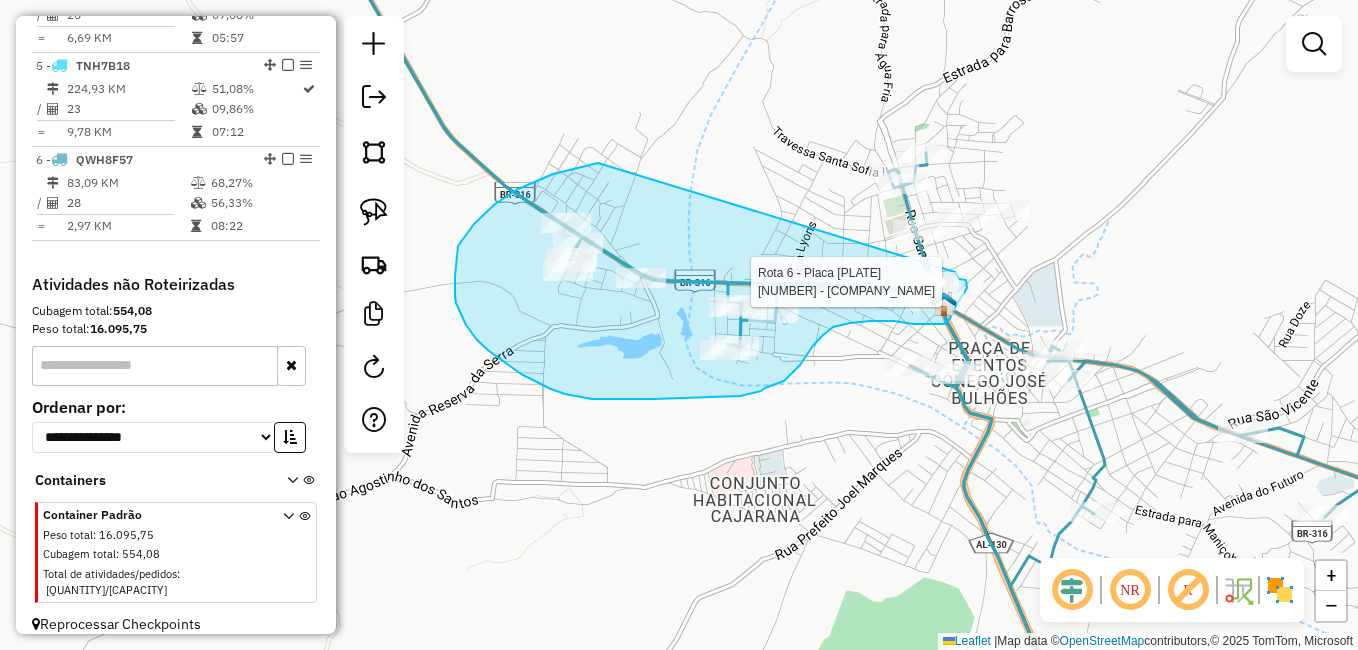 click on "Rota [NUMBER] - Placa [PLATE]  [NUMBER] - [NAME] Janela de atendimento Grade de atendimento Capacidade Transportadoras Veículos Cliente Pedidos  Rotas Selecione os dias de semana para filtrar as janelas de atendimento  Seg   Ter   Qua   Qui   Sex   Sáb   Dom  Informe o período da janela de atendimento: De: Até:  Filtrar exatamente a janela do cliente  Considerar janela de atendimento padrão  Selecione os dias de semana para filtrar as grades de atendimento  Seg   Ter   Qua   Qui   Sex   Sáb   Dom   Considerar clientes sem dia de atendimento cadastrado  Clientes fora do dia de atendimento selecionado Filtrar as atividades entre os valores definidos abaixo:  Peso mínimo:   Peso máximo:   Cubagem mínima:   Cubagem máxima:   De:   Até:  Filtrar as atividades entre o tempo de atendimento definido abaixo:  De:   Até:   Considerar capacidade total dos clientes não roteirizados Transportadora: Selecione um ou mais itens Tipo de veículo: Selecione um ou mais itens Veículo: Selecione um ou mais itens De:" 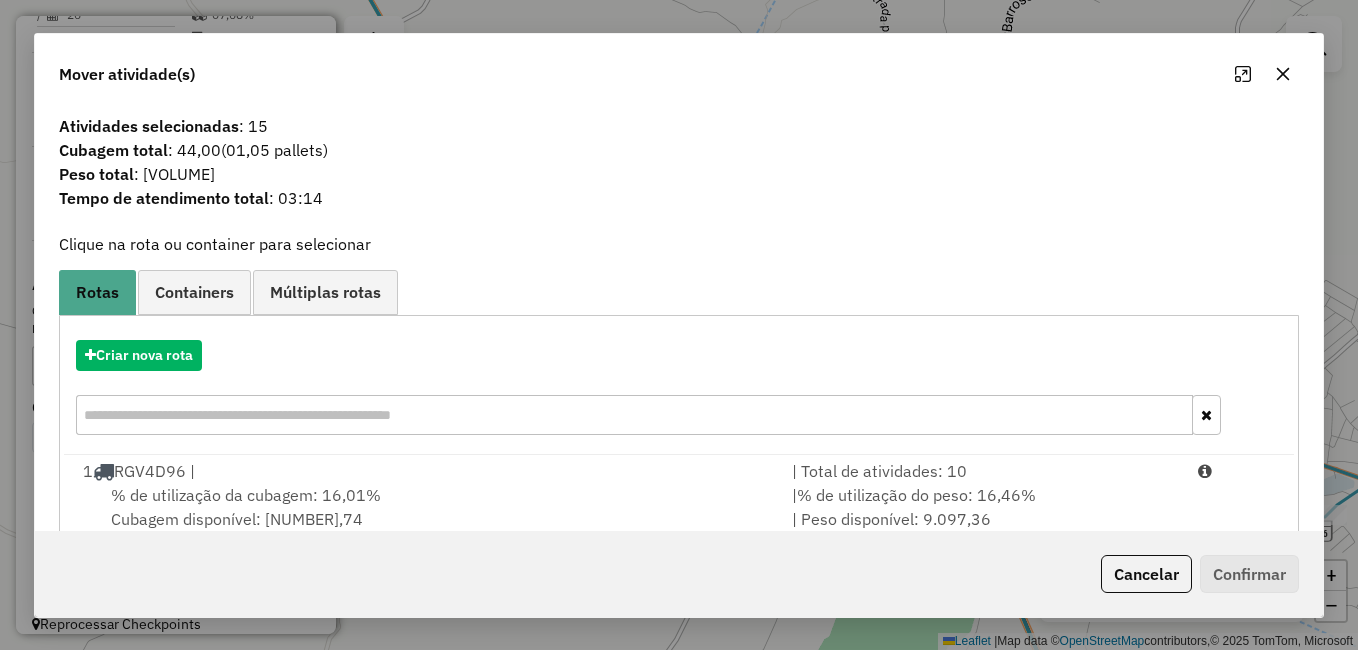 click on "Cancelar   Confirmar" 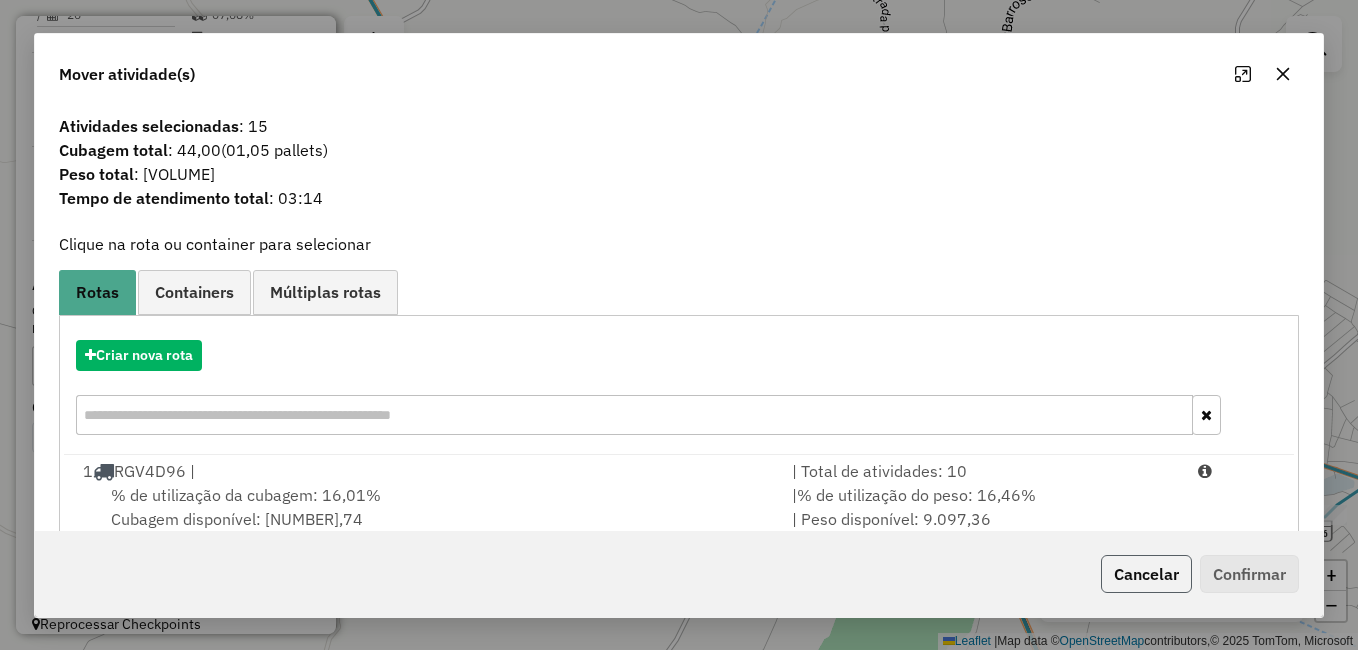 click on "Cancelar" 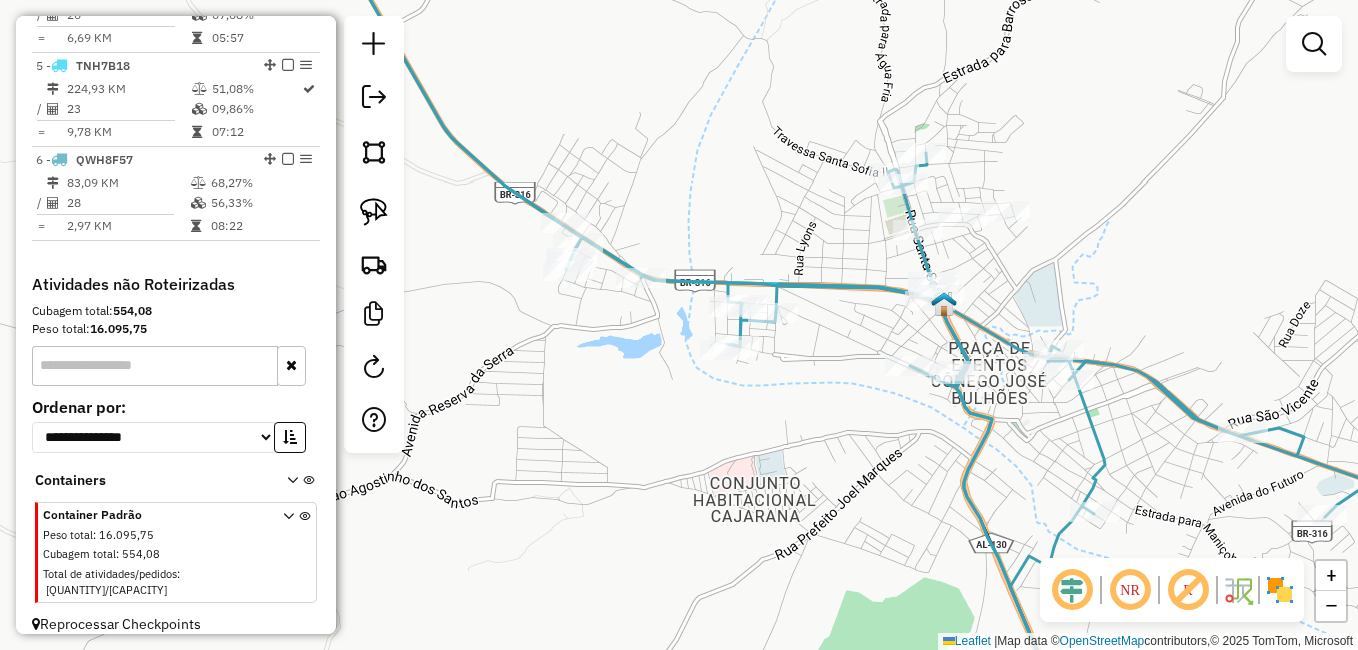 drag, startPoint x: 955, startPoint y: 492, endPoint x: 916, endPoint y: 533, distance: 56.586216 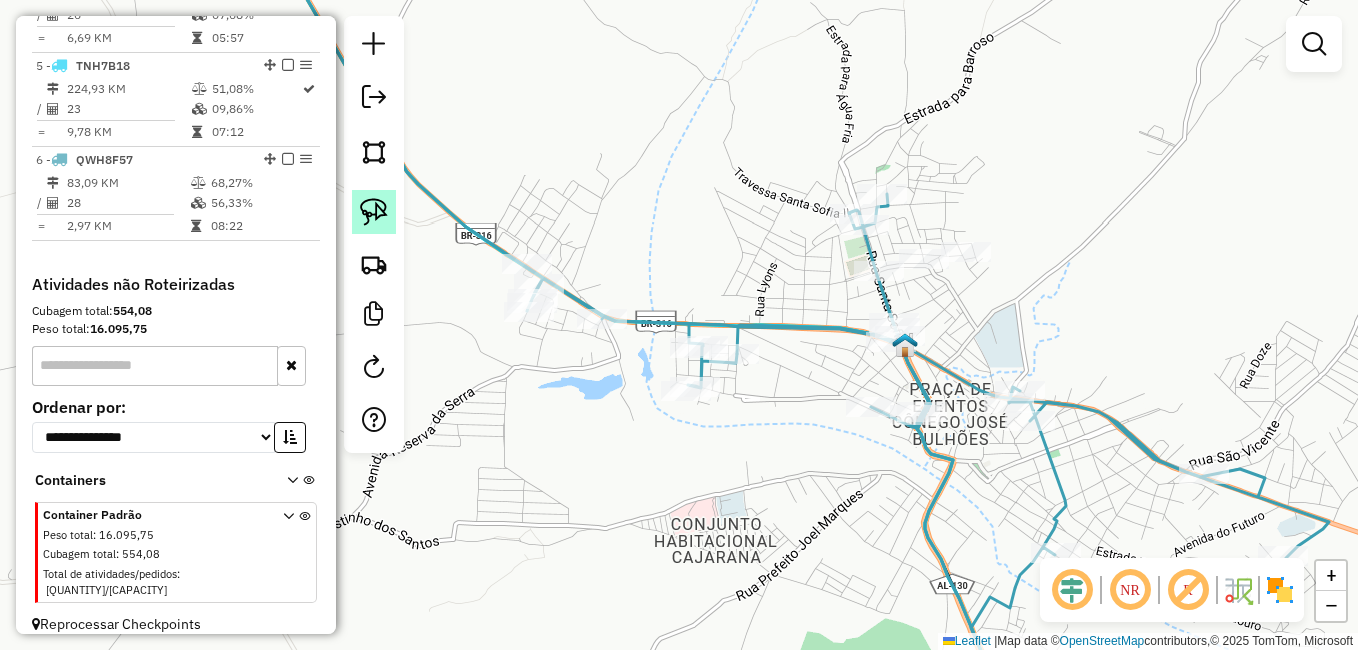 click 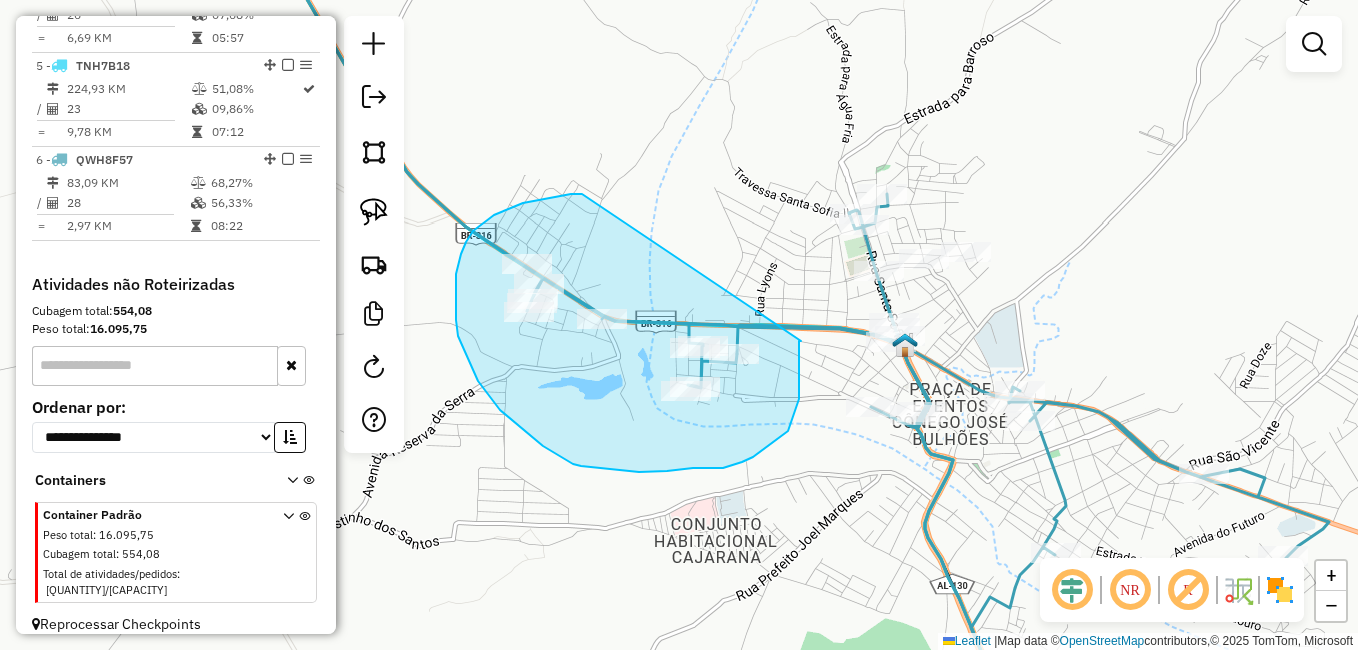 drag, startPoint x: 582, startPoint y: 194, endPoint x: 801, endPoint y: 341, distance: 263.76126 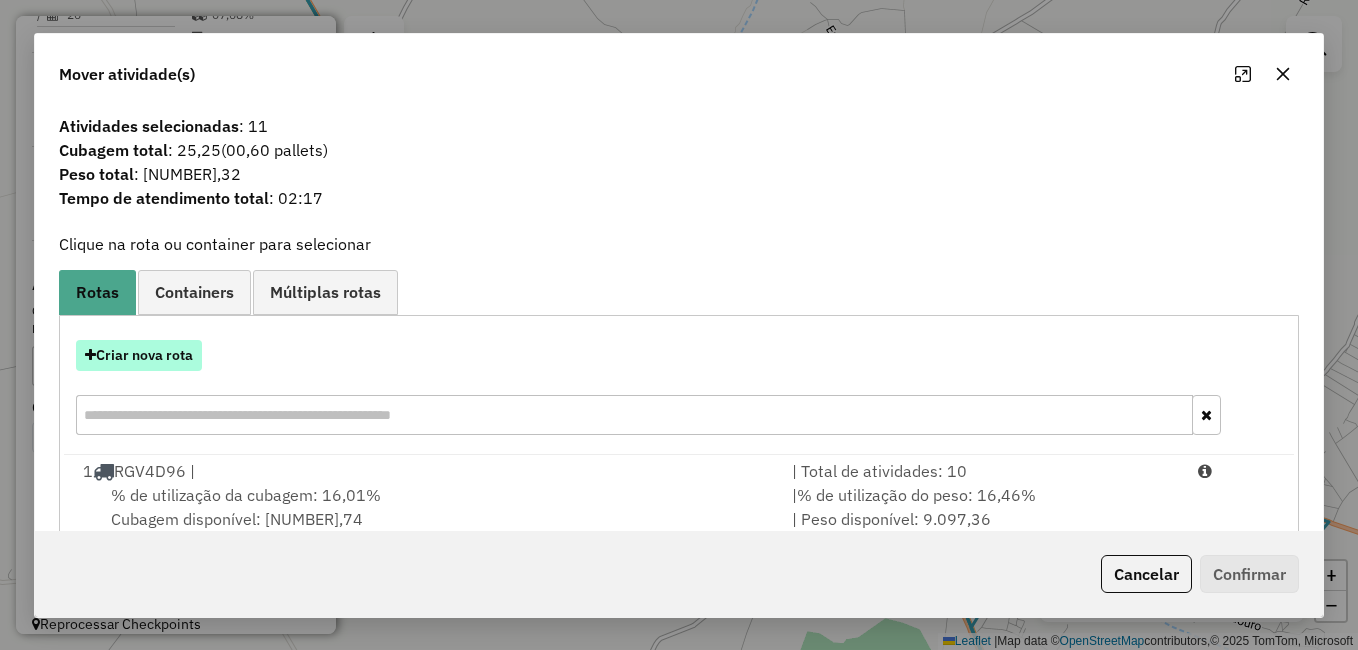click on "Criar nova rota" at bounding box center [139, 355] 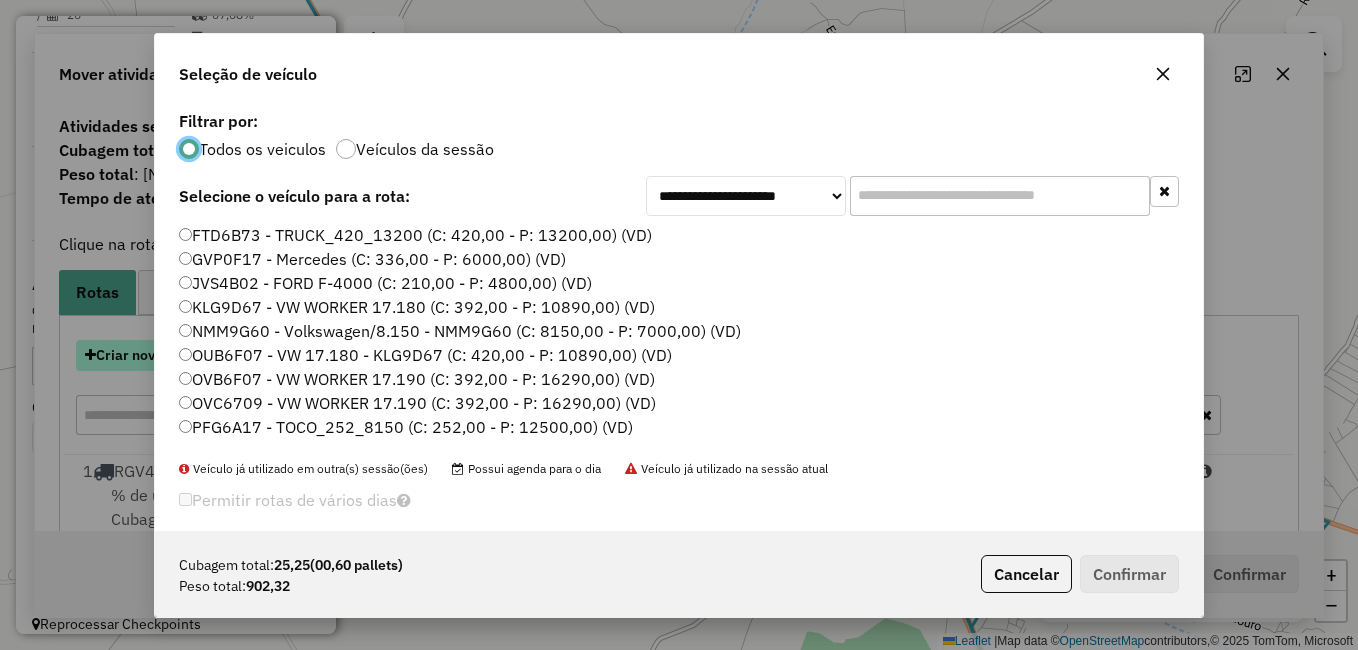 scroll, scrollTop: 11, scrollLeft: 6, axis: both 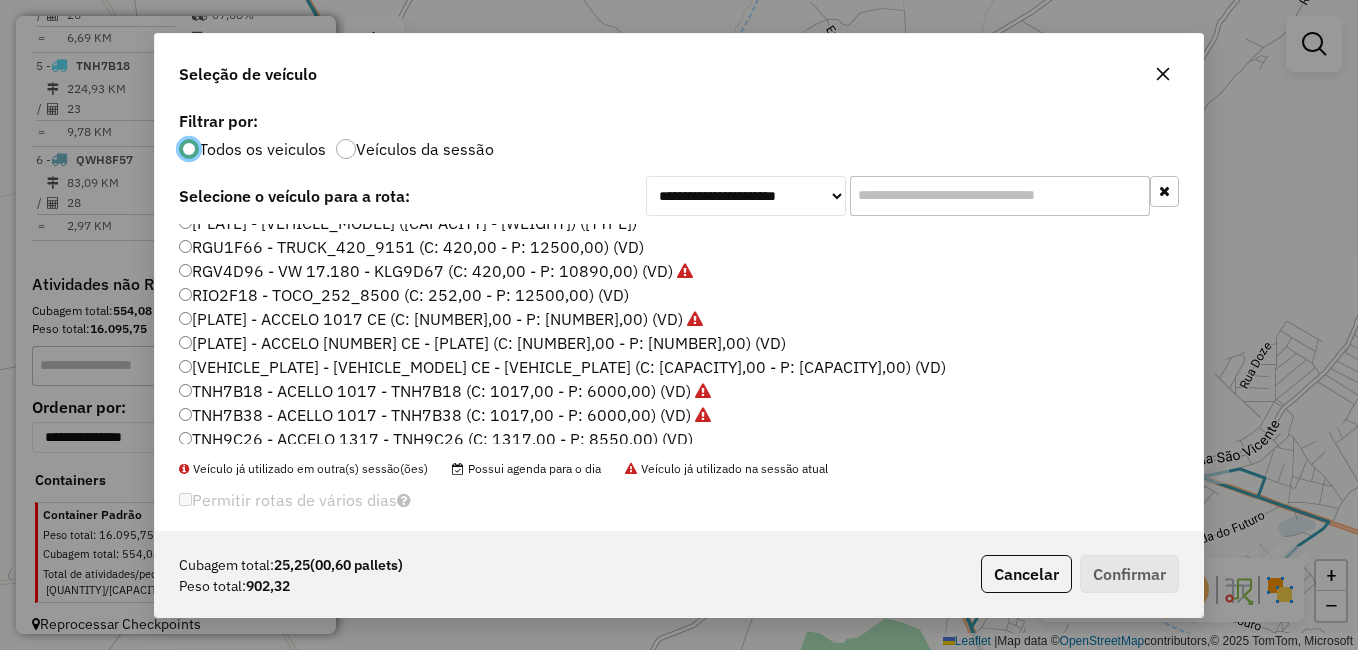 click on "[VEHICLE_PLATE] - [VEHICLE_MODEL] CE - [VEHICLE_PLATE] (C: [CAPACITY],00 - P: [CAPACITY],00) (VD)" 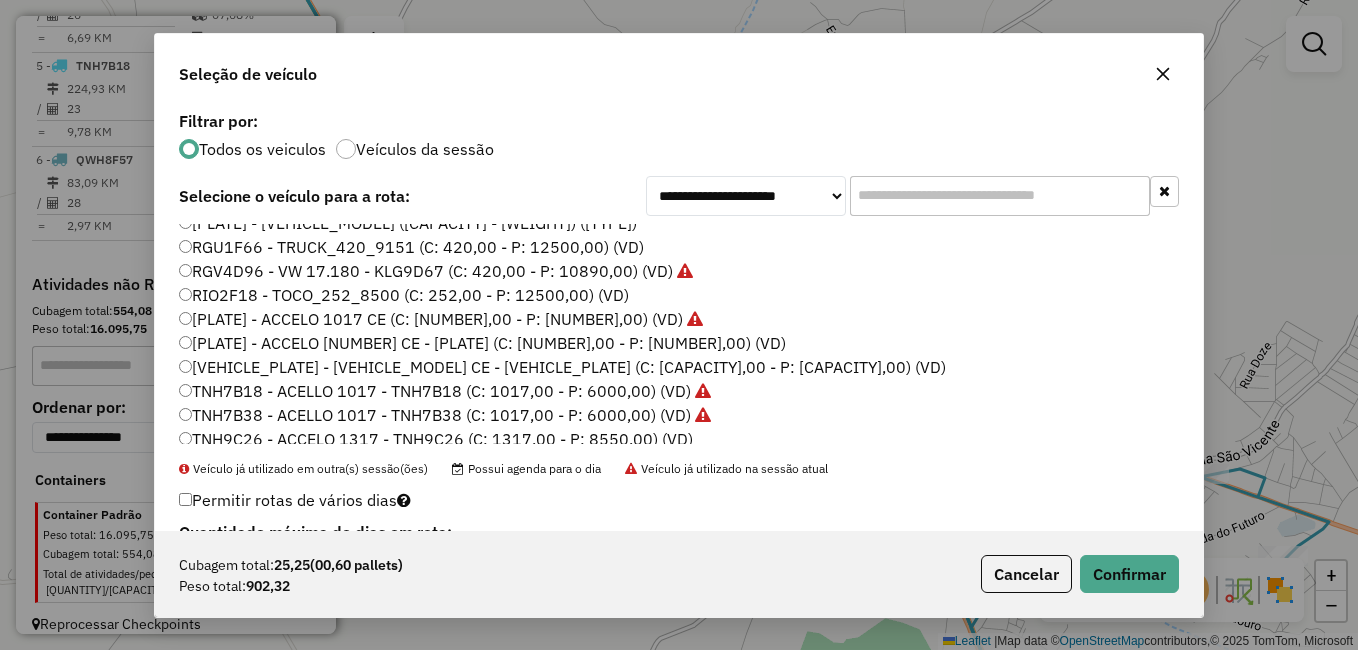 click on "[PLATE] - ACCELO [NUMBER] CE - [PLATE] (C: [NUMBER],00 - P: [NUMBER],00) (VD)" 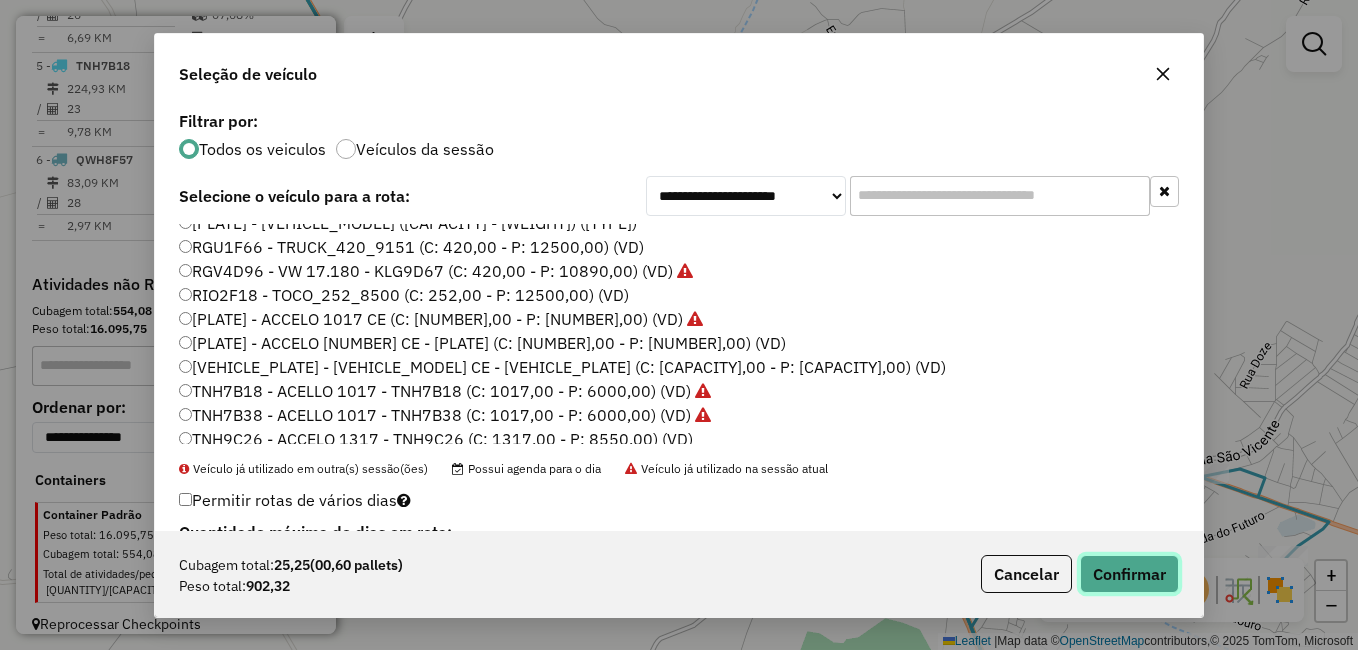 click on "Confirmar" 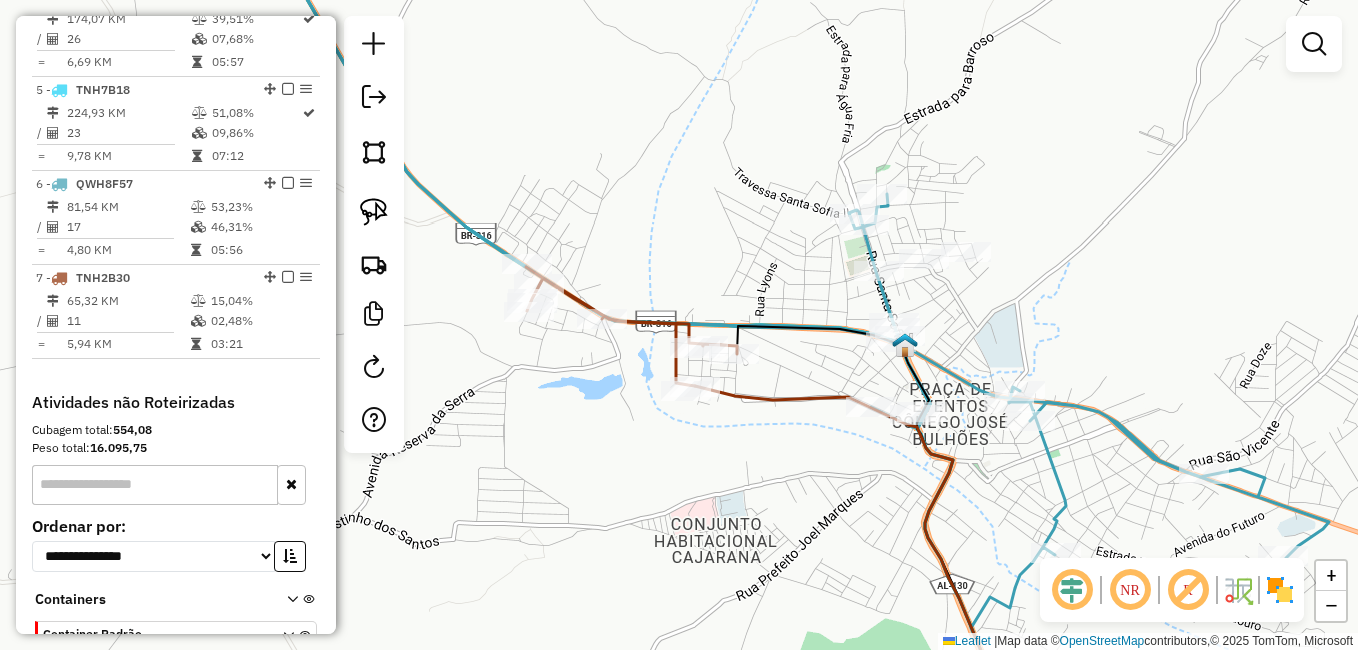 scroll, scrollTop: 1113, scrollLeft: 0, axis: vertical 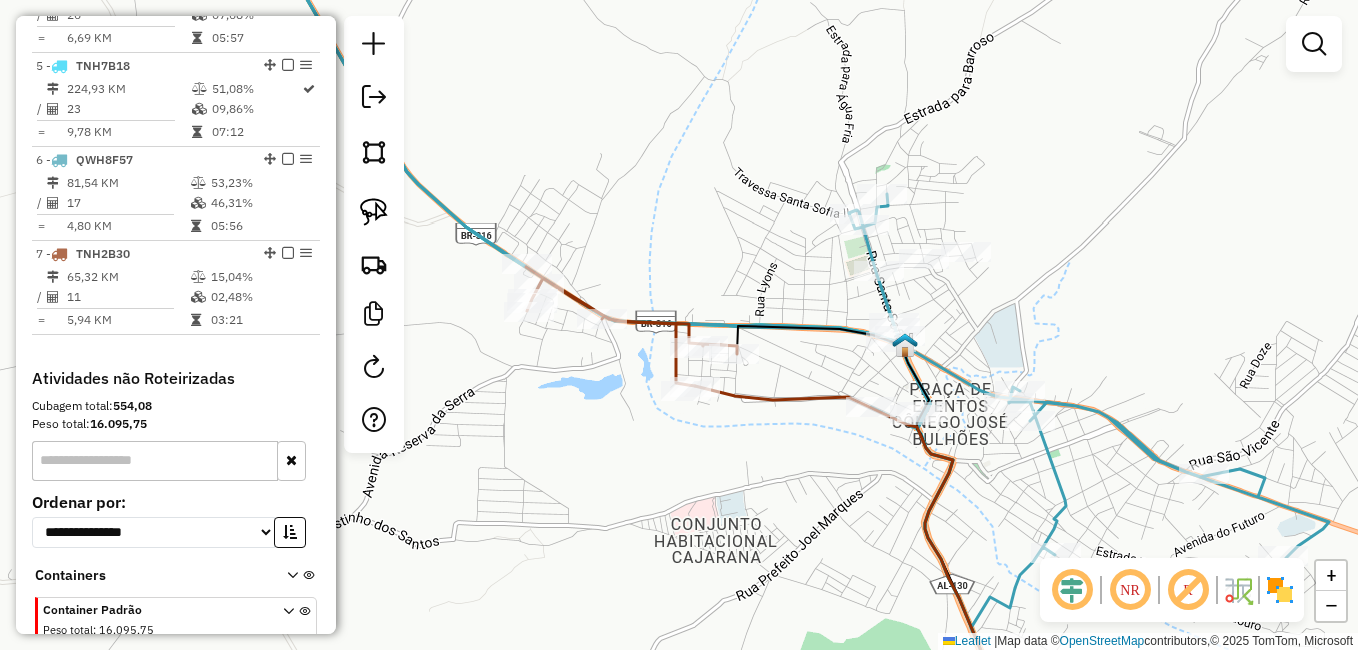 drag, startPoint x: 708, startPoint y: 470, endPoint x: 885, endPoint y: 424, distance: 182.87975 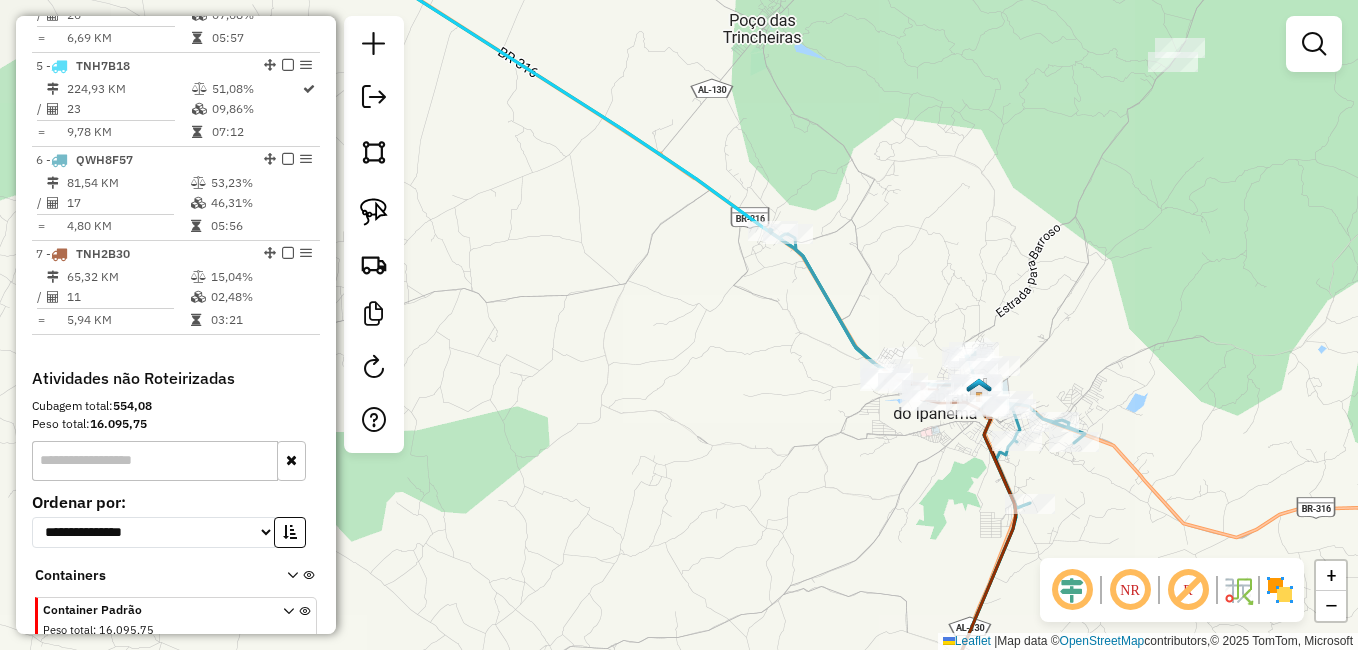 drag, startPoint x: 713, startPoint y: 303, endPoint x: 836, endPoint y: 449, distance: 190.90573 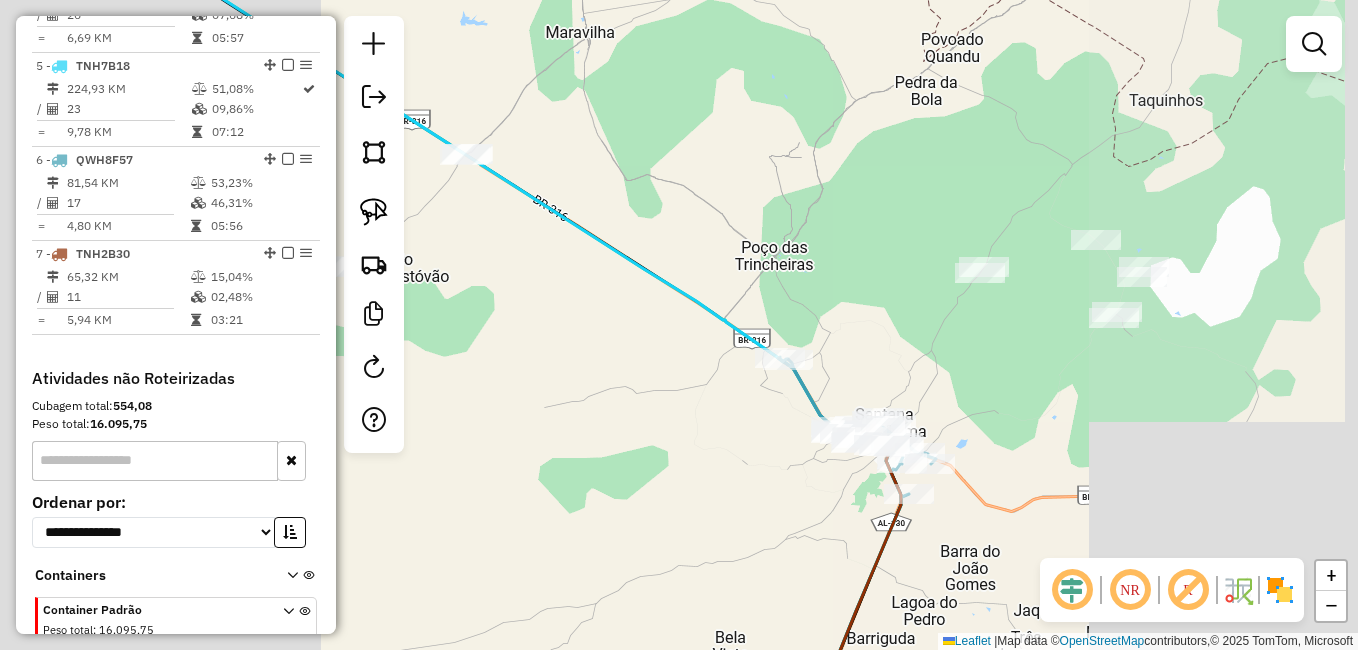 drag, startPoint x: 710, startPoint y: 443, endPoint x: 809, endPoint y: 452, distance: 99.40825 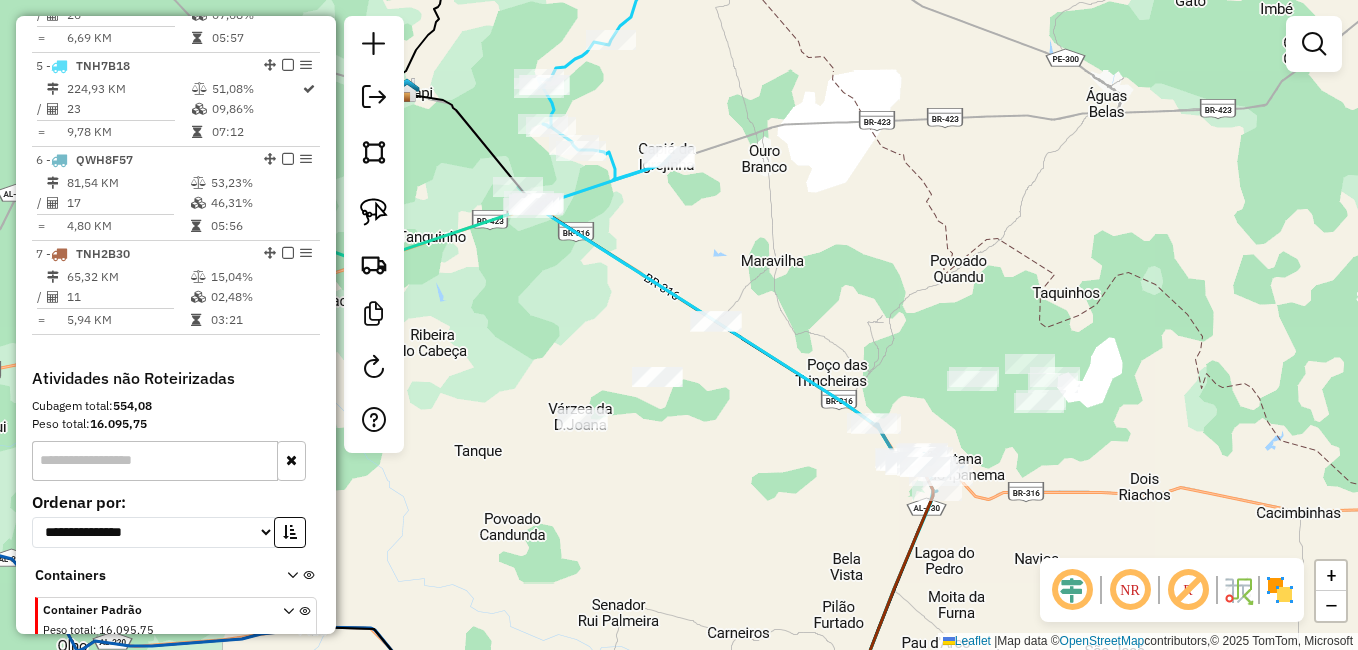 drag, startPoint x: 366, startPoint y: 207, endPoint x: 421, endPoint y: 227, distance: 58.5235 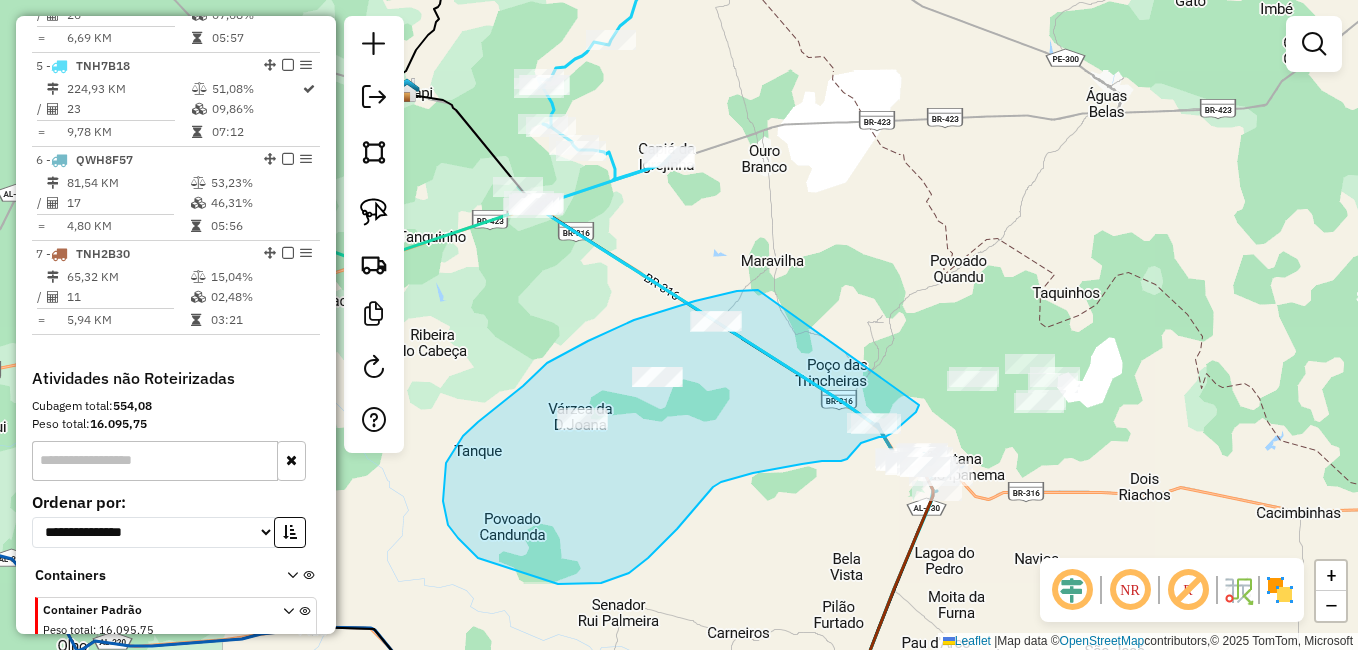 drag, startPoint x: 737, startPoint y: 291, endPoint x: 924, endPoint y: 390, distance: 211.58922 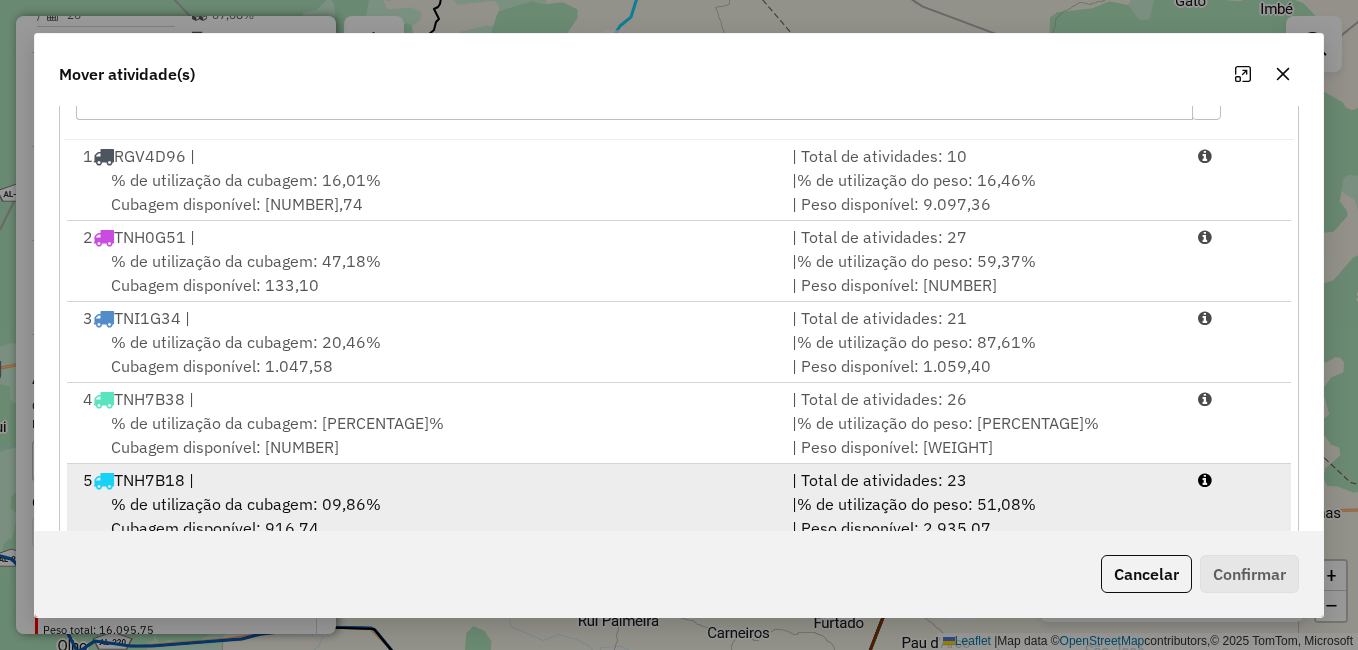 scroll, scrollTop: 358, scrollLeft: 0, axis: vertical 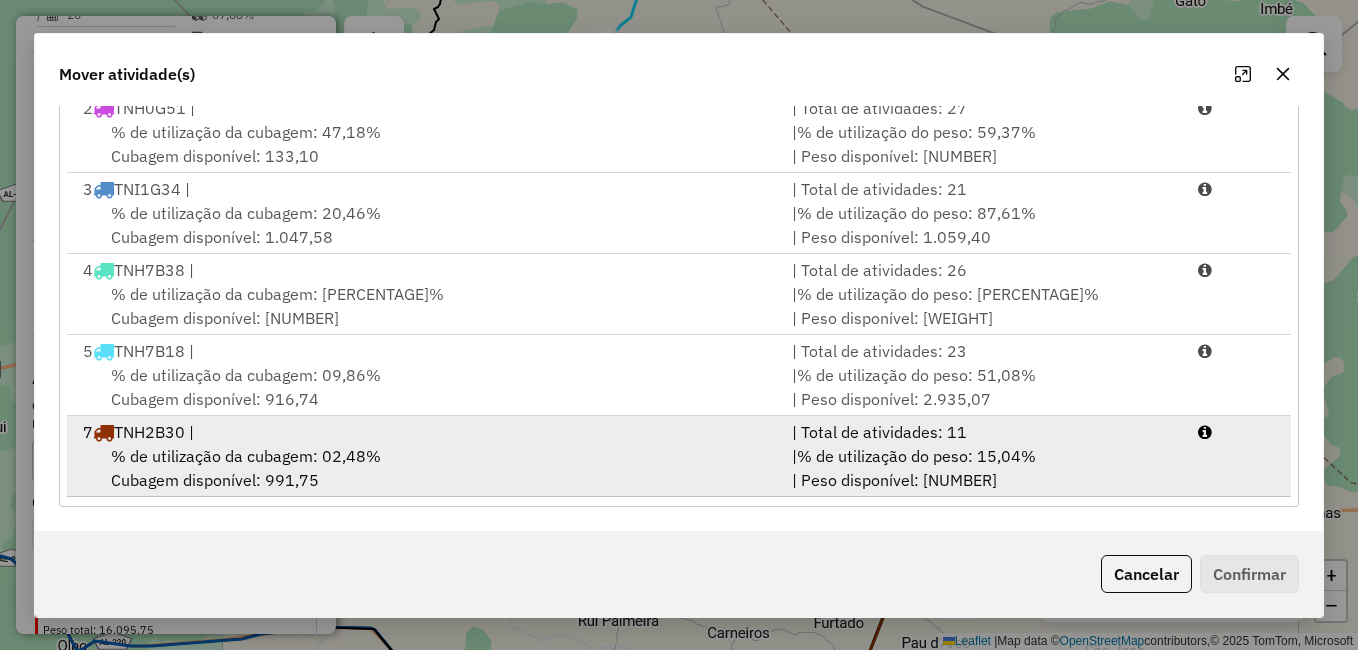 click on "% de utilização da cubagem: 02,48%" at bounding box center (246, 456) 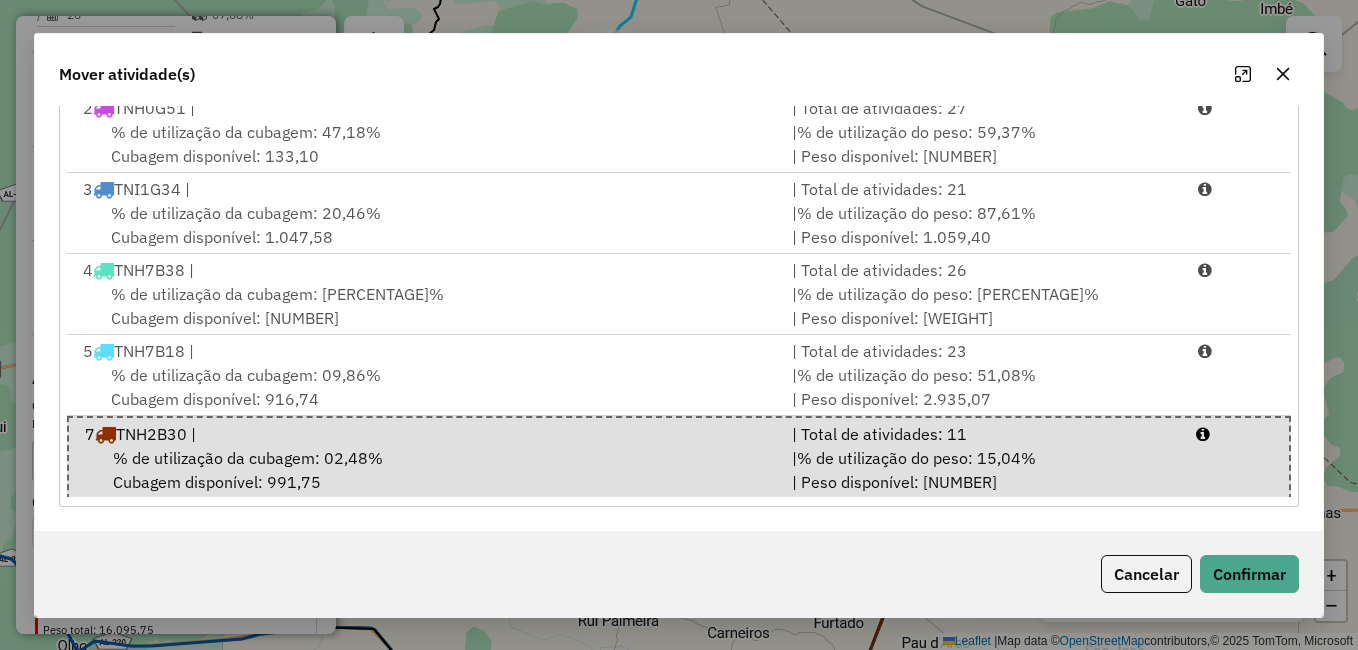 click on "Cancelar   Confirmar" 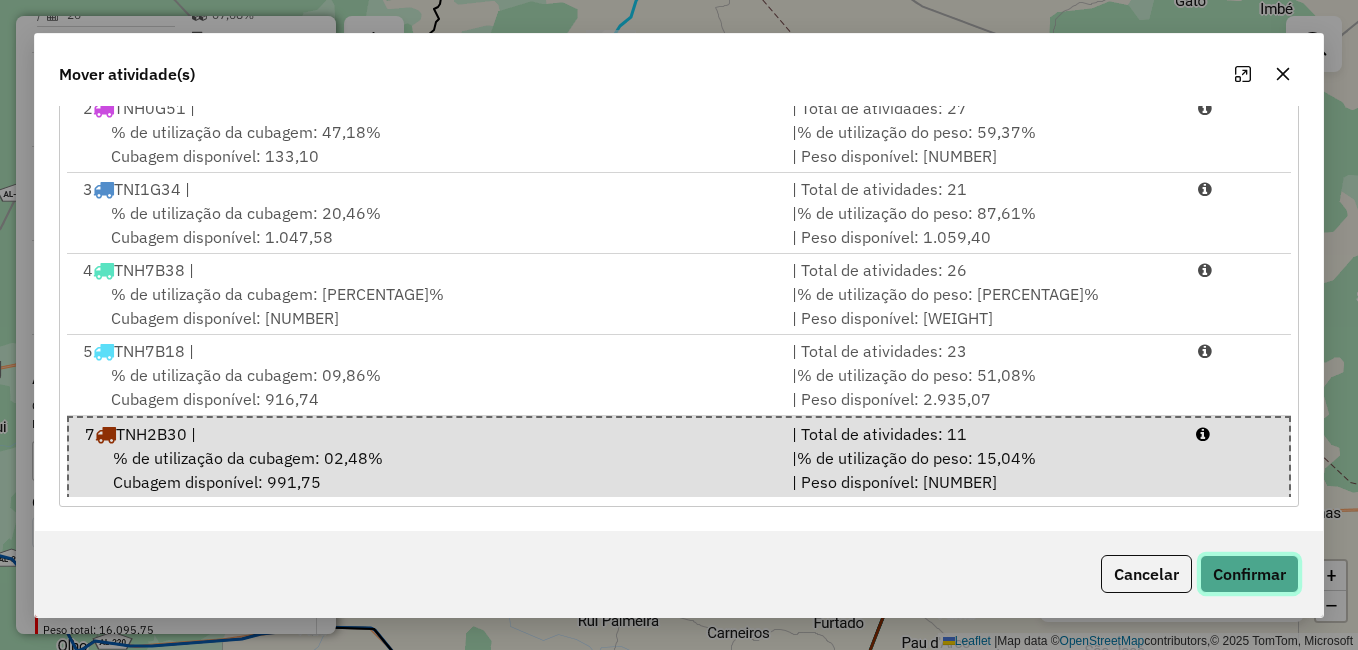 click on "Confirmar" 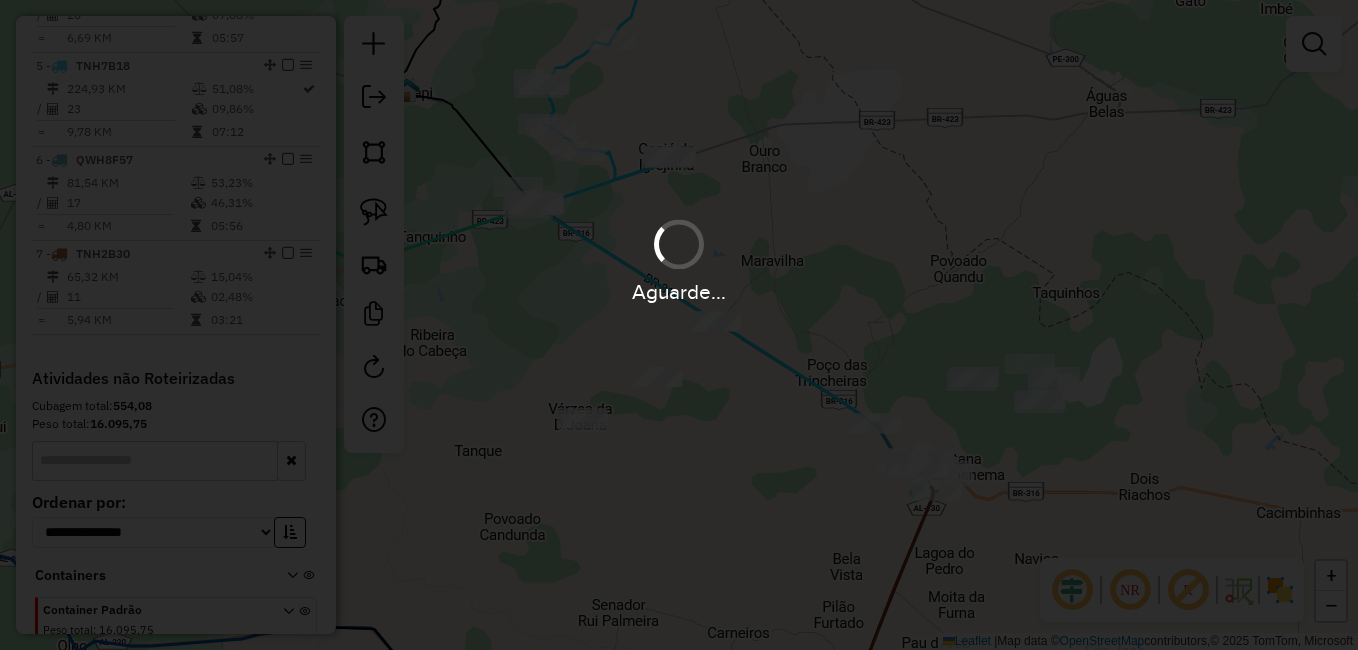 scroll, scrollTop: 0, scrollLeft: 0, axis: both 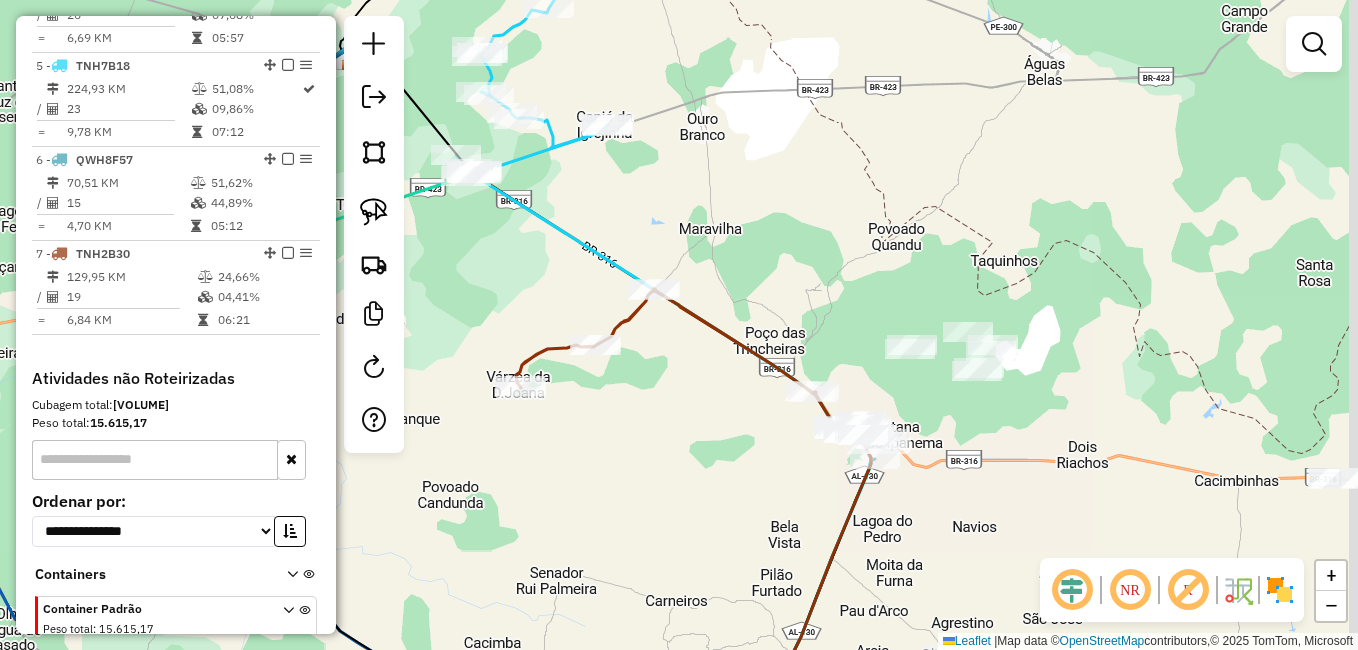drag, startPoint x: 721, startPoint y: 517, endPoint x: 578, endPoint y: 438, distance: 163.37074 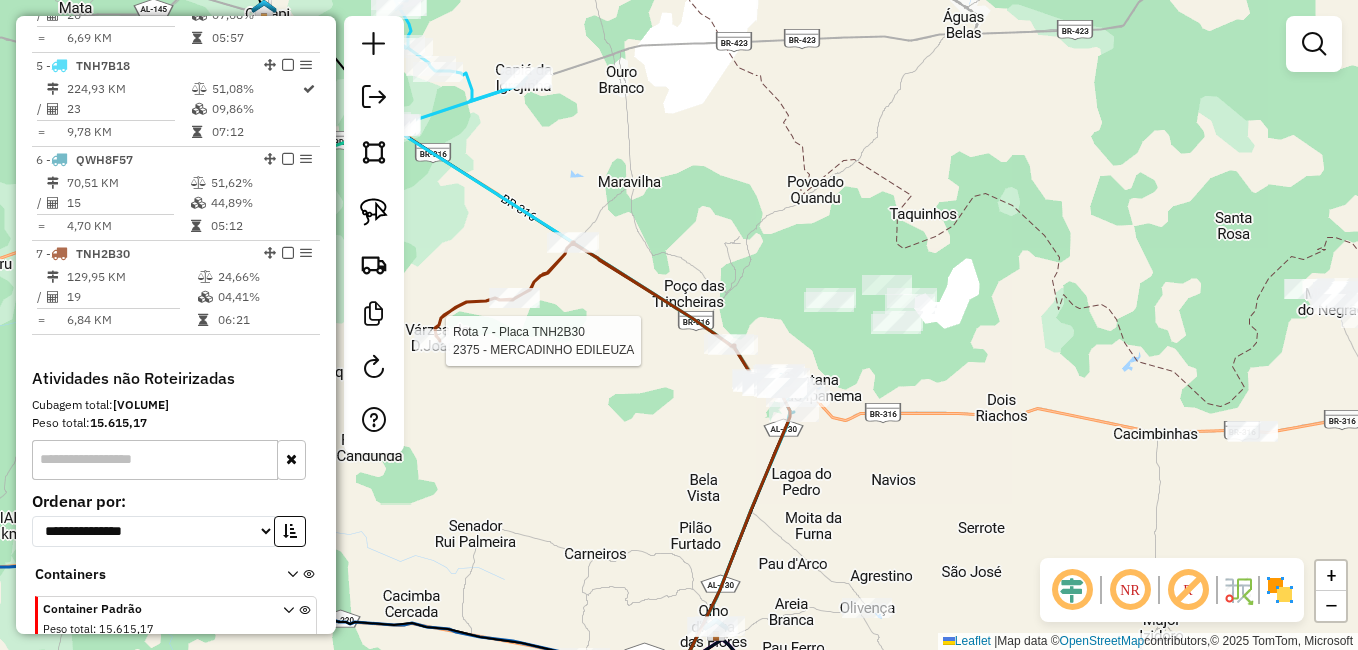 select on "**********" 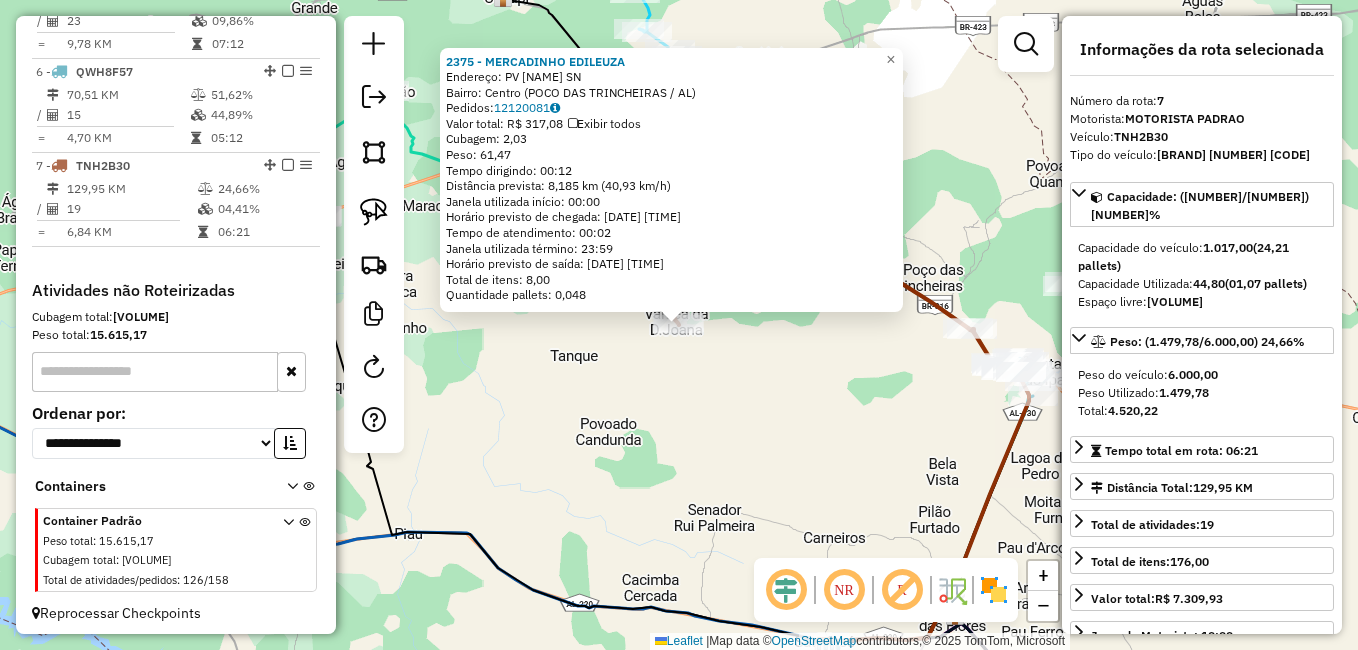 scroll, scrollTop: 1183, scrollLeft: 0, axis: vertical 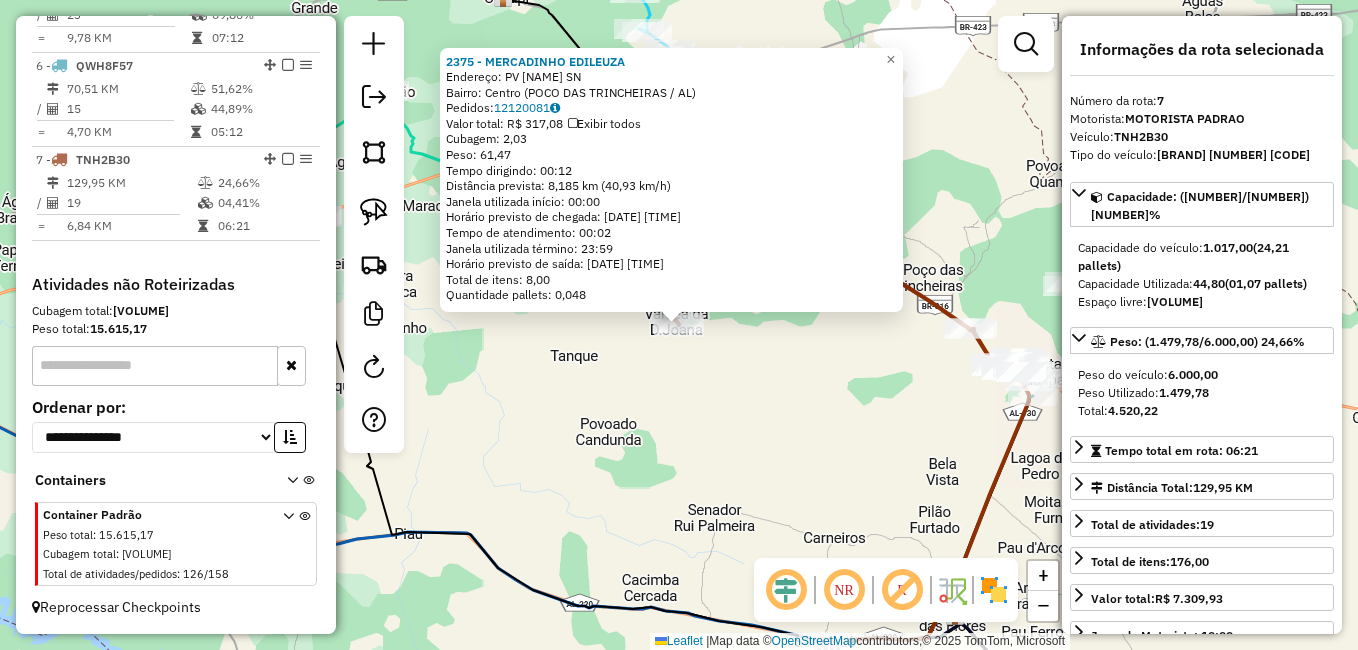 click on "[NUMBER] - MERCADINHO EDILEUZA Endereço: PV varzea de Dona Joana [NUMBER] Bairro: Centro ([CITY] / [STATE]) Pedidos: [NUMBER] Valor total: R$ [PRICE] Cubagem: [NUMBER] Peso: [NUMBER] Tempo dirigindo: [TIME] Distância prevista: [NUMBER] km ([NUMBER] km/h) Janela utilizada início: [TIME] Horário previsto de chegada: [DATE] [TIME] Tempo de atendimento: [TIME] Janela utilizada término: [TIME] Horário previsto de saída: [DATE] [TIME] Total de itens: [NUMBER] Quantidade pallets: [NUMBER] × Janela de atendimento Grade de atendimento Capacidade Transportadoras Veículos Cliente Pedidos Rotas Selecione os dias de semana para filtrar as janelas de atendimento Seg Ter Qua Qui Sex Sáb Dom Informe o período da janela de atendimento: De: Até: Filtrar exatamente a janela do cliente Considerar janela de atendimento padrão Selecione os dias de semana para filtrar as grades de atendimento Seg Ter Qua Qui Sex Sáb Dom Peso mínimo: Peso máximo: De: De:" 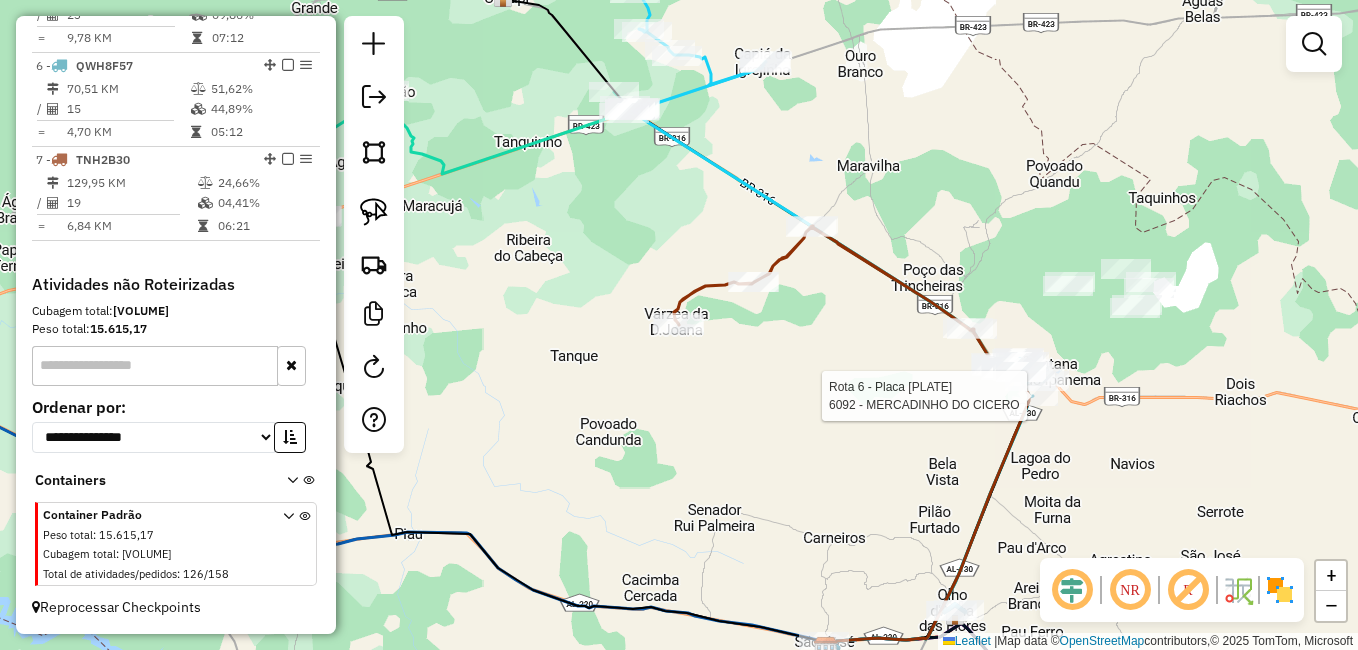 select on "**********" 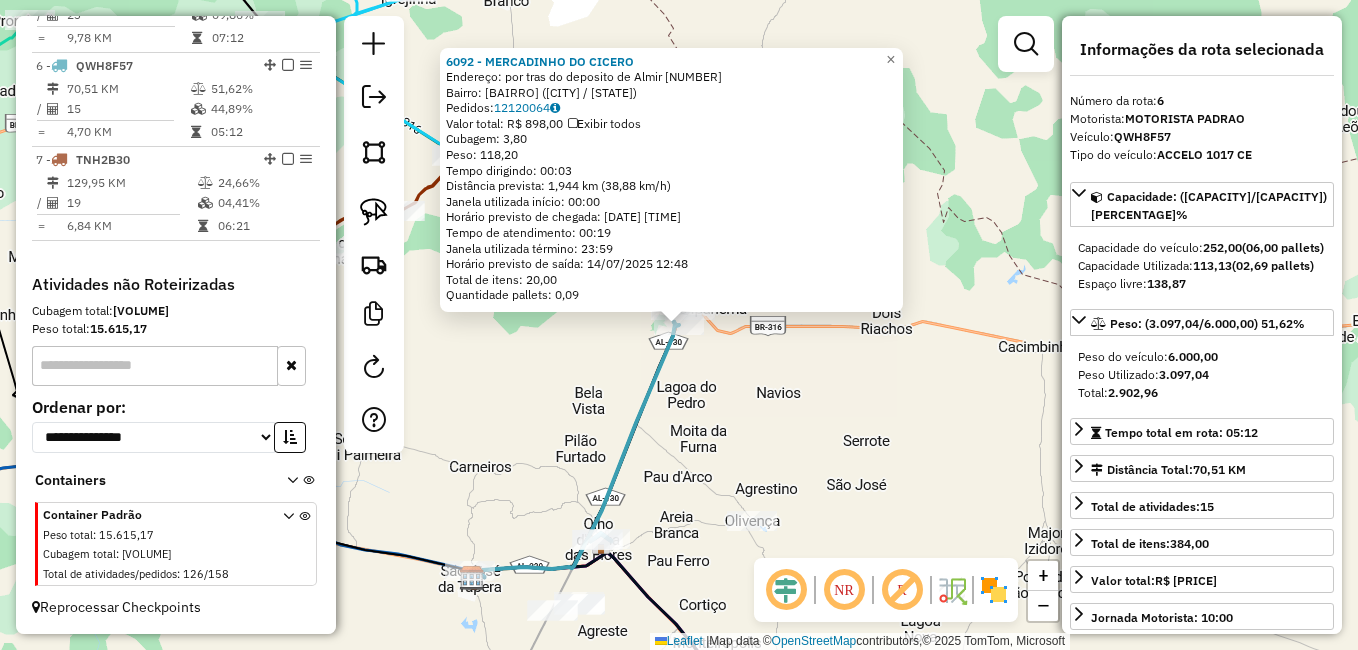 click on "[CODE] - [MERCHANT]  Endereço:  [STREET]   Bairro: [NEIGHBORHOOD] ([CITY] / [STATE])   Pedidos:  [POSTAL_CODE]   Valor total: R$ [PRICE]   Exibir todos   Cubagem: [VOLUME]  Peso: [WEIGHT]  Tempo dirigindo: [TIME]   Distância prevista: [DISTANCE] km ([SPEED])   Janela utilizada início: [TIME]   Horário previsto de chegada: [DATE] [TIME]   Tempo de atendimento: [TIME]   Janela utilizada término: [TIME]   Horário previsto de saída: [DATE] [TIME]   Total de itens: [QUANTITY]   Quantidade pallets: [QUANTITY]  × Janela de atendimento Grade de atendimento Capacidade Transportadoras Veículos Cliente Pedidos  Rotas Selecione os dias de semana para filtrar as janelas de atendimento  Seg   Ter   Qua   Qui   Sex   Sáb   Dom  Informe o período da janela de atendimento: De: Até:  Filtrar exatamente a janela do cliente  Considerar janela de atendimento padrão  Selecione os dias de semana para filtrar as grades de atendimento  Seg   Ter   Qua   Qui   Sex   Sáb   Dom   Peso mínimo:   Peso máximo:  De:" 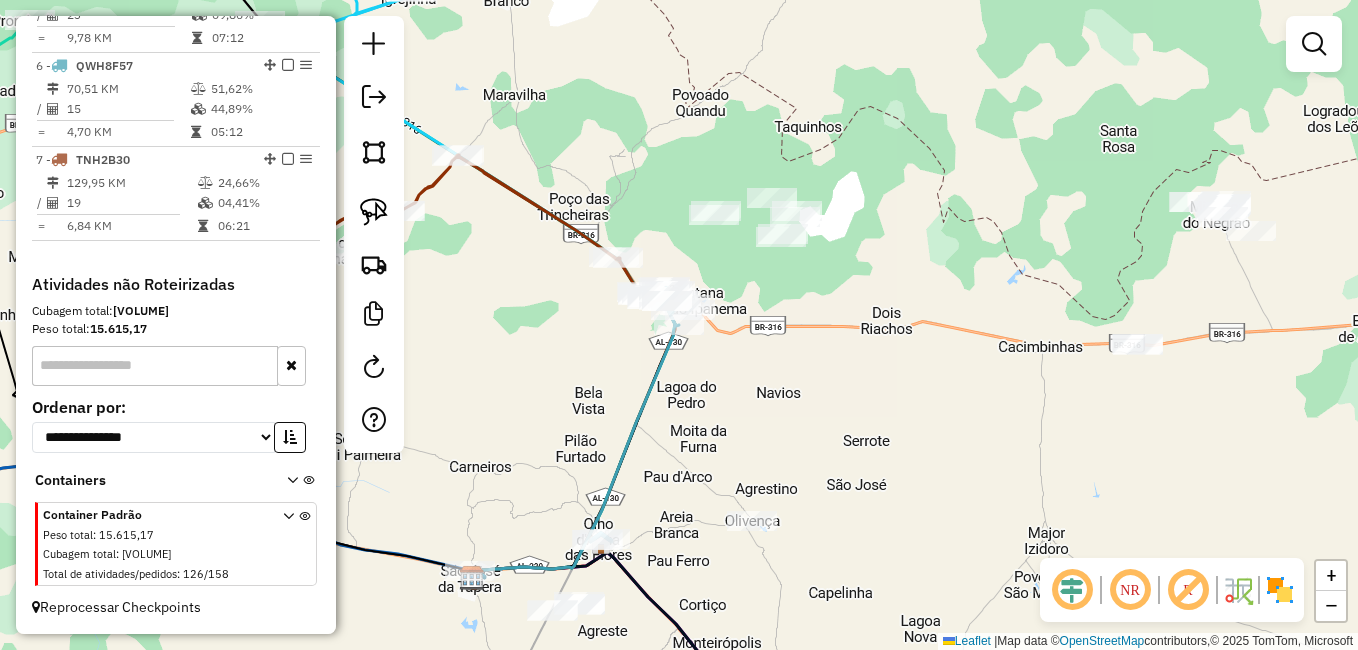 drag, startPoint x: 643, startPoint y: 387, endPoint x: 678, endPoint y: 458, distance: 79.15807 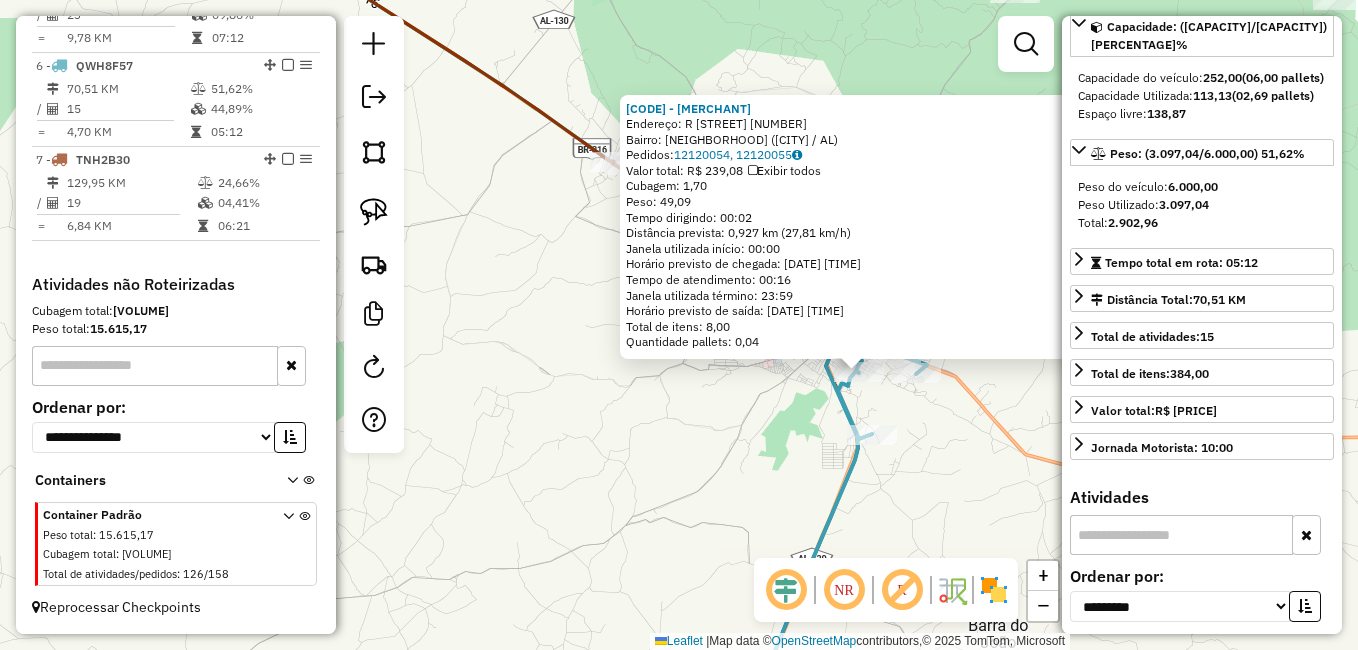 scroll, scrollTop: 300, scrollLeft: 0, axis: vertical 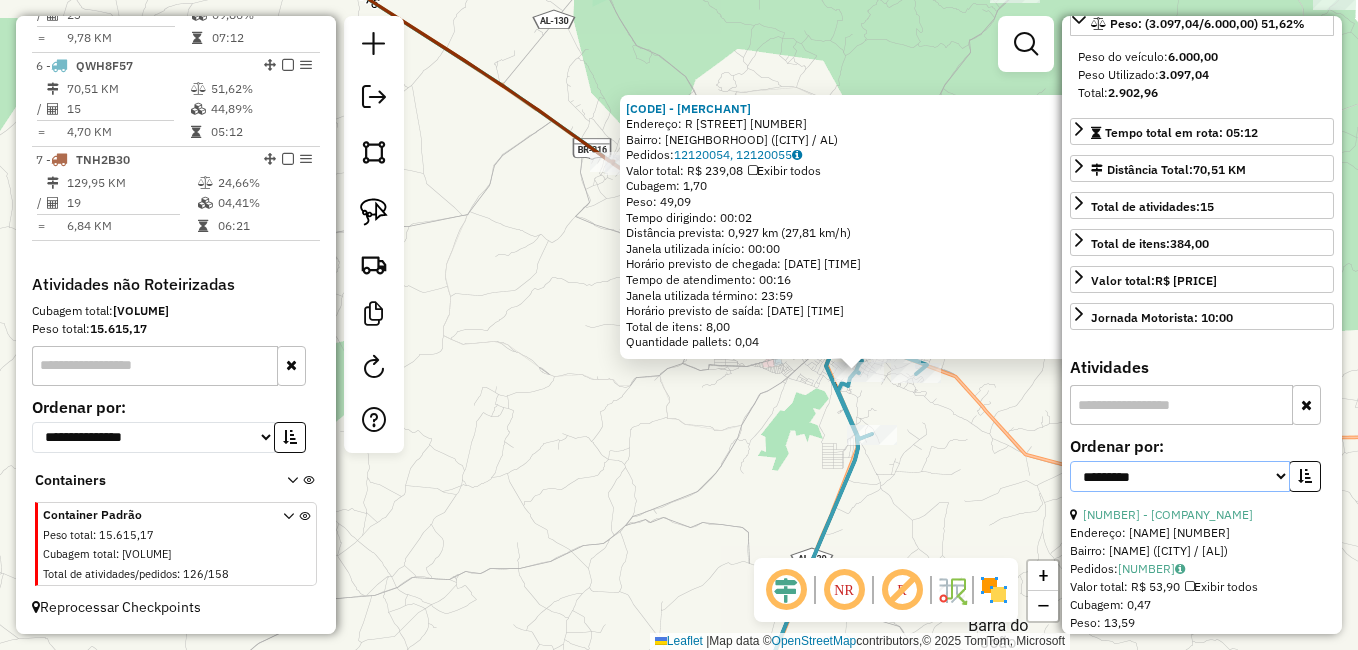 click on "**********" at bounding box center (1180, 476) 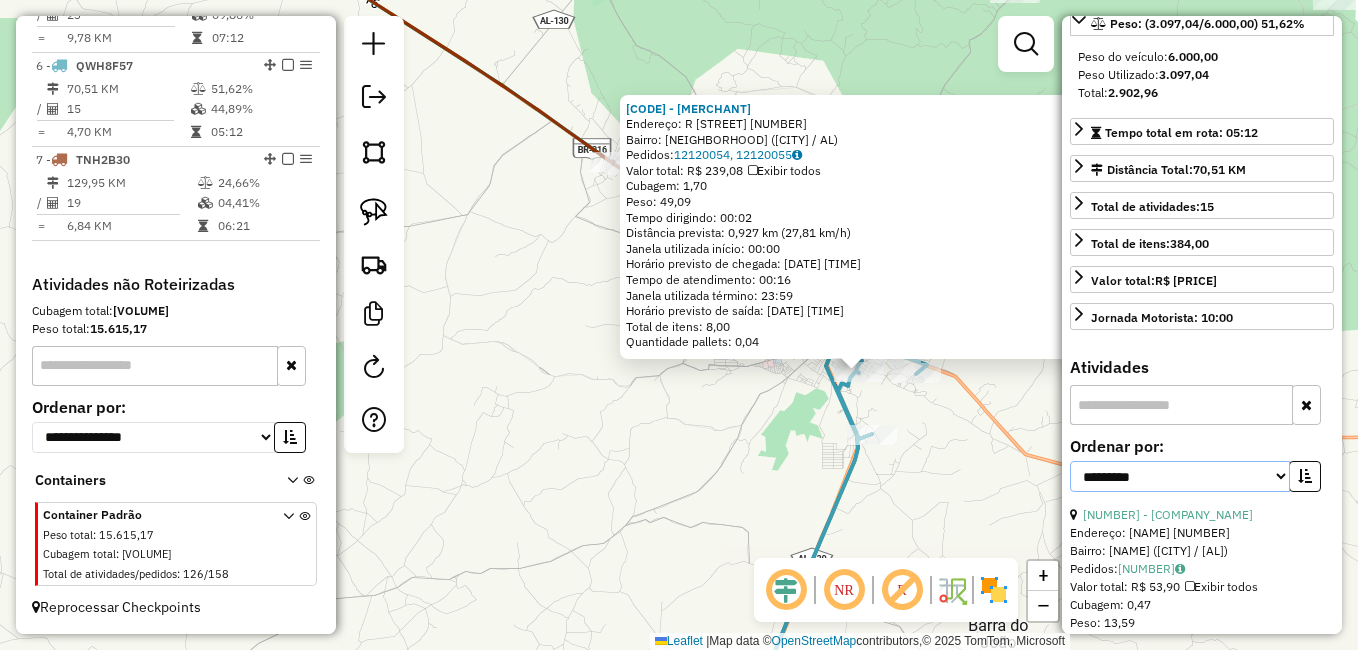 select on "*********" 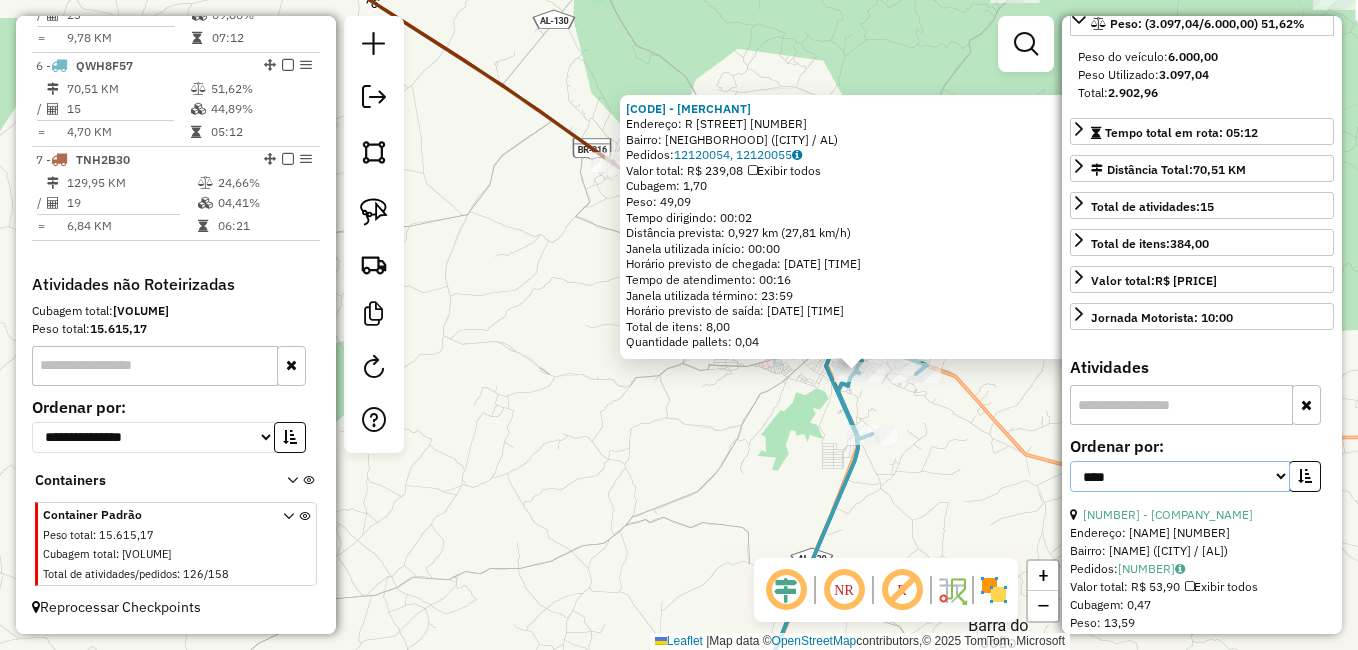 click on "**********" at bounding box center (1180, 476) 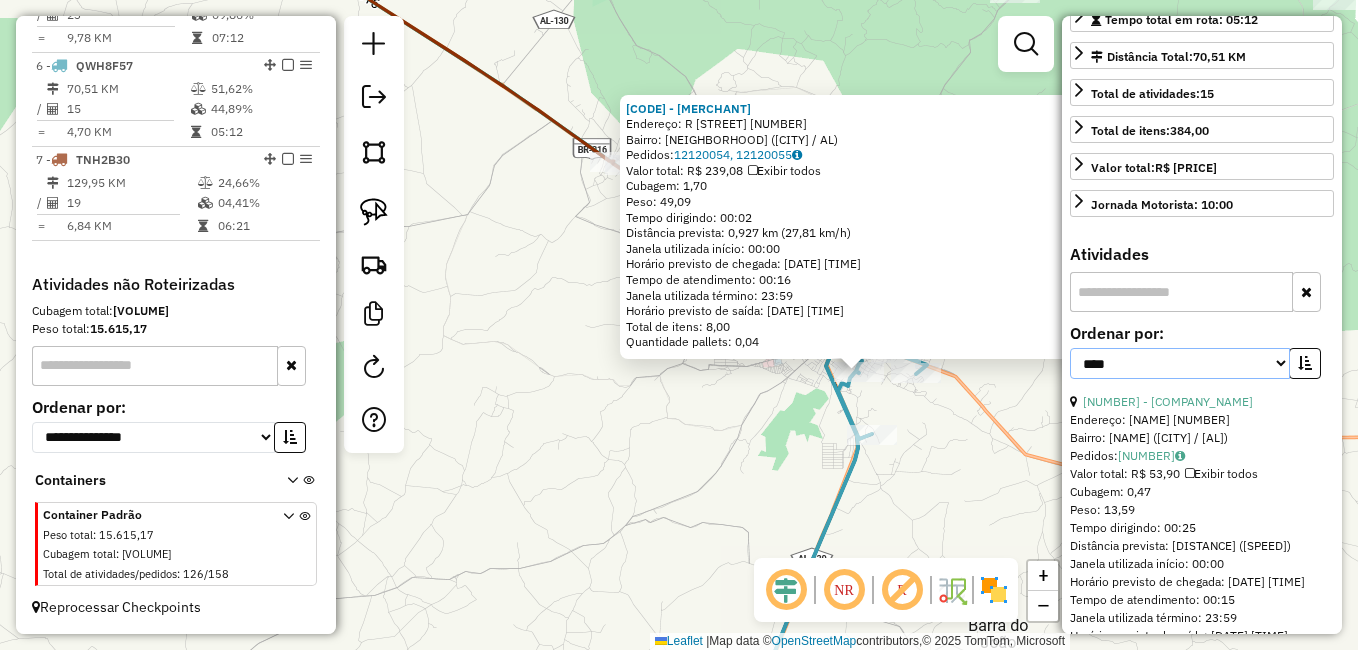 scroll, scrollTop: 500, scrollLeft: 0, axis: vertical 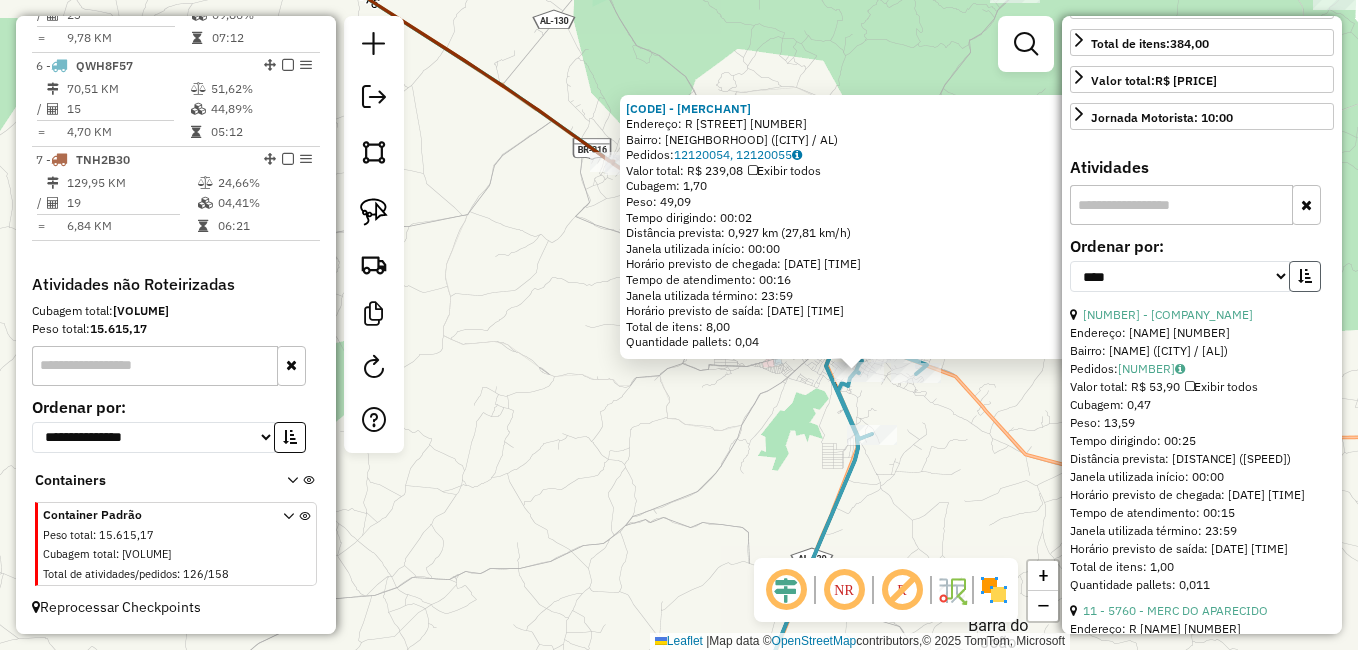 click at bounding box center [1305, 276] 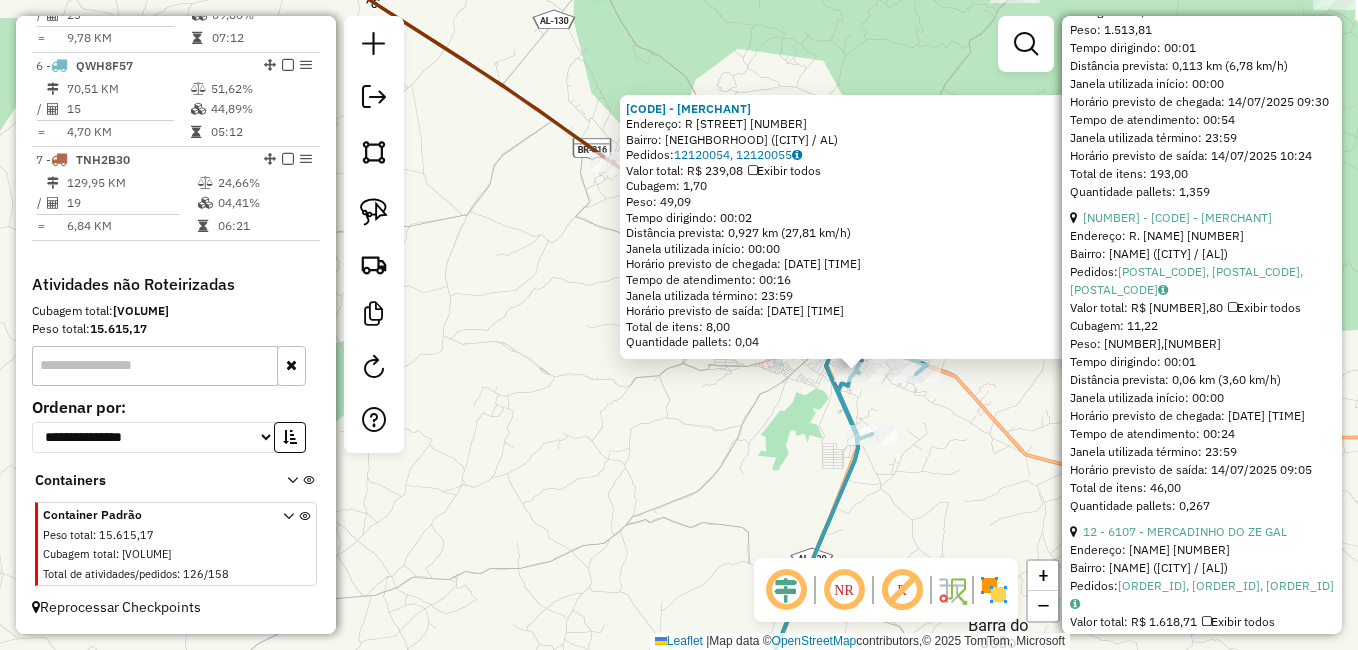 scroll, scrollTop: 900, scrollLeft: 0, axis: vertical 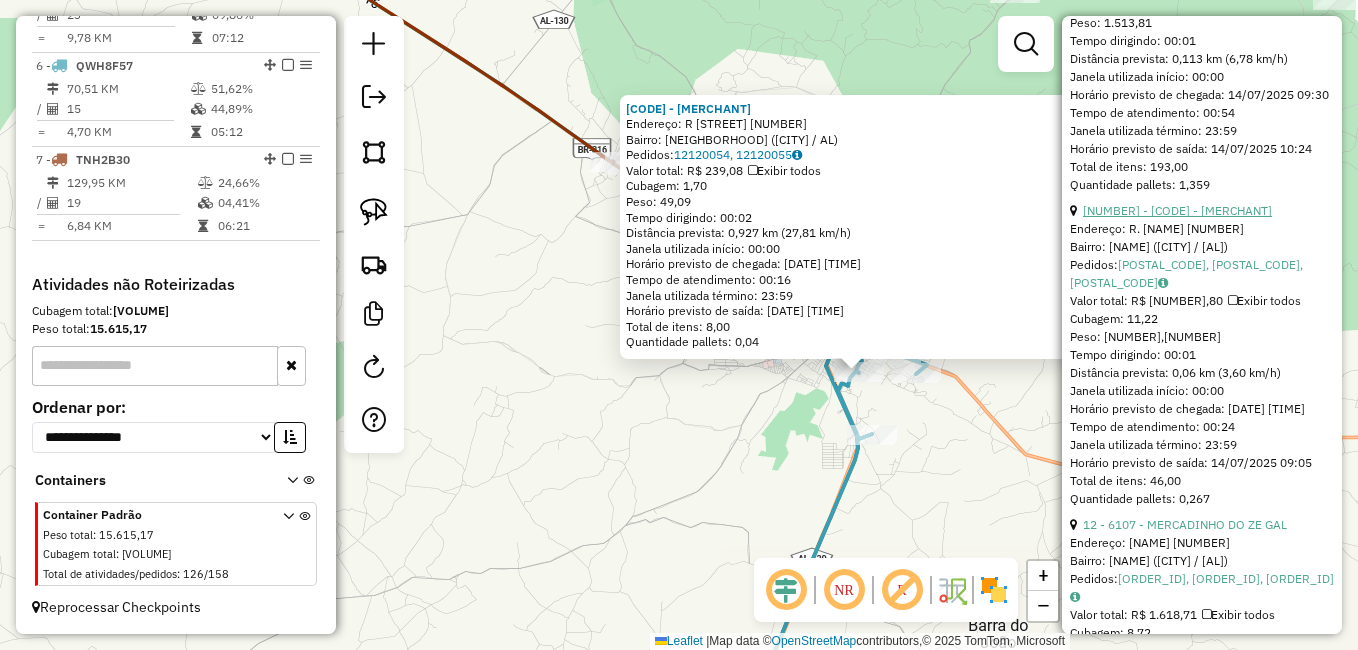 click on "[NUMBER] - [CODE] - [MERCHANT]" at bounding box center (1177, 210) 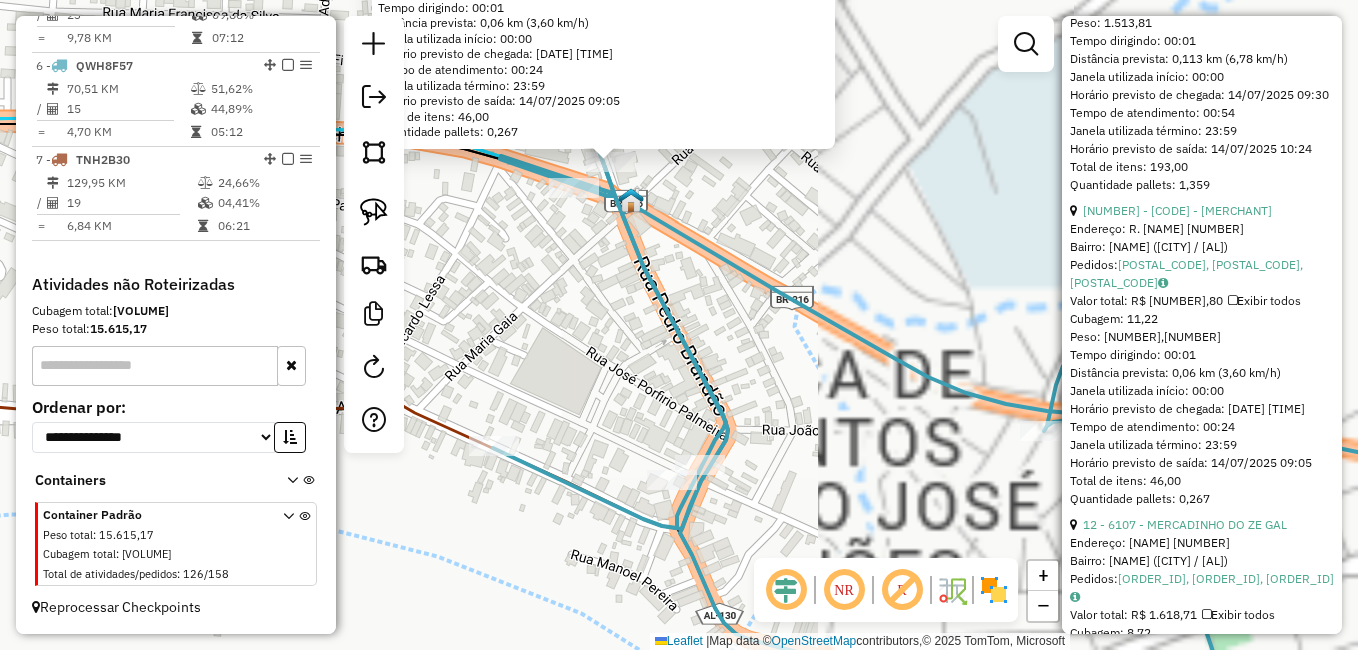 drag, startPoint x: 634, startPoint y: 174, endPoint x: 649, endPoint y: 268, distance: 95.189285 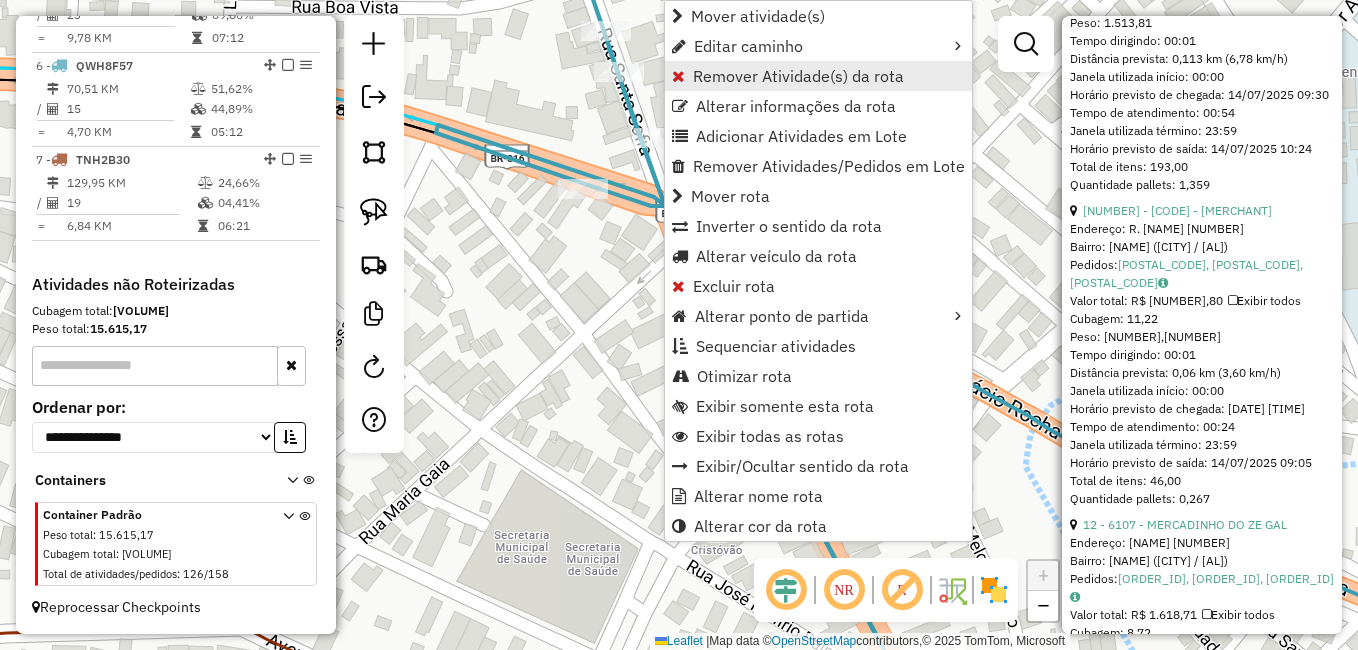 click on "Remover Atividade(s) da rota" at bounding box center [798, 76] 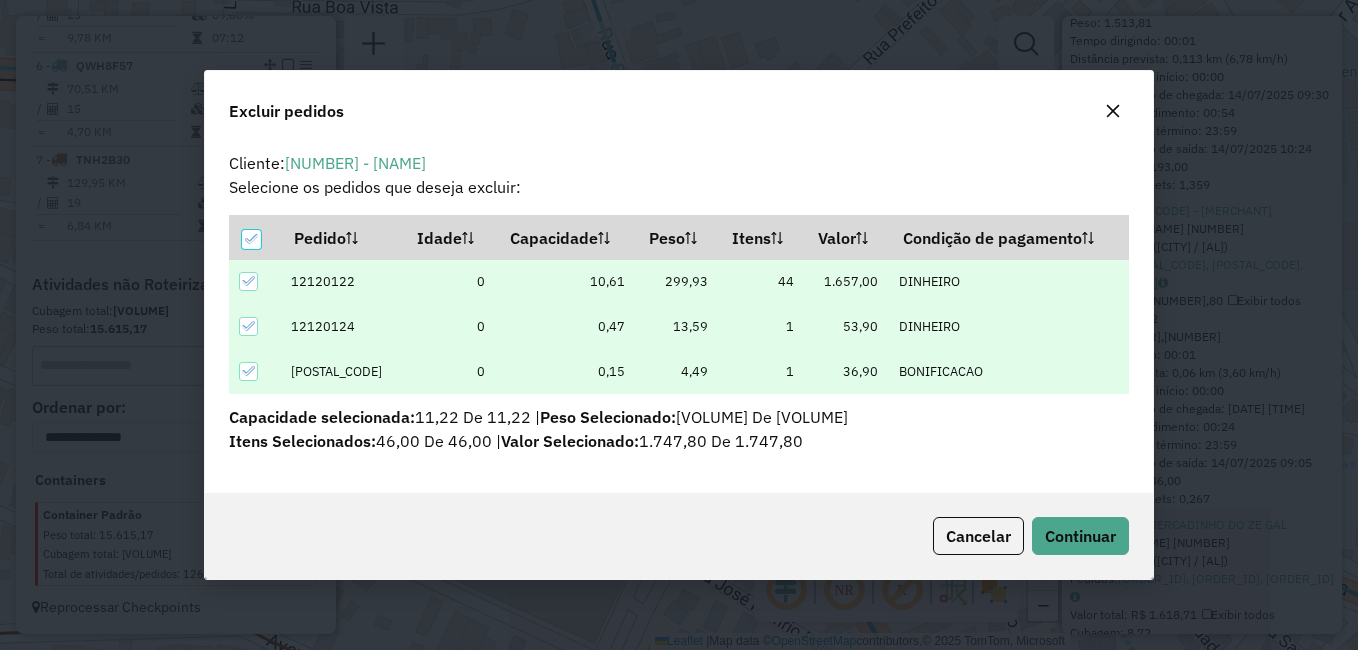 scroll, scrollTop: 0, scrollLeft: 0, axis: both 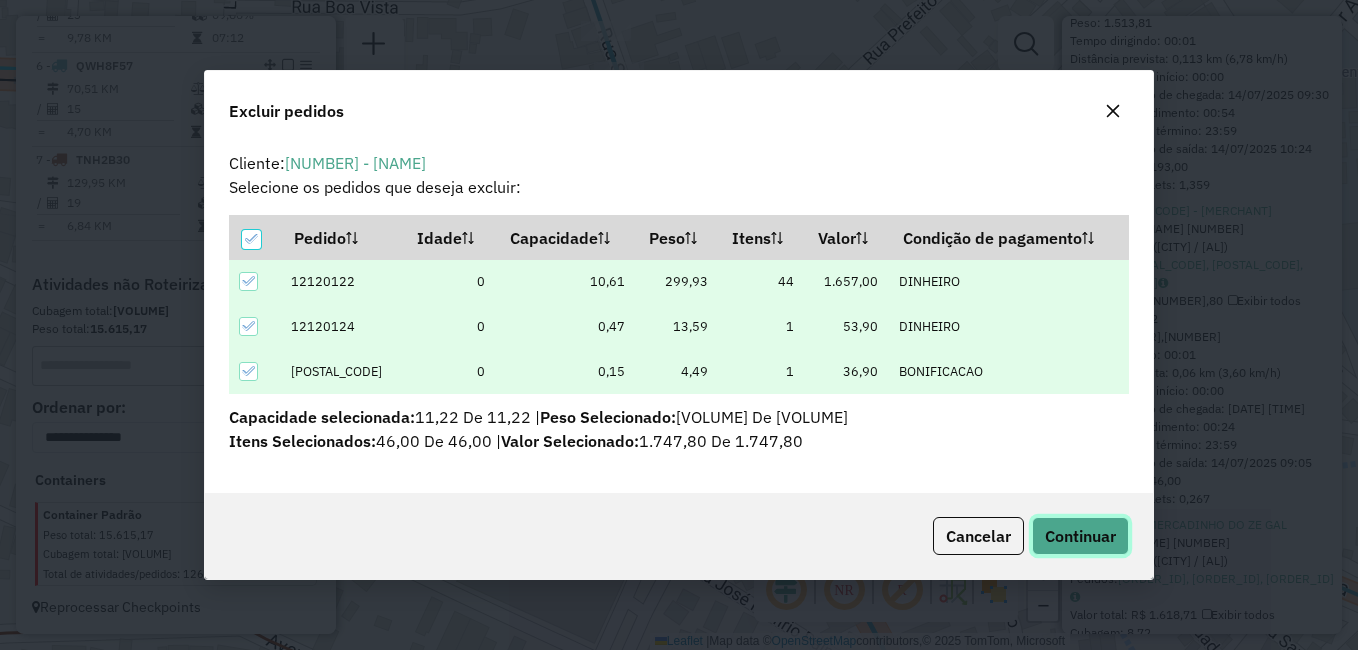 click on "Continuar" 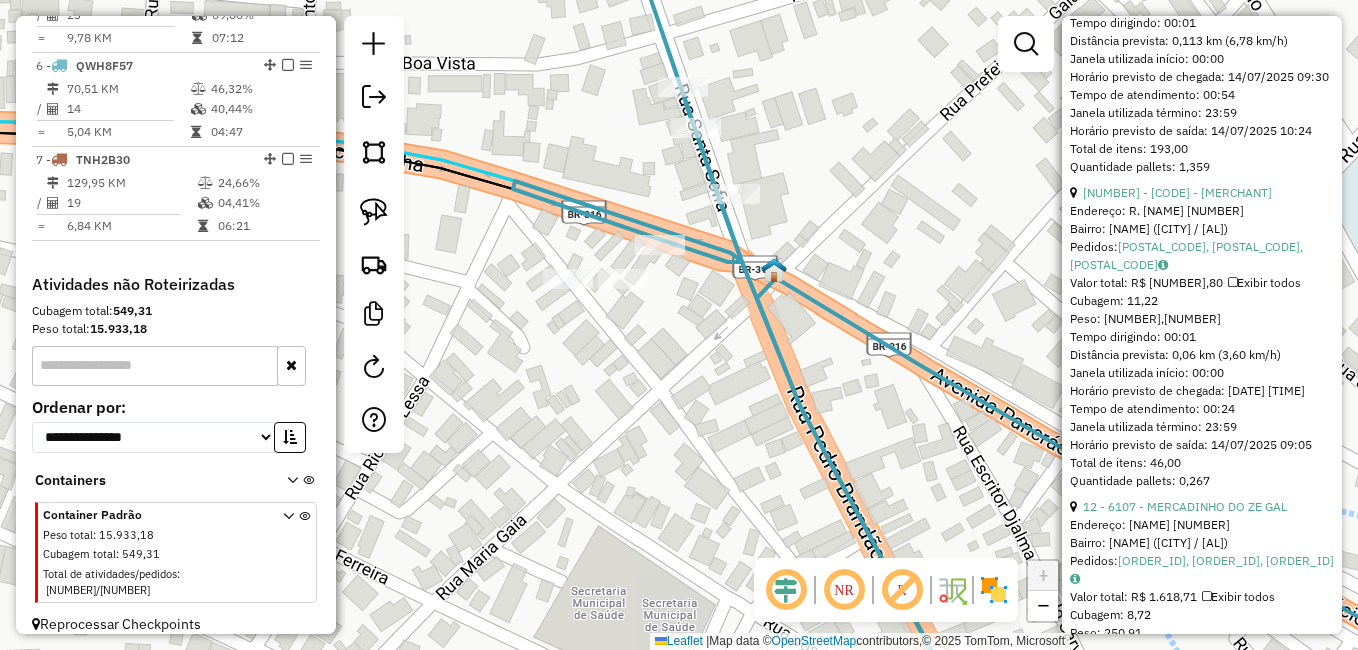 drag, startPoint x: 637, startPoint y: 375, endPoint x: 714, endPoint y: 431, distance: 95.2103 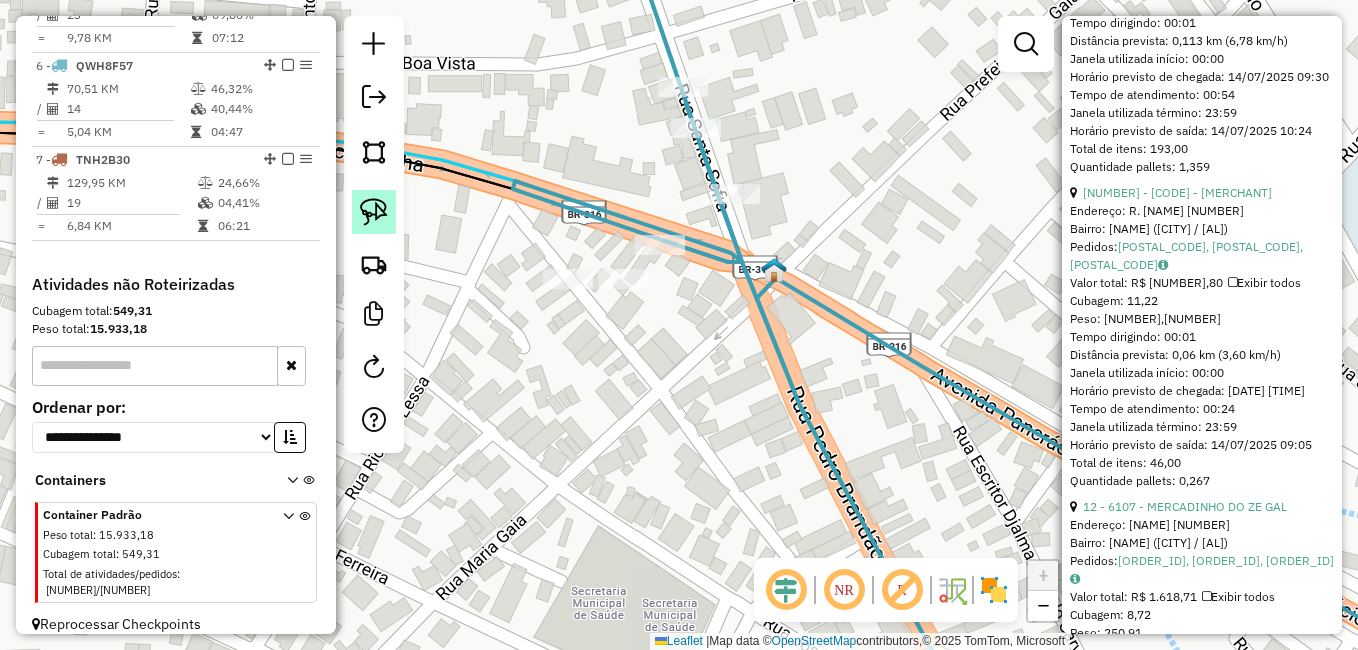 click 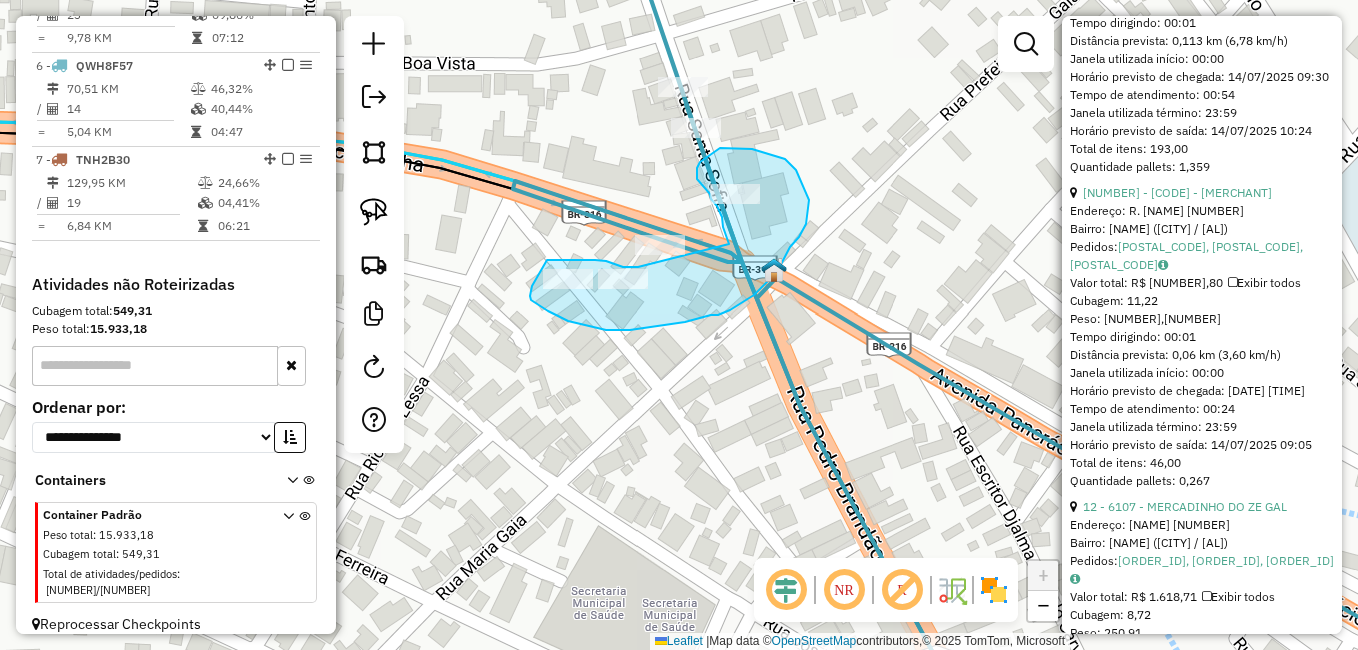 drag, startPoint x: 638, startPoint y: 267, endPoint x: 729, endPoint y: 244, distance: 93.8616 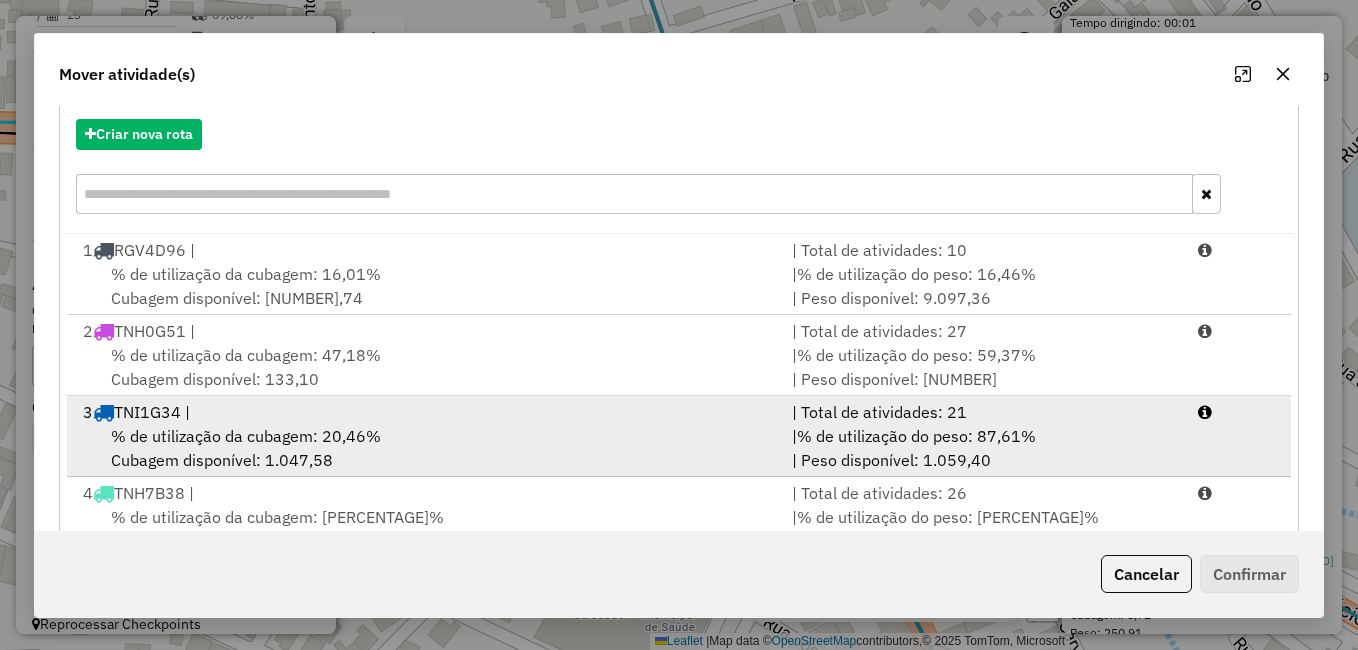 scroll, scrollTop: 300, scrollLeft: 0, axis: vertical 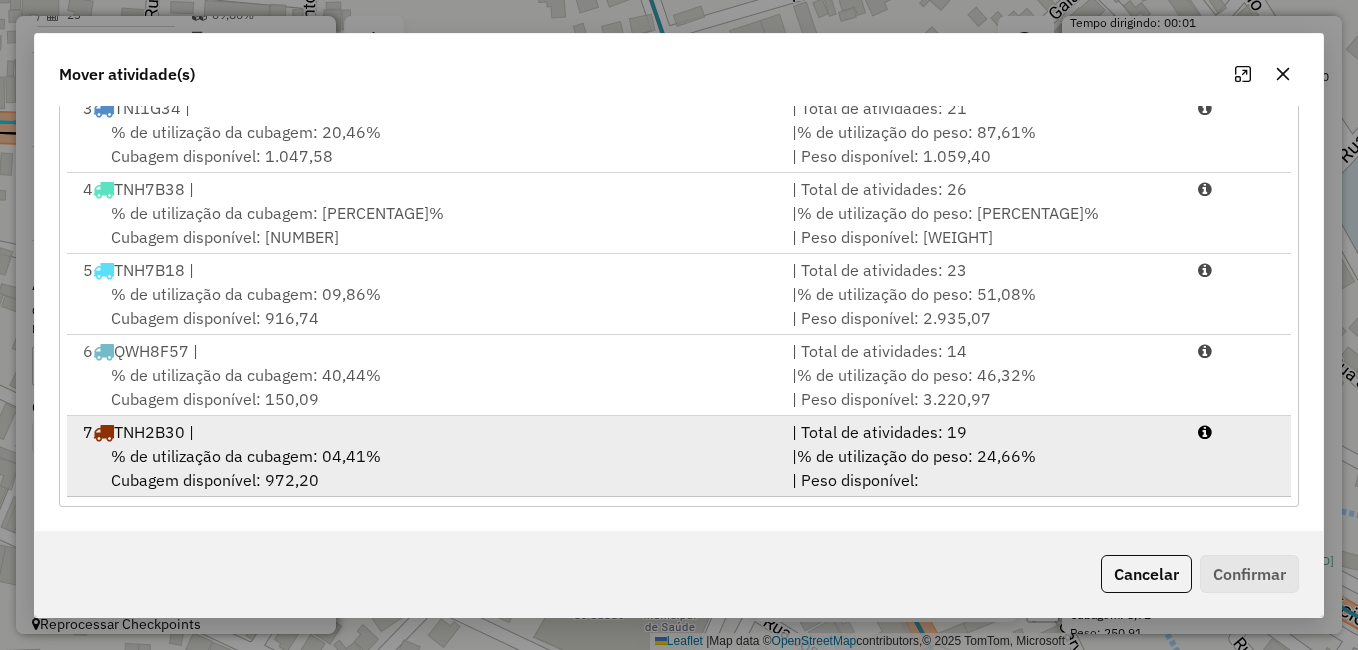 click on "% de utilização da cubagem: 04,41%" at bounding box center [246, 456] 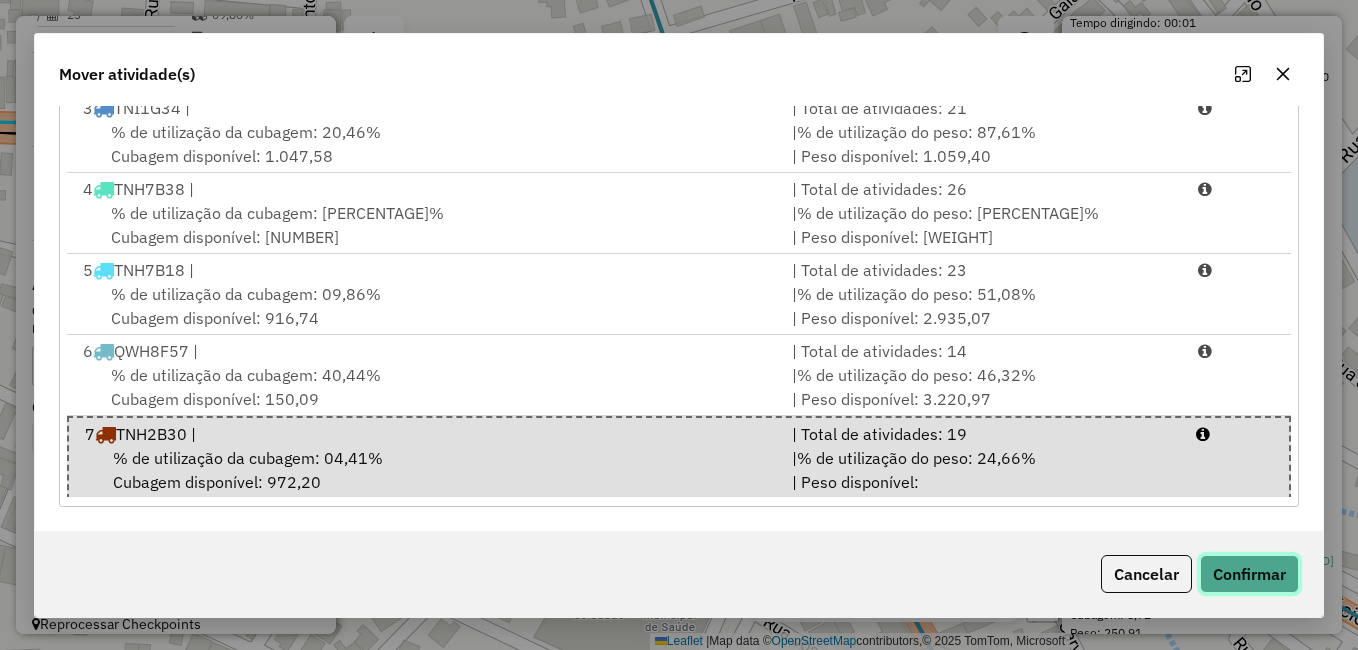 click on "Confirmar" 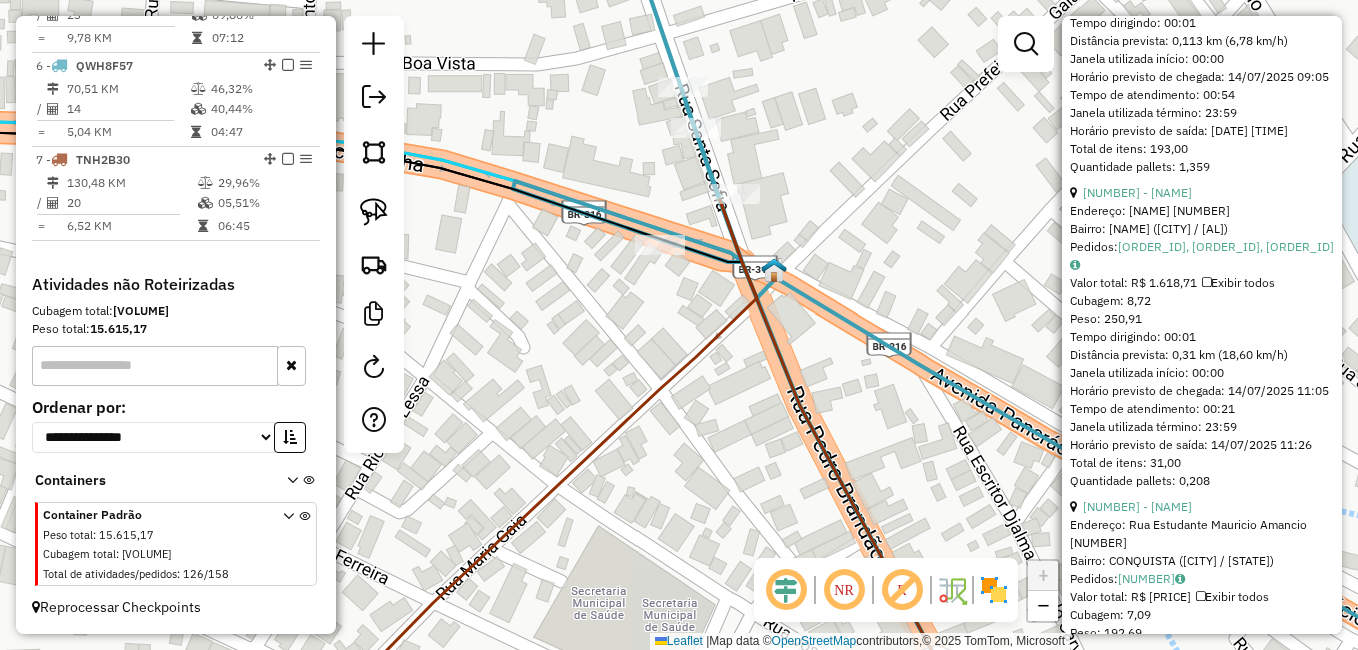 scroll, scrollTop: 0, scrollLeft: 0, axis: both 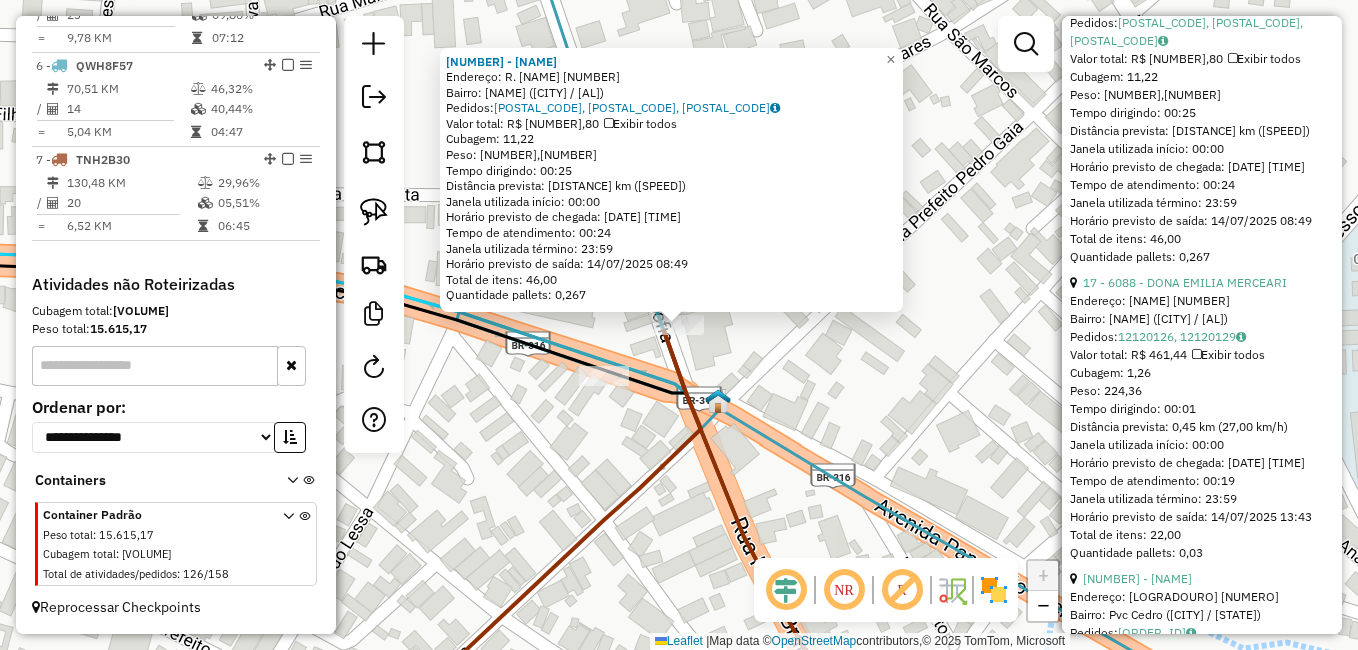 click on "Endereço:  R. [NAME] [NUMBER]   Bairro: [NEIGHBORHOOD] ([CITY] / AL)   Pedidos:  [ORDER_ID], [ORDER_ID], [ORDER_ID]   Valor total: R$ [PRICE]   Exibir todos   Cubagem:   Peso:   Tempo dirigindo:   Distância prevista:  km (/h)   Janela utilizada início:   Horário previsto de chegada: / /   Tempo de atendimento:   Janela utilizada término:   Horário previsto de saída: / /   Total de itens:   Quantidade pallets:   × Janela de atendimento Grade de atendimento Capacidade Transportadoras Veículos Cliente Pedidos  Rotas Selecione os dias de semana para filtrar as janelas de atendimento  Seg   Ter   Qua   Qui   Sex   Sáb   Dom  Informe o período da janela de atendimento: De: Até:  Filtrar exatamente a janela do cliente  Considerar janela de atendimento padrão  Selecione os dias de semana para filtrar as grades de atendimento  Seg   Ter   Qua   Qui   Sex   Sáb   Dom   Peso mínimo:   Peso máximo:  De:" 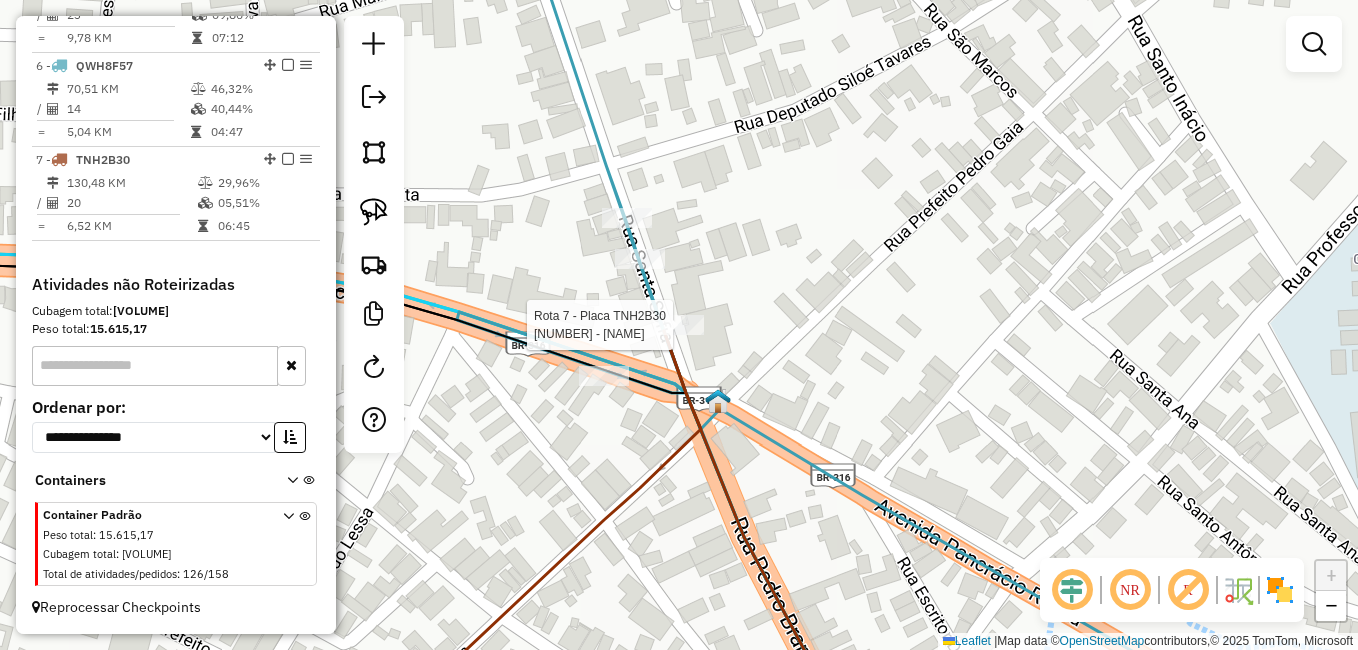 select on "*********" 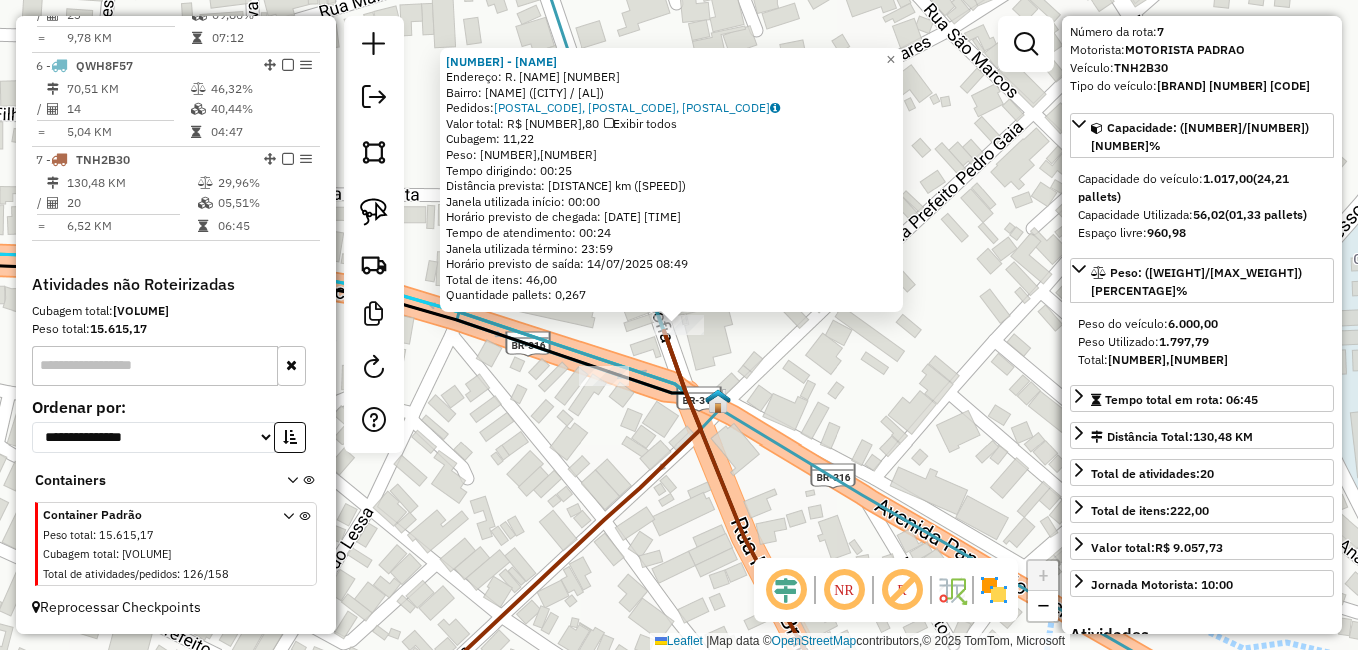 scroll, scrollTop: 100, scrollLeft: 0, axis: vertical 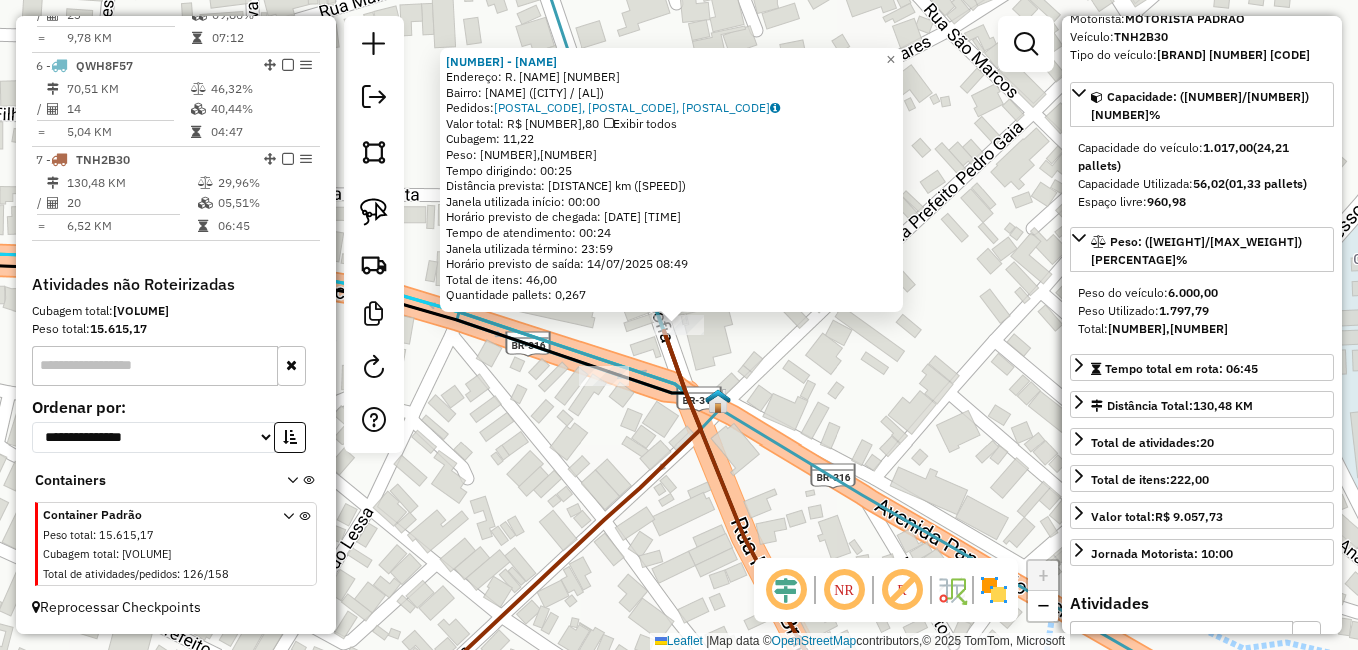 click 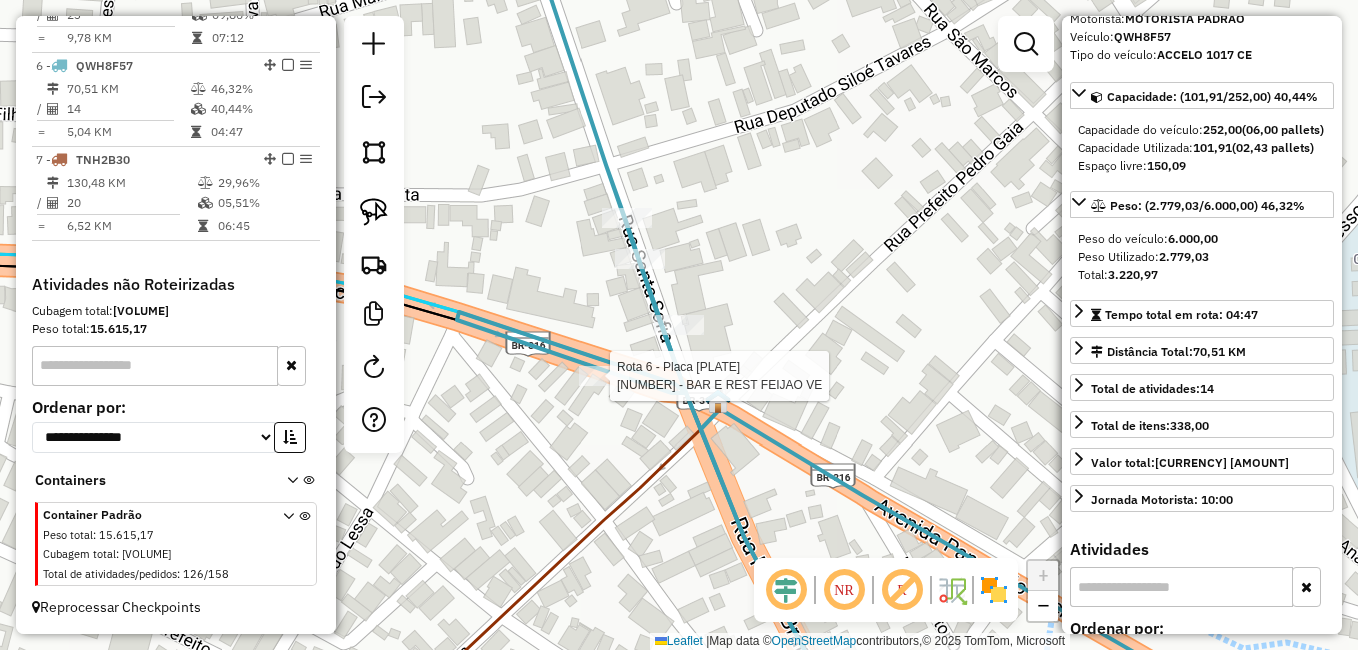 click on "Rota [NUMBER] - Placa [PLATE] [NUMBER] - BAR E REST FEIJAO VE" 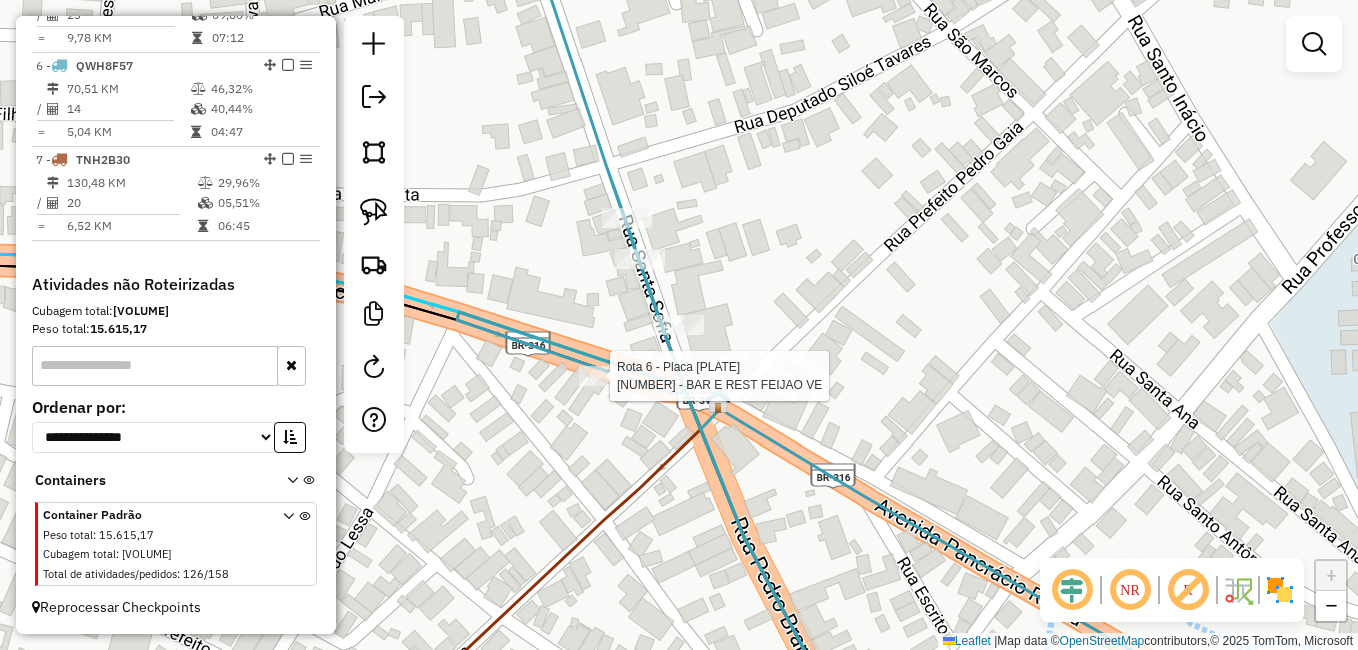 select on "*********" 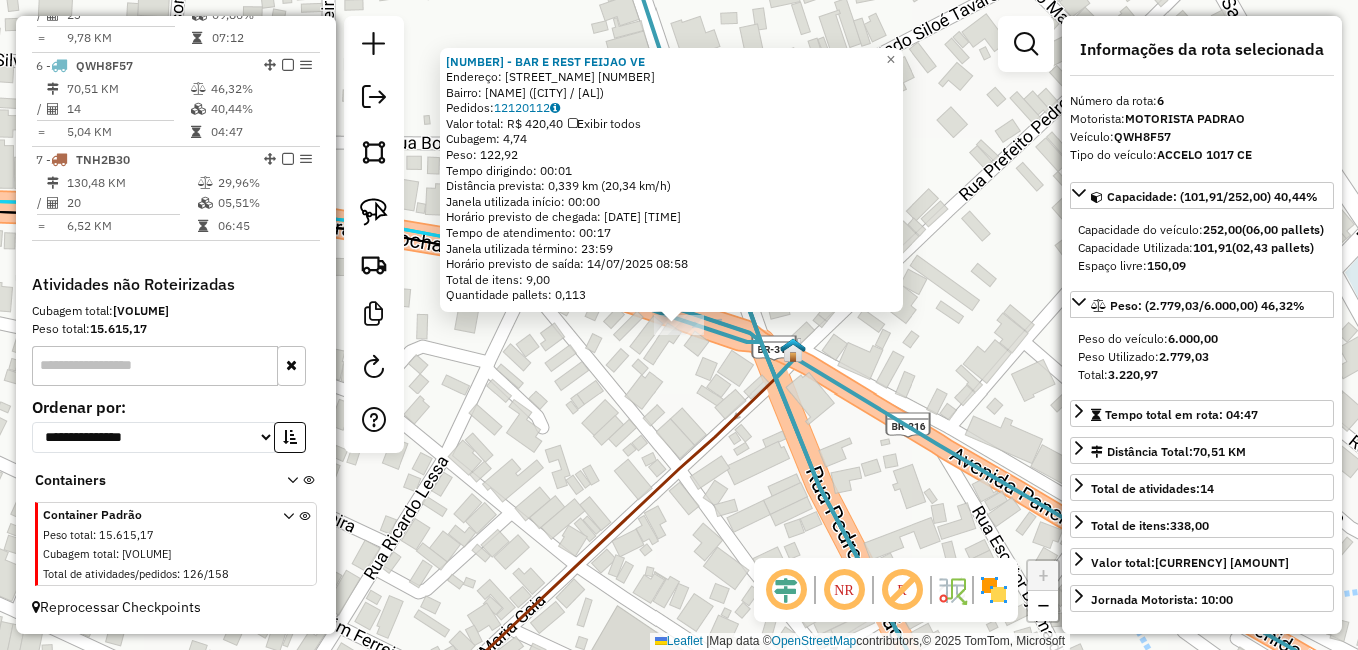 click on "Endereço:  R [STREET] [NUMBER]   Bairro: [NEIGHBORHOOD] ([CITY] / AL)   Pedidos:  [ORDER_ID]   Valor total: R$ [PRICE]   Exibir todos   Cubagem:   Peso:   Tempo dirigindo:   Distância prevista:  km (/h)   Janela utilizada início:   Horário previsto de chegada: / /   Tempo de atendimento:   Janela utilizada término:   Horário previsto de saída: / /   Total de itens:   Quantidade pallets:   × Janela de atendimento Grade de atendimento Capacidade Transportadoras Veículos Cliente Pedidos  Rotas Selecione os dias de semana para filtrar as janelas de atendimento  Seg   Ter   Qua   Qui   Sex   Sáb   Dom  Informe o período da janela de atendimento: De: Até:  Filtrar exatamente a janela do cliente  Considerar janela de atendimento padrão  Selecione os dias de semana para filtrar as grades de atendimento  Seg   Ter   Qua   Qui   Sex   Sáb   Dom   Peso mínimo:   Peso máximo:   De:" 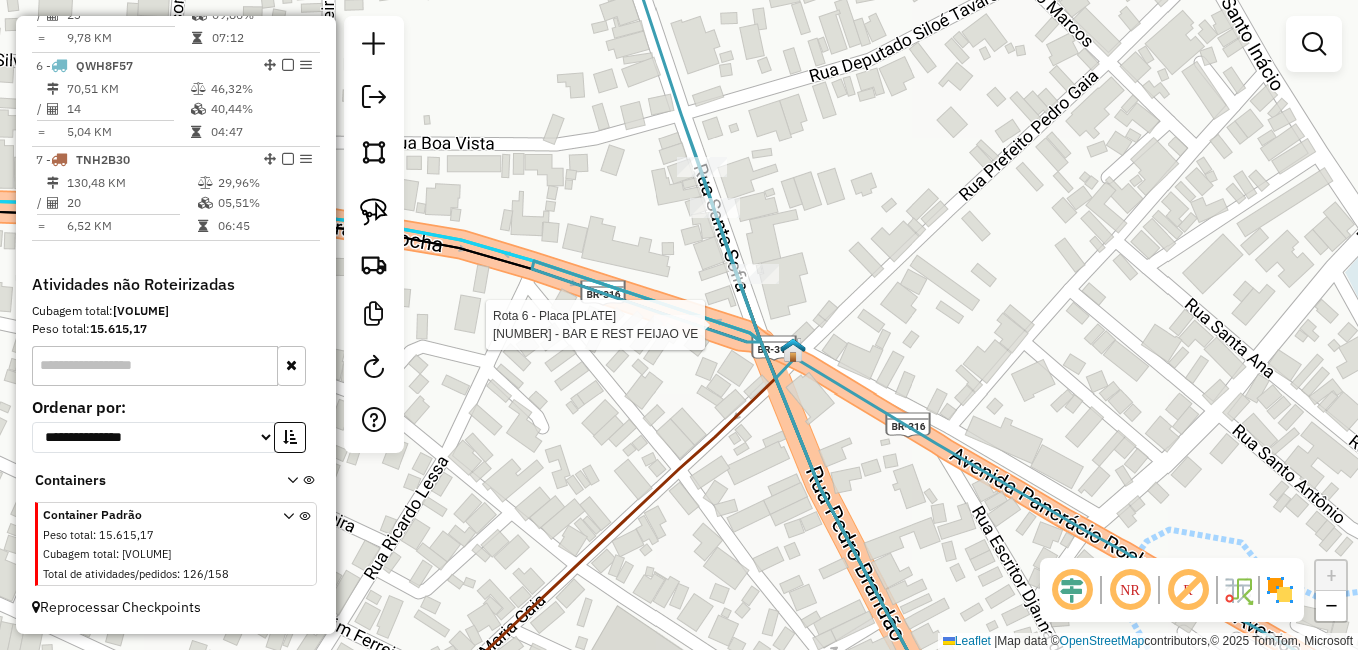 select on "*********" 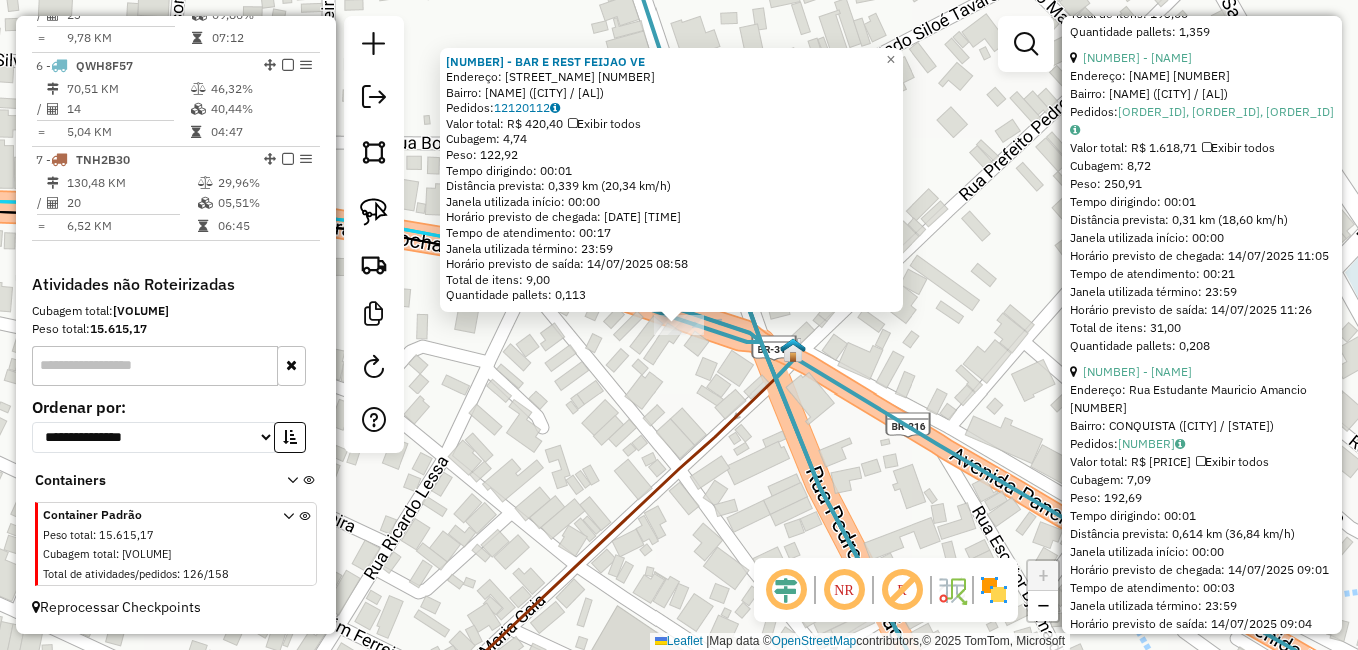 scroll, scrollTop: 1000, scrollLeft: 0, axis: vertical 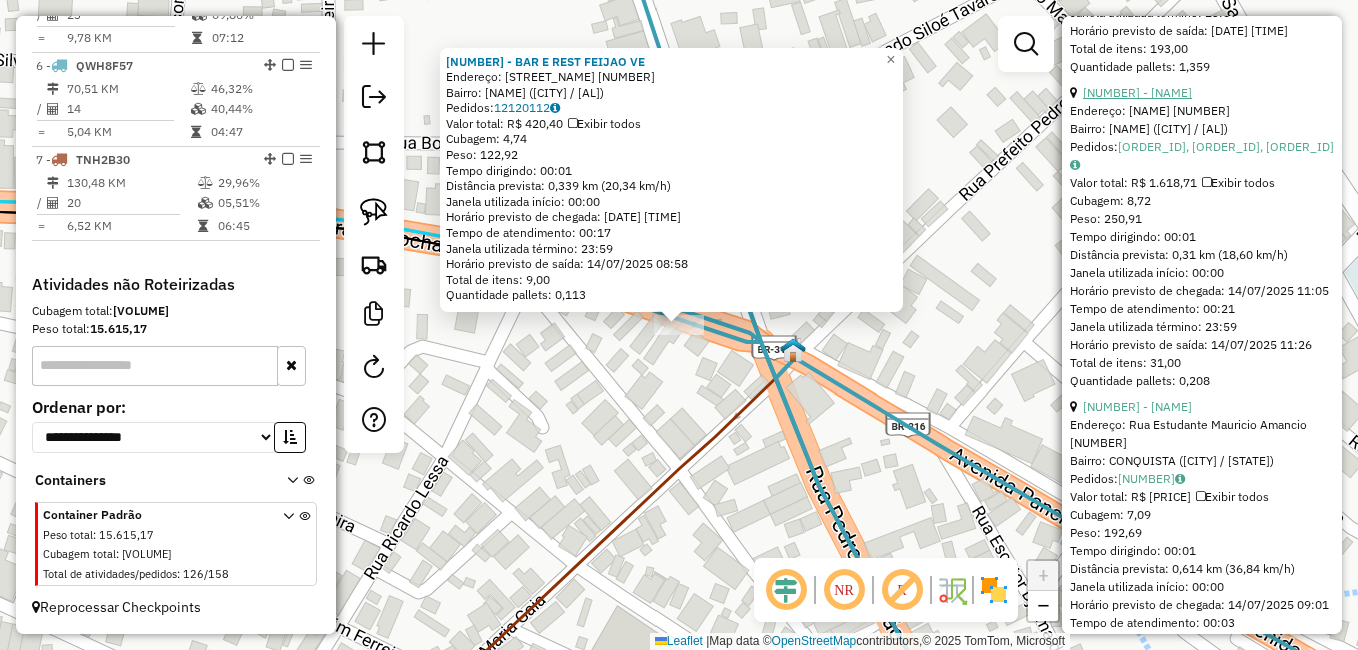click on "[NUMBER] - [NAME]" at bounding box center (1137, 92) 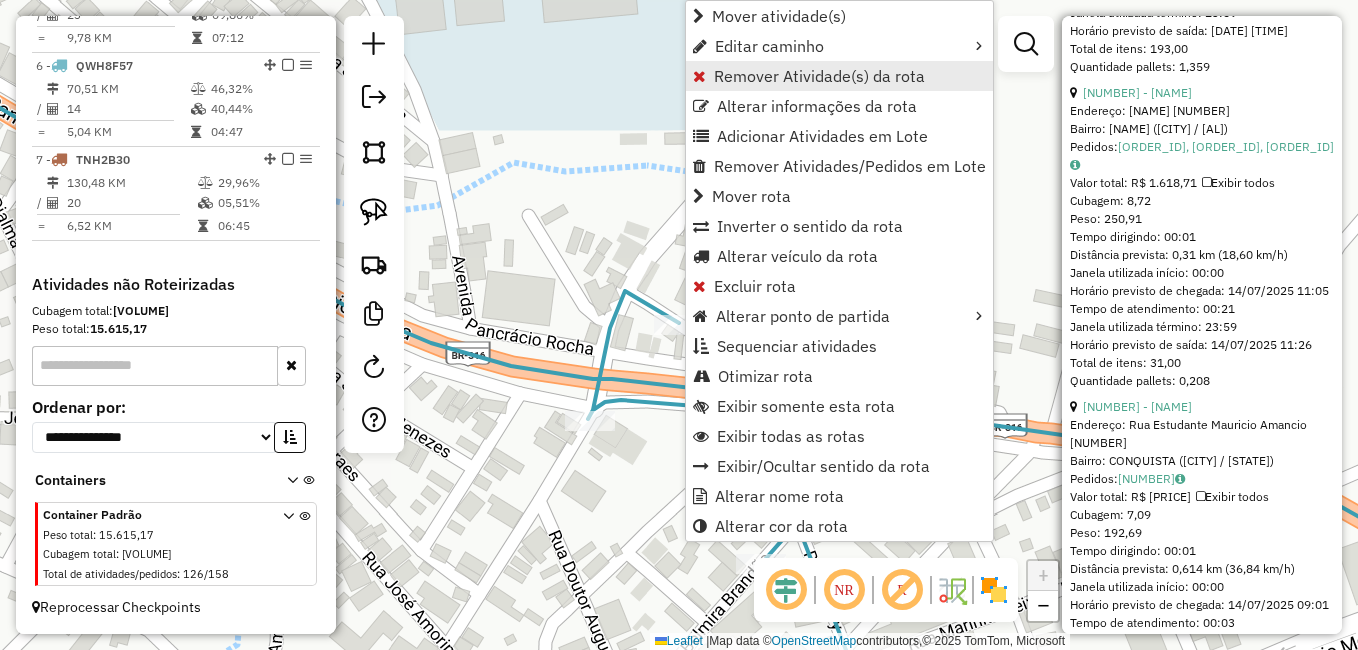 click on "Remover Atividade(s) da rota" at bounding box center [819, 76] 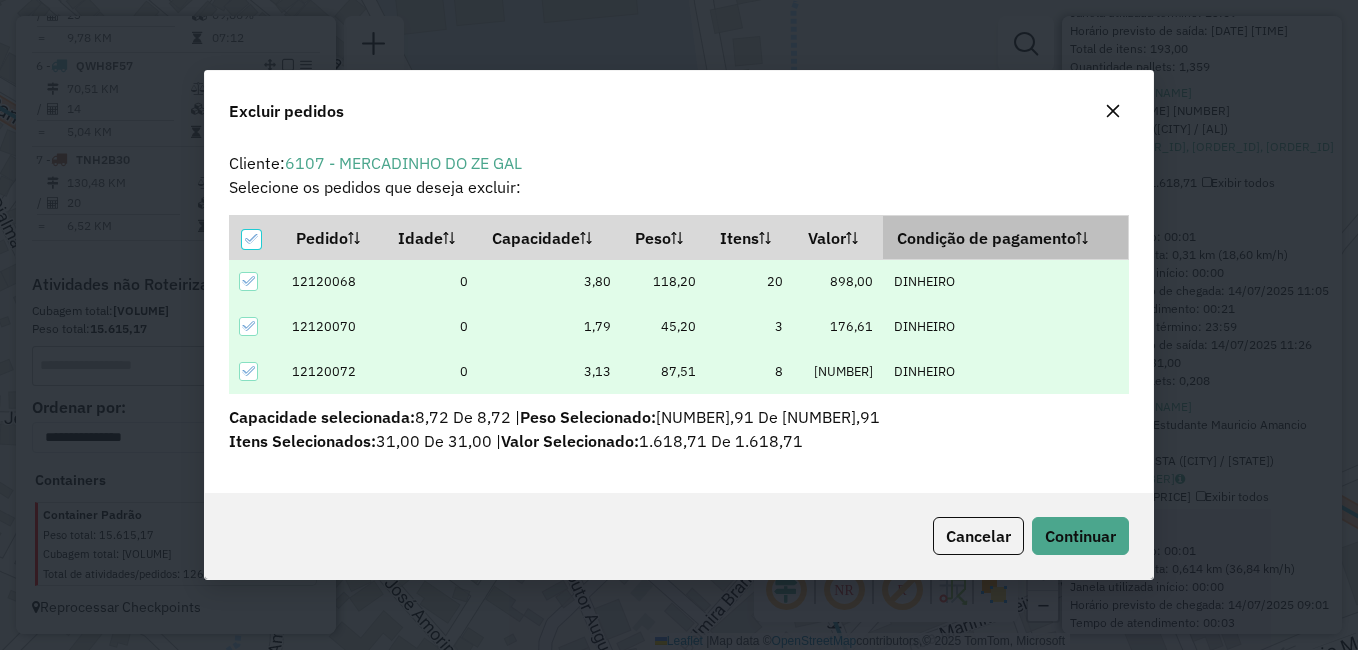 scroll, scrollTop: 0, scrollLeft: 0, axis: both 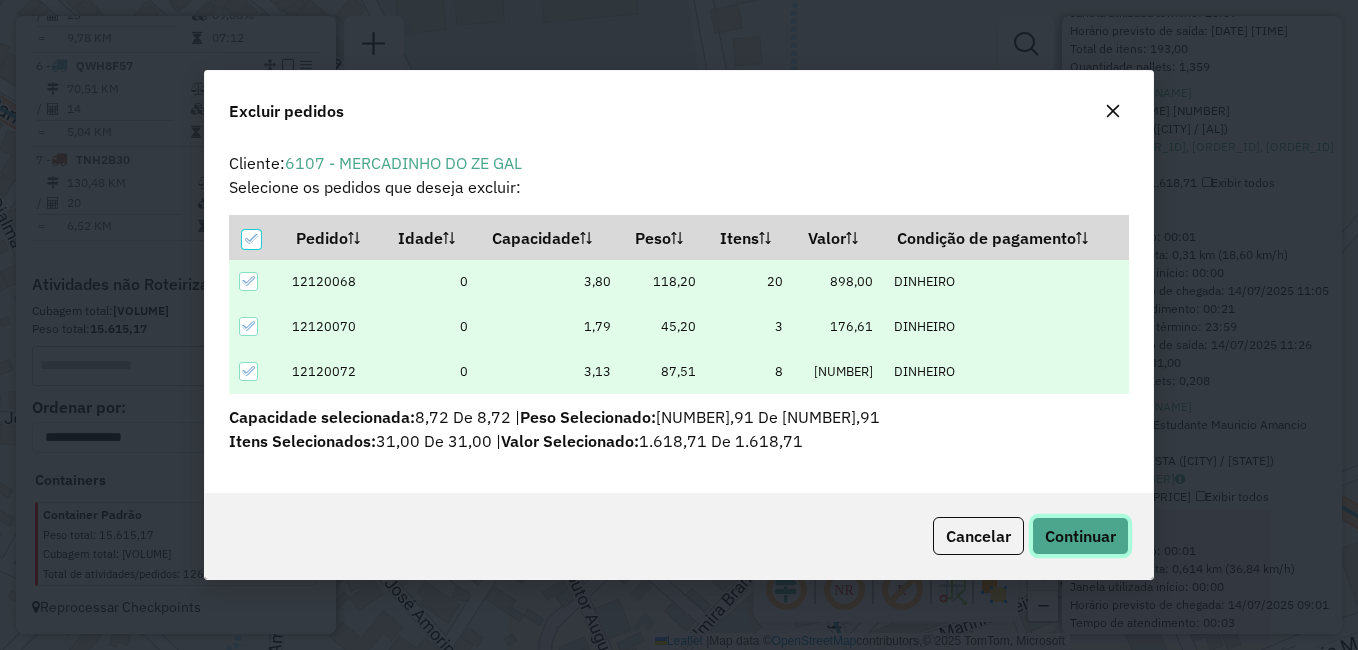 click on "Continuar" 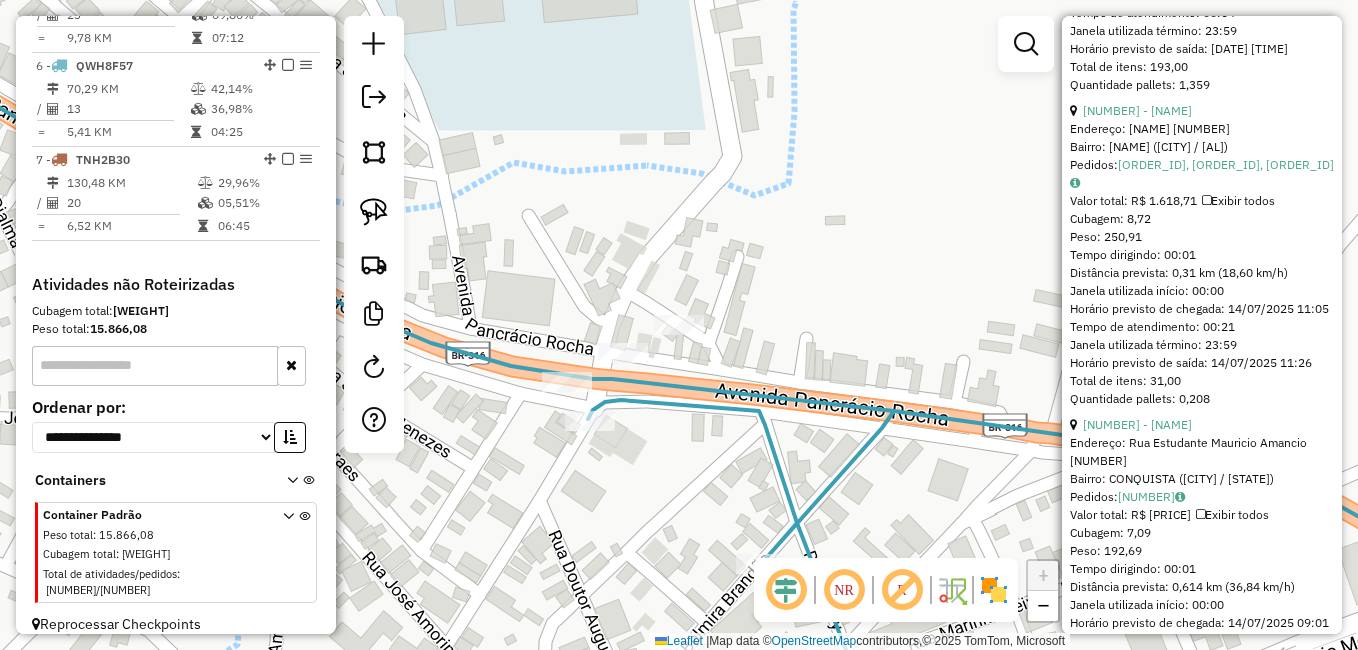 scroll, scrollTop: 982, scrollLeft: 0, axis: vertical 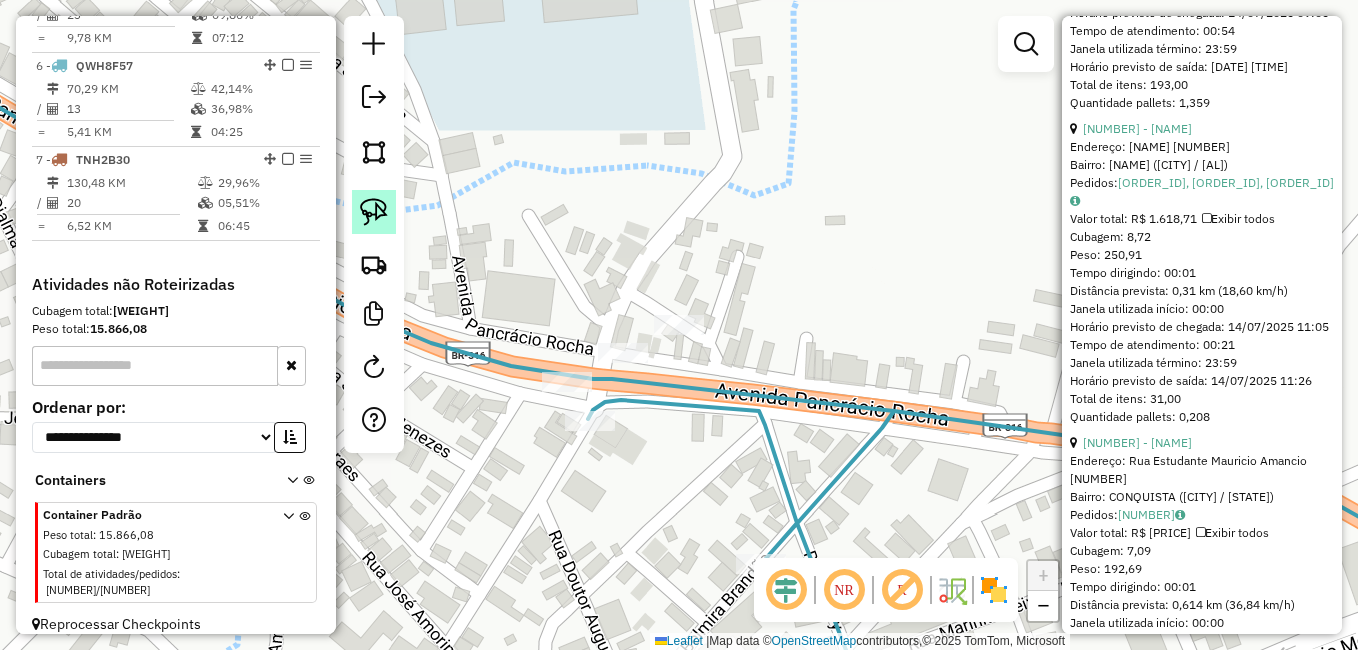 click 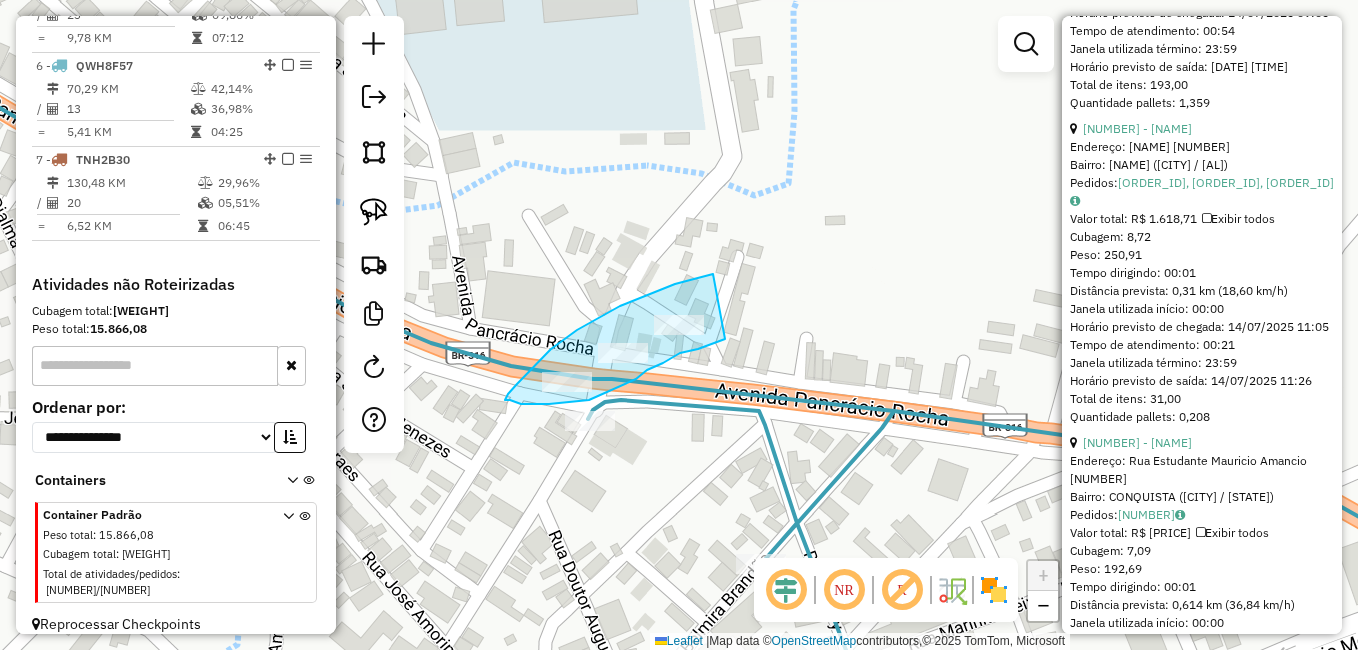 drag, startPoint x: 711, startPoint y: 275, endPoint x: 727, endPoint y: 338, distance: 65 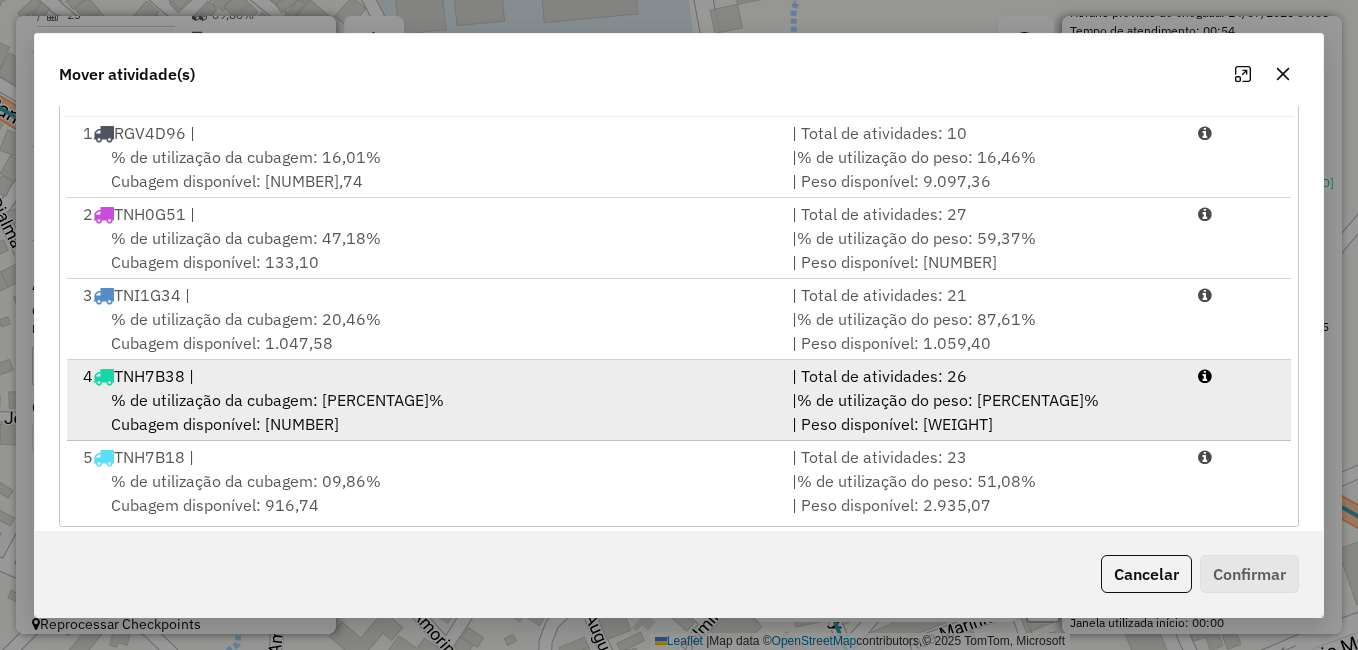 scroll, scrollTop: 358, scrollLeft: 0, axis: vertical 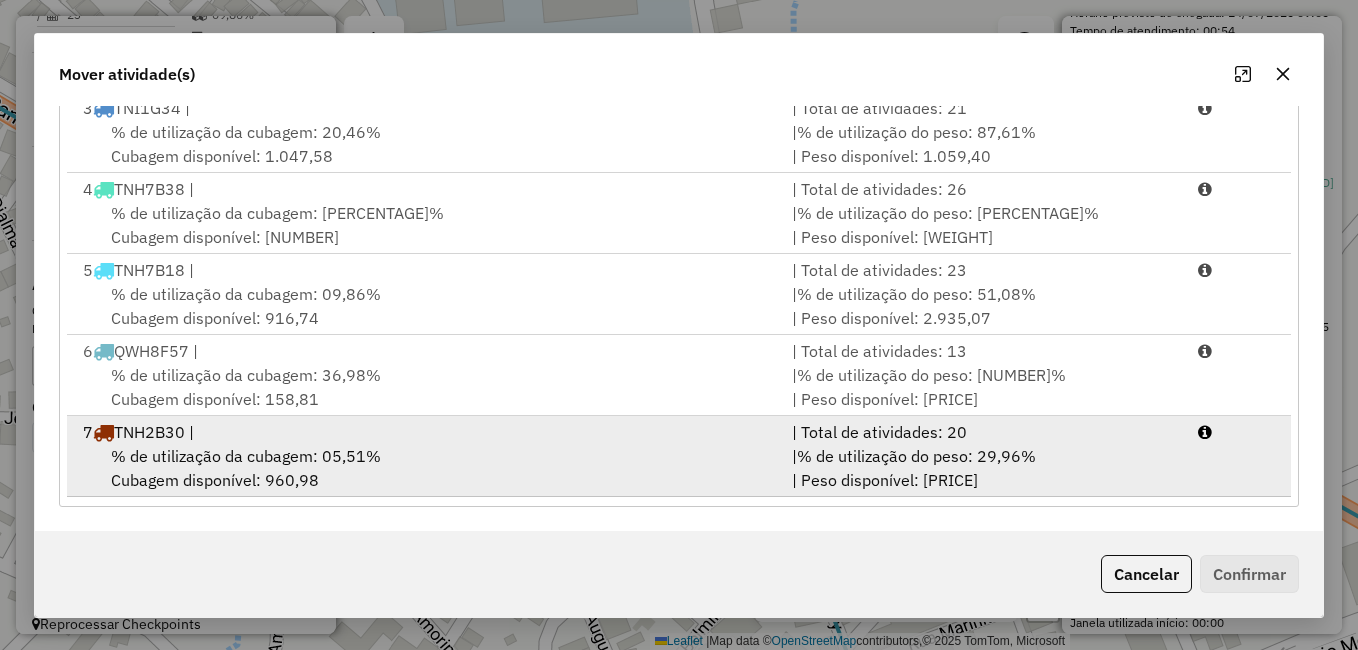 click on "% de utilização da cubagem: 05,51%" at bounding box center (246, 456) 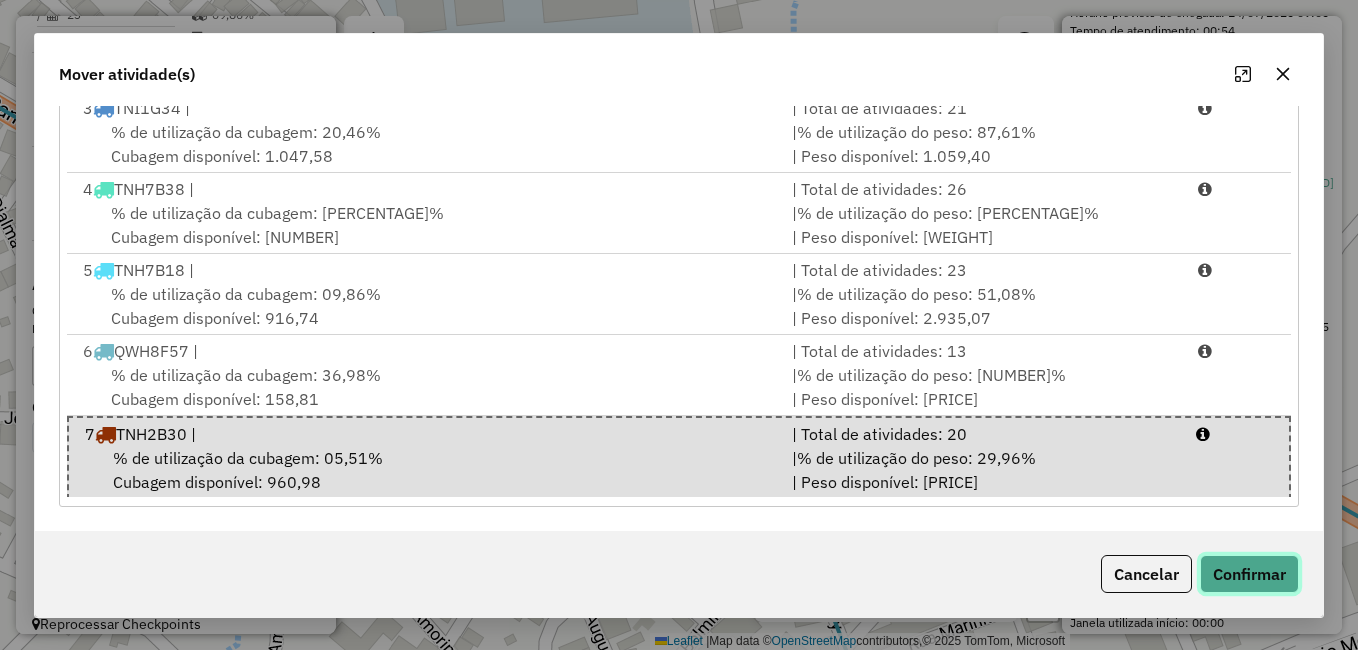 click on "Confirmar" 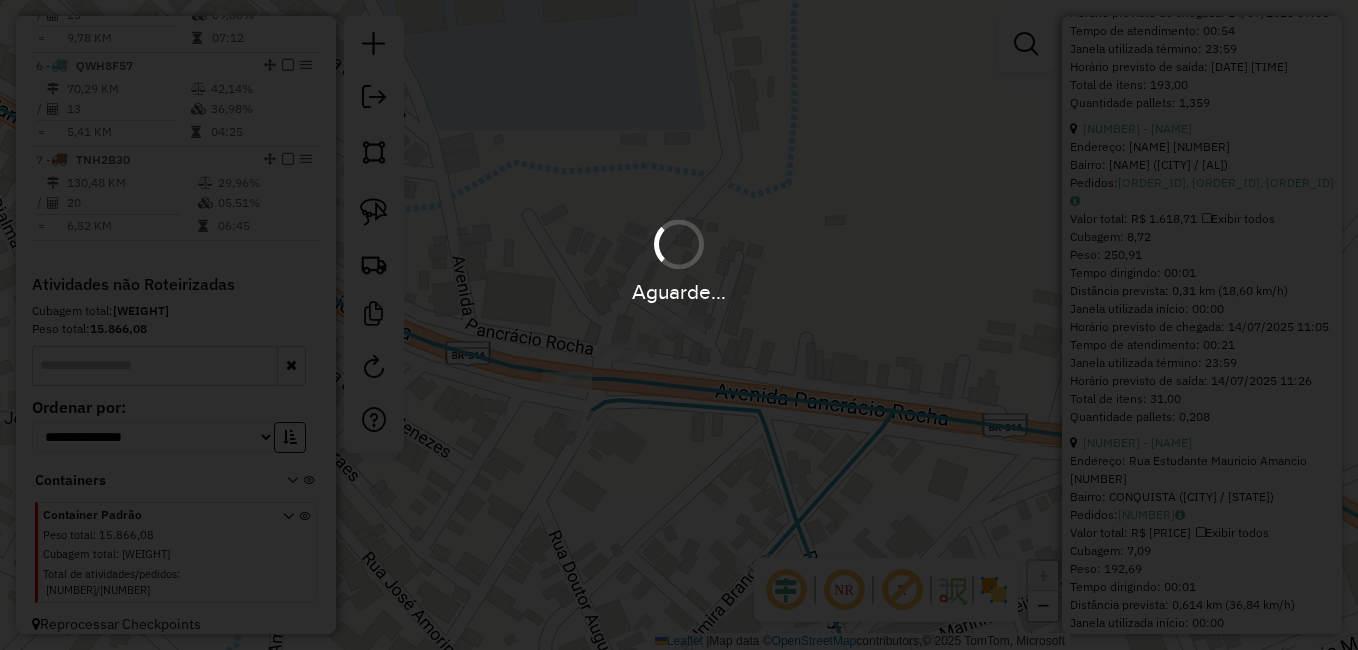 scroll, scrollTop: 0, scrollLeft: 0, axis: both 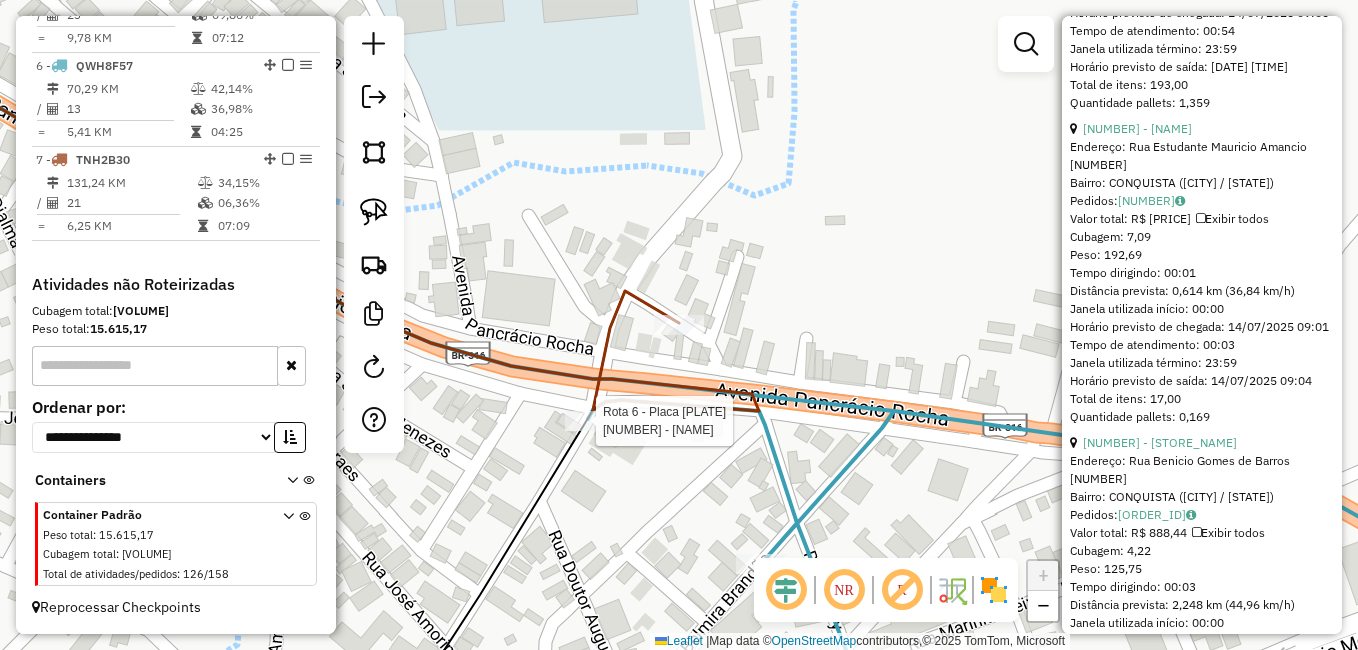 click 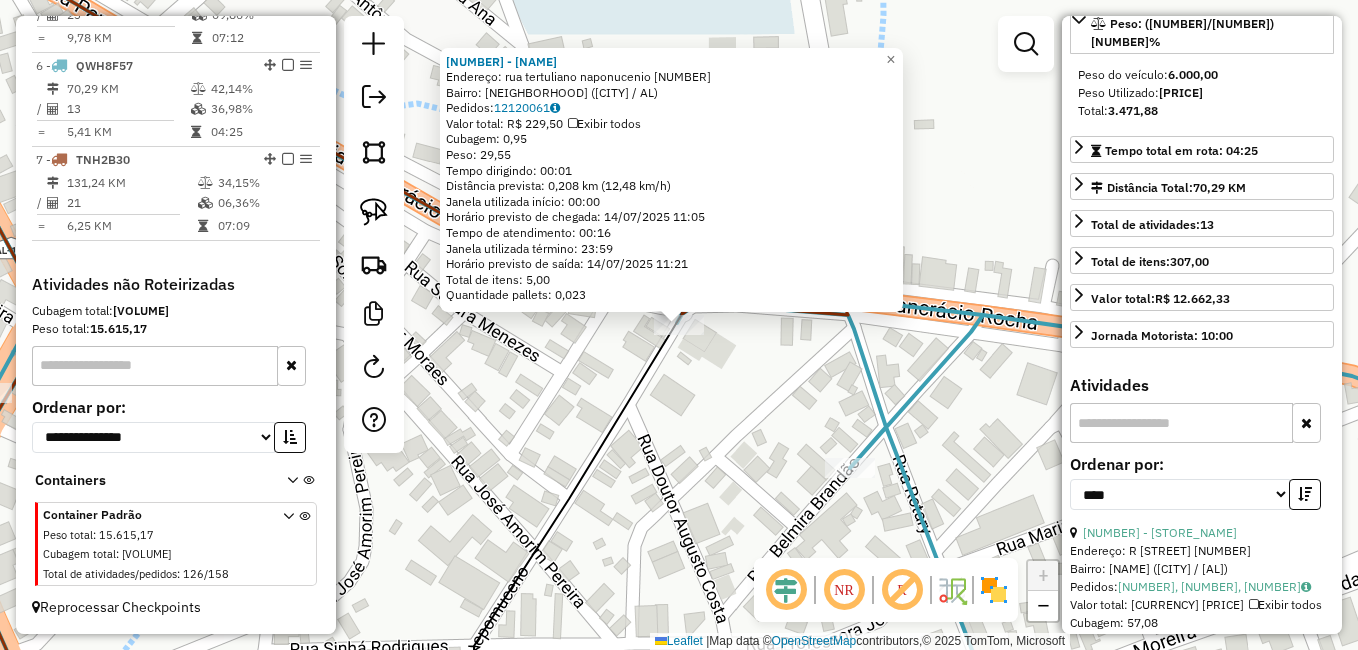 scroll, scrollTop: 0, scrollLeft: 0, axis: both 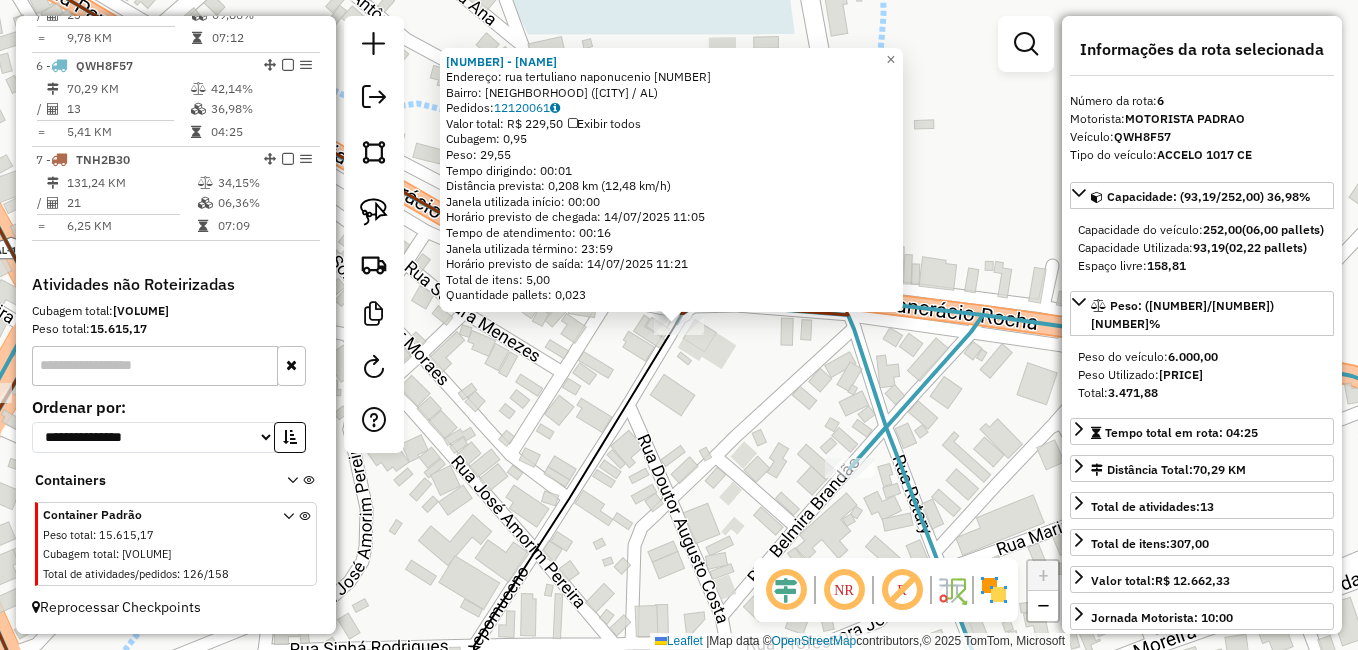 click on "Endereço: rua [NAME] [NUMBER] Bairro: [CITY] ([CITY] / [AL]) Pedidos: [NUMBER] Valor total: R$ [NUMBER] Exibir todos Cubagem: [NUMBER] Peso: [NUMBER] Tempo dirigindo: [TIME] Distância prevista: [NUMBER] km ([NUMBER] km/h) Janela utilizada início: [TIME] Horário previsto de chegada: [DATE] [TIME] Tempo de atendimento: [TIME] Janela utilizada término: [TIME] Horário previsto de saída: [DATE] [TIME] Total de itens: [NUMBER] Quantidade pallets: [NUMBER] × Janela de atendimento Grade de atendimento Capacidade Transportadoras Veículos Cliente Pedidos Rotas Selecione os dias de semana para filtrar as janelas de atendimento Seg Ter Qua Qui Sex Sáb Dom Informe o período da janela de atendimento: De: Até: Filtrar exatamente a janela do cliente Considerar janela de atendimento padrão Selecione os dias de semana para filtrar as grades de atendimento Seg Ter Qua Qui Sex Sáb Dom Peso mínimo: Peso máximo: De: De:" 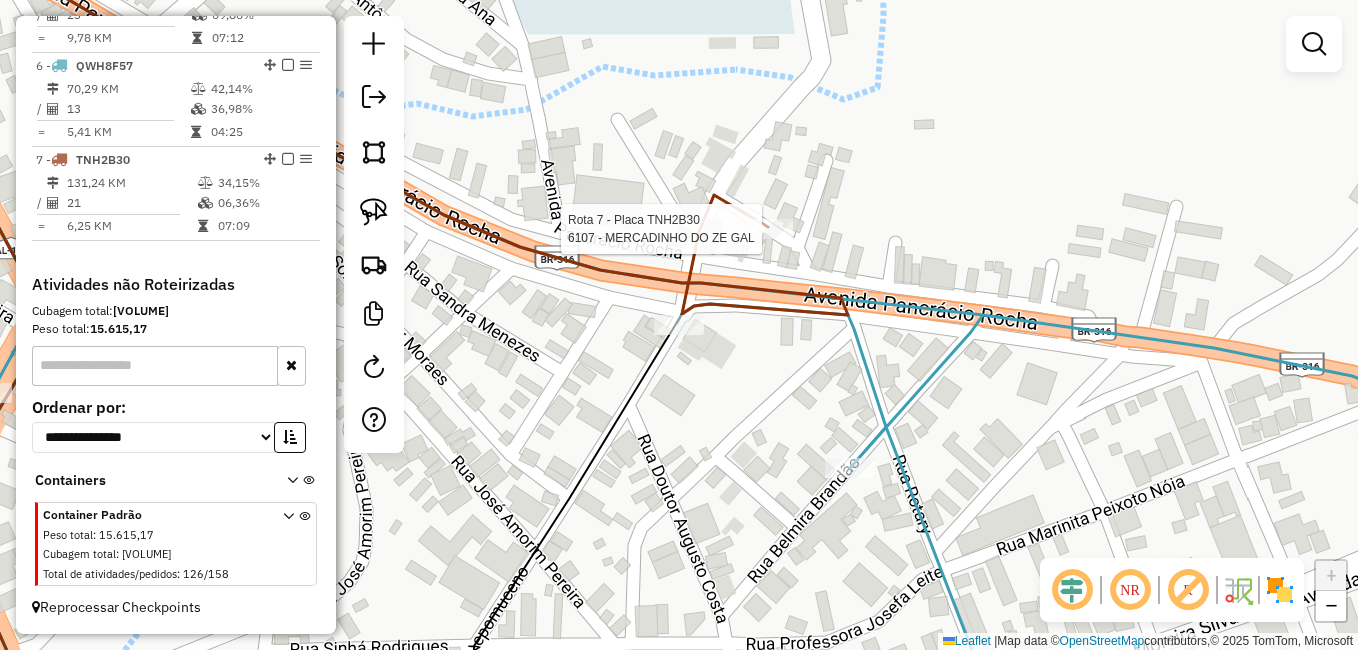 select on "*********" 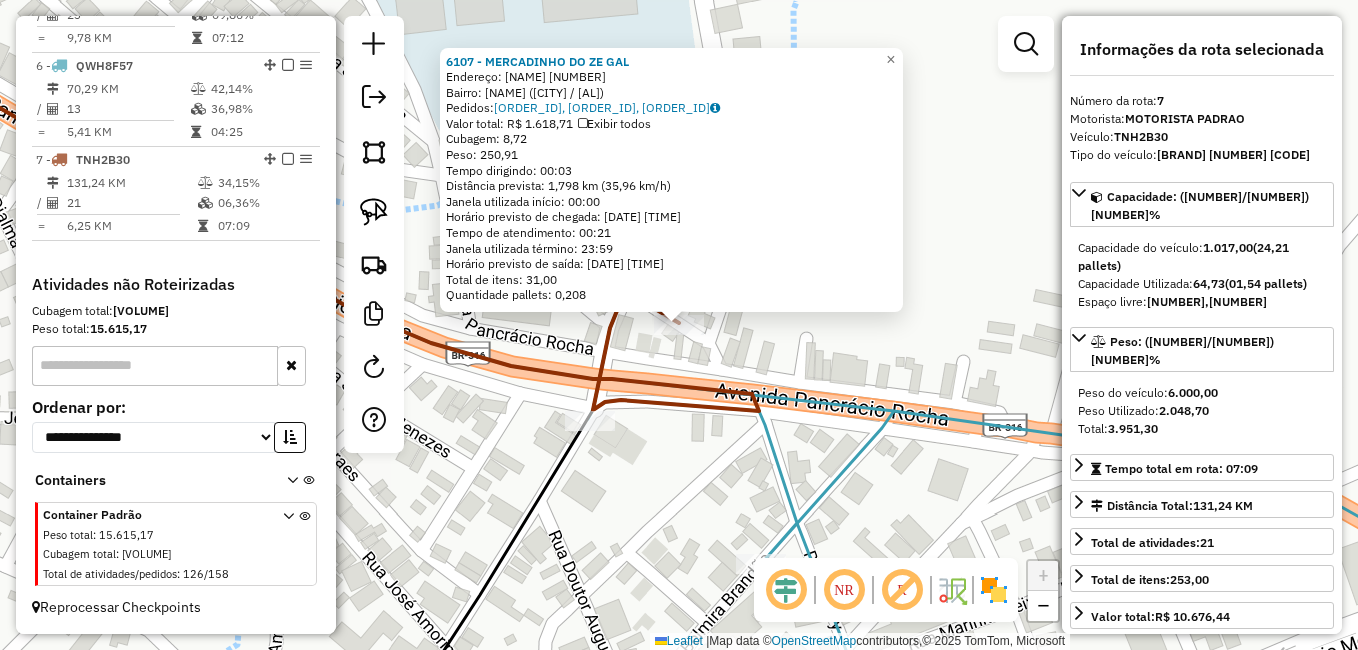 click on "[NUMBER] - [STORE_NAME] Endereço: [PERSON_NAME] [NUMBER] Bairro: [NEIGHBORHOOD] ([CITY] / AL) Pedidos: [ORDER_ID], [ORDER_ID], [ORDER_ID] Valor total: R$ [NUMBER],71 Exibir todos Cubagem: [NUMBER] Peso: [NUMBER] Tempo dirigindo: [TIME] Distância prevista: [NUMBER] km ([NUMBER] km/h) Janela utilizada início: [TIME] Horário previsto de chegada: [DATE] [TIME] Tempo de atendimento: [TIME] Janela utilizada término: [TIME] Horário previsto de saída: [DATE] [TIME] Total de itens: [NUMBER],00 Quantidade pallets: [NUMBER] × Janela de atendimento Grade de atendimento Capacidade Transportadoras Veículos Cliente Pedidos Rotas Selecione os dias de semana para filtrar as janelas de atendimento Seg Ter Qua Qui Sex Sáb Dom Informe o período da janela de atendimento: De: Até: Filtrar exatamente a janela do cliente Considerar janela de atendimento padrão Selecione os dias de semana para filtrar as grades de atendimento Seg Ter Qua Qui Sex Sáb Dom Peso mínimo: Peso máximo: De:" 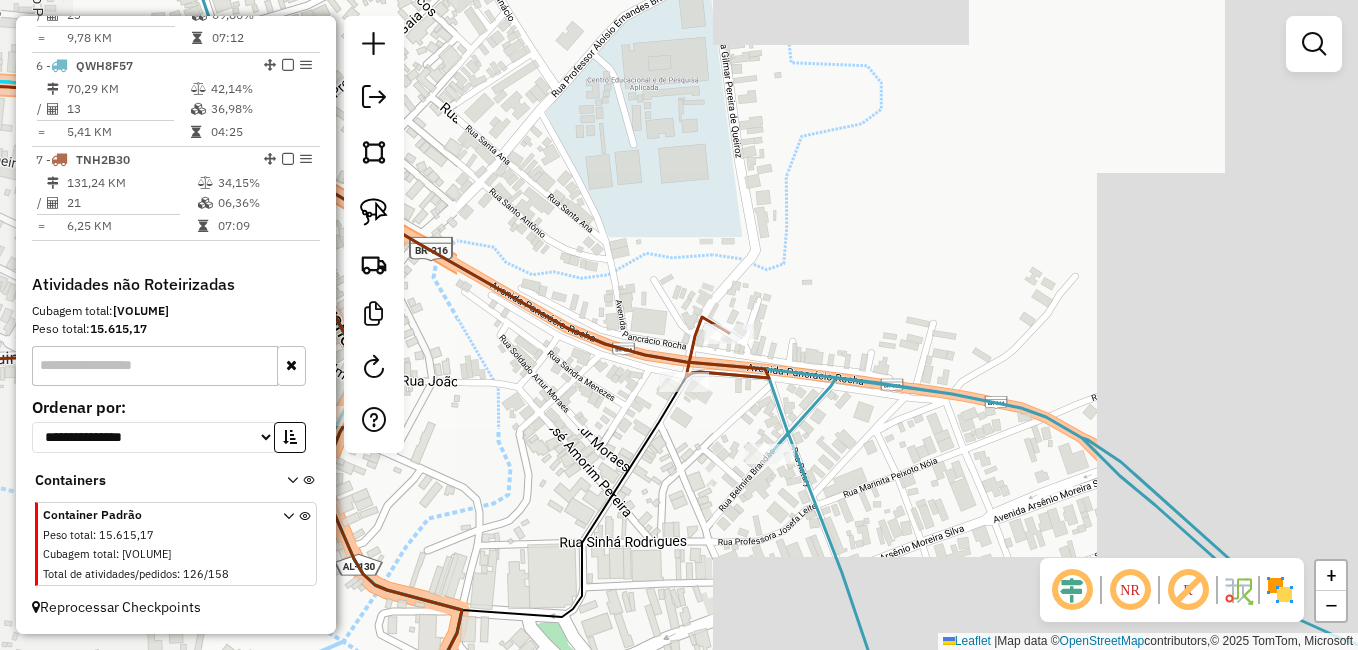 drag, startPoint x: 653, startPoint y: 464, endPoint x: 669, endPoint y: 464, distance: 16 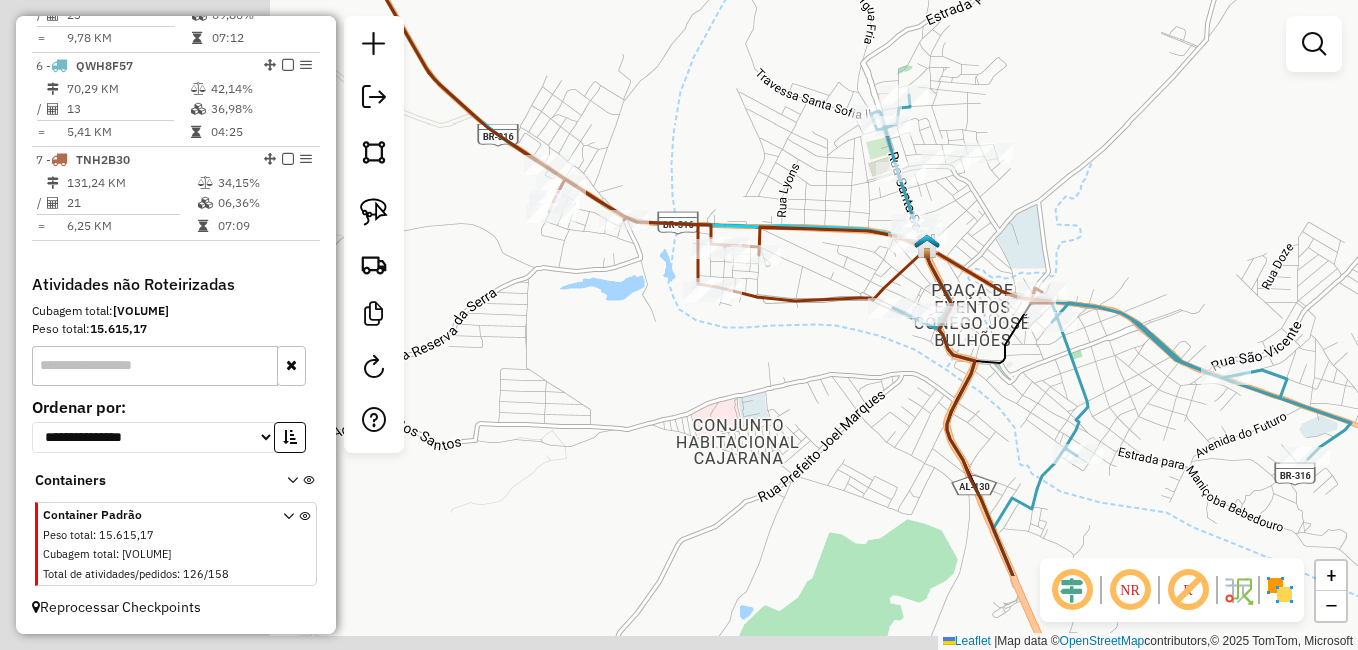 drag, startPoint x: 598, startPoint y: 528, endPoint x: 952, endPoint y: 389, distance: 380.3117 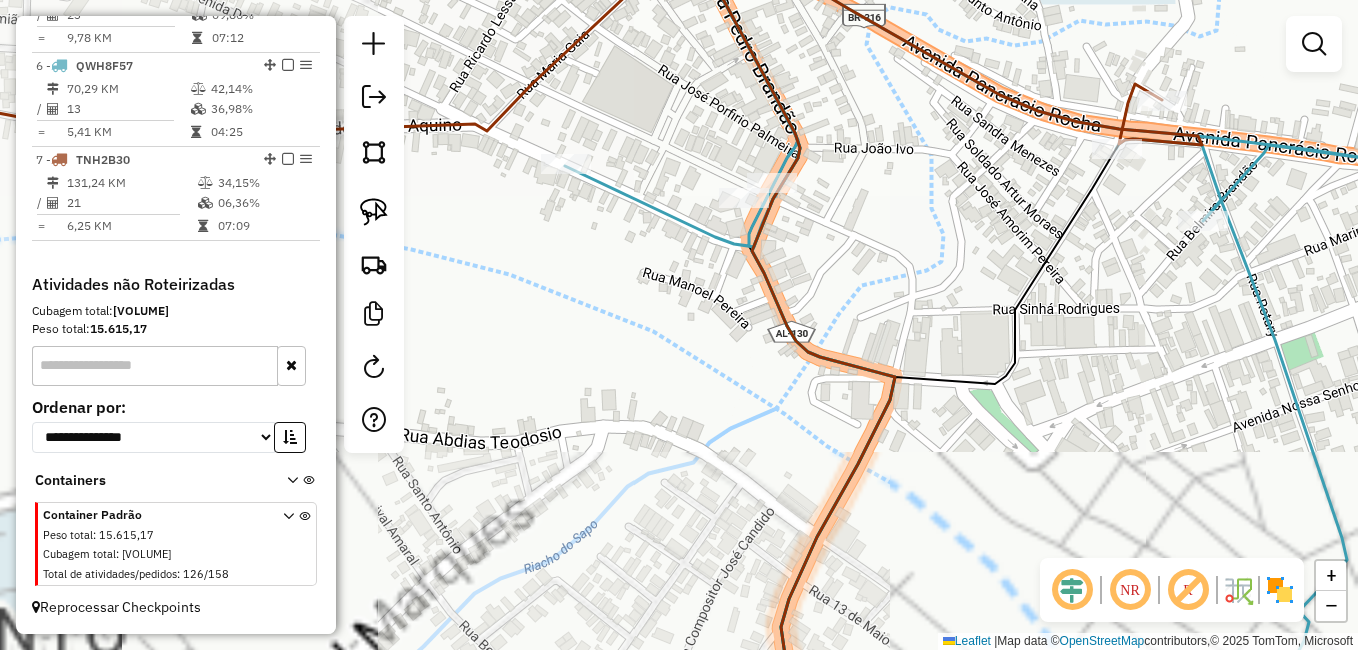 click on "Janela de atendimento Grade de atendimento Capacidade Transportadoras Veículos Cliente Pedidos  Rotas Selecione os dias de semana para filtrar as janelas de atendimento  Seg   Ter   Qua   Qui   Sex   Sáb   Dom  Informe o período da janela de atendimento: De: Até:  Filtrar exatamente a janela do cliente  Considerar janela de atendimento padrão  Selecione os dias de semana para filtrar as grades de atendimento  Seg   Ter   Qua   Qui   Sex   Sáb   Dom   Considerar clientes sem dia de atendimento cadastrado  Clientes fora do dia de atendimento selecionado Filtrar as atividades entre os valores definidos abaixo:  Peso mínimo:   Peso máximo:   Cubagem mínima:   Cubagem máxima:   De:   Até:  Filtrar as atividades entre o tempo de atendimento definido abaixo:  De:   Até:   Considerar capacidade total dos clientes não roteirizados Transportadora: Selecione um ou mais itens Tipo de veículo: Selecione um ou mais itens Veículo: Selecione um ou mais itens Motorista: Selecione um ou mais itens Nome: Rótulo:" 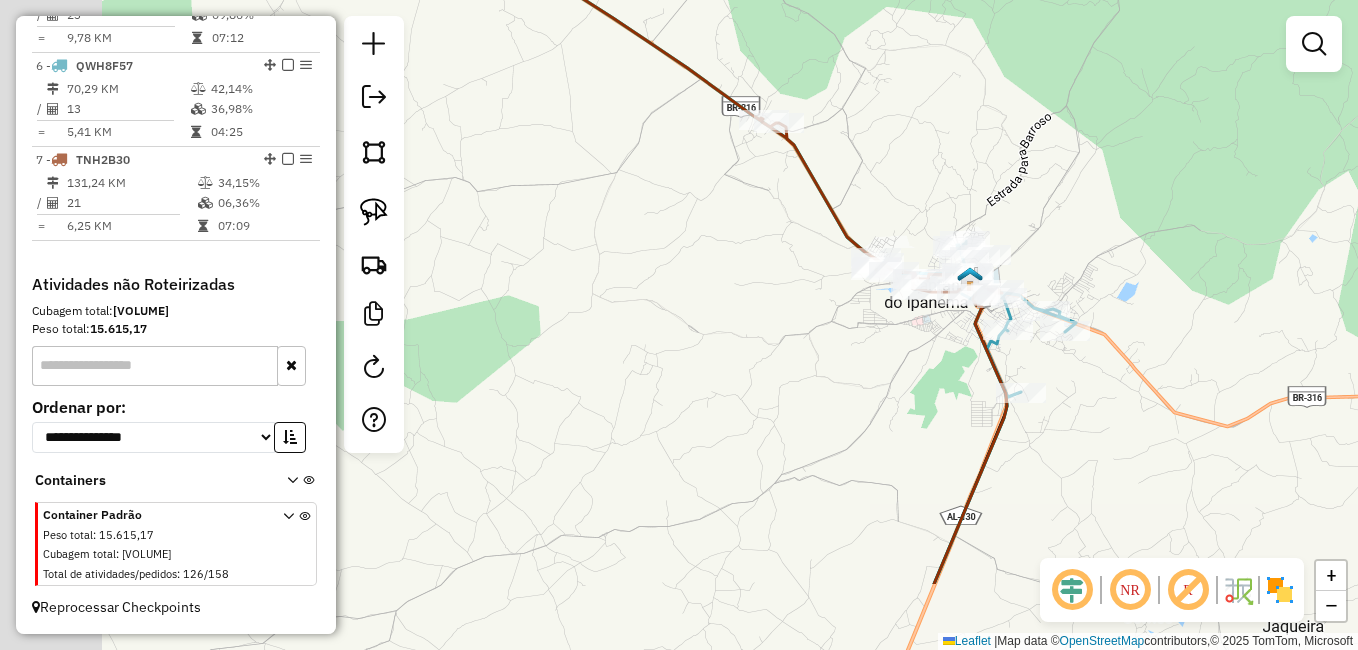 drag, startPoint x: 833, startPoint y: 475, endPoint x: 965, endPoint y: 385, distance: 159.76233 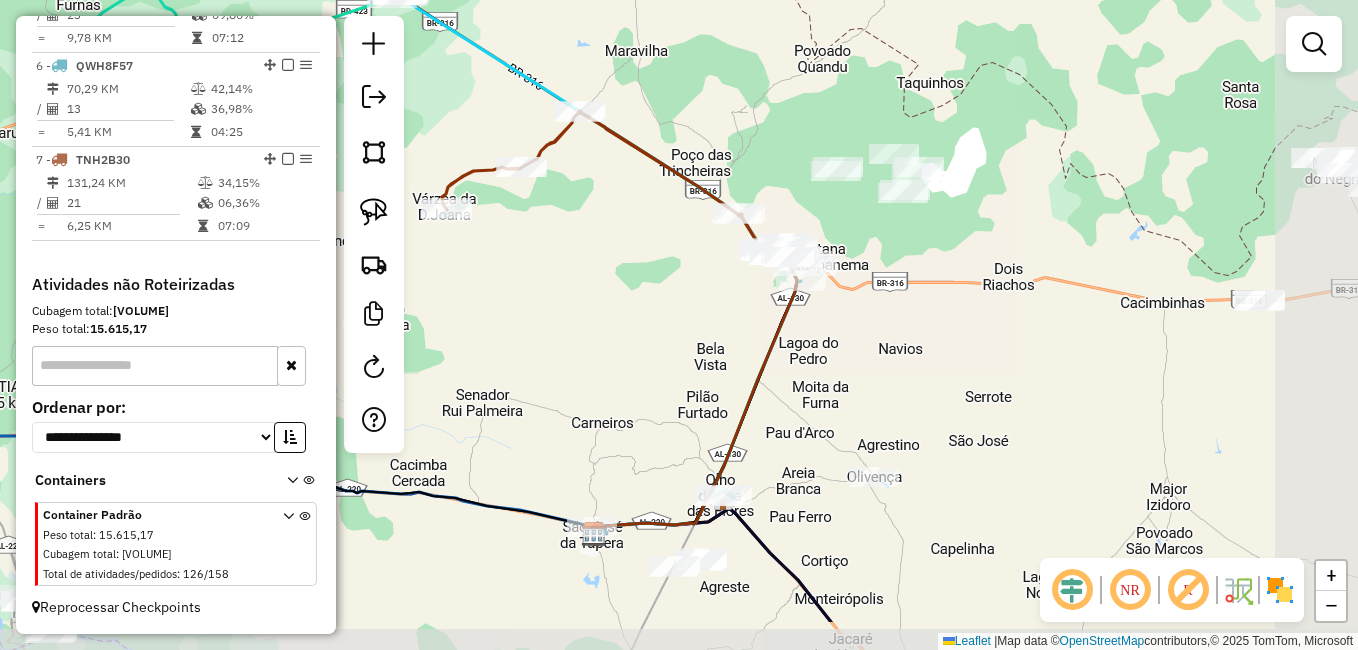 drag, startPoint x: 960, startPoint y: 478, endPoint x: 762, endPoint y: 385, distance: 218.75328 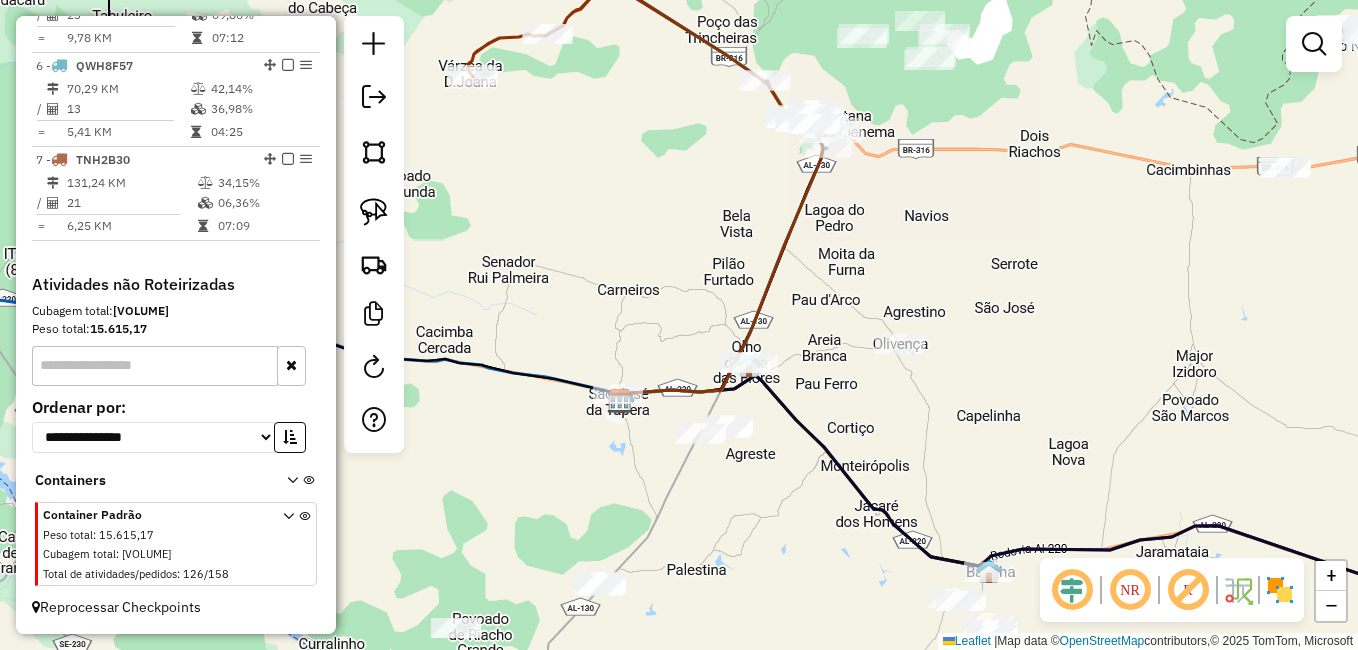 drag, startPoint x: 790, startPoint y: 439, endPoint x: 769, endPoint y: 415, distance: 31.890438 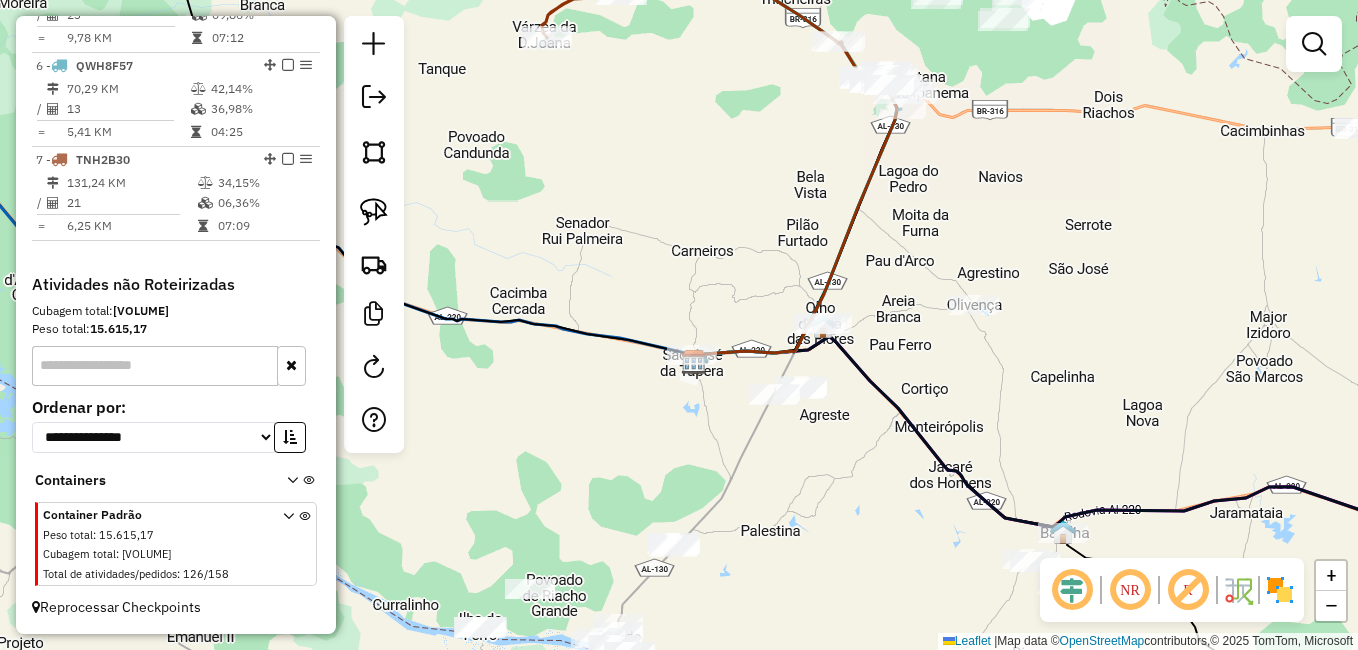 drag, startPoint x: 697, startPoint y: 514, endPoint x: 770, endPoint y: 474, distance: 83.240616 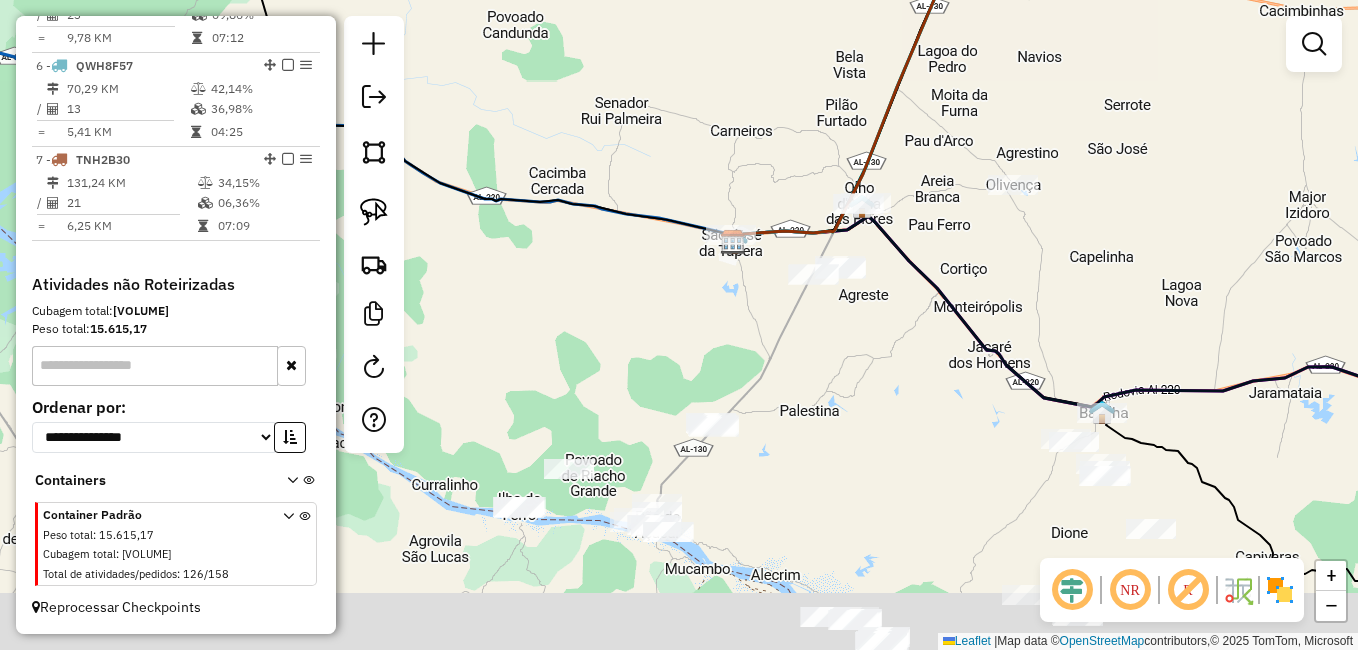drag, startPoint x: 747, startPoint y: 488, endPoint x: 782, endPoint y: 375, distance: 118.29624 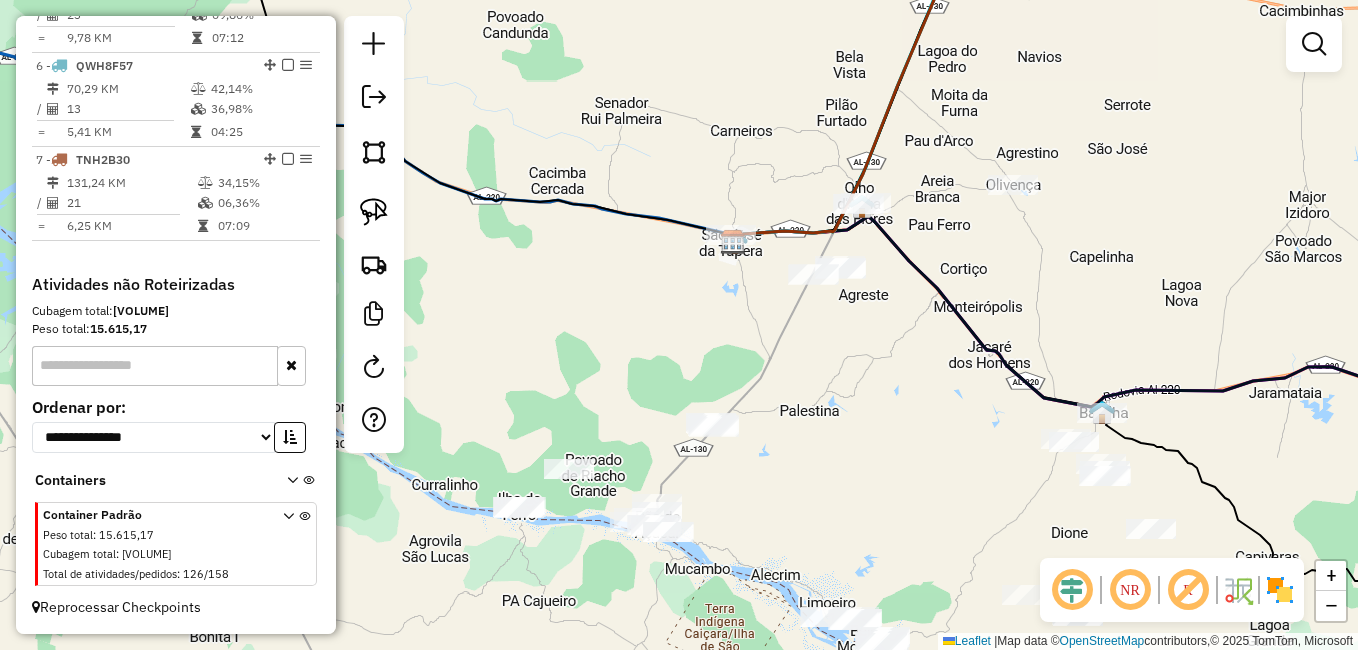 click on "Janela de atendimento Grade de atendimento Capacidade Transportadoras Veículos Cliente Pedidos  Rotas Selecione os dias de semana para filtrar as janelas de atendimento  Seg   Ter   Qua   Qui   Sex   Sáb   Dom  Informe o período da janela de atendimento: De: Até:  Filtrar exatamente a janela do cliente  Considerar janela de atendimento padrão  Selecione os dias de semana para filtrar as grades de atendimento  Seg   Ter   Qua   Qui   Sex   Sáb   Dom   Considerar clientes sem dia de atendimento cadastrado  Clientes fora do dia de atendimento selecionado Filtrar as atividades entre os valores definidos abaixo:  Peso mínimo:   Peso máximo:   Cubagem mínima:   Cubagem máxima:   De:   Até:  Filtrar as atividades entre o tempo de atendimento definido abaixo:  De:   Até:   Considerar capacidade total dos clientes não roteirizados Transportadora: Selecione um ou mais itens Tipo de veículo: Selecione um ou mais itens Veículo: Selecione um ou mais itens Motorista: Selecione um ou mais itens Nome: Rótulo:" 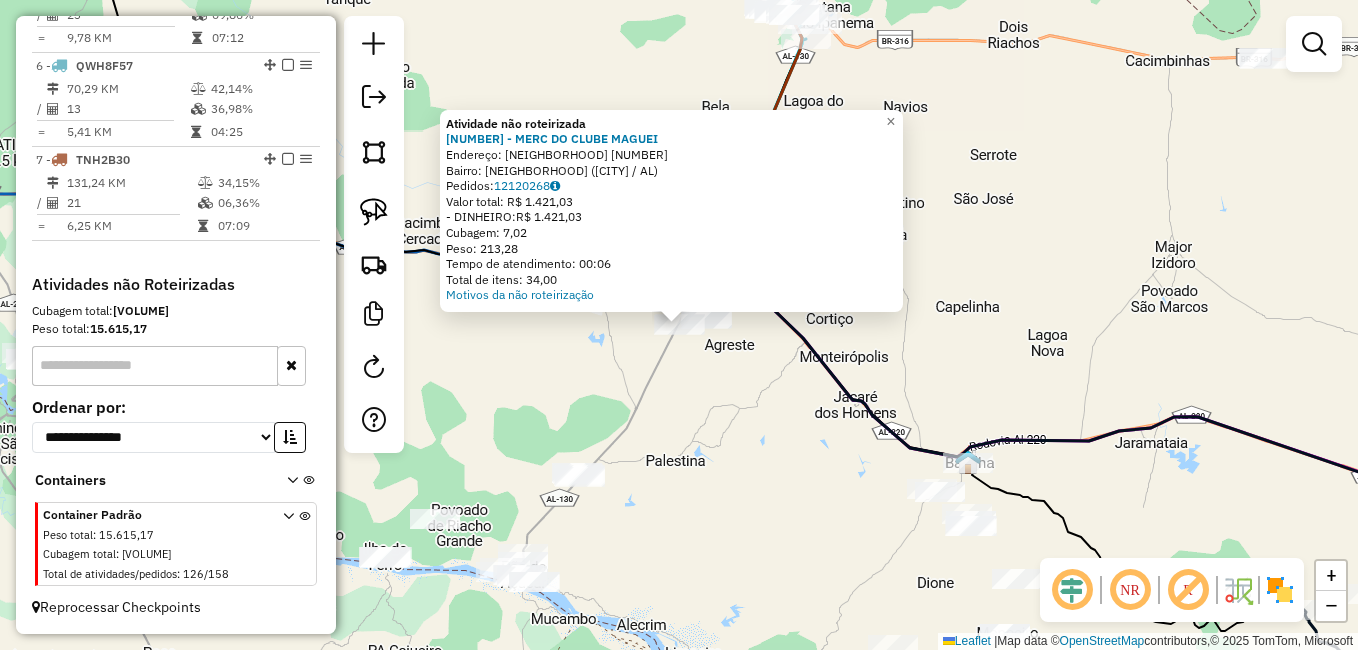 click on "Atividade não roteirizada [CODE] - [MERCHANT]  Endereço:  [STREET] [NUMBER]   Bairro: [NEIGHBORHOOD] ([CITY] / [STATE])   Pedidos:  [POSTAL_CODE]   Valor total: R$ [PRICE]   - DINHEIRO:  R$ [PRICE]   Cubagem: [VOLUME]   Peso: [WEIGHT]   Tempo de atendimento: [TIME]   Total de itens: [QUANTITY]  Motivos da não roteirização × Janela de atendimento Grade de atendimento Capacidade Transportadoras Veículos Cliente Pedidos  Rotas Selecione os dias de semana para filtrar as janelas de atendimento  Seg   Ter   Qua   Qui   Sex   Sáb   Dom  Informe o período da janela de atendimento: De: Até:  Filtrar exatamente a janela do cliente  Considerar janela de atendimento padrão  Selecione os dias de semana para filtrar as grades de atendimento  Seg   Ter   Qua   Qui   Sex   Sáb   Dom   Considerar clientes sem dia de atendimento cadastrado  Clientes fora do dia de atendimento selecionado Filtrar as atividades entre os valores definidos abaixo:  Peso mínimo:   Peso máximo:   Cubagem mínima:   Cubagem máxima:   De:  +" 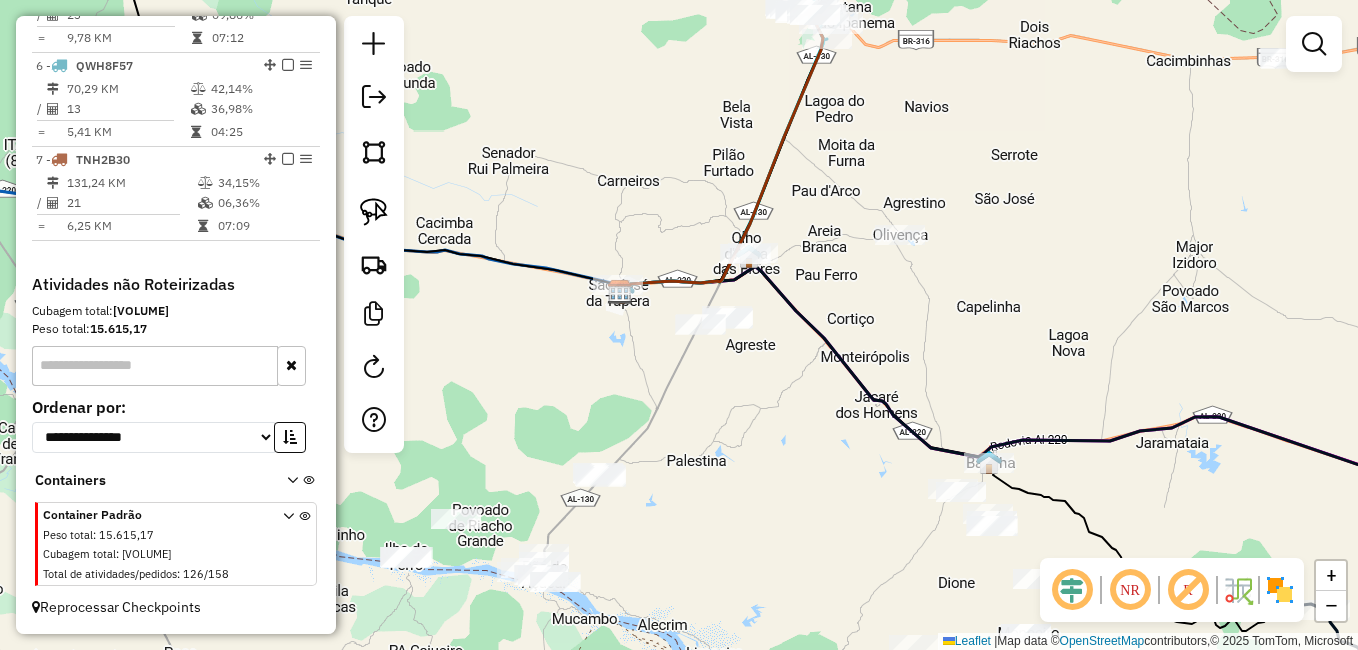drag, startPoint x: 653, startPoint y: 385, endPoint x: 947, endPoint y: 380, distance: 294.0425 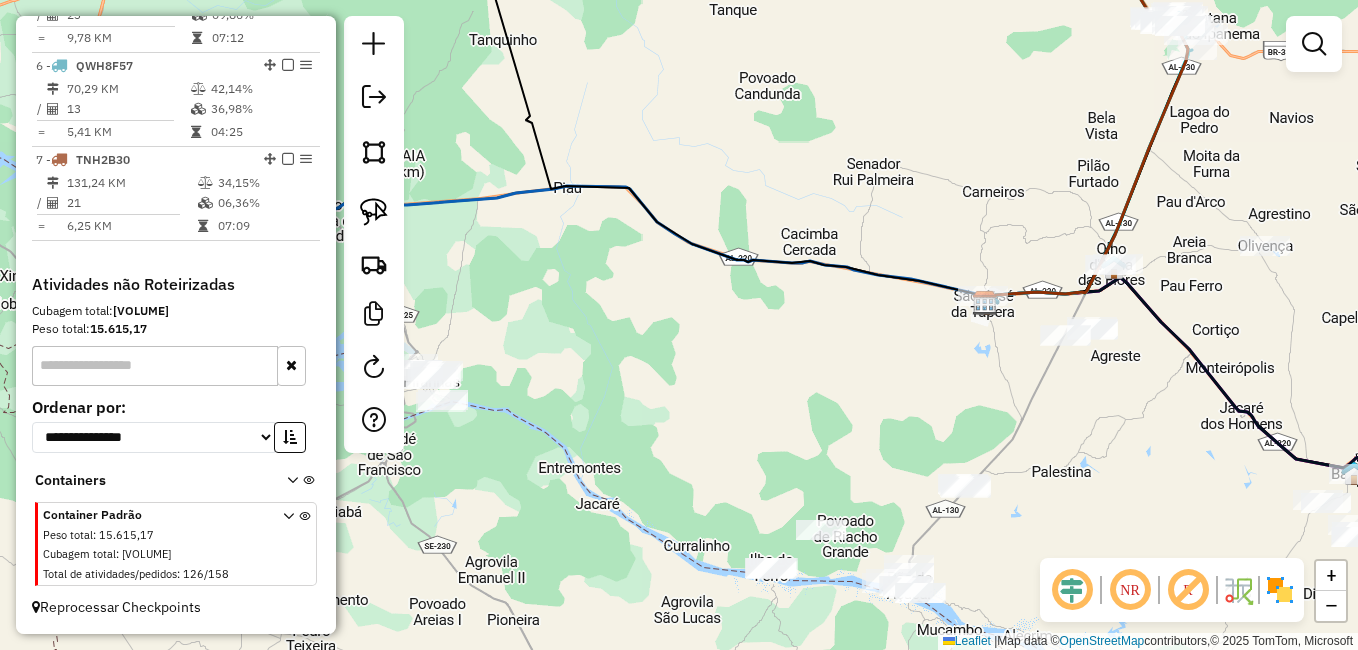 drag, startPoint x: 612, startPoint y: 334, endPoint x: 640, endPoint y: 356, distance: 35.608986 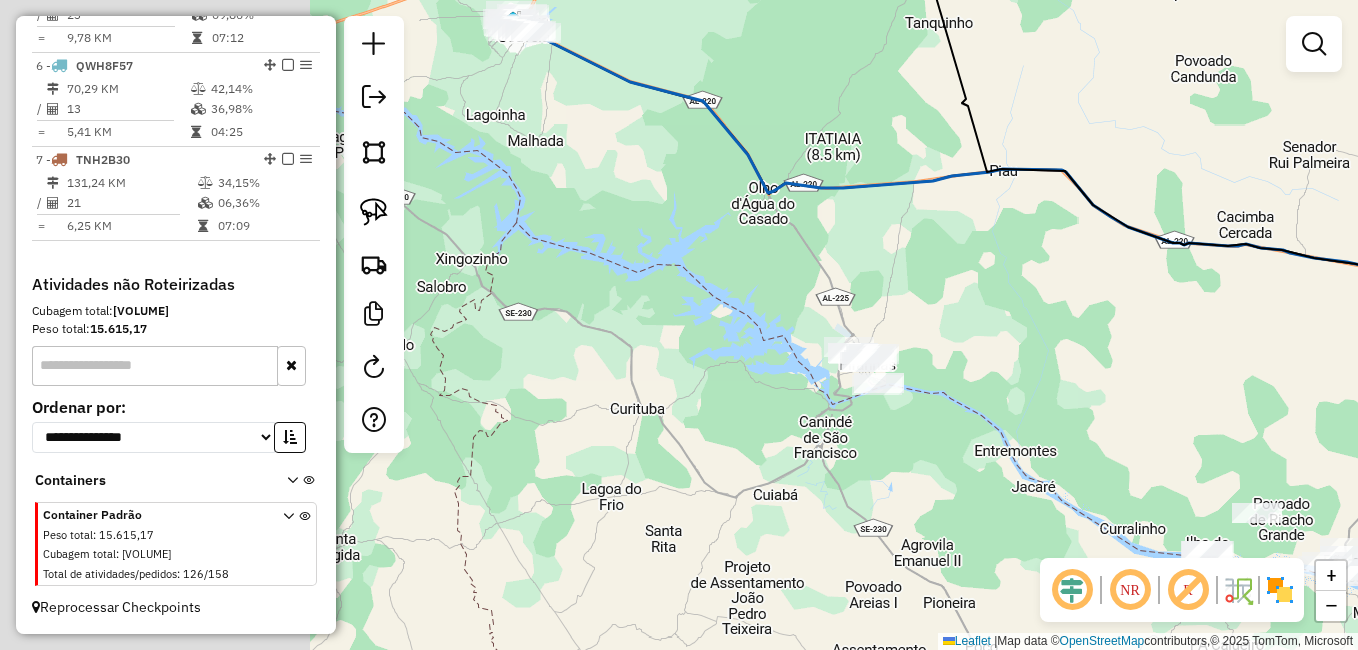 drag, startPoint x: 512, startPoint y: 314, endPoint x: 923, endPoint y: 291, distance: 411.64304 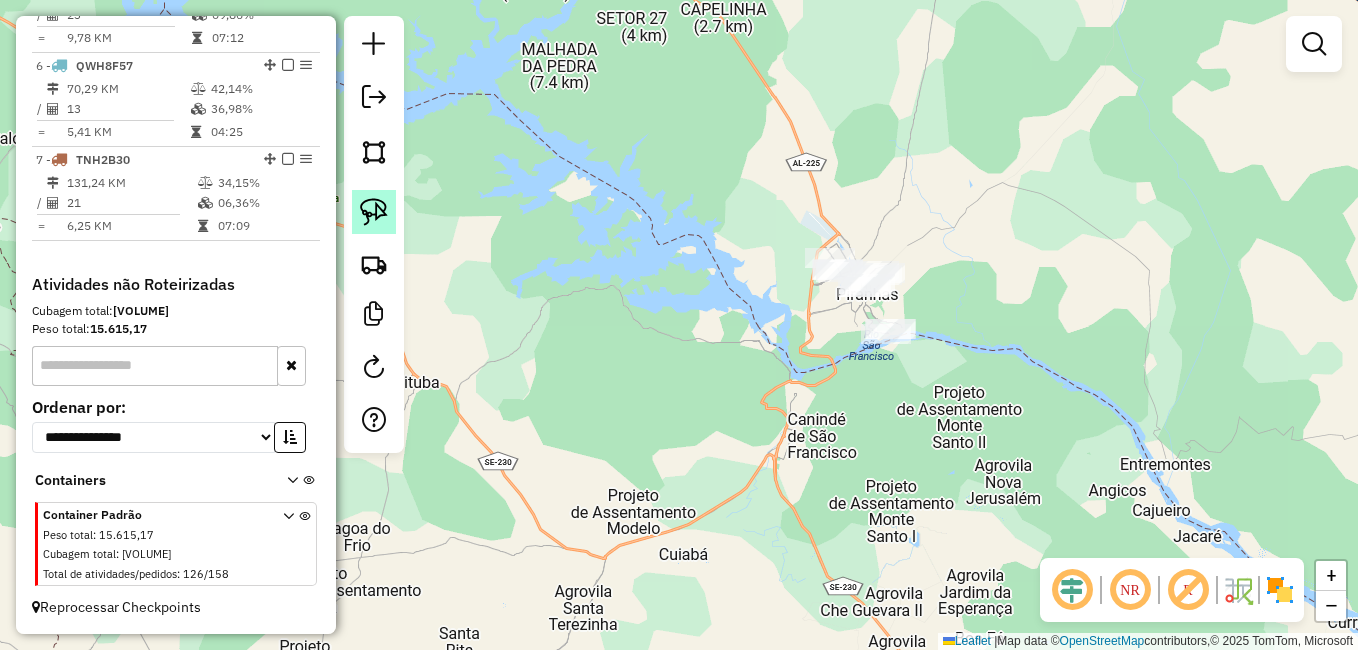 click 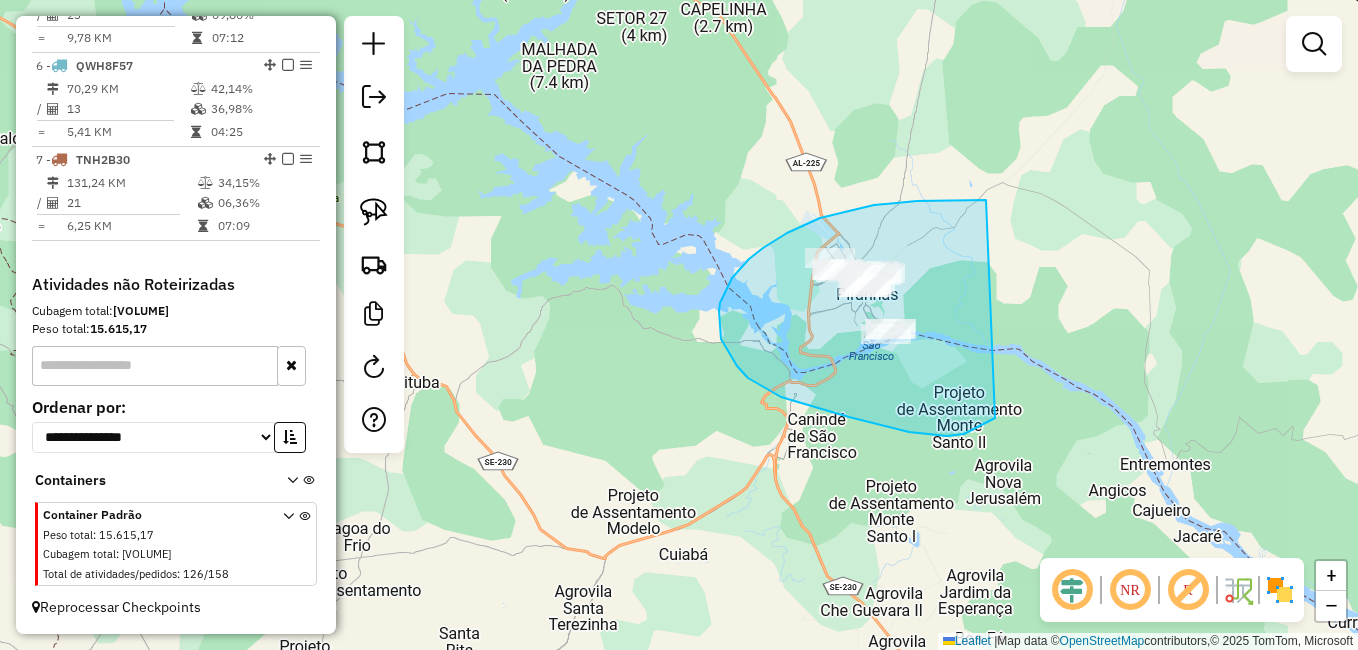drag, startPoint x: 874, startPoint y: 205, endPoint x: 1014, endPoint y: 400, distance: 240.05208 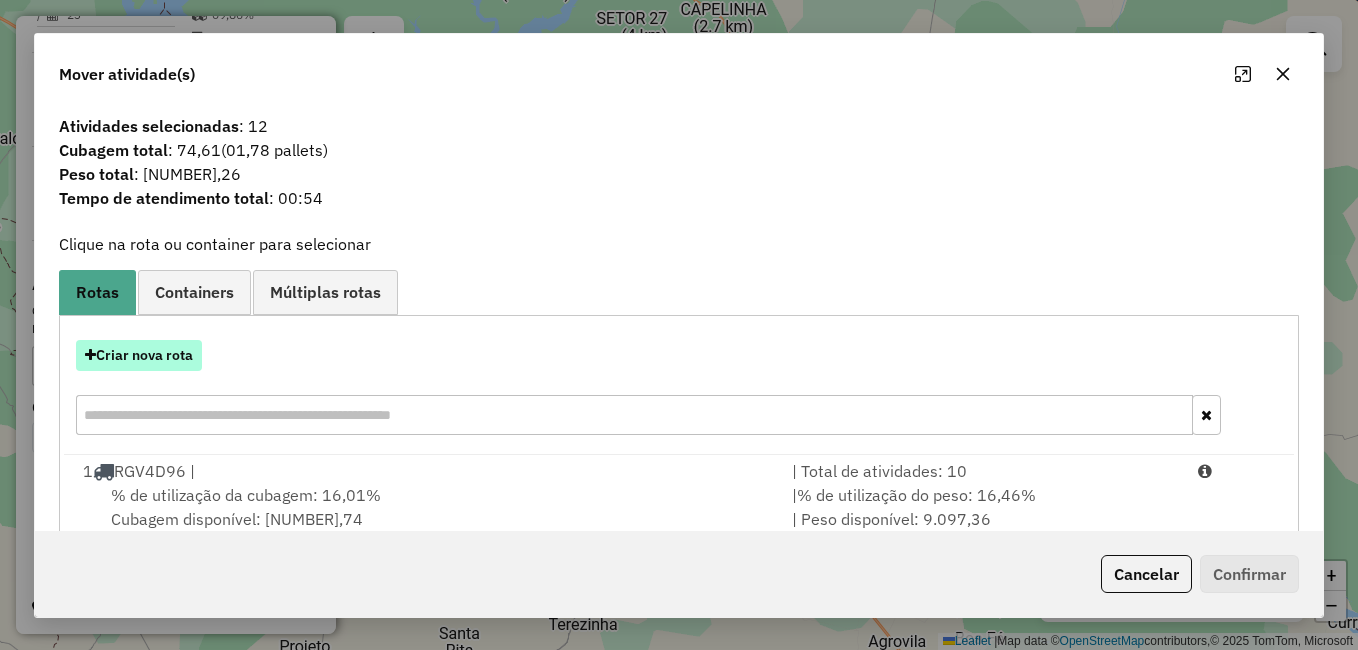 click on "Criar nova rota" at bounding box center (139, 355) 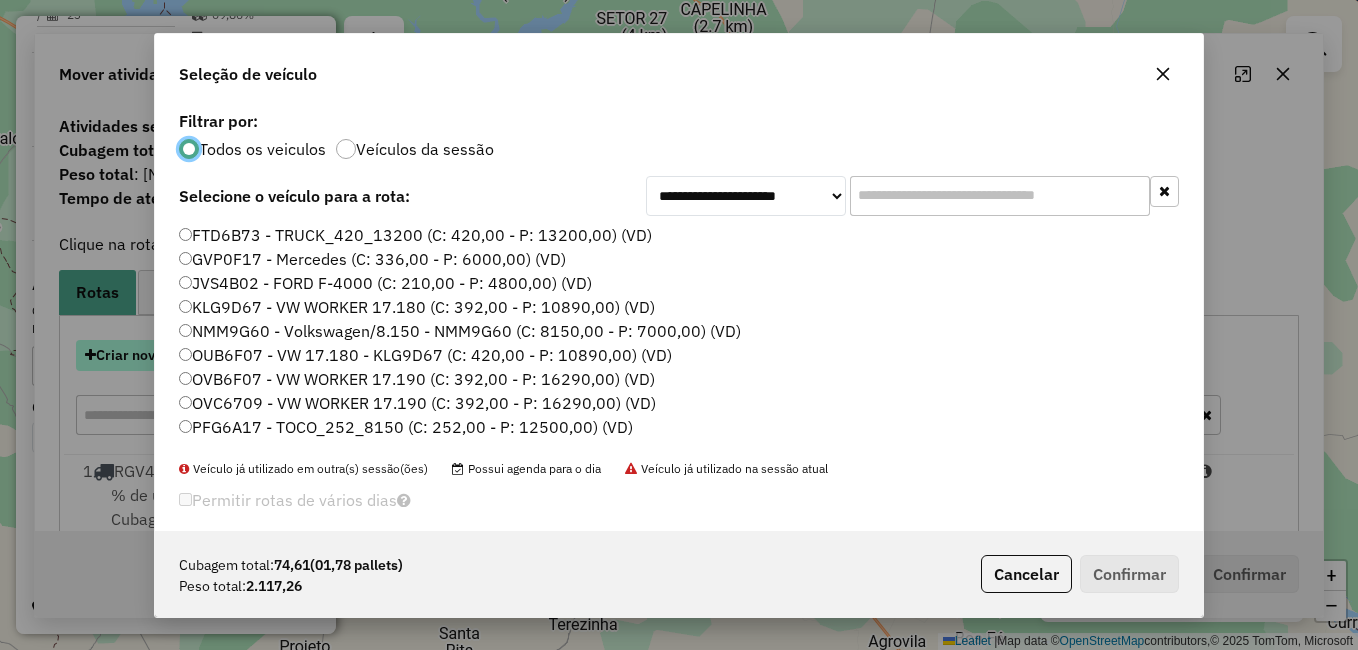 scroll, scrollTop: 11, scrollLeft: 6, axis: both 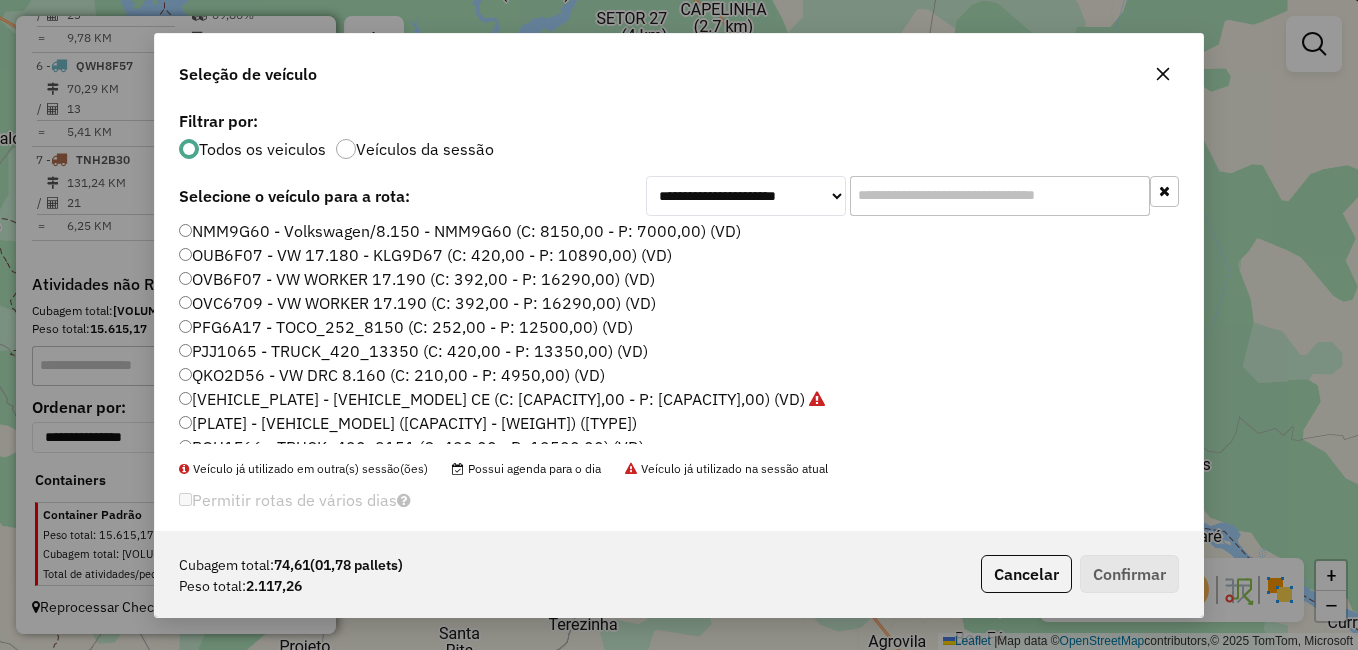 click on "QKO2D56 - VW DRC 8.160 (C: 210,00 - P: 4950,00) (VD)" 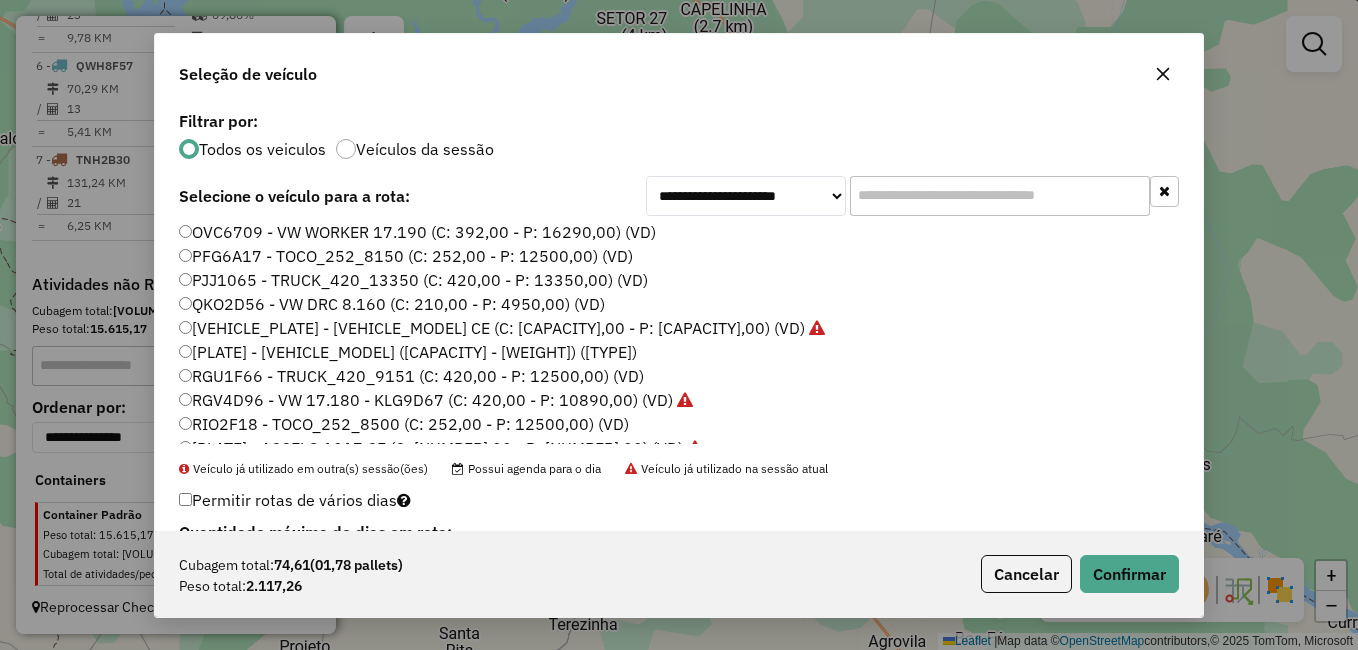 scroll, scrollTop: 80, scrollLeft: 0, axis: vertical 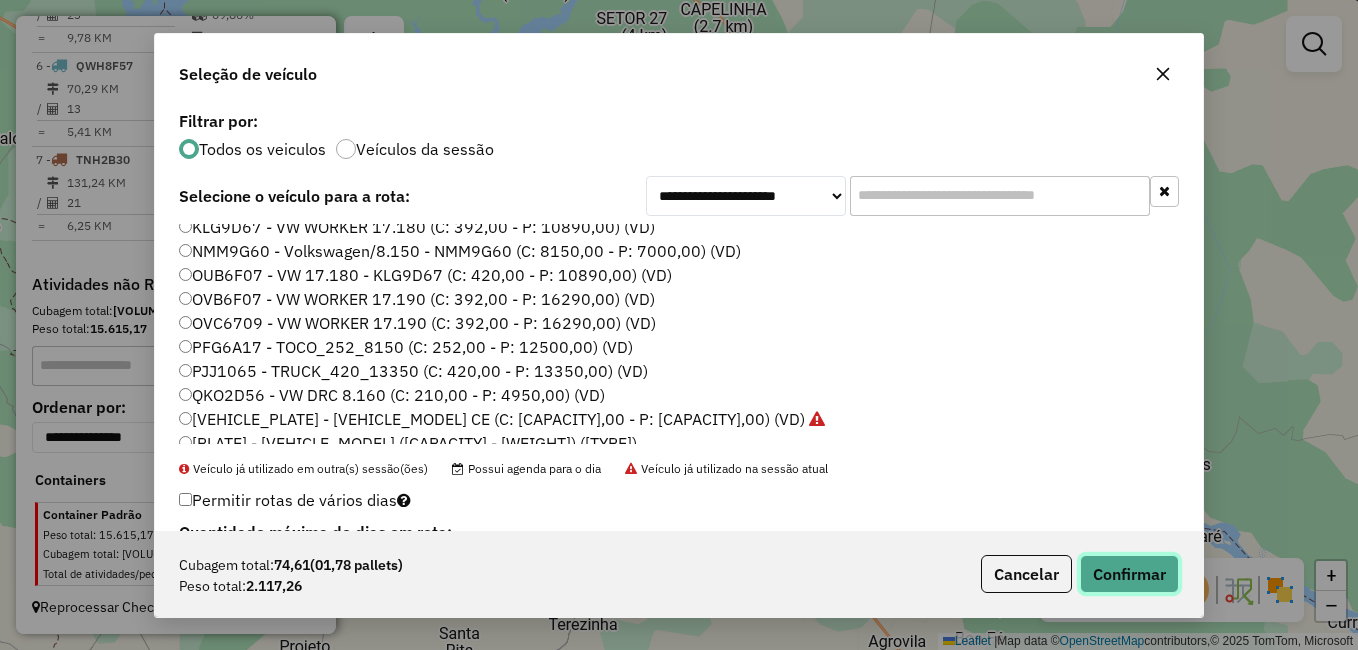 click on "Confirmar" 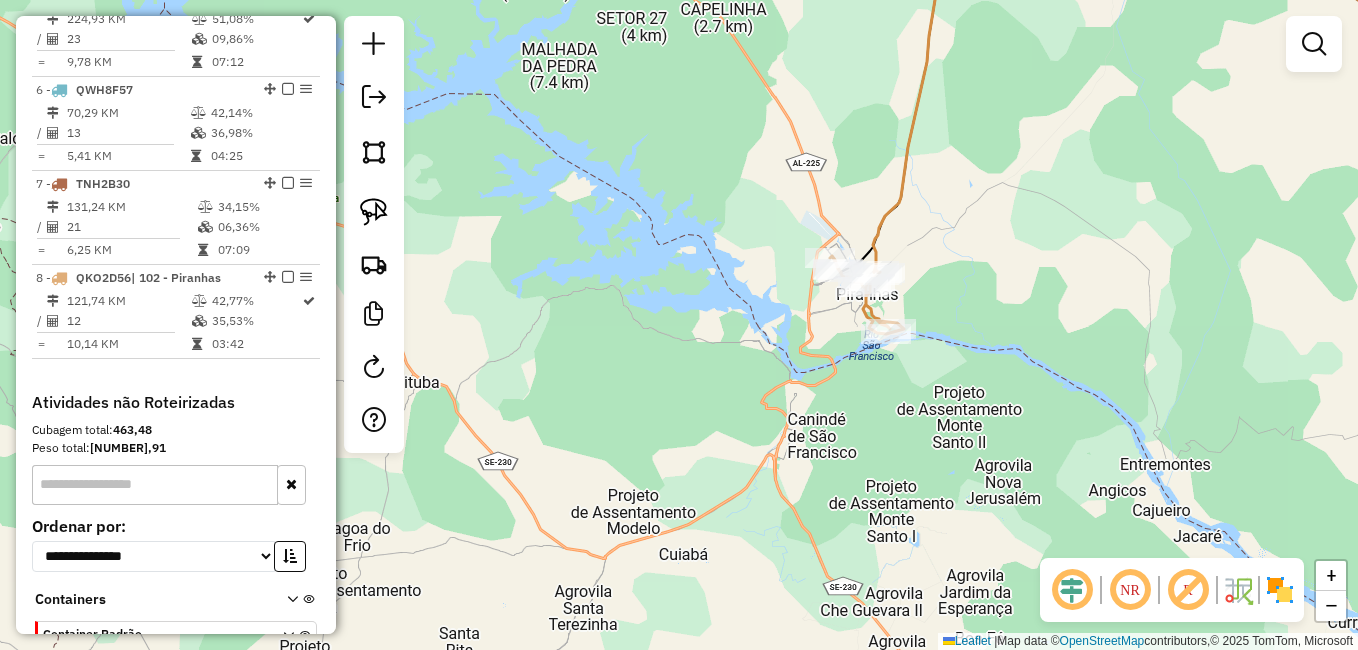 scroll, scrollTop: 1207, scrollLeft: 0, axis: vertical 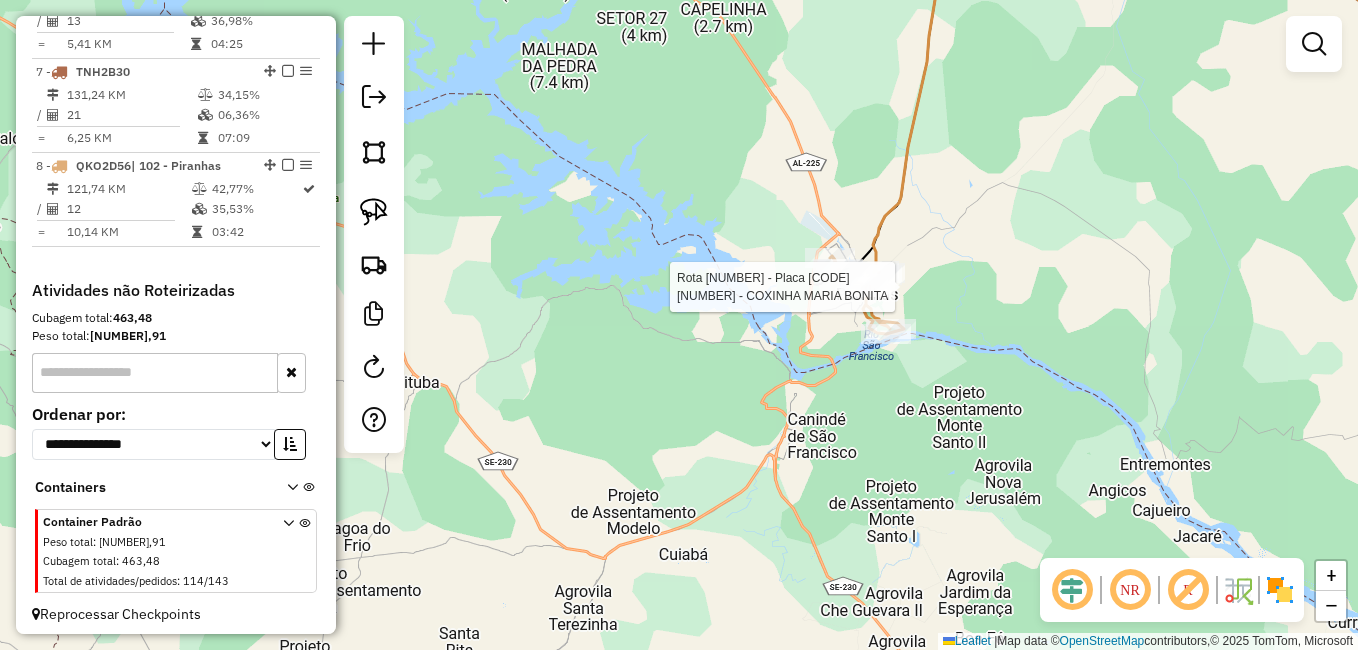 select on "*********" 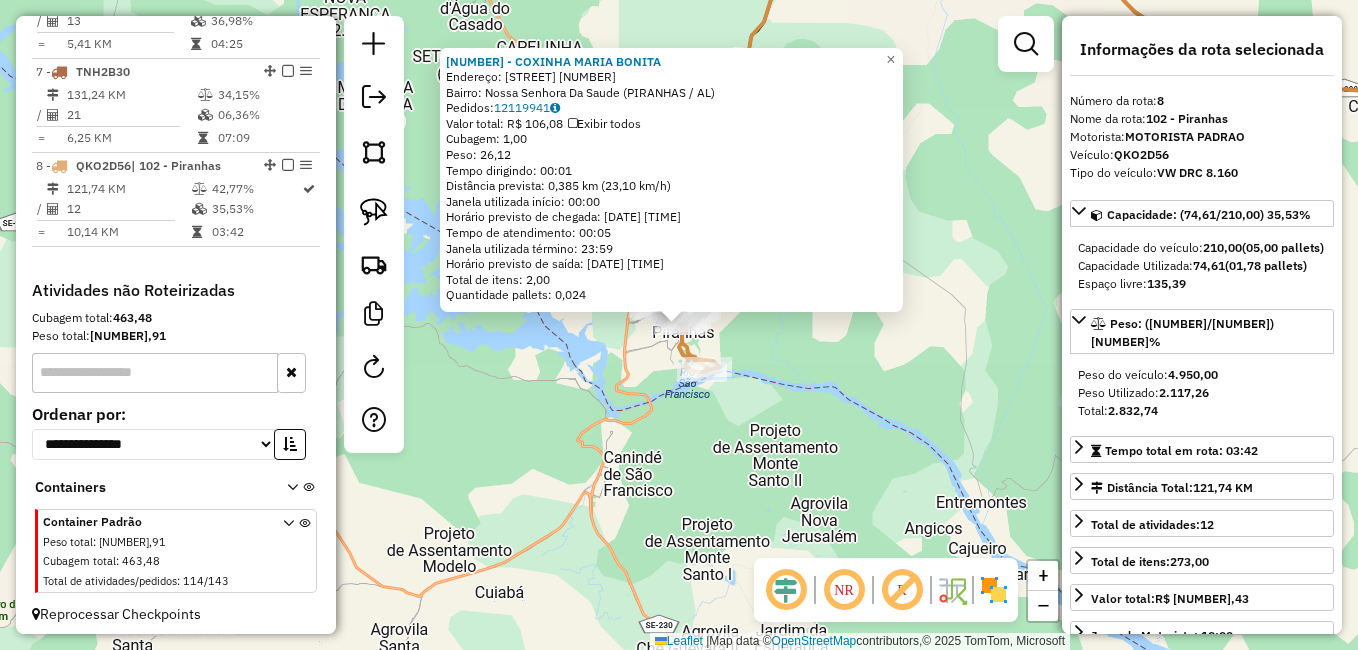 scroll, scrollTop: 1302, scrollLeft: 0, axis: vertical 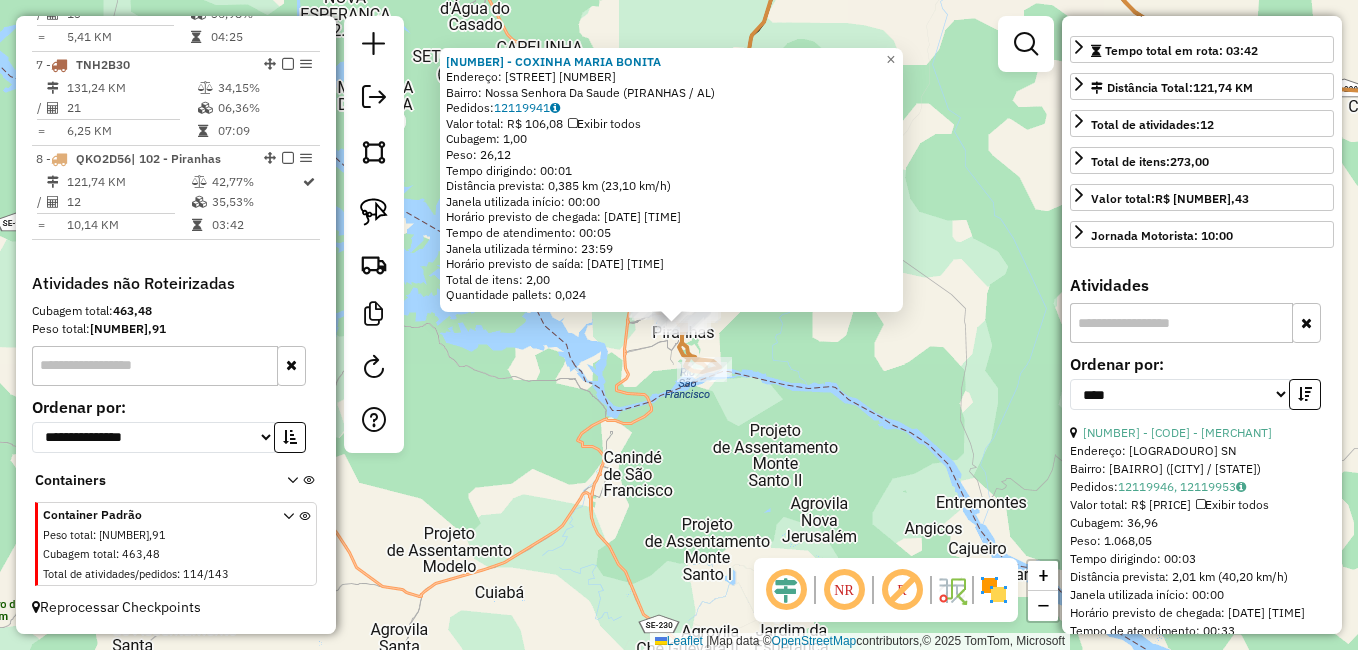 click at bounding box center [1181, 323] 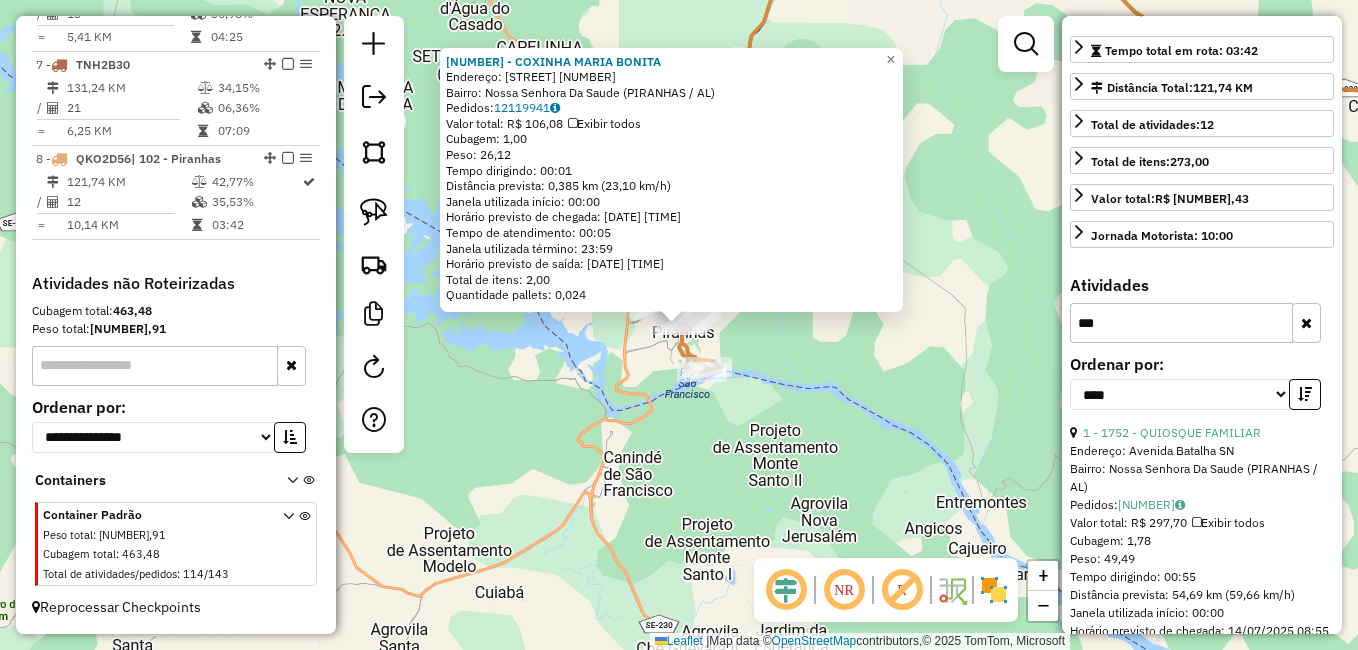 type on "****" 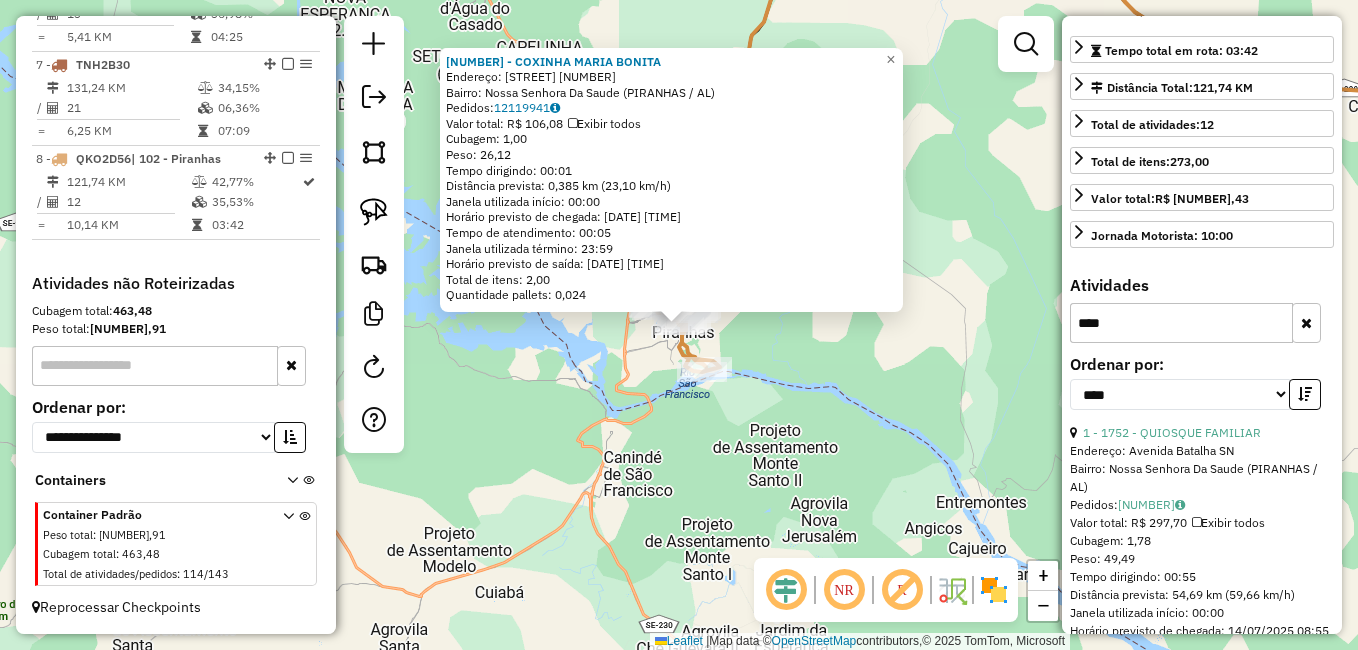 scroll, scrollTop: 530, scrollLeft: 0, axis: vertical 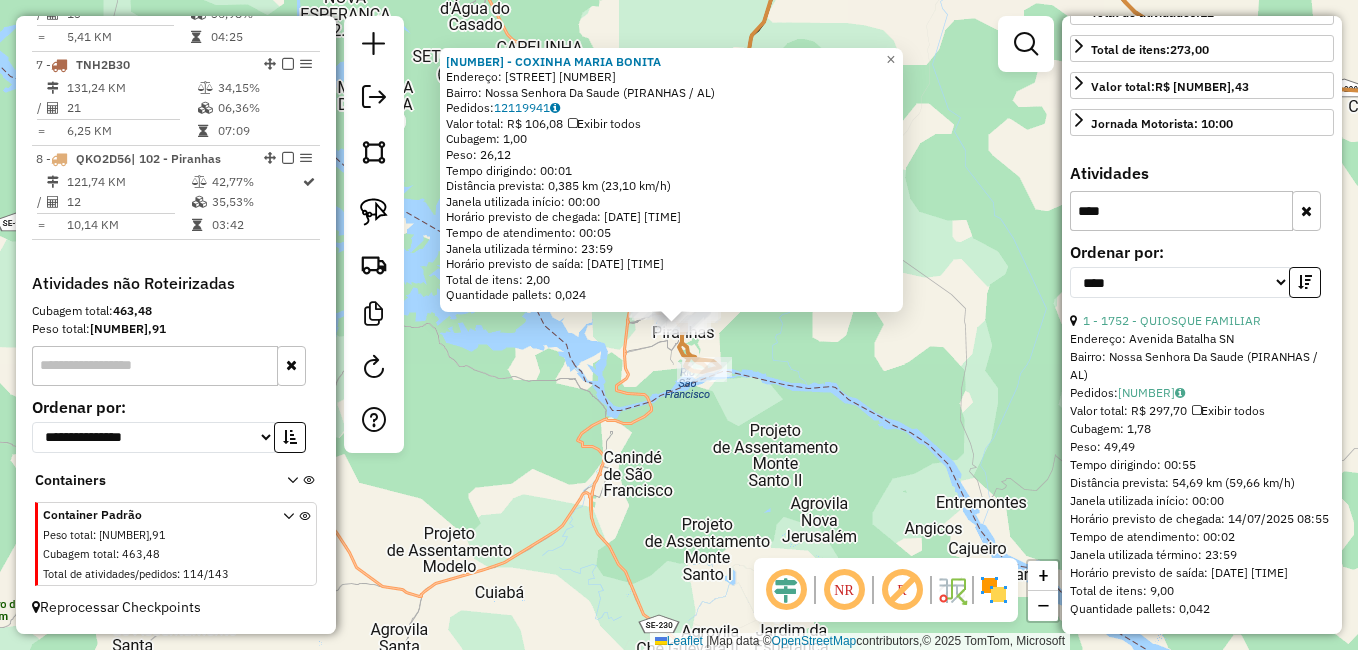 click on "Endereço:  centro comercial grinauria miranda52   Bairro: Nossa Senhora Da Saude ([CITY] / [STATE])   Pedidos:  12119941   Valor total: R$ 106,08   Exibir todos   Cubagem: 1,00  Peso: 26,12  Tempo dirigindo: 00:01   Distância prevista: 0,385 km (23,10 km/h)   Janela utilizada início: 00:00   Horário previsto de chegada: 14/07/2025 10:12   Tempo de atendimento: 00:05   Janela utilizada término: 23:59   Horário previsto de saída: 14/07/2025 10:17   Total de itens: 2,00   Quantidade pallets: 0,024  × Janela de atendimento Grade de atendimento Capacidade Transportadoras Veículos Cliente Pedidos  Rotas Selecione os dias de semana para filtrar as janelas de atendimento  Seg   Ter   Qua   Qui   Sex   Sáb   Dom  Informe o período da janela de atendimento: De: Até:  Filtrar exatamente a janela do cliente  Considerar janela de atendimento padrão  Selecione os dias de semana para filtrar as grades de atendimento  Seg   Ter   Qua   Qui   Sex   Sáb   Dom   Peso mínimo:   De:   De:" 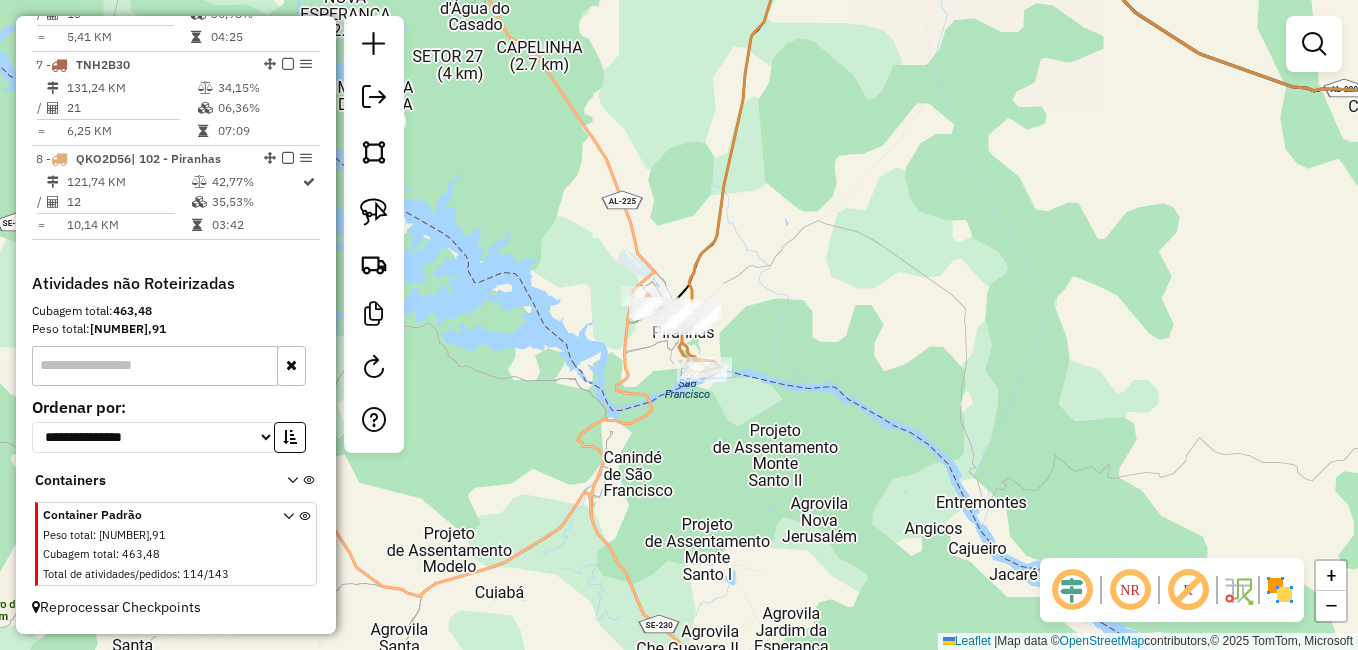 click on "Janela de atendimento Grade de atendimento Capacidade Transportadoras Veículos Cliente Pedidos  Rotas Selecione os dias de semana para filtrar as janelas de atendimento  Seg   Ter   Qua   Qui   Sex   Sáb   Dom  Informe o período da janela de atendimento: De: Até:  Filtrar exatamente a janela do cliente  Considerar janela de atendimento padrão  Selecione os dias de semana para filtrar as grades de atendimento  Seg   Ter   Qua   Qui   Sex   Sáb   Dom   Considerar clientes sem dia de atendimento cadastrado  Clientes fora do dia de atendimento selecionado Filtrar as atividades entre os valores definidos abaixo:  Peso mínimo:   Peso máximo:   Cubagem mínima:   Cubagem máxima:   De:   Até:  Filtrar as atividades entre o tempo de atendimento definido abaixo:  De:   Até:   Considerar capacidade total dos clientes não roteirizados Transportadora: Selecione um ou mais itens Tipo de veículo: Selecione um ou mais itens Veículo: Selecione um ou mais itens Motorista: Selecione um ou mais itens Nome: Rótulo:" 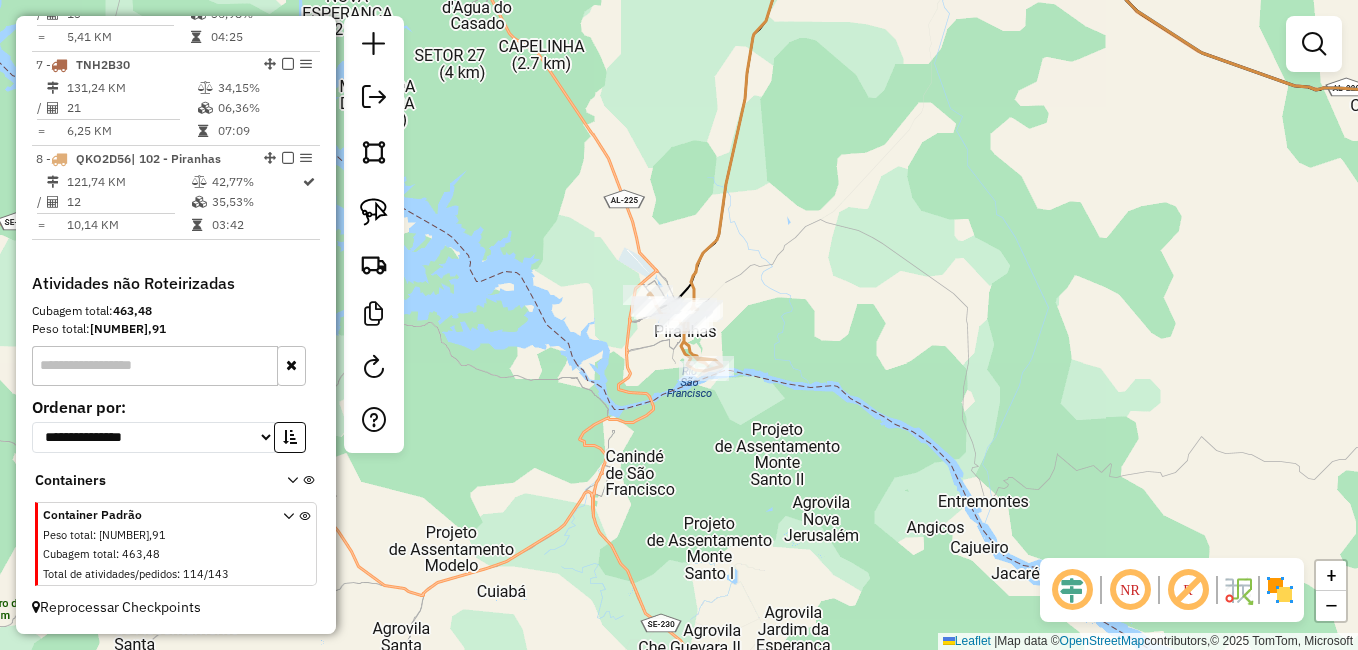 click on "Janela de atendimento Grade de atendimento Capacidade Transportadoras Veículos Cliente Pedidos  Rotas Selecione os dias de semana para filtrar as janelas de atendimento  Seg   Ter   Qua   Qui   Sex   Sáb   Dom  Informe o período da janela de atendimento: De: Até:  Filtrar exatamente a janela do cliente  Considerar janela de atendimento padrão  Selecione os dias de semana para filtrar as grades de atendimento  Seg   Ter   Qua   Qui   Sex   Sáb   Dom   Considerar clientes sem dia de atendimento cadastrado  Clientes fora do dia de atendimento selecionado Filtrar as atividades entre os valores definidos abaixo:  Peso mínimo:   Peso máximo:   Cubagem mínima:   Cubagem máxima:   De:   Até:  Filtrar as atividades entre o tempo de atendimento definido abaixo:  De:   Até:   Considerar capacidade total dos clientes não roteirizados Transportadora: Selecione um ou mais itens Tipo de veículo: Selecione um ou mais itens Veículo: Selecione um ou mais itens Motorista: Selecione um ou mais itens Nome: Rótulo:" 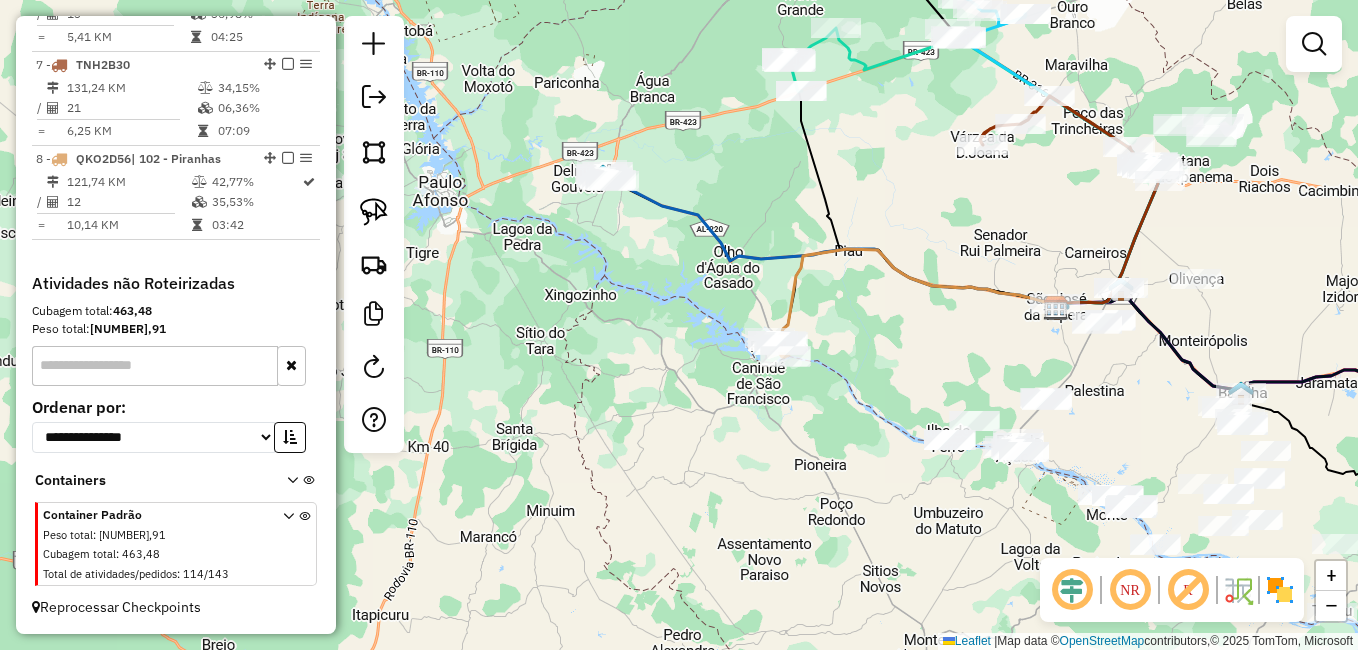 drag, startPoint x: 919, startPoint y: 392, endPoint x: 804, endPoint y: 390, distance: 115.01739 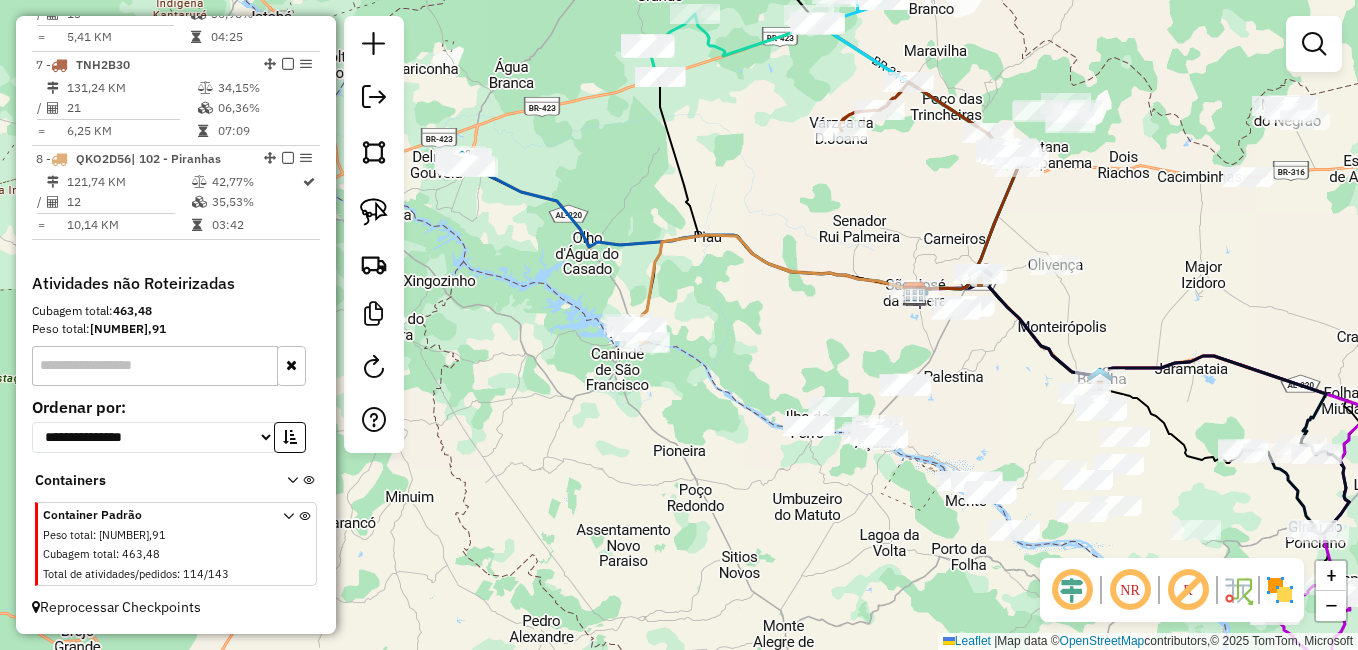 drag, startPoint x: 933, startPoint y: 366, endPoint x: 896, endPoint y: 361, distance: 37.336308 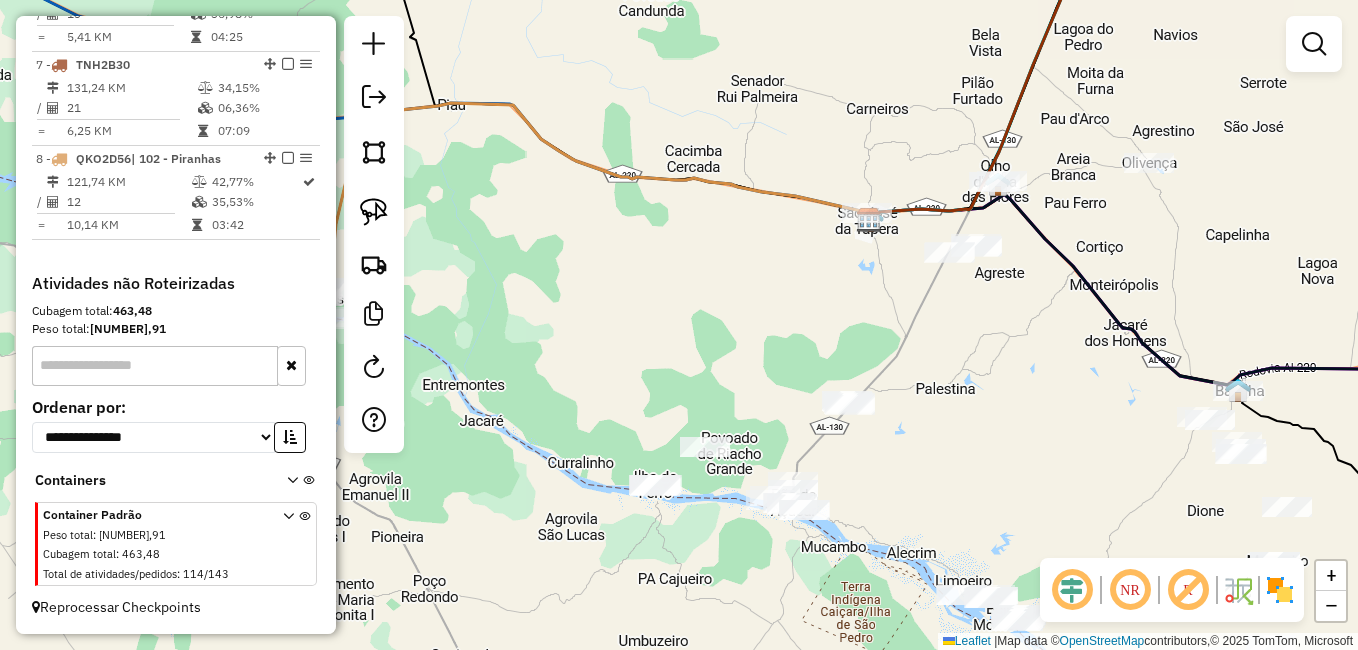 drag, startPoint x: 899, startPoint y: 422, endPoint x: 918, endPoint y: 422, distance: 19 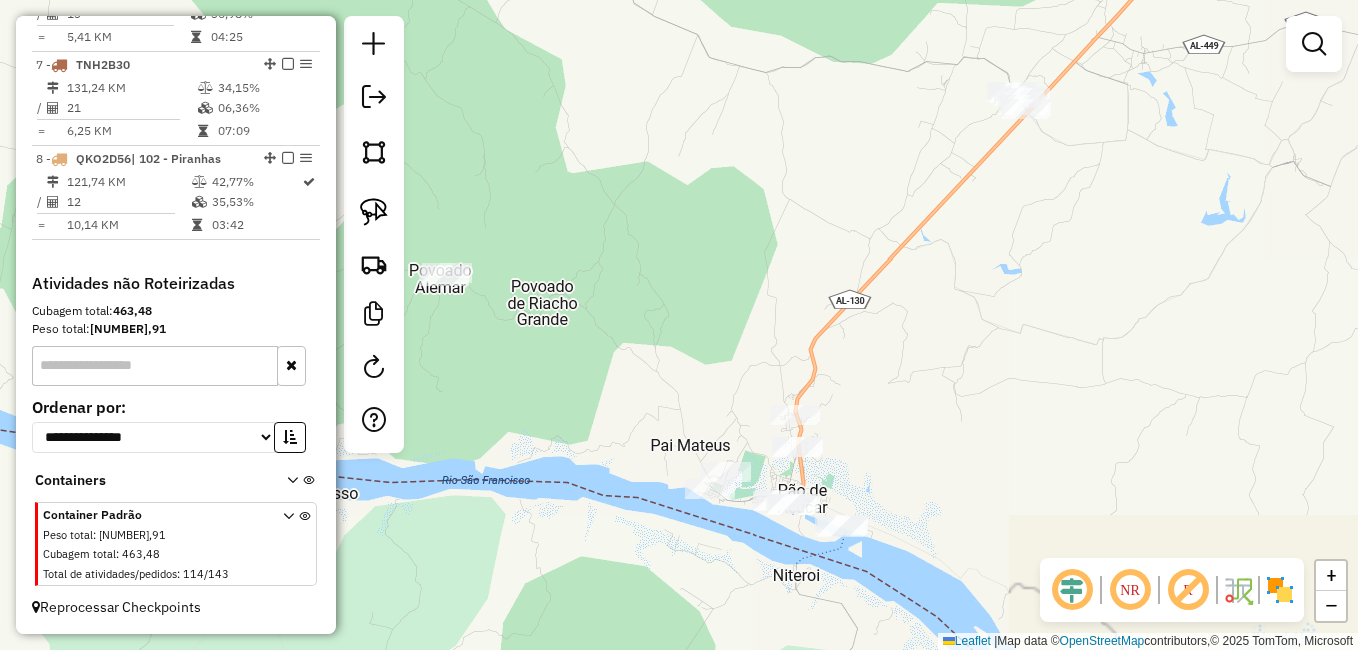 drag, startPoint x: 905, startPoint y: 520, endPoint x: 860, endPoint y: 428, distance: 102.41582 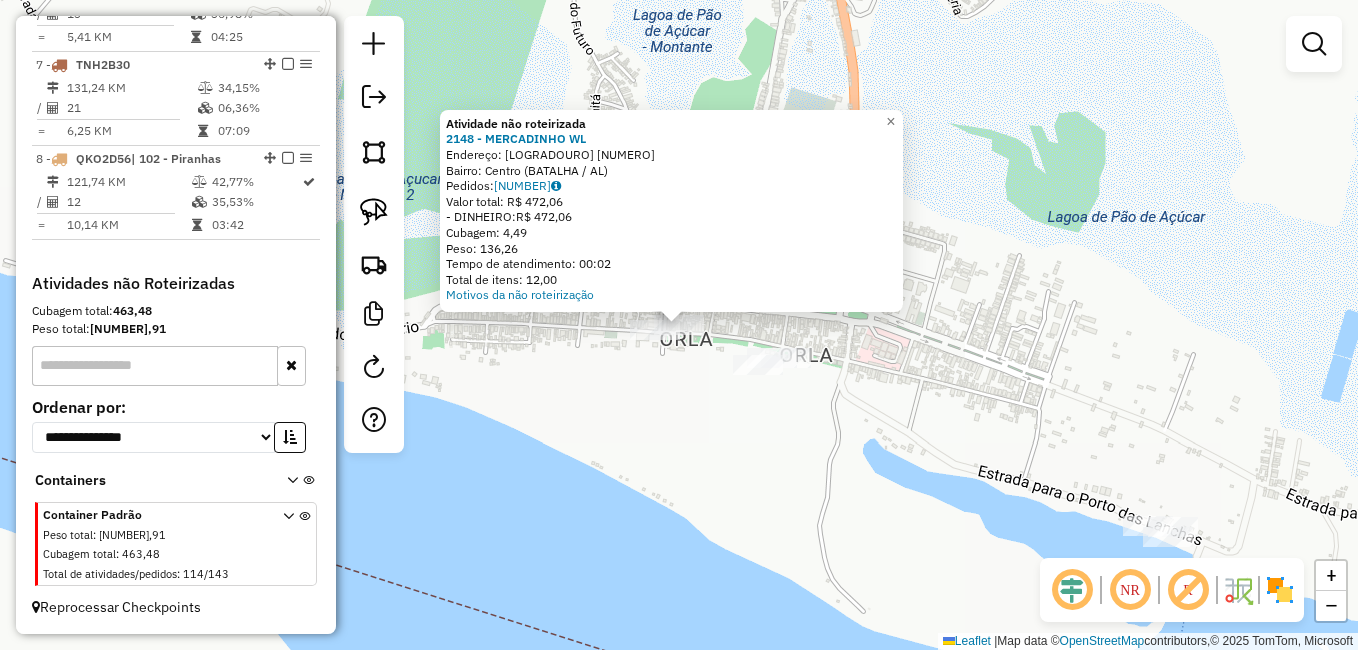 click on "Atividade não roteirizada [NUMBER] - [NAME]  Endereço:  Rua [NAME] [NUMBER]   Bairro: [NEIGHBORHOOD] ([CITY] / AL)   Pedidos:  [ORDER_ID]   Valor total: R$ [PRICE]   - DINHEIRO:  R$ [PRICE]   Cubagem:   Peso:   Tempo de atendimento:   Total de itens:  Motivos da não roteirização × Janela de atendimento Grade de atendimento Capacidade Transportadoras Veículos Cliente Pedidos  Rotas Selecione os dias de semana para filtrar as janelas de atendimento  Seg   Ter   Qua   Qui   Sex   Sáb   Dom  Informe o período da janela de atendimento: De: Até:  Filtrar exatamente a janela do cliente  Considerar janela de atendimento padrão  Selecione os dias de semana para filtrar as grades de atendimento  Seg   Ter   Qua   Qui   Sex   Sáb   Dom   Considerar clientes sem dia de atendimento cadastrado  Clientes fora do dia de atendimento selecionado Filtrar as atividades entre os valores definidos abaixo:  Peso mínimo:   Peso máximo:   Cubagem mínima:   Cubagem máxima:   De:   Até:  De:" 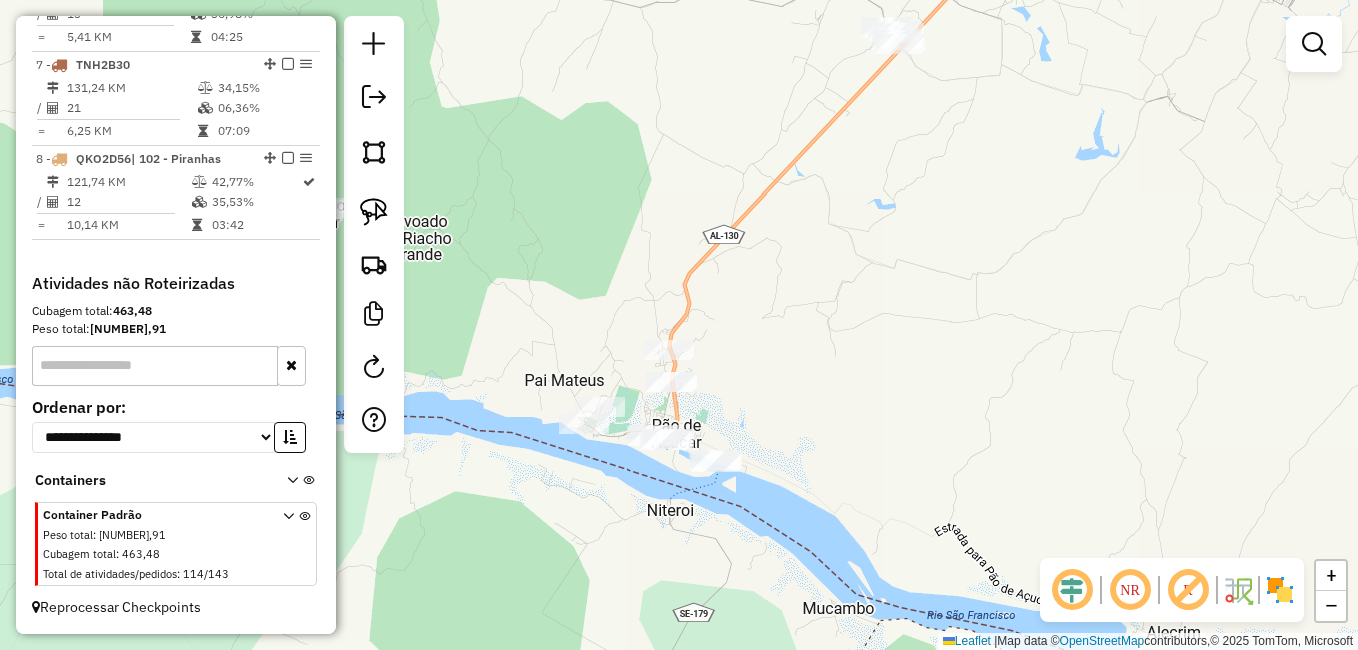 drag, startPoint x: 844, startPoint y: 342, endPoint x: 738, endPoint y: 414, distance: 128.14055 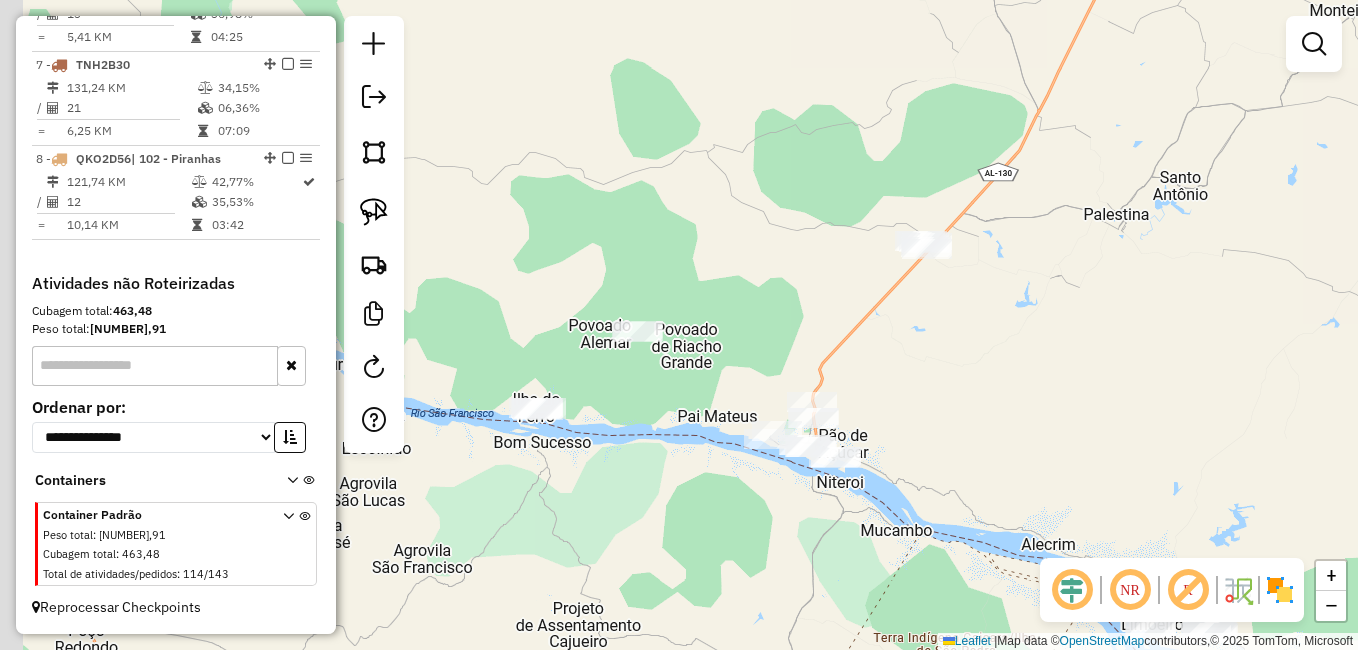 drag, startPoint x: 755, startPoint y: 394, endPoint x: 904, endPoint y: 406, distance: 149.48244 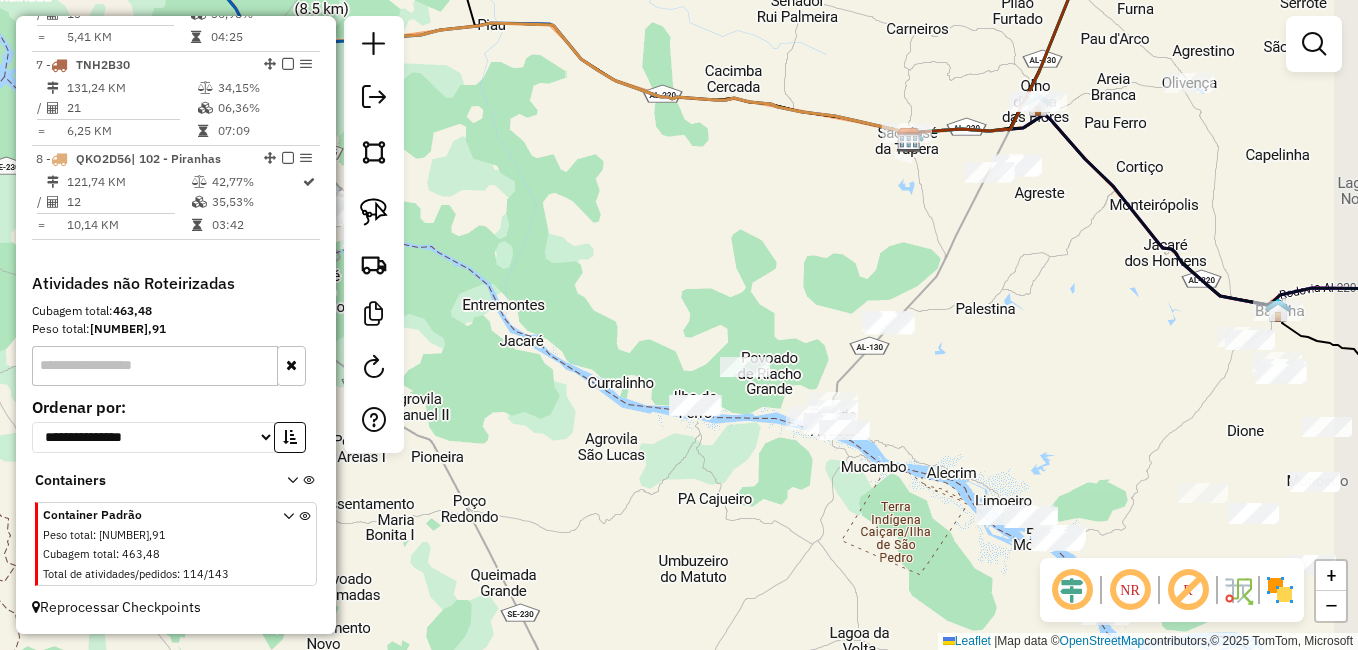 click on "Janela de atendimento Grade de atendimento Capacidade Transportadoras Veículos Cliente Pedidos  Rotas Selecione os dias de semana para filtrar as janelas de atendimento  Seg   Ter   Qua   Qui   Sex   Sáb   Dom  Informe o período da janela de atendimento: De: Até:  Filtrar exatamente a janela do cliente  Considerar janela de atendimento padrão  Selecione os dias de semana para filtrar as grades de atendimento  Seg   Ter   Qua   Qui   Sex   Sáb   Dom   Considerar clientes sem dia de atendimento cadastrado  Clientes fora do dia de atendimento selecionado Filtrar as atividades entre os valores definidos abaixo:  Peso mínimo:   Peso máximo:   Cubagem mínima:   Cubagem máxima:   De:   Até:  Filtrar as atividades entre o tempo de atendimento definido abaixo:  De:   Até:   Considerar capacidade total dos clientes não roteirizados Transportadora: Selecione um ou mais itens Tipo de veículo: Selecione um ou mais itens Veículo: Selecione um ou mais itens Motorista: Selecione um ou mais itens Nome: Rótulo:" 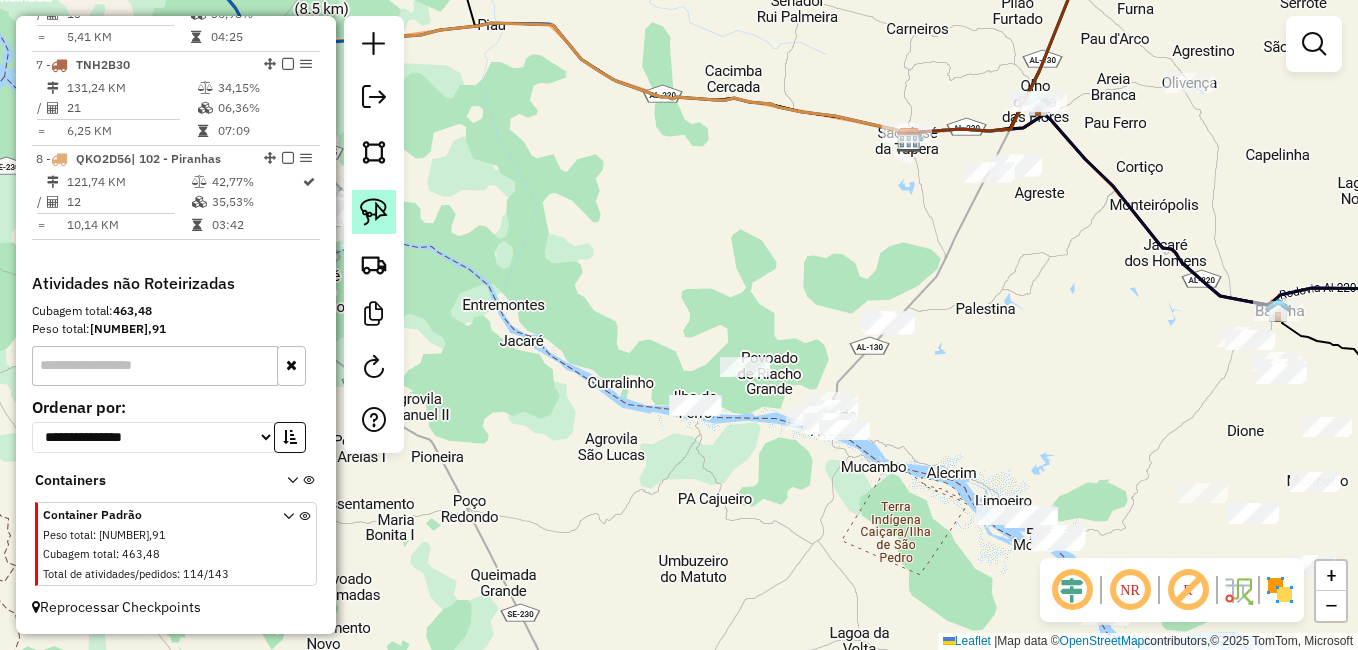 click 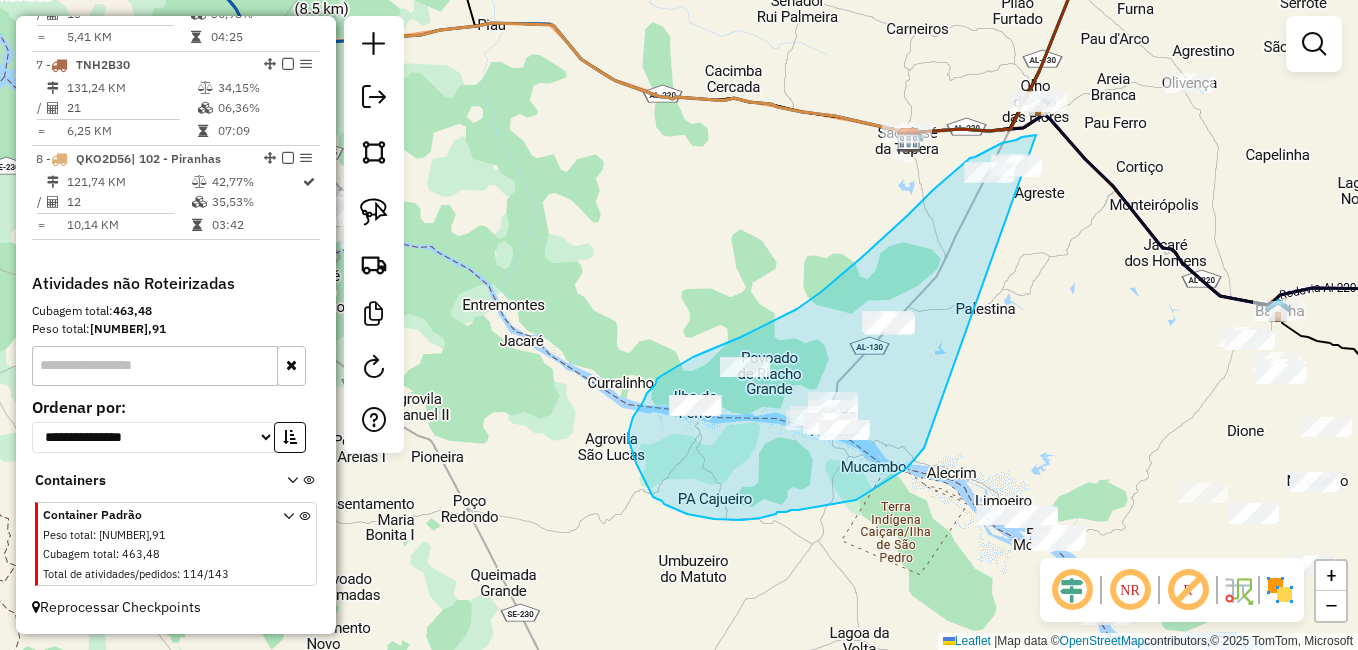 drag, startPoint x: 1036, startPoint y: 135, endPoint x: 924, endPoint y: 448, distance: 332.43497 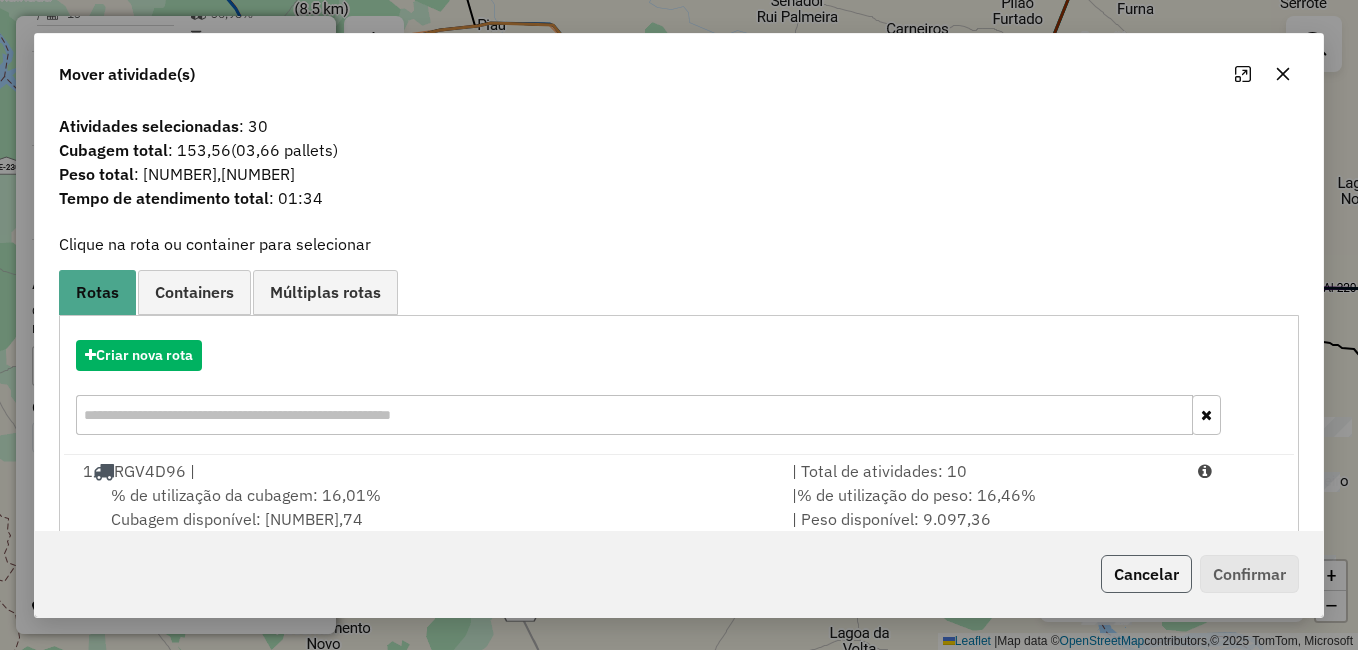 click on "Cancelar" 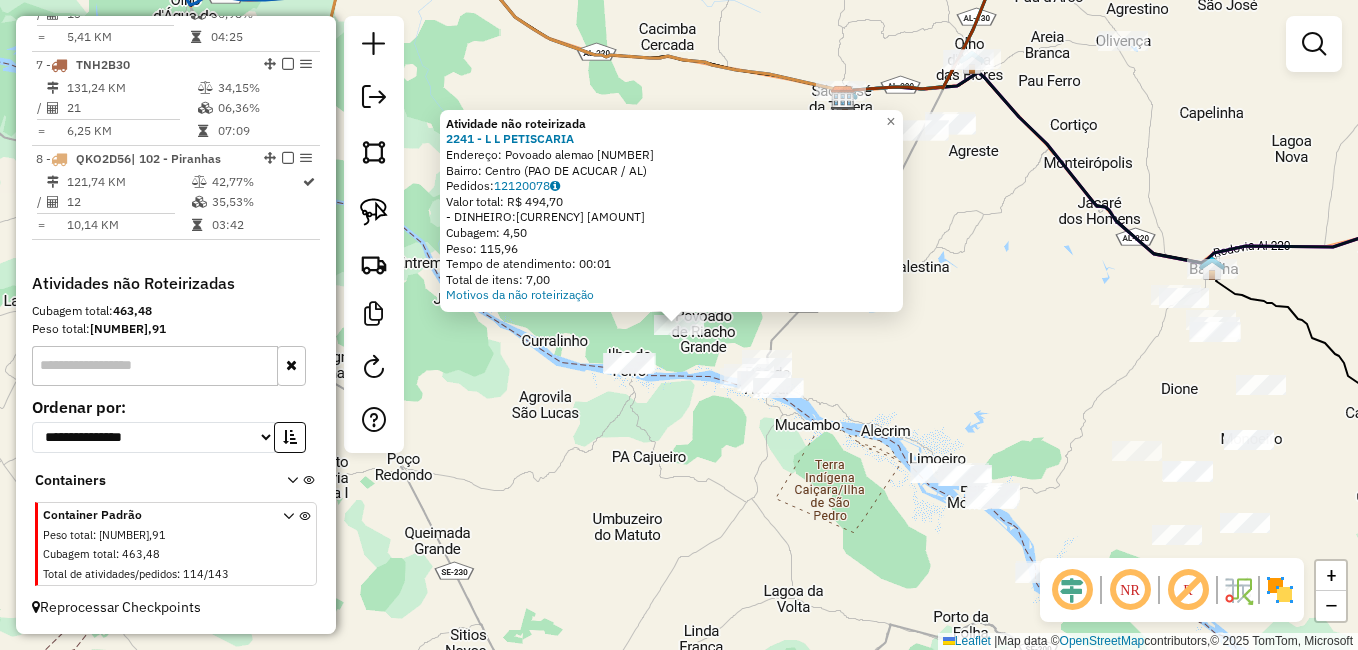 click on "Atividade não roteirizada [CODE] - [MERCHANT]  Endereço:  [STREET] SN   Bairro: [NEIGHBORHOOD] ([CITY] / [STATE])   Pedidos:  [POSTAL_CODE]   Valor total: R$ [PRICE]   - DINHEIRO:  R$ [PRICE]   Cubagem: [VOLUME]   Peso: [WEIGHT]   Tempo de atendimento: [TIME]   Total de itens: [QUANTITY]  Motivos da não roteirização × Janela de atendimento Grade de atendimento Capacidade Transportadoras Veículos Cliente Pedidos  Rotas Selecione os dias de semana para filtrar as janelas de atendimento  Seg   Ter   Qua   Qui   Sex   Sáb   Dom  Informe o período da janela de atendimento: De: Até:  Filtrar exatamente a janela do cliente  Considerar janela de atendimento padrão  Selecione os dias de semana para filtrar as grades de atendimento  Seg   Ter   Qua   Qui   Sex   Sáb   Dom   Considerar clientes sem dia de atendimento cadastrado  Clientes fora do dia de atendimento selecionado Filtrar as atividades entre os valores definidos abaixo:  Peso mínimo:   Peso máximo:   Cubagem mínima:   Cubagem máxima:   De:  Nome:" 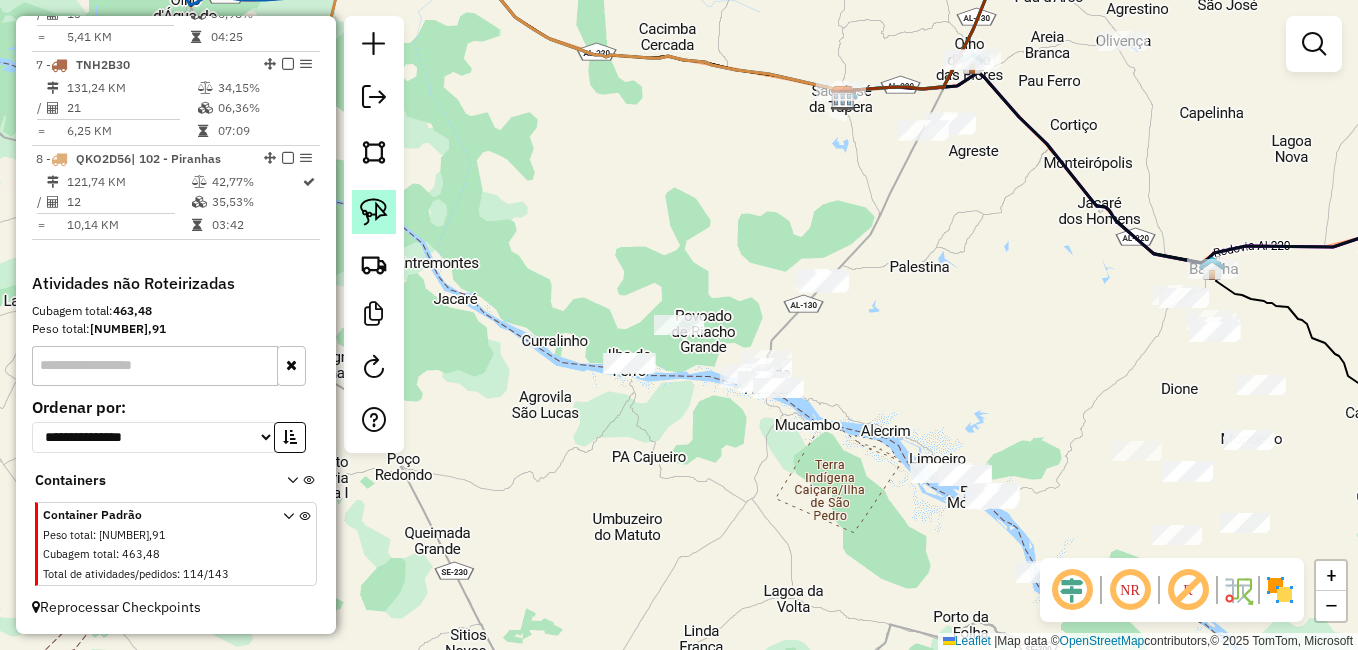 click 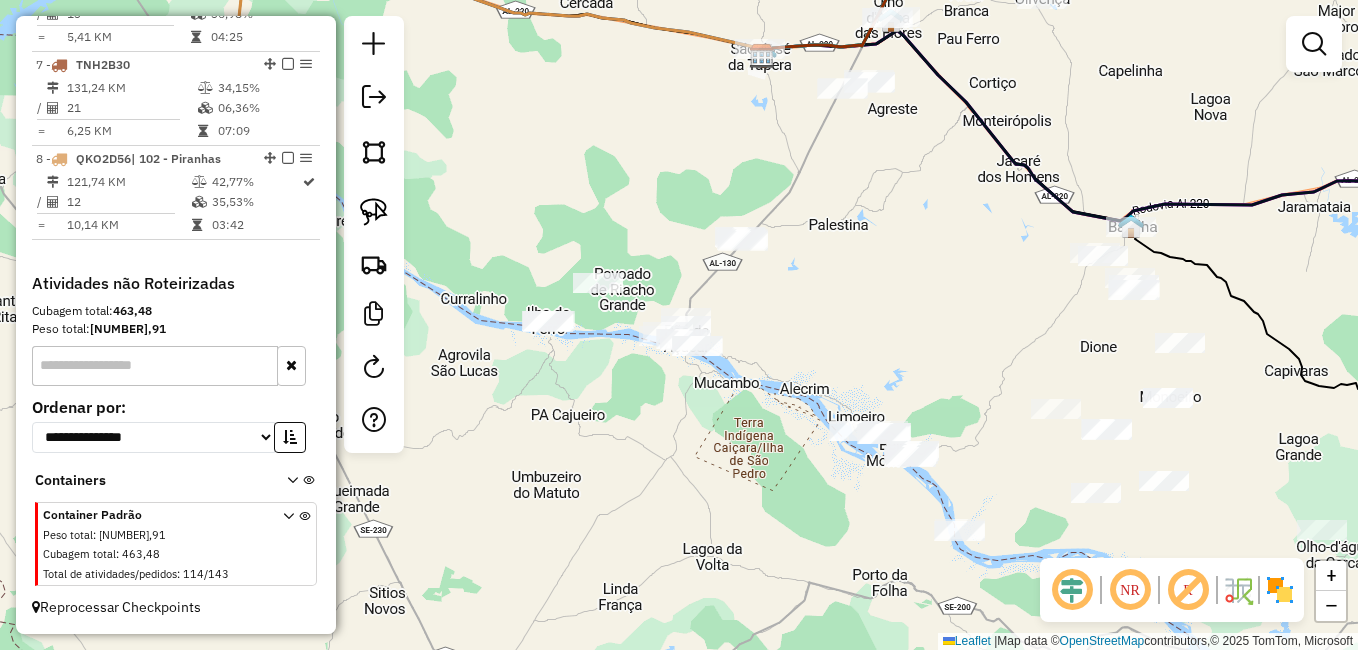 drag, startPoint x: 974, startPoint y: 330, endPoint x: 894, endPoint y: 288, distance: 90.35486 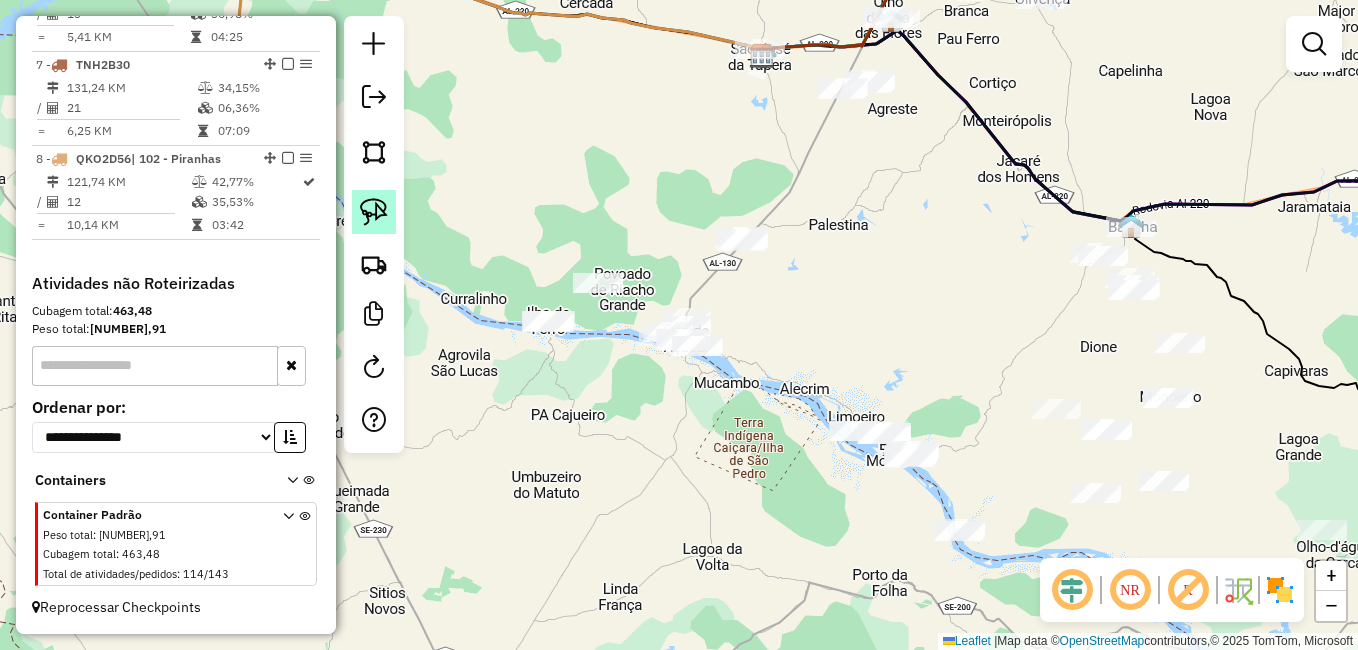 click 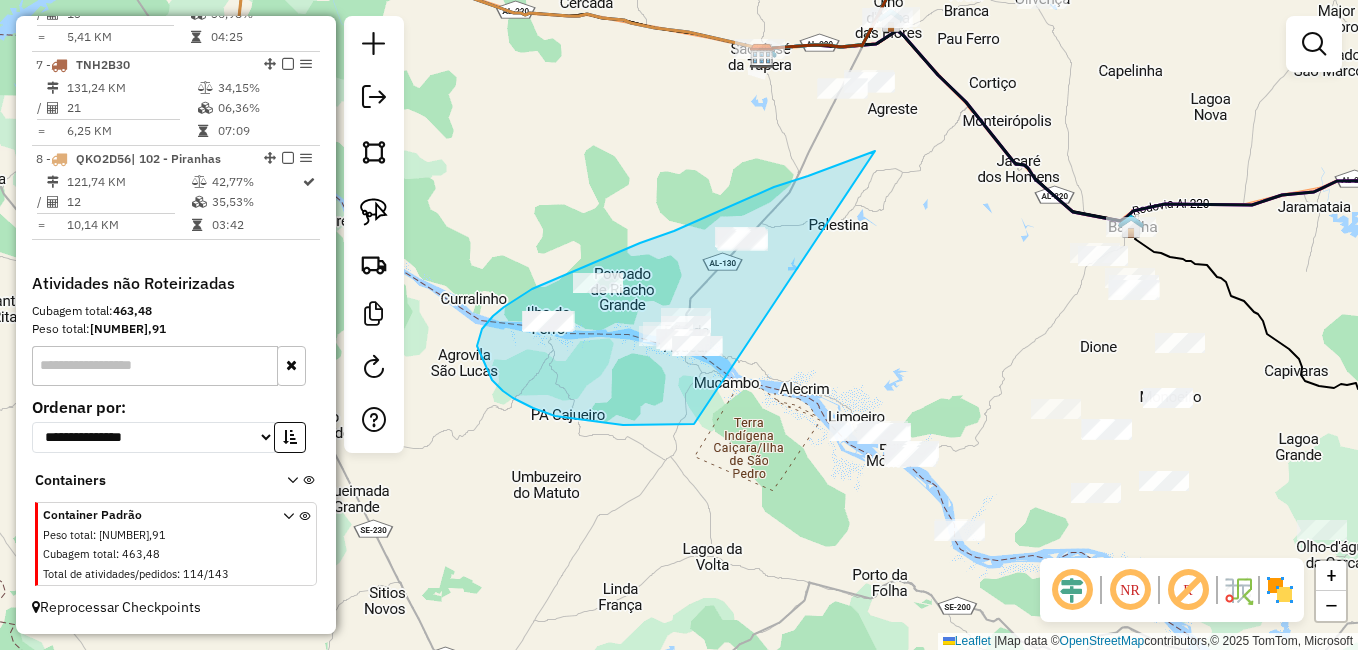 drag, startPoint x: 875, startPoint y: 151, endPoint x: 778, endPoint y: 413, distance: 279.37967 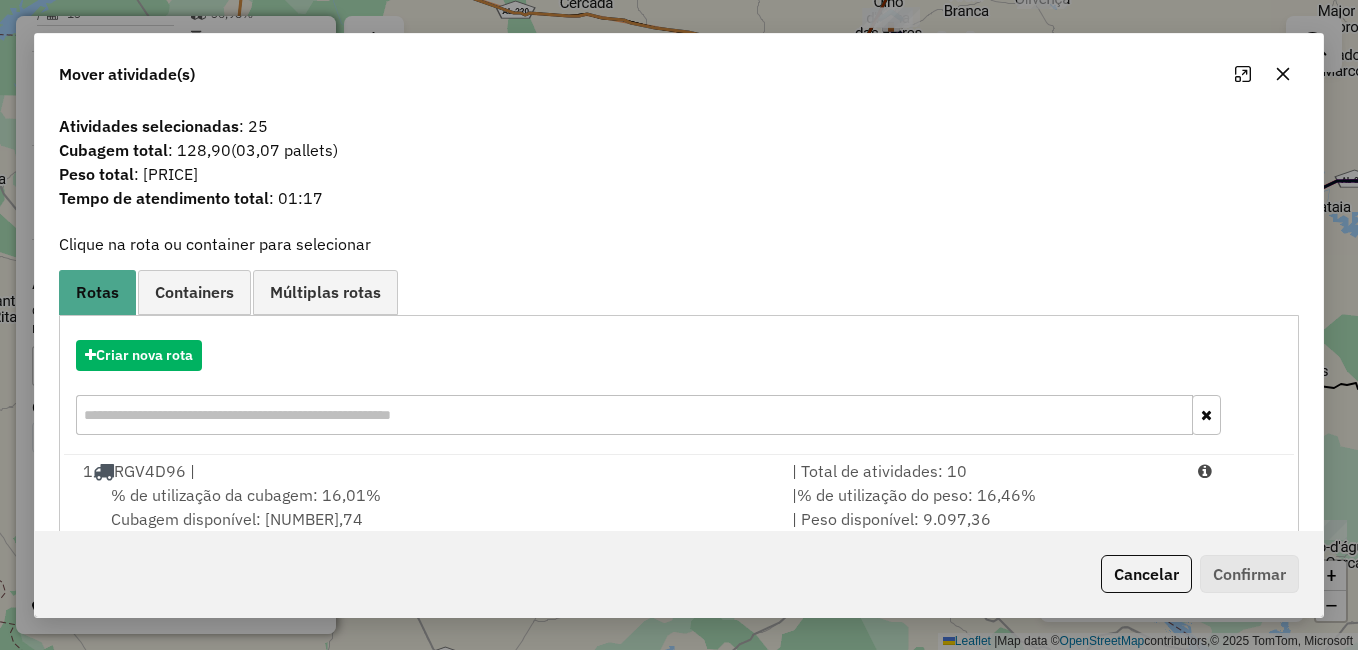 click on "Cancelar   Confirmar" 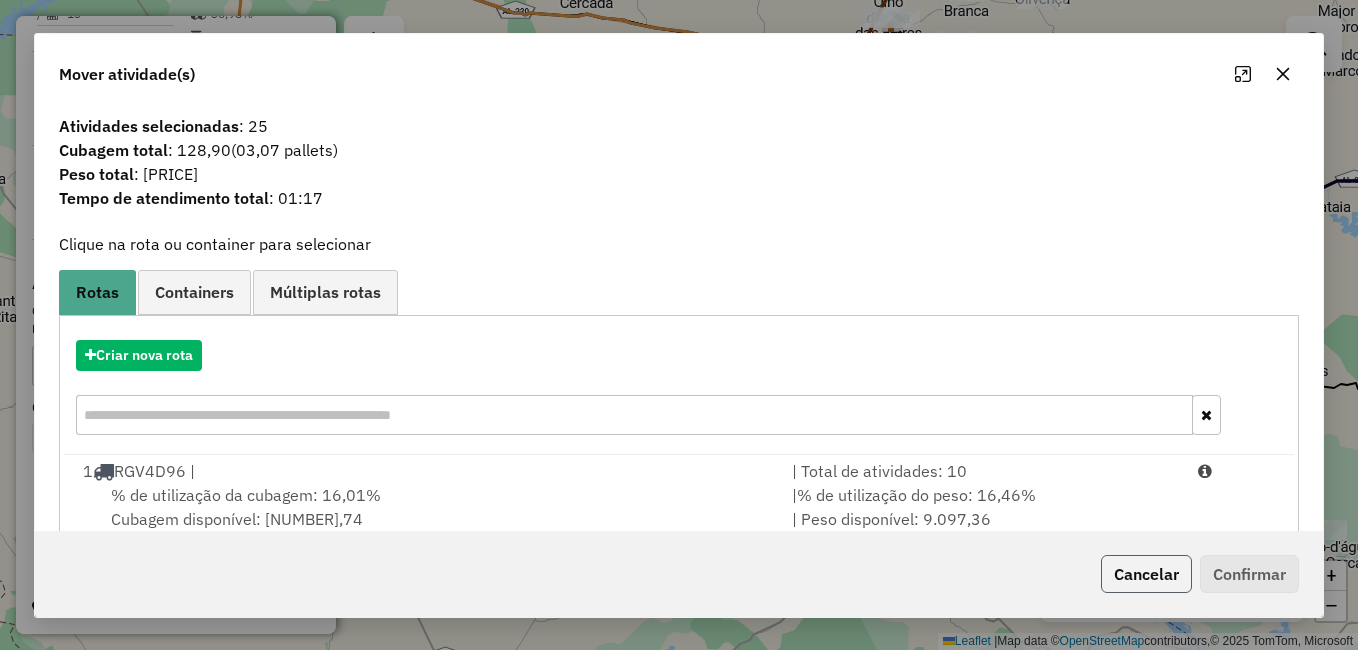 click on "Cancelar" 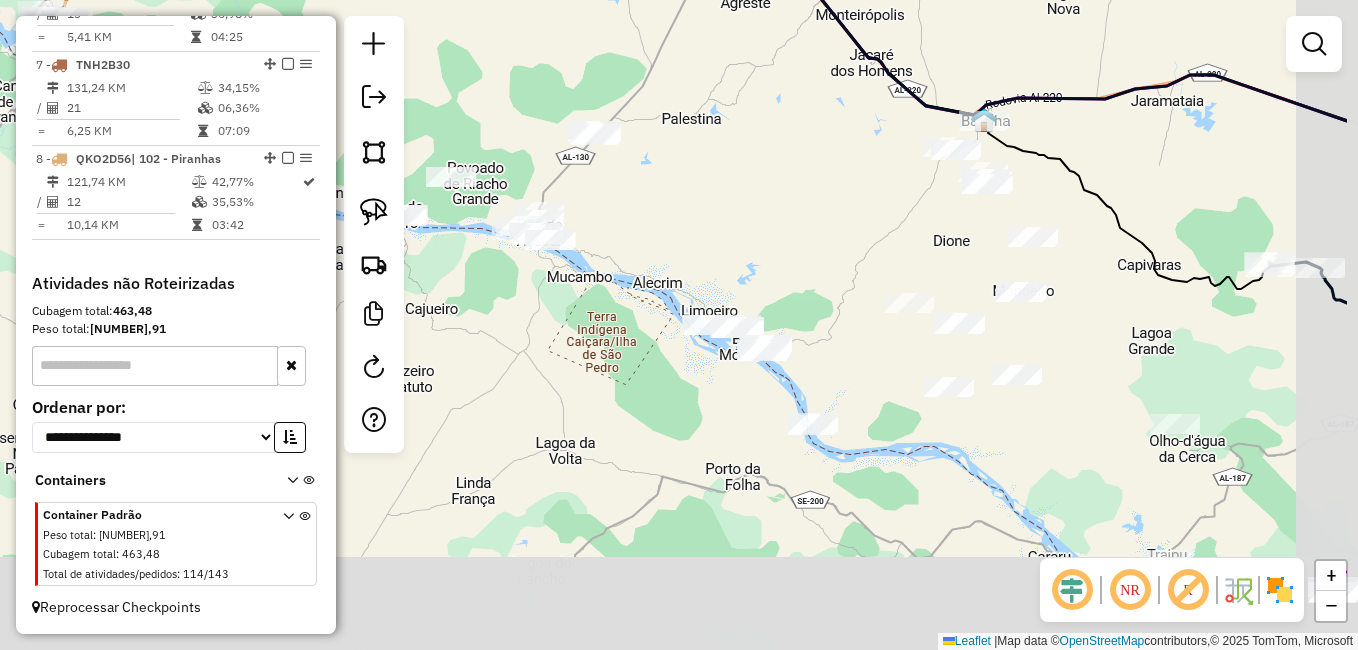 drag, startPoint x: 1081, startPoint y: 325, endPoint x: 934, endPoint y: 219, distance: 181.2319 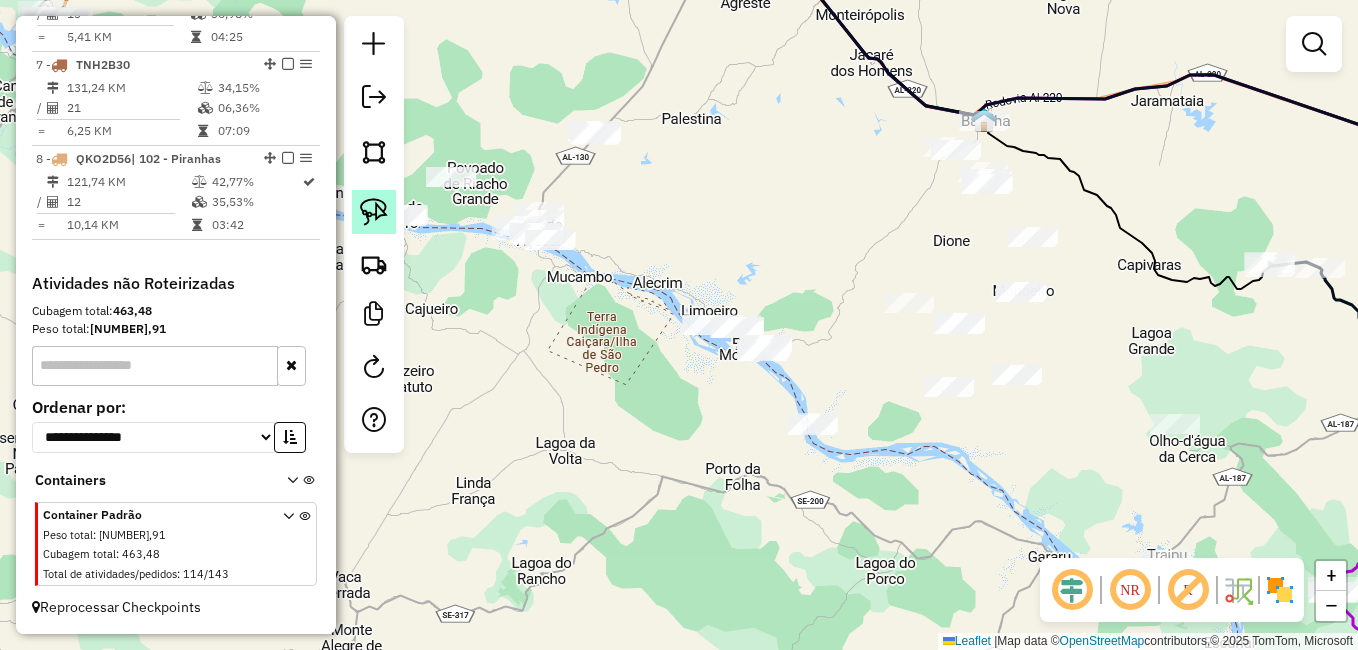 click 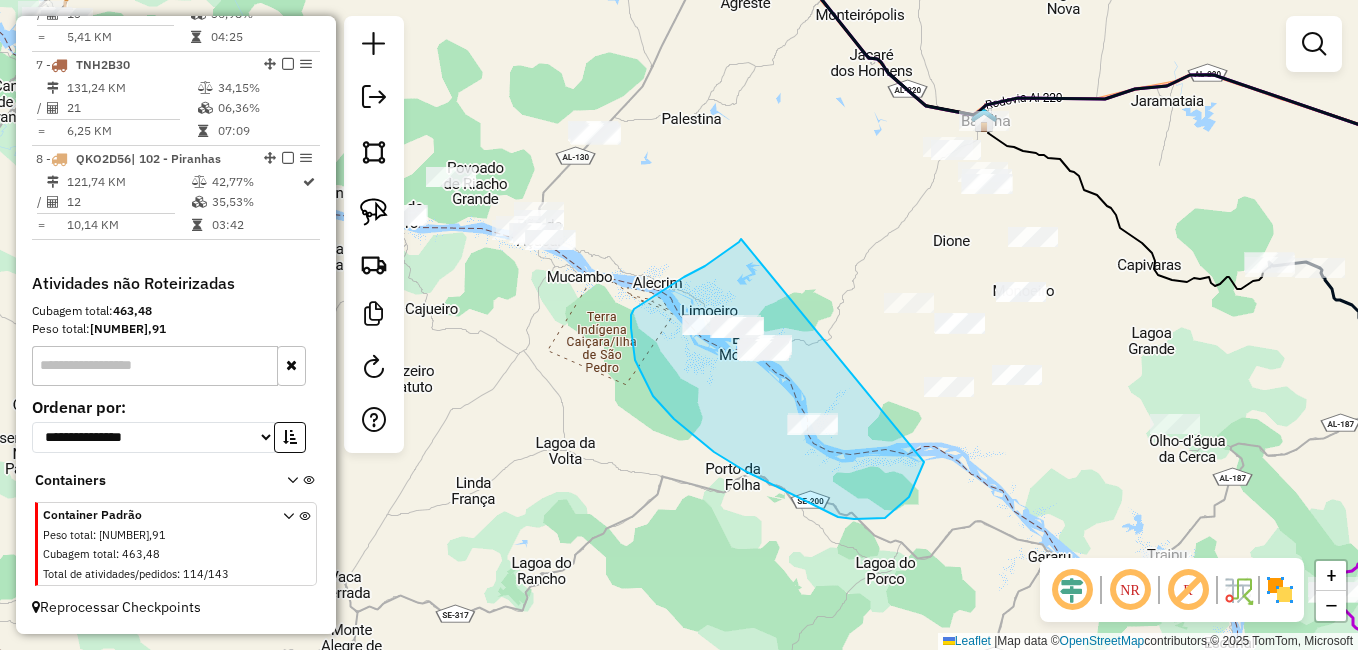 drag, startPoint x: 741, startPoint y: 239, endPoint x: 924, endPoint y: 462, distance: 288.4753 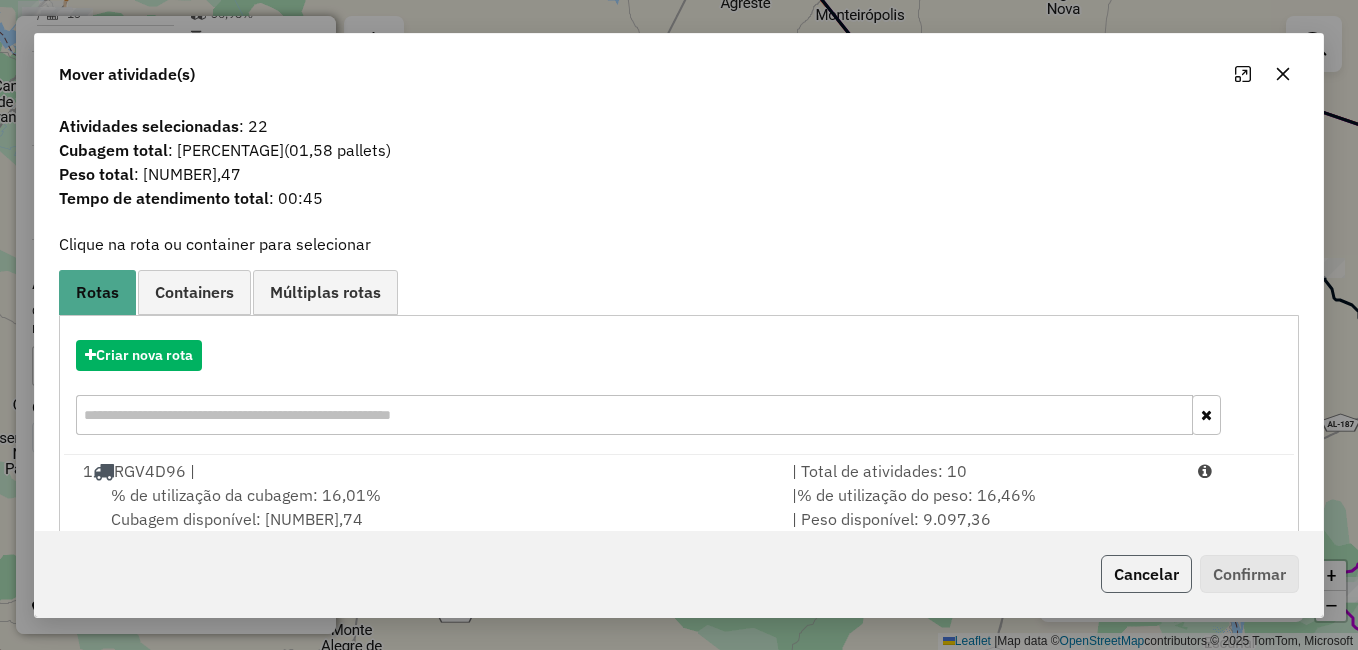 click on "Cancelar" 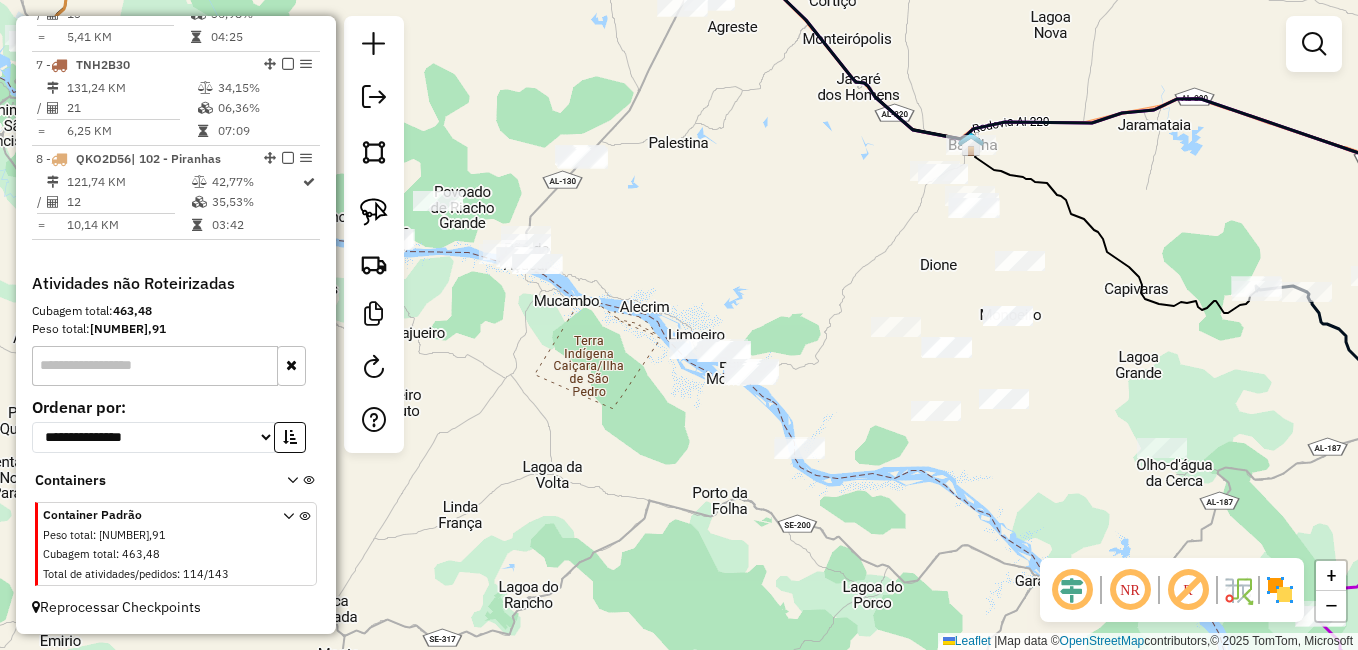 drag, startPoint x: 835, startPoint y: 354, endPoint x: 813, endPoint y: 382, distance: 35.608986 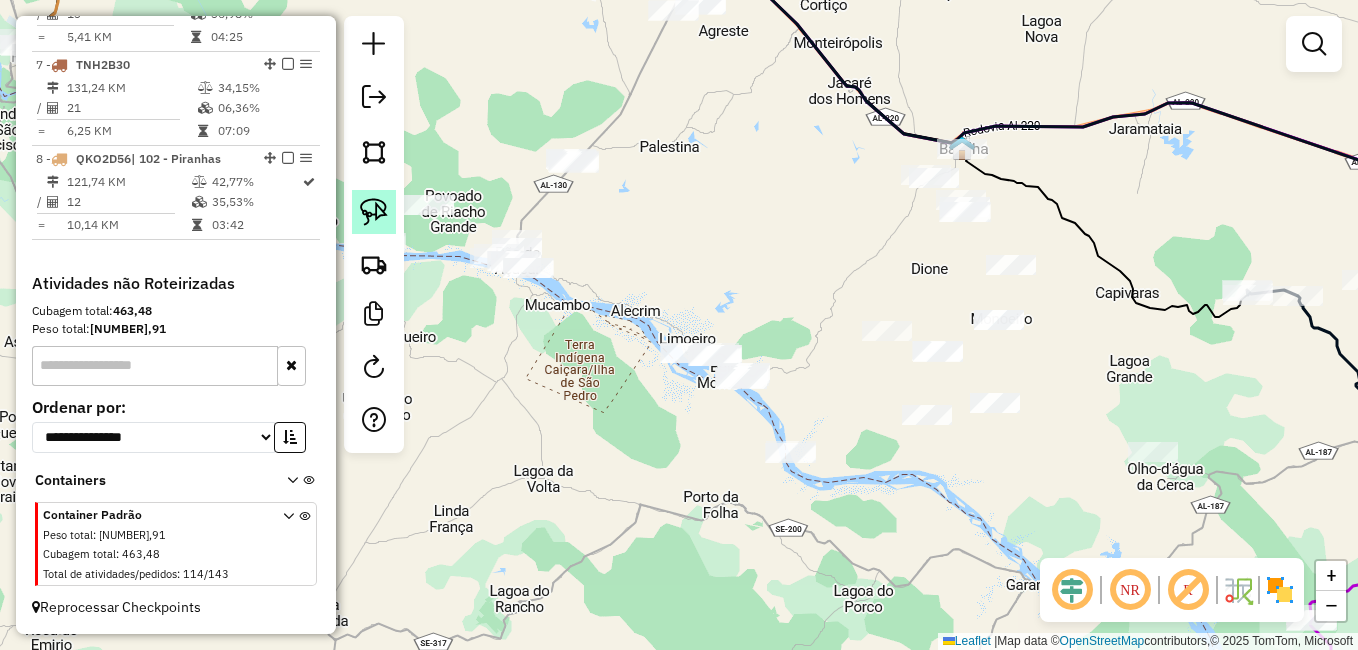 click 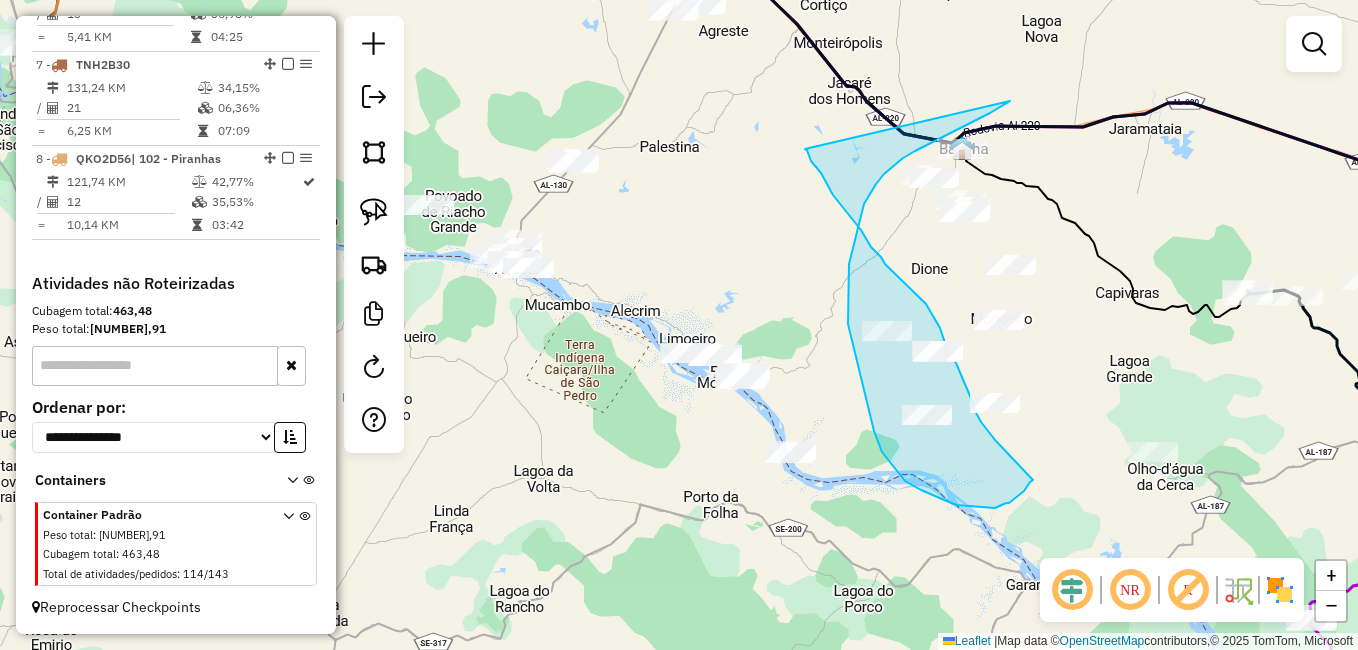 drag, startPoint x: 1010, startPoint y: 101, endPoint x: 805, endPoint y: 149, distance: 210.54453 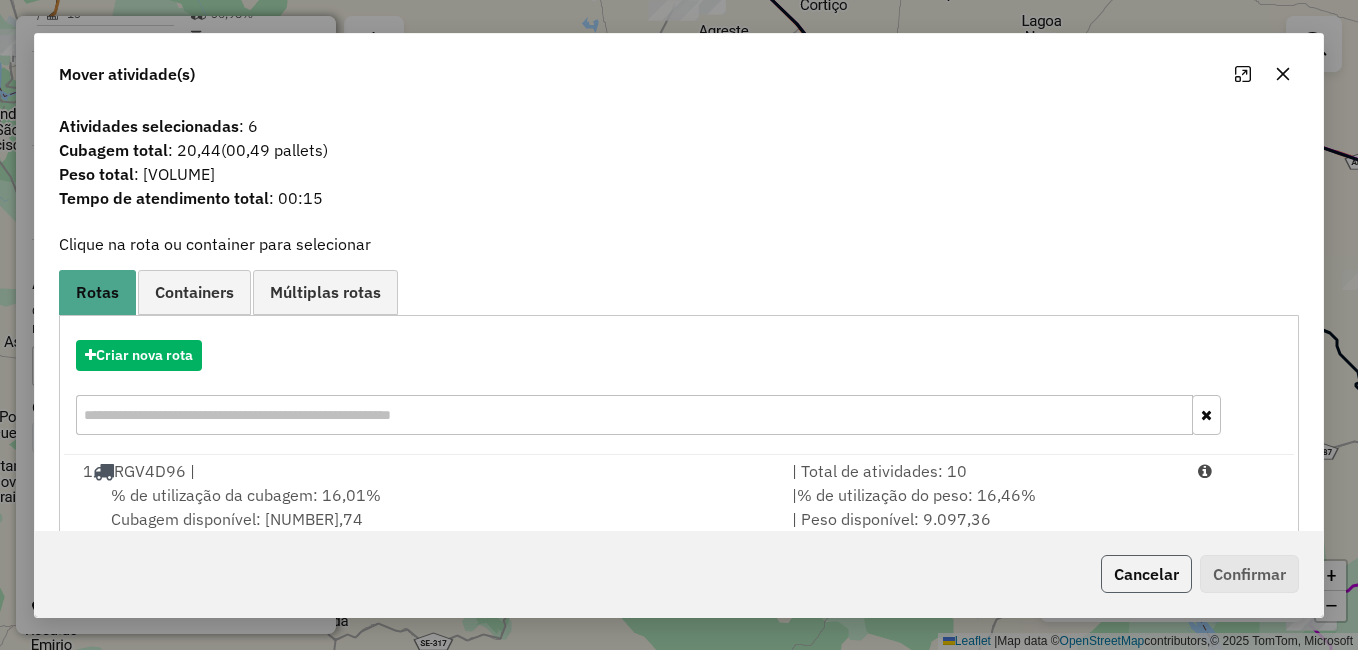 click on "Cancelar" 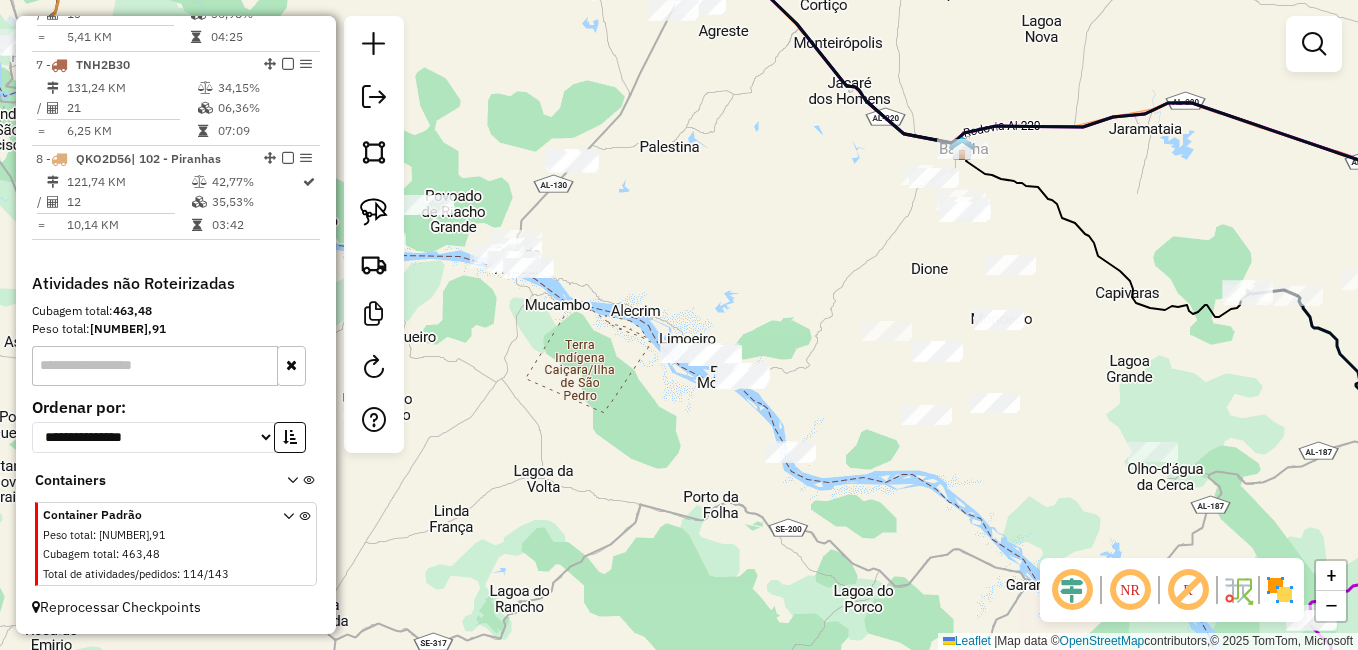 click 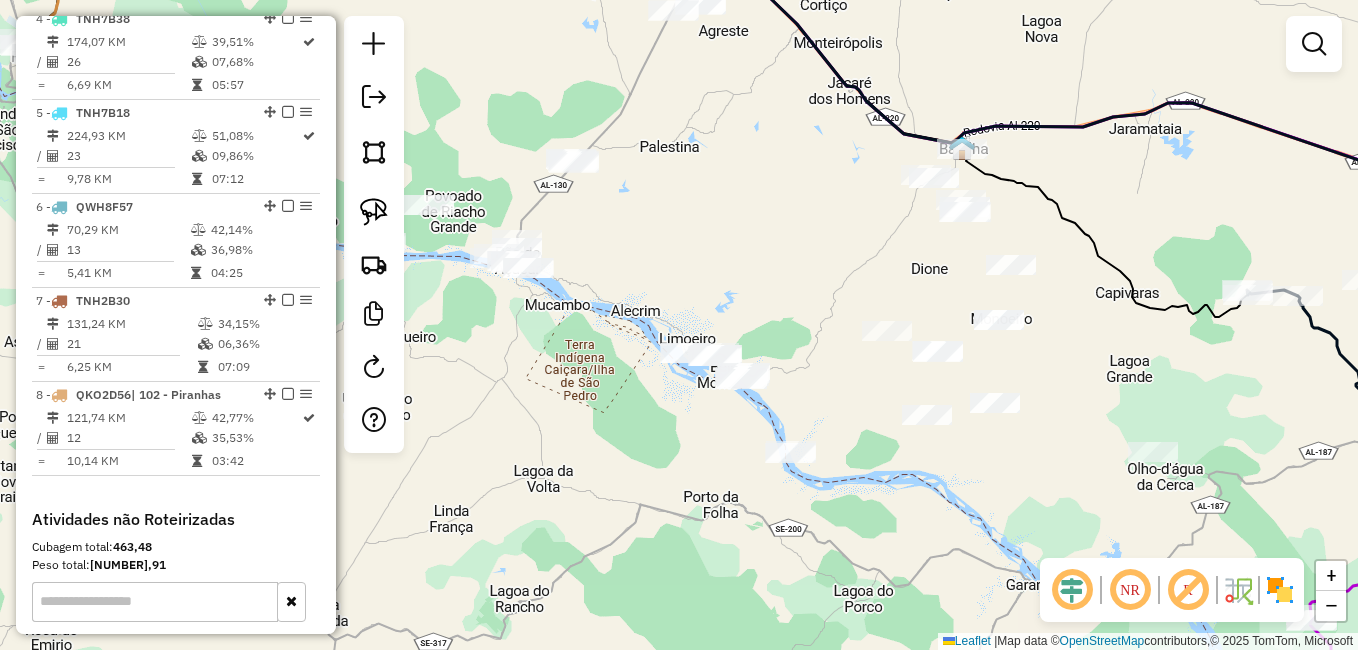 select on "*********" 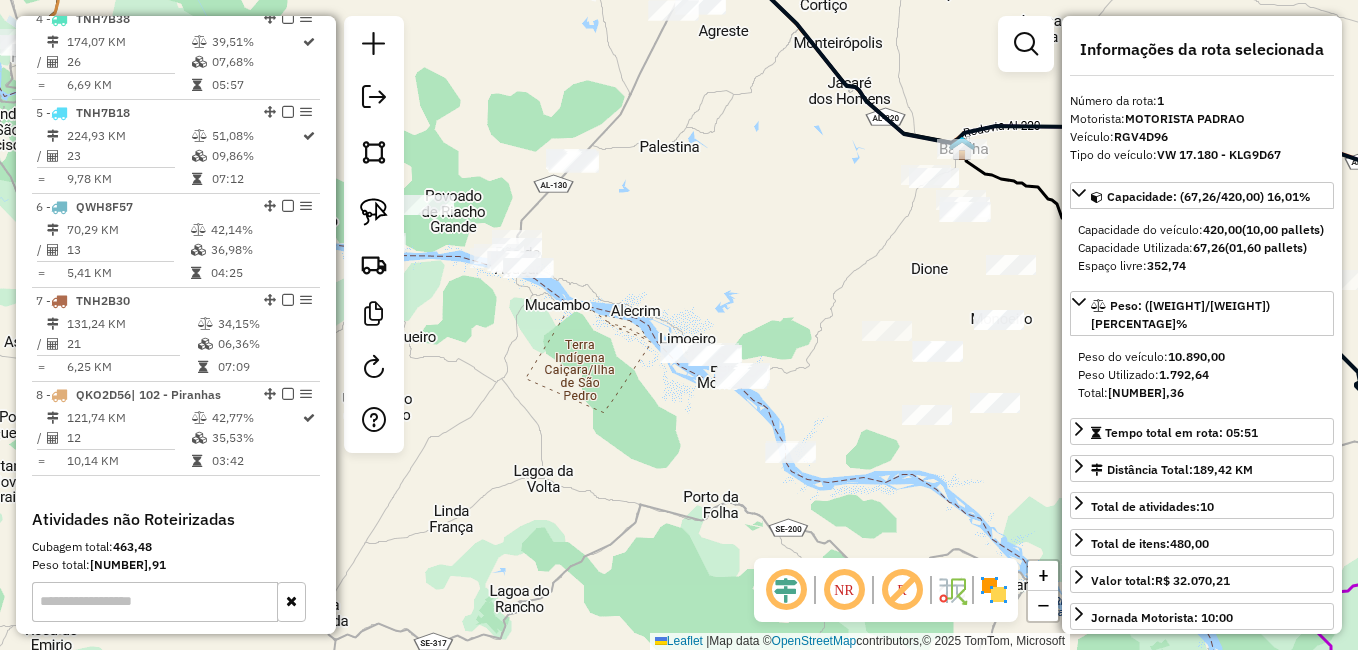 scroll, scrollTop: 774, scrollLeft: 0, axis: vertical 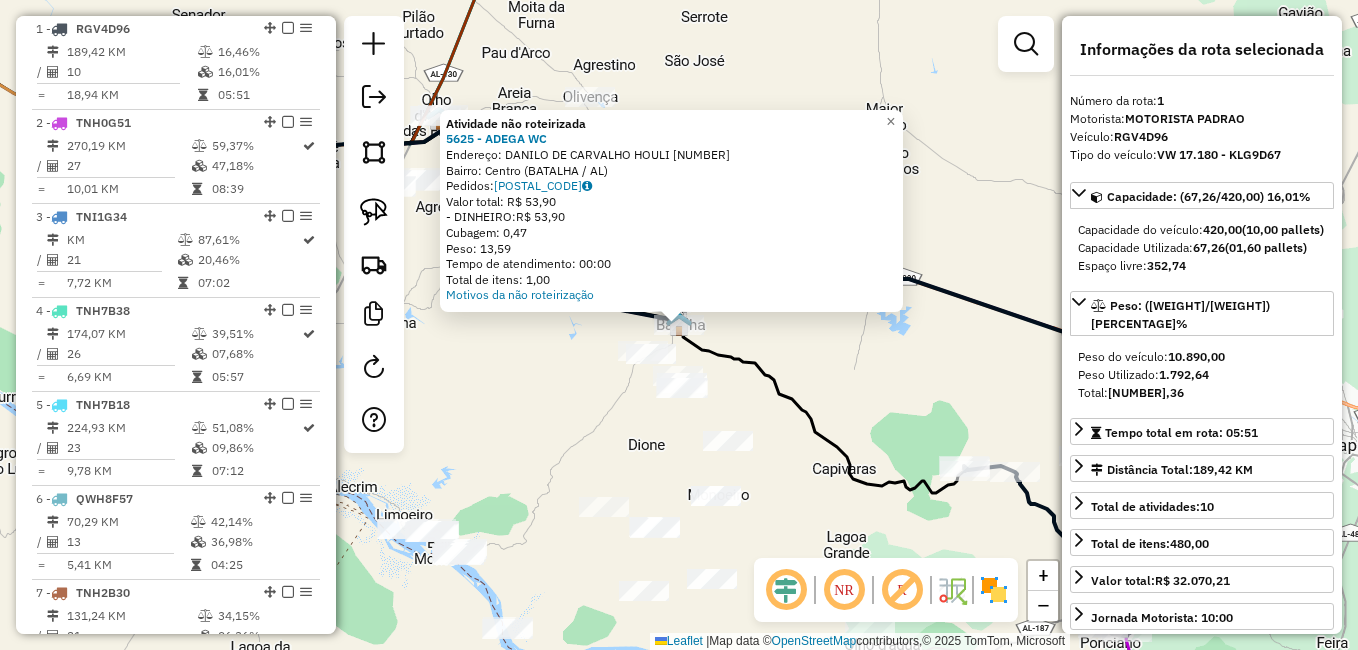 click on "Atividade não roteirizada [NUMBER] - [NAME]  Endereço: [LOGRADOURO] [NUMERO]   Bairro: [BAIRRO] ([CITY] / [STATE])   Pedidos: [ORDER_ID]   Valor total: [CURRENCY] [AMOUNT]   - DINHEIRO:  [CURRENCY] [AMOUNT]   Cubagem: [CUBAGE]   Peso: [WEIGHT]   Tempo de atendimento: [TIME]   Total de itens: [NUMBER]  Motivos da não roteirização × Janela de atendimento Grade de atendimento Capacidade Transportadoras Veículos Cliente Pedidos  Rotas Selecione os dias de semana para filtrar as janelas de atendimento  Seg   Ter   Qua   Qui   Sex   Sáb   Dom  Informe o período da janela de atendimento: De: Até:  Filtrar exatamente a janela do cliente  Considerar janela de atendimento padrão  Selecione os dias de semana para filtrar as grades de atendimento  Seg   Ter   Qua   Qui   Sex   Sáb   Dom   Considerar clientes sem dia de atendimento cadastrado  Clientes fora do dia de atendimento selecionado Filtrar as atividades entre os valores definidos abaixo:  Peso mínimo:   Peso máximo:   Cubagem mínima:   Cubagem máxima:   De:   Até:  De:   Até:  +" 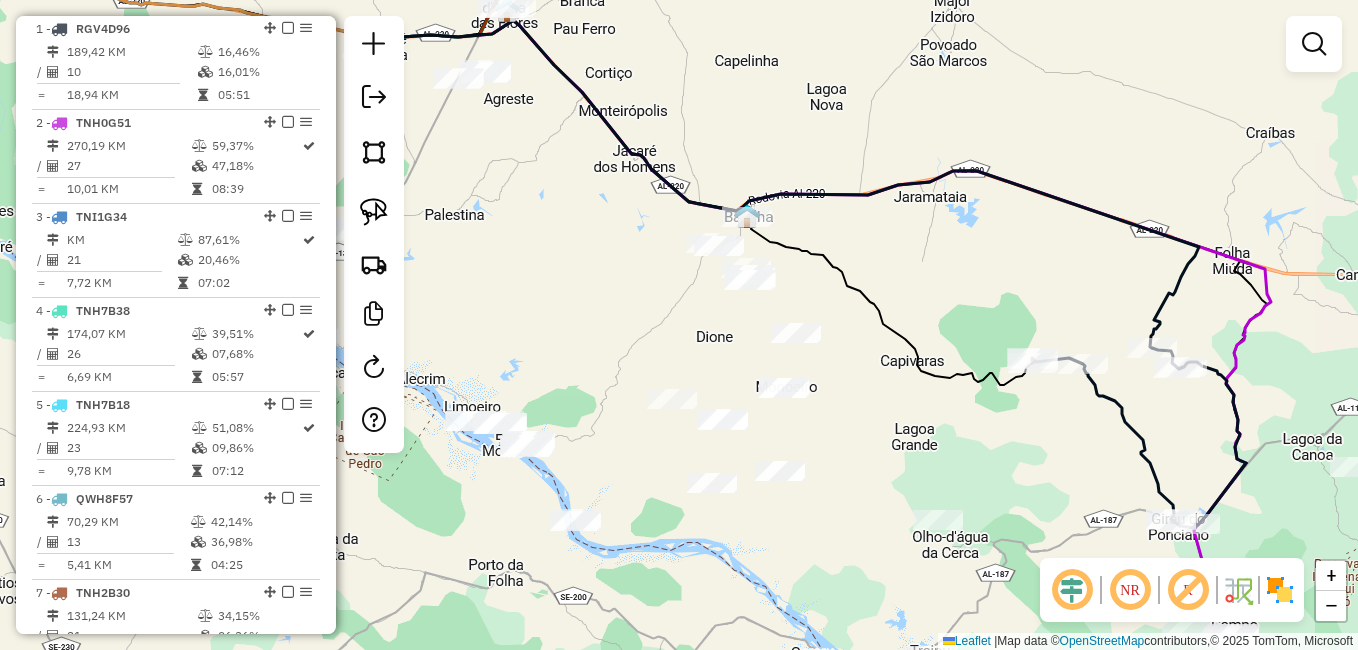 drag, startPoint x: 873, startPoint y: 474, endPoint x: 972, endPoint y: 317, distance: 185.60712 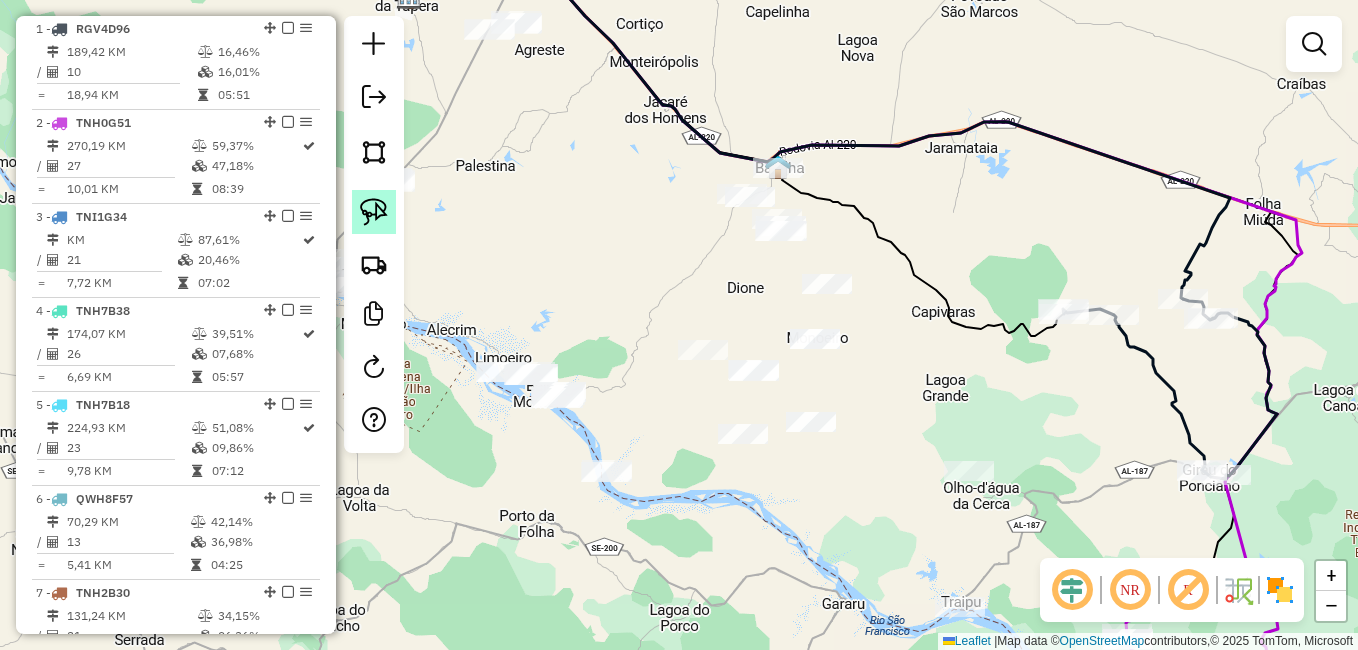 click 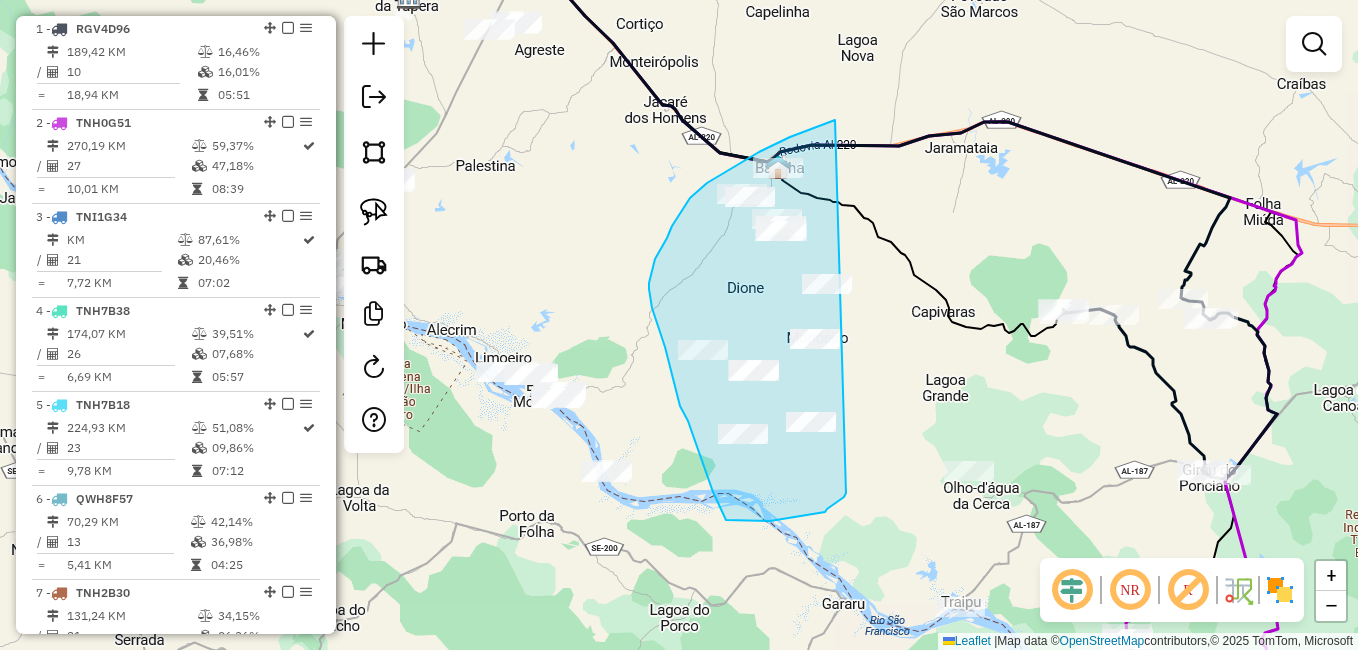 drag, startPoint x: 835, startPoint y: 120, endPoint x: 873, endPoint y: 464, distance: 346.09247 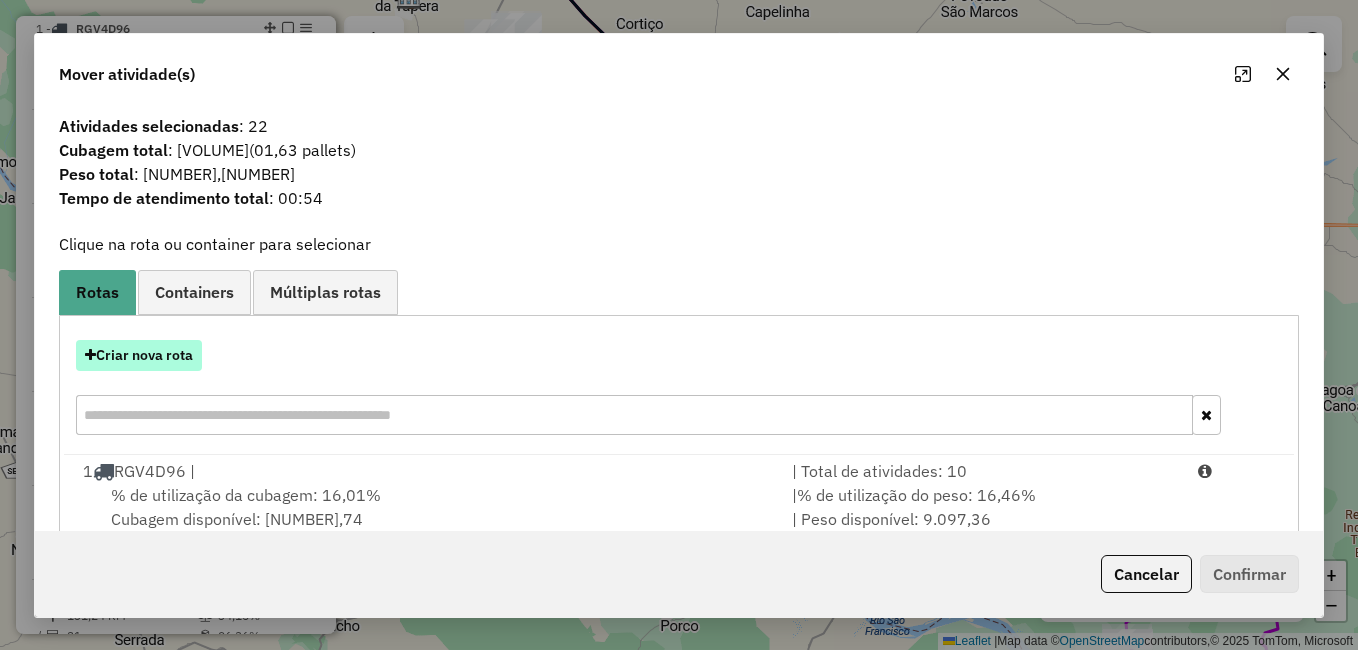 click on "Criar nova rota" at bounding box center [139, 355] 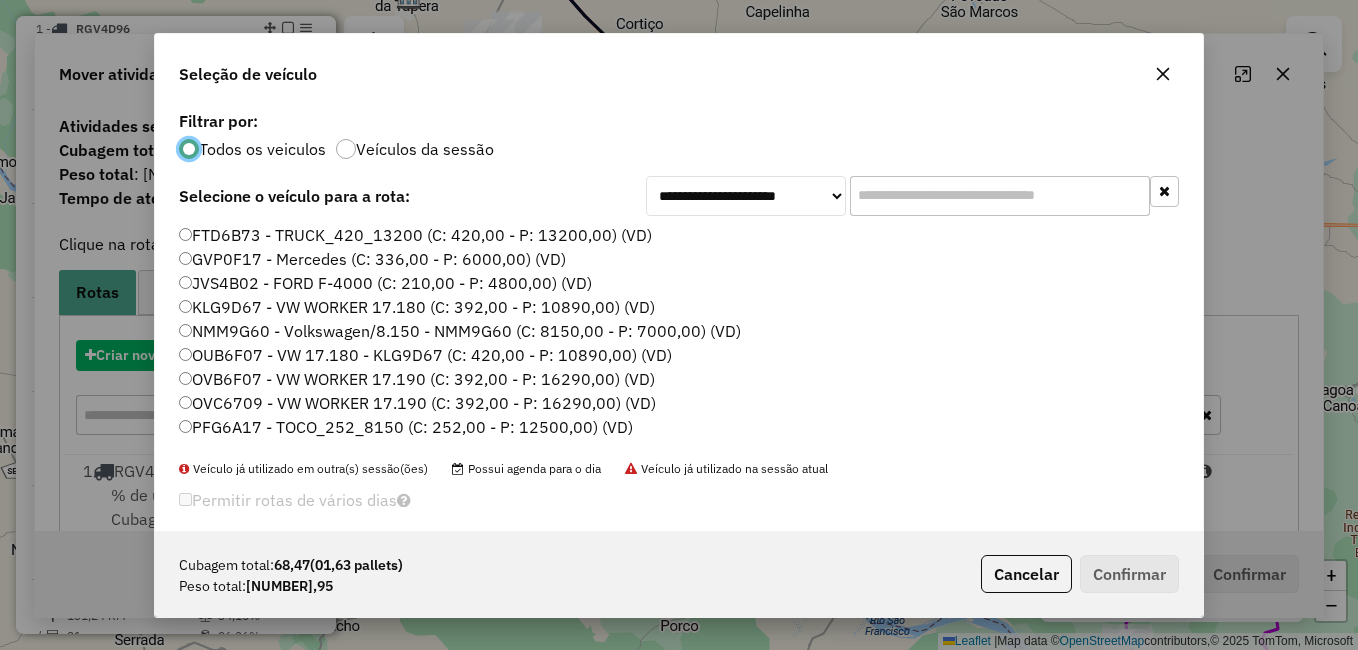 scroll, scrollTop: 11, scrollLeft: 6, axis: both 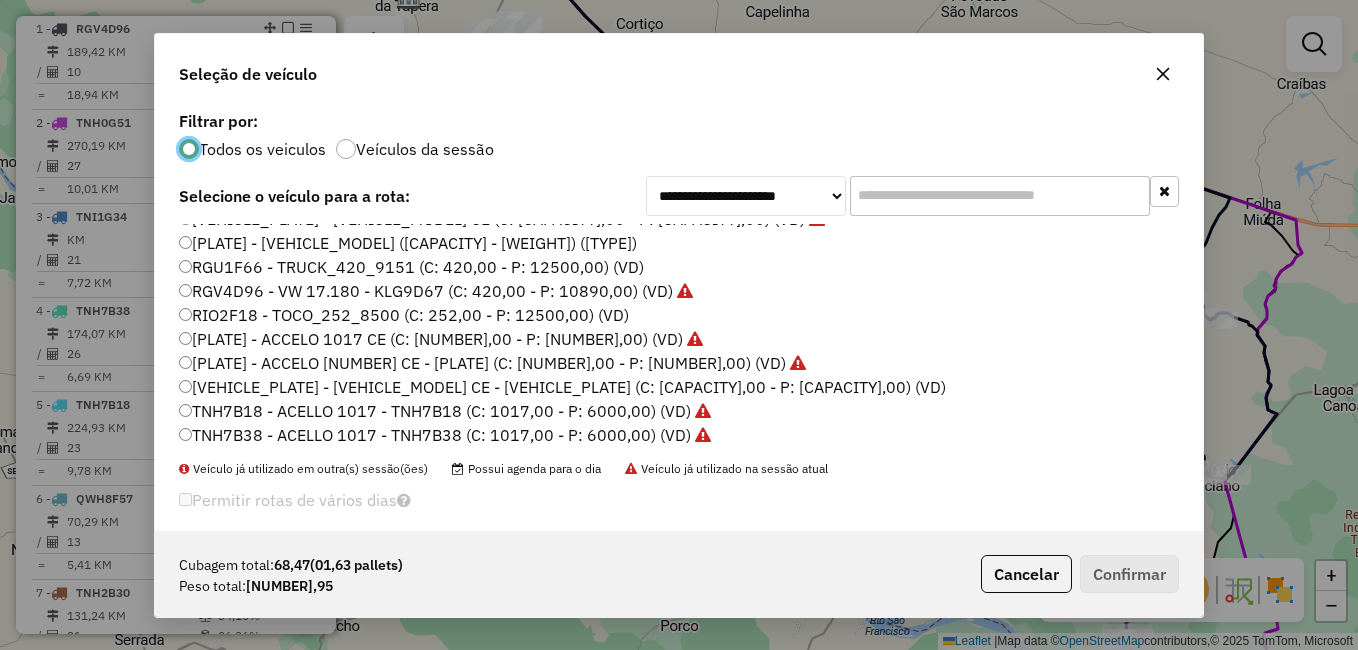 click on "[PLATE] - [VEHICLE_MODEL] ([CAPACITY] - [WEIGHT]) ([TYPE])" 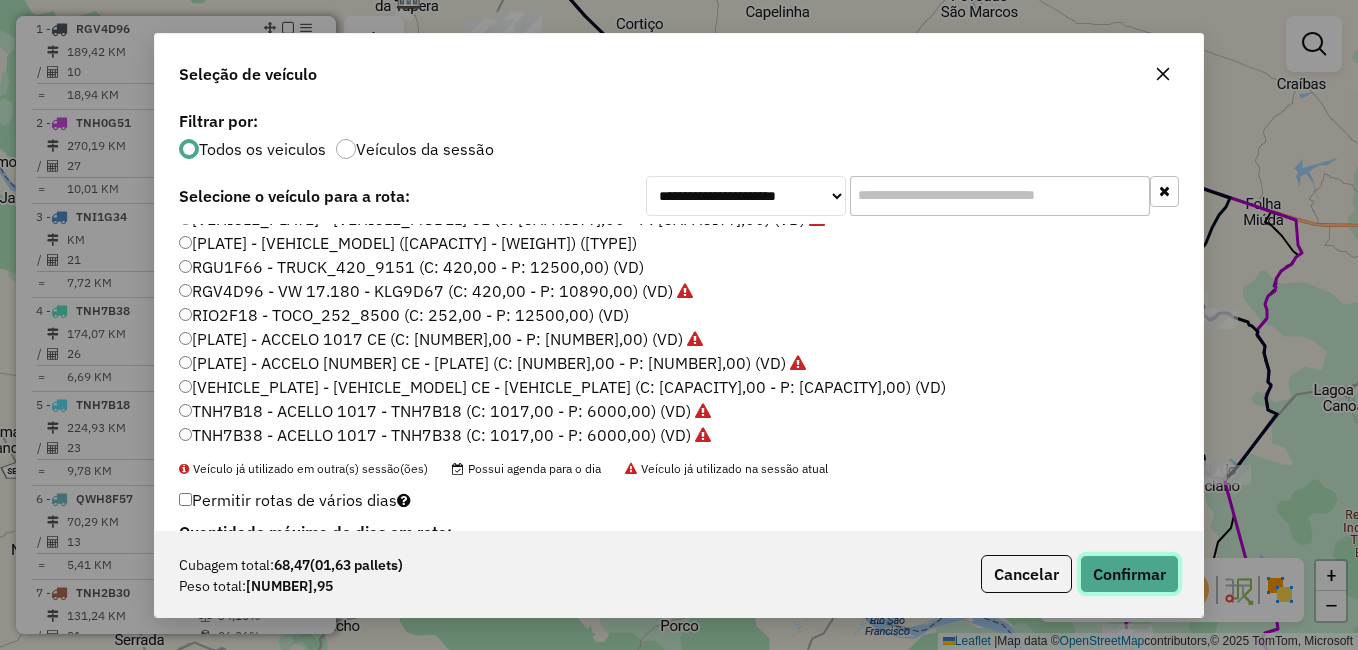 click on "Confirmar" 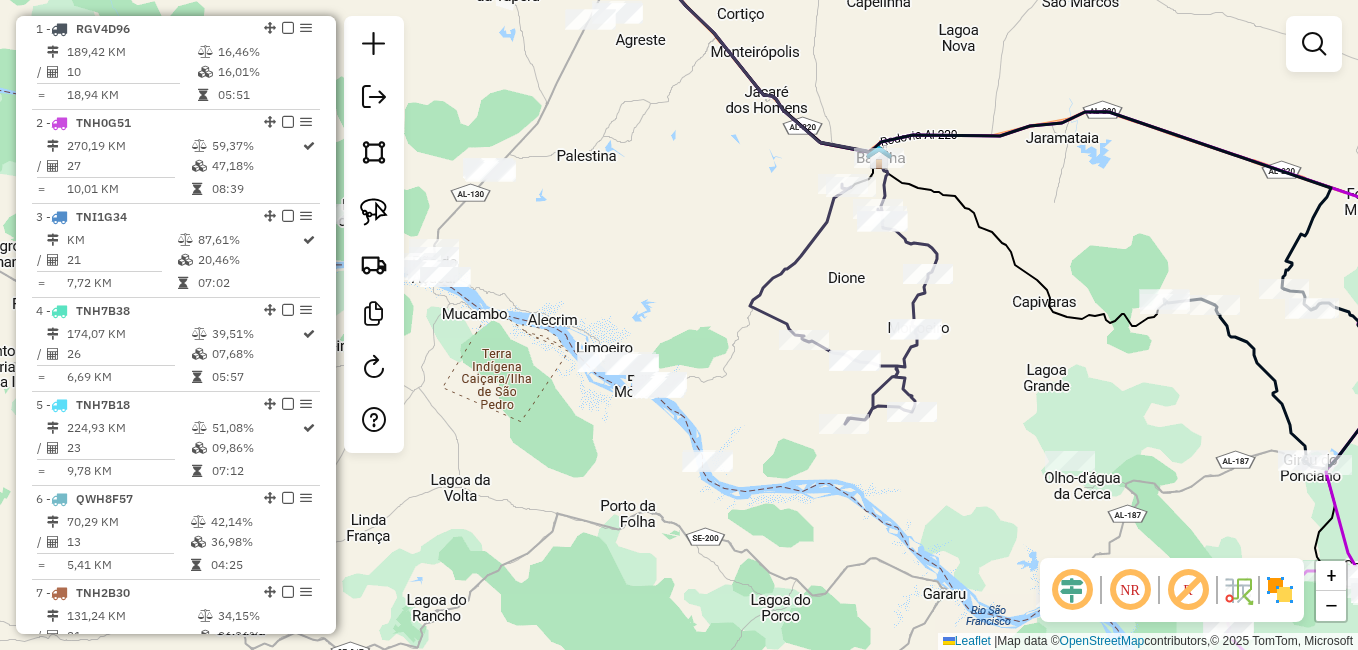 drag, startPoint x: 601, startPoint y: 532, endPoint x: 689, endPoint y: 523, distance: 88.45903 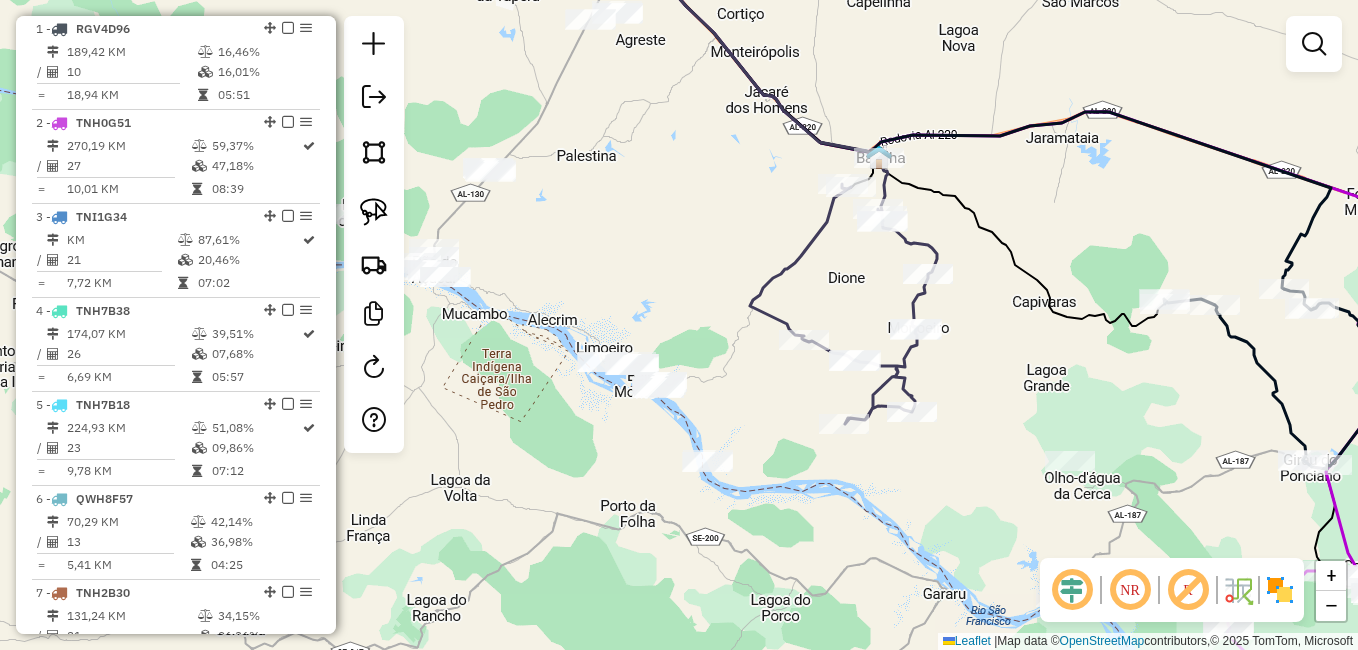 drag, startPoint x: 581, startPoint y: 458, endPoint x: 651, endPoint y: 469, distance: 70.85902 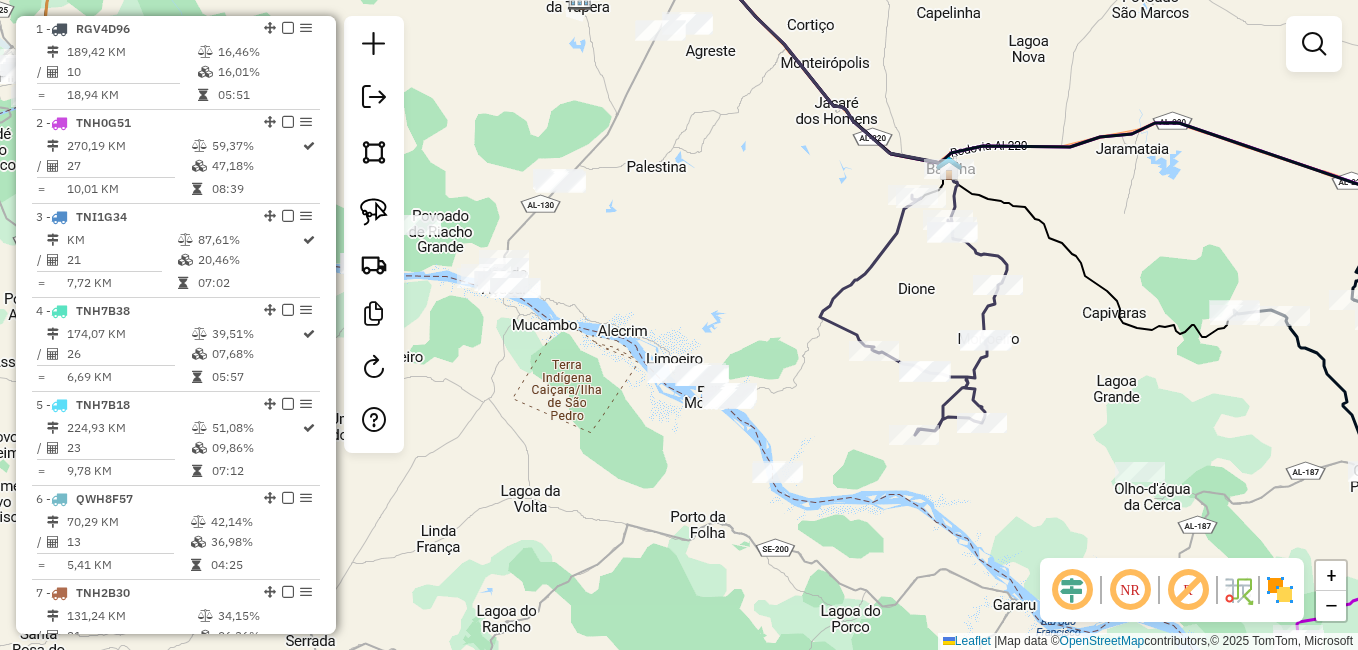 drag, startPoint x: 383, startPoint y: 221, endPoint x: 539, endPoint y: 268, distance: 162.92636 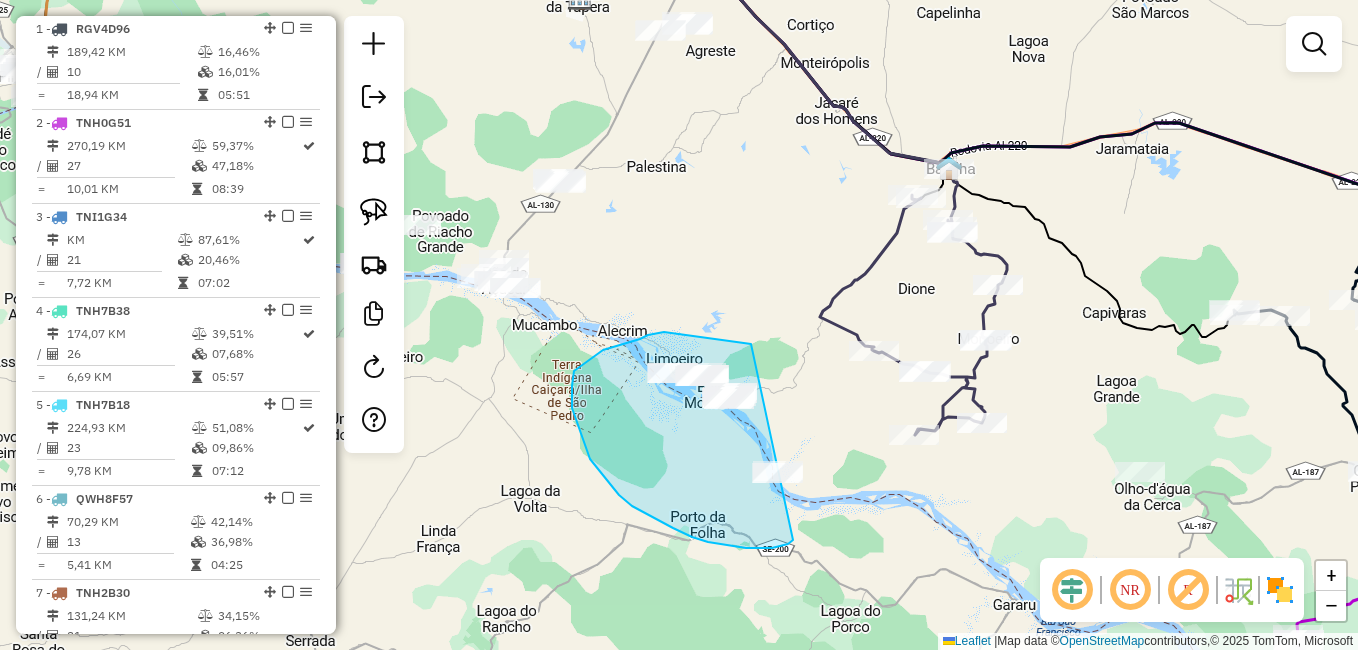 drag, startPoint x: 751, startPoint y: 344, endPoint x: 873, endPoint y: 512, distance: 207.62466 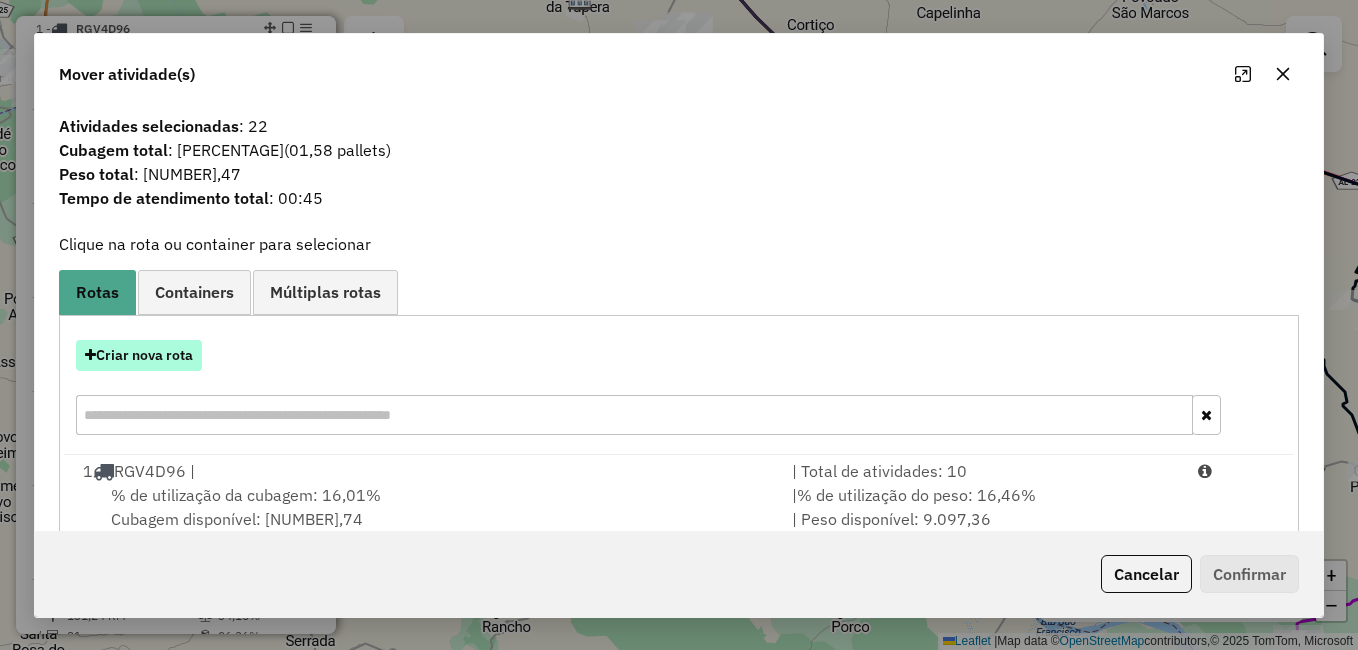 click on "Criar nova rota" at bounding box center [139, 355] 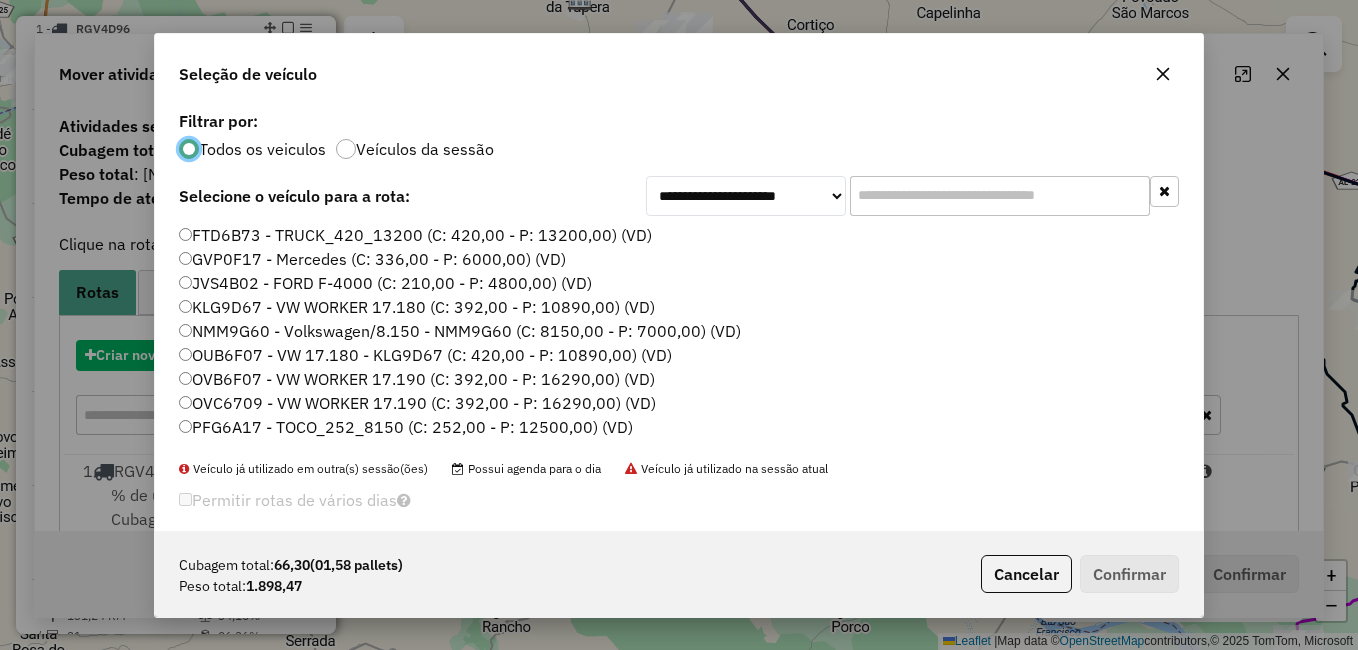 scroll, scrollTop: 11, scrollLeft: 6, axis: both 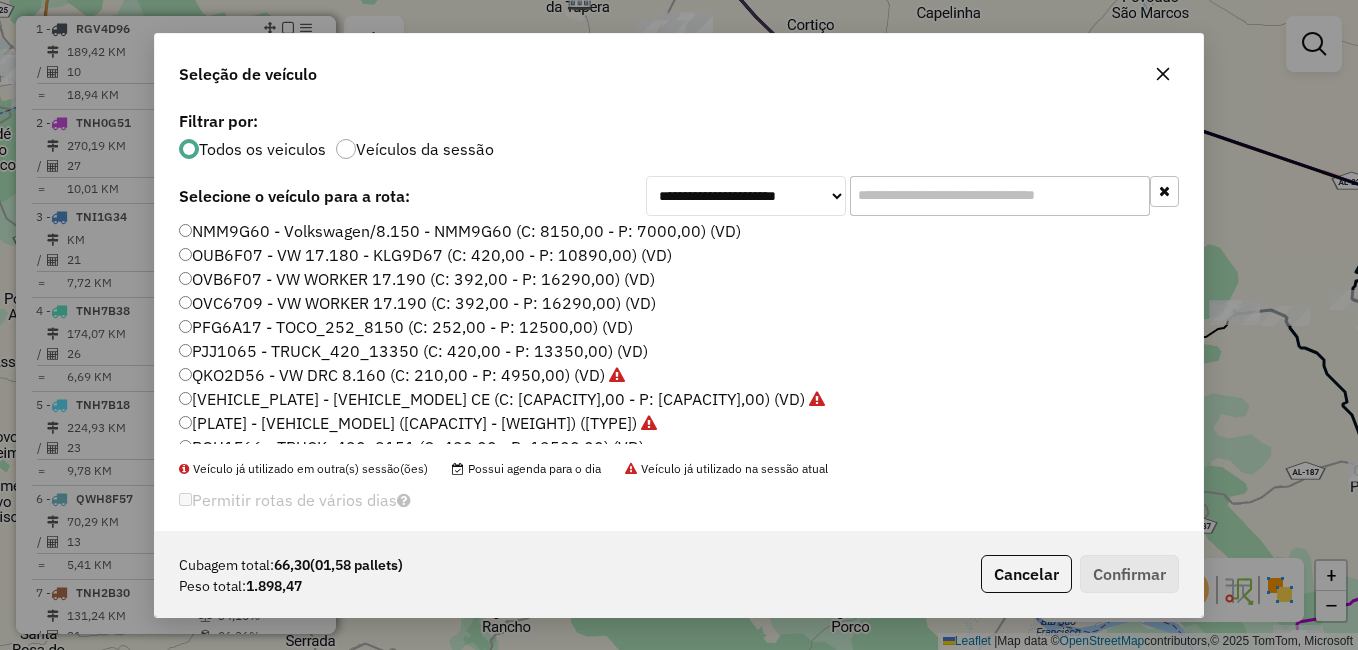click on "PFG6A17 - TOCO_252_8150 (C: 252,00 - P: 12500,00) (VD)" 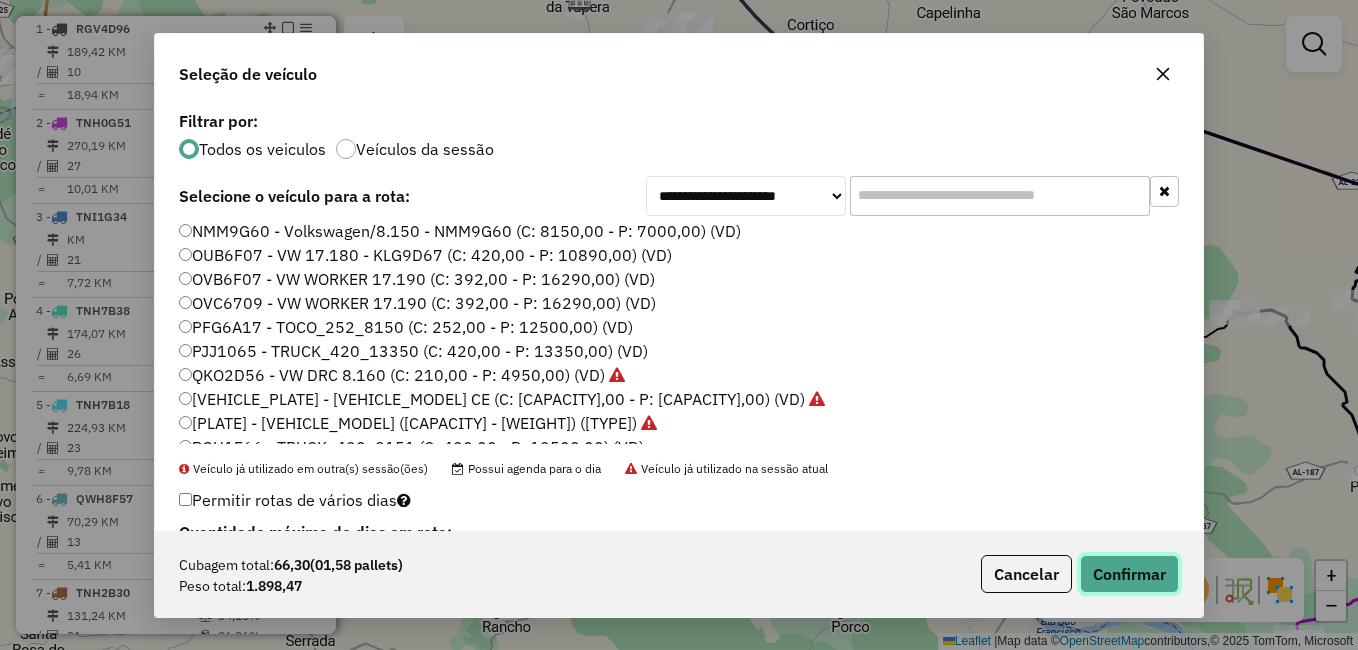 click on "Confirmar" 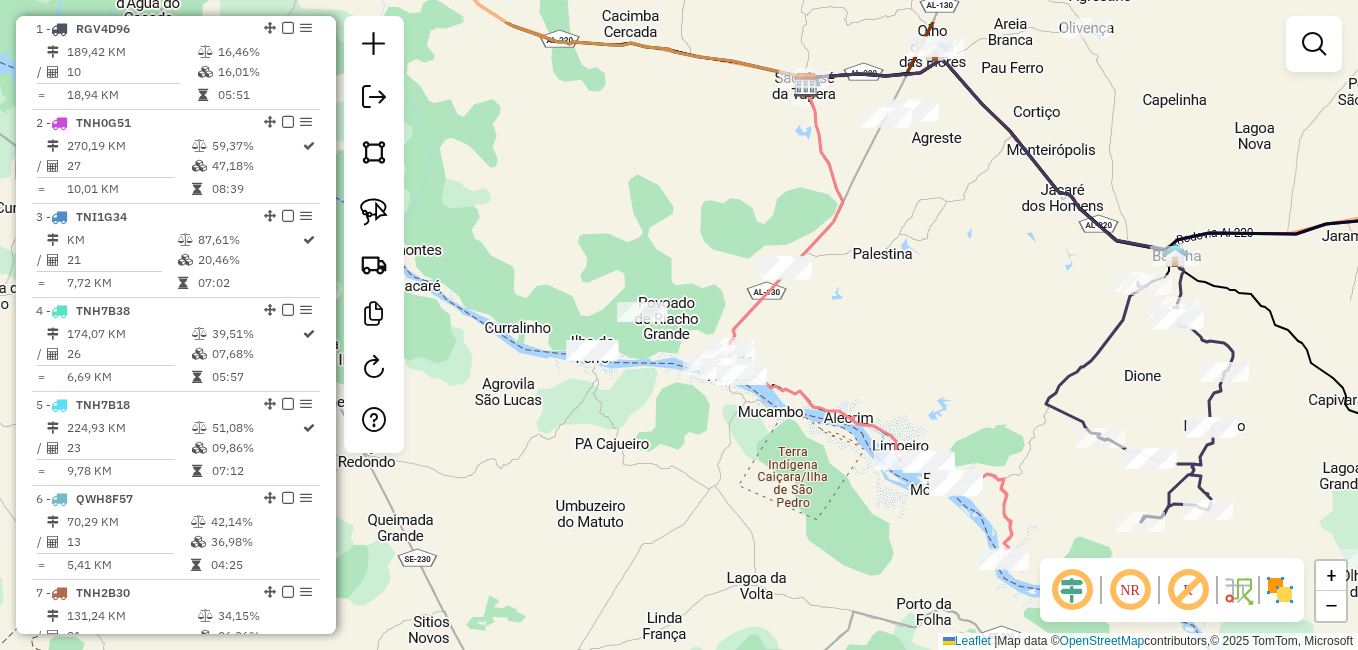 drag, startPoint x: 540, startPoint y: 418, endPoint x: 768, endPoint y: 506, distance: 244.39313 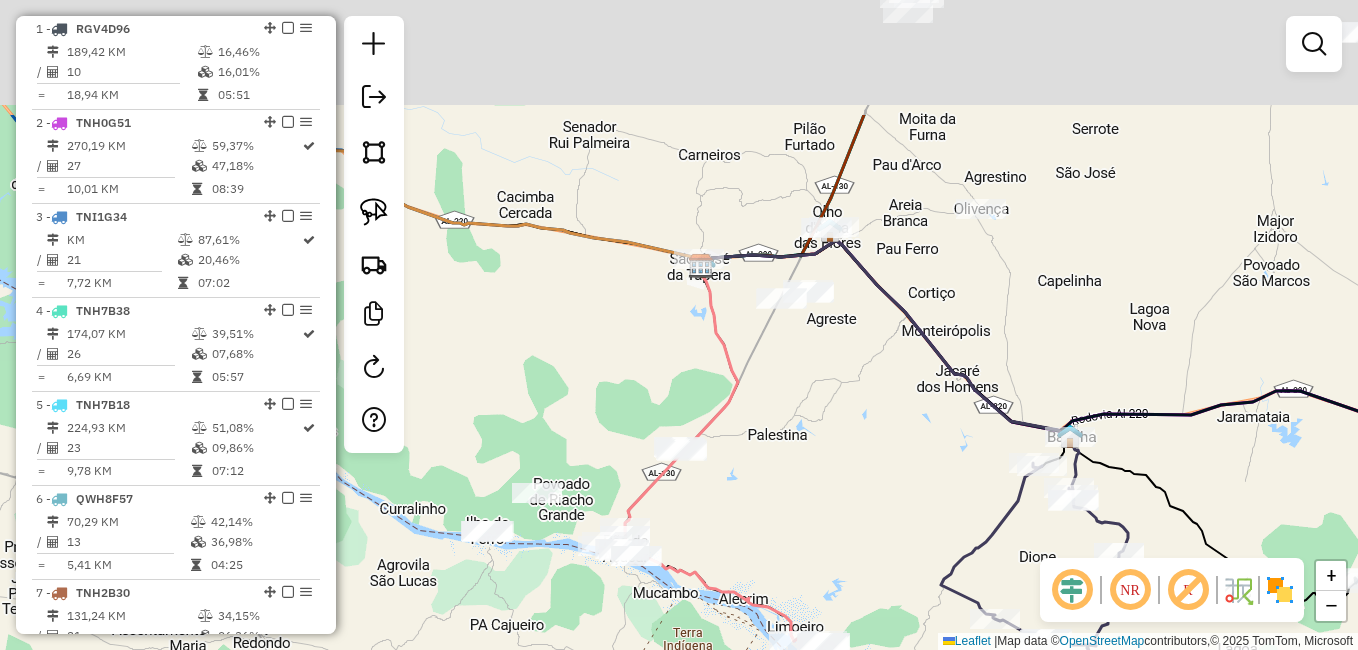 drag, startPoint x: 1014, startPoint y: 275, endPoint x: 901, endPoint y: 441, distance: 200.81085 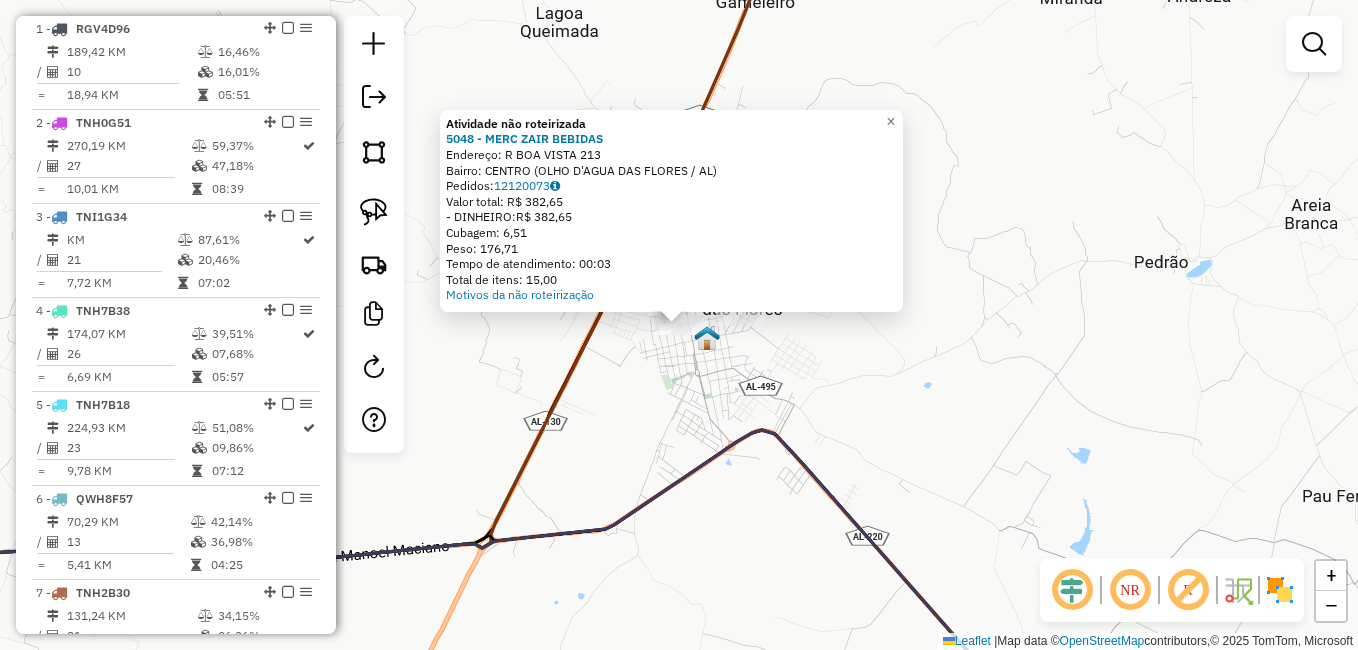 click 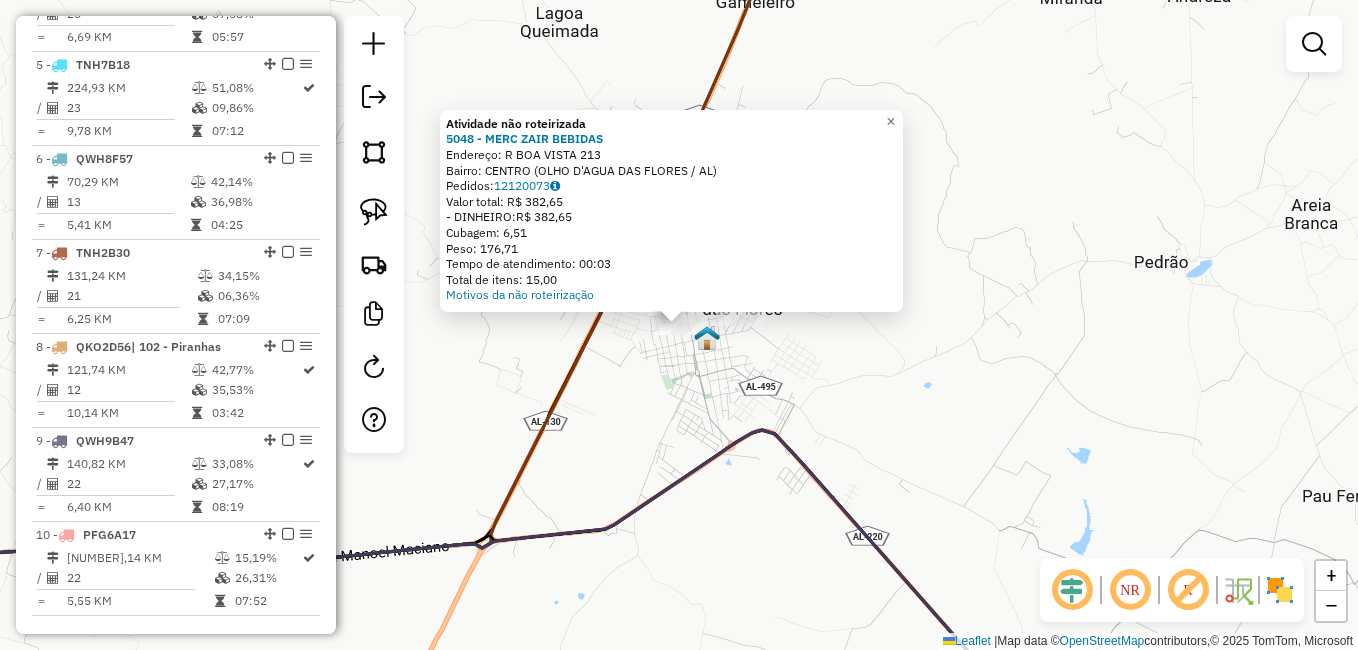 select on "*********" 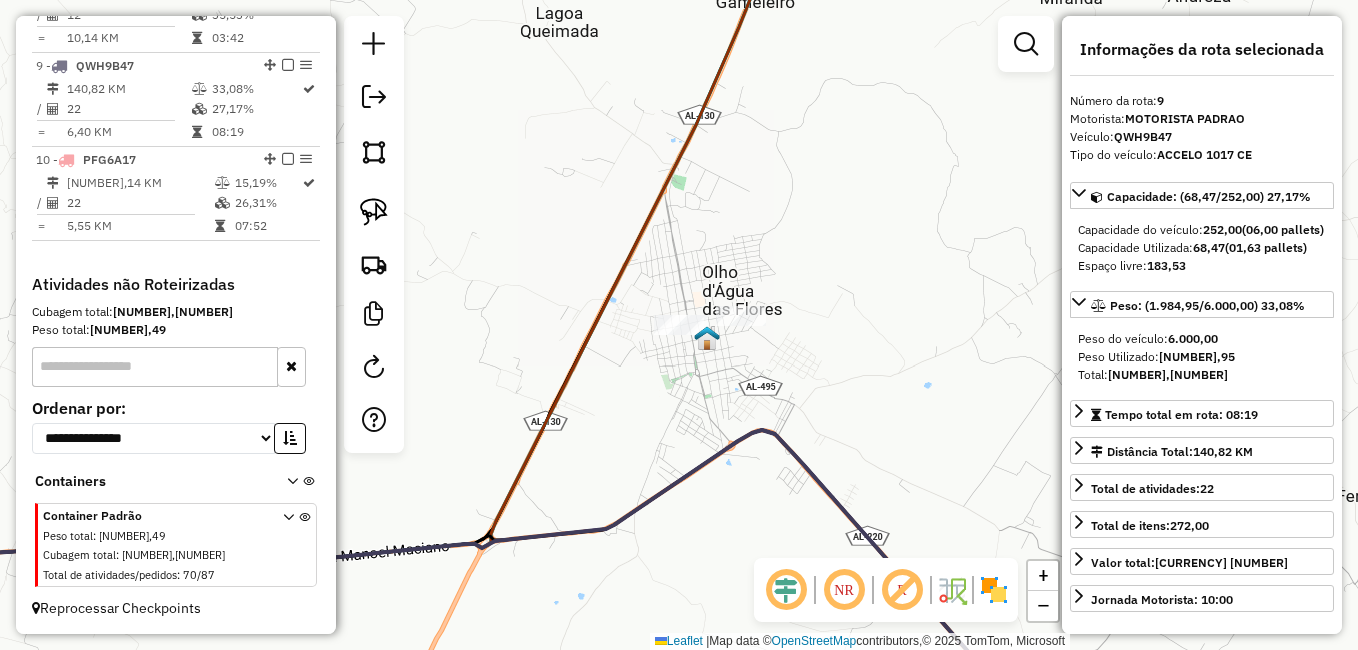 scroll, scrollTop: 1490, scrollLeft: 0, axis: vertical 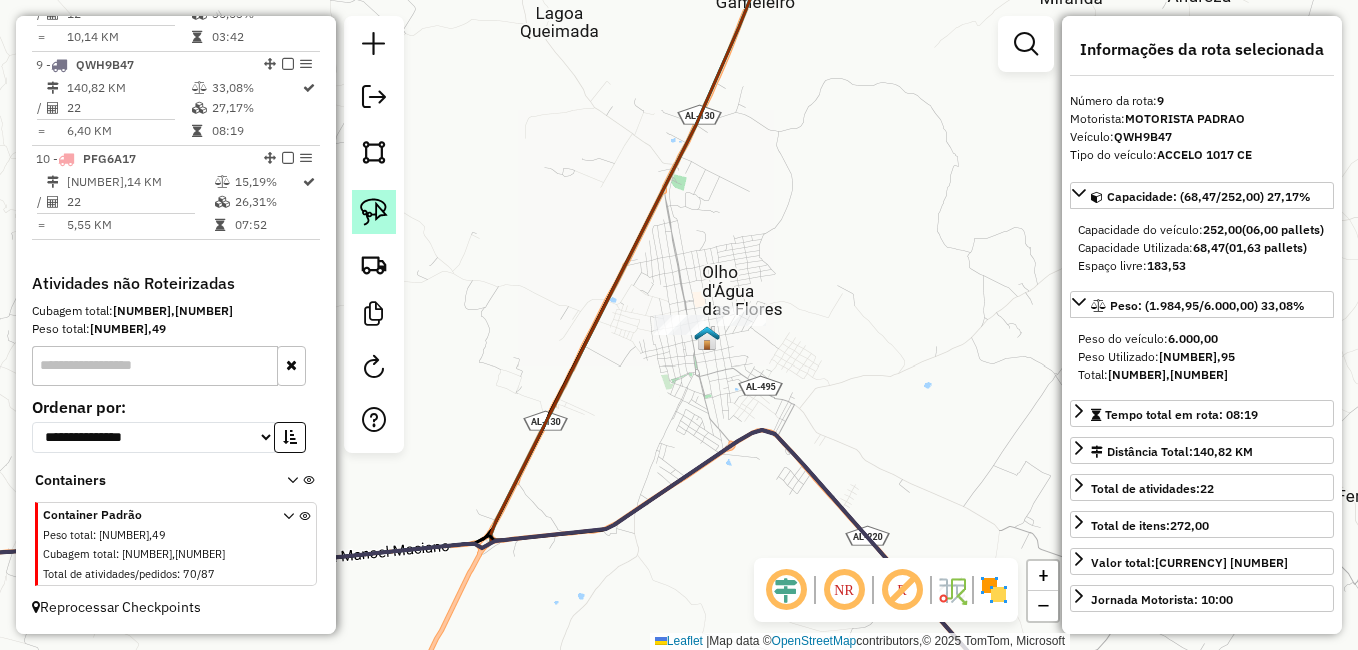 drag, startPoint x: 364, startPoint y: 227, endPoint x: 389, endPoint y: 231, distance: 25.317978 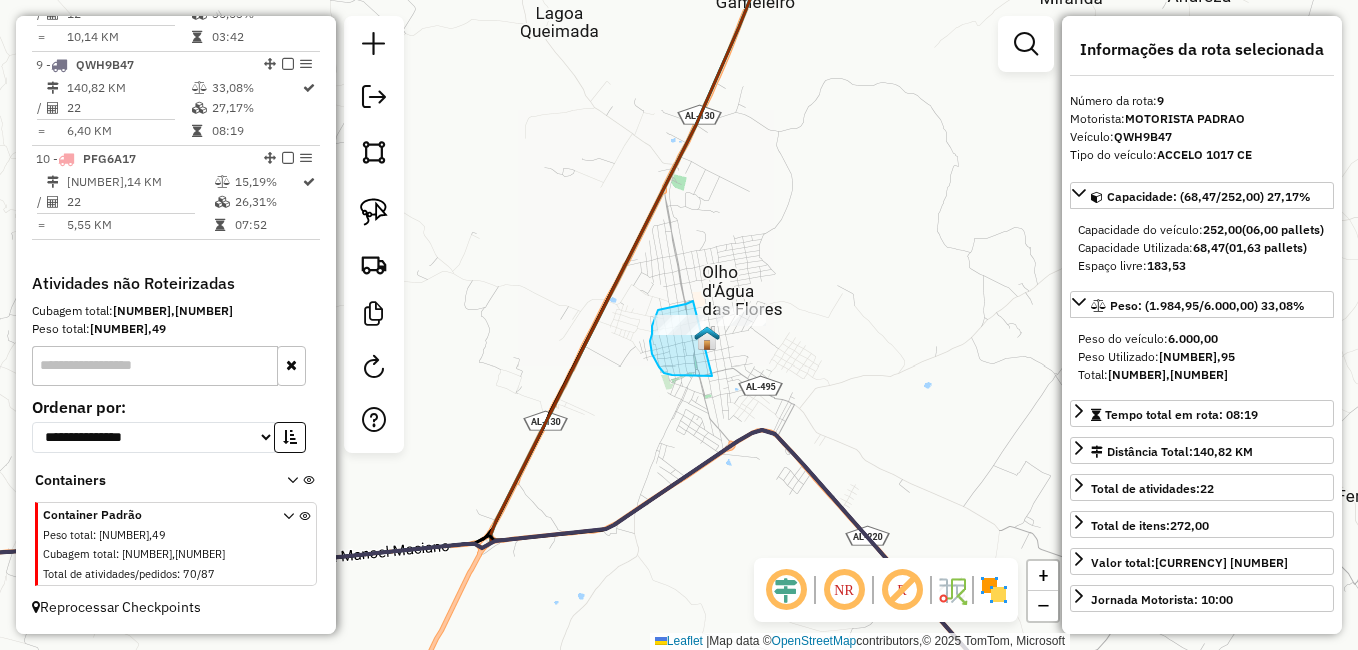 drag, startPoint x: 686, startPoint y: 304, endPoint x: 712, endPoint y: 376, distance: 76.55064 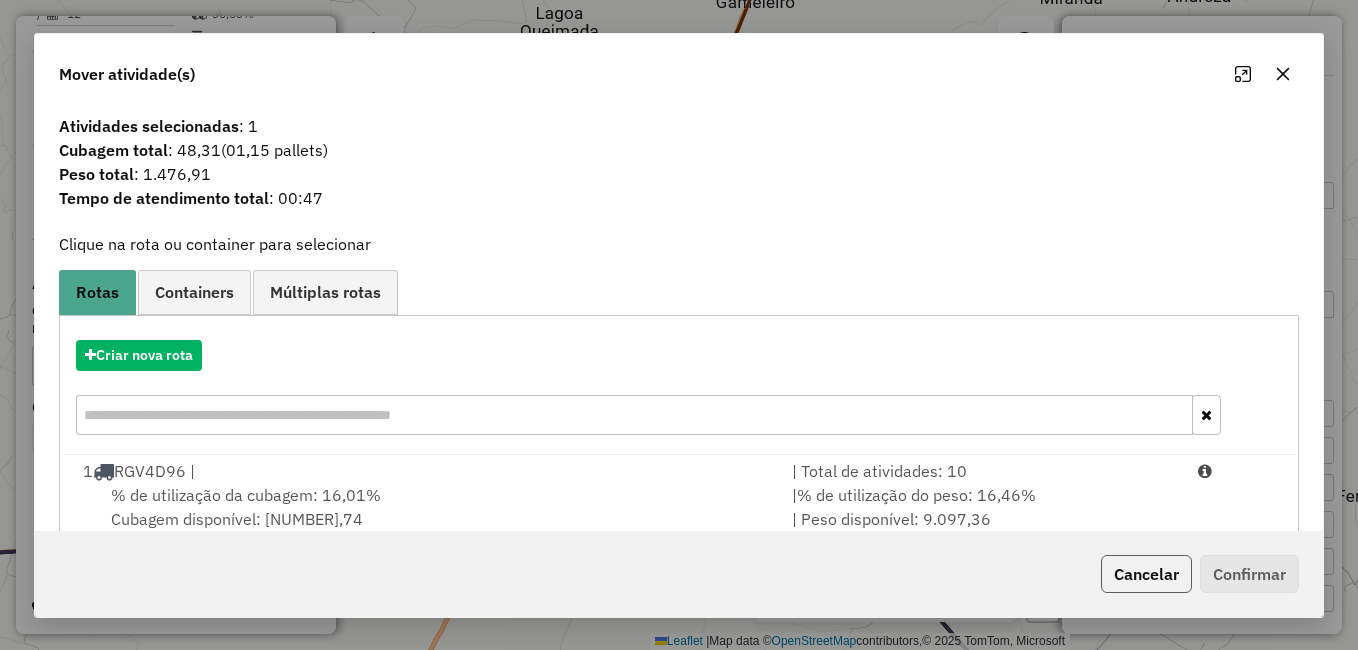 click on "Cancelar" 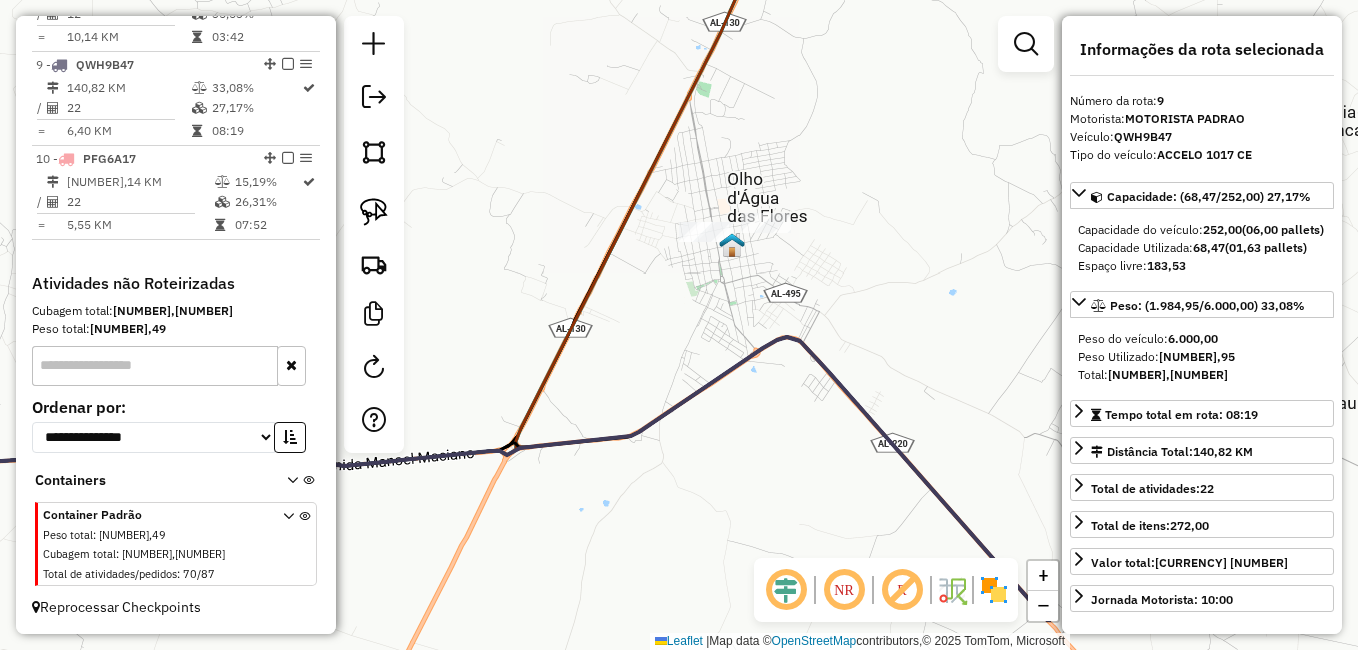 drag, startPoint x: 583, startPoint y: 502, endPoint x: 645, endPoint y: 462, distance: 73.78347 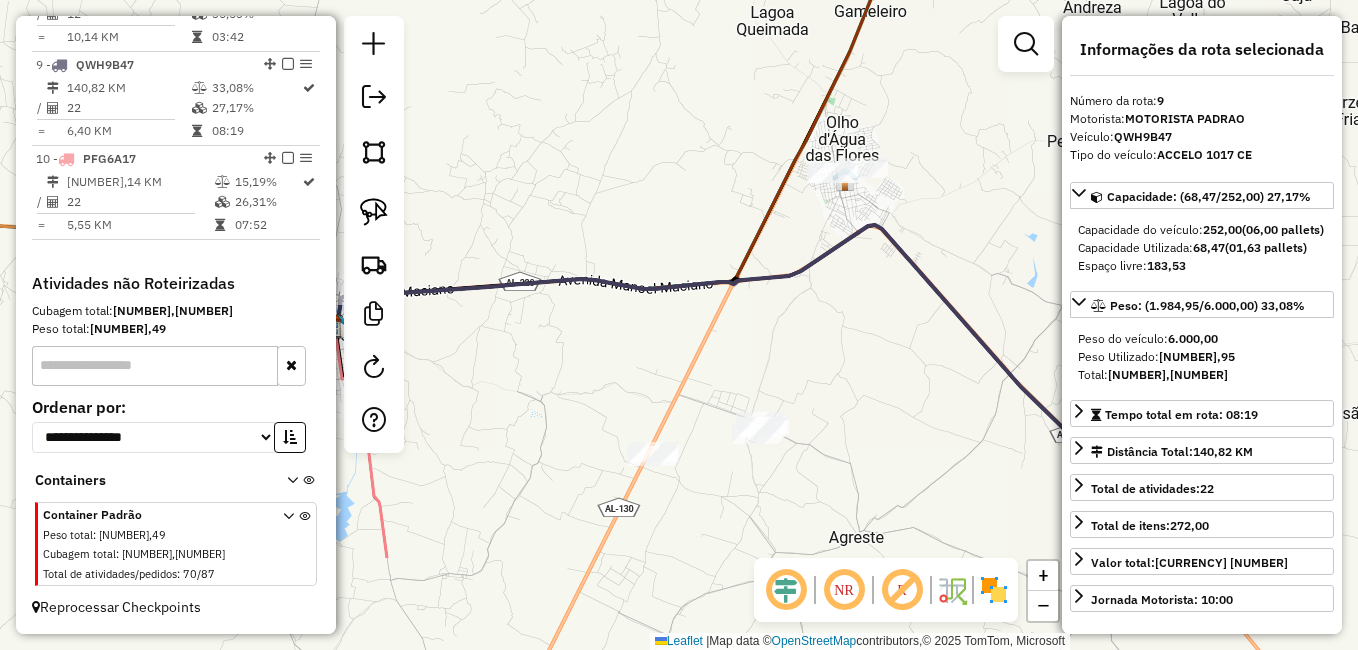 drag, startPoint x: 659, startPoint y: 532, endPoint x: 848, endPoint y: 337, distance: 271.56213 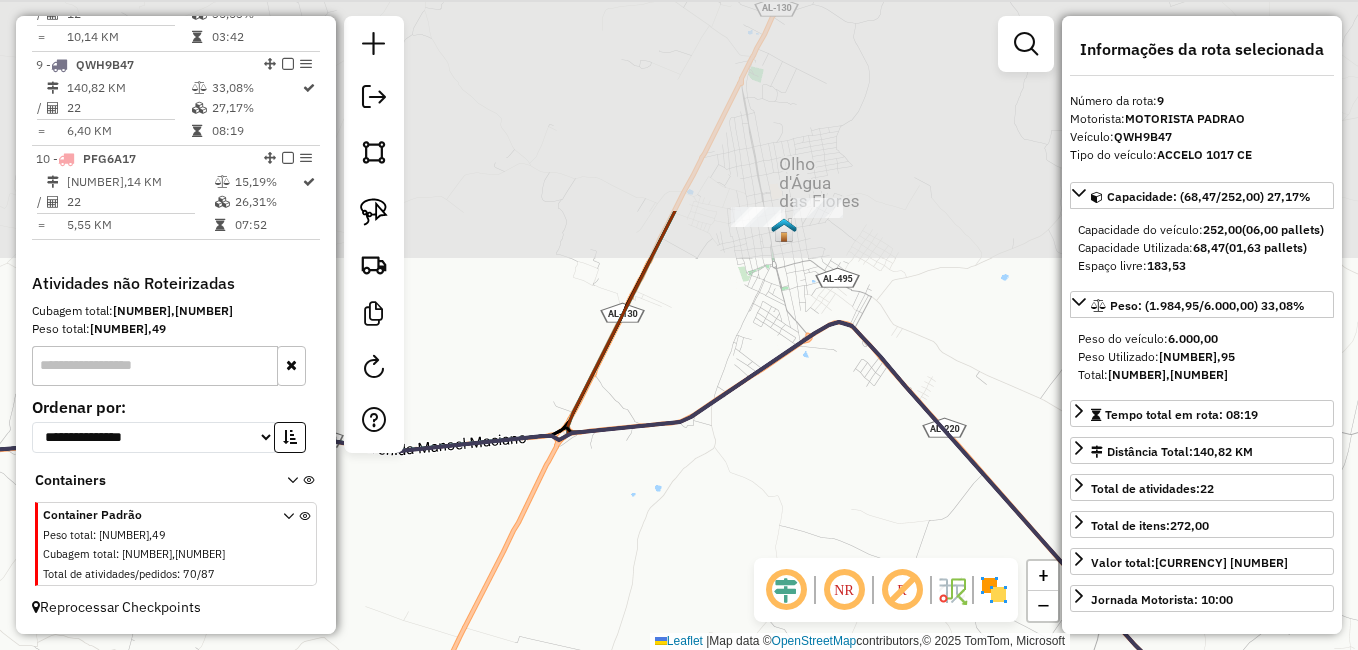 drag, startPoint x: 897, startPoint y: 201, endPoint x: 774, endPoint y: 462, distance: 288.53076 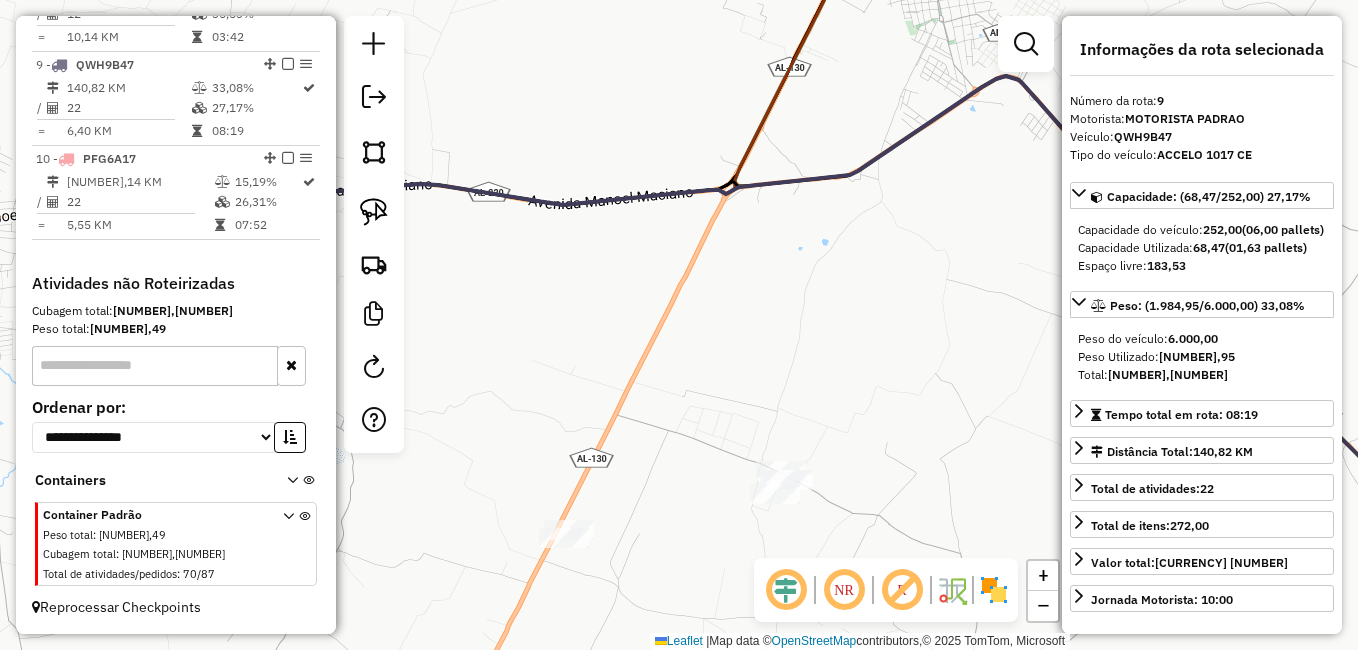 drag, startPoint x: 665, startPoint y: 547, endPoint x: 894, endPoint y: 195, distance: 419.9345 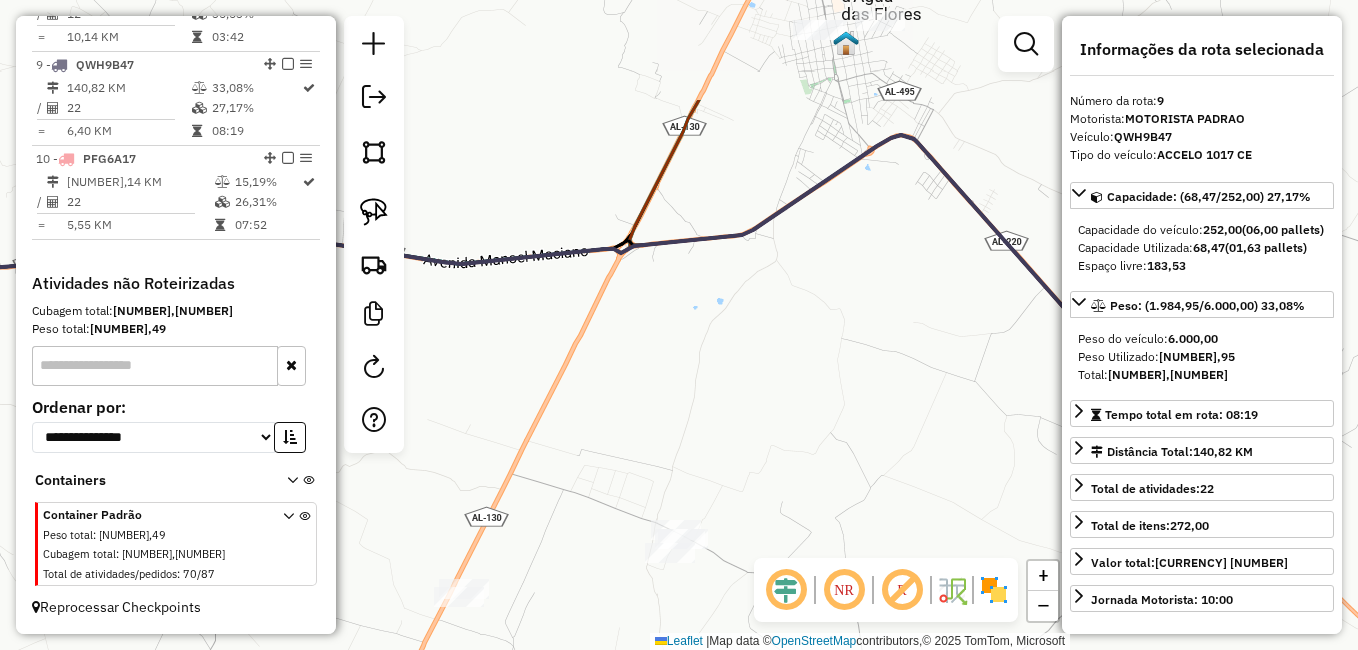 drag, startPoint x: 872, startPoint y: 298, endPoint x: 859, endPoint y: 319, distance: 24.698177 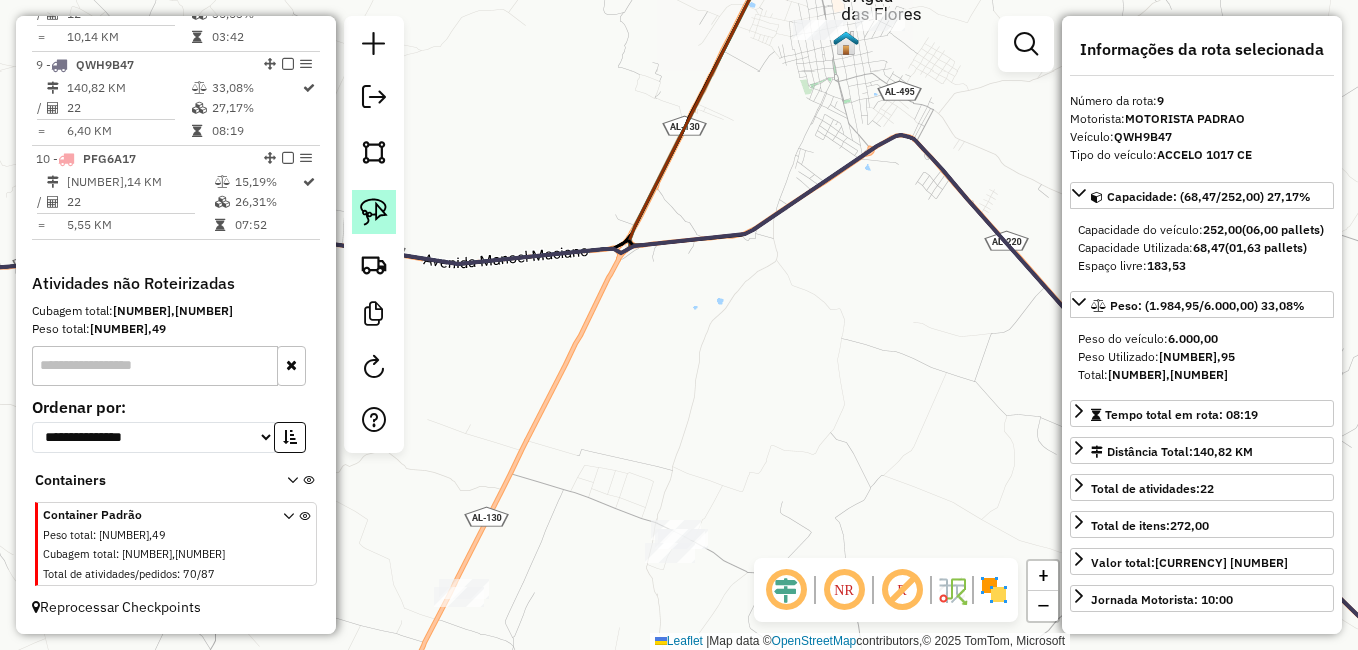 click 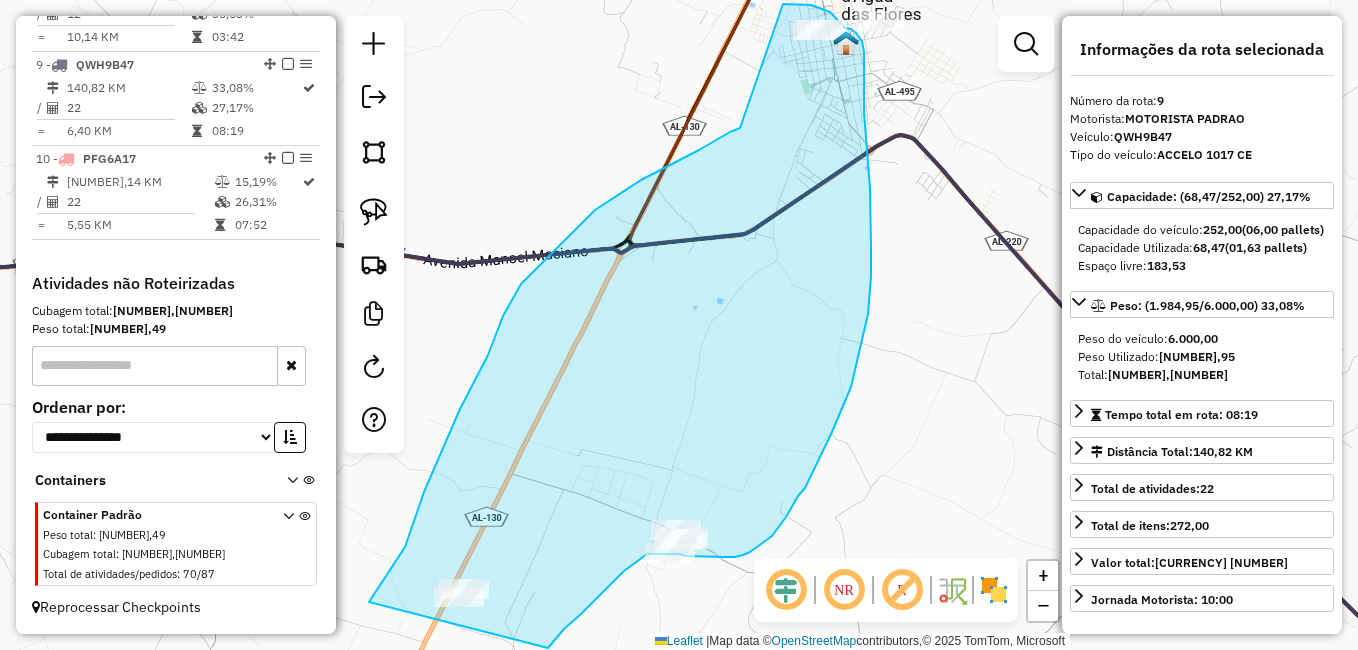 drag, startPoint x: 740, startPoint y: 128, endPoint x: 783, endPoint y: 4, distance: 131.24405 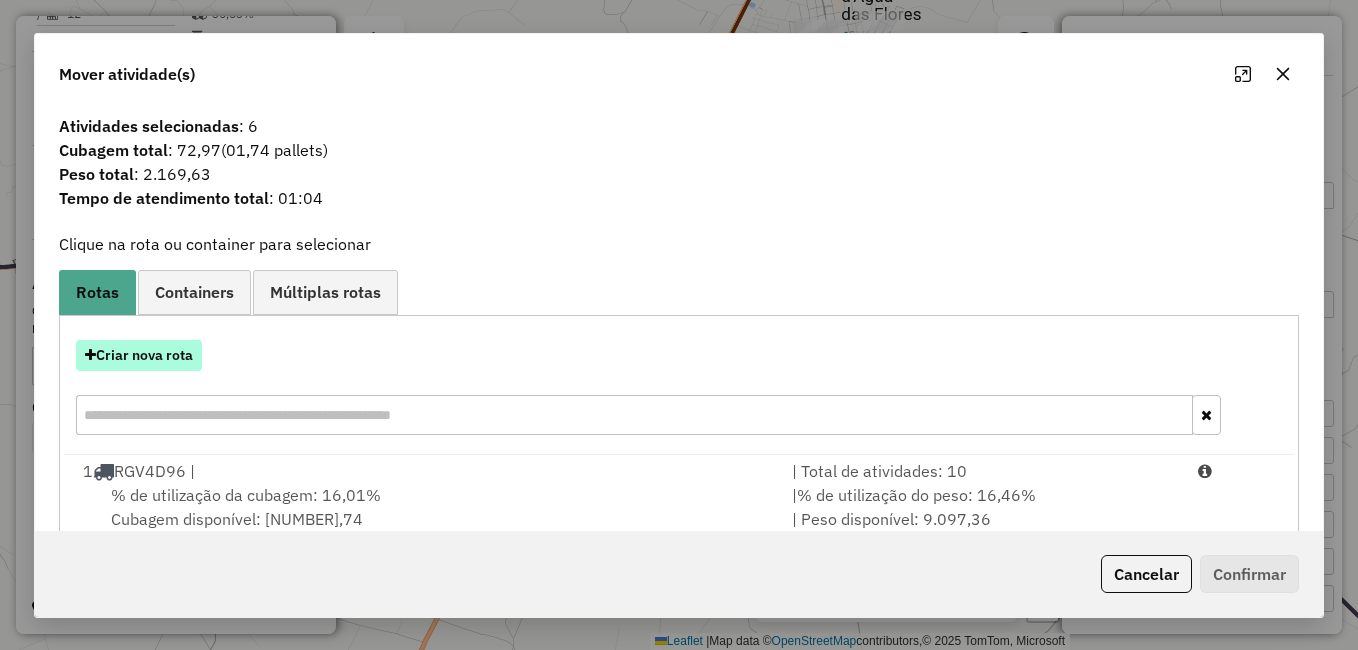 click on "Criar nova rota" at bounding box center (139, 355) 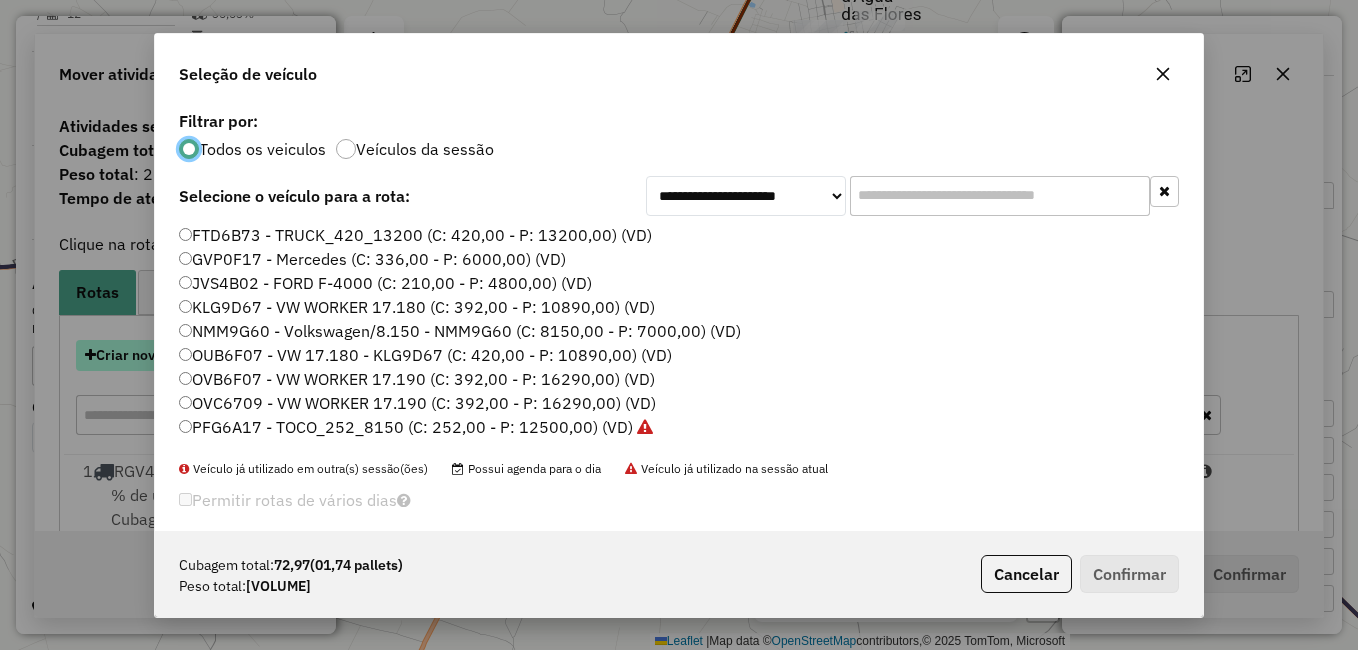 scroll, scrollTop: 11, scrollLeft: 6, axis: both 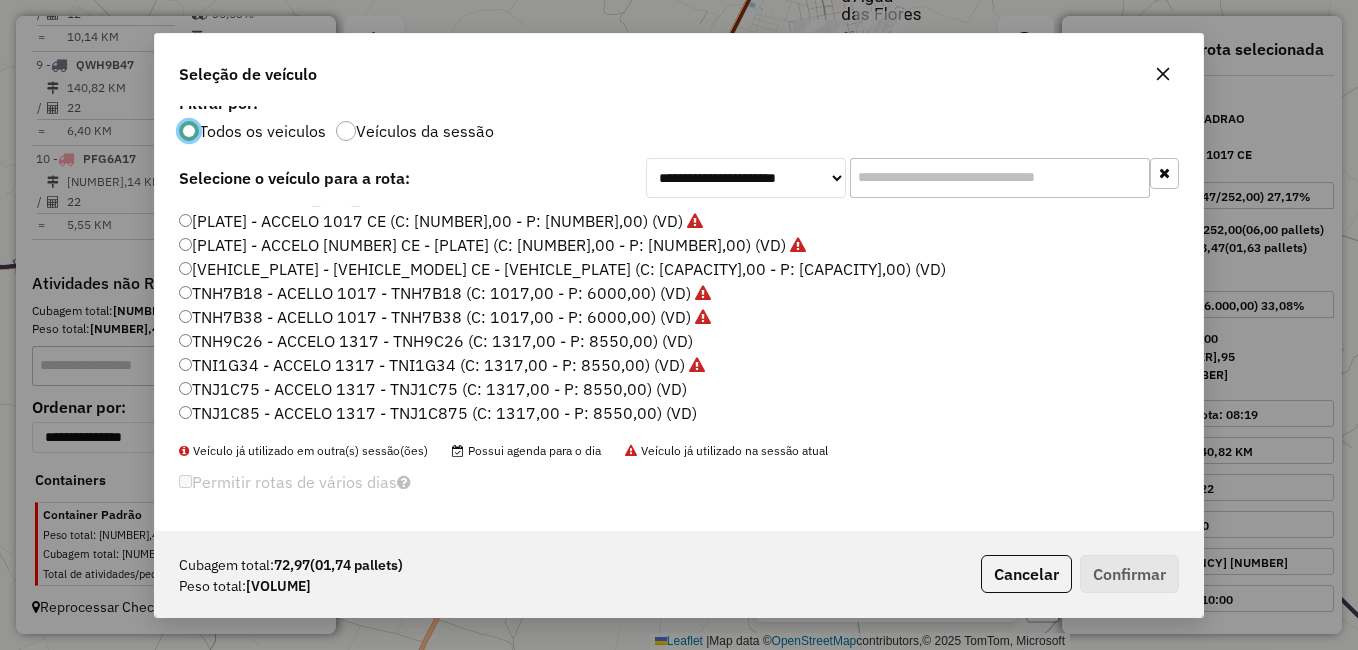 click on "TNJ1C85 - ACCELO 1317 - TNJ1C875 (C: 1317,00 - P: 8550,00) (VD)" 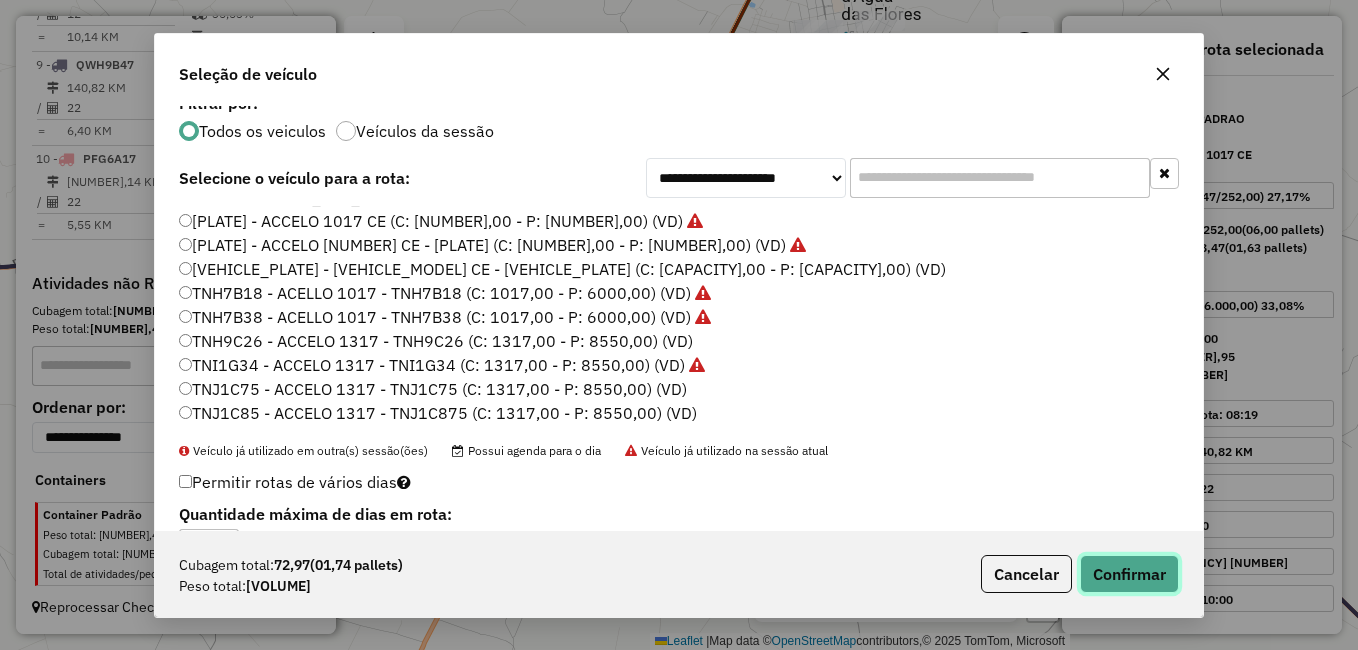 click on "Confirmar" 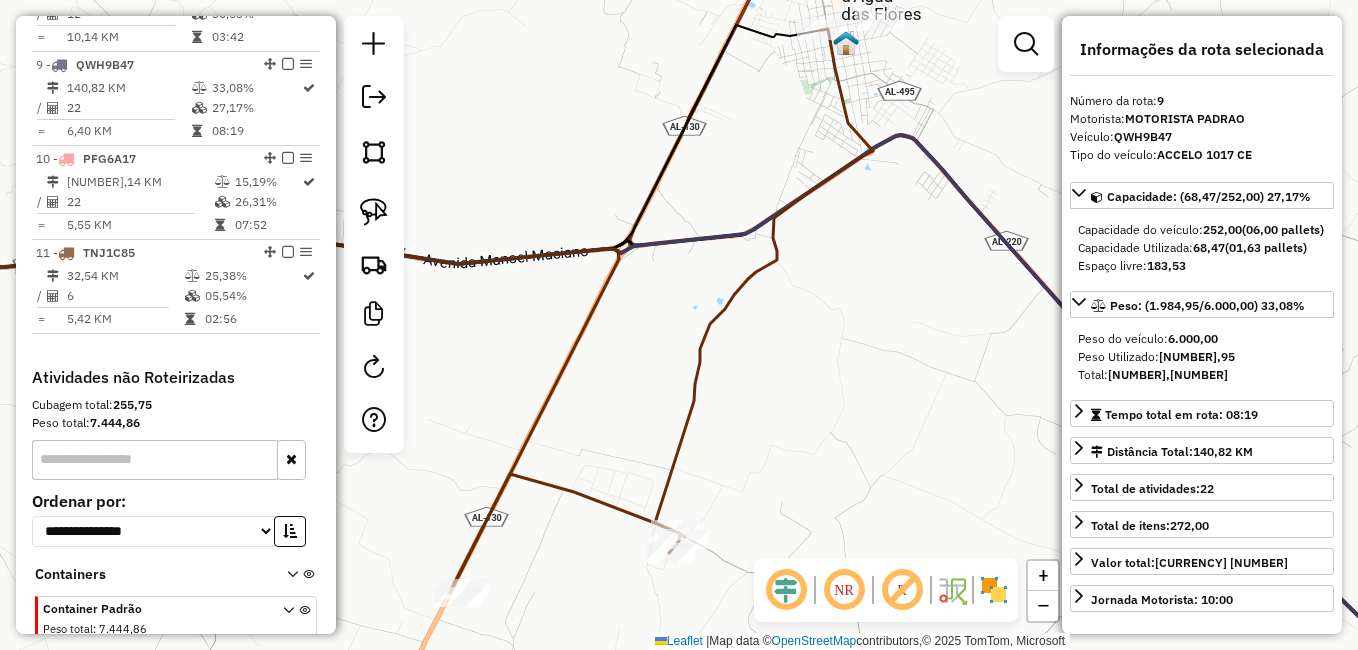 scroll, scrollTop: 0, scrollLeft: 0, axis: both 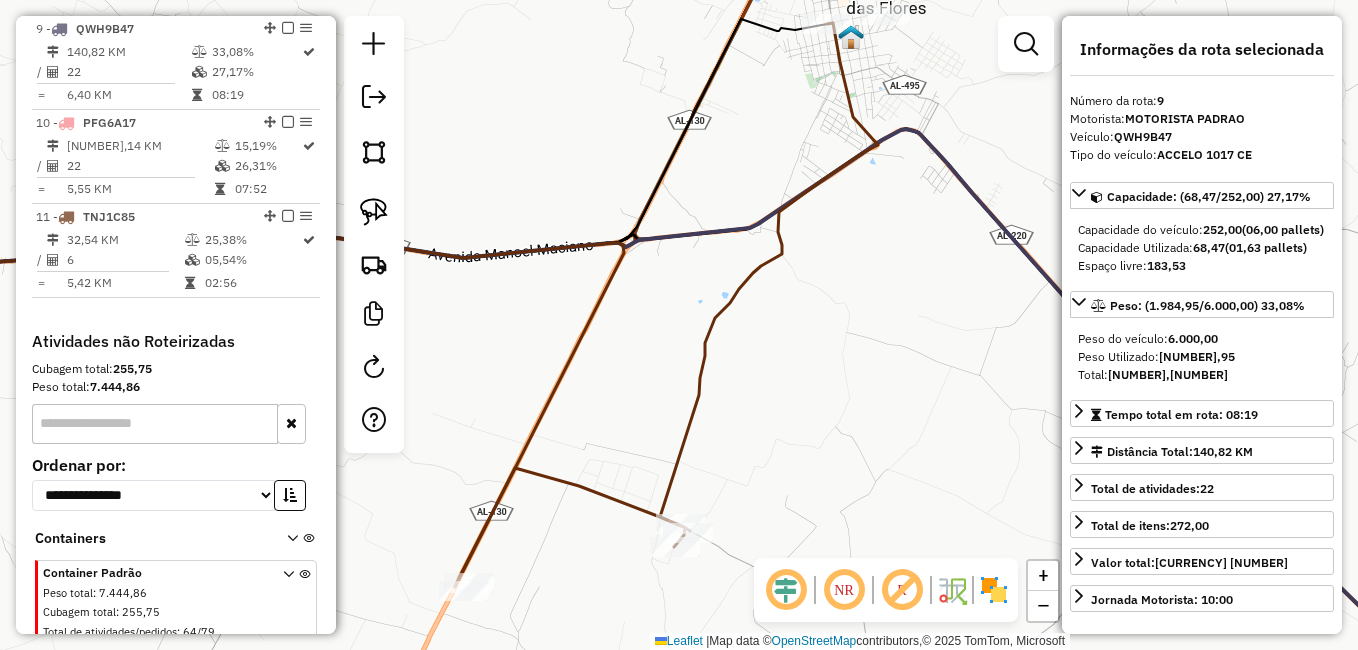 click on "Janela de atendimento Grade de atendimento Capacidade Transportadoras Veículos Cliente Pedidos  Rotas Selecione os dias de semana para filtrar as janelas de atendimento  Seg   Ter   Qua   Qui   Sex   Sáb   Dom  Informe o período da janela de atendimento: De: Até:  Filtrar exatamente a janela do cliente  Considerar janela de atendimento padrão  Selecione os dias de semana para filtrar as grades de atendimento  Seg   Ter   Qua   Qui   Sex   Sáb   Dom   Considerar clientes sem dia de atendimento cadastrado  Clientes fora do dia de atendimento selecionado Filtrar as atividades entre os valores definidos abaixo:  Peso mínimo:   Peso máximo:   Cubagem mínima:   Cubagem máxima:   De:   Até:  Filtrar as atividades entre o tempo de atendimento definido abaixo:  De:   Até:   Considerar capacidade total dos clientes não roteirizados Transportadora: Selecione um ou mais itens Tipo de veículo: Selecione um ou mais itens Veículo: Selecione um ou mais itens Motorista: Selecione um ou mais itens Nome: Rótulo:" 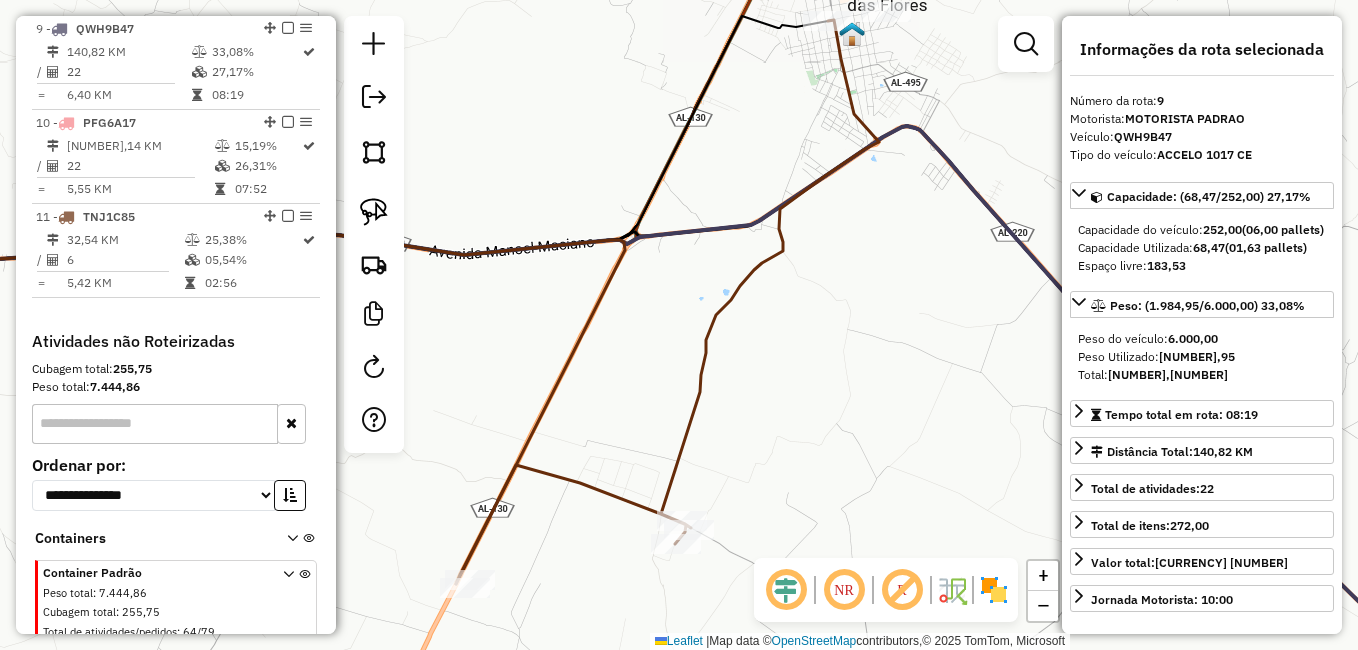 click on "Janela de atendimento Grade de atendimento Capacidade Transportadoras Veículos Cliente Pedidos  Rotas Selecione os dias de semana para filtrar as janelas de atendimento  Seg   Ter   Qua   Qui   Sex   Sáb   Dom  Informe o período da janela de atendimento: De: Até:  Filtrar exatamente a janela do cliente  Considerar janela de atendimento padrão  Selecione os dias de semana para filtrar as grades de atendimento  Seg   Ter   Qua   Qui   Sex   Sáb   Dom   Considerar clientes sem dia de atendimento cadastrado  Clientes fora do dia de atendimento selecionado Filtrar as atividades entre os valores definidos abaixo:  Peso mínimo:   Peso máximo:   Cubagem mínima:   Cubagem máxima:   De:   Até:  Filtrar as atividades entre o tempo de atendimento definido abaixo:  De:   Até:   Considerar capacidade total dos clientes não roteirizados Transportadora: Selecione um ou mais itens Tipo de veículo: Selecione um ou mais itens Veículo: Selecione um ou mais itens Motorista: Selecione um ou mais itens Nome: Rótulo:" 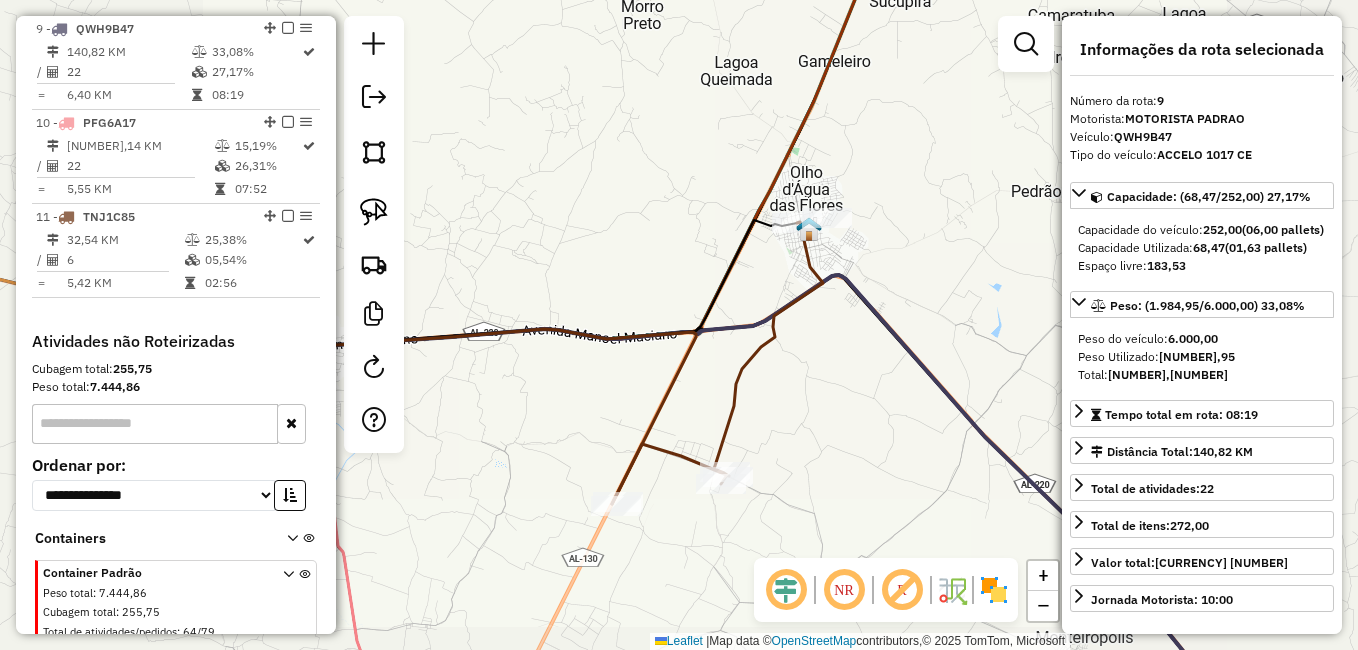drag, startPoint x: 787, startPoint y: 460, endPoint x: 754, endPoint y: 422, distance: 50.32892 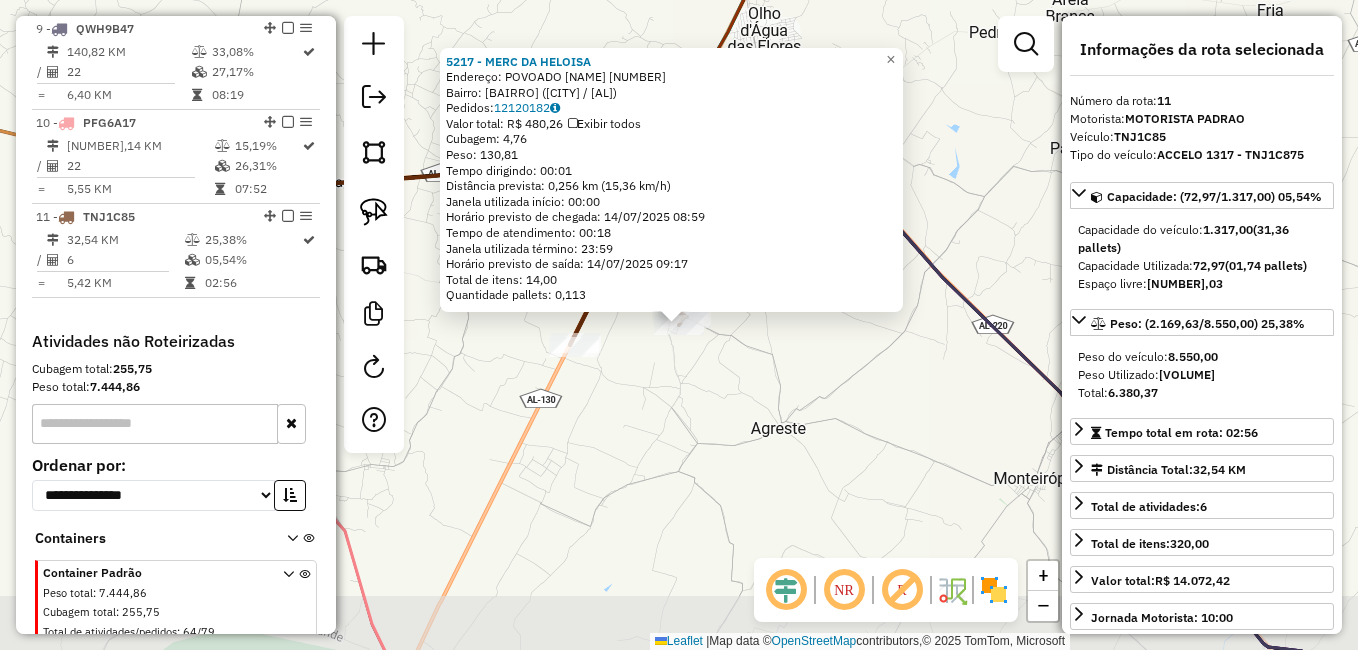 scroll, scrollTop: 1584, scrollLeft: 0, axis: vertical 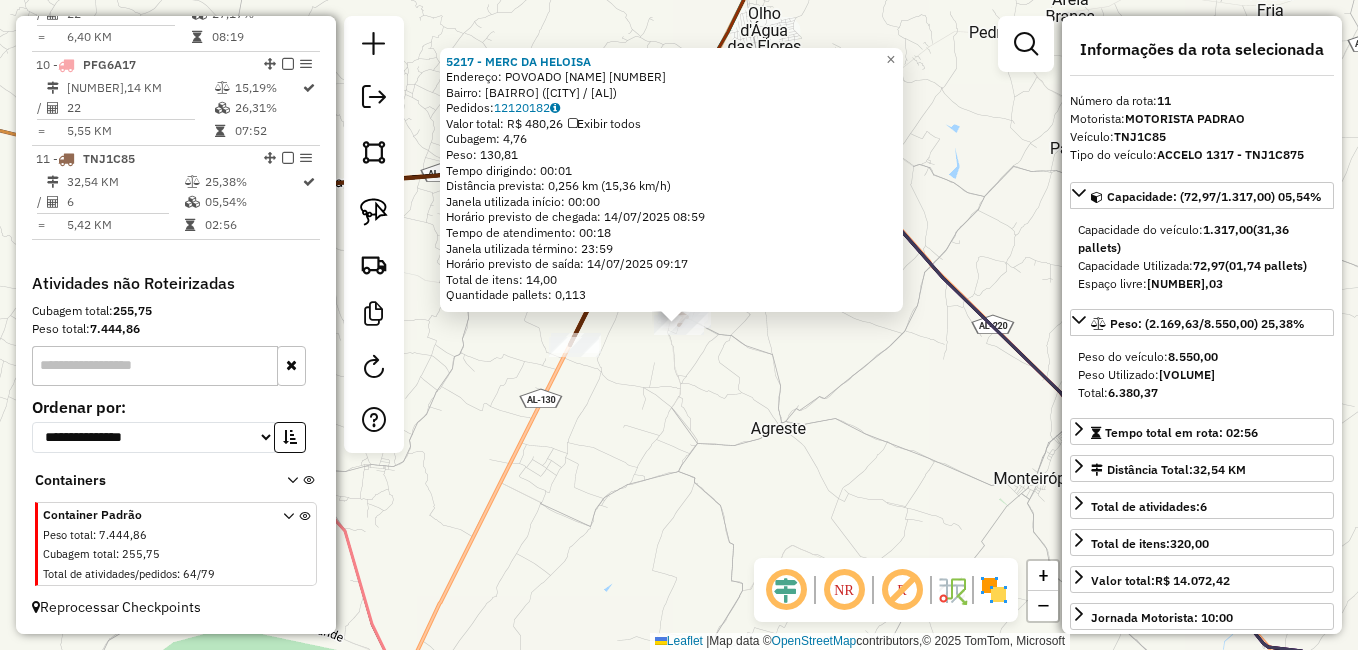 click on "[NUMBER] - [STORE_NAME] Endereço: [NEIGHBORHOOD] [NUMBER] Bairro: [NEIGHBORHOOD] ([CITY] / AL) Pedidos: [ORDER_ID] Valor total: R$ [NUMBER],26 Exibir todos Cubagem: [NUMBER] Peso: [NUMBER] Tempo dirigindo: [TIME] Distância prevista: [NUMBER] km ([NUMBER] km/h) Janela utilizada início: [TIME] Horário previsto de chegada: [DATE] [TIME] Tempo de atendimento: [TIME] Janela utilizada término: [TIME] Horário previsto de saída: [DATE] [TIME] Total de itens: [NUMBER],00 Quantidade pallets: [NUMBER] × Janela de atendimento Grade de atendimento Capacidade Transportadoras Veículos Cliente Pedidos Rotas Selecione os dias de semana para filtrar as janelas de atendimento Seg Ter Qua Qui Sex Sáb Dom Informe o período da janela de atendimento: De: Até: Filtrar exatamente a janela do cliente Considerar janela de atendimento padrão Selecione os dias de semana para filtrar as grades de atendimento Seg Ter Qua Qui Sex Sáb Dom Considerar clientes sem dia de atendimento cadastrado +" 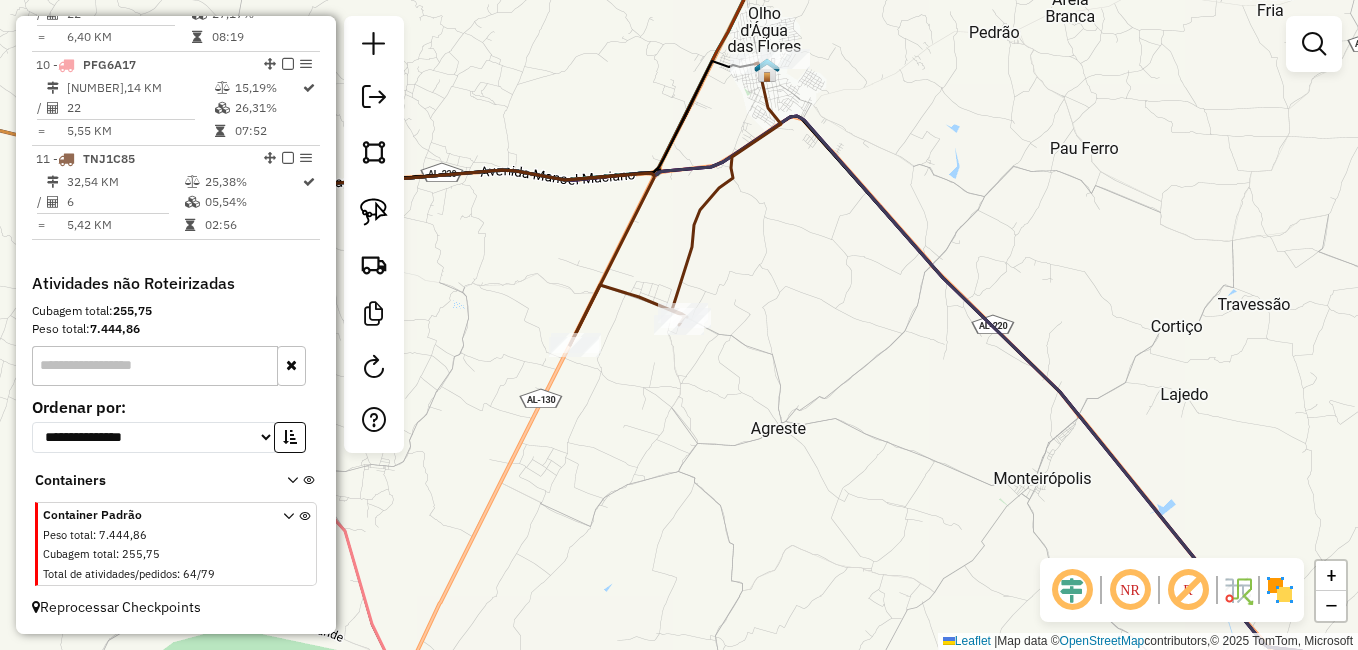 drag, startPoint x: 749, startPoint y: 422, endPoint x: 786, endPoint y: 412, distance: 38.327538 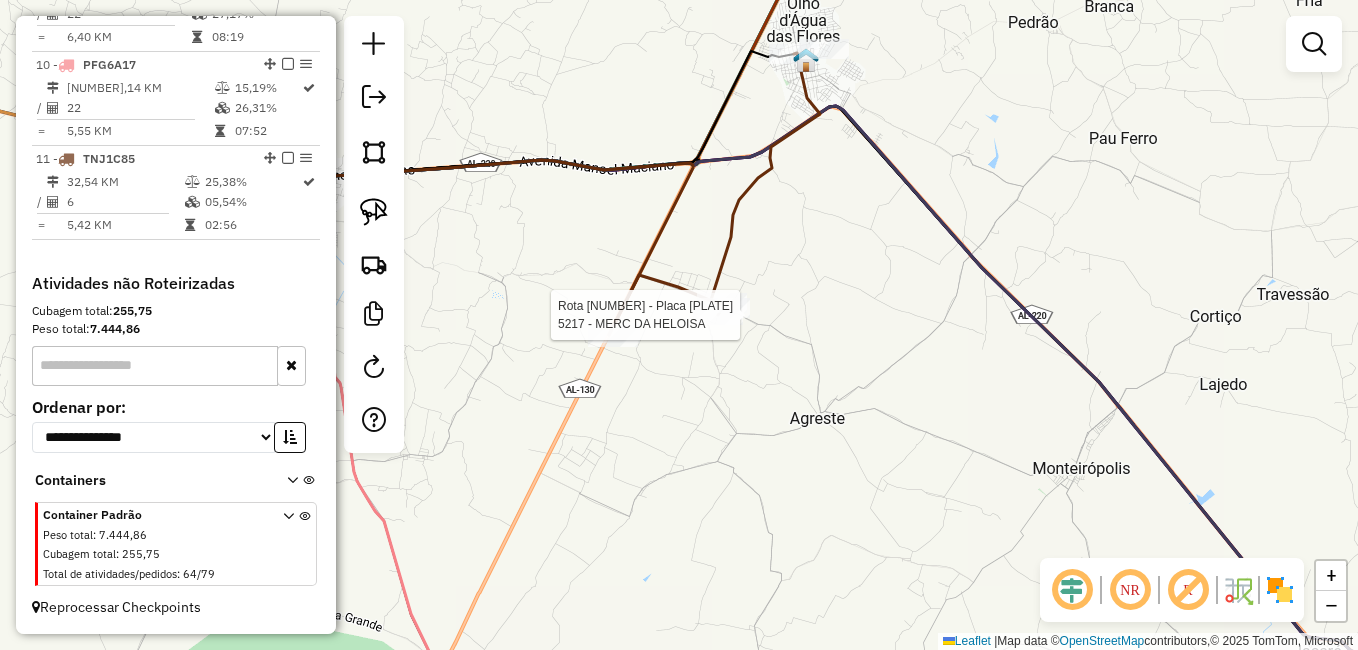 select on "*********" 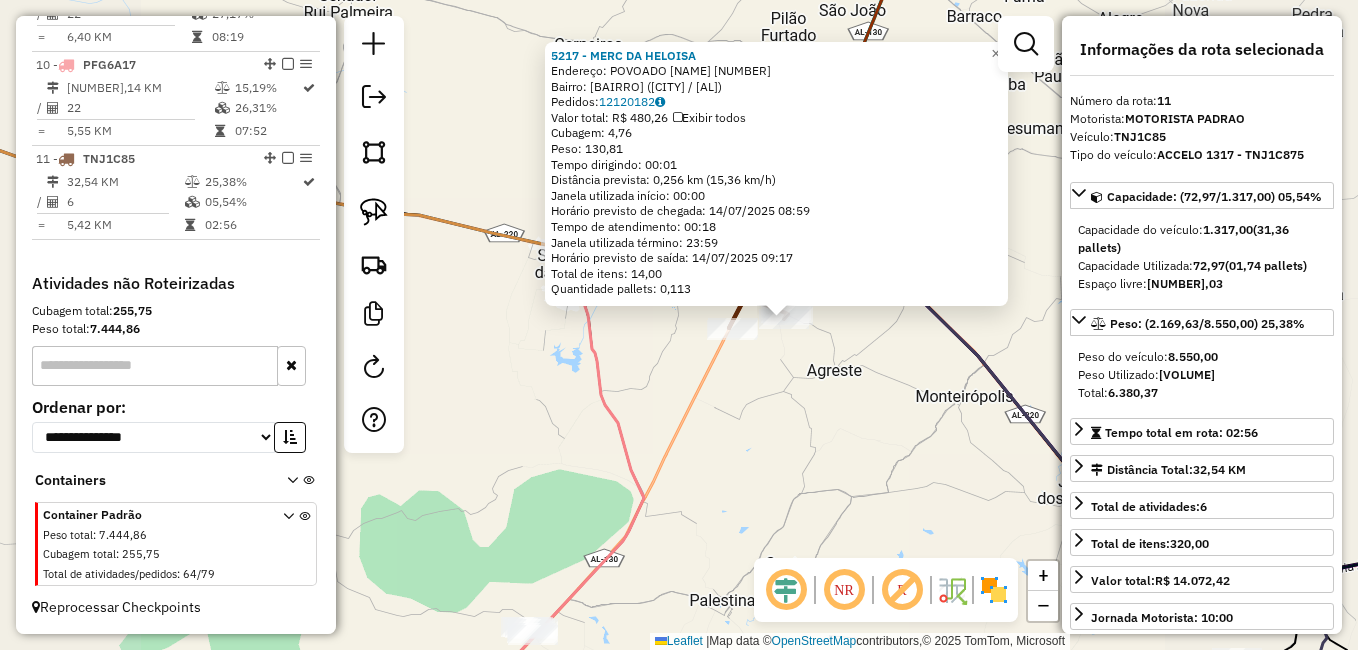 click on "[NUMBER] - [STORE_NAME] Endereço: [NEIGHBORHOOD] [NUMBER] Bairro: [NEIGHBORHOOD] ([CITY] / AL) Pedidos: [ORDER_ID] Valor total: R$ [NUMBER],26 Exibir todos Cubagem: [NUMBER] Peso: [NUMBER] Tempo dirigindo: [TIME] Distância prevista: [NUMBER] km ([NUMBER] km/h) Janela utilizada início: [TIME] Horário previsto de chegada: [DATE] [TIME] Tempo de atendimento: [TIME] Janela utilizada término: [TIME] Horário previsto de saída: [DATE] [TIME] Total de itens: [NUMBER],00 Quantidade pallets: [NUMBER] × Janela de atendimento Grade de atendimento Capacidade Transportadoras Veículos Cliente Pedidos Rotas Selecione os dias de semana para filtrar as janelas de atendimento Seg Ter Qua Qui Sex Sáb Dom Informe o período da janela de atendimento: De: Até: Filtrar exatamente a janela do cliente Considerar janela de atendimento padrão Selecione os dias de semana para filtrar as grades de atendimento Seg Ter Qua Qui Sex Sáb Dom Considerar clientes sem dia de atendimento cadastrado +" 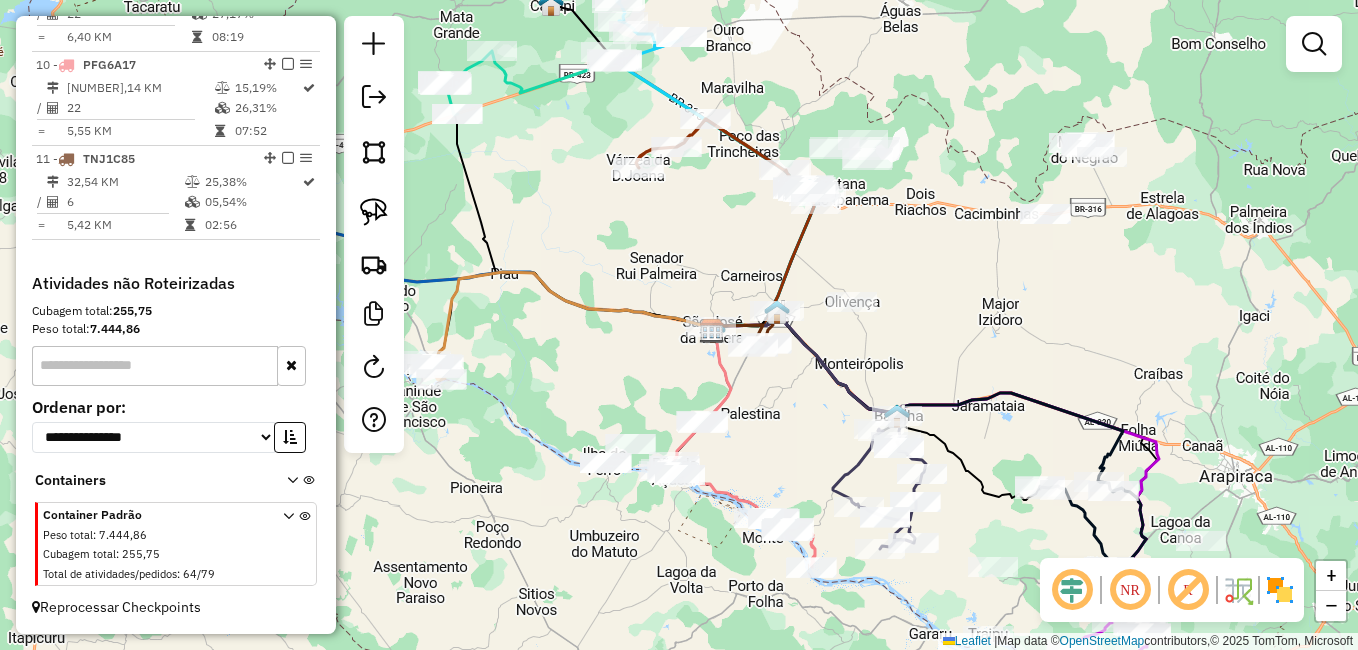 drag, startPoint x: 746, startPoint y: 442, endPoint x: 770, endPoint y: 422, distance: 31.241 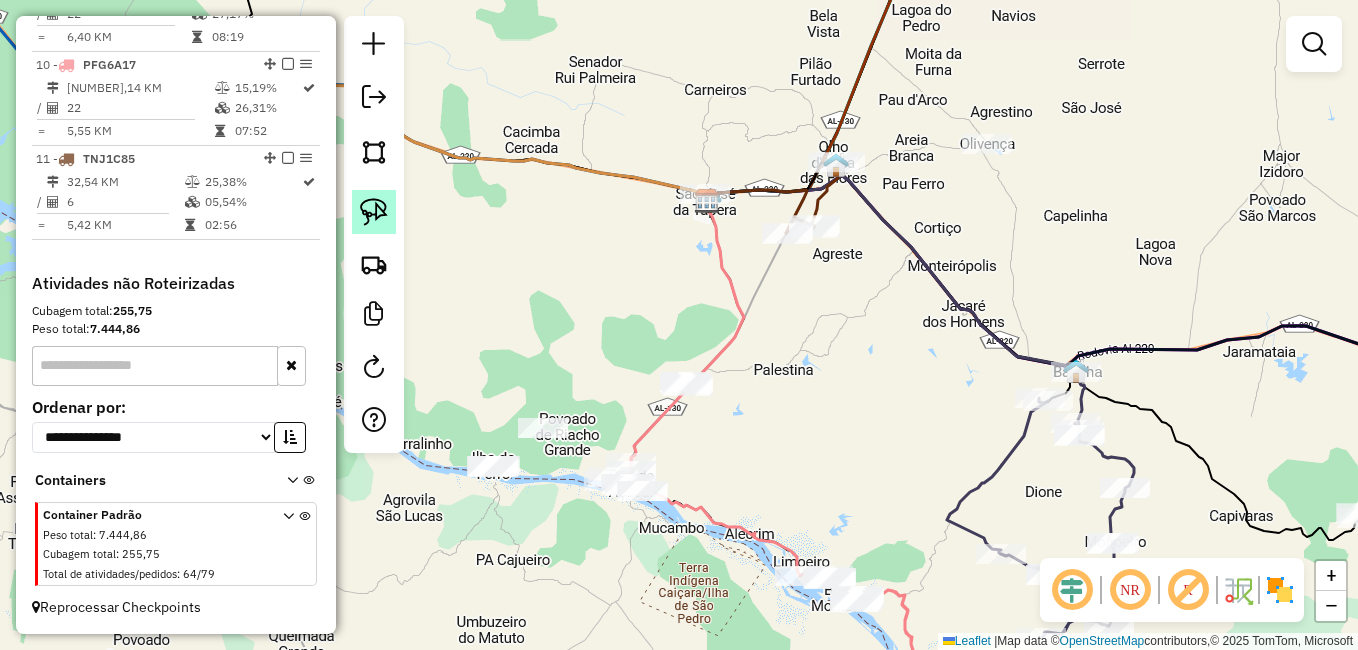 click 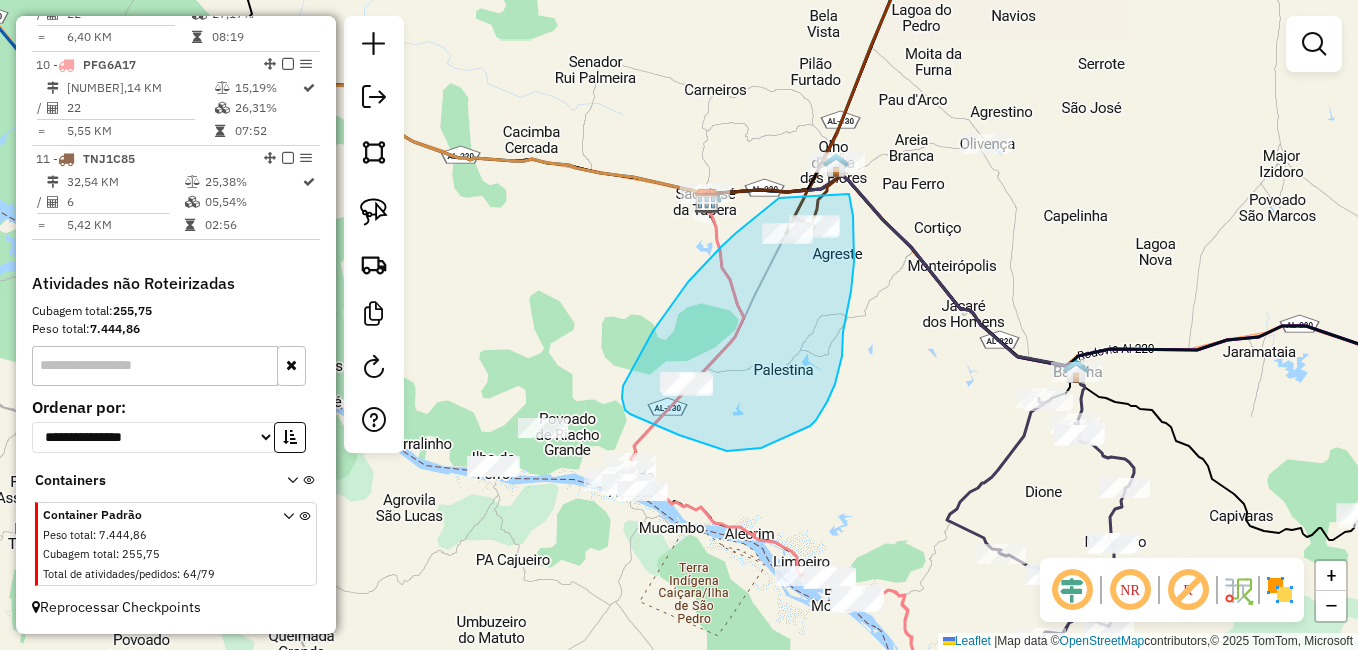 drag, startPoint x: 779, startPoint y: 198, endPoint x: 849, endPoint y: 194, distance: 70.11419 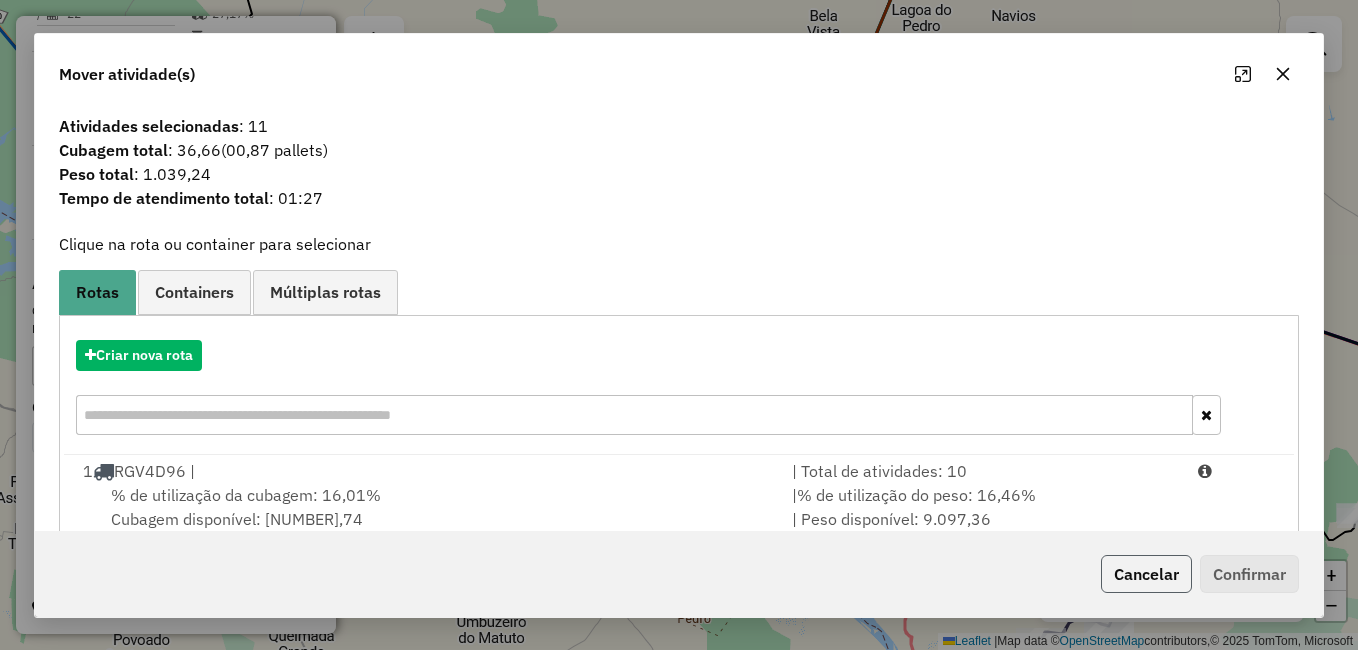click on "Cancelar" 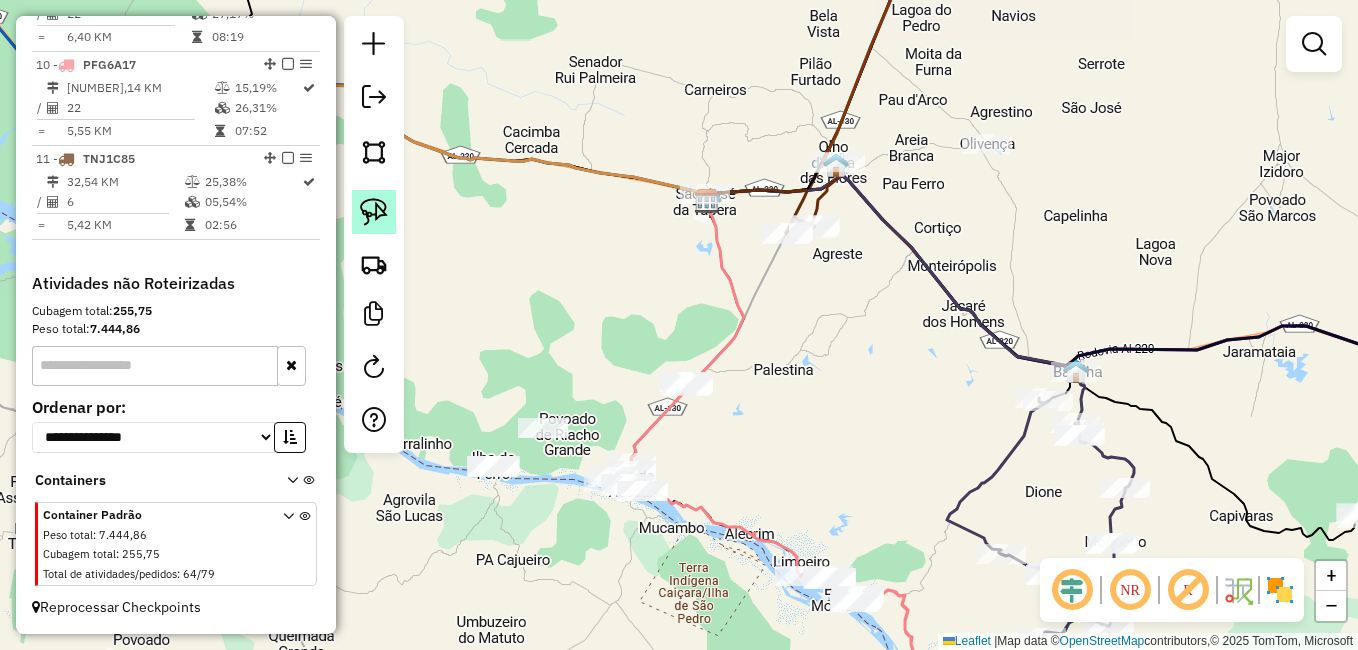 click 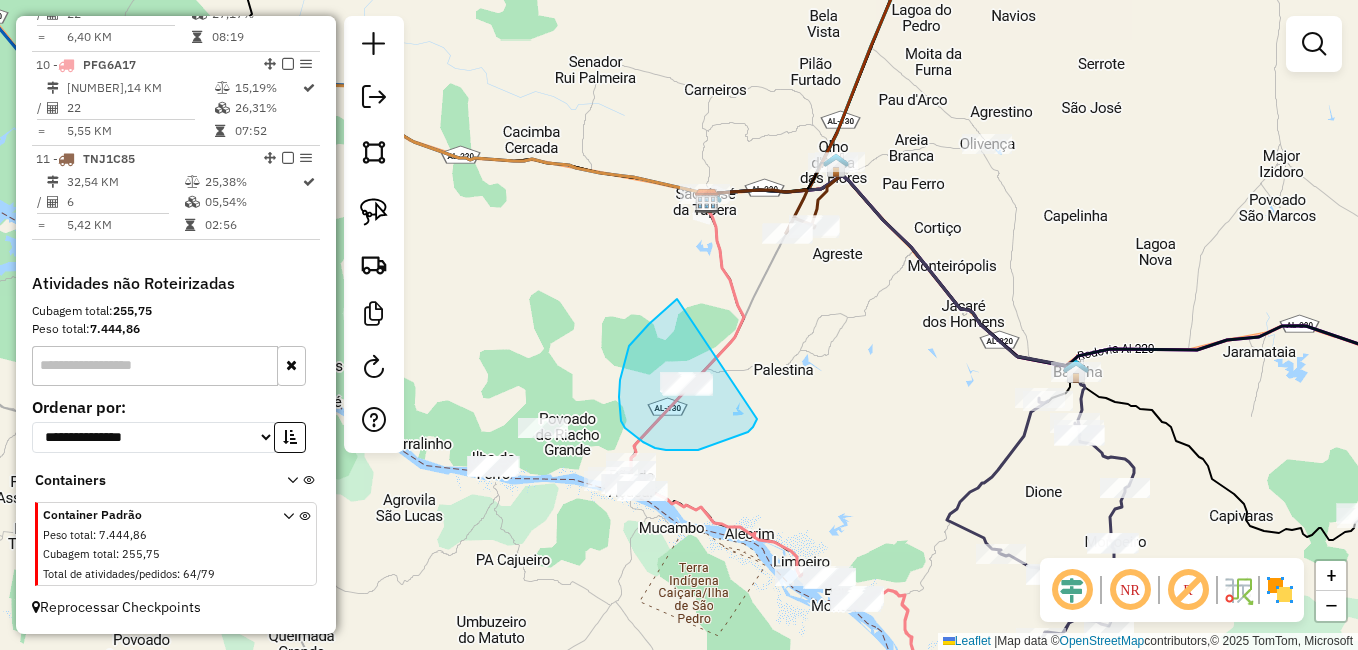 drag, startPoint x: 677, startPoint y: 299, endPoint x: 757, endPoint y: 419, distance: 144.22205 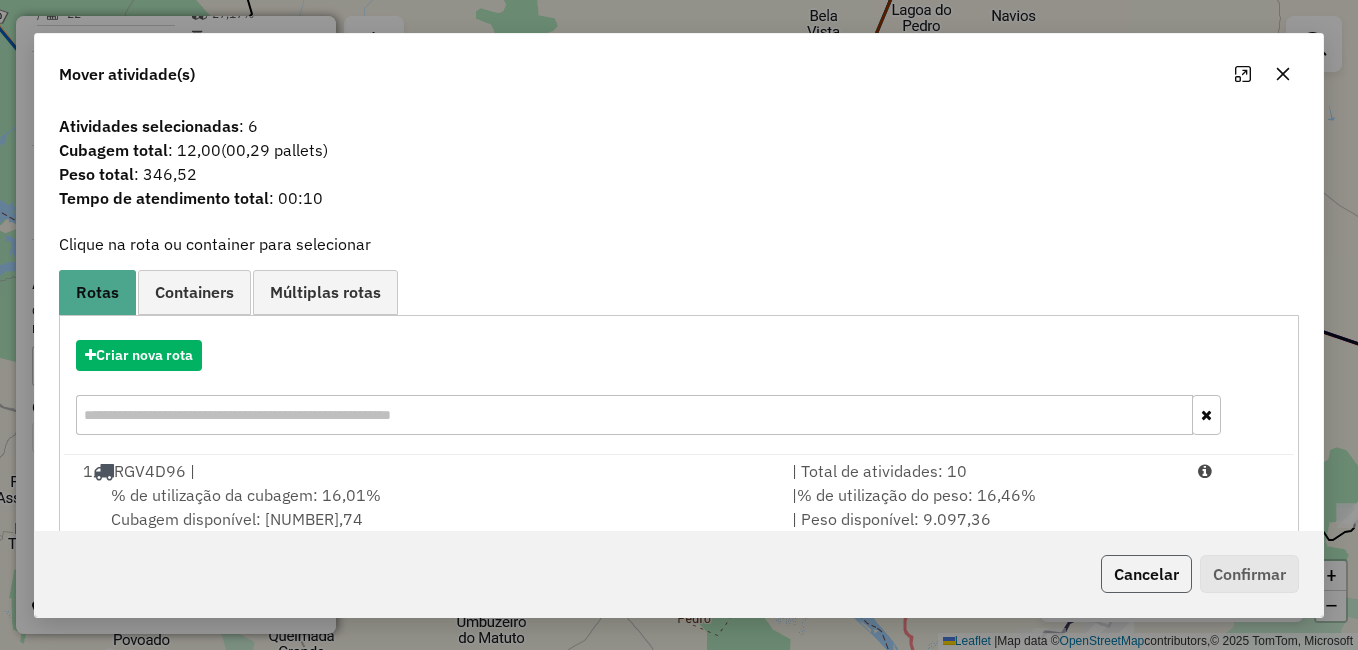 click on "Cancelar" 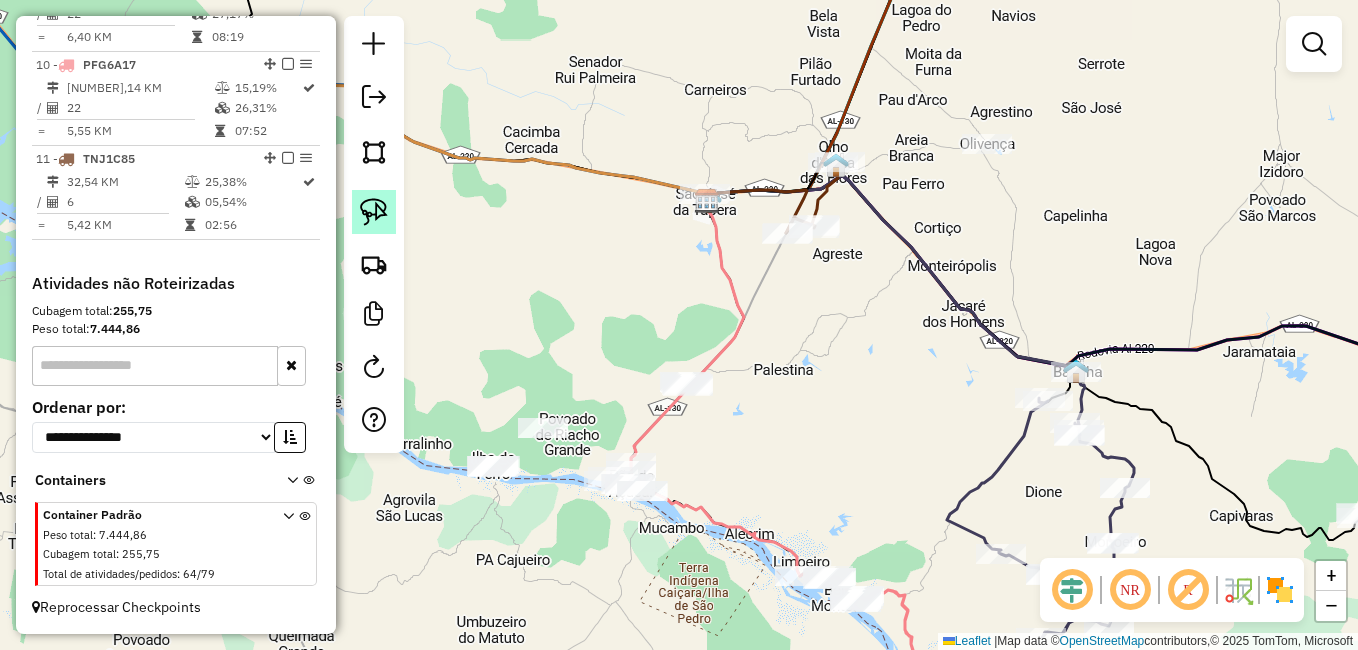 click 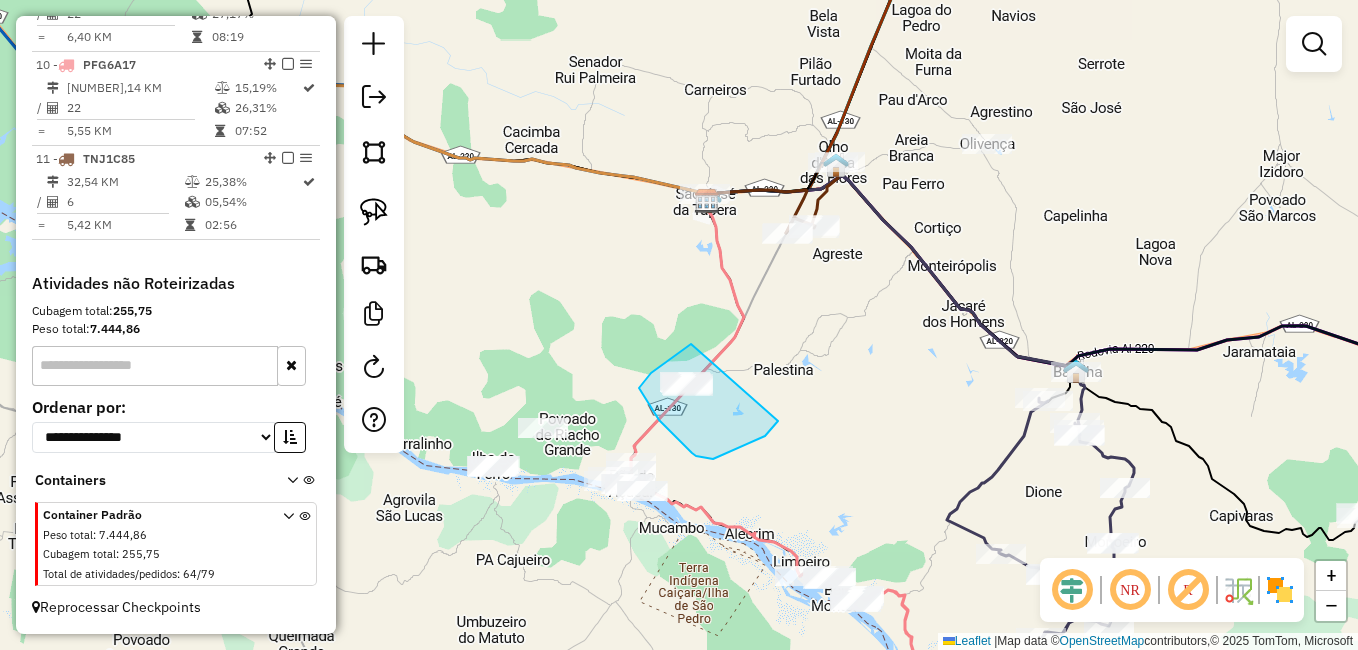 drag, startPoint x: 691, startPoint y: 344, endPoint x: 779, endPoint y: 418, distance: 114.97826 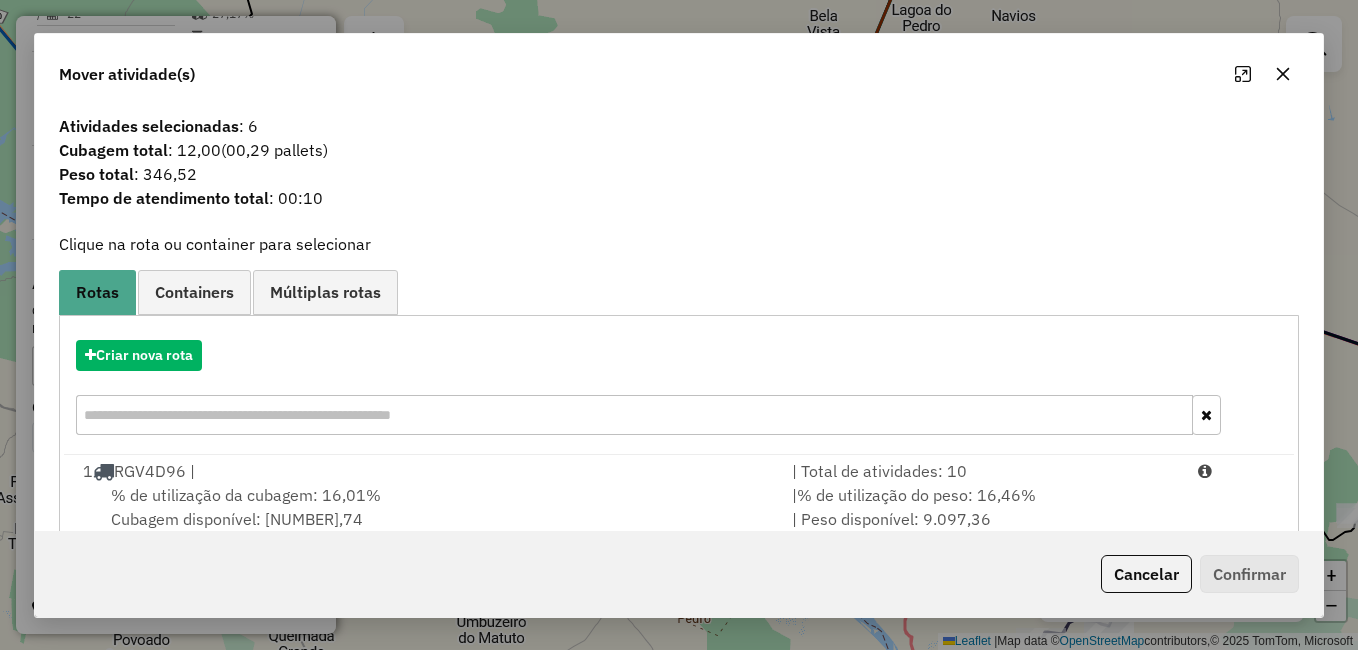 scroll, scrollTop: 300, scrollLeft: 0, axis: vertical 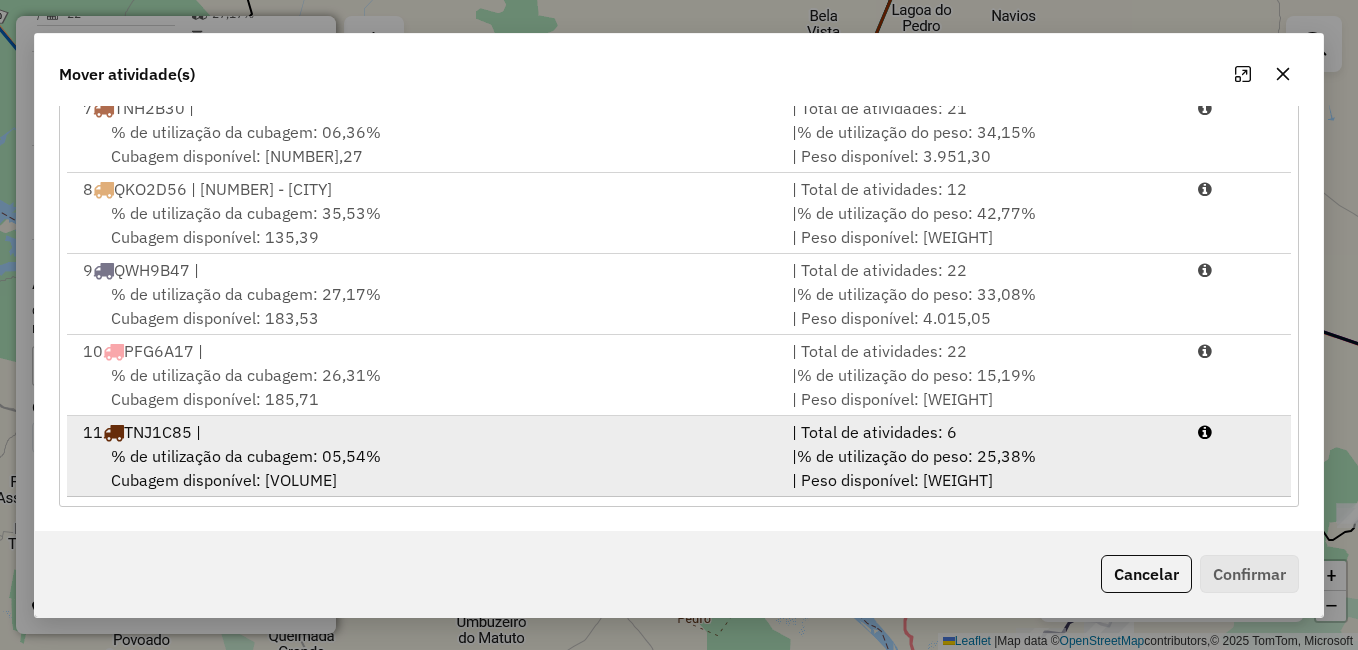 click on "[NUMBER] TNJ1C85 |" at bounding box center (425, 432) 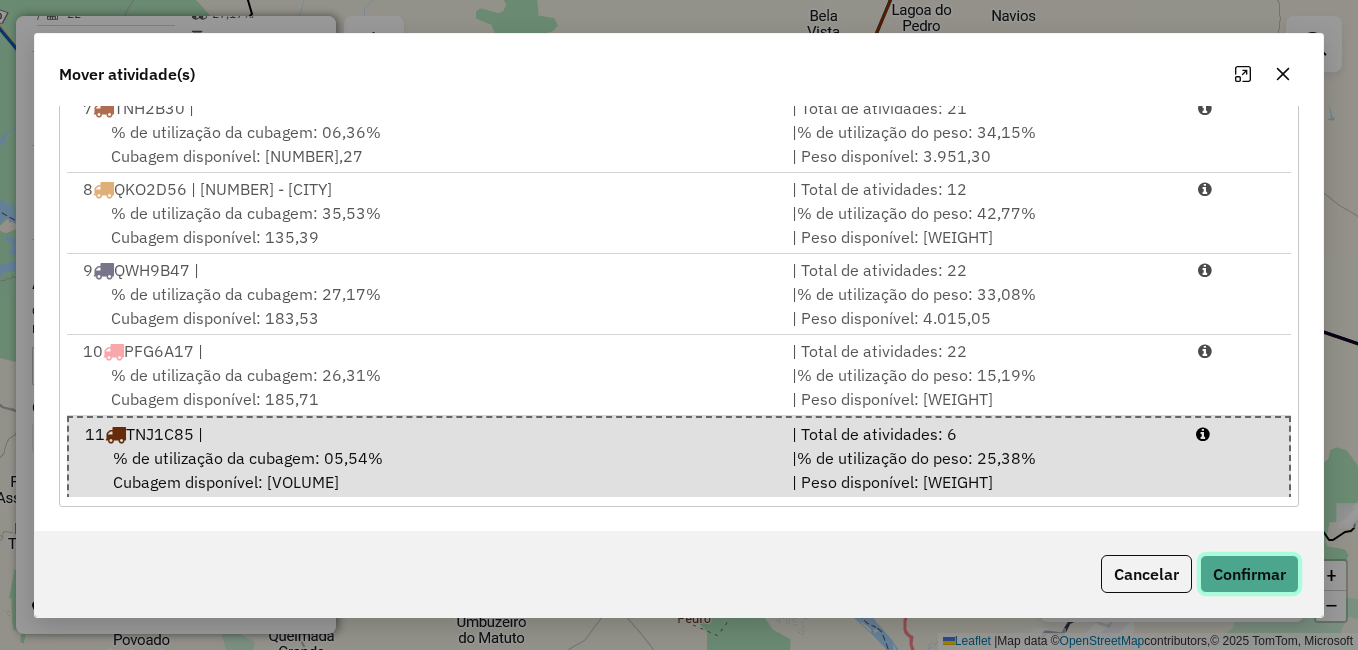 click on "Confirmar" 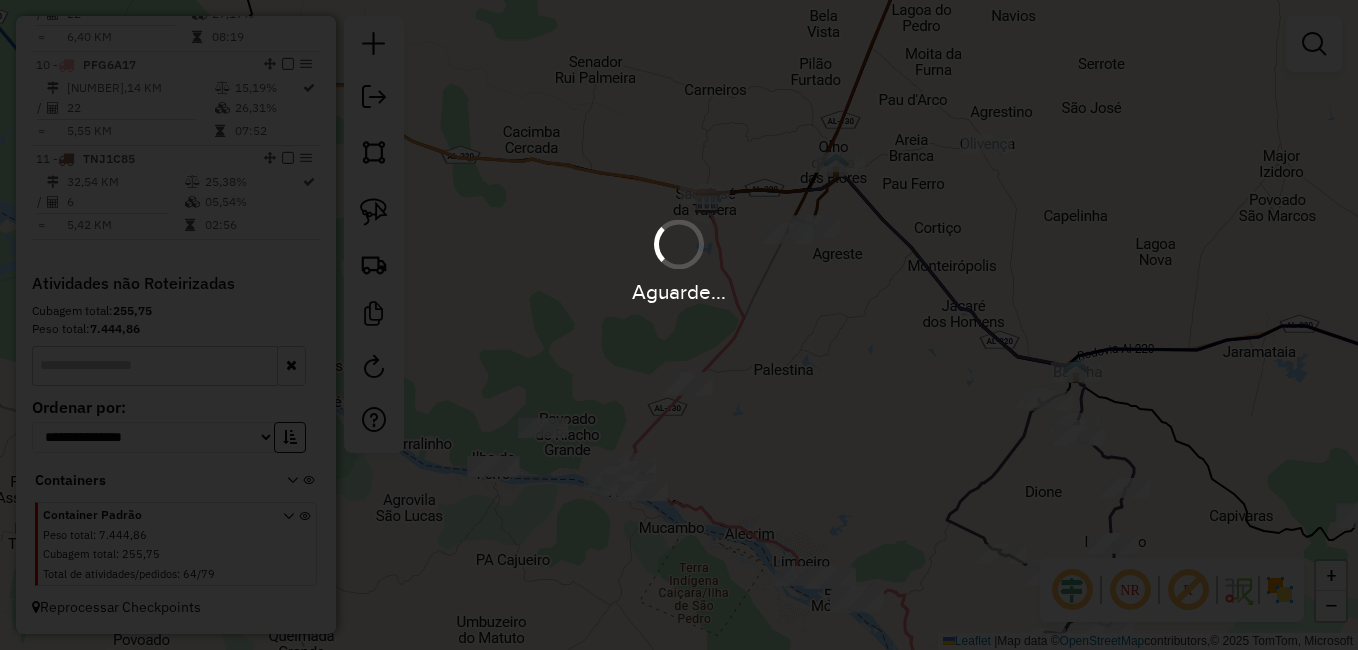 scroll, scrollTop: 0, scrollLeft: 0, axis: both 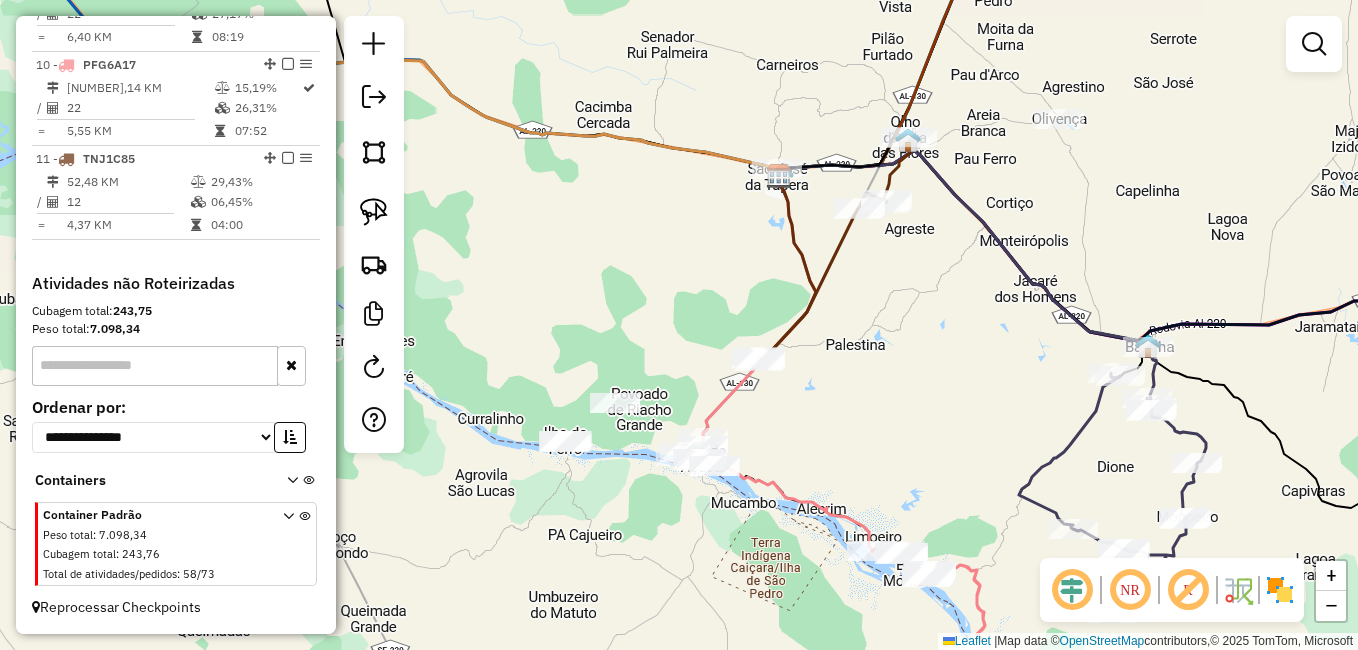 click on "Janela de atendimento Grade de atendimento Capacidade Transportadoras Veículos Cliente Pedidos  Rotas Selecione os dias de semana para filtrar as janelas de atendimento  Seg   Ter   Qua   Qui   Sex   Sáb   Dom  Informe o período da janela de atendimento: De: Até:  Filtrar exatamente a janela do cliente  Considerar janela de atendimento padrão  Selecione os dias de semana para filtrar as grades de atendimento  Seg   Ter   Qua   Qui   Sex   Sáb   Dom   Considerar clientes sem dia de atendimento cadastrado  Clientes fora do dia de atendimento selecionado Filtrar as atividades entre os valores definidos abaixo:  Peso mínimo:   Peso máximo:   Cubagem mínima:   Cubagem máxima:   De:   Até:  Filtrar as atividades entre o tempo de atendimento definido abaixo:  De:   Até:   Considerar capacidade total dos clientes não roteirizados Transportadora: Selecione um ou mais itens Tipo de veículo: Selecione um ou mais itens Veículo: Selecione um ou mais itens Motorista: Selecione um ou mais itens Nome: Rótulo:" 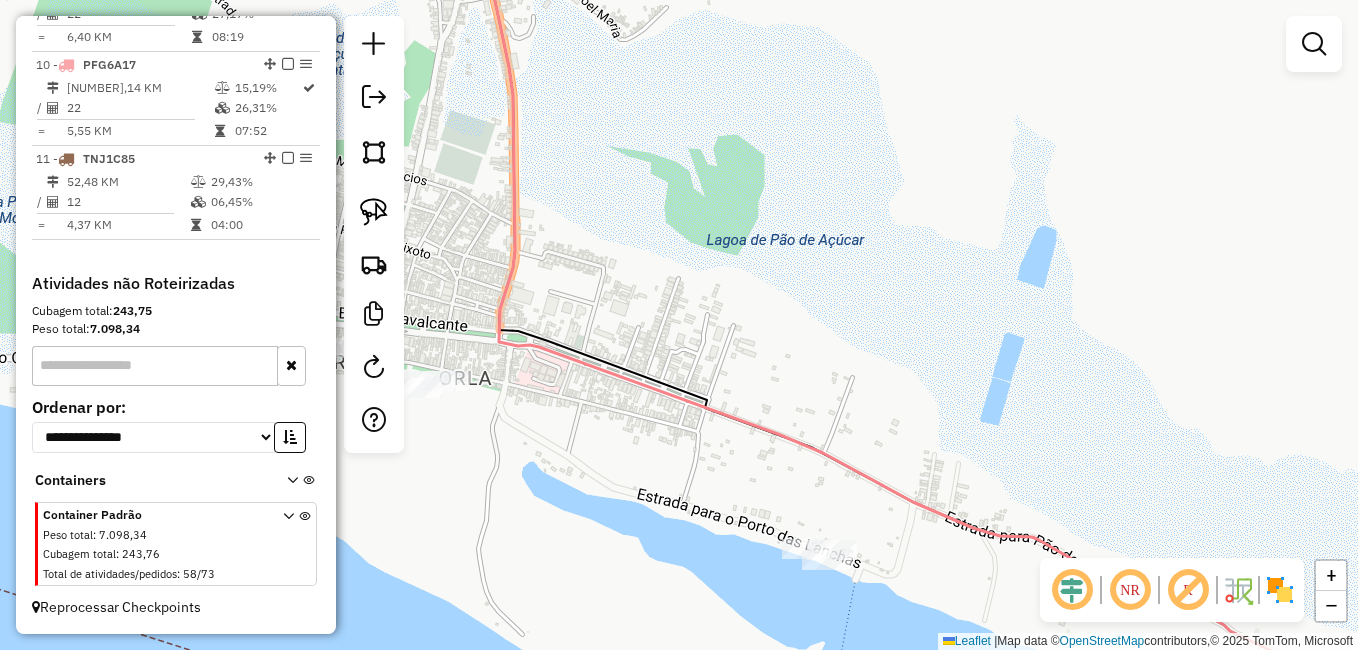 drag, startPoint x: 719, startPoint y: 556, endPoint x: 730, endPoint y: 560, distance: 11.7046995 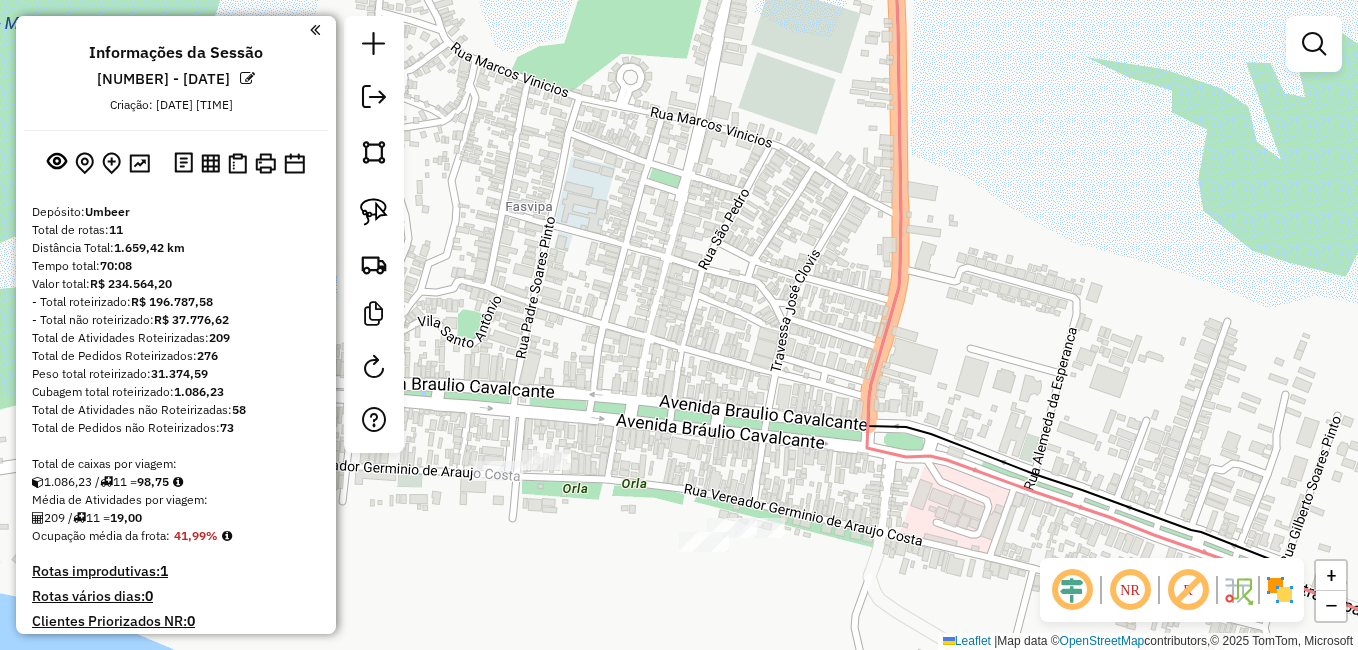 scroll, scrollTop: 0, scrollLeft: 0, axis: both 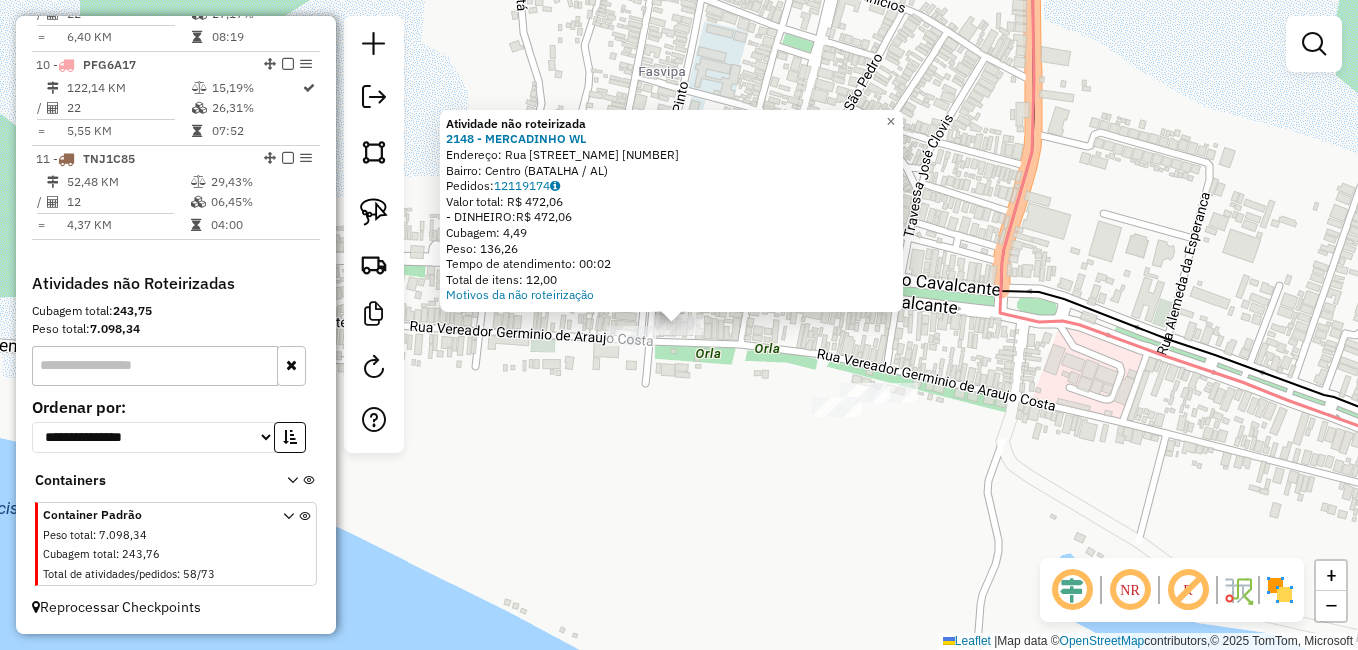 click on "Atividade não roteirizada 2148 - MERCADINHO WL  Endereço:  Rua [STREET_NAME] [NUMBER]   Bairro: [NEIGHBORHOOD] ([CITY] / [STATE])   Pedidos:  12119174   Valor total: R$ 472,06   - DINHEIRO:  R$ 472,06   Cubagem: 4,49   Peso: 136,26   Tempo de atendimento: 00:02   Total de itens: 12,00  Motivos da não roteirização × Janela de atendimento Grade de atendimento Capacidade Transportadoras Veículos Cliente Pedidos  Rotas Selecione os dias de semana para filtrar as janelas de atendimento  Seg   Ter   Qua   Qui   Sex   Sáb   Dom  Informe o período da janela de atendimento: De: Até:  Filtrar exatamente a janela do cliente  Considerar janela de atendimento padrão  Selecione os dias de semana para filtrar as grades de atendimento  Seg   Ter   Qua   Qui   Sex   Sáb   Dom   Considerar clientes sem dia de atendimento cadastrado  Clientes fora do dia de atendimento selecionado Filtrar as atividades entre os valores definidos abaixo:  Peso mínimo:   Peso máximo:   Cubagem mínima:   Cubagem máxima:   De:   Até:  De:" 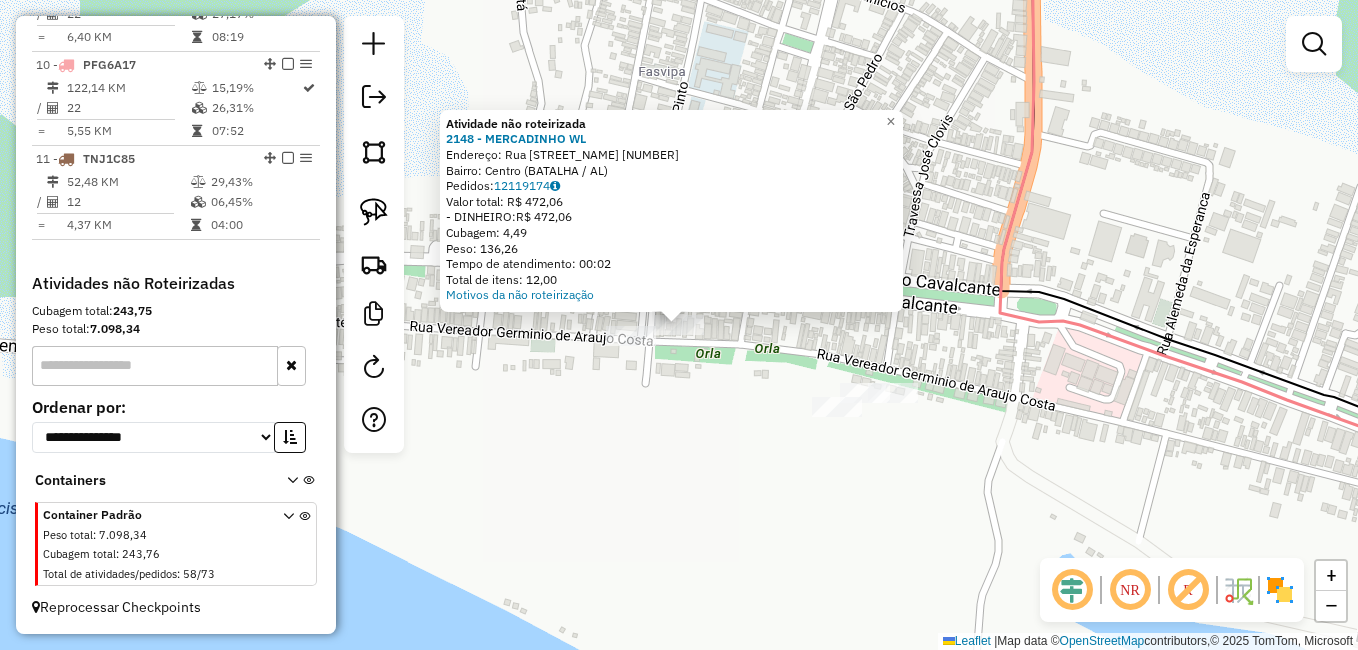 click on "Atividade não roteirizada 2148 - MERCADINHO WL  Endereço:  Rua [STREET_NAME] [NUMBER]   Bairro: [NEIGHBORHOOD] ([CITY] / [STATE])   Pedidos:  12119174   Valor total: R$ 472,06   - DINHEIRO:  R$ 472,06   Cubagem: 4,49   Peso: 136,26   Tempo de atendimento: 00:02   Total de itens: 12,00  Motivos da não roteirização × Janela de atendimento Grade de atendimento Capacidade Transportadoras Veículos Cliente Pedidos  Rotas Selecione os dias de semana para filtrar as janelas de atendimento  Seg   Ter   Qua   Qui   Sex   Sáb   Dom  Informe o período da janela de atendimento: De: Até:  Filtrar exatamente a janela do cliente  Considerar janela de atendimento padrão  Selecione os dias de semana para filtrar as grades de atendimento  Seg   Ter   Qua   Qui   Sex   Sáb   Dom   Considerar clientes sem dia de atendimento cadastrado  Clientes fora do dia de atendimento selecionado Filtrar as atividades entre os valores definidos abaixo:  Peso mínimo:   Peso máximo:   Cubagem mínima:   Cubagem máxima:   De:   Até:  De:" 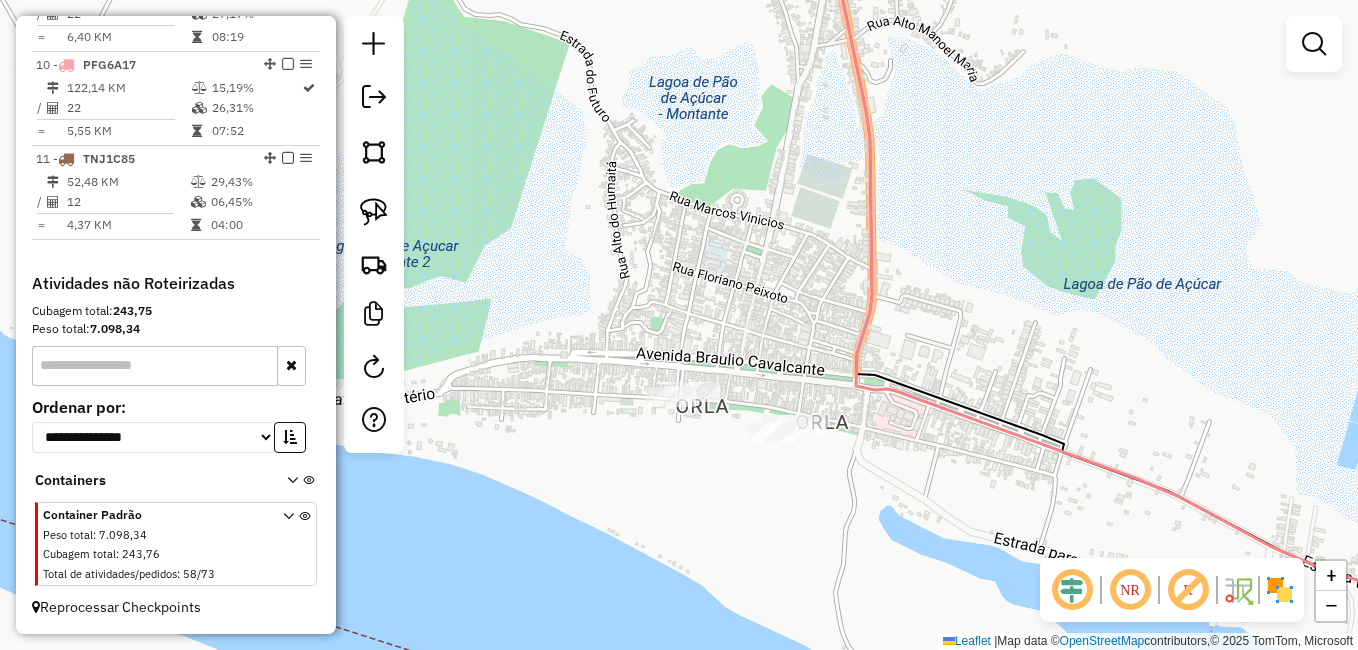 drag, startPoint x: 654, startPoint y: 509, endPoint x: 758, endPoint y: 485, distance: 106.733315 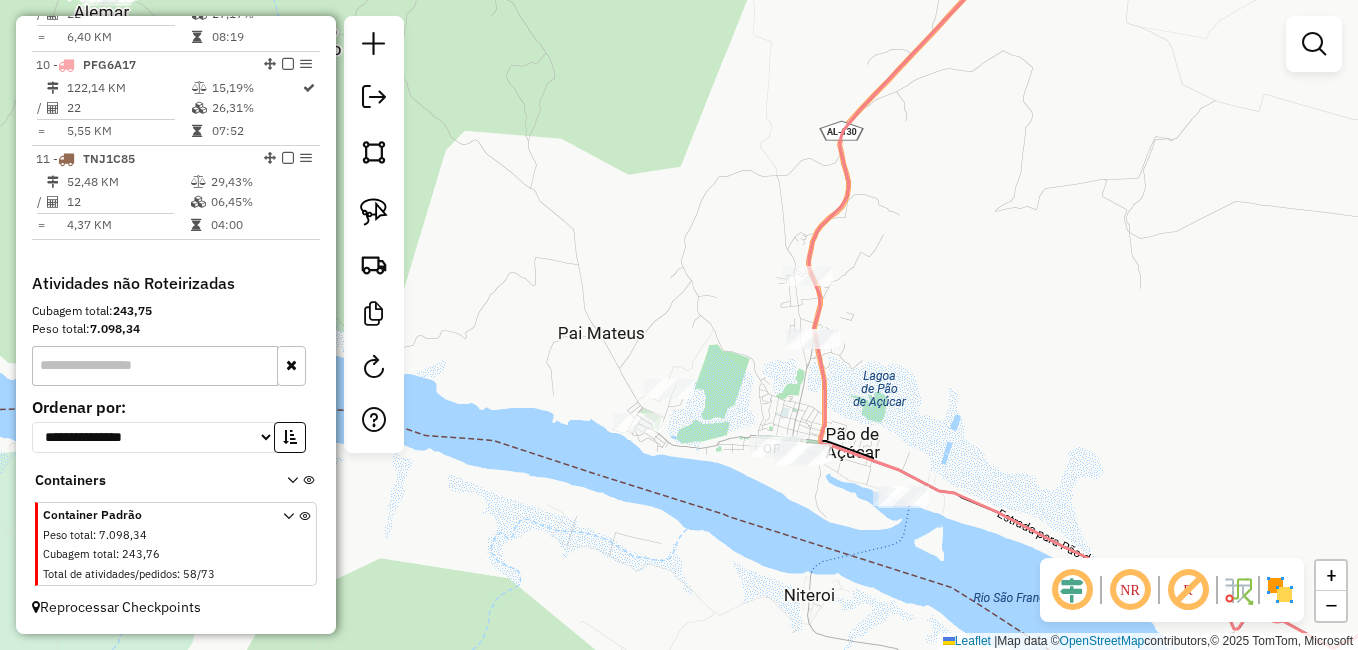click on "Janela de atendimento Grade de atendimento Capacidade Transportadoras Veículos Cliente Pedidos  Rotas Selecione os dias de semana para filtrar as janelas de atendimento  Seg   Ter   Qua   Qui   Sex   Sáb   Dom  Informe o período da janela de atendimento: De: Até:  Filtrar exatamente a janela do cliente  Considerar janela de atendimento padrão  Selecione os dias de semana para filtrar as grades de atendimento  Seg   Ter   Qua   Qui   Sex   Sáb   Dom   Considerar clientes sem dia de atendimento cadastrado  Clientes fora do dia de atendimento selecionado Filtrar as atividades entre os valores definidos abaixo:  Peso mínimo:   Peso máximo:   Cubagem mínima:   Cubagem máxima:   De:   Até:  Filtrar as atividades entre o tempo de atendimento definido abaixo:  De:   Até:   Considerar capacidade total dos clientes não roteirizados Transportadora: Selecione um ou mais itens Tipo de veículo: Selecione um ou mais itens Veículo: Selecione um ou mais itens Motorista: Selecione um ou mais itens Nome: Rótulo:" 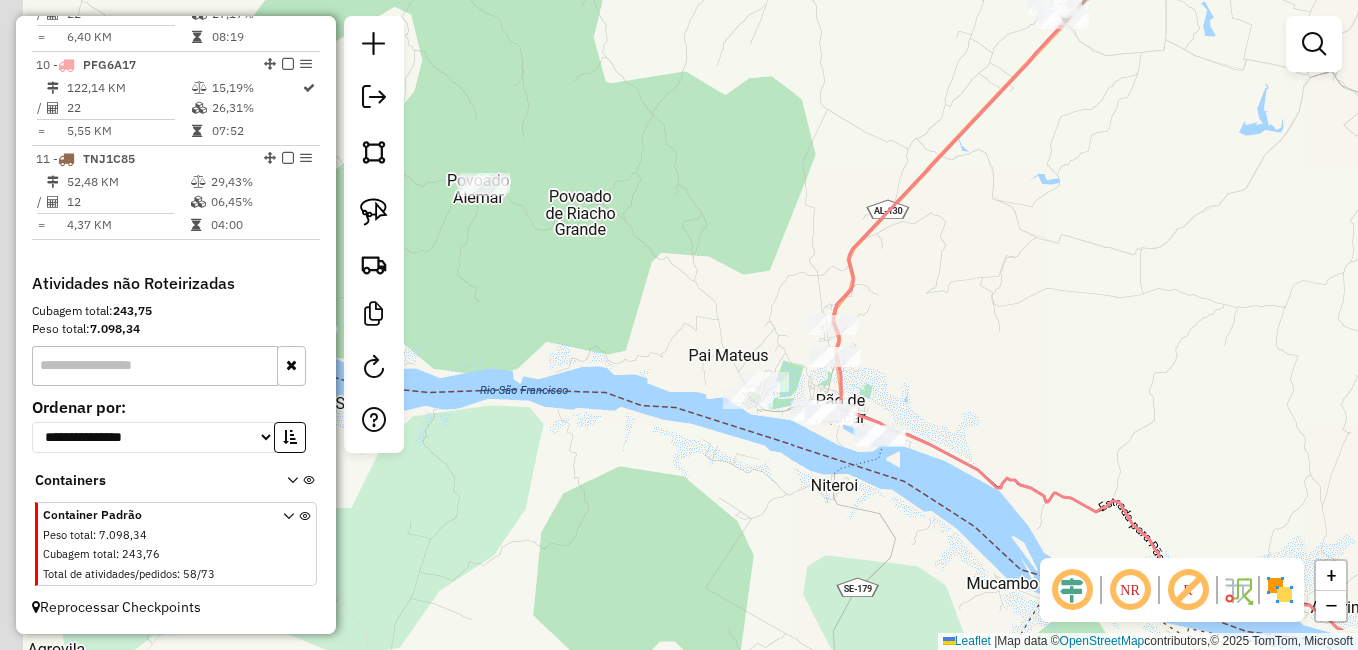 drag, startPoint x: 923, startPoint y: 368, endPoint x: 981, endPoint y: 363, distance: 58.21512 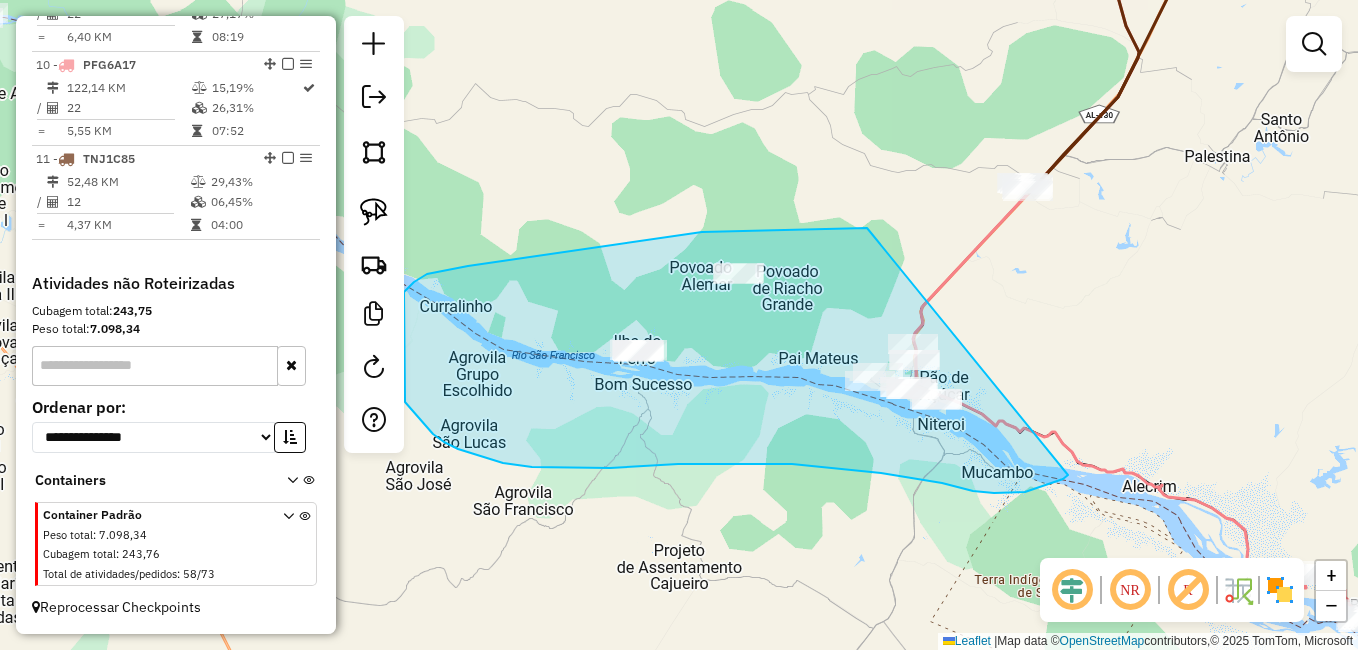 drag, startPoint x: 867, startPoint y: 228, endPoint x: 1078, endPoint y: 400, distance: 272.22232 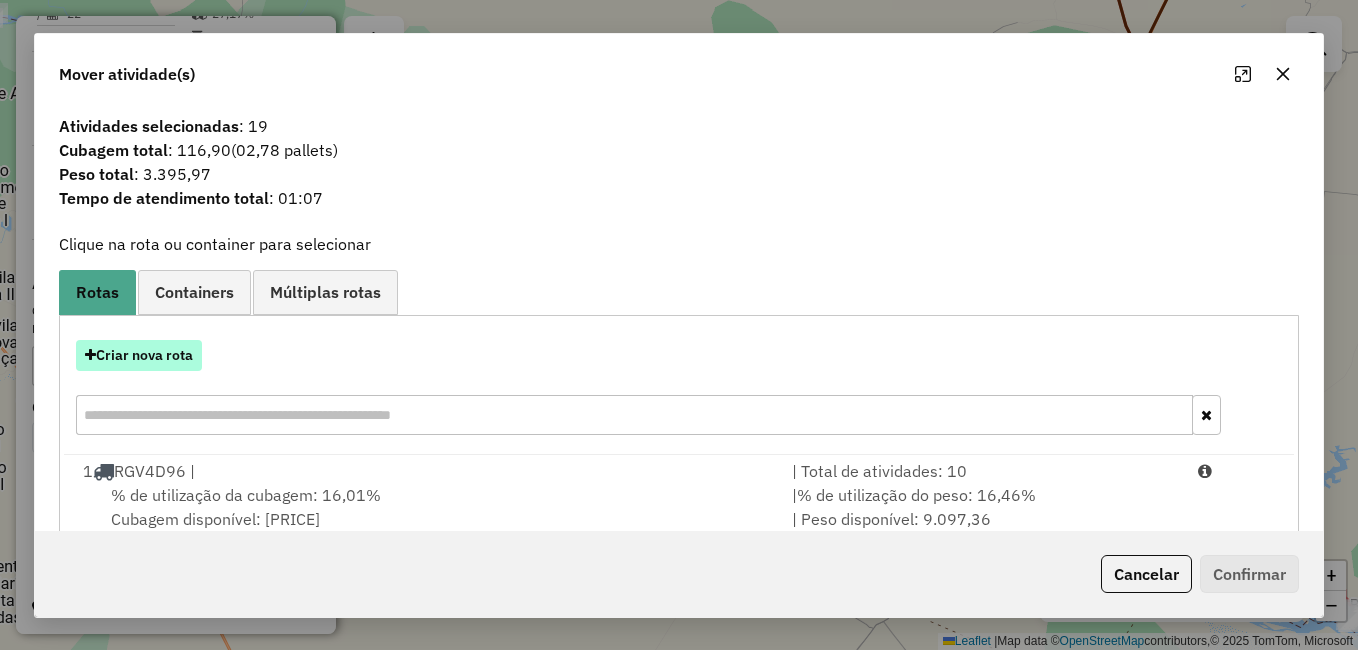 click on "Criar nova rota" at bounding box center (139, 355) 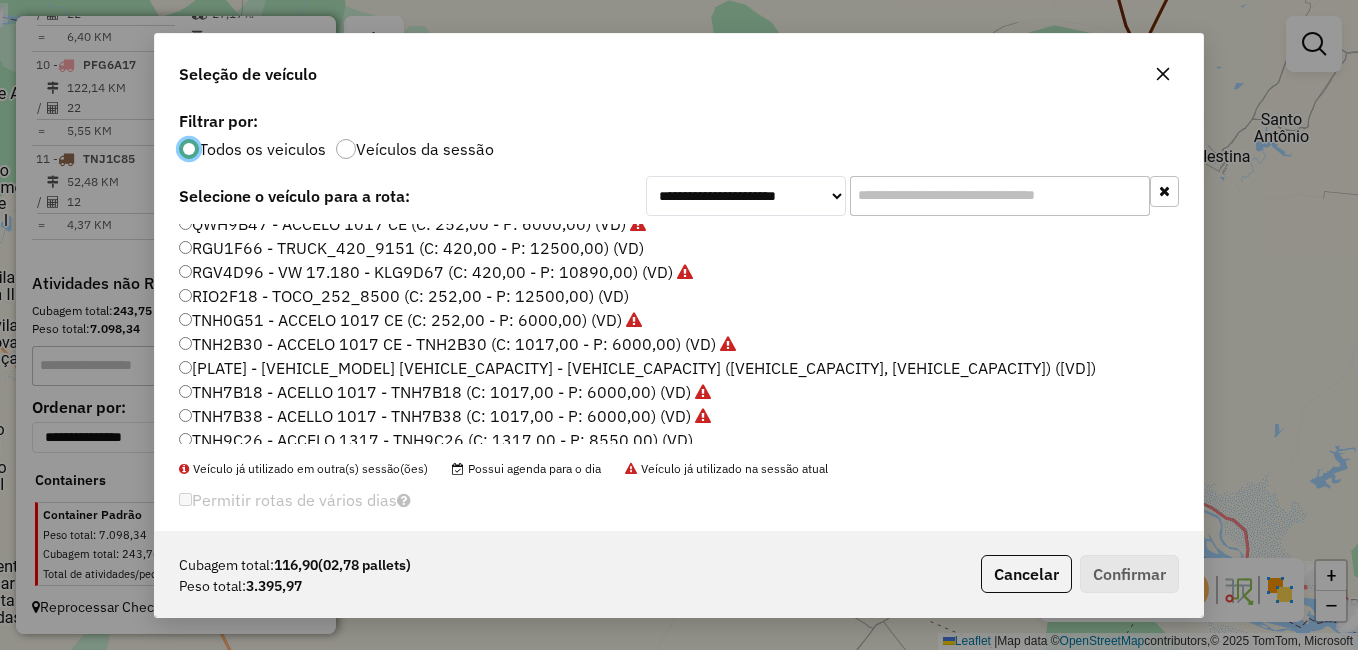 scroll, scrollTop: 380, scrollLeft: 0, axis: vertical 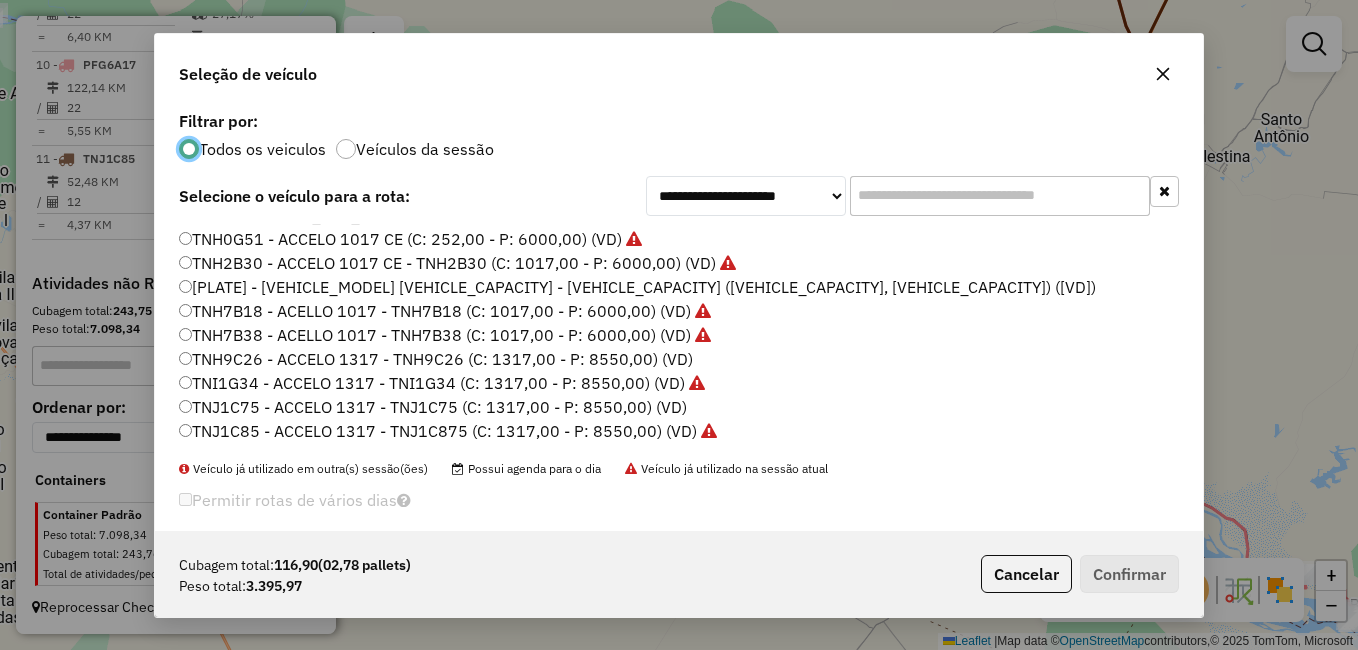 click on "TNJ1C75 - ACCELO 1317 - TNJ1C75 (C: 1317,00 - P: 8550,00) (VD)" 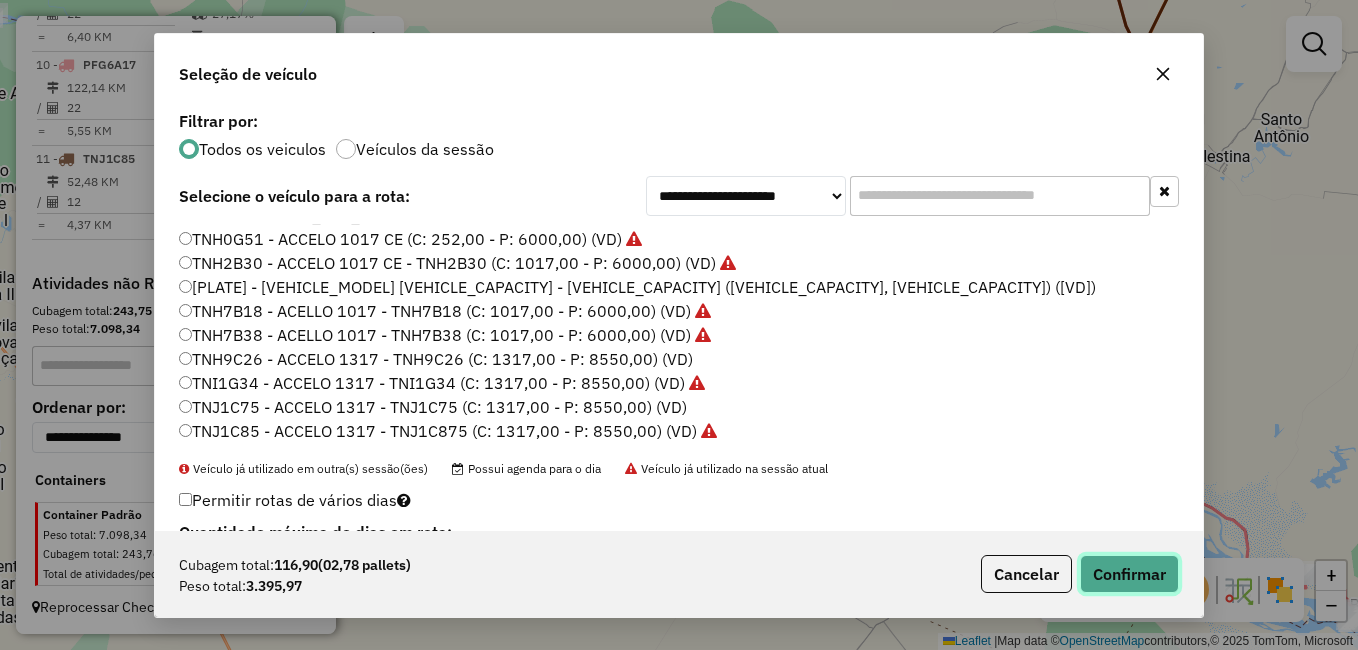 click on "Confirmar" 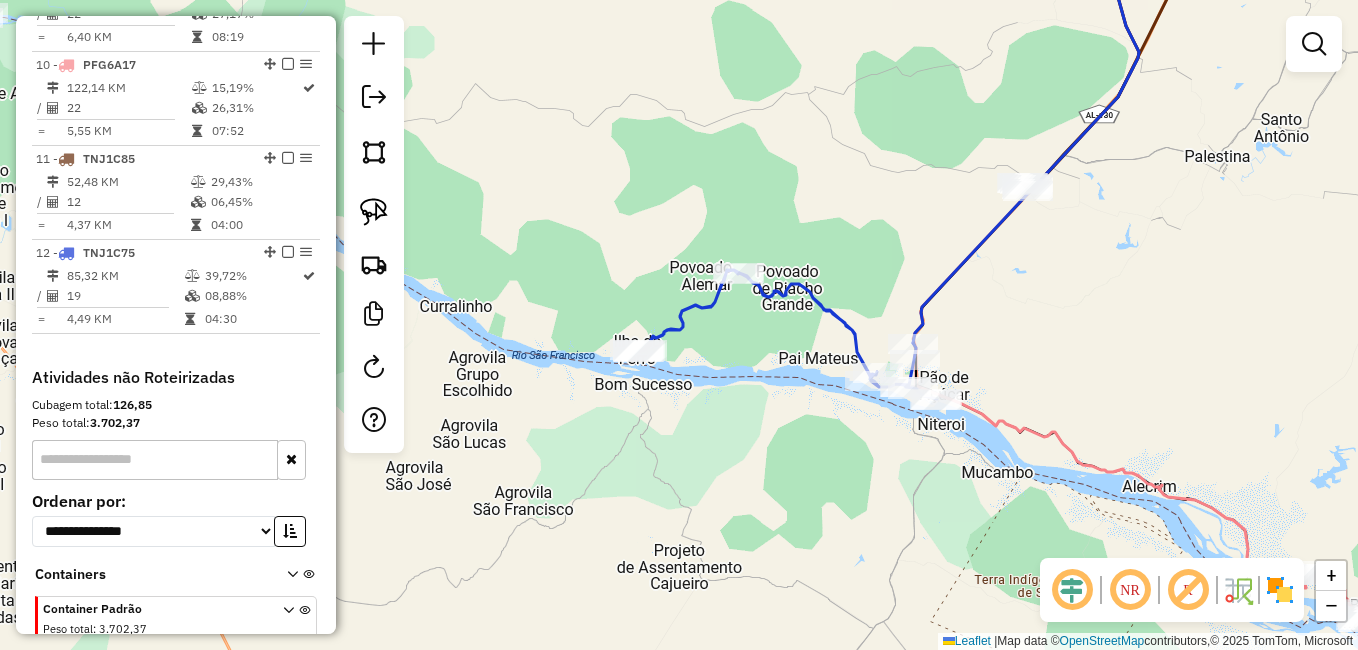 drag, startPoint x: 843, startPoint y: 191, endPoint x: 589, endPoint y: 340, distance: 294.4775 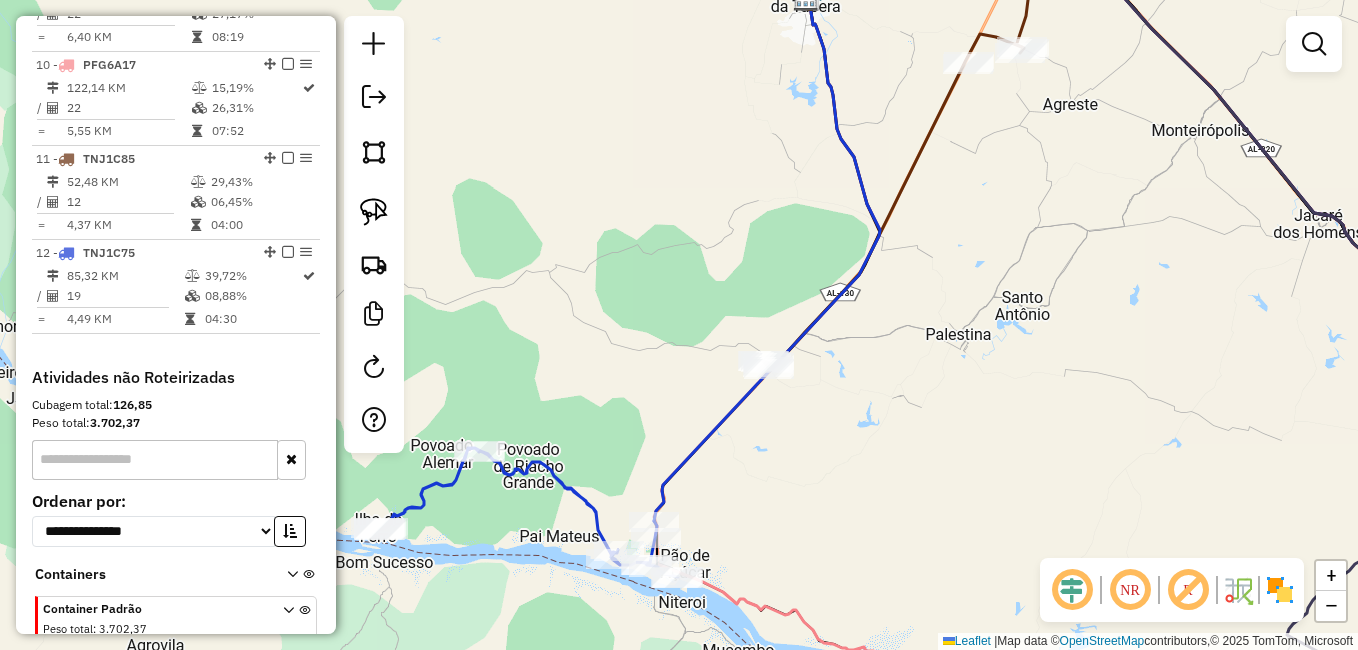 click on "Rota 12 - Placa TNJ1C75  2158 - CONV ROTA DO SABOR Janela de atendimento Grade de atendimento Capacidade Transportadoras Veículos Cliente Pedidos  Rotas Selecione os dias de semana para filtrar as janelas de atendimento  Seg   Ter   Qua   Qui   Sex   Sáb   Dom  Informe o período da janela de atendimento: De: Até:  Filtrar exatamente a janela do cliente  Considerar janela de atendimento padrão  Selecione os dias de semana para filtrar as grades de atendimento  Seg   Ter   Qua   Qui   Sex   Sáb   Dom   Considerar clientes sem dia de atendimento cadastrado  Clientes fora do dia de atendimento selecionado Filtrar as atividades entre os valores definidos abaixo:  Peso mínimo:   Peso máximo:   Cubagem mínima:   Cubagem máxima:   De:   Até:  Filtrar as atividades entre o tempo de atendimento definido abaixo:  De:   Até:   Considerar capacidade total dos clientes não roteirizados Transportadora: Selecione um ou mais itens Tipo de veículo: Selecione um ou mais itens Veículo: Selecione um ou mais itens +" 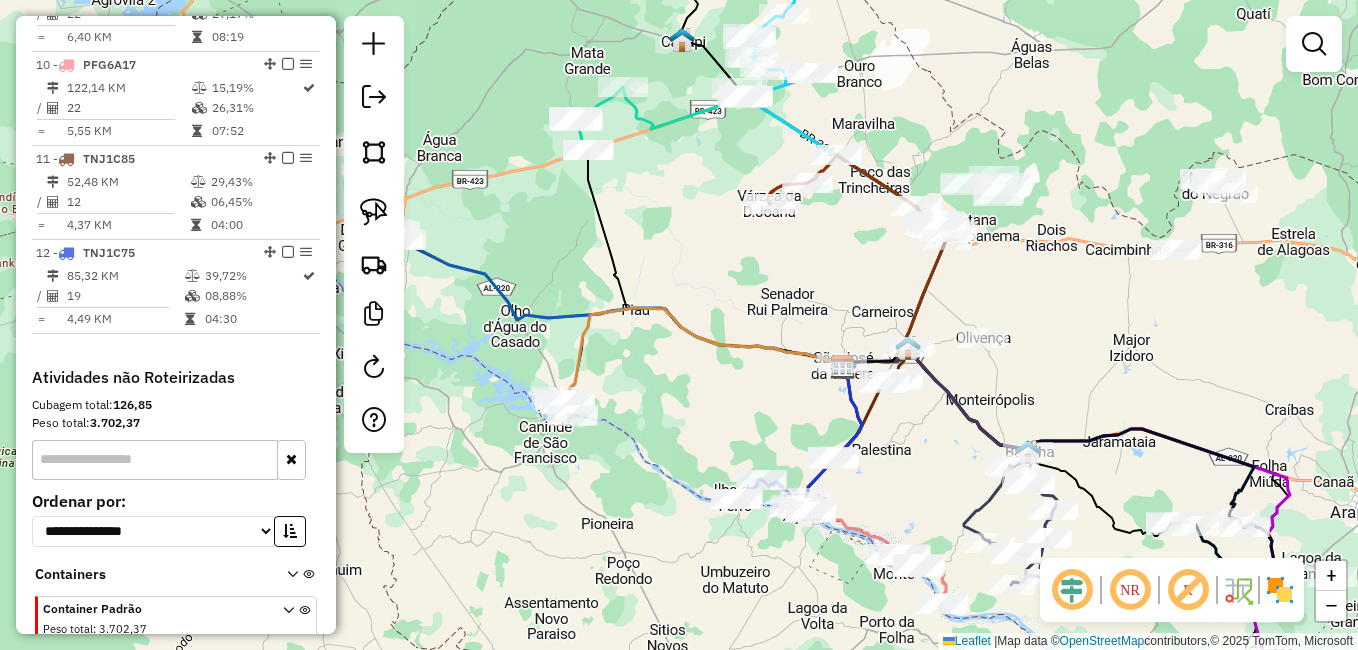 drag, startPoint x: 1040, startPoint y: 264, endPoint x: 991, endPoint y: 363, distance: 110.46266 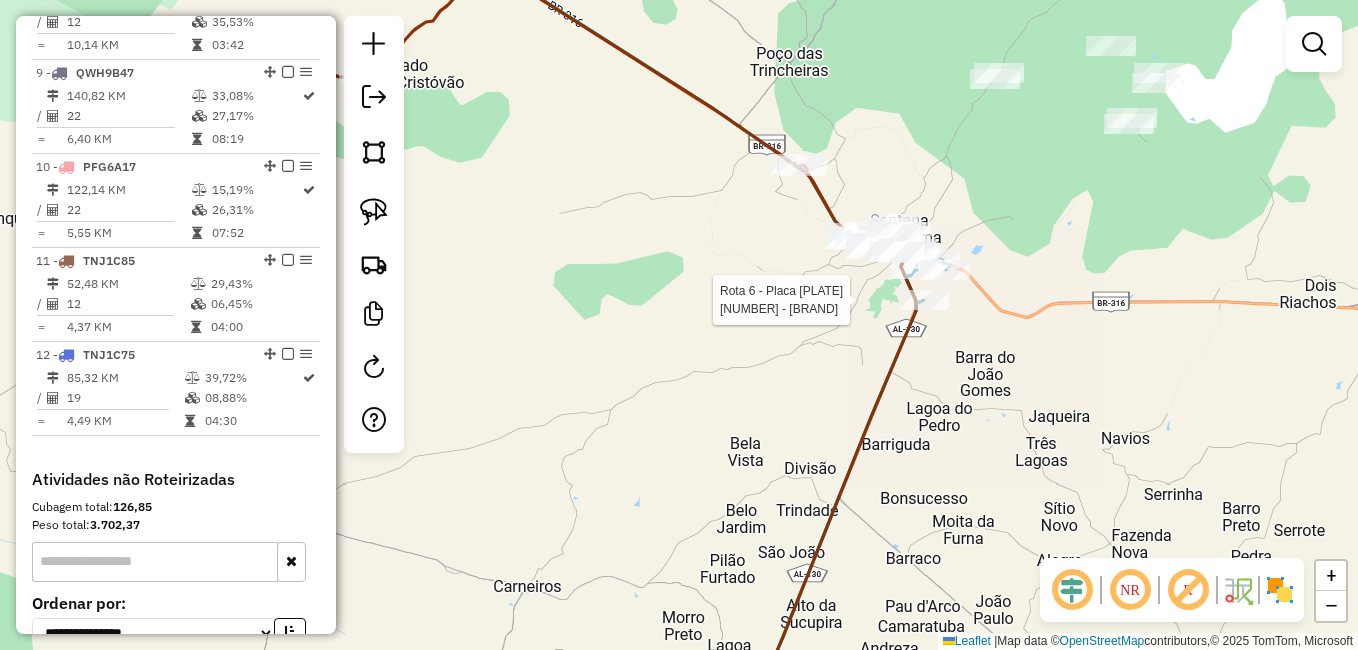 select on "*********" 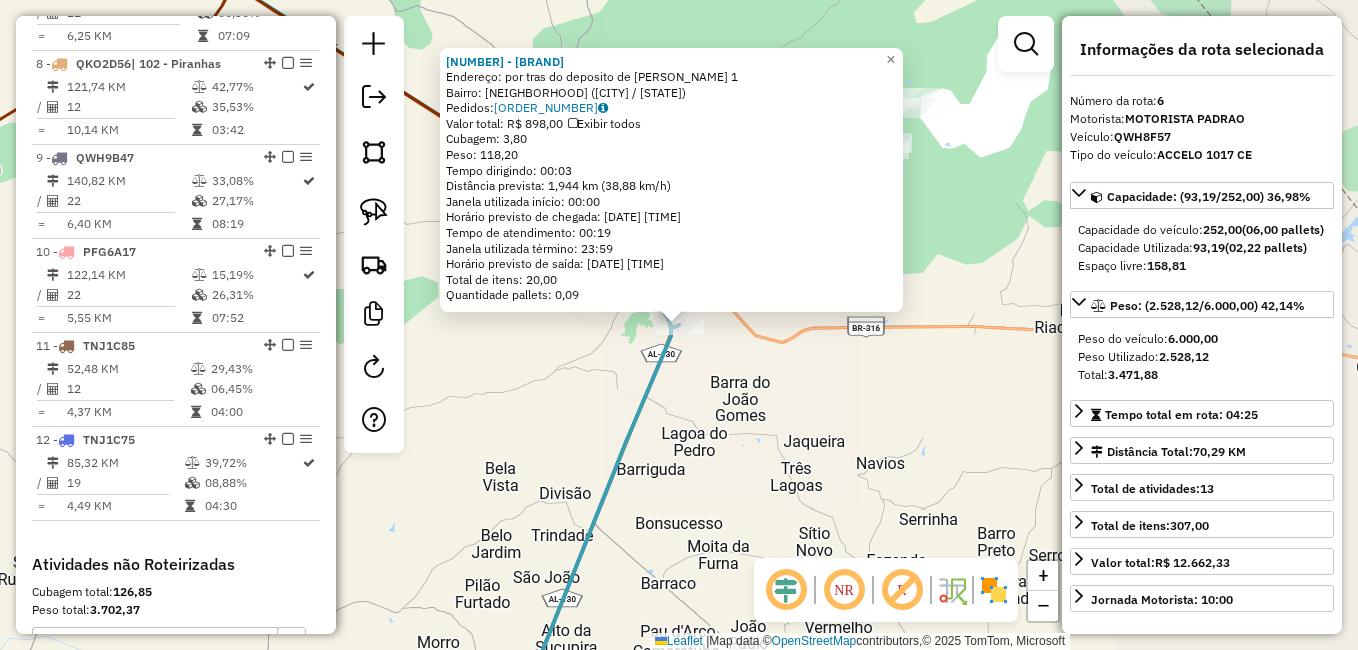 scroll, scrollTop: 1244, scrollLeft: 0, axis: vertical 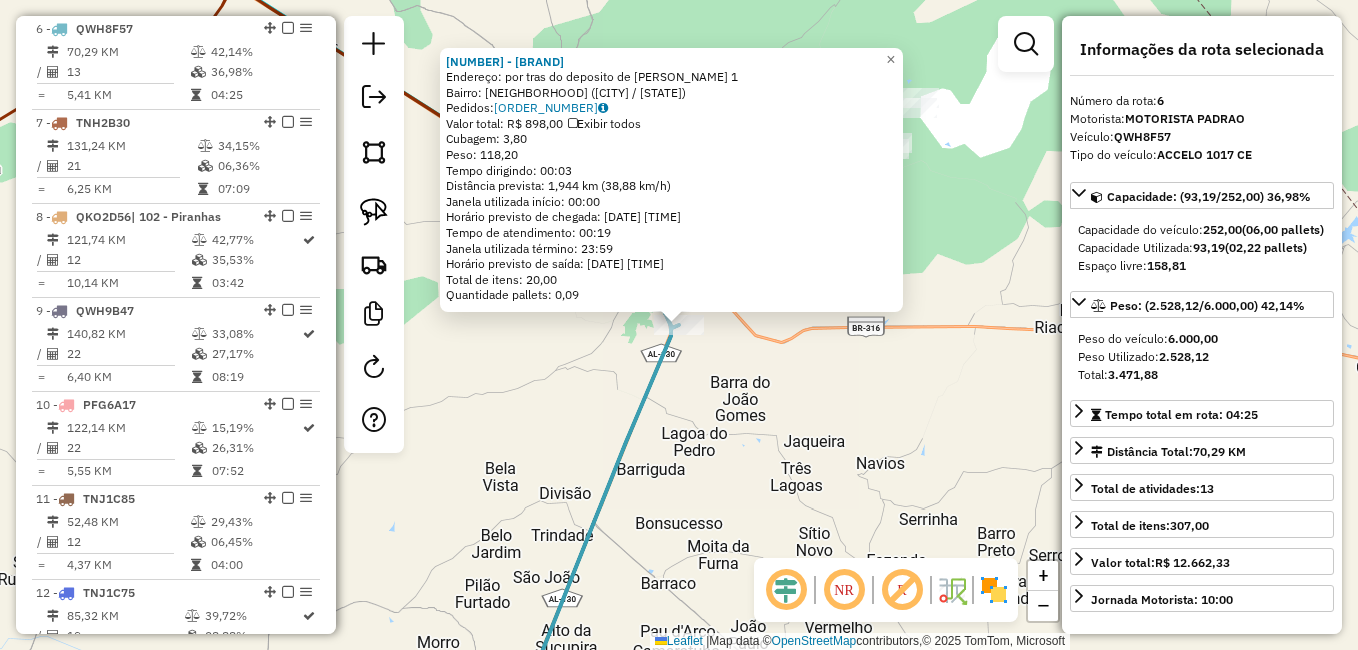 click on "6092 - MERCADINHO DO CICERO  Endereço:  por tras do deposito de Almir 1   Bairro: Pov Oleo (SANTANA DO IPANEMA / AL)   Pedidos:  12120064   Valor total: R$ 898,00   Exibir todos   Cubagem: 3,80  Peso: 118,20  Tempo dirigindo: 00:03   Distância prevista: 1,944 km (38,88 km/h)   Janela utilizada início: 00:00   Horário previsto de chegada: 14/07/2025 11:42   Tempo de atendimento: 00:19   Janela utilizada término: 23:59   Horário previsto de saída: 14/07/2025 12:01   Total de itens: 20,00   Quantidade pallets: 0,09  × Janela de atendimento Grade de atendimento Capacidade Transportadoras Veículos Cliente Pedidos  Rotas Selecione os dias de semana para filtrar as janelas de atendimento  Seg   Ter   Qua   Qui   Sex   Sáb   Dom  Informe o período da janela de atendimento: De: Até:  Filtrar exatamente a janela do cliente  Considerar janela de atendimento padrão  Selecione os dias de semana para filtrar as grades de atendimento  Seg   Ter   Qua   Qui   Sex   Sáb   Dom   Peso mínimo:   Peso máximo:  De:" 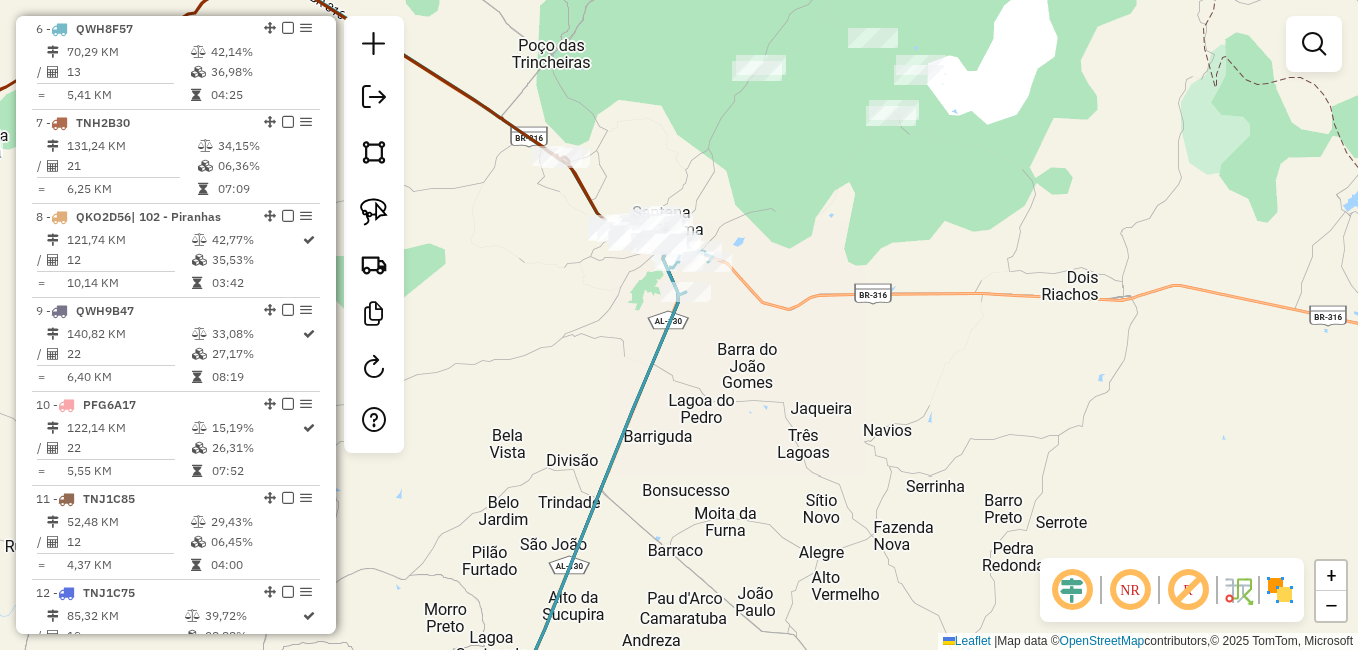 drag, startPoint x: 812, startPoint y: 430, endPoint x: 814, endPoint y: 376, distance: 54.037025 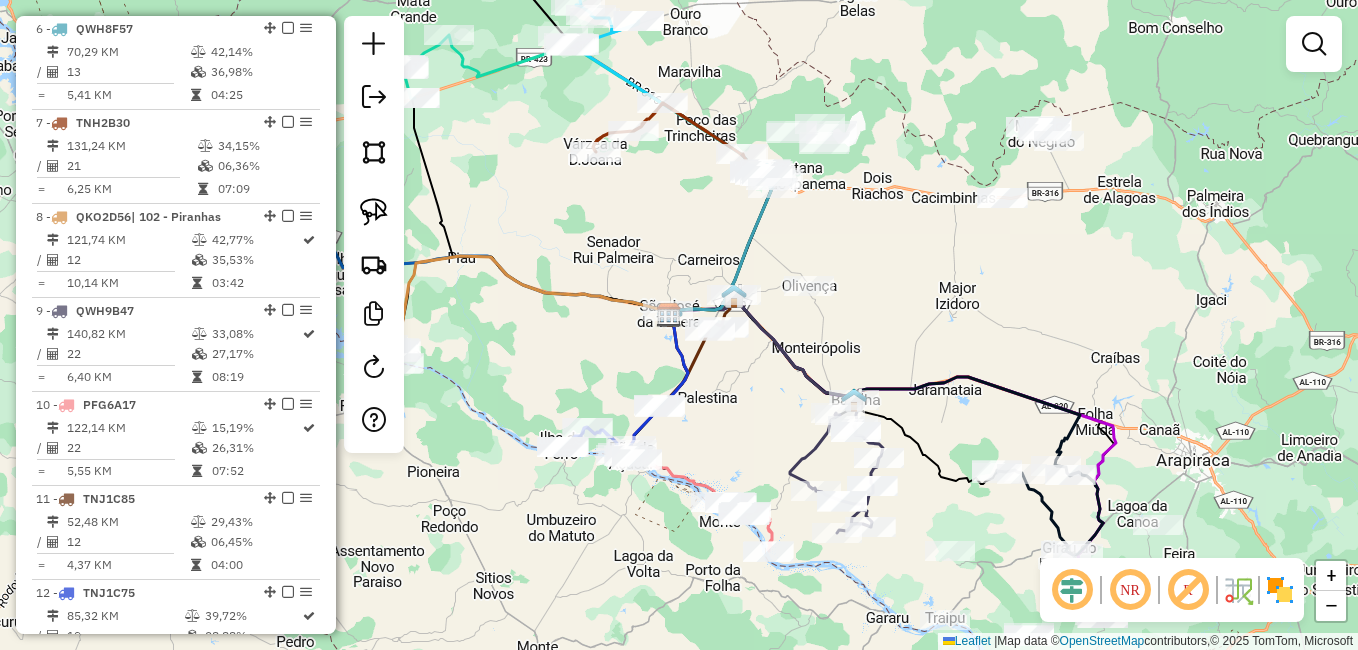 drag, startPoint x: 848, startPoint y: 440, endPoint x: 836, endPoint y: 284, distance: 156.46086 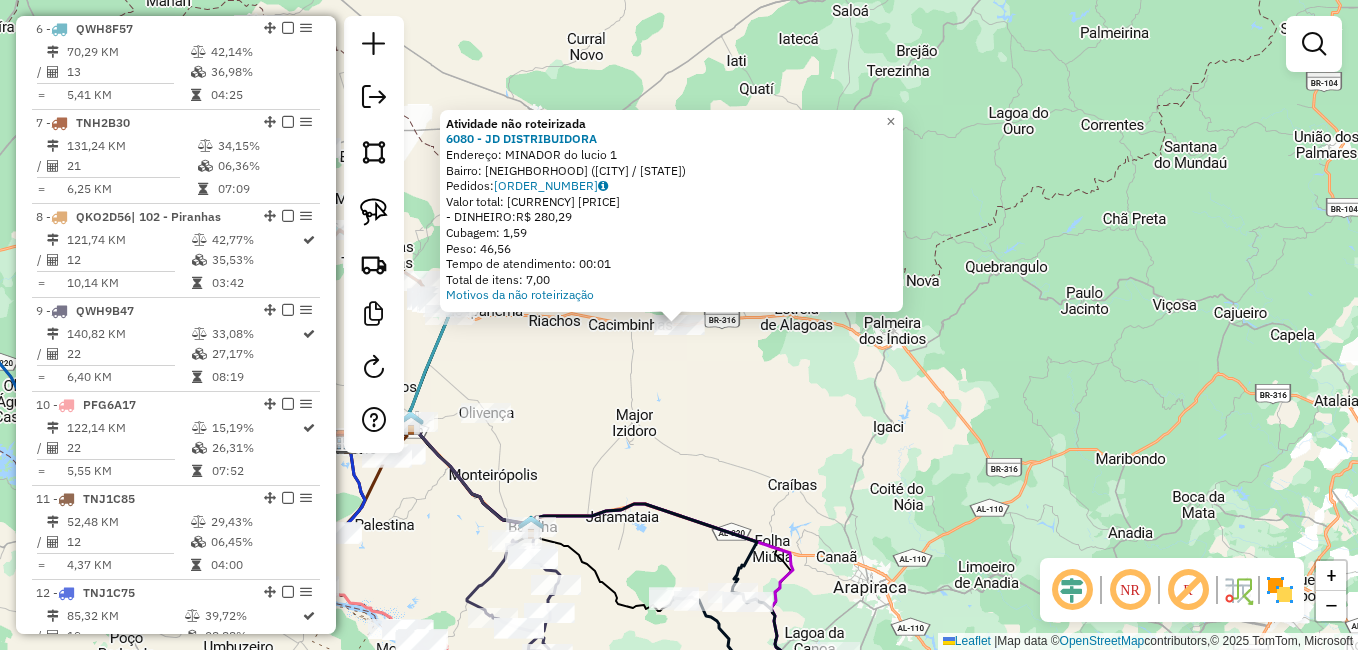 click on "Atividade não roteirizada 6080 - JD DISTRIBUIDORA  Endereço:  MINADOR do lucio 1   Bairro: Povoado Minador Do Lucio (CACIMBINHAS / AL)   Pedidos:  12120271   Valor total: R$ 280,29   - DINHEIRO:  R$ 280,29   Cubagem: 1,59   Peso: 46,56   Tempo de atendimento: 00:01   Total de itens: 7,00  Motivos da não roteirização × Janela de atendimento Grade de atendimento Capacidade Transportadoras Veículos Cliente Pedidos  Rotas Selecione os dias de semana para filtrar as janelas de atendimento  Seg   Ter   Qua   Qui   Sex   Sáb   Dom  Informe o período da janela de atendimento: De: Até:  Filtrar exatamente a janela do cliente  Considerar janela de atendimento padrão  Selecione os dias de semana para filtrar as grades de atendimento  Seg   Ter   Qua   Qui   Sex   Sáb   Dom   Considerar clientes sem dia de atendimento cadastrado  Clientes fora do dia de atendimento selecionado Filtrar as atividades entre os valores definidos abaixo:  Peso mínimo:   Peso máximo:   Cubagem mínima:   Cubagem máxima:   De:  +" 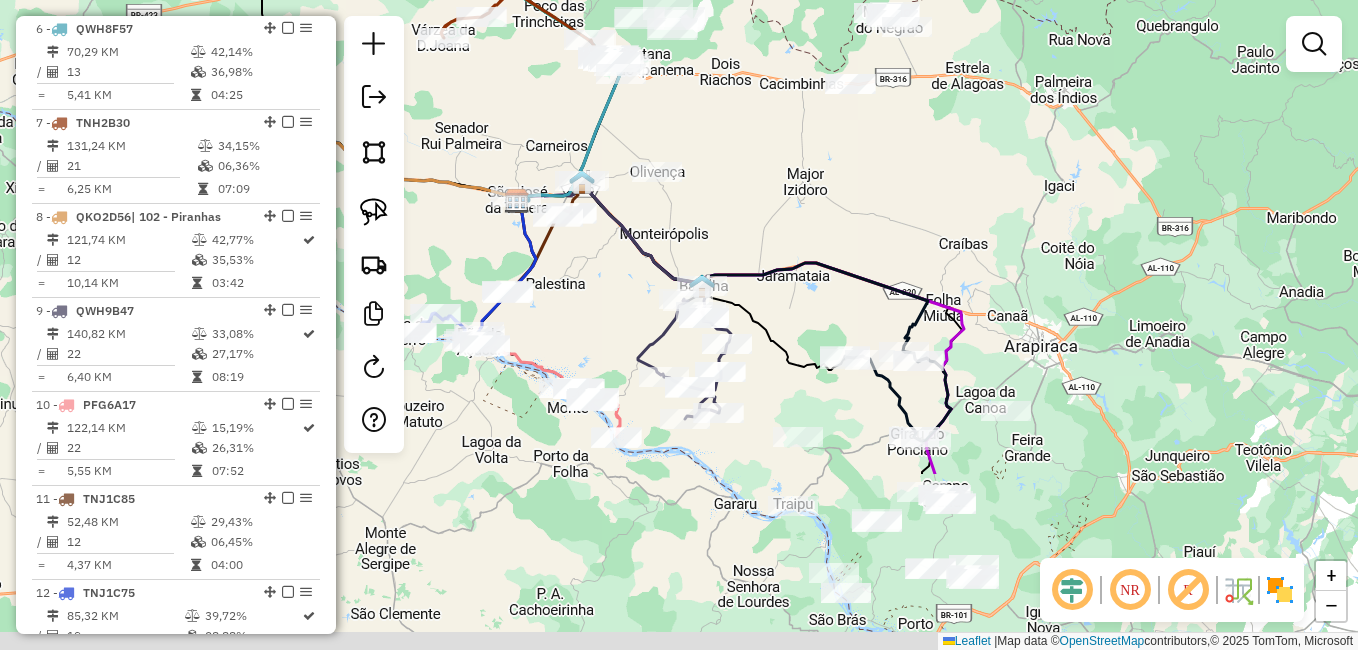 drag, startPoint x: 610, startPoint y: 468, endPoint x: 800, endPoint y: 205, distance: 324.45184 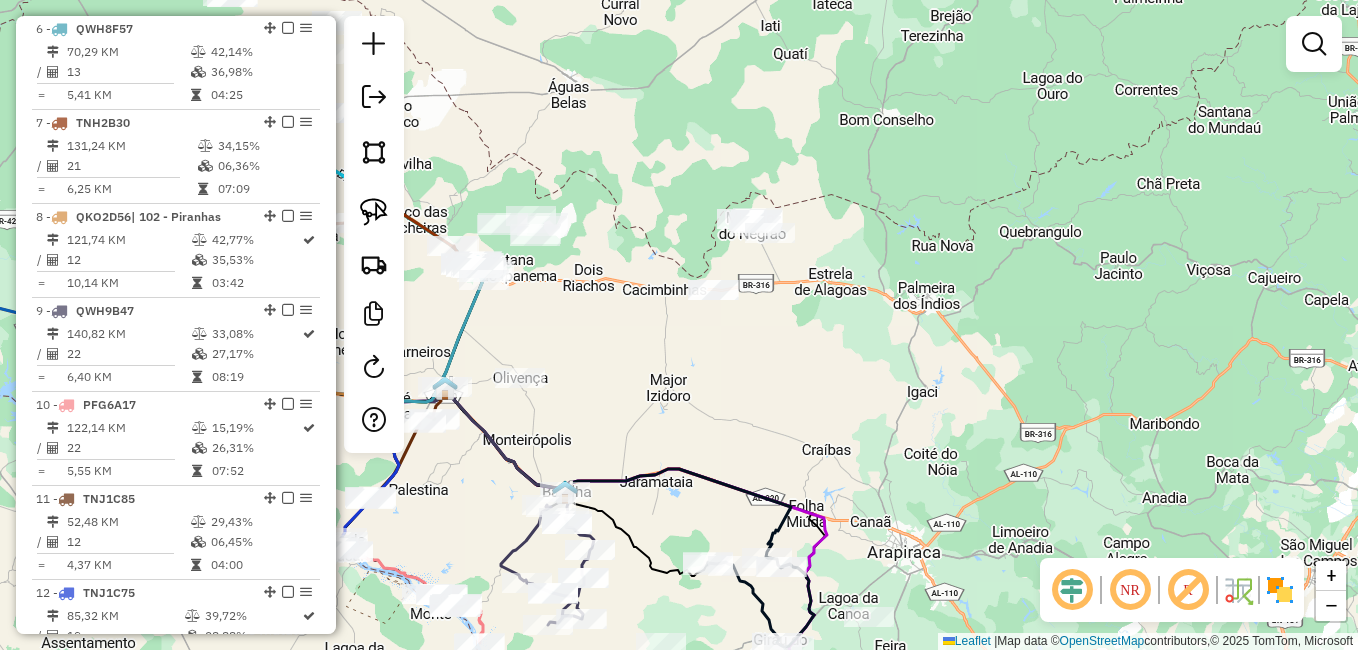 drag, startPoint x: 891, startPoint y: 147, endPoint x: 734, endPoint y: 375, distance: 276.82666 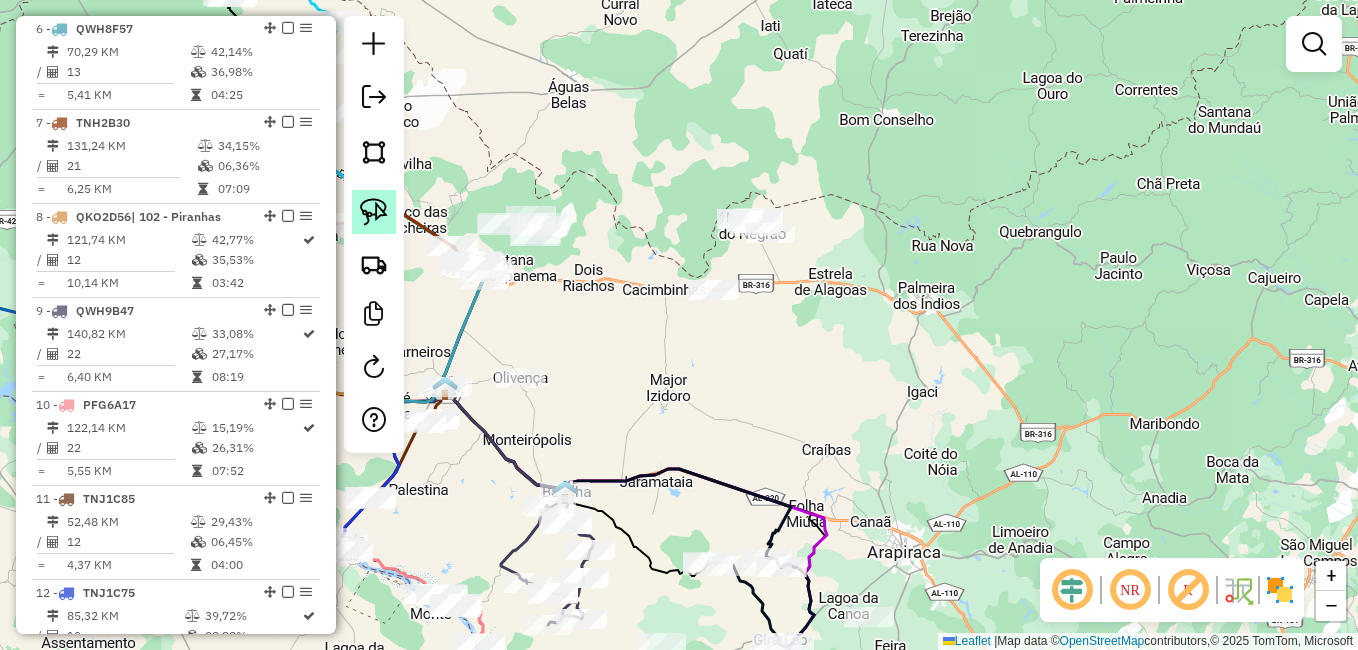 click 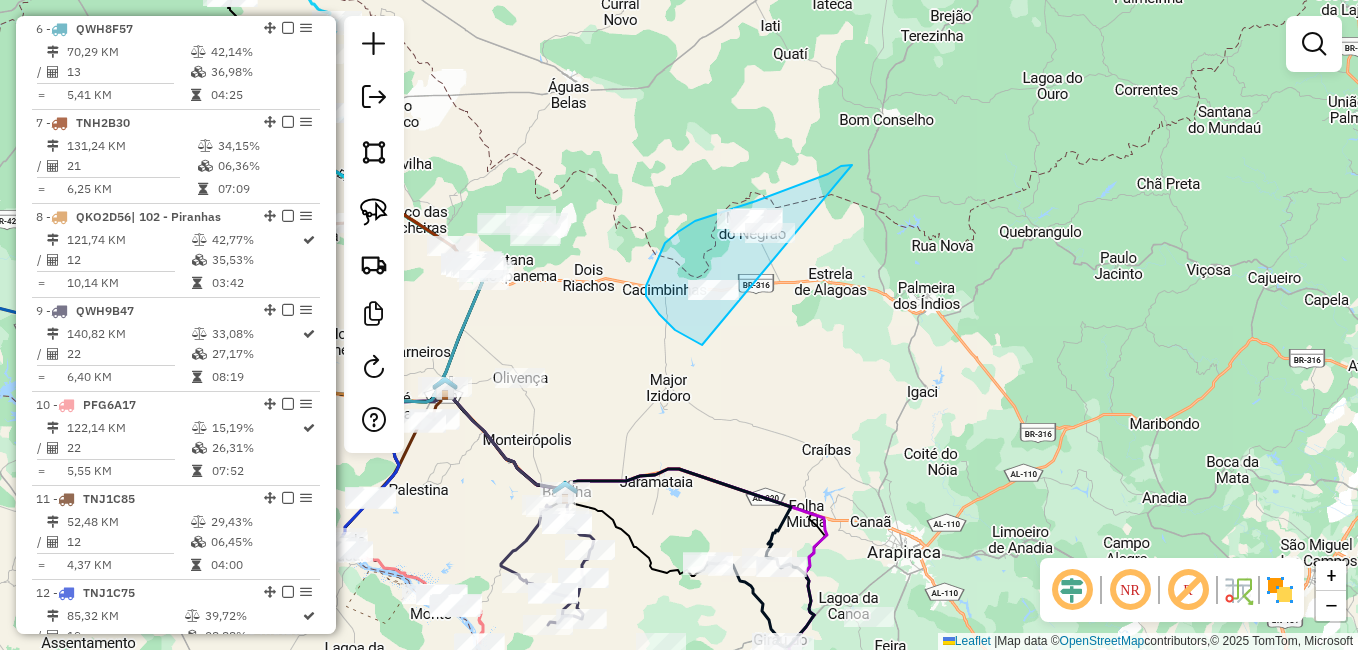 drag, startPoint x: 852, startPoint y: 165, endPoint x: 819, endPoint y: 336, distance: 174.1551 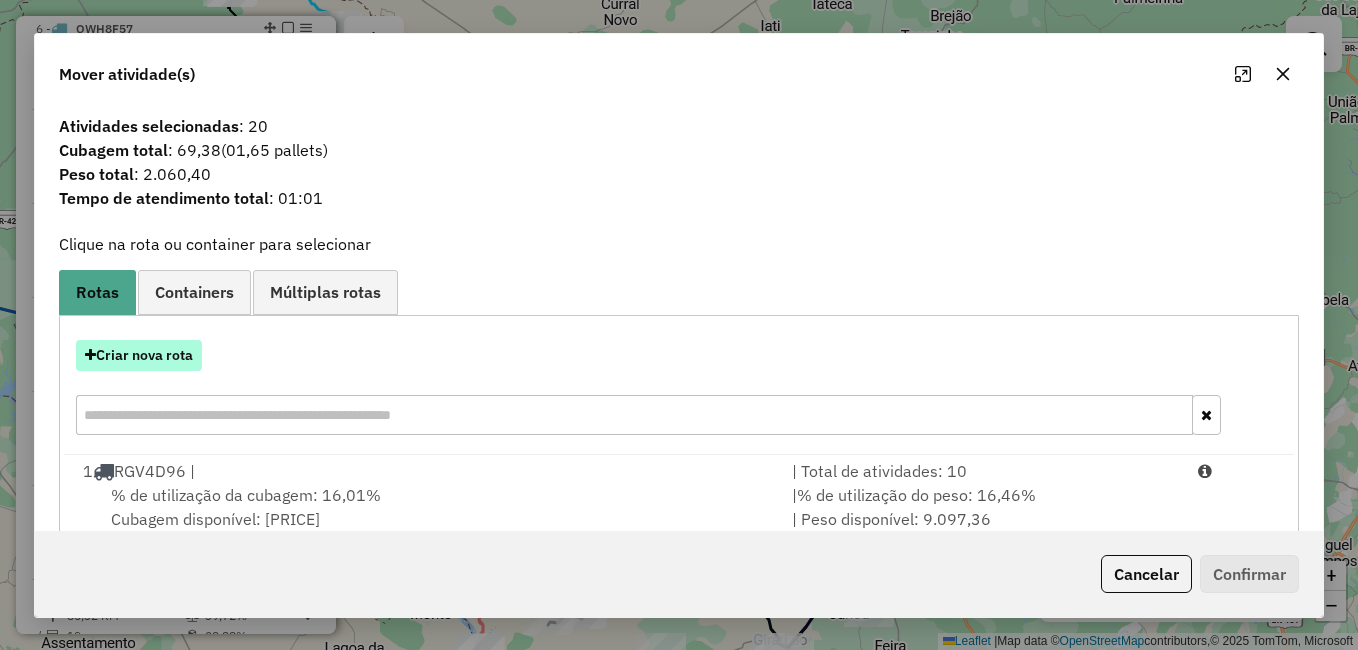 click on "Criar nova rota" at bounding box center [139, 355] 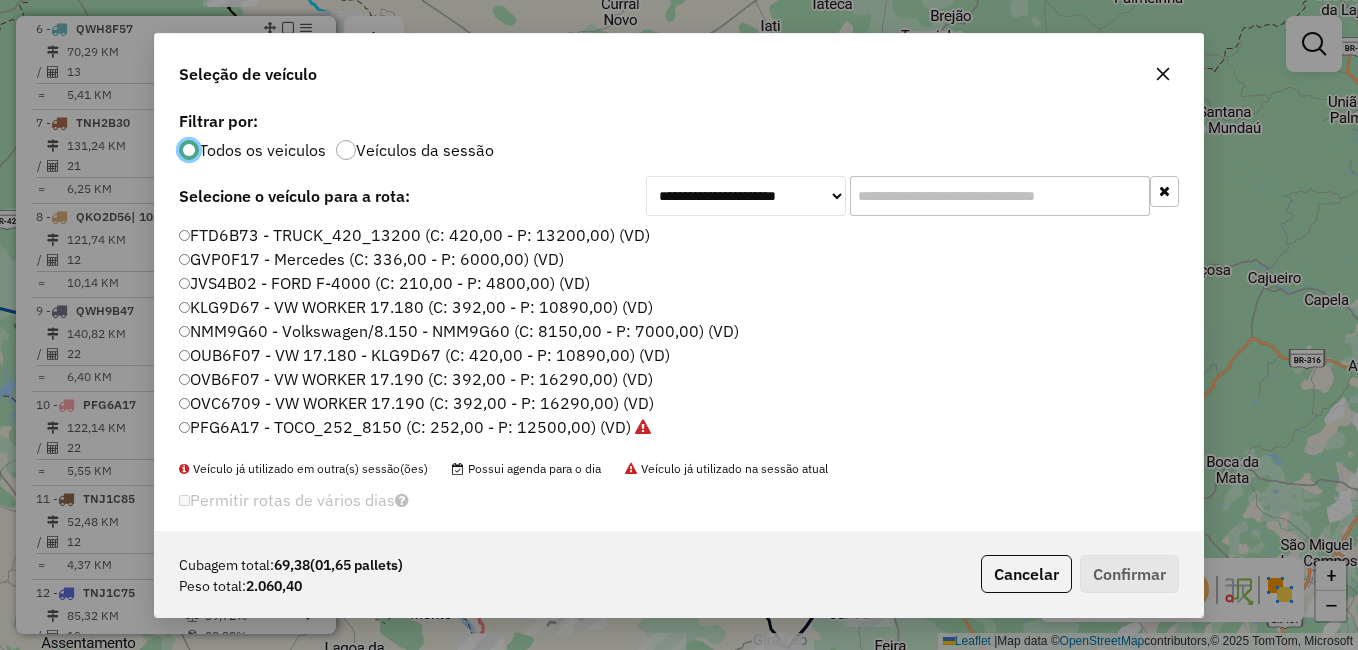 scroll, scrollTop: 11, scrollLeft: 6, axis: both 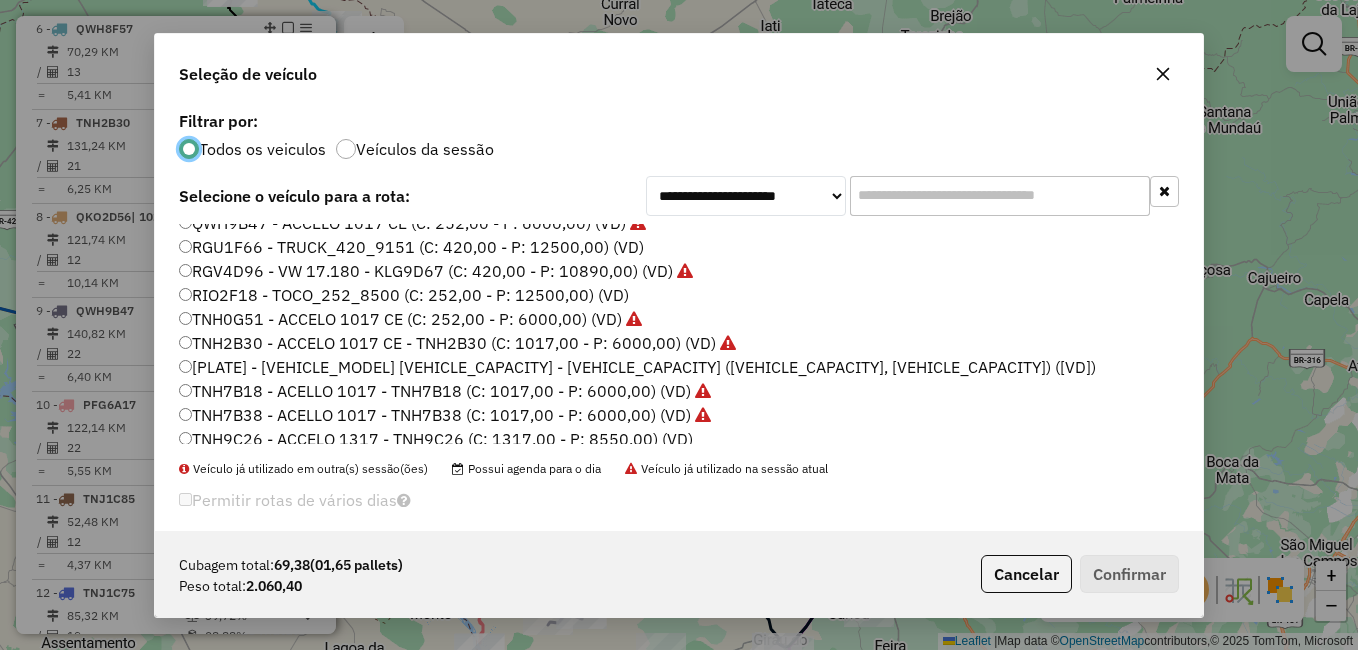 click on "[VEHICLE_PLATE] - [VEHICLE_MODEL] CE - [VEHICLE_PLATE] (C: [CAPACITY],00 - P: [CAPACITY],00) (VD)" 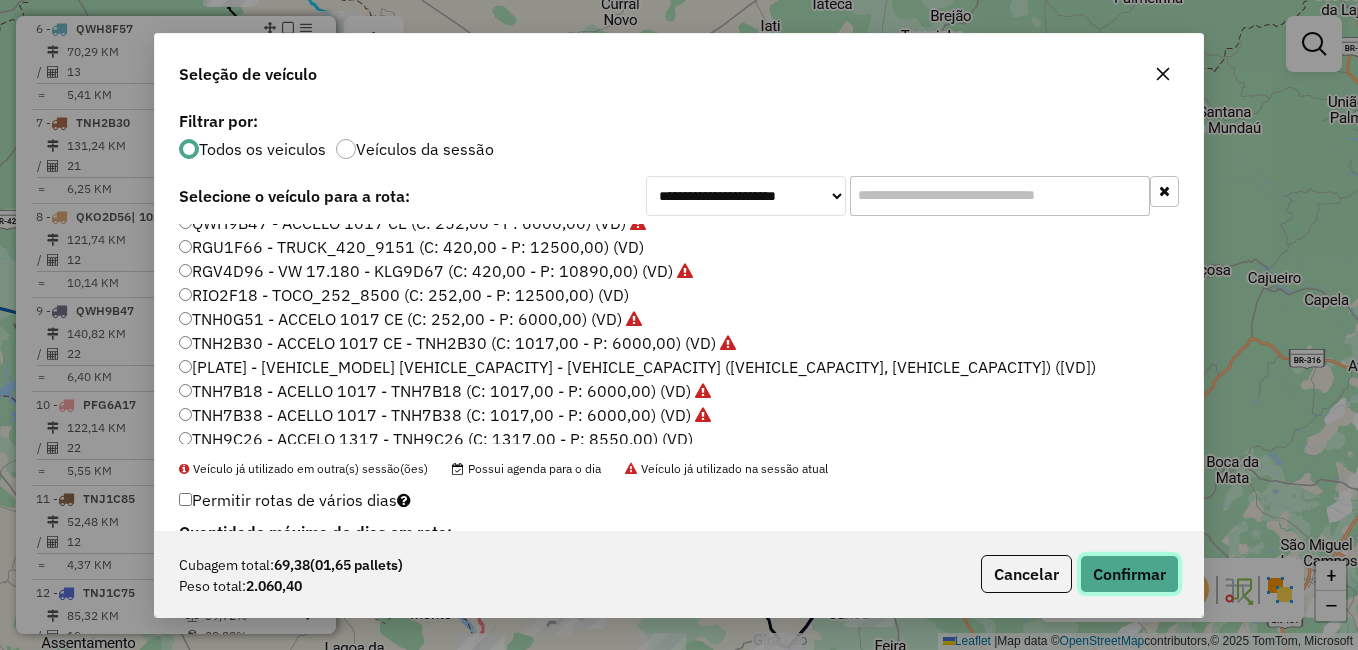 click on "Confirmar" 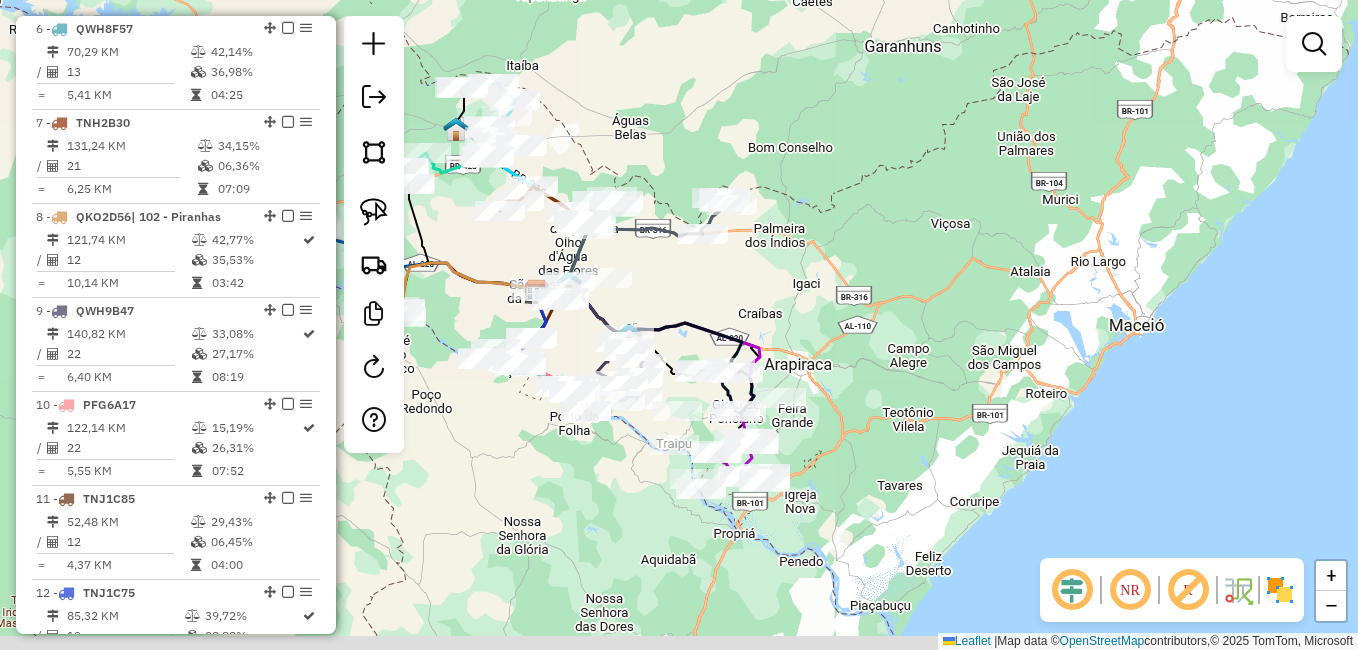 click on "Janela de atendimento Grade de atendimento Capacidade Transportadoras Veículos Cliente Pedidos  Rotas Selecione os dias de semana para filtrar as janelas de atendimento  Seg   Ter   Qua   Qui   Sex   Sáb   Dom  Informe o período da janela de atendimento: De: Até:  Filtrar exatamente a janela do cliente  Considerar janela de atendimento padrão  Selecione os dias de semana para filtrar as grades de atendimento  Seg   Ter   Qua   Qui   Sex   Sáb   Dom   Considerar clientes sem dia de atendimento cadastrado  Clientes fora do dia de atendimento selecionado Filtrar as atividades entre os valores definidos abaixo:  Peso mínimo:   Peso máximo:   Cubagem mínima:   Cubagem máxima:   De:   Até:  Filtrar as atividades entre o tempo de atendimento definido abaixo:  De:   Até:   Considerar capacidade total dos clientes não roteirizados Transportadora: Selecione um ou mais itens Tipo de veículo: Selecione um ou mais itens Veículo: Selecione um ou mais itens Motorista: Selecione um ou mais itens Nome: Rótulo:" 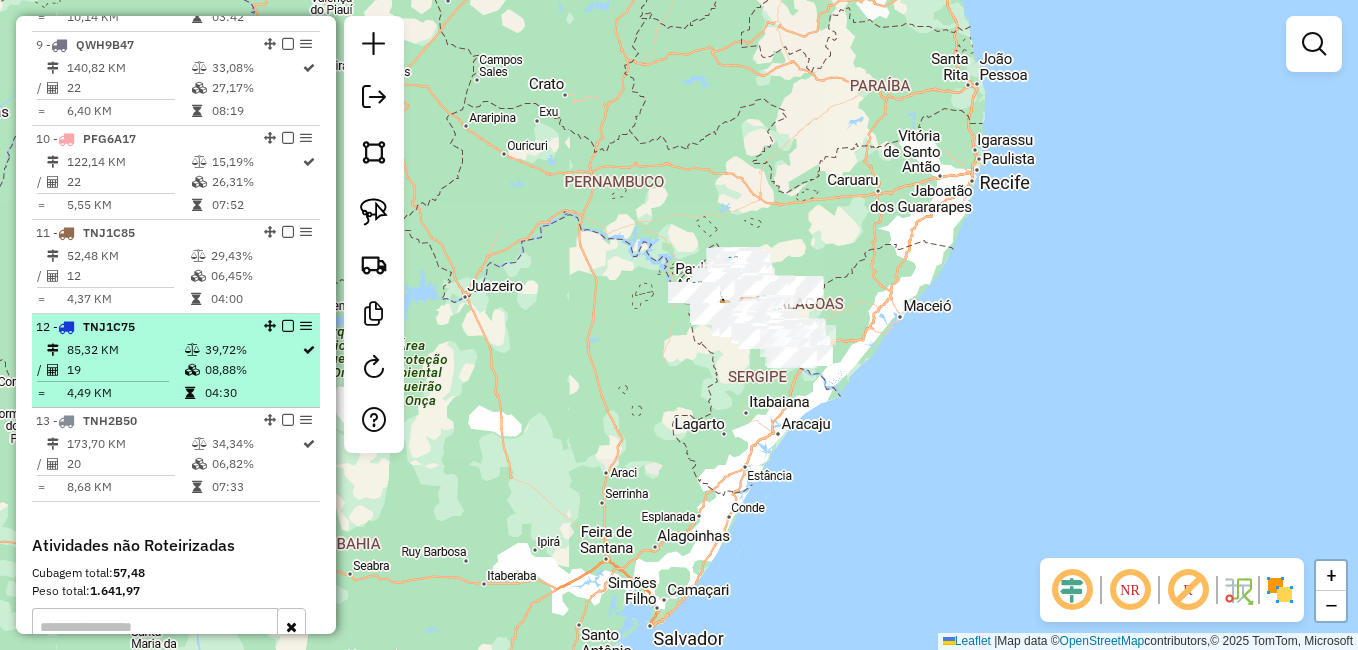 scroll, scrollTop: 1544, scrollLeft: 0, axis: vertical 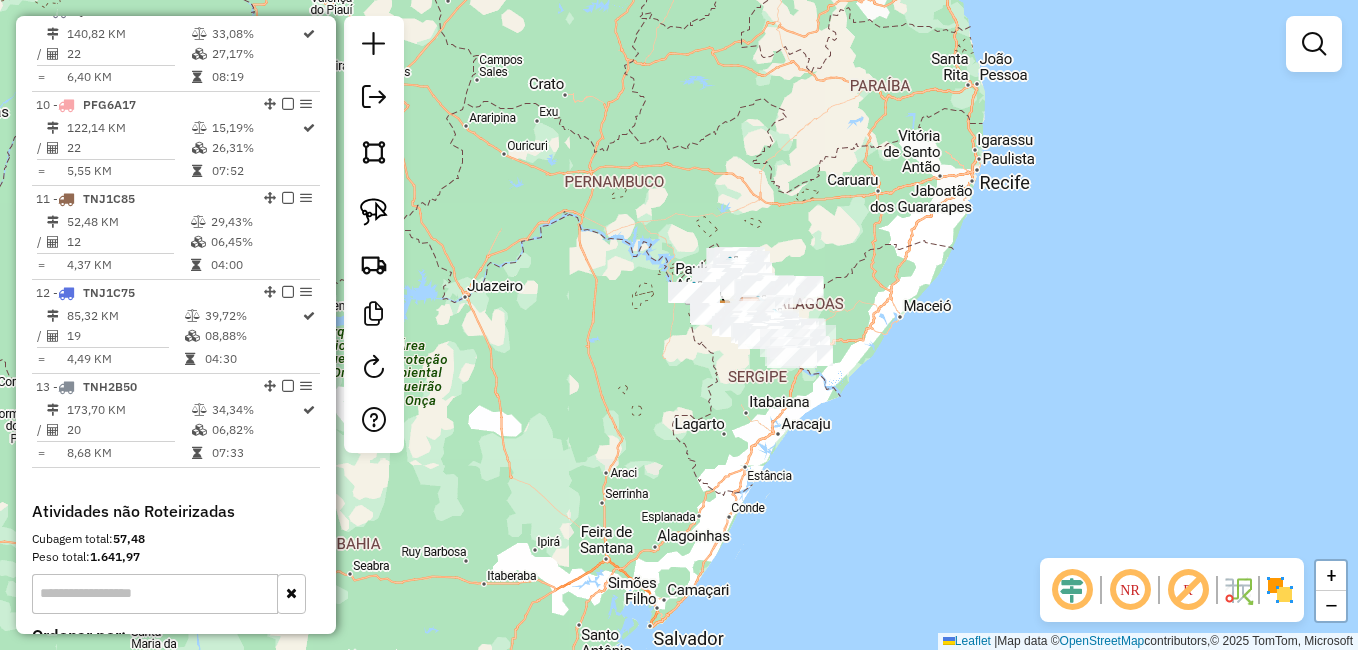 click on "Janela de atendimento Grade de atendimento Capacidade Transportadoras Veículos Cliente Pedidos  Rotas Selecione os dias de semana para filtrar as janelas de atendimento  Seg   Ter   Qua   Qui   Sex   Sáb   Dom  Informe o período da janela de atendimento: De: Até:  Filtrar exatamente a janela do cliente  Considerar janela de atendimento padrão  Selecione os dias de semana para filtrar as grades de atendimento  Seg   Ter   Qua   Qui   Sex   Sáb   Dom   Considerar clientes sem dia de atendimento cadastrado  Clientes fora do dia de atendimento selecionado Filtrar as atividades entre os valores definidos abaixo:  Peso mínimo:   Peso máximo:   Cubagem mínima:   Cubagem máxima:   De:   Até:  Filtrar as atividades entre o tempo de atendimento definido abaixo:  De:   Até:   Considerar capacidade total dos clientes não roteirizados Transportadora: Selecione um ou mais itens Tipo de veículo: Selecione um ou mais itens Veículo: Selecione um ou mais itens Motorista: Selecione um ou mais itens Nome: Rótulo:" 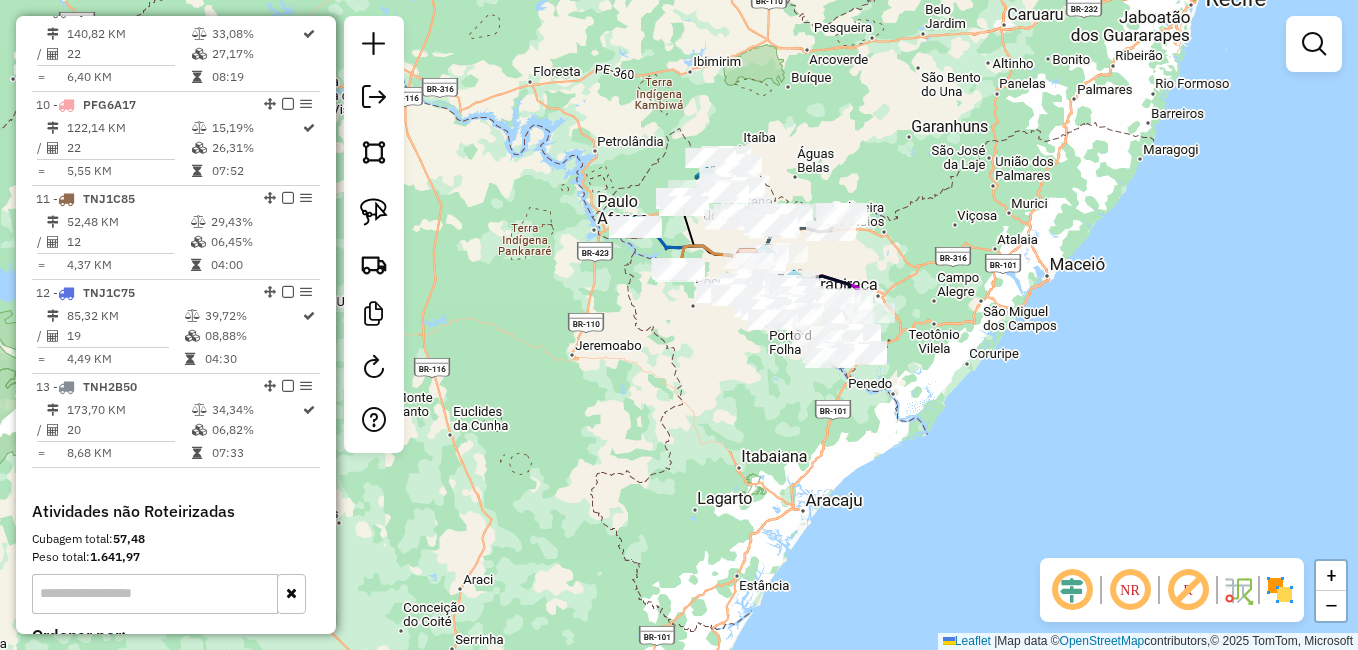drag, startPoint x: 736, startPoint y: 406, endPoint x: 589, endPoint y: 383, distance: 148.78844 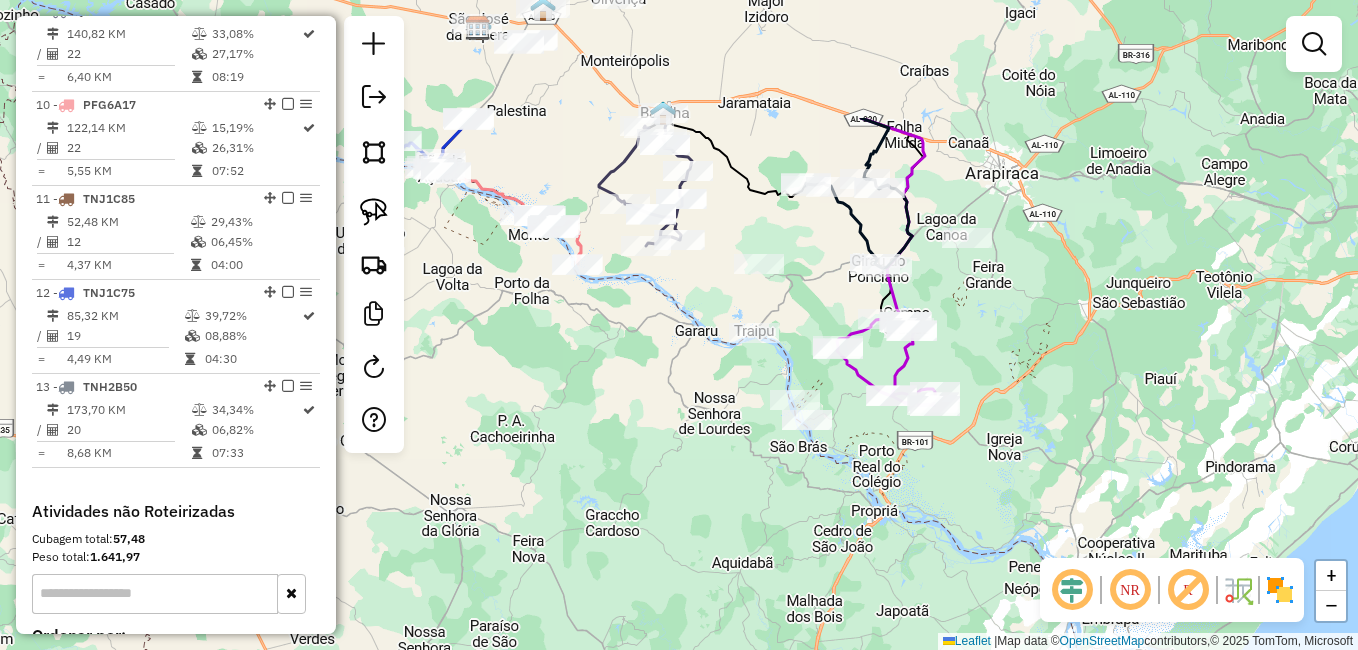 drag, startPoint x: 618, startPoint y: 298, endPoint x: 652, endPoint y: 545, distance: 249.3291 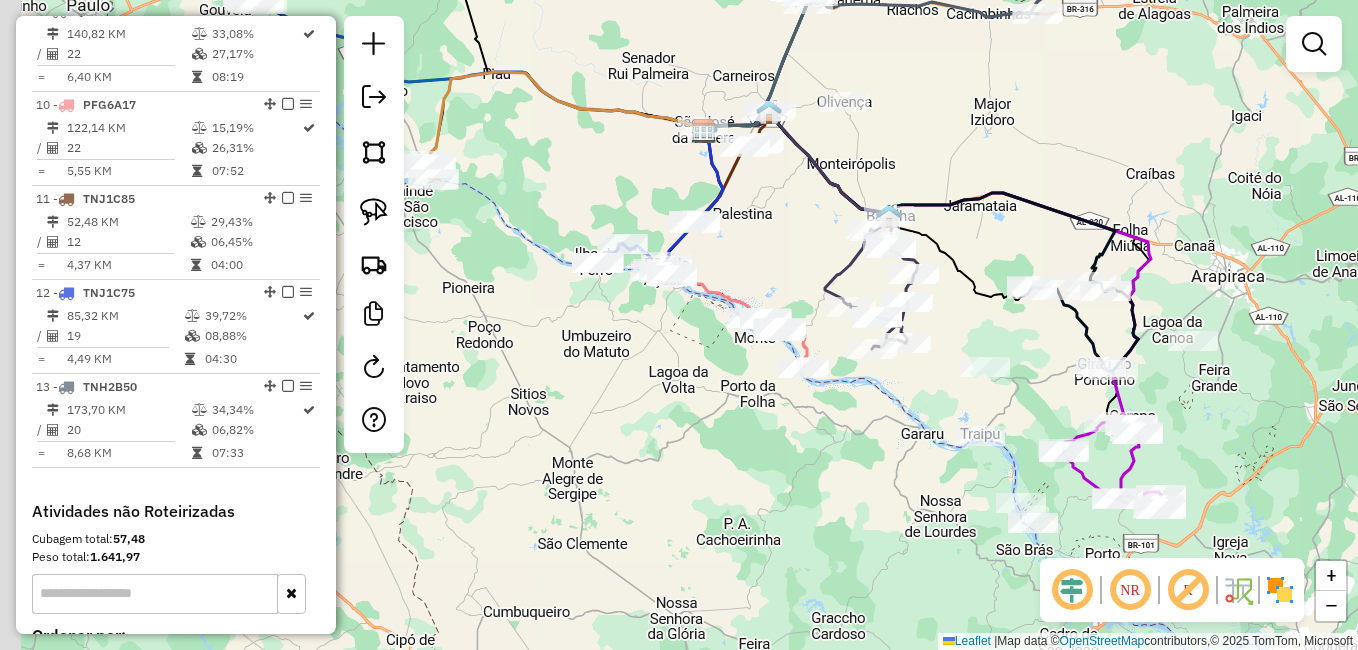 drag, startPoint x: 720, startPoint y: 485, endPoint x: 842, endPoint y: 506, distance: 123.79418 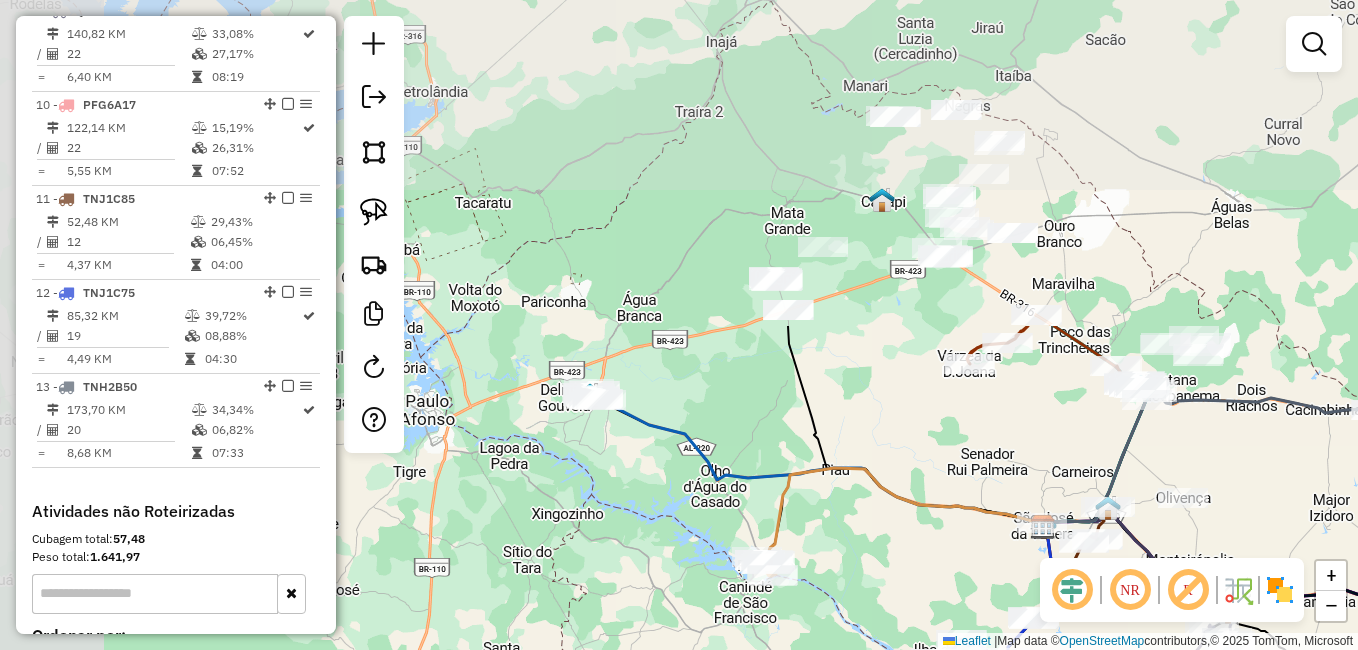 drag, startPoint x: 740, startPoint y: 349, endPoint x: 906, endPoint y: 568, distance: 274.80356 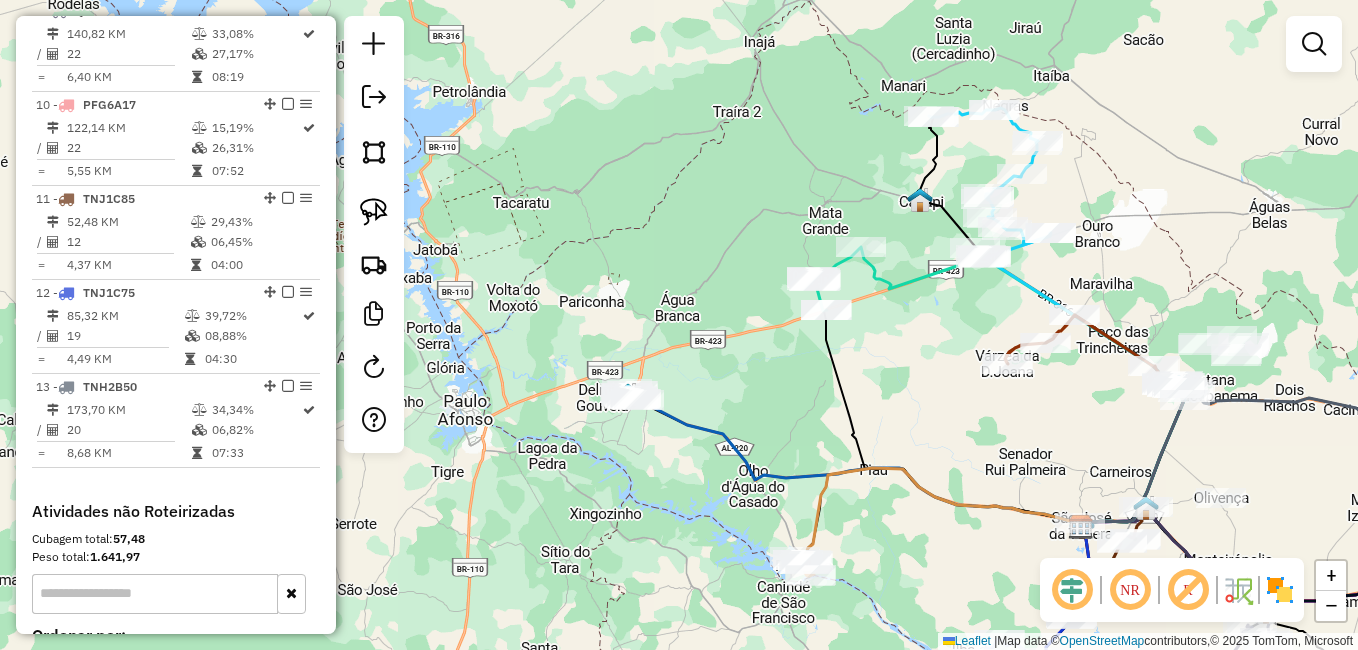 drag, startPoint x: 818, startPoint y: 492, endPoint x: 829, endPoint y: 483, distance: 14.21267 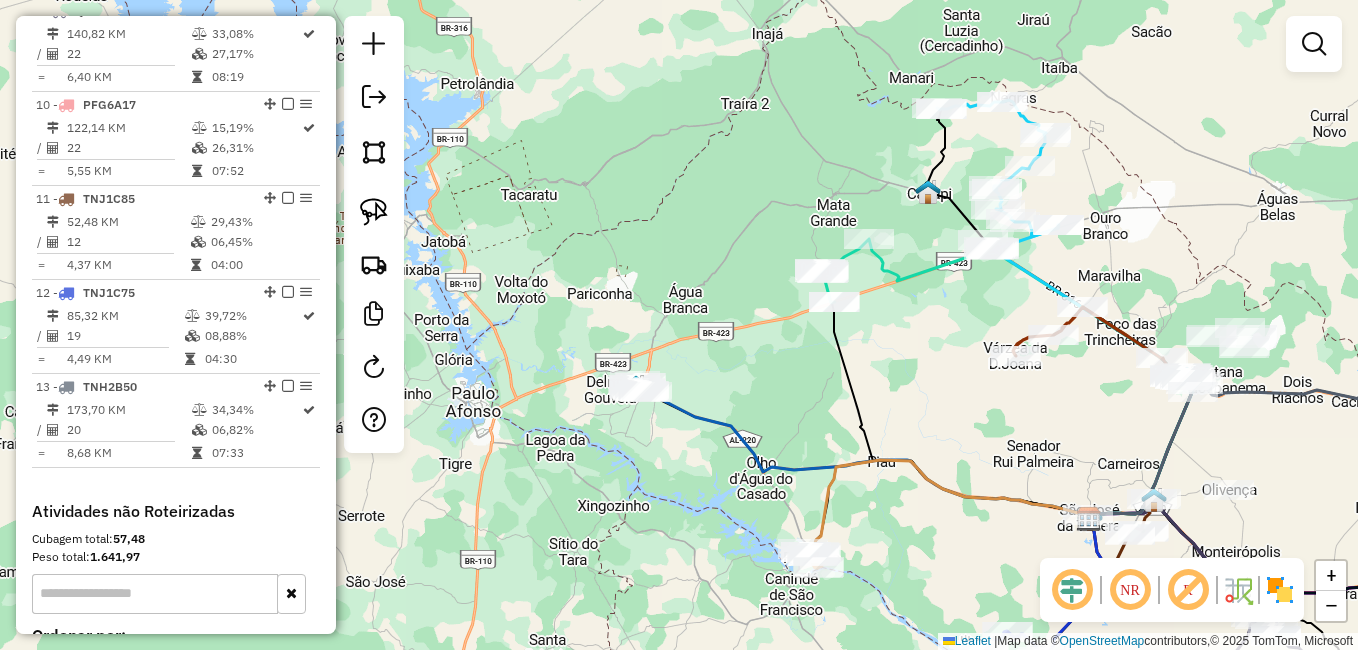 drag, startPoint x: 825, startPoint y: 377, endPoint x: 698, endPoint y: 430, distance: 137.6154 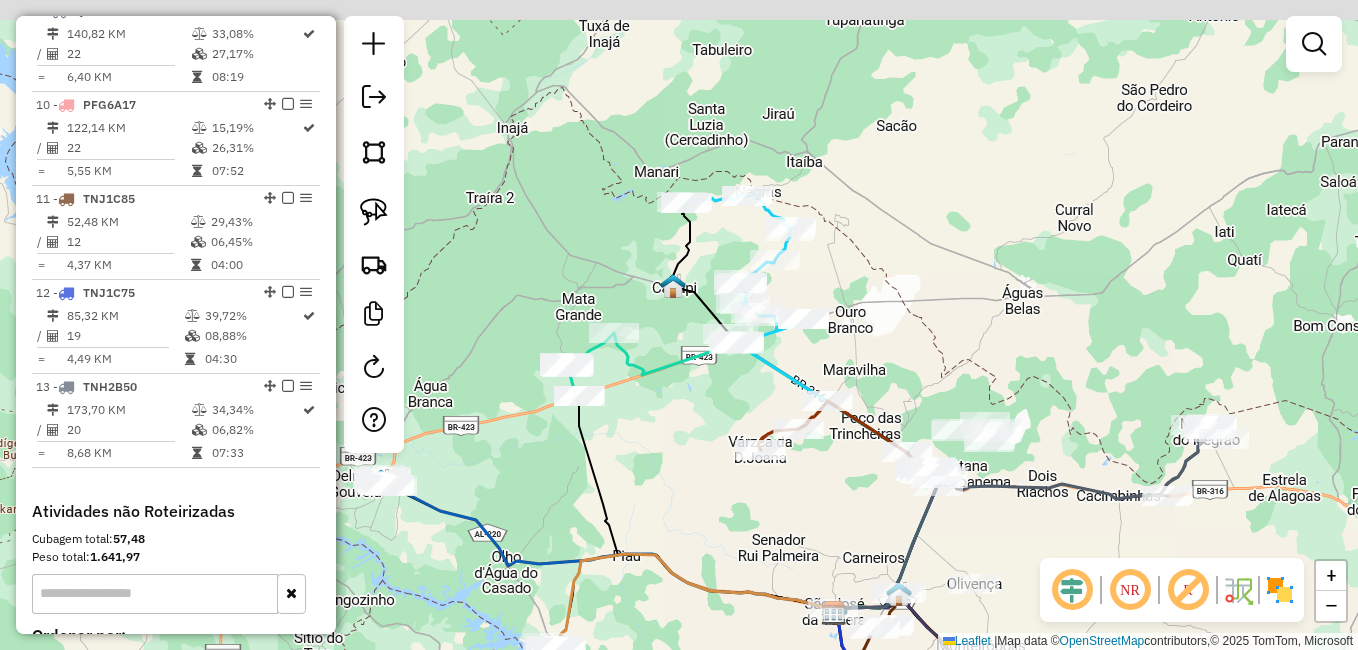 drag, startPoint x: 859, startPoint y: 376, endPoint x: 720, endPoint y: 415, distance: 144.36758 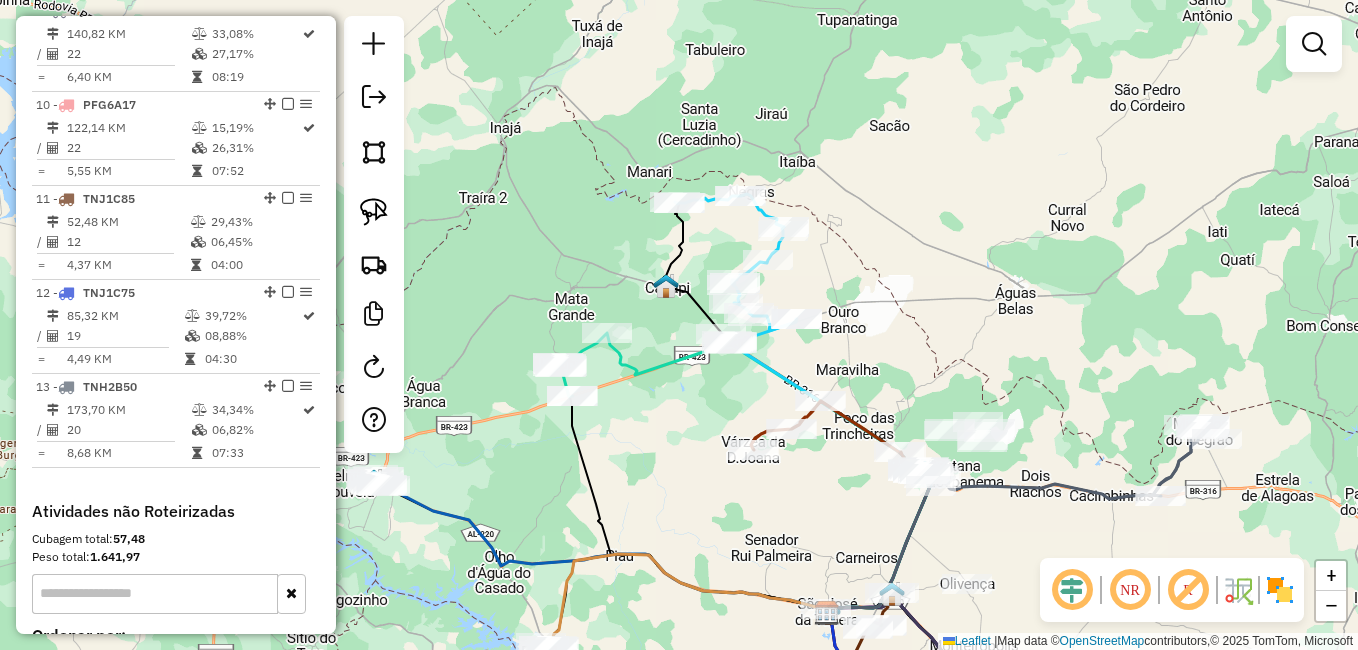 drag, startPoint x: 869, startPoint y: 525, endPoint x: 772, endPoint y: 493, distance: 102.14206 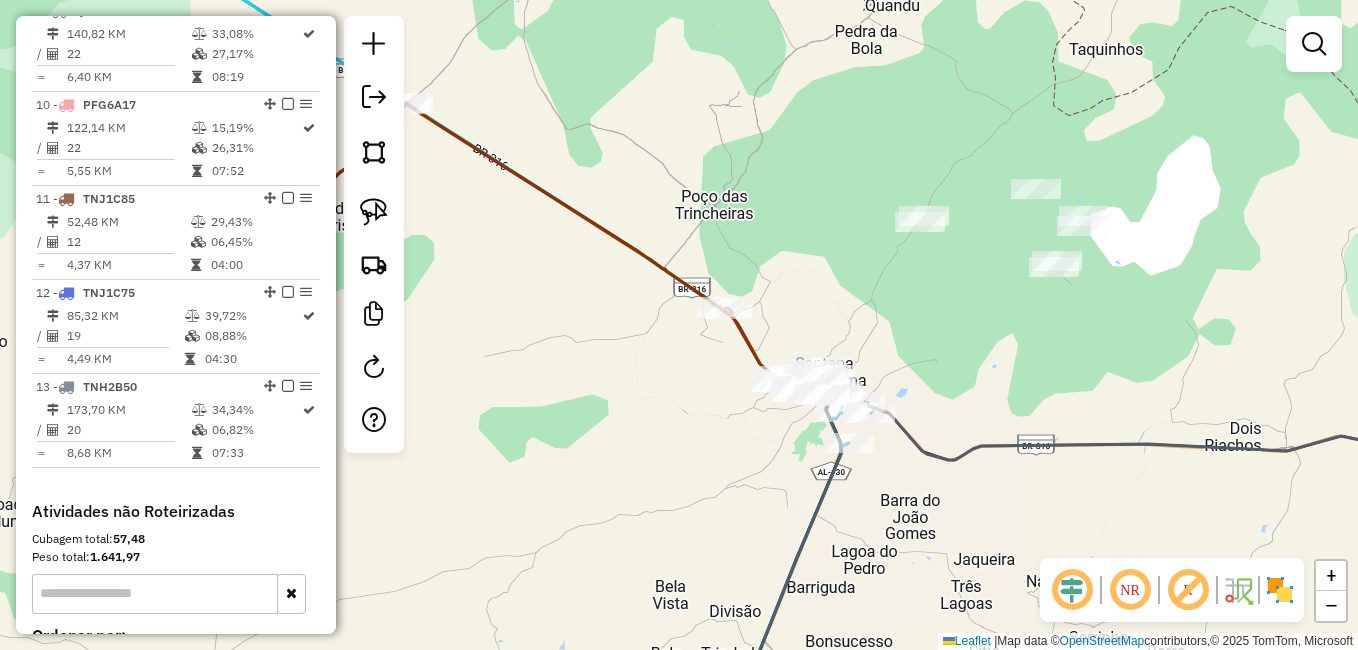 drag, startPoint x: 1002, startPoint y: 304, endPoint x: 854, endPoint y: 379, distance: 165.91866 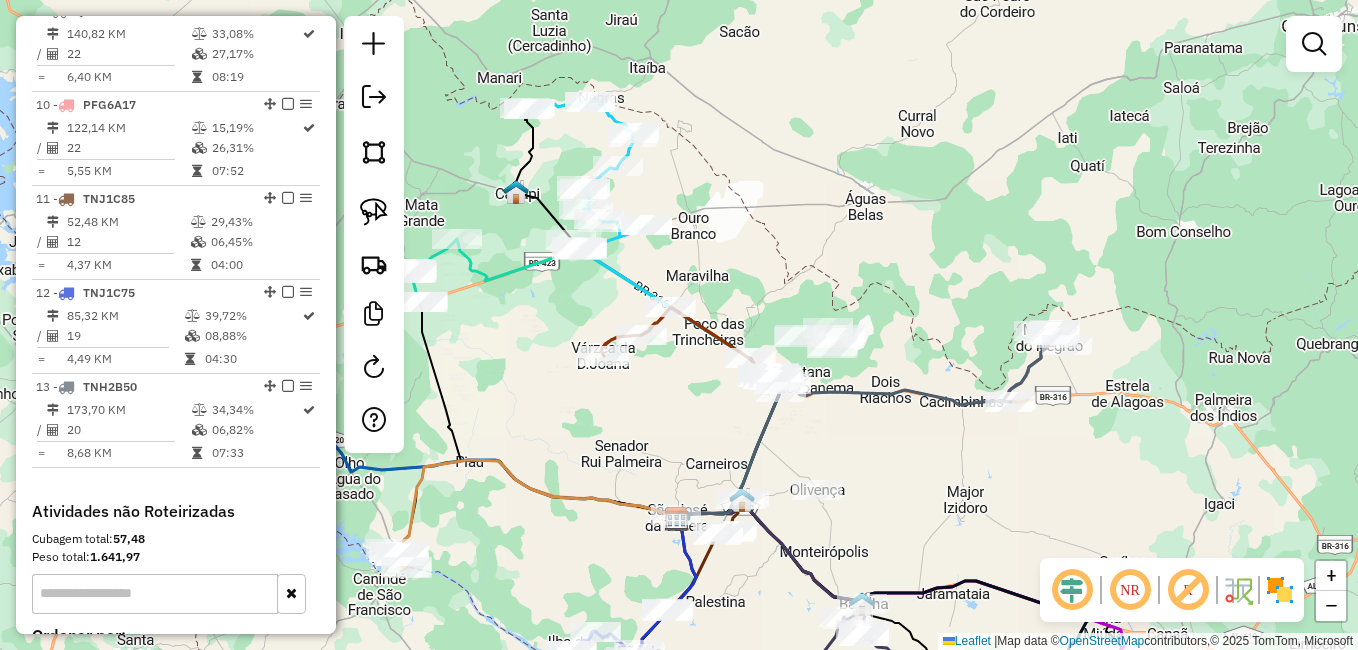 drag, startPoint x: 895, startPoint y: 489, endPoint x: 800, endPoint y: 395, distance: 133.64505 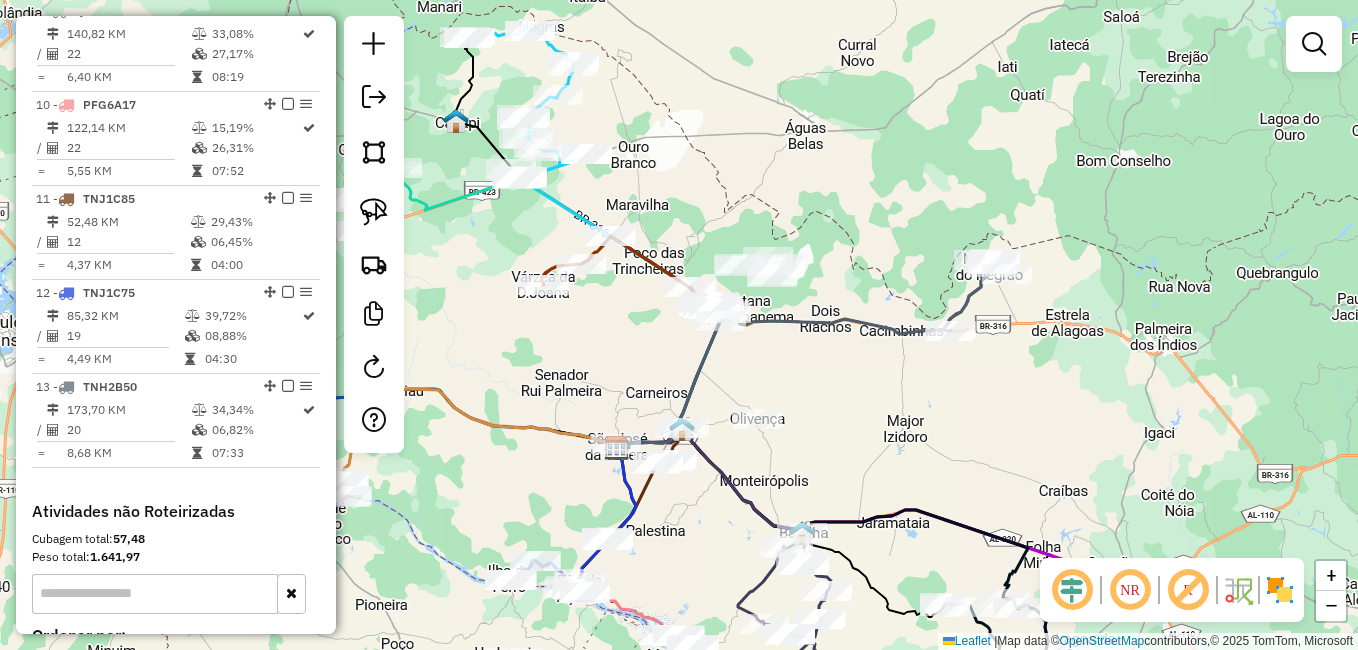 drag, startPoint x: 821, startPoint y: 474, endPoint x: 984, endPoint y: 383, distance: 186.68155 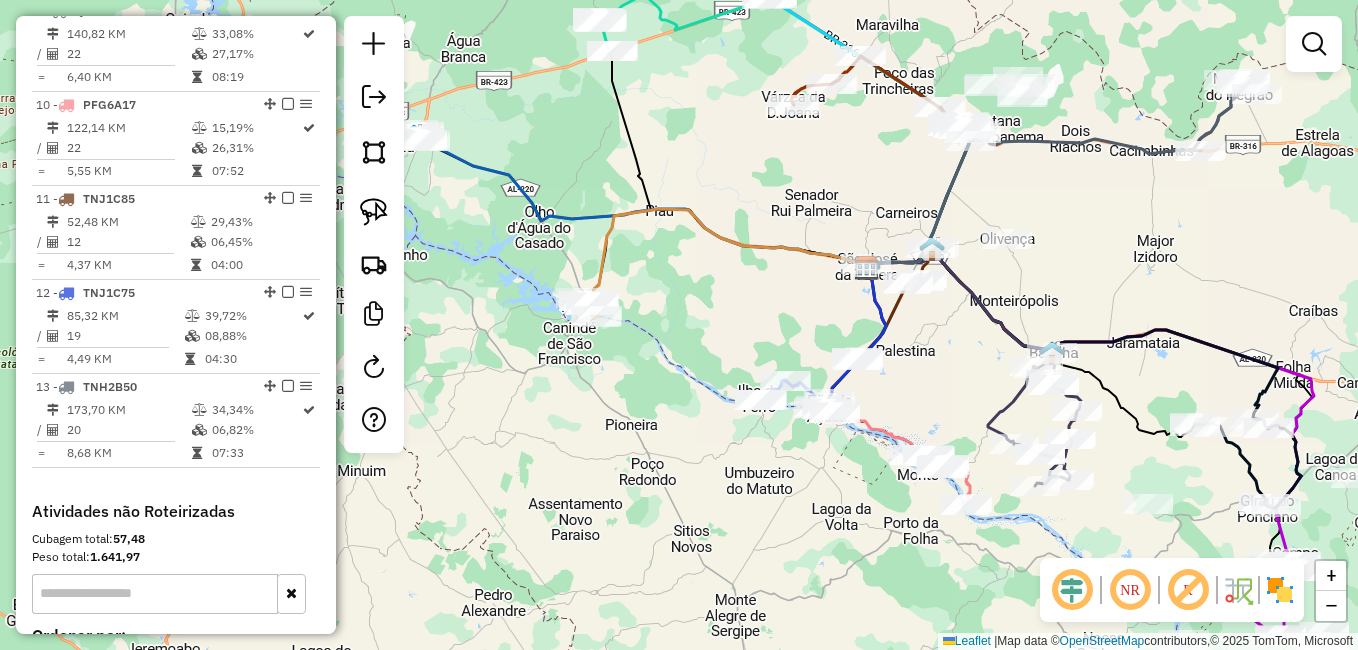drag, startPoint x: 819, startPoint y: 460, endPoint x: 891, endPoint y: 373, distance: 112.929184 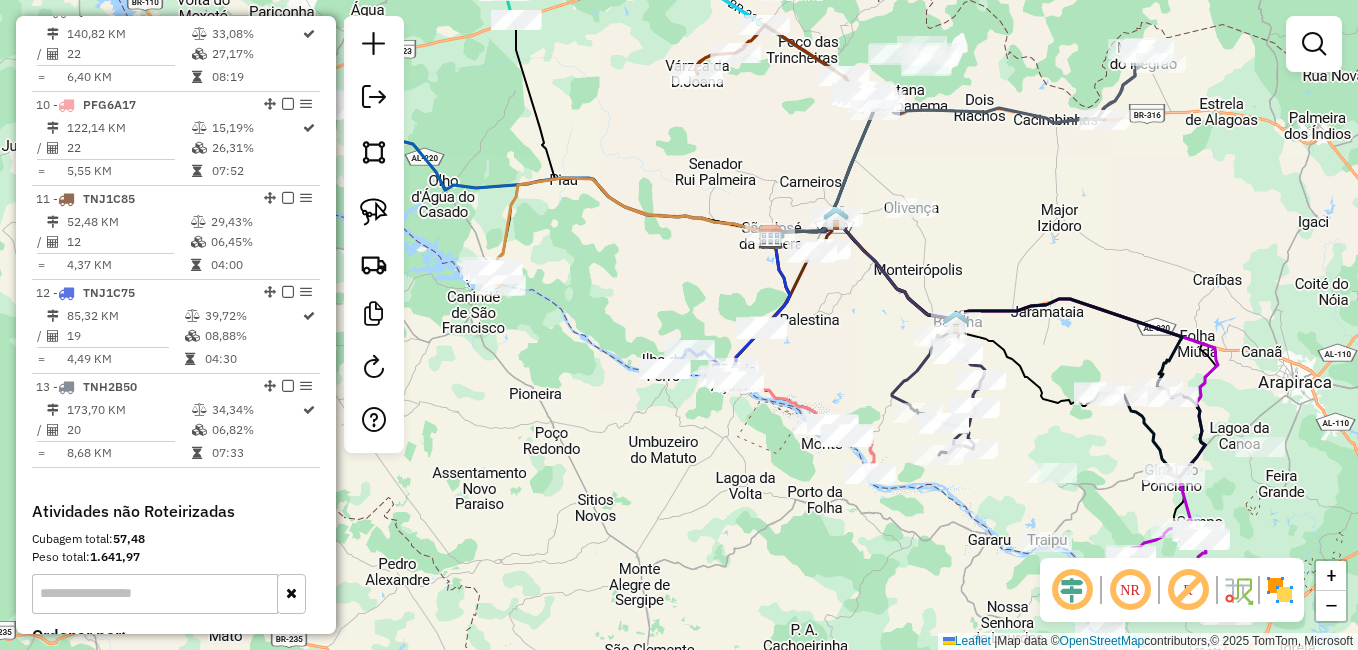 drag, startPoint x: 917, startPoint y: 389, endPoint x: 844, endPoint y: 358, distance: 79.30952 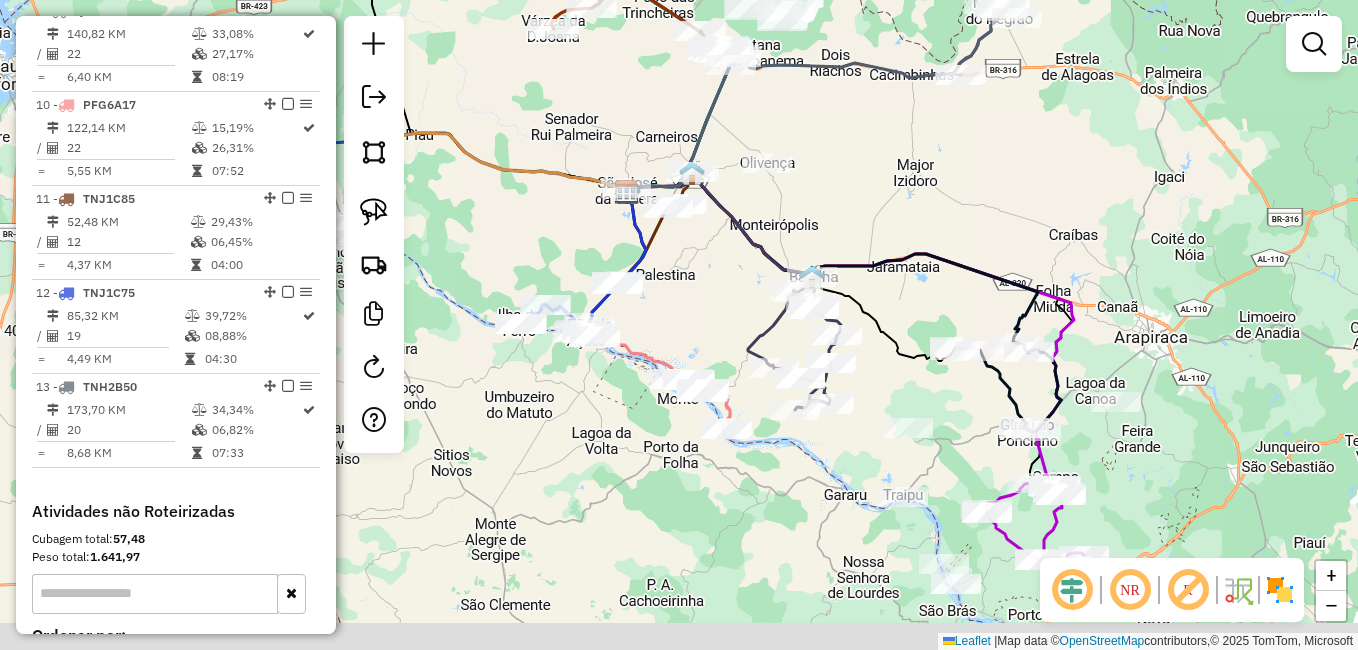 drag, startPoint x: 1089, startPoint y: 428, endPoint x: 958, endPoint y: 382, distance: 138.84163 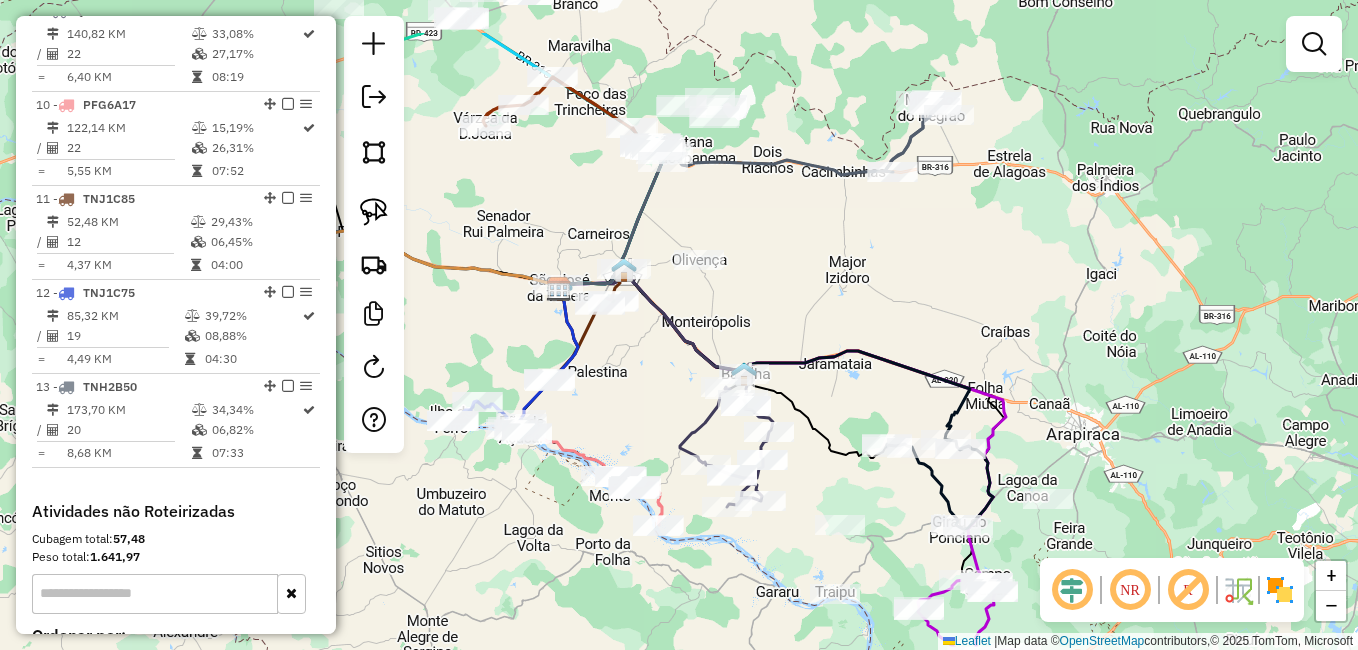 drag, startPoint x: 900, startPoint y: 513, endPoint x: 835, endPoint y: 611, distance: 117.59677 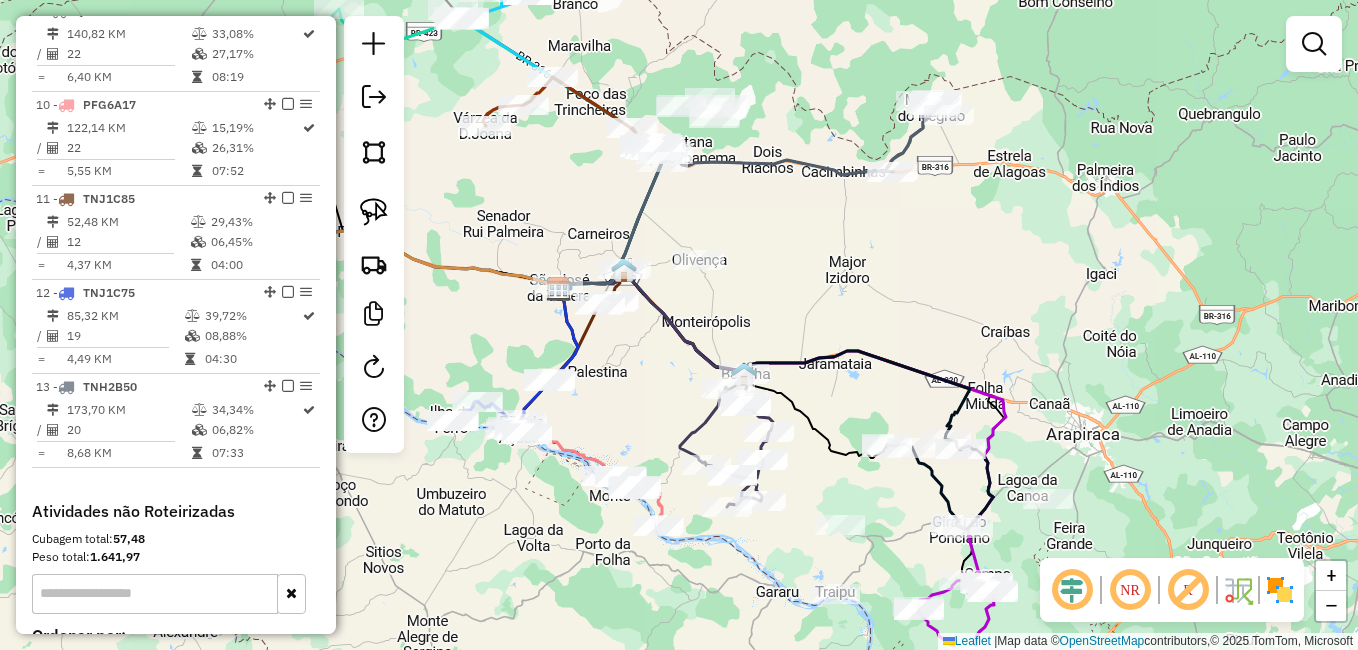 drag, startPoint x: 797, startPoint y: 349, endPoint x: 907, endPoint y: 498, distance: 185.20529 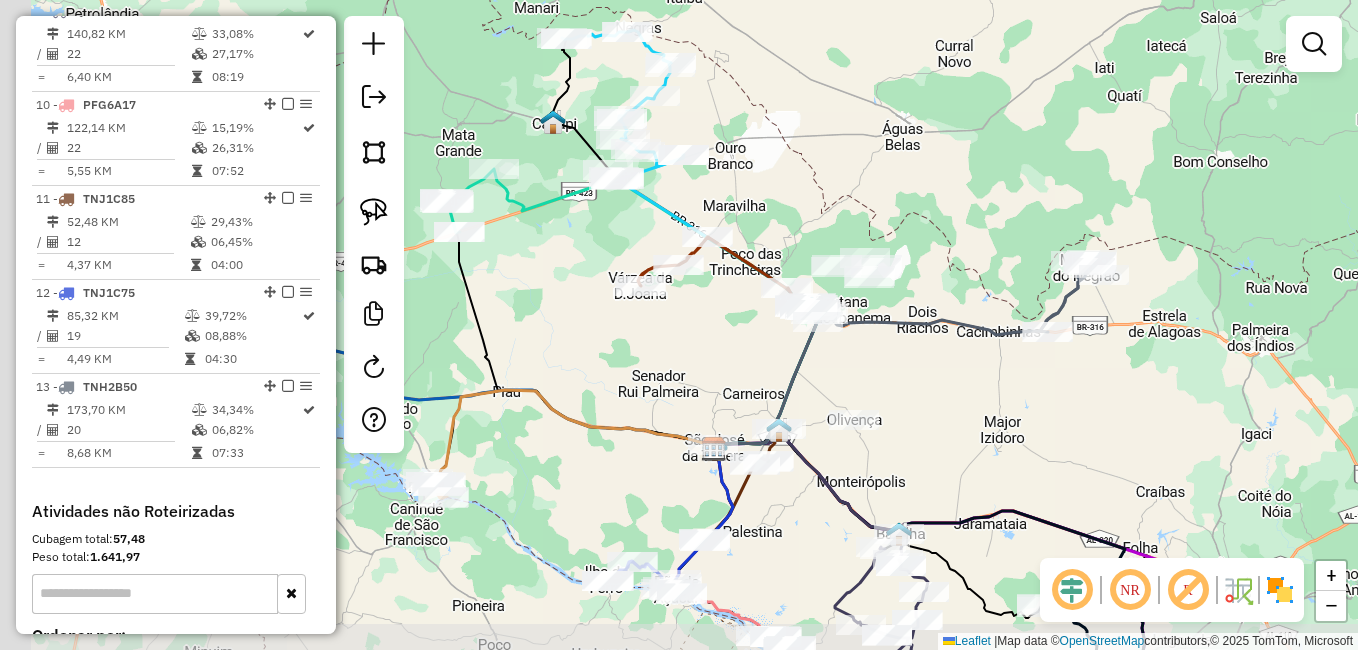 drag, startPoint x: 592, startPoint y: 411, endPoint x: 642, endPoint y: 391, distance: 53.851646 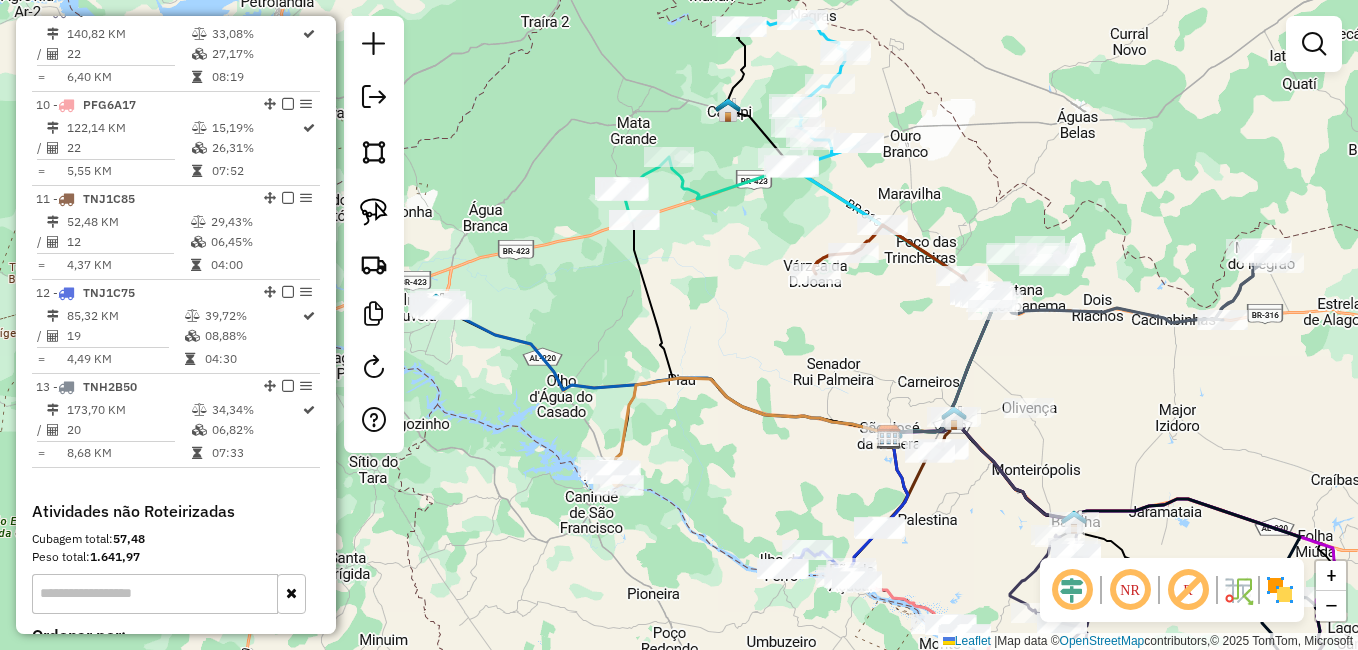 drag, startPoint x: 640, startPoint y: 418, endPoint x: 823, endPoint y: 411, distance: 183.13383 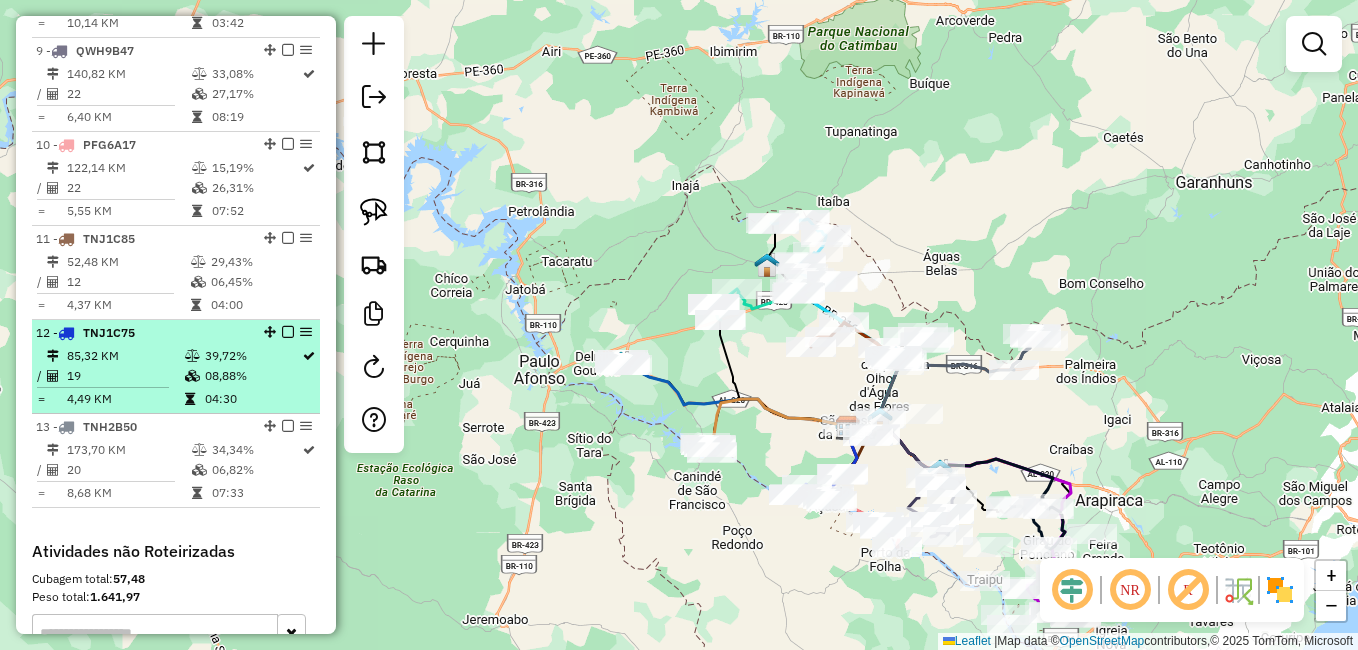scroll, scrollTop: 1544, scrollLeft: 0, axis: vertical 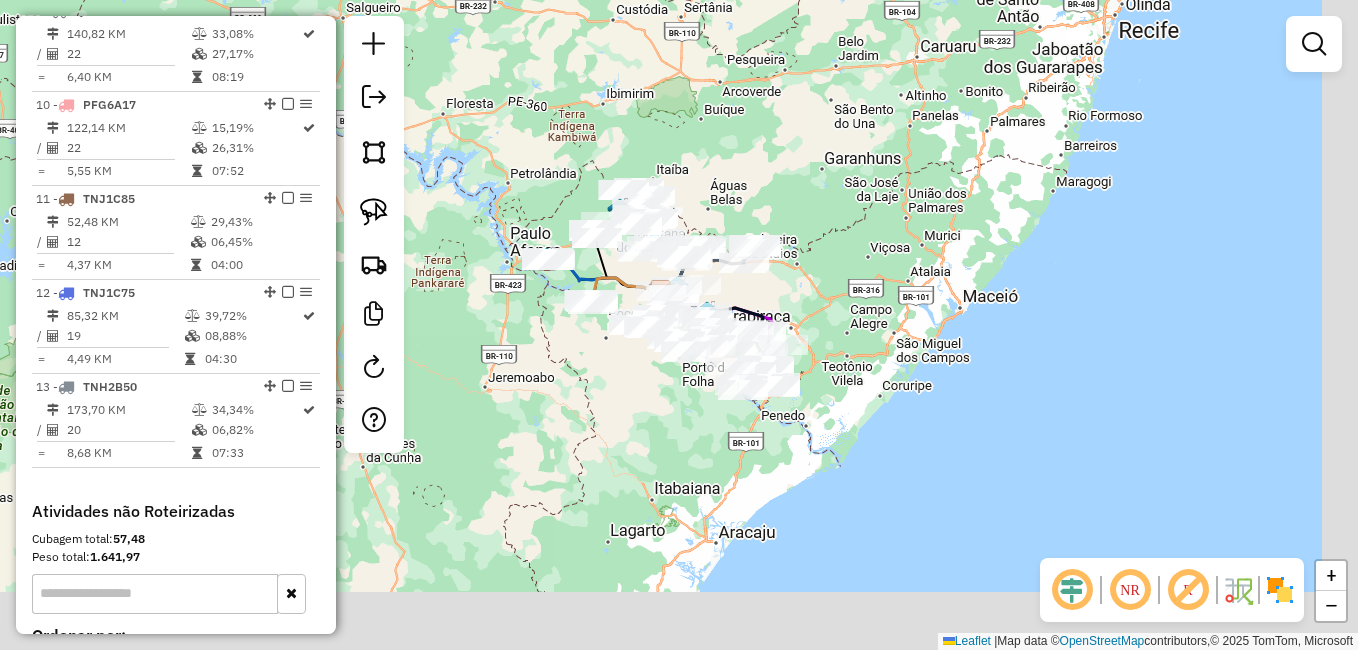 drag, startPoint x: 791, startPoint y: 566, endPoint x: 651, endPoint y: 413, distance: 207.38611 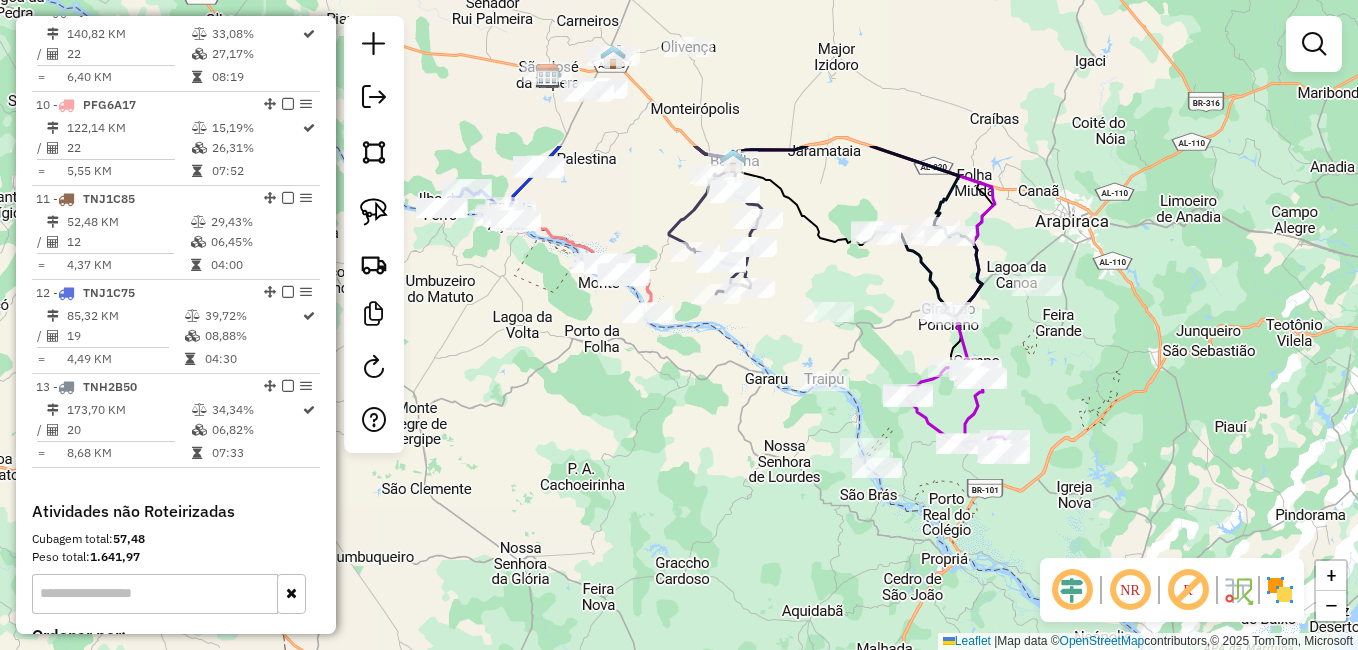 drag, startPoint x: 576, startPoint y: 466, endPoint x: 581, endPoint y: 580, distance: 114.1096 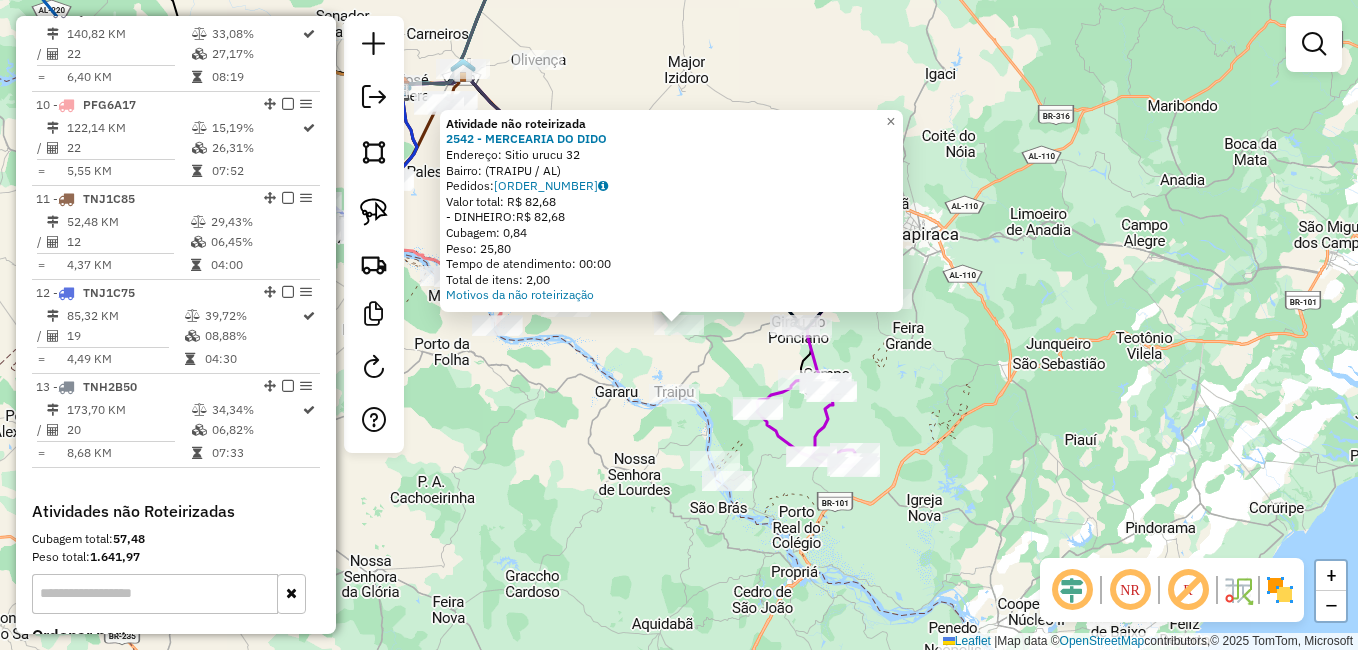 click on "Rota 2 - Placa TNH0G51  7007 - MERC PRECO BOM Rota 2 - Placa TNH0G51  2522 - BAR DO MORCEGO Rota 2 - Placa TNH0G51  6488 - Panificadora e Merc Atividade não roteirizada 2542 - MERCEARIA DO DIDO  Endereço:  Sitio urucu 32   Bairro:  (TRAIPU / AL)   Pedidos:  12120213   Valor total: R$ 82,68   - DINHEIRO:  R$ 82,68   Cubagem: 0,84   Peso: 25,80   Tempo de atendimento: 00:00   Total de itens: 2,00  Motivos da não roteirização × Janela de atendimento Grade de atendimento Capacidade Transportadoras Veículos Cliente Pedidos  Rotas Selecione os dias de semana para filtrar as janelas de atendimento  Seg   Ter   Qua   Qui   Sex   Sáb   Dom  Informe o período da janela de atendimento: De: Até:  Filtrar exatamente a janela do cliente  Considerar janela de atendimento padrão  Selecione os dias de semana para filtrar as grades de atendimento  Seg   Ter   Qua   Qui   Sex   Sáb   Dom   Considerar clientes sem dia de atendimento cadastrado  Clientes fora do dia de atendimento selecionado  Peso mínimo:   De:  De:" 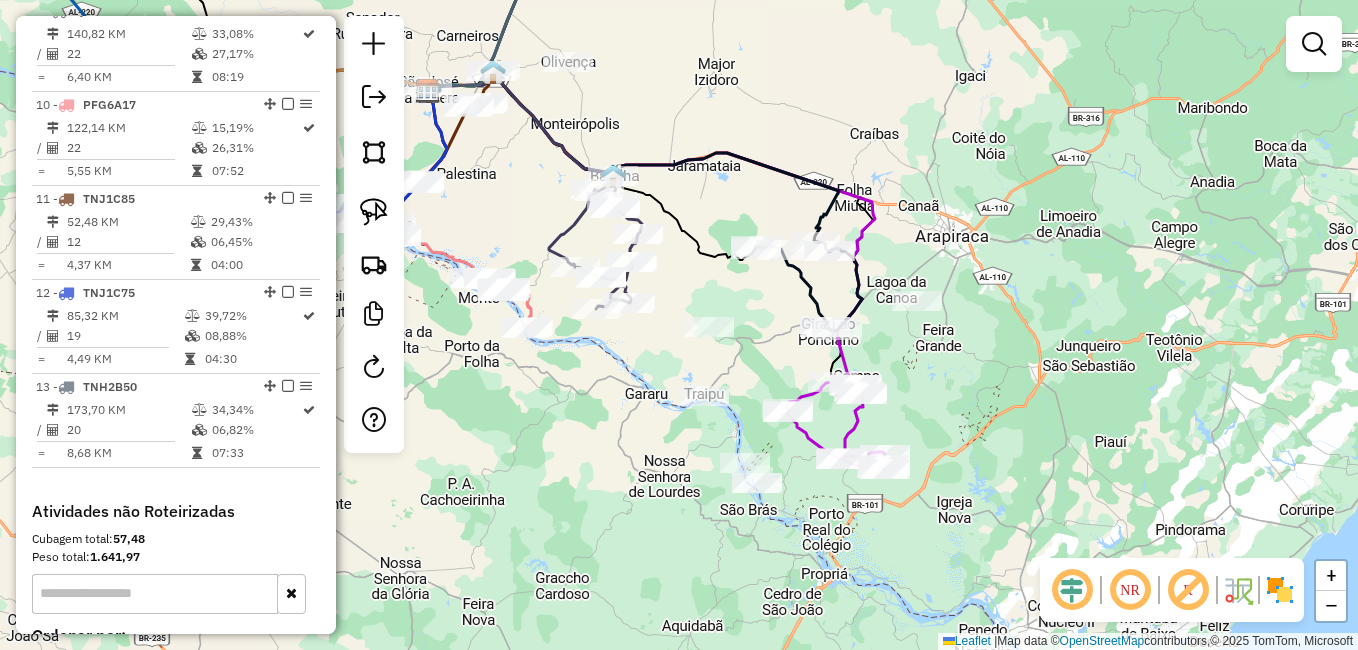 drag, startPoint x: 585, startPoint y: 458, endPoint x: 821, endPoint y: 488, distance: 237.89914 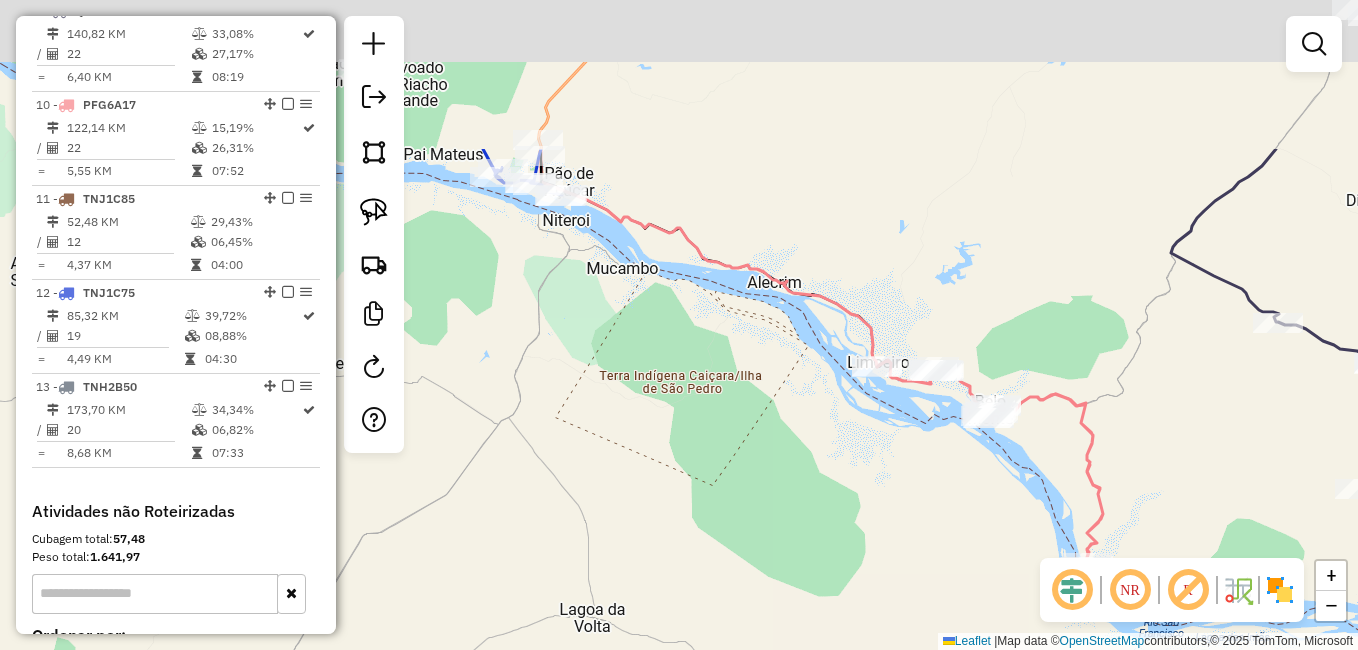 drag, startPoint x: 610, startPoint y: 221, endPoint x: 614, endPoint y: 476, distance: 255.03137 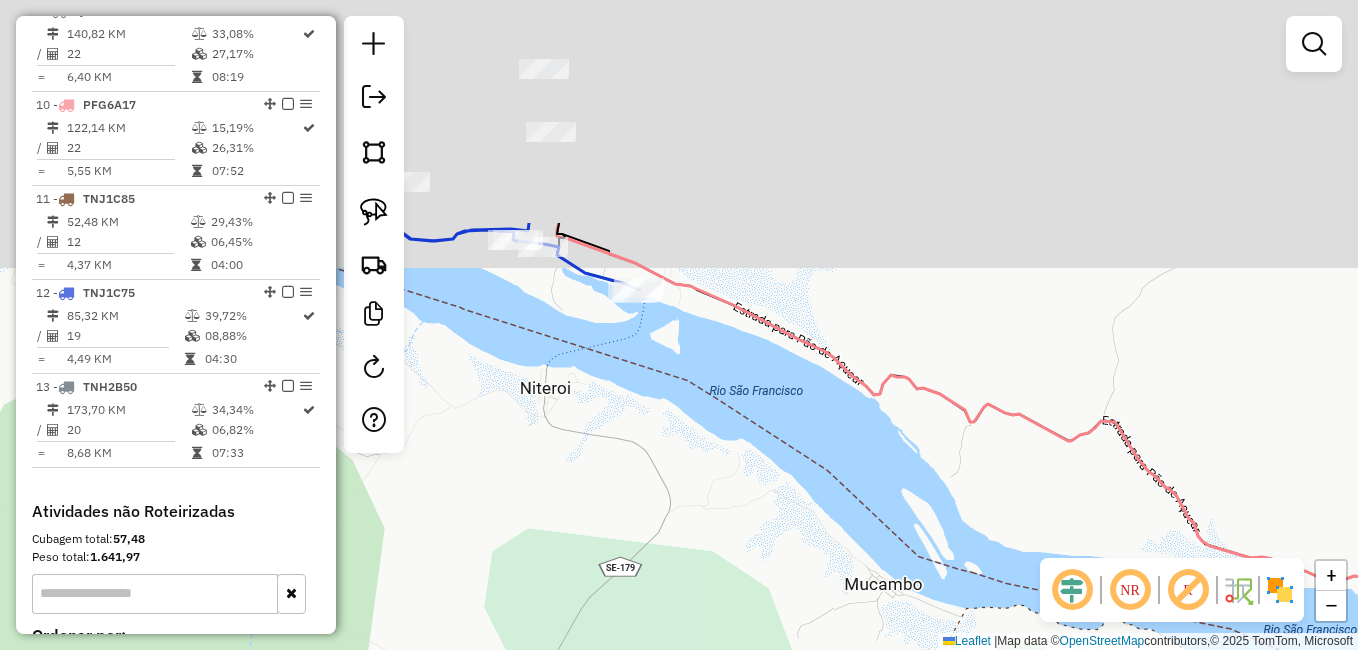 drag, startPoint x: 628, startPoint y: 425, endPoint x: 666, endPoint y: 488, distance: 73.57309 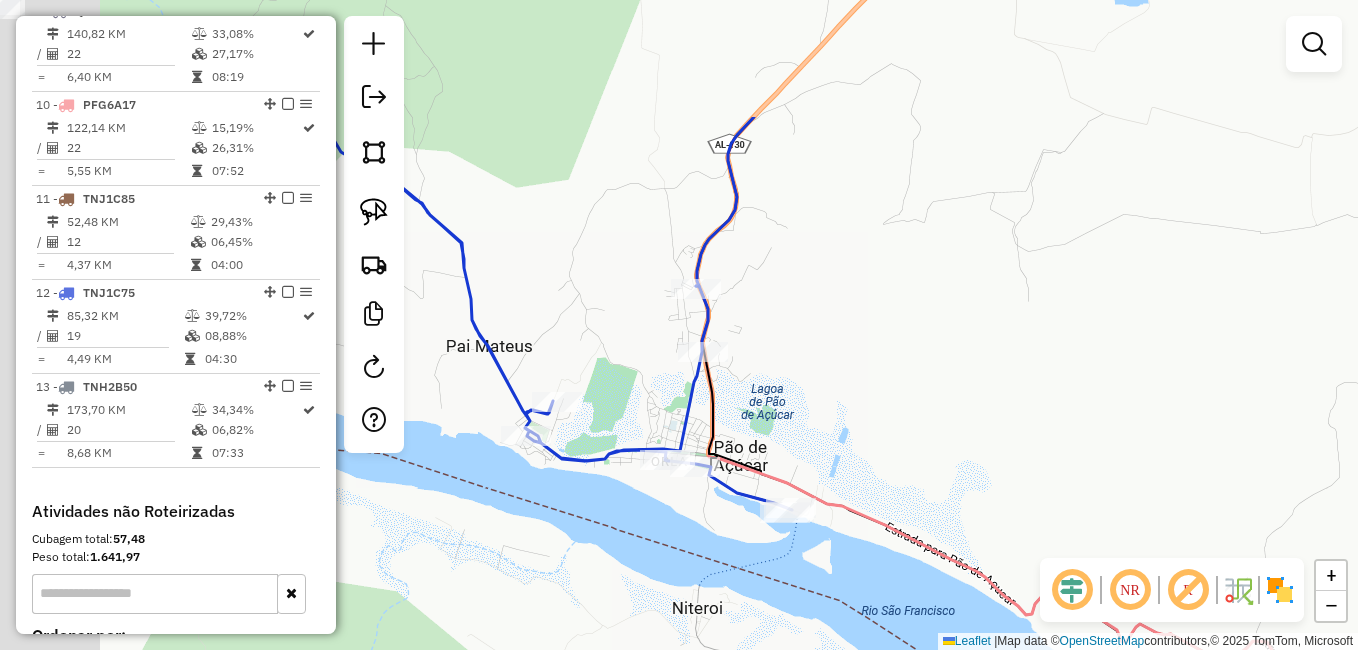 drag, startPoint x: 565, startPoint y: 367, endPoint x: 632, endPoint y: 492, distance: 141.82384 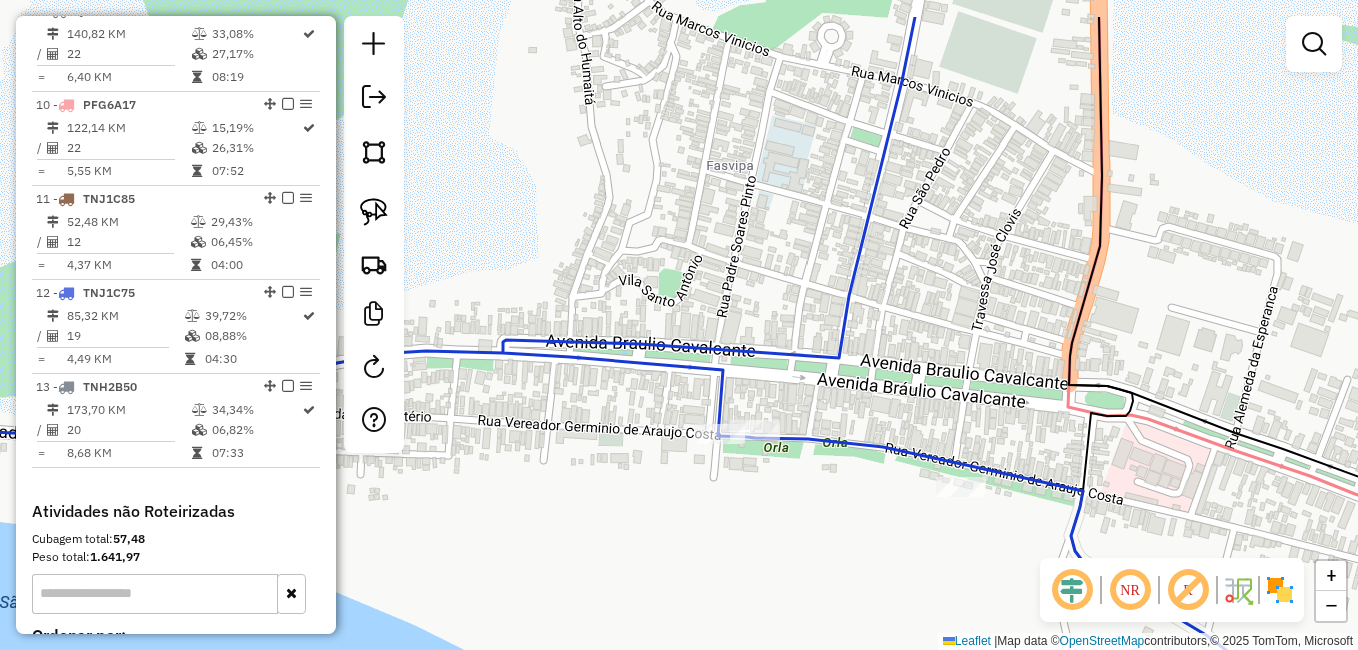 drag, startPoint x: 808, startPoint y: 418, endPoint x: 794, endPoint y: 503, distance: 86.145226 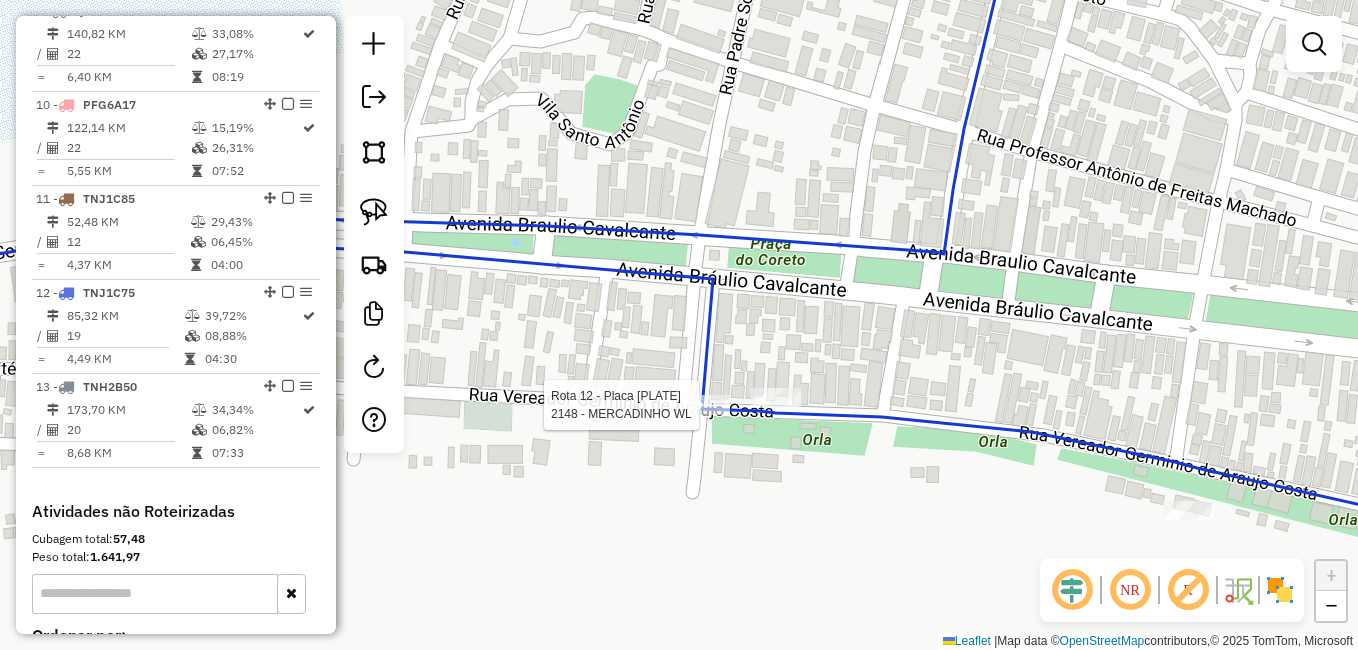select on "*********" 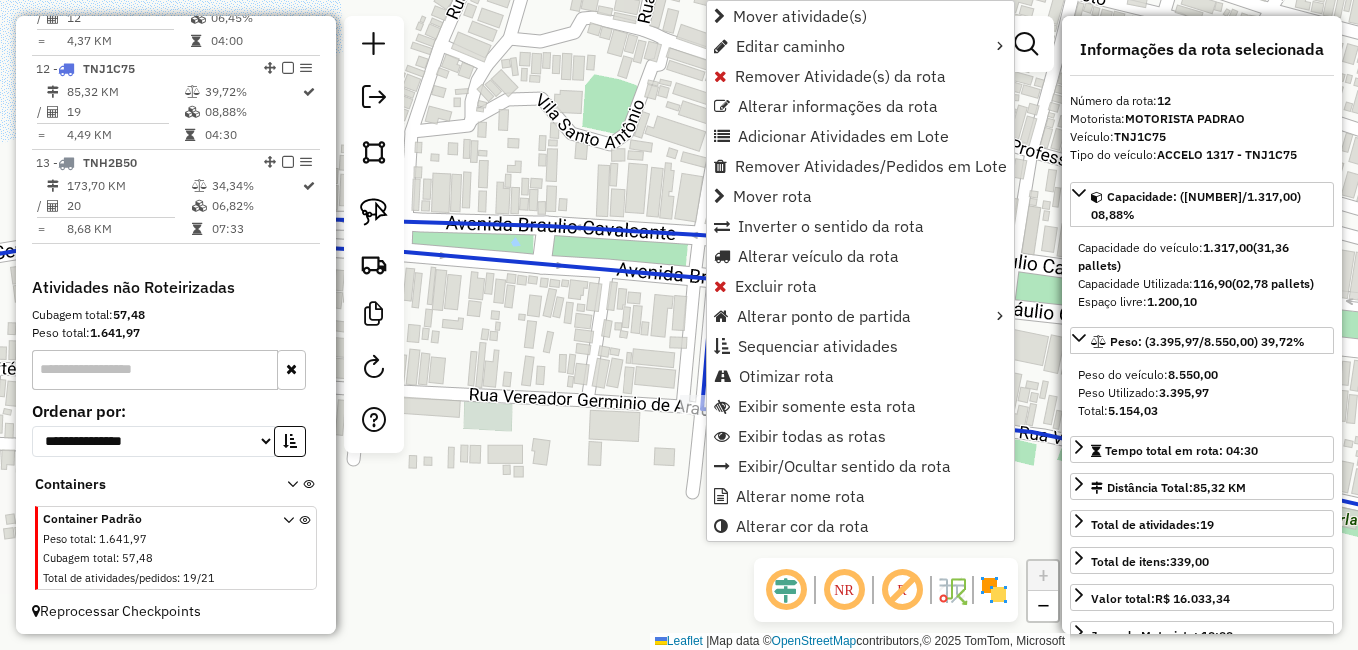scroll, scrollTop: 1772, scrollLeft: 0, axis: vertical 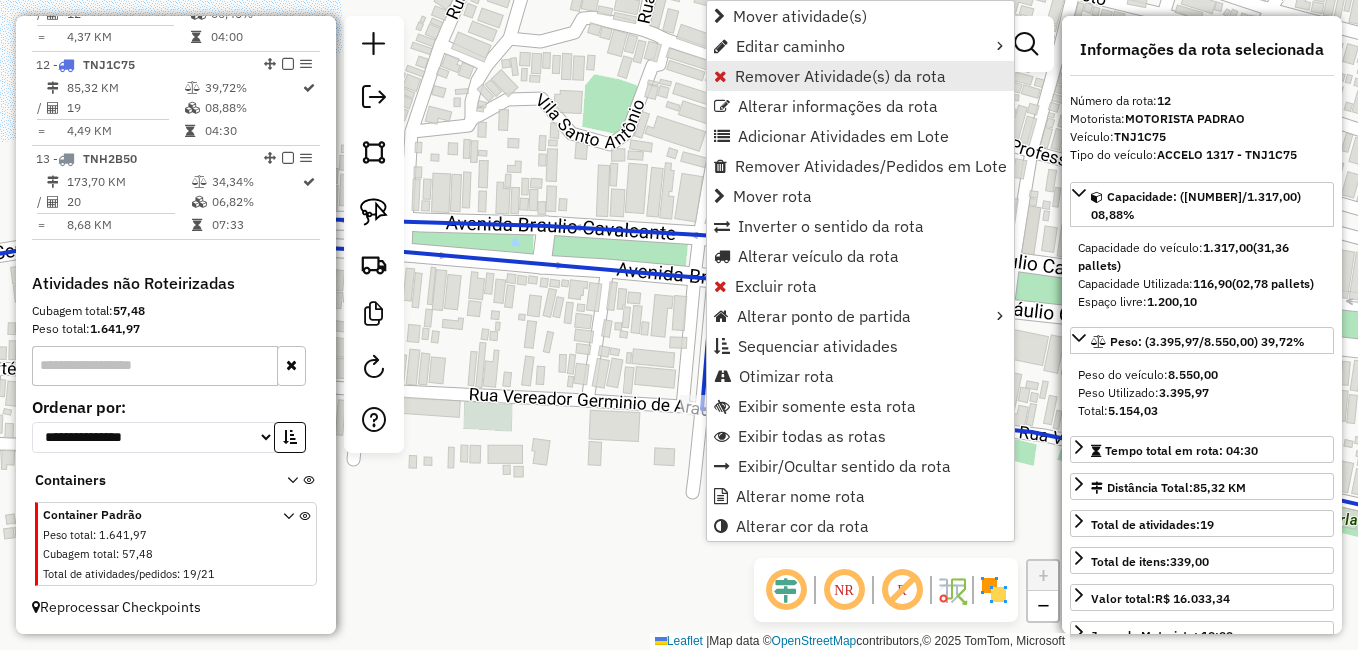 click on "Remover Atividade(s) da rota" at bounding box center (840, 76) 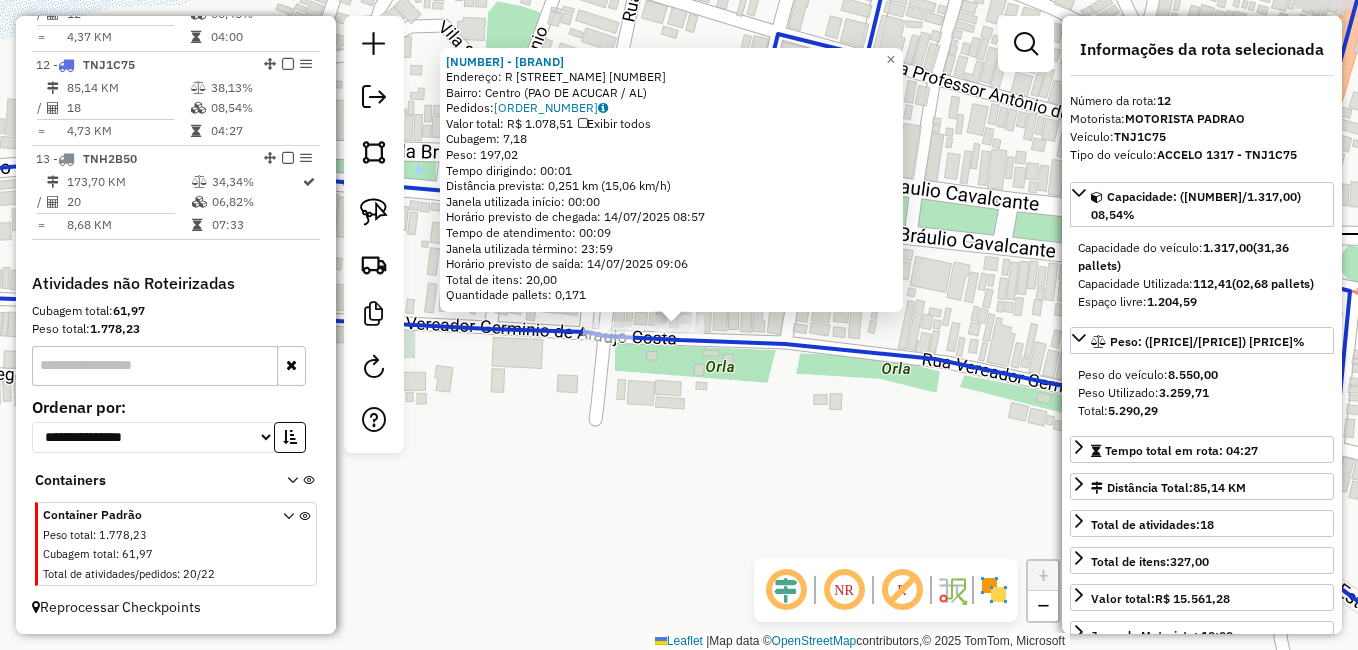 click on "195 - MIX BEBIDAS  Endereço:  R AV. FERREIRA DE NOVARES 931   Bairro: Centro (PAO DE ACUCAR / AL)   Pedidos:  12120139   Valor total: R$ 1.078,51   Exibir todos   Cubagem: 7,18  Peso: 197,02  Tempo dirigindo: 00:01   Distância prevista: 0,251 km (15,06 km/h)   Janela utilizada início: 00:00   Horário previsto de chegada: 14/07/2025 08:57   Tempo de atendimento: 00:09   Janela utilizada término: 23:59   Horário previsto de saída: 14/07/2025 09:06   Total de itens: 20,00   Quantidade pallets: 0,171  × Janela de atendimento Grade de atendimento Capacidade Transportadoras Veículos Cliente Pedidos  Rotas Selecione os dias de semana para filtrar as janelas de atendimento  Seg   Ter   Qua   Qui   Sex   Sáb   Dom  Informe o período da janela de atendimento: De: Até:  Filtrar exatamente a janela do cliente  Considerar janela de atendimento padrão  Selecione os dias de semana para filtrar as grades de atendimento  Seg   Ter   Qua   Qui   Sex   Sáb   Dom   Clientes fora do dia de atendimento selecionado +" 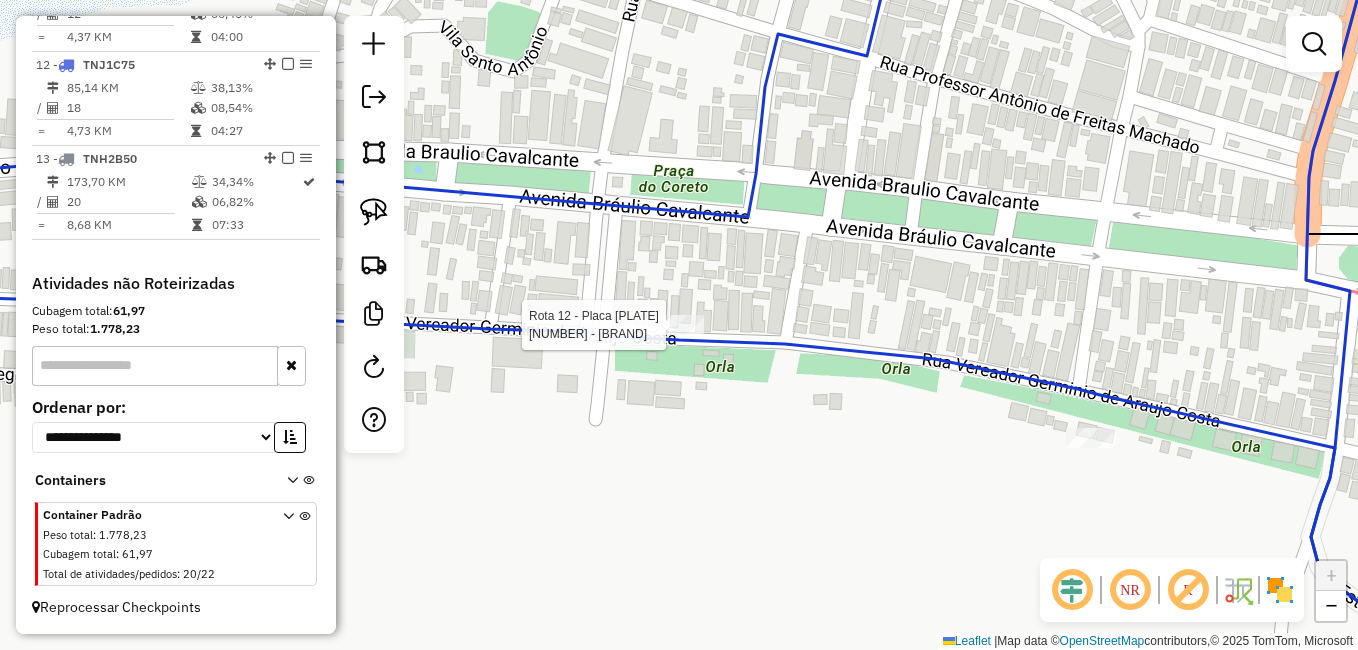 select on "*********" 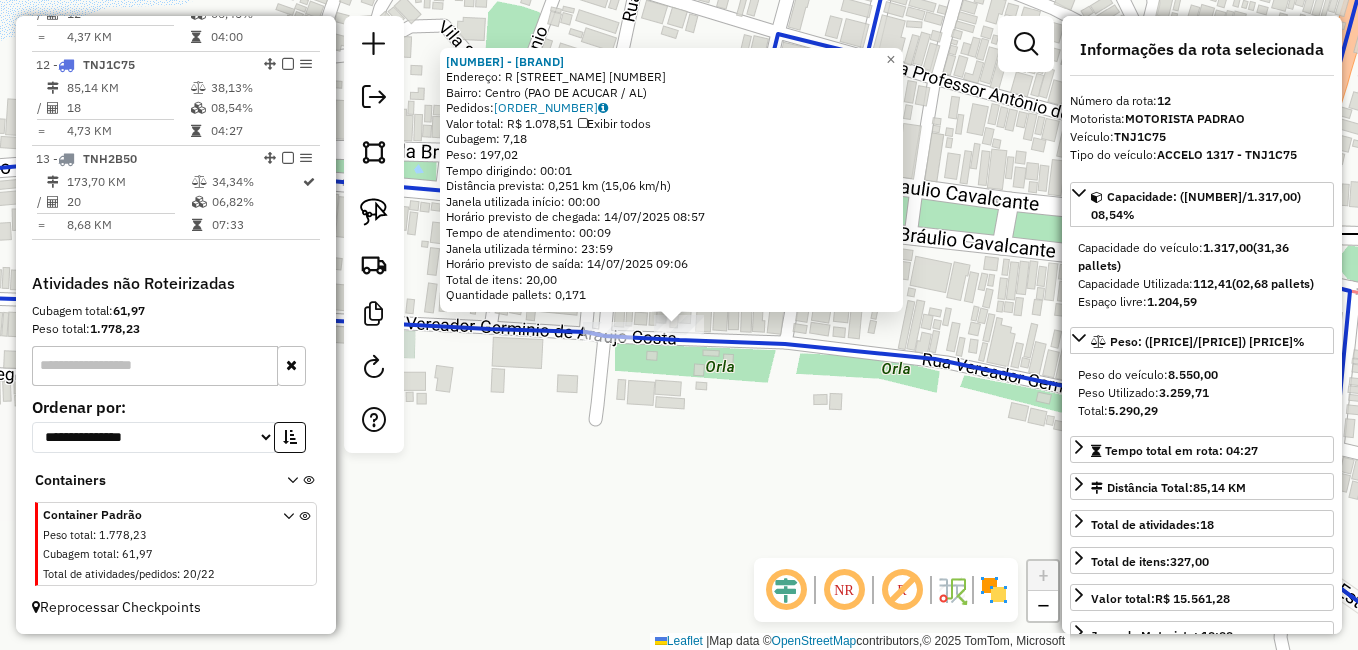 click on "195 - MIX BEBIDAS  Endereço:  R AV. FERREIRA DE NOVARES 931   Bairro: Centro (PAO DE ACUCAR / AL)   Pedidos:  12120139   Valor total: R$ 1.078,51   Exibir todos   Cubagem: 7,18  Peso: 197,02  Tempo dirigindo: 00:01   Distância prevista: 0,251 km (15,06 km/h)   Janela utilizada início: 00:00   Horário previsto de chegada: 14/07/2025 08:57   Tempo de atendimento: 00:09   Janela utilizada término: 23:59   Horário previsto de saída: 14/07/2025 09:06   Total de itens: 20,00   Quantidade pallets: 0,171  × Janela de atendimento Grade de atendimento Capacidade Transportadoras Veículos Cliente Pedidos  Rotas Selecione os dias de semana para filtrar as janelas de atendimento  Seg   Ter   Qua   Qui   Sex   Sáb   Dom  Informe o período da janela de atendimento: De: Até:  Filtrar exatamente a janela do cliente  Considerar janela de atendimento padrão  Selecione os dias de semana para filtrar as grades de atendimento  Seg   Ter   Qua   Qui   Sex   Sáb   Dom   Clientes fora do dia de atendimento selecionado +" 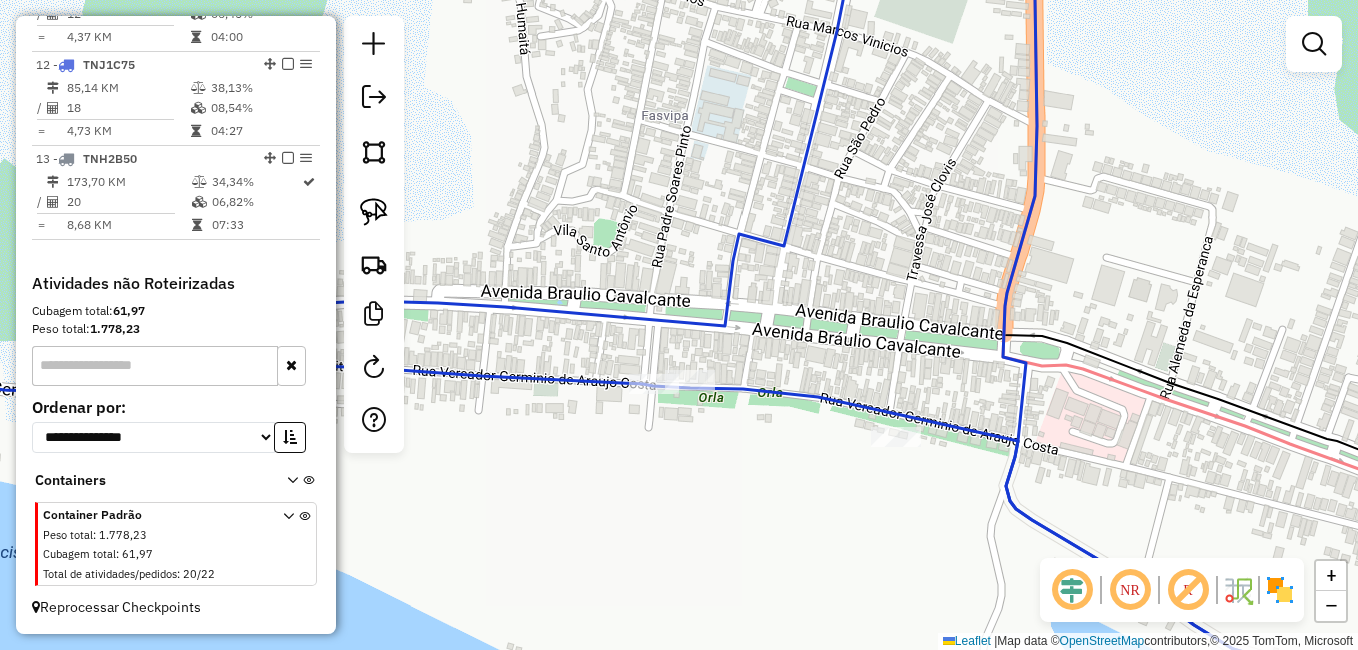 drag, startPoint x: 672, startPoint y: 509, endPoint x: 720, endPoint y: 502, distance: 48.507732 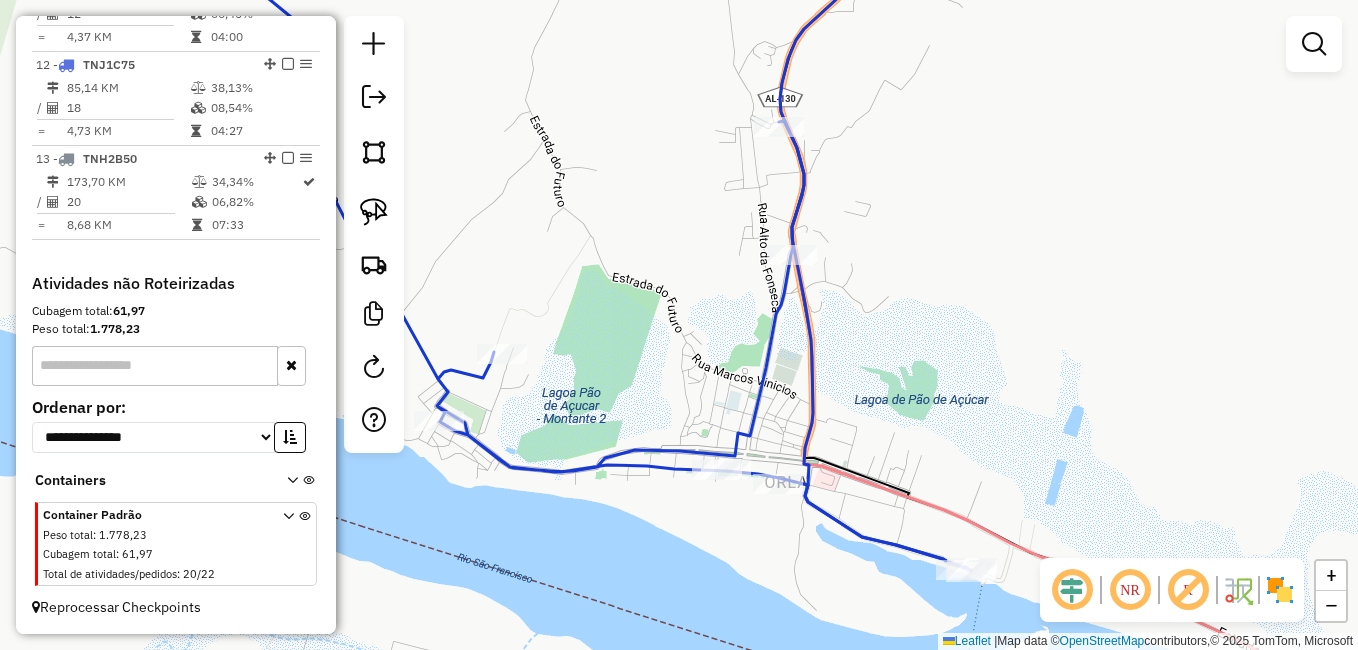 click on "Janela de atendimento Grade de atendimento Capacidade Transportadoras Veículos Cliente Pedidos  Rotas Selecione os dias de semana para filtrar as janelas de atendimento  Seg   Ter   Qua   Qui   Sex   Sáb   Dom  Informe o período da janela de atendimento: De: Até:  Filtrar exatamente a janela do cliente  Considerar janela de atendimento padrão  Selecione os dias de semana para filtrar as grades de atendimento  Seg   Ter   Qua   Qui   Sex   Sáb   Dom   Considerar clientes sem dia de atendimento cadastrado  Clientes fora do dia de atendimento selecionado Filtrar as atividades entre os valores definidos abaixo:  Peso mínimo:   Peso máximo:   Cubagem mínima:   Cubagem máxima:   De:   Até:  Filtrar as atividades entre o tempo de atendimento definido abaixo:  De:   Até:   Considerar capacidade total dos clientes não roteirizados Transportadora: Selecione um ou mais itens Tipo de veículo: Selecione um ou mais itens Veículo: Selecione um ou mais itens Motorista: Selecione um ou mais itens Nome: Rótulo:" 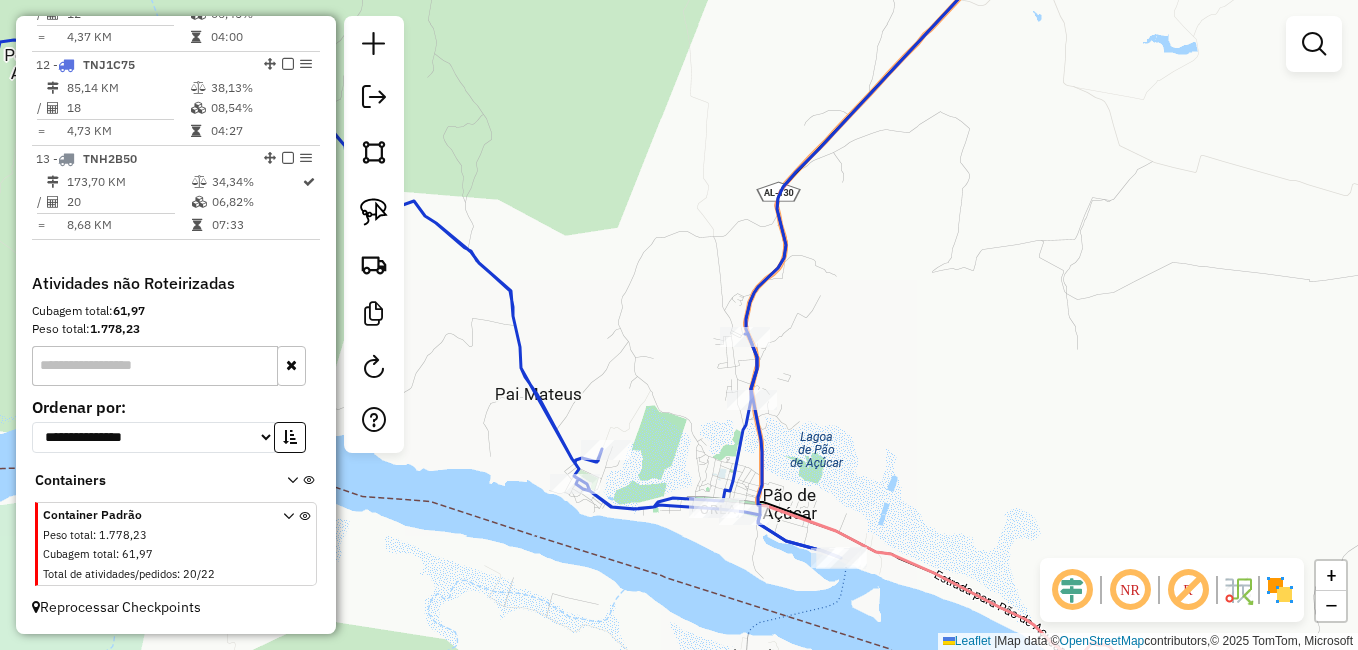 drag, startPoint x: 616, startPoint y: 564, endPoint x: 686, endPoint y: 545, distance: 72.53275 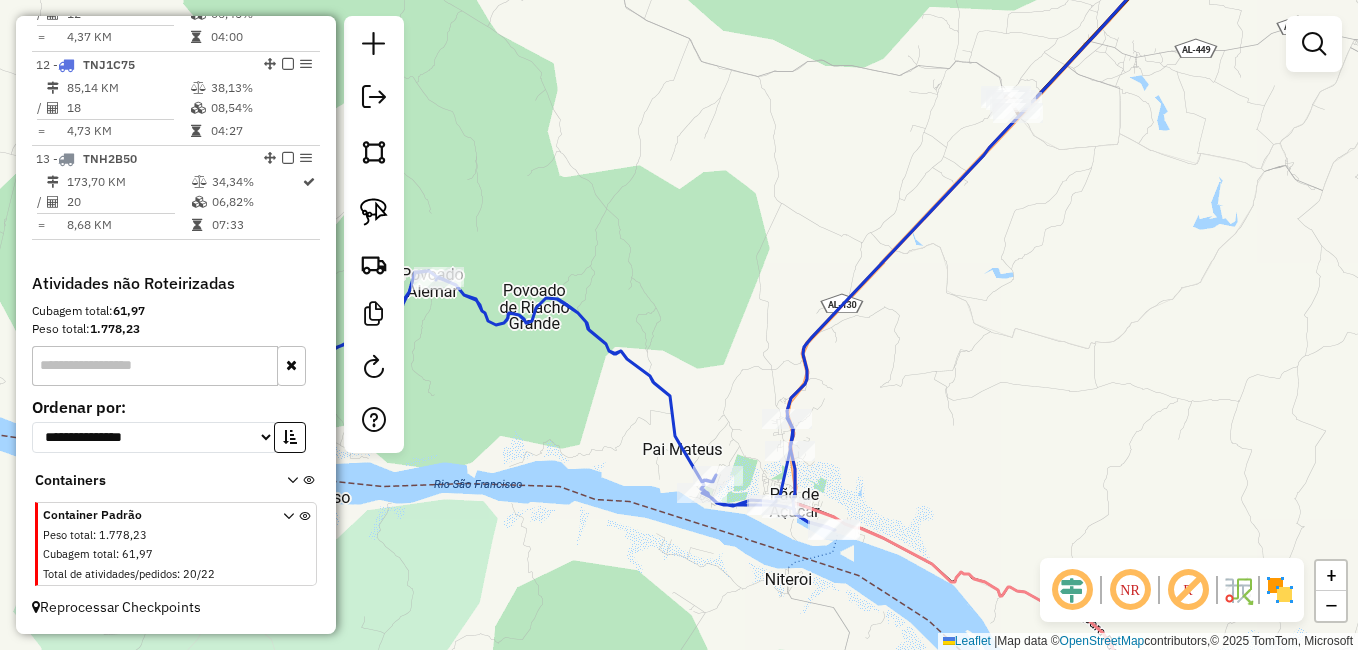 drag, startPoint x: 936, startPoint y: 399, endPoint x: 981, endPoint y: 389, distance: 46.09772 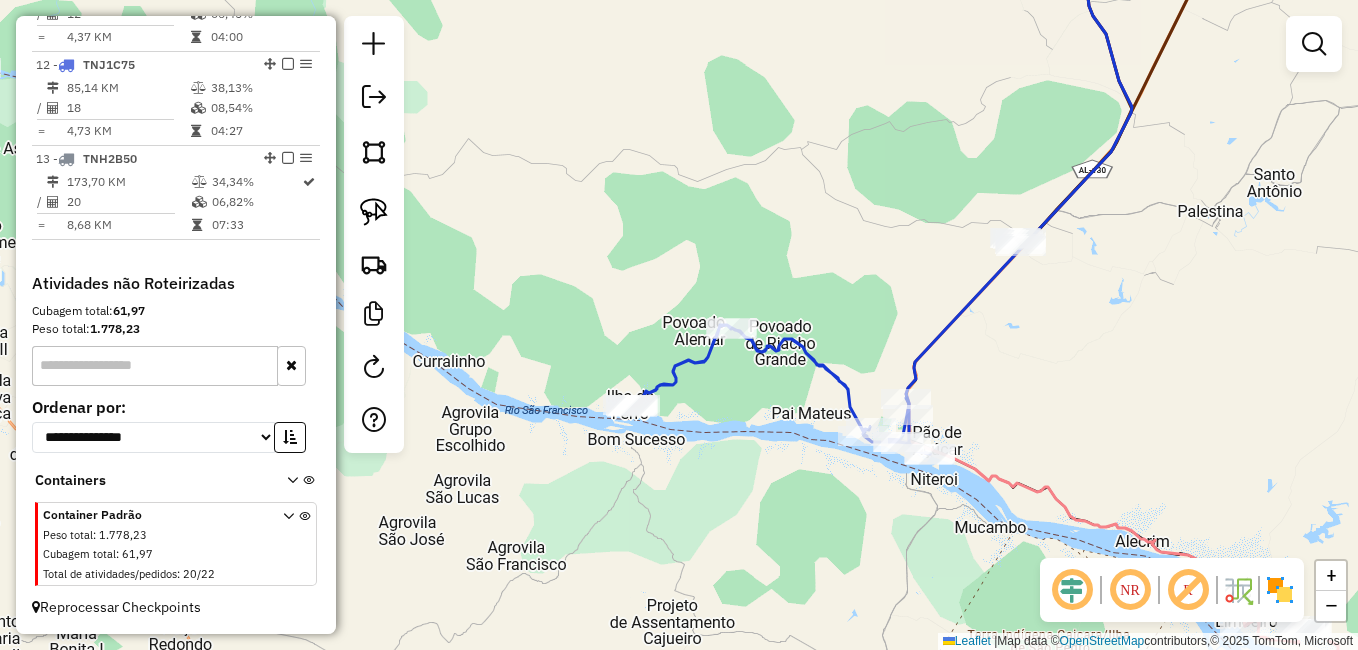 drag, startPoint x: 703, startPoint y: 542, endPoint x: 729, endPoint y: 540, distance: 26.076809 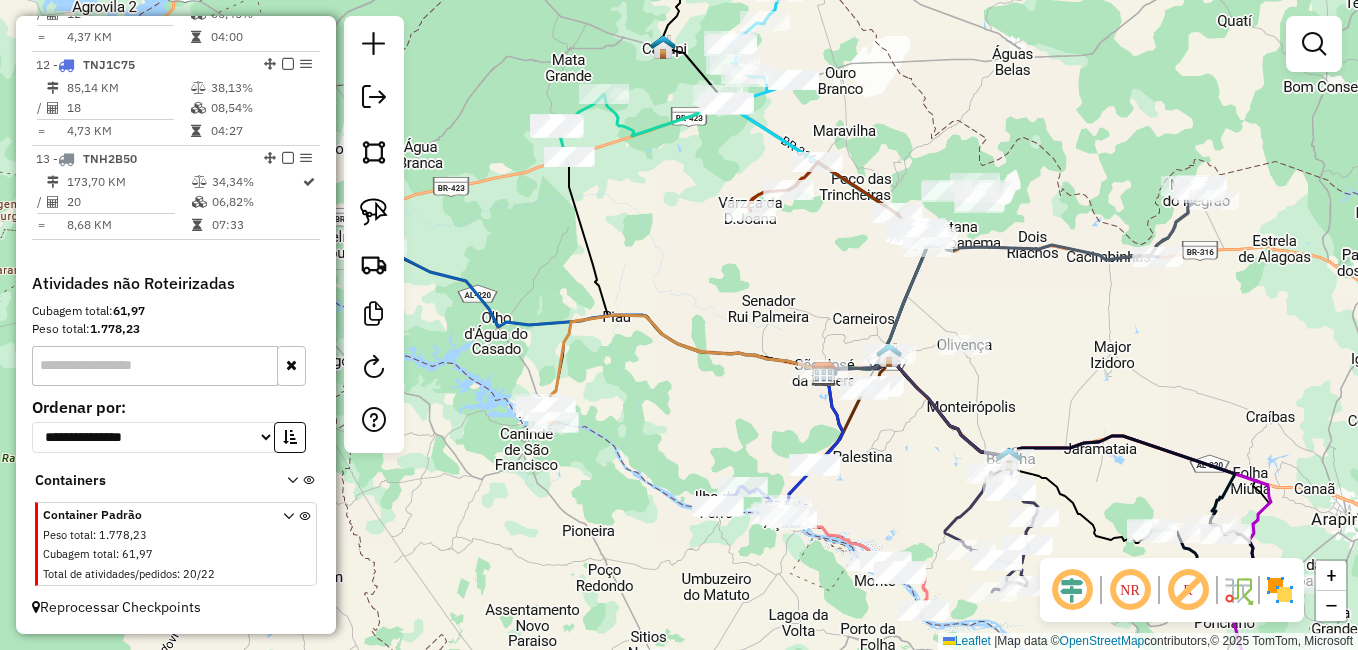drag, startPoint x: 866, startPoint y: 504, endPoint x: 886, endPoint y: 503, distance: 20.024984 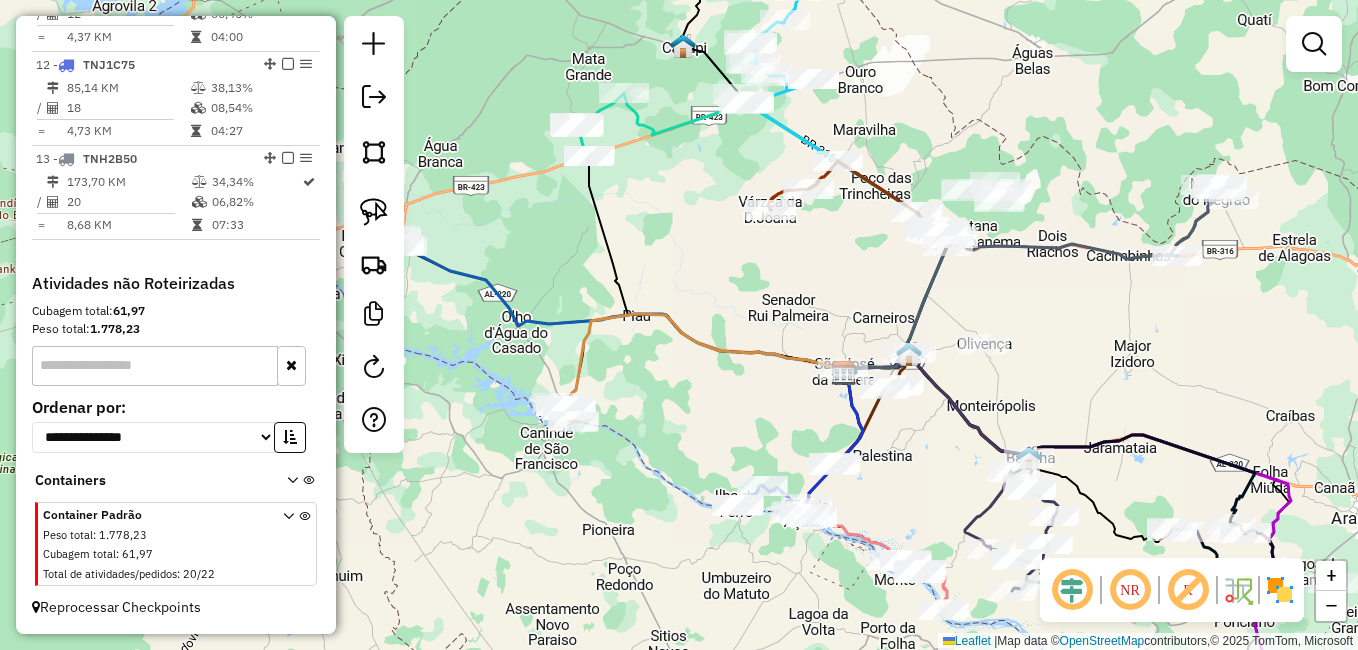 drag, startPoint x: 599, startPoint y: 491, endPoint x: 678, endPoint y: 542, distance: 94.031906 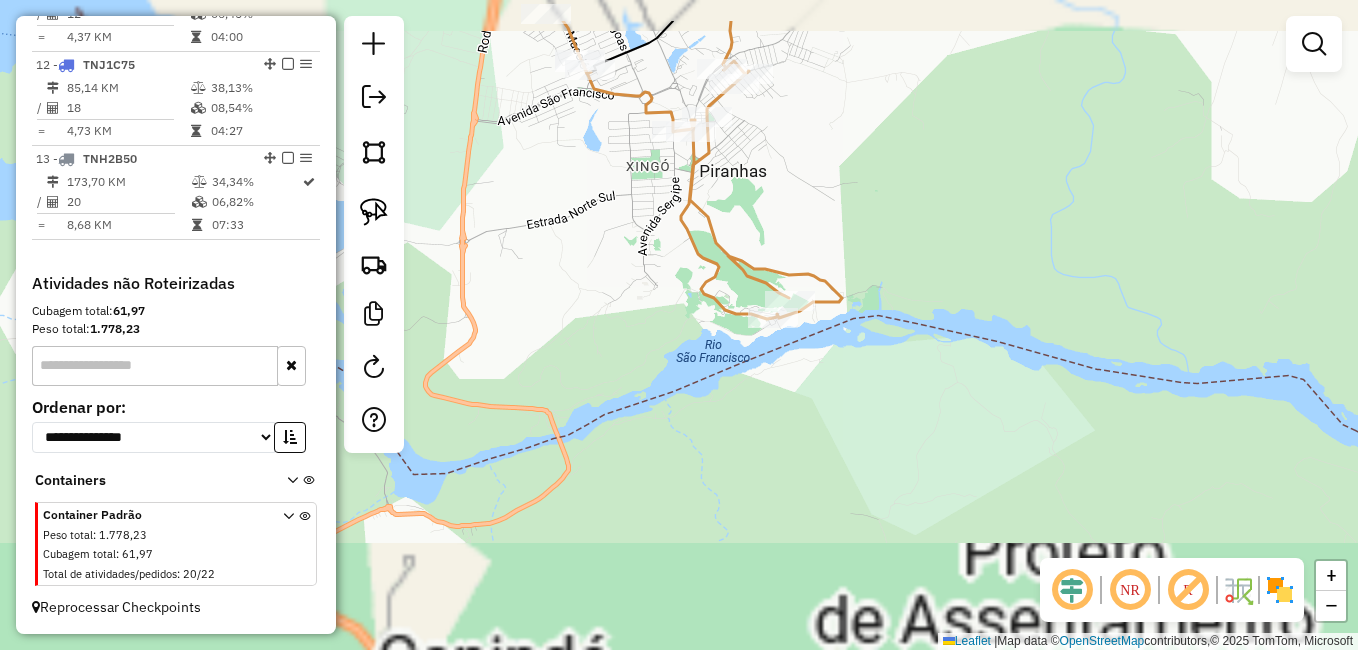 drag, startPoint x: 662, startPoint y: 385, endPoint x: 674, endPoint y: 563, distance: 178.40404 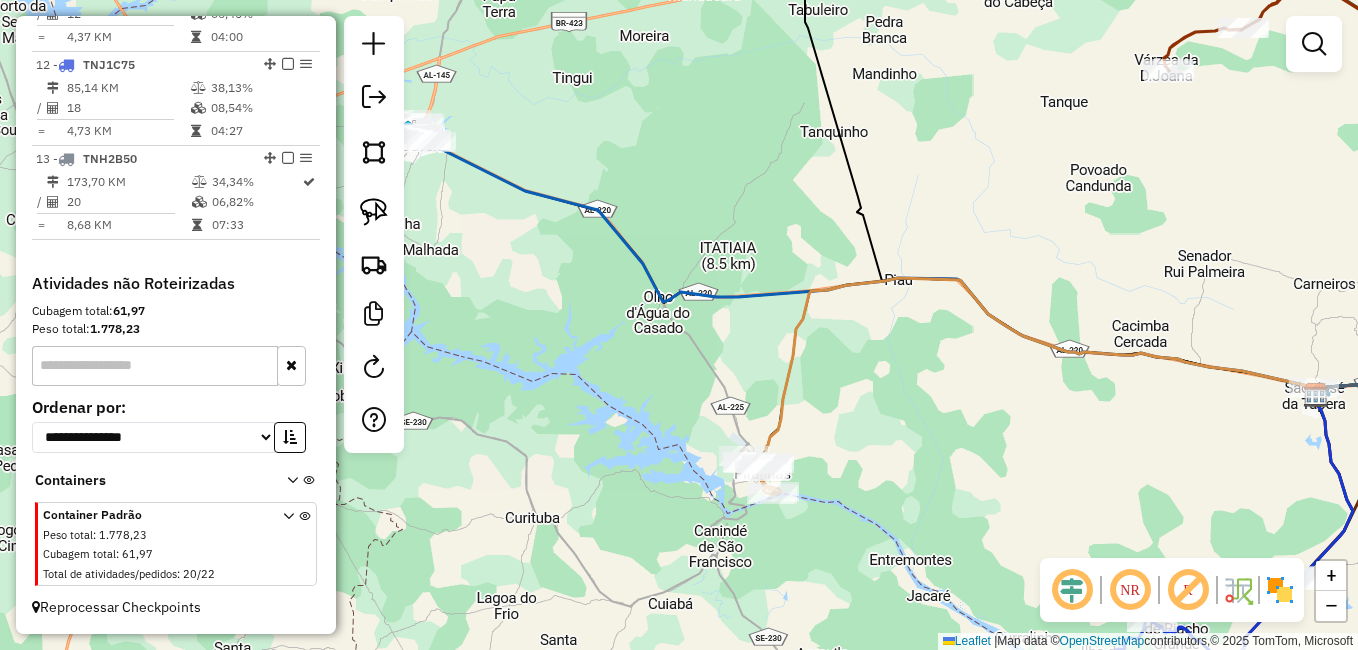 click on "Janela de atendimento Grade de atendimento Capacidade Transportadoras Veículos Cliente Pedidos  Rotas Selecione os dias de semana para filtrar as janelas de atendimento  Seg   Ter   Qua   Qui   Sex   Sáb   Dom  Informe o período da janela de atendimento: De: Até:  Filtrar exatamente a janela do cliente  Considerar janela de atendimento padrão  Selecione os dias de semana para filtrar as grades de atendimento  Seg   Ter   Qua   Qui   Sex   Sáb   Dom   Considerar clientes sem dia de atendimento cadastrado  Clientes fora do dia de atendimento selecionado Filtrar as atividades entre os valores definidos abaixo:  Peso mínimo:   Peso máximo:   Cubagem mínima:   Cubagem máxima:   De:   Até:  Filtrar as atividades entre o tempo de atendimento definido abaixo:  De:   Até:   Considerar capacidade total dos clientes não roteirizados Transportadora: Selecione um ou mais itens Tipo de veículo: Selecione um ou mais itens Veículo: Selecione um ou mais itens Motorista: Selecione um ou mais itens Nome: Rótulo:" 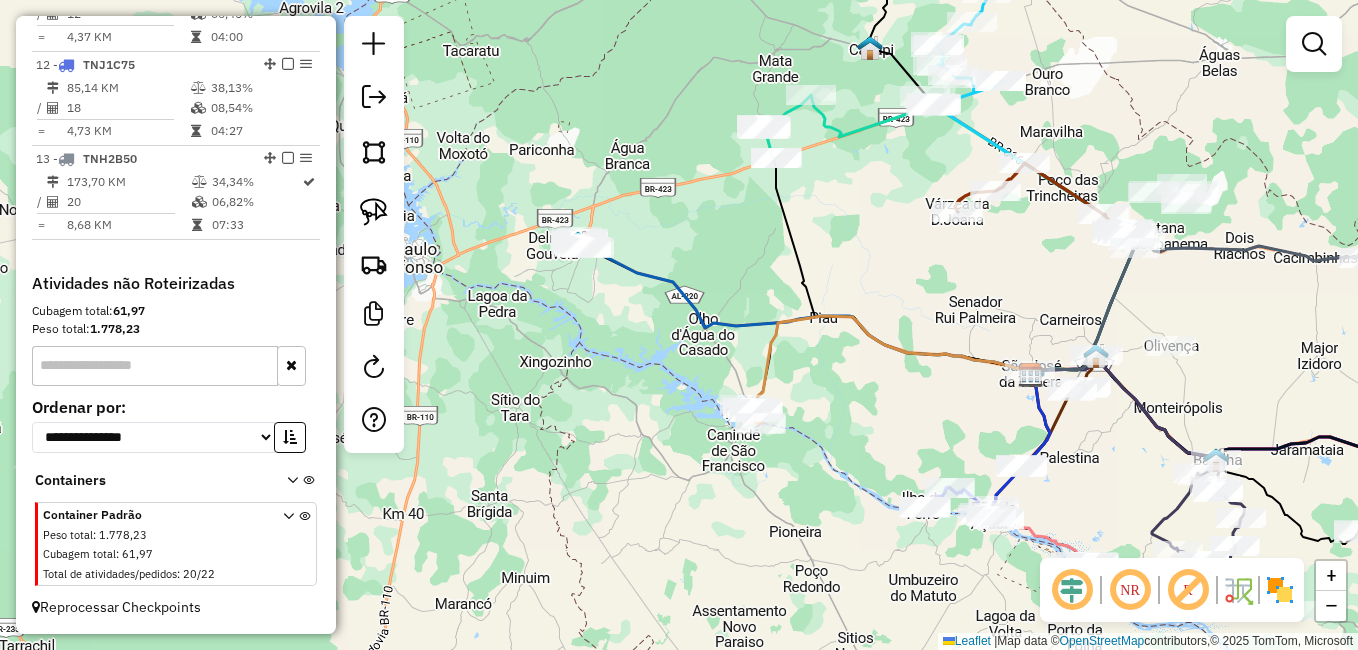 drag, startPoint x: 1034, startPoint y: 413, endPoint x: 836, endPoint y: 372, distance: 202.2004 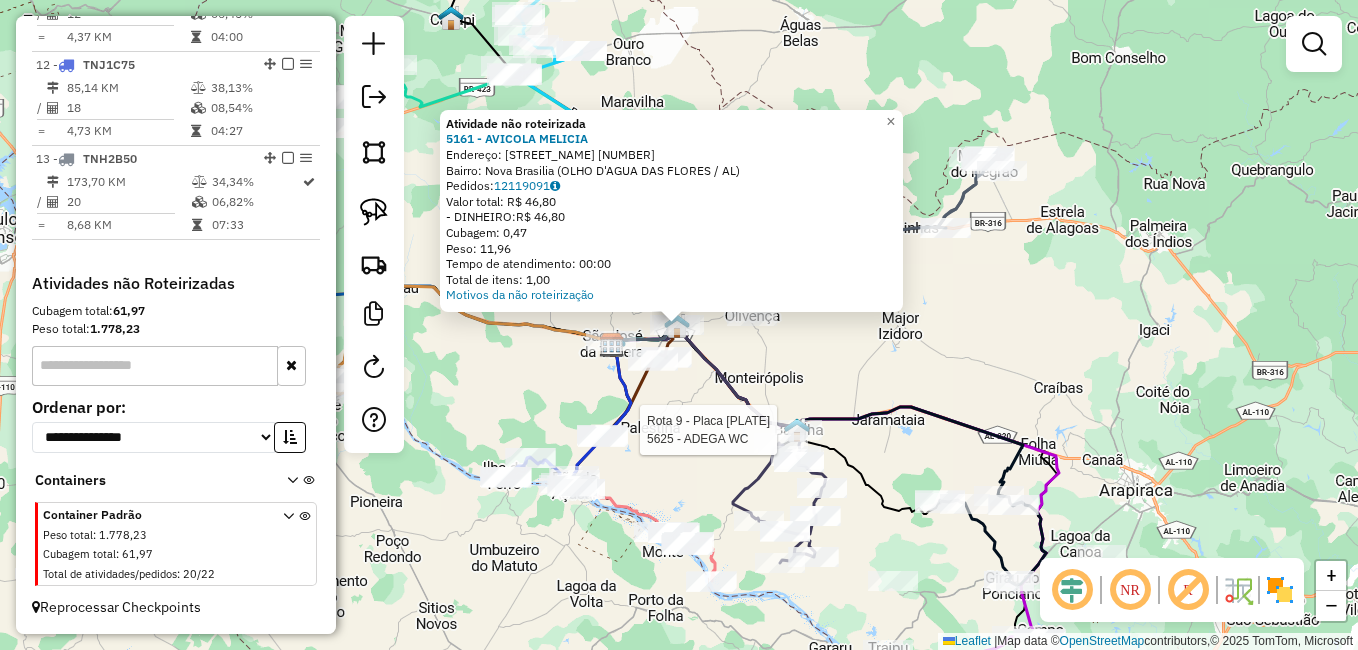 select on "*********" 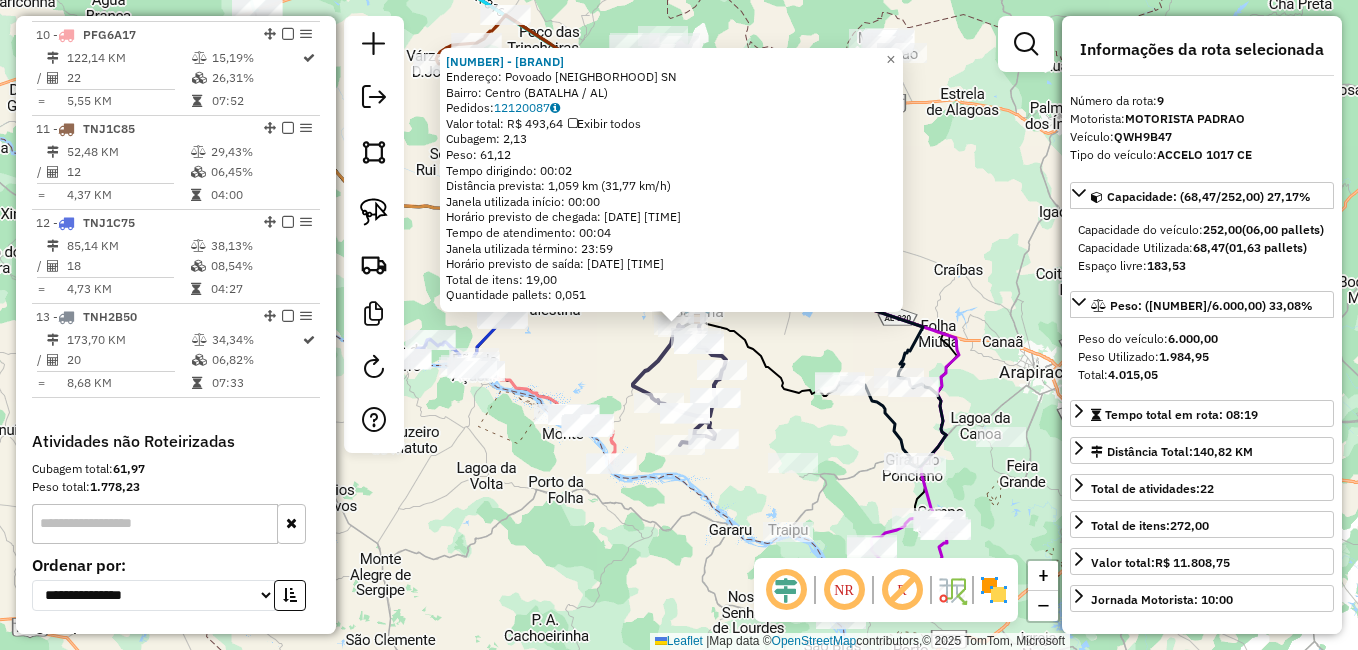 scroll, scrollTop: 1526, scrollLeft: 0, axis: vertical 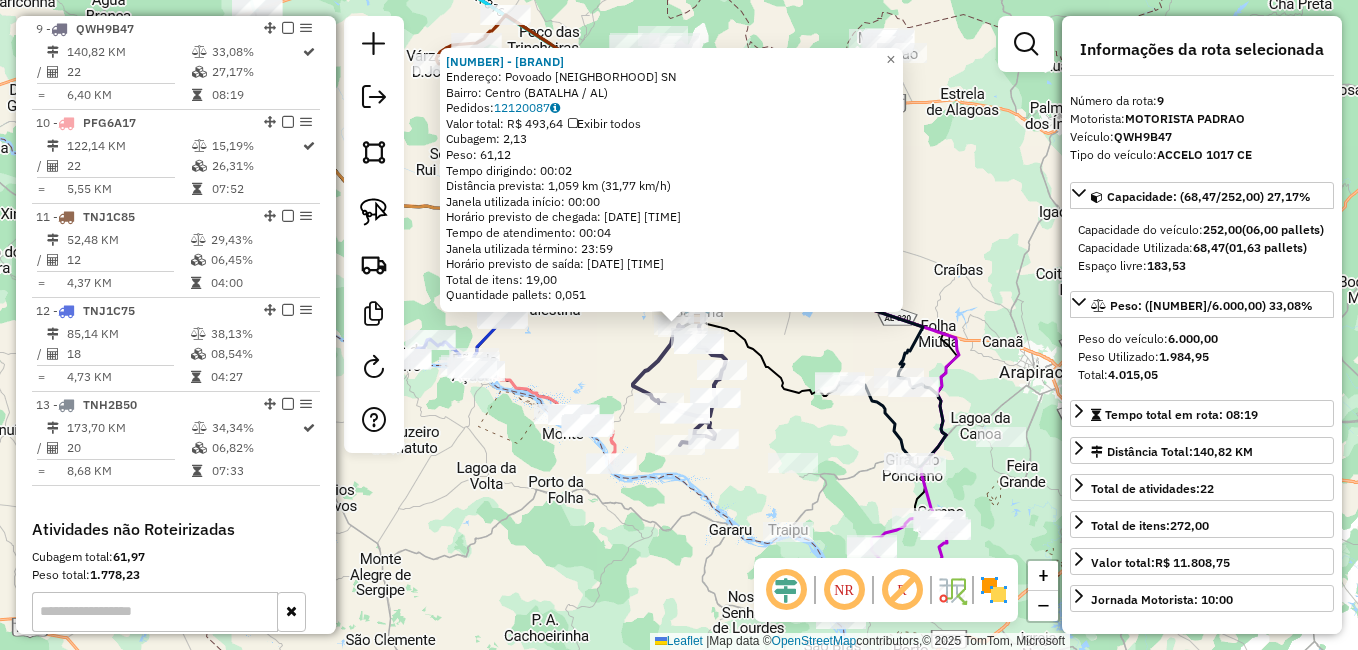 click on "1916 - MERCEARIA WJ  Endereço:  Povoado fornos SN   Bairro: Centro (BATALHA / AL)   Pedidos:  12120087   Valor total: R$ 493,64   Exibir todos   Cubagem: 2,13  Peso: 61,12  Tempo dirigindo: 00:02   Distância prevista: 1,059 km (31,77 km/h)   Janela utilizada início: 00:00   Horário previsto de chegada: 14/07/2025 15:41   Tempo de atendimento: 00:04   Janela utilizada término: 23:59   Horário previsto de saída: 14/07/2025 15:45   Total de itens: 19,00   Quantidade pallets: 0,051  × Janela de atendimento Grade de atendimento Capacidade Transportadoras Veículos Cliente Pedidos  Rotas Selecione os dias de semana para filtrar as janelas de atendimento  Seg   Ter   Qua   Qui   Sex   Sáb   Dom  Informe o período da janela de atendimento: De: Até:  Filtrar exatamente a janela do cliente  Considerar janela de atendimento padrão  Selecione os dias de semana para filtrar as grades de atendimento  Seg   Ter   Qua   Qui   Sex   Sáb   Dom   Considerar clientes sem dia de atendimento cadastrado  Peso mínimo:" 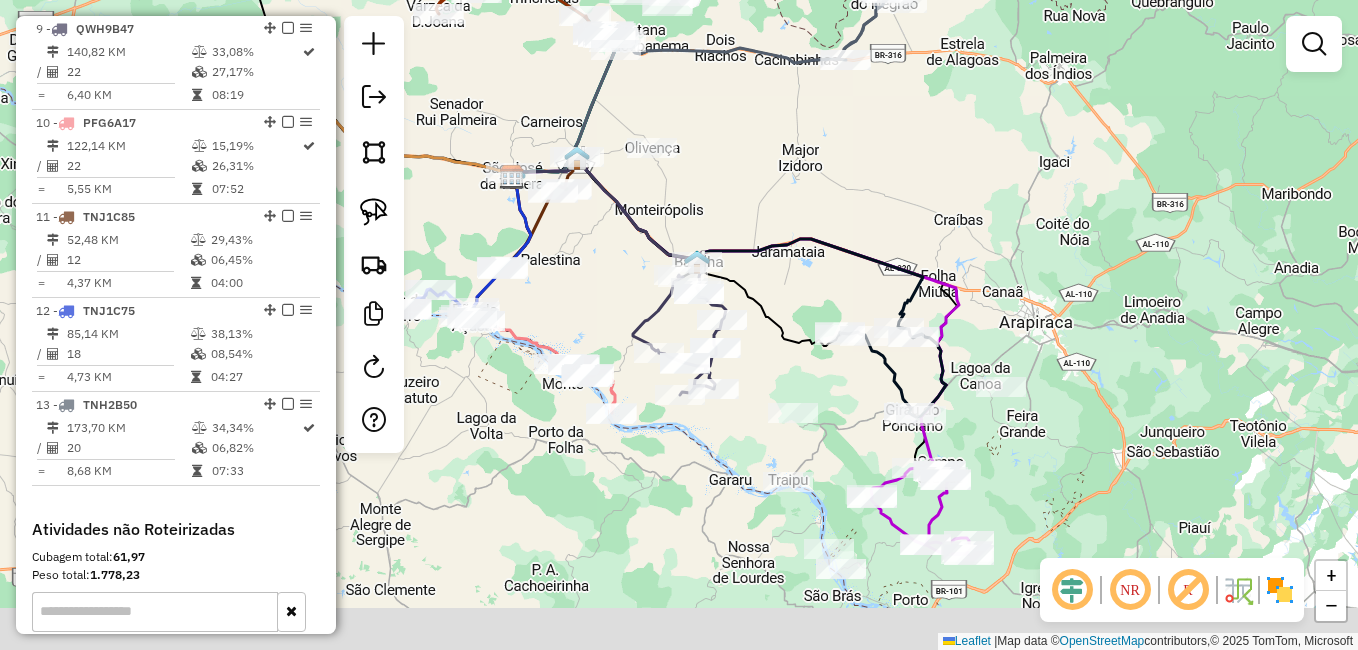 drag, startPoint x: 707, startPoint y: 550, endPoint x: 710, endPoint y: 463, distance: 87.05171 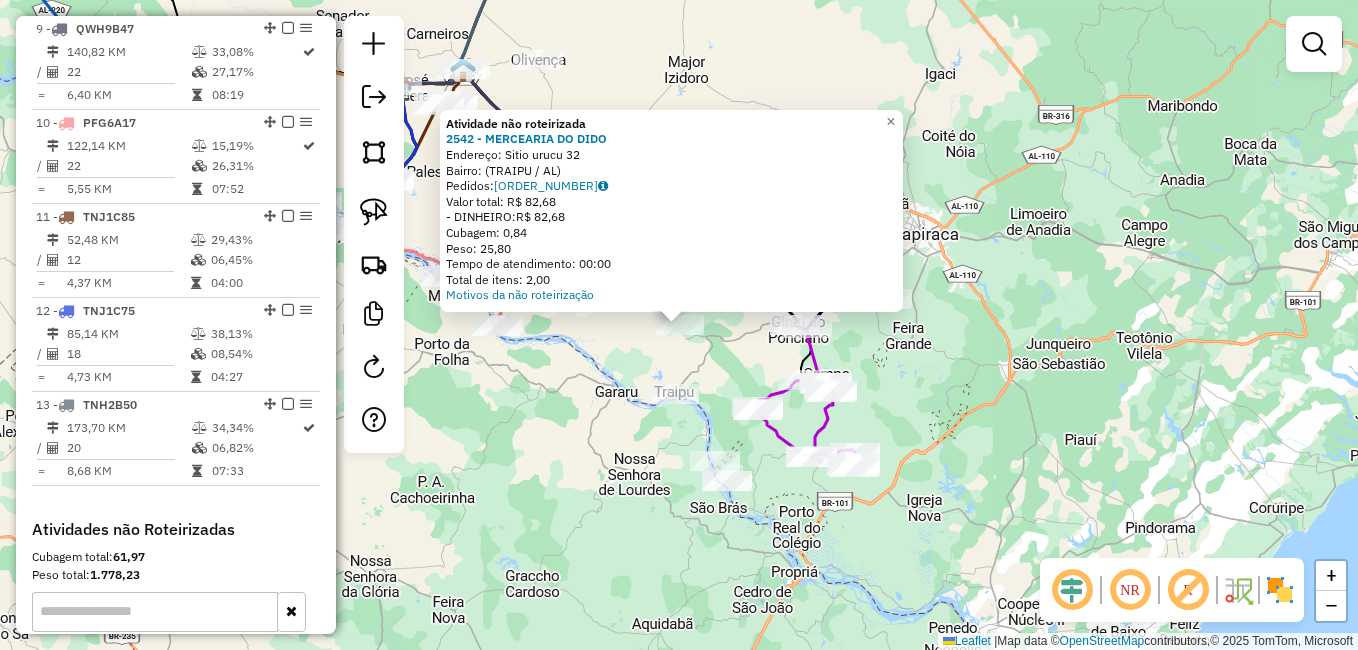 click on "Rota 2 - Placa TNH0G51  6488 - Panificadora e Merc Atividade não roteirizada 2542 - MERCEARIA DO DIDO  Endereço:  Sitio urucu 32   Bairro:  (TRAIPU / AL)   Pedidos:  12120213   Valor total: R$ 82,68   - DINHEIRO:  R$ 82,68   Cubagem: 0,84   Peso: 25,80   Tempo de atendimento: 00:00   Total de itens: 2,00  Motivos da não roteirização × Janela de atendimento Grade de atendimento Capacidade Transportadoras Veículos Cliente Pedidos  Rotas Selecione os dias de semana para filtrar as janelas de atendimento  Seg   Ter   Qua   Qui   Sex   Sáb   Dom  Informe o período da janela de atendimento: De: Até:  Filtrar exatamente a janela do cliente  Considerar janela de atendimento padrão  Selecione os dias de semana para filtrar as grades de atendimento  Seg   Ter   Qua   Qui   Sex   Sáb   Dom   Considerar clientes sem dia de atendimento cadastrado  Clientes fora do dia de atendimento selecionado Filtrar as atividades entre os valores definidos abaixo:  Peso mínimo:   Peso máximo:   Cubagem mínima:   De:  De:" 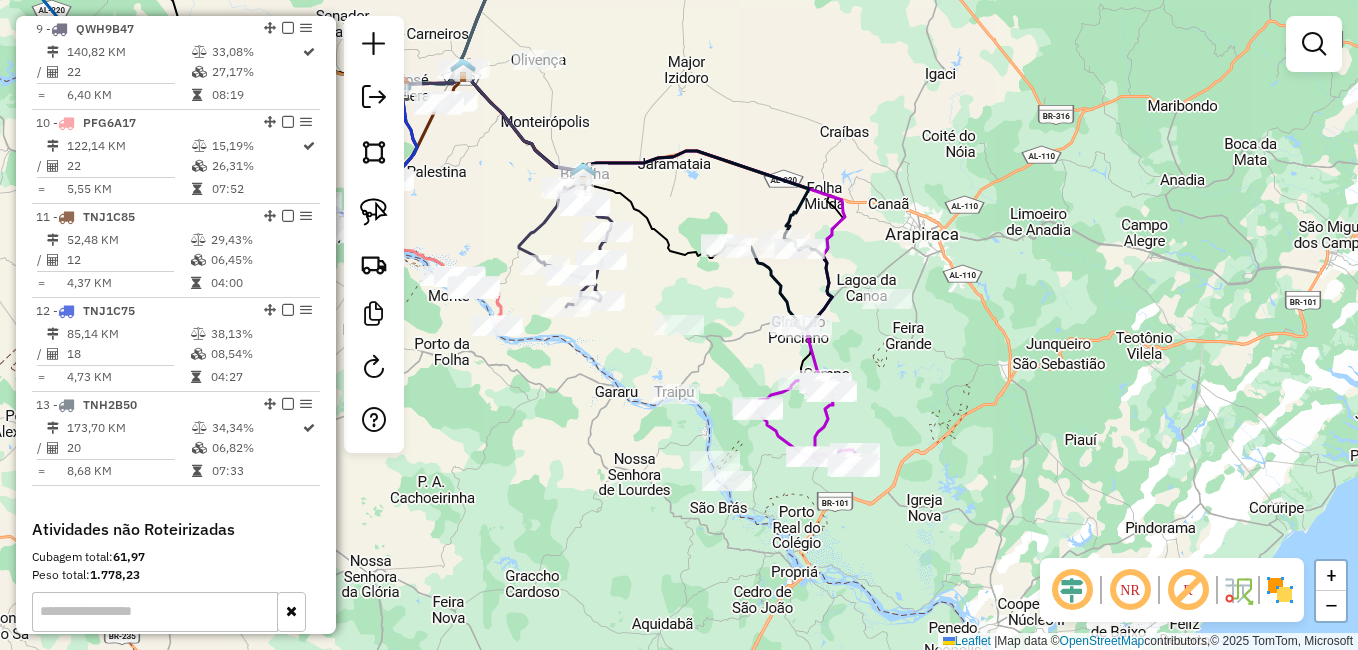 click on "Janela de atendimento Grade de atendimento Capacidade Transportadoras Veículos Cliente Pedidos  Rotas Selecione os dias de semana para filtrar as janelas de atendimento  Seg   Ter   Qua   Qui   Sex   Sáb   Dom  Informe o período da janela de atendimento: De: Até:  Filtrar exatamente a janela do cliente  Considerar janela de atendimento padrão  Selecione os dias de semana para filtrar as grades de atendimento  Seg   Ter   Qua   Qui   Sex   Sáb   Dom   Considerar clientes sem dia de atendimento cadastrado  Clientes fora do dia de atendimento selecionado Filtrar as atividades entre os valores definidos abaixo:  Peso mínimo:   Peso máximo:   Cubagem mínima:   Cubagem máxima:   De:   Até:  Filtrar as atividades entre o tempo de atendimento definido abaixo:  De:   Até:   Considerar capacidade total dos clientes não roteirizados Transportadora: Selecione um ou mais itens Tipo de veículo: Selecione um ou mais itens Veículo: Selecione um ou mais itens Motorista: Selecione um ou mais itens Nome: Rótulo:" 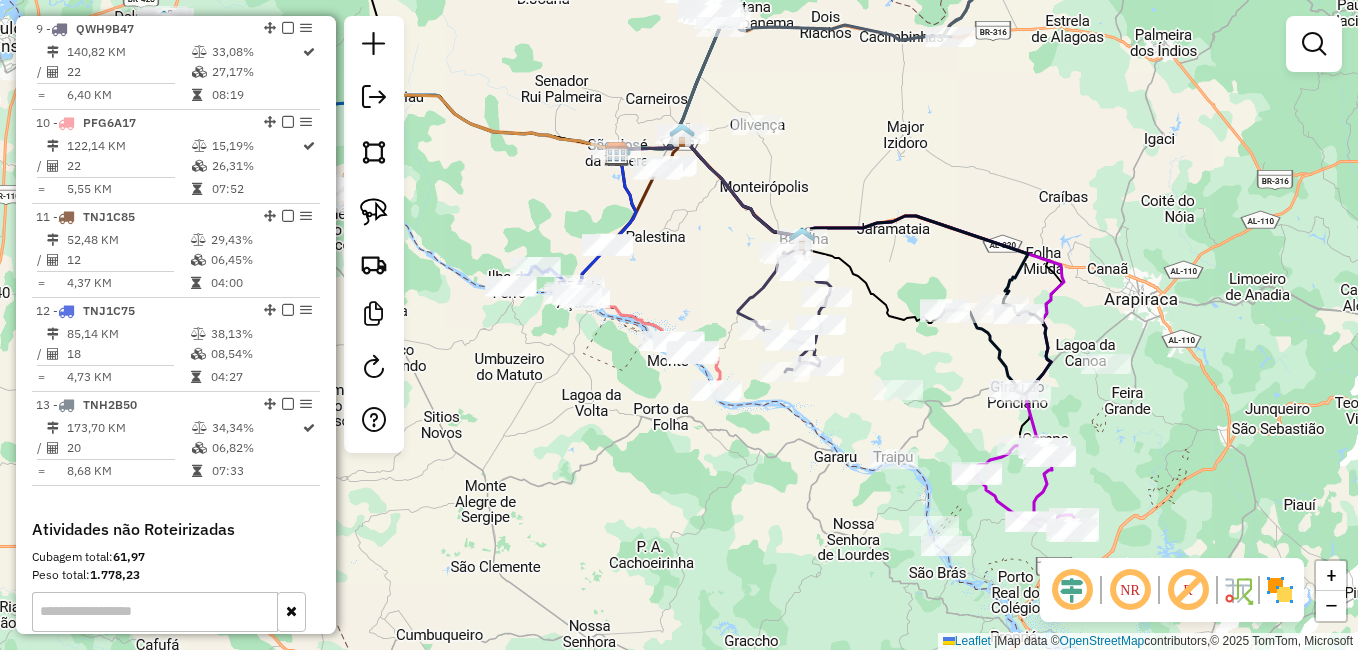 drag, startPoint x: 643, startPoint y: 475, endPoint x: 815, endPoint y: 539, distance: 183.52112 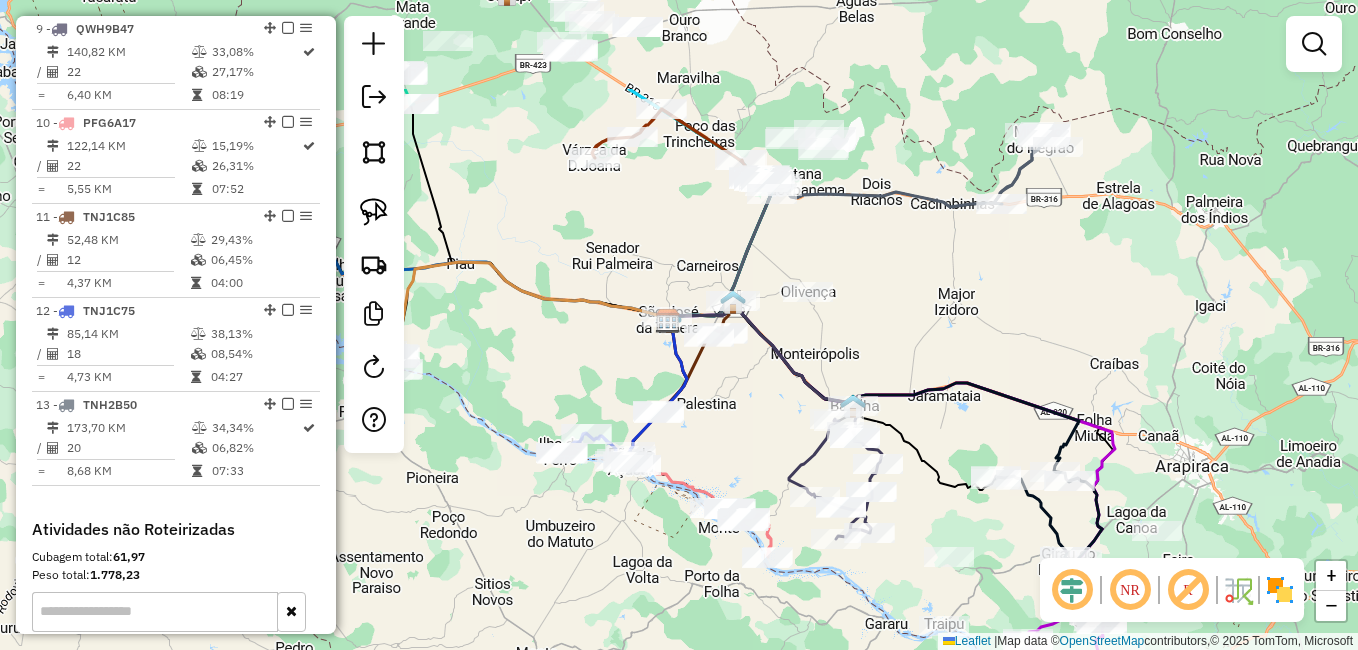 drag, startPoint x: 732, startPoint y: 310, endPoint x: 767, endPoint y: 492, distance: 185.33484 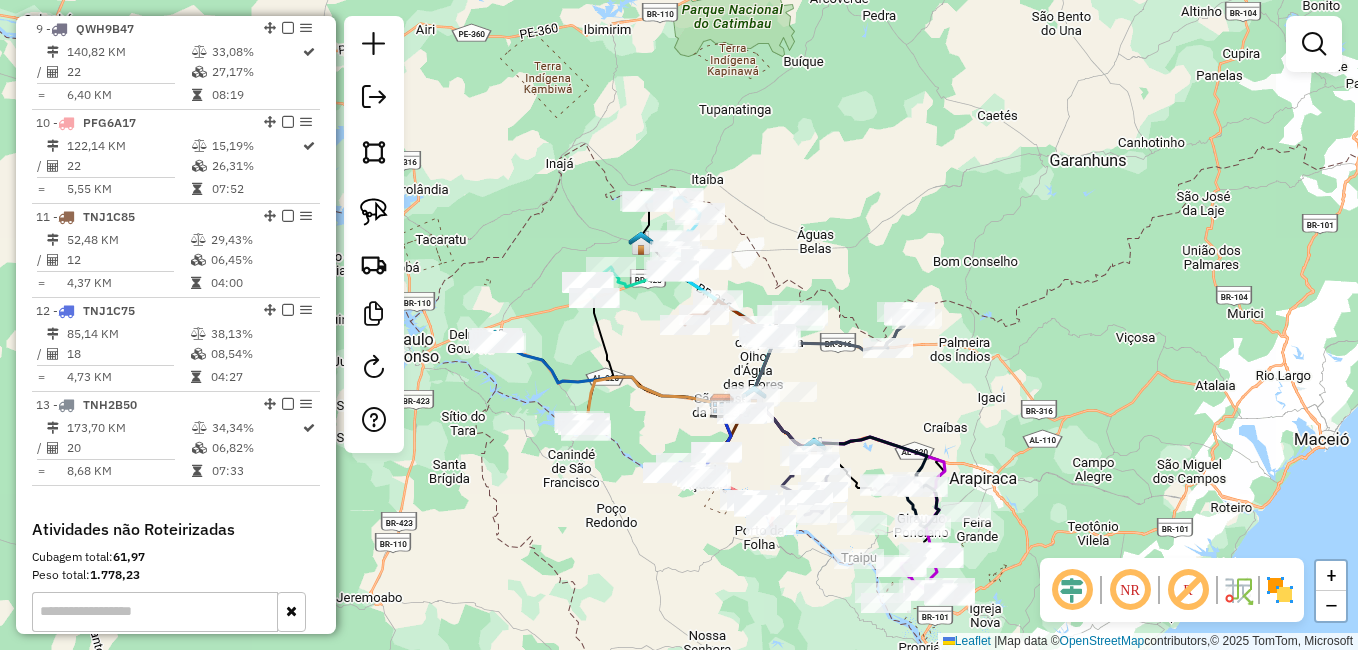 drag, startPoint x: 859, startPoint y: 447, endPoint x: 889, endPoint y: 431, distance: 34 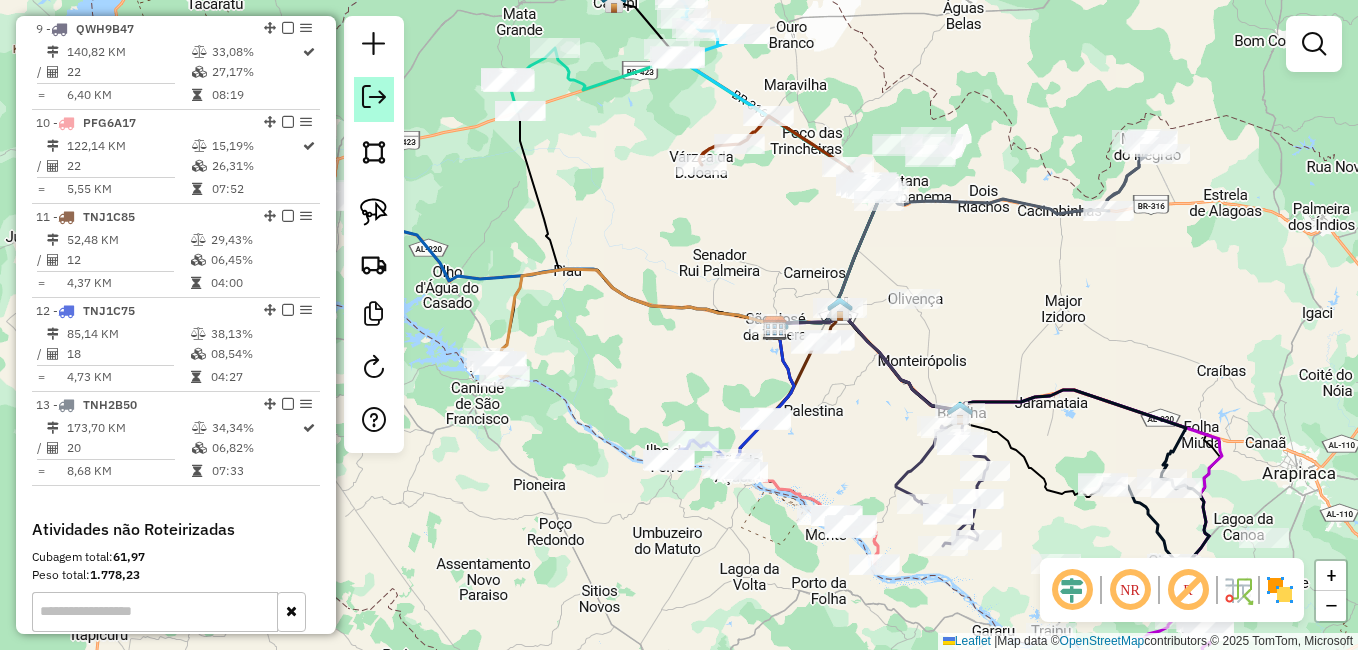 click 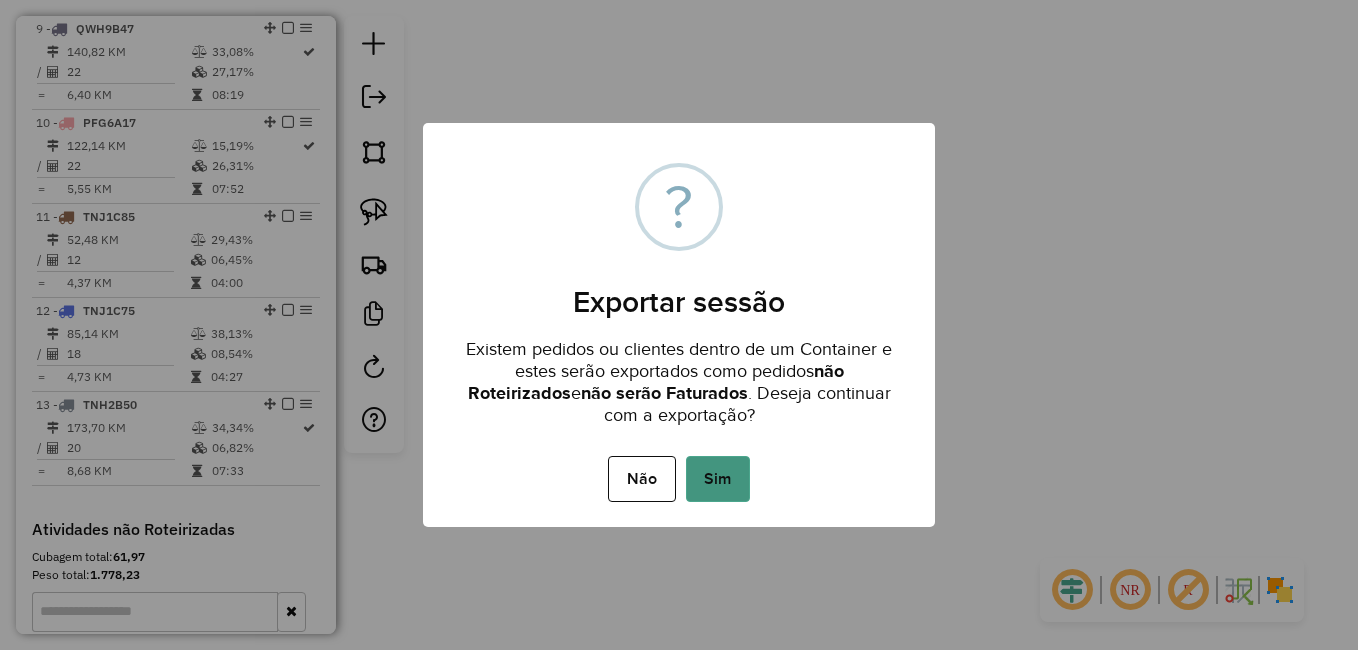 click on "Sim" at bounding box center (718, 479) 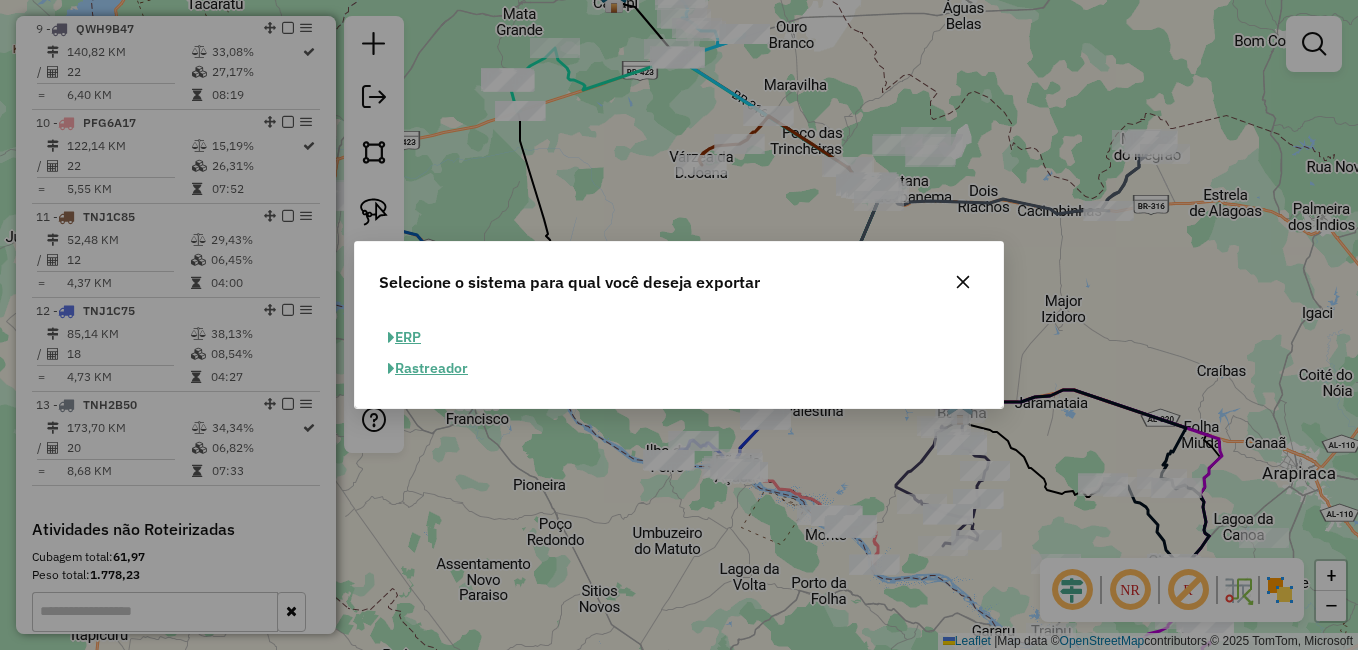 click on "ERP" 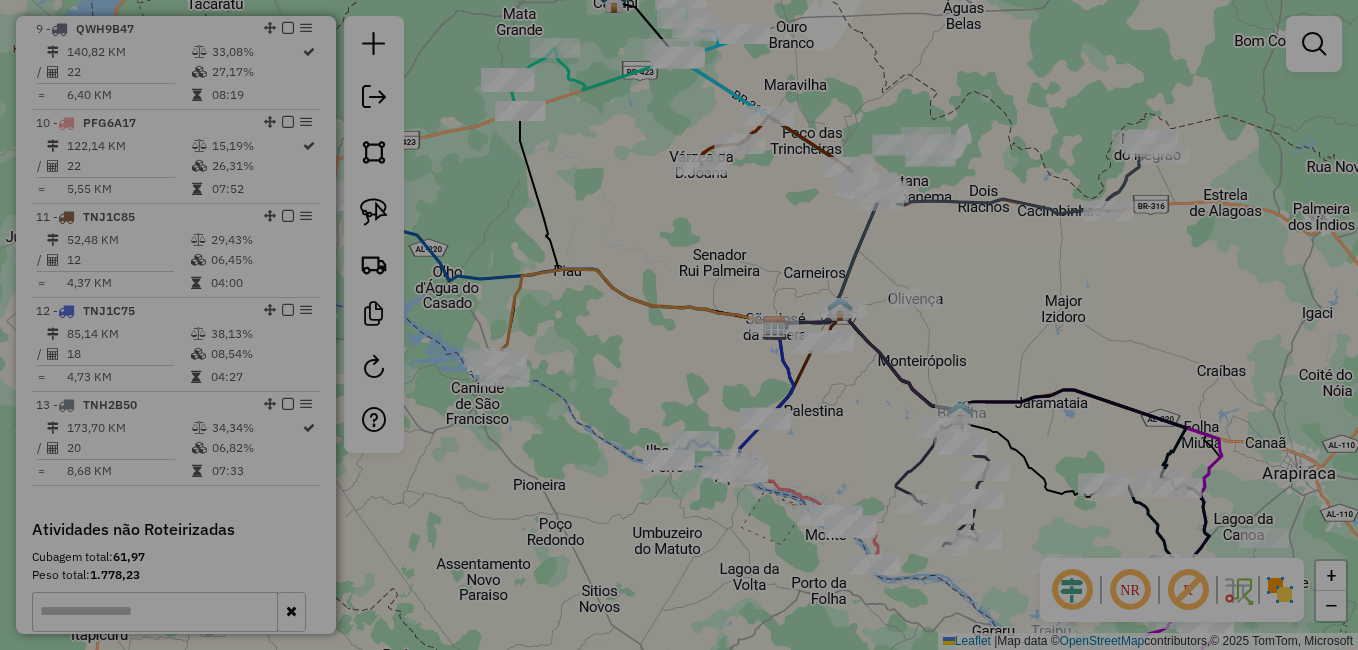 select on "**" 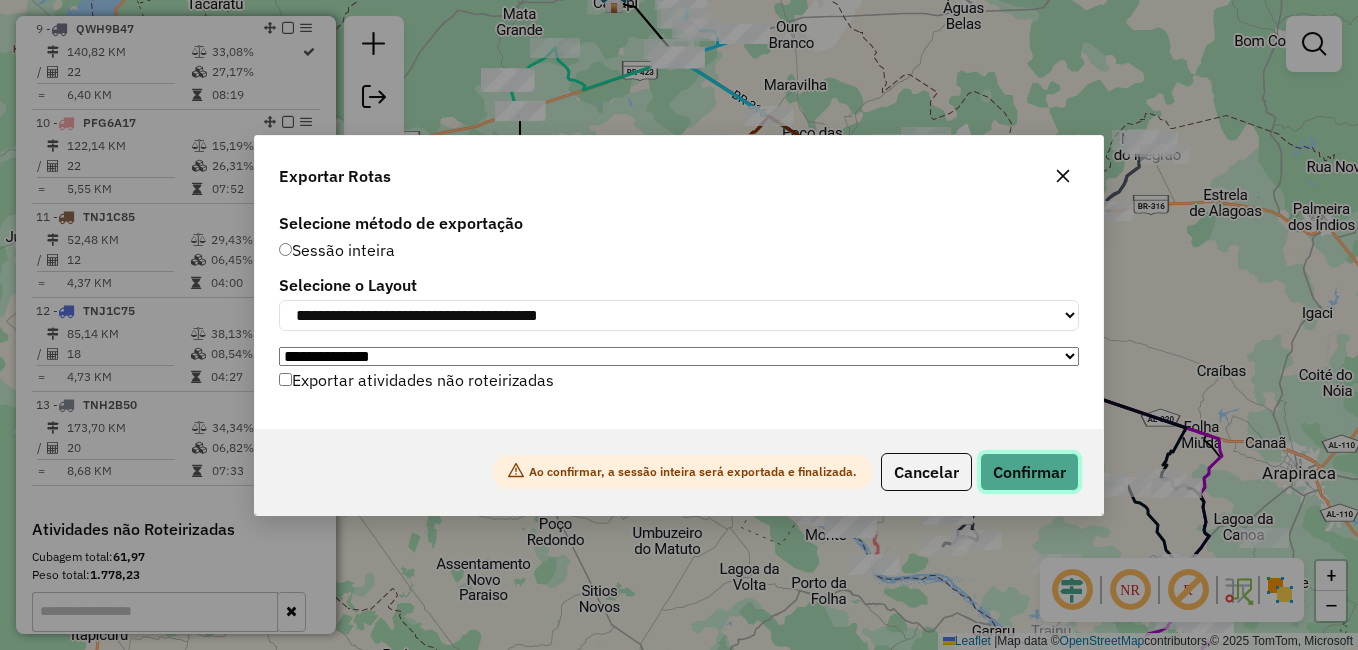 click on "Confirmar" 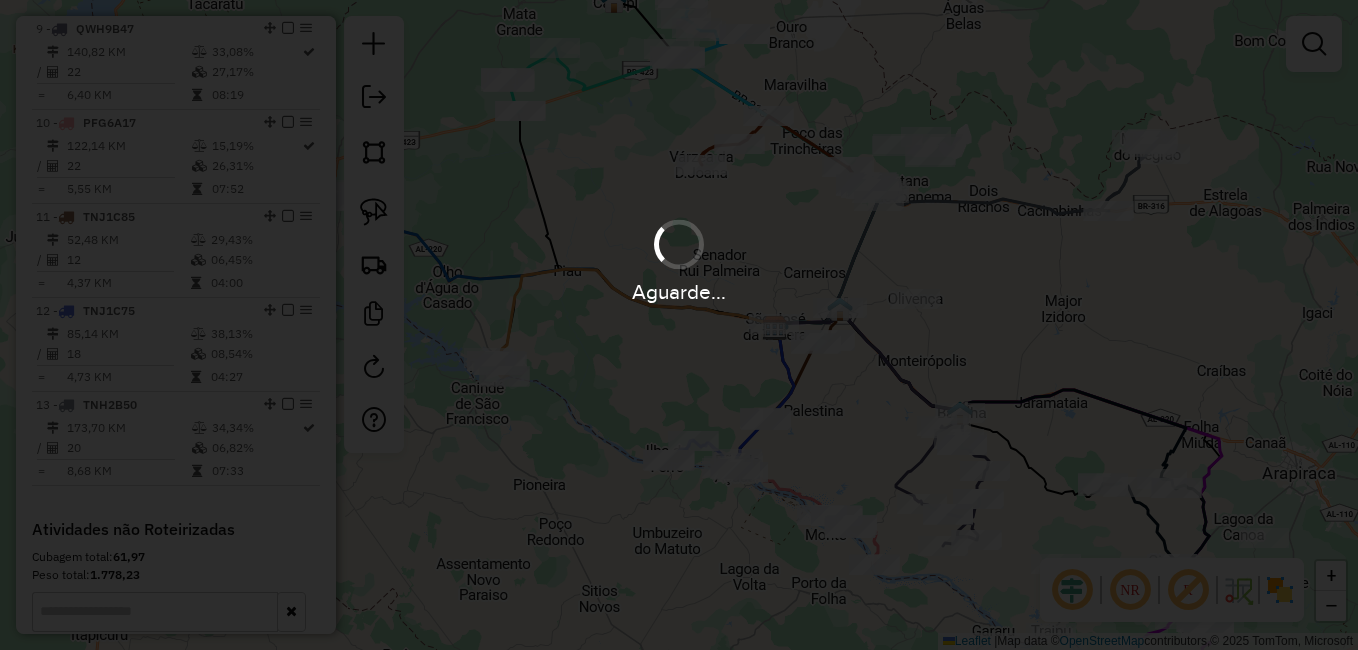 scroll, scrollTop: 1540, scrollLeft: 0, axis: vertical 